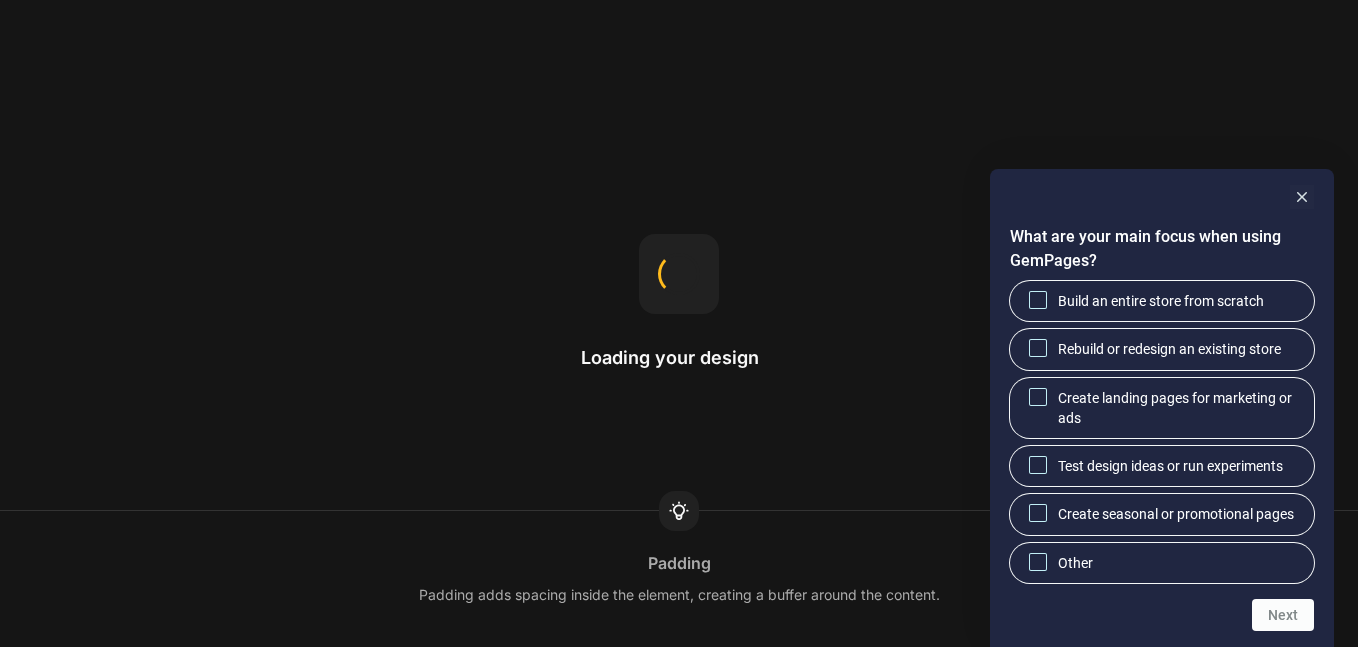 scroll, scrollTop: 0, scrollLeft: 0, axis: both 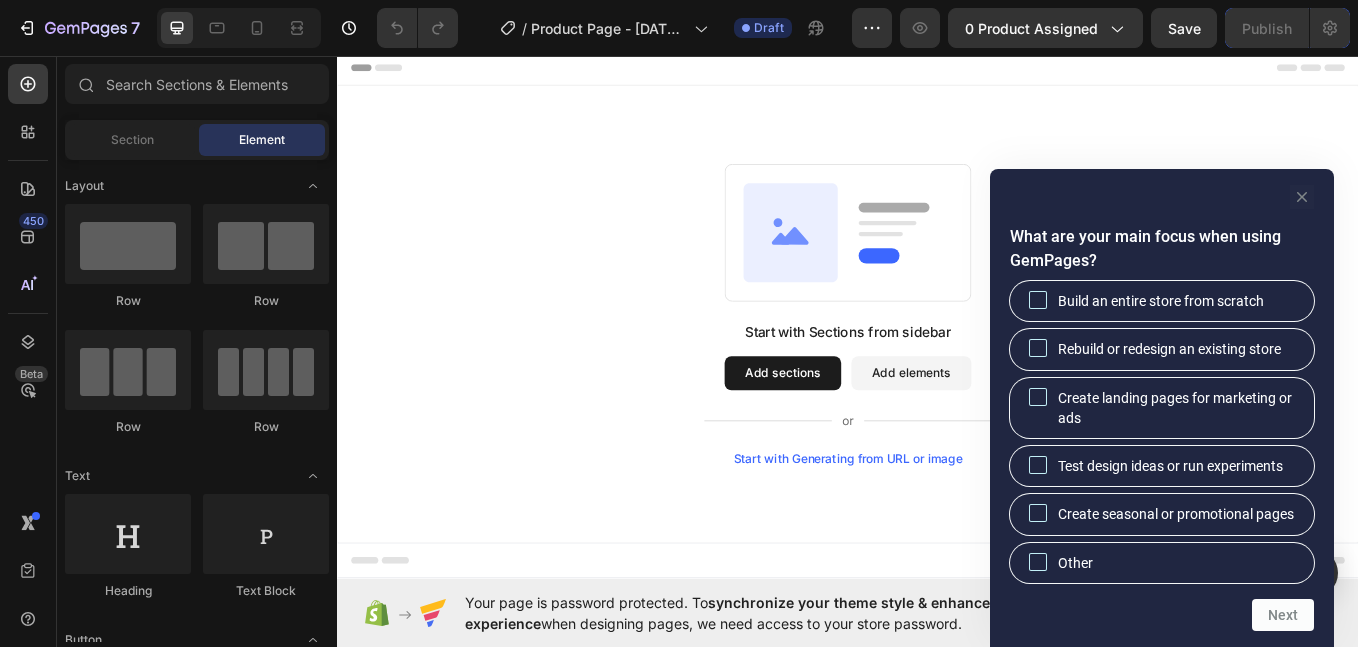 click 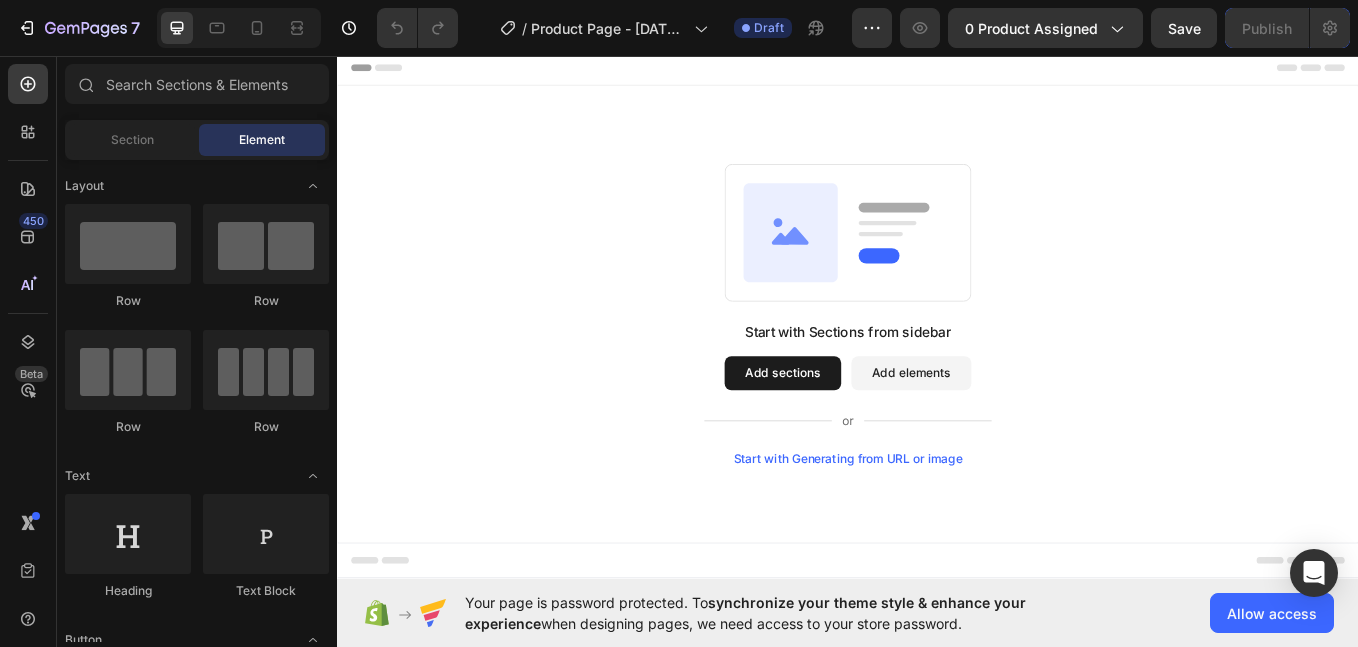 drag, startPoint x: 1254, startPoint y: 612, endPoint x: 1020, endPoint y: 600, distance: 234.3075 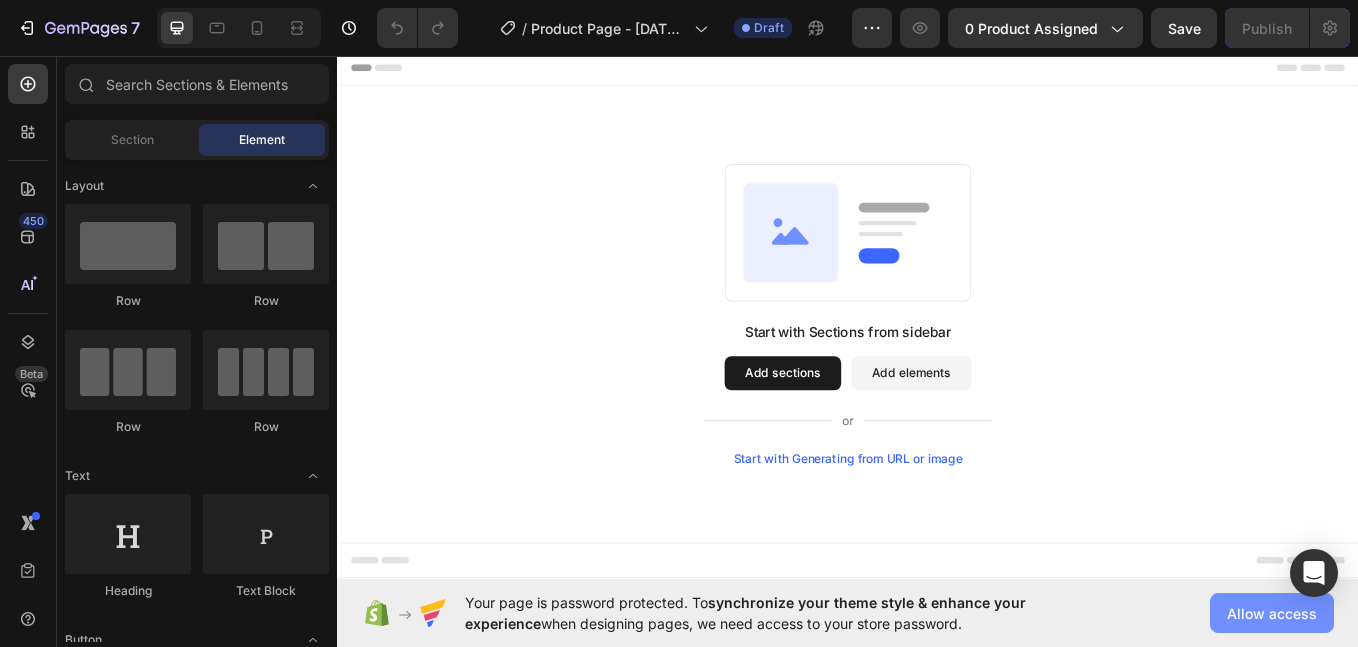 click on "Allow access" 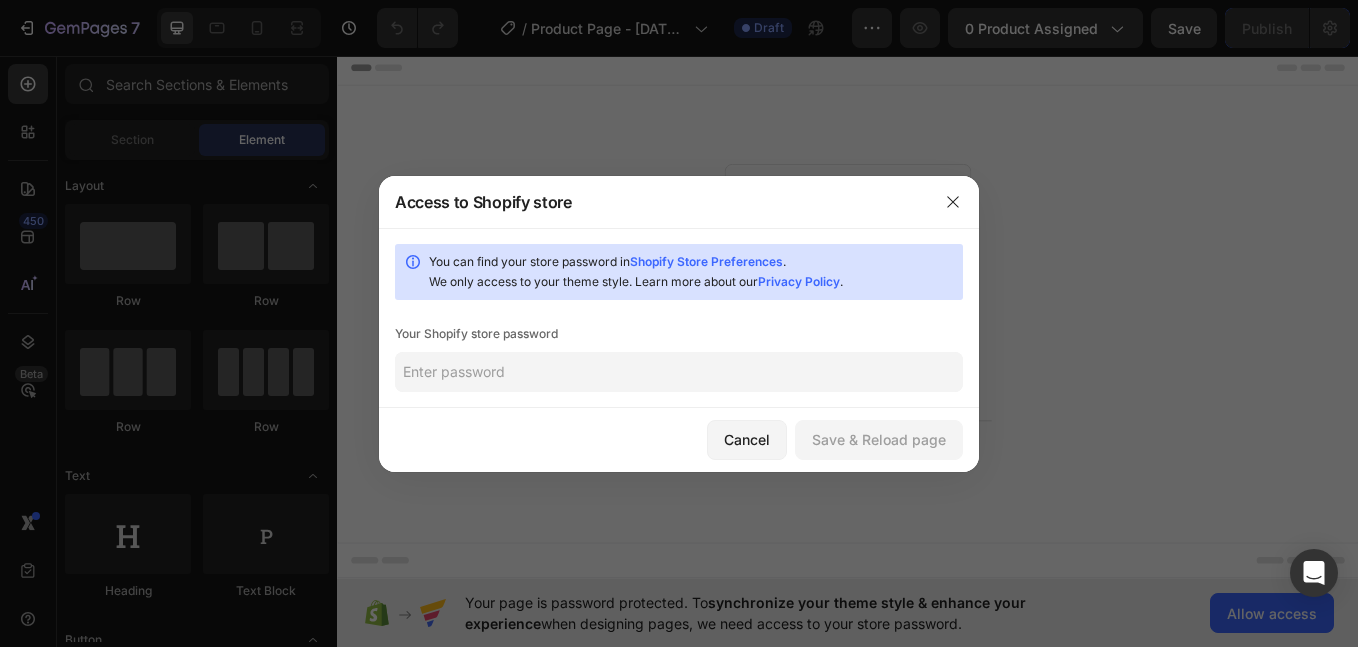 type 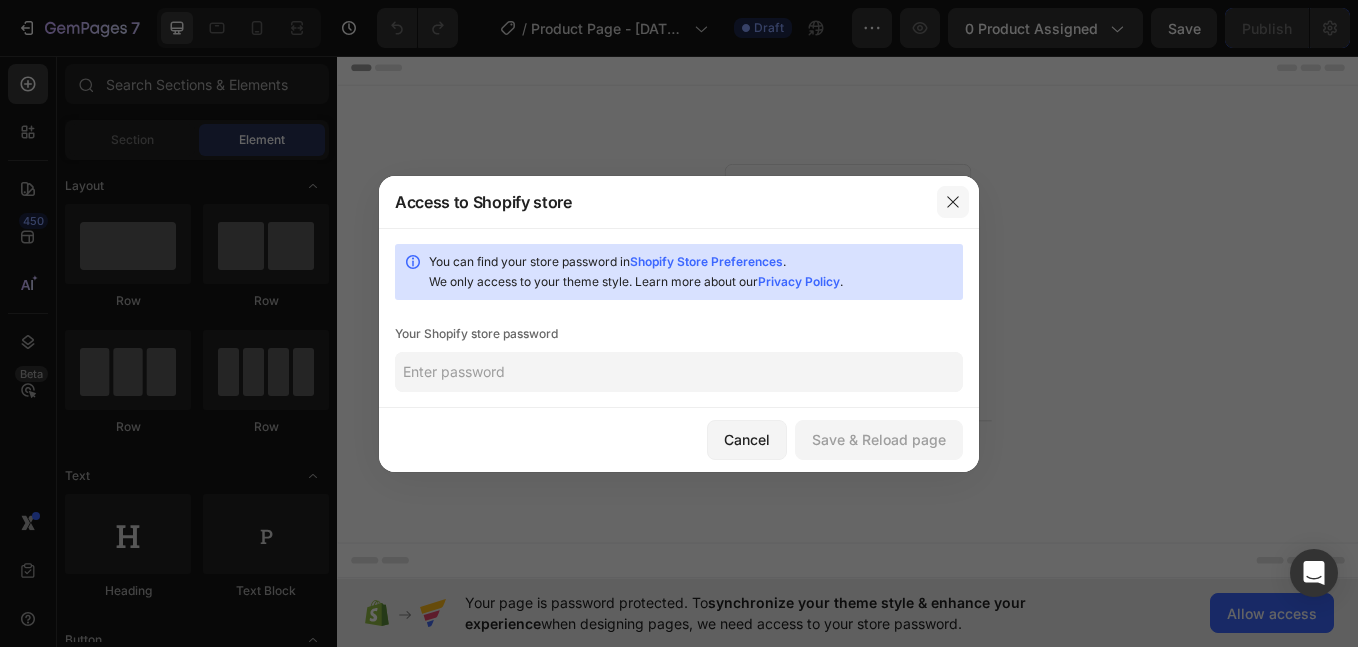 click at bounding box center [953, 202] 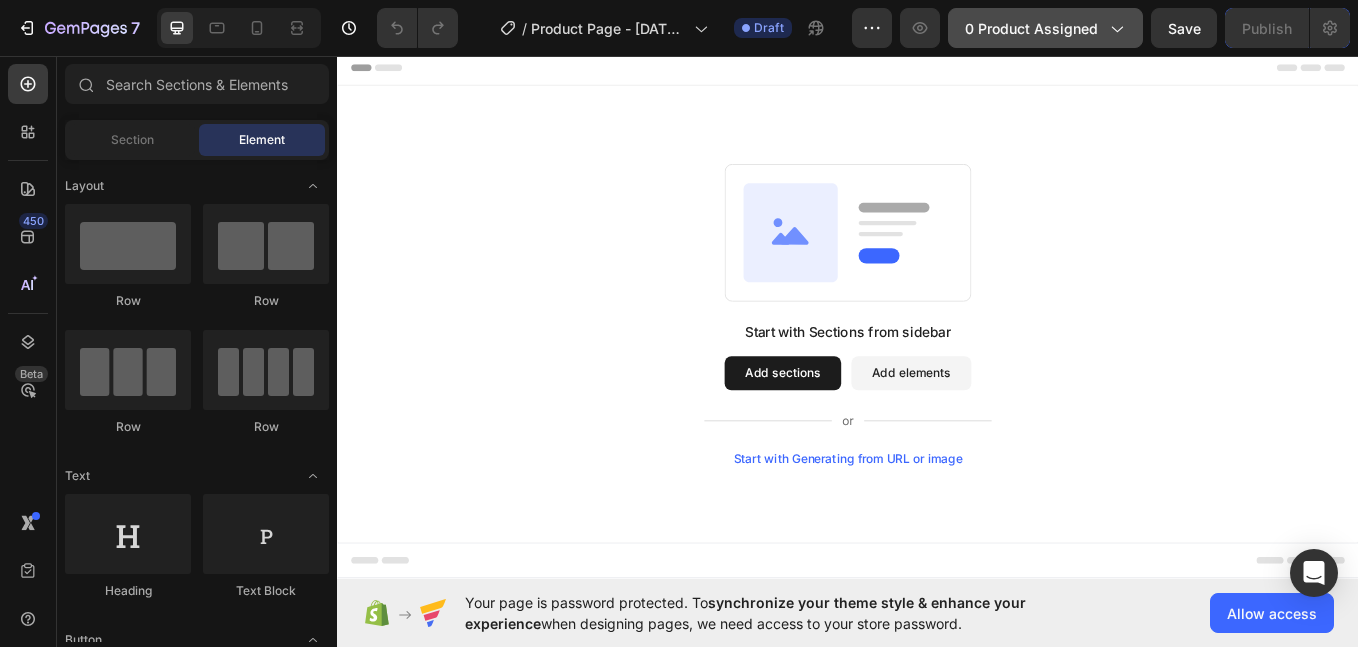 click on "0 product assigned" at bounding box center (1045, 28) 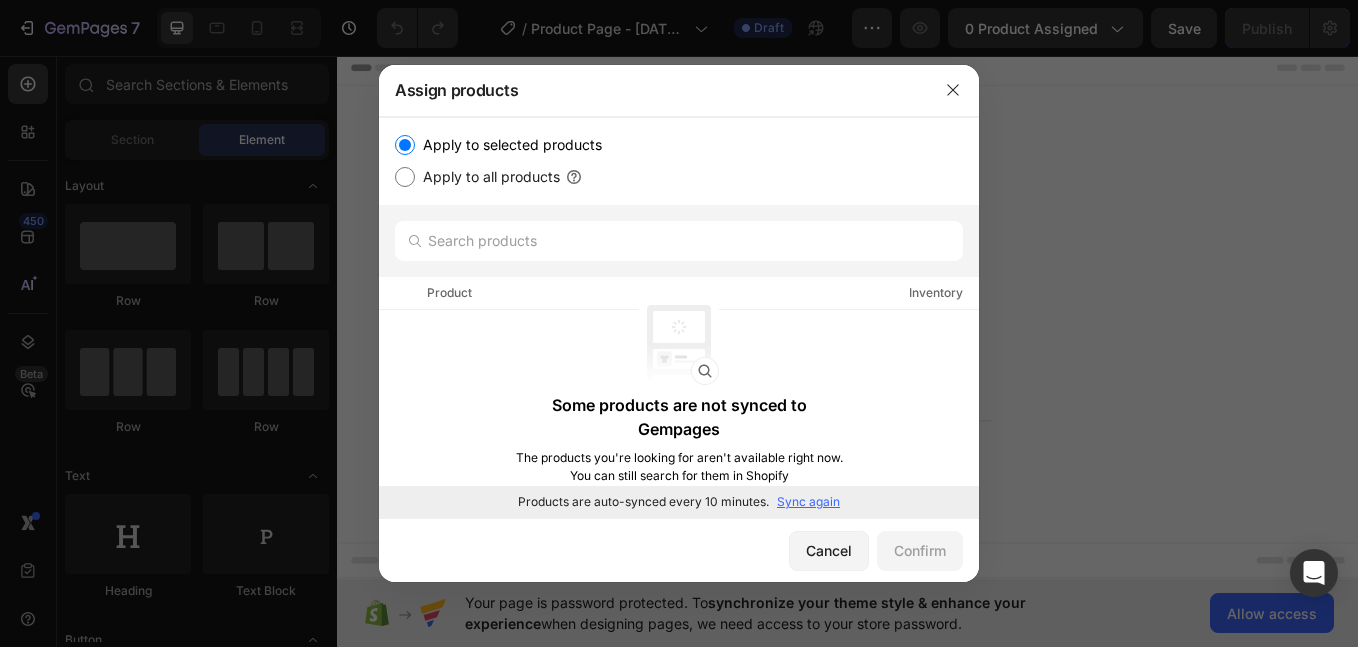 click on "Apply to all products" at bounding box center (405, 177) 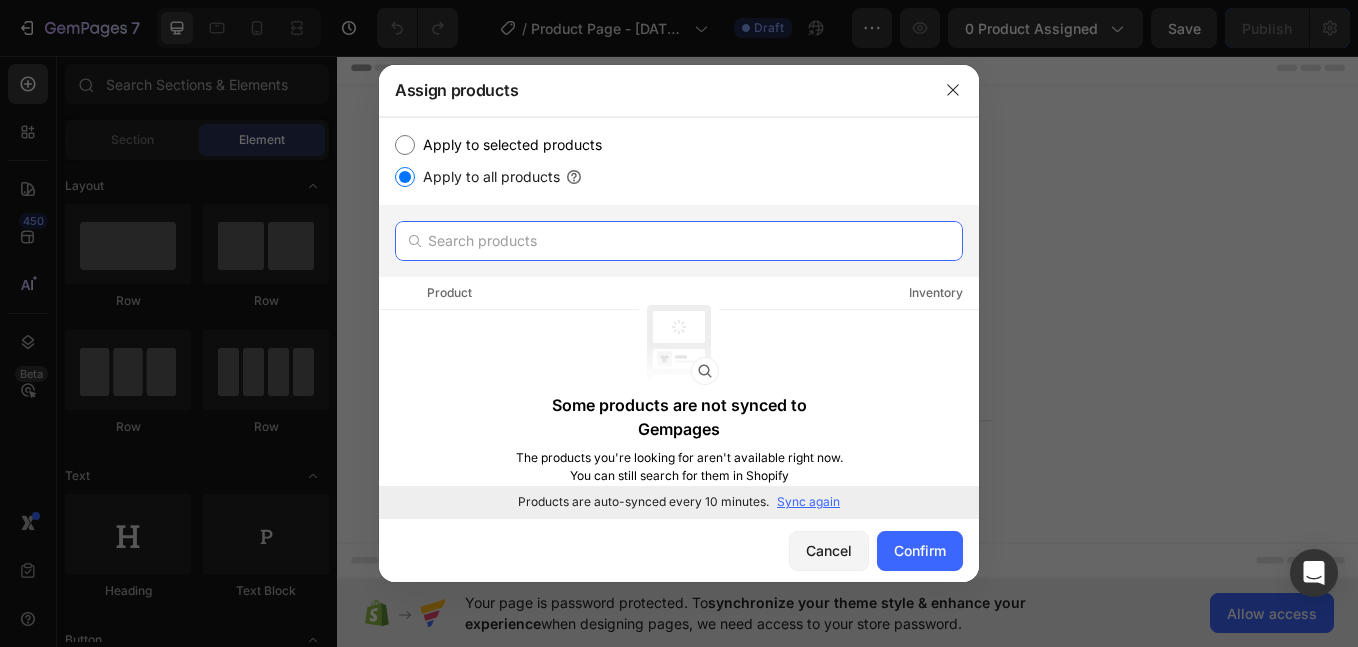 click at bounding box center [679, 241] 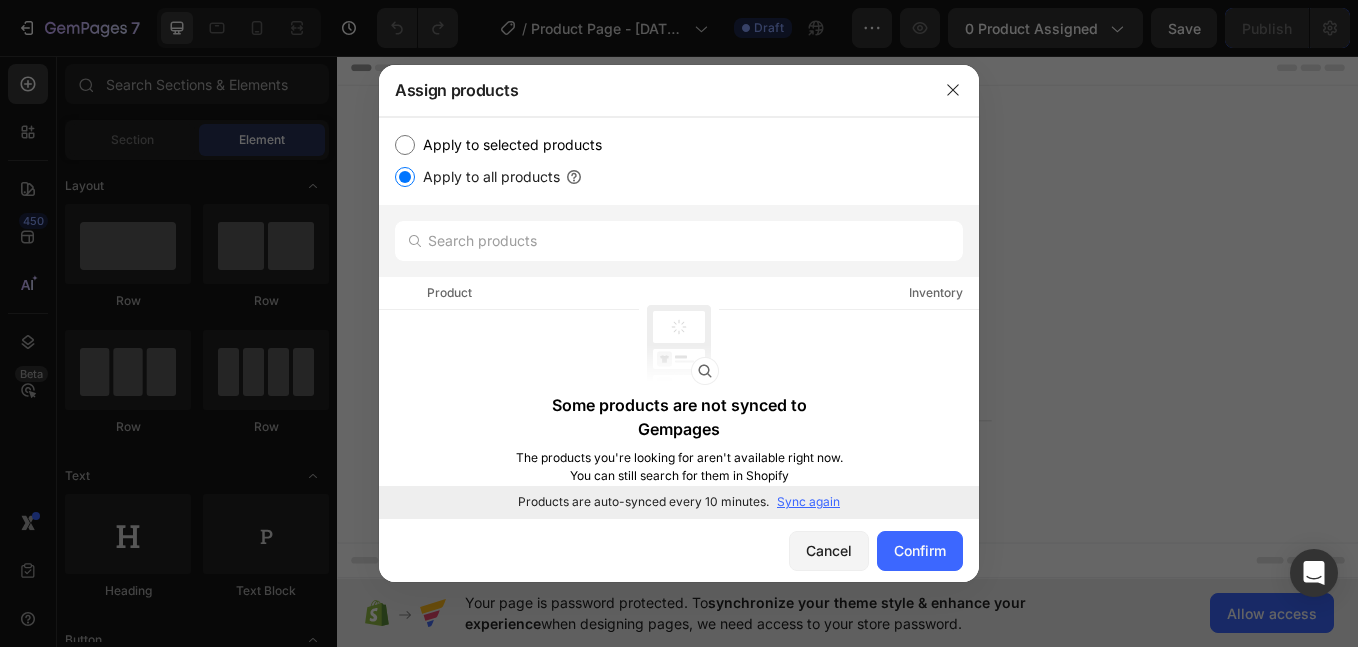 click on "Sync again" at bounding box center [808, 502] 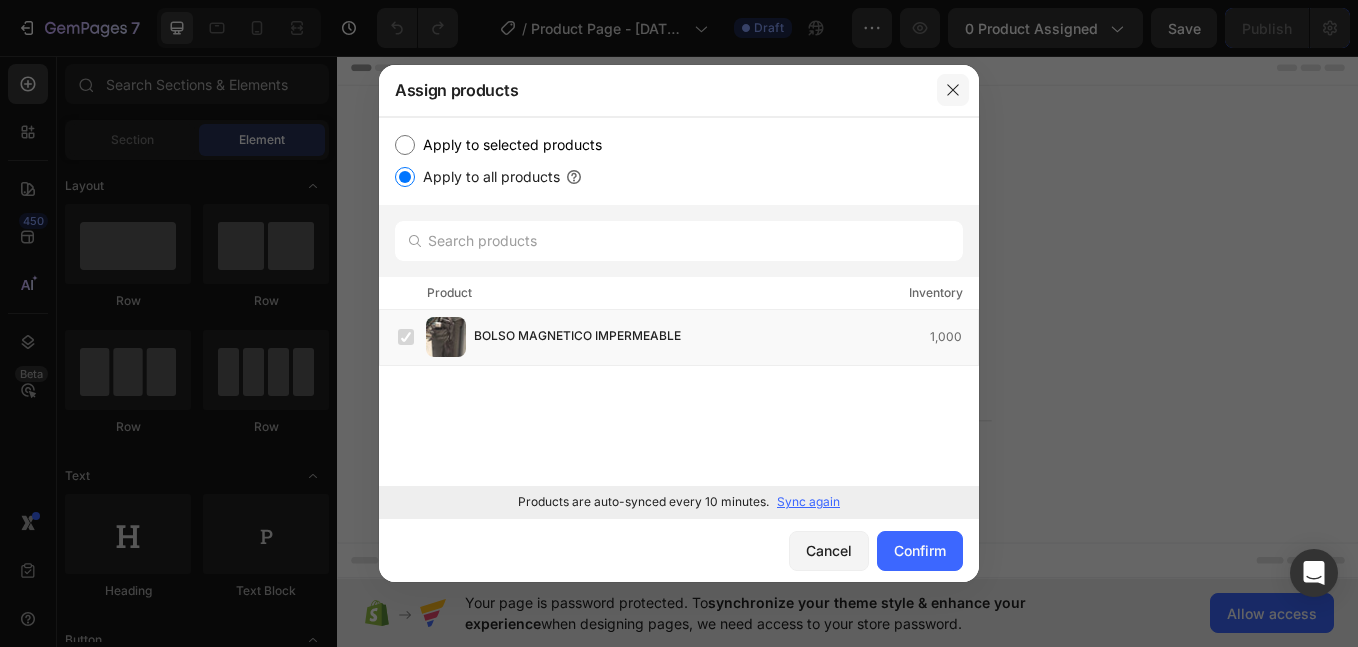 click at bounding box center [953, 90] 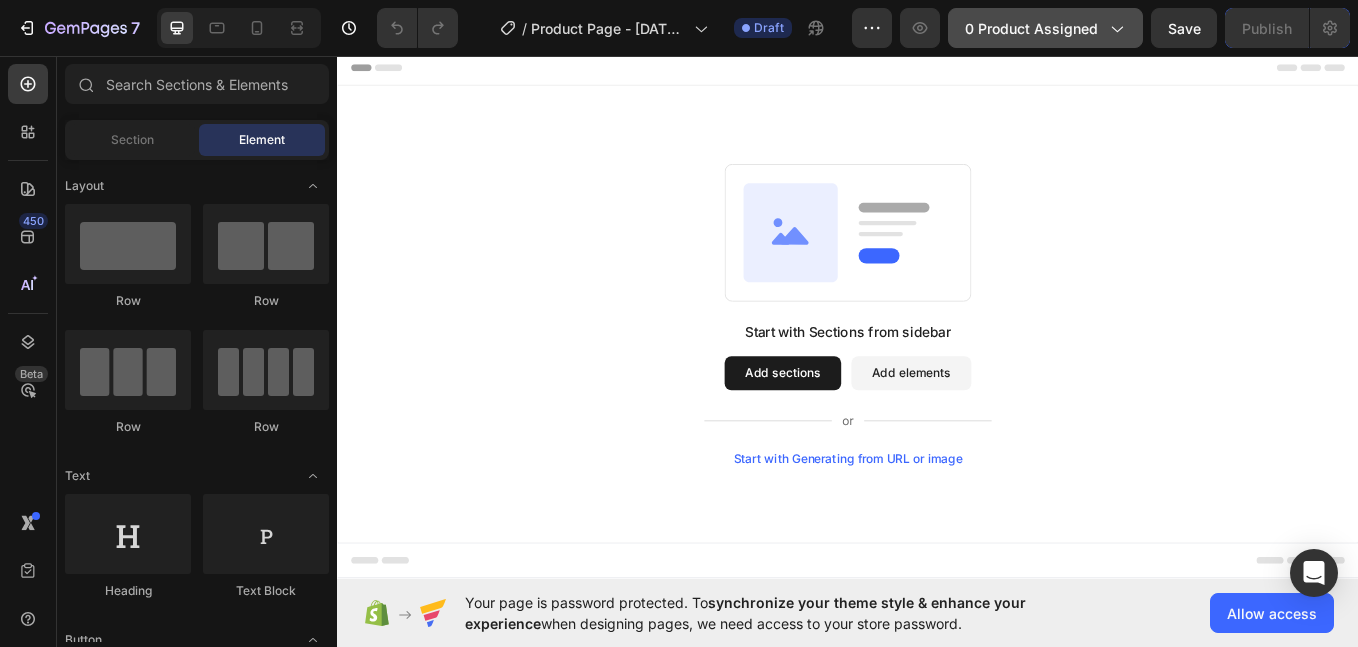click on "0 product assigned" at bounding box center (1045, 28) 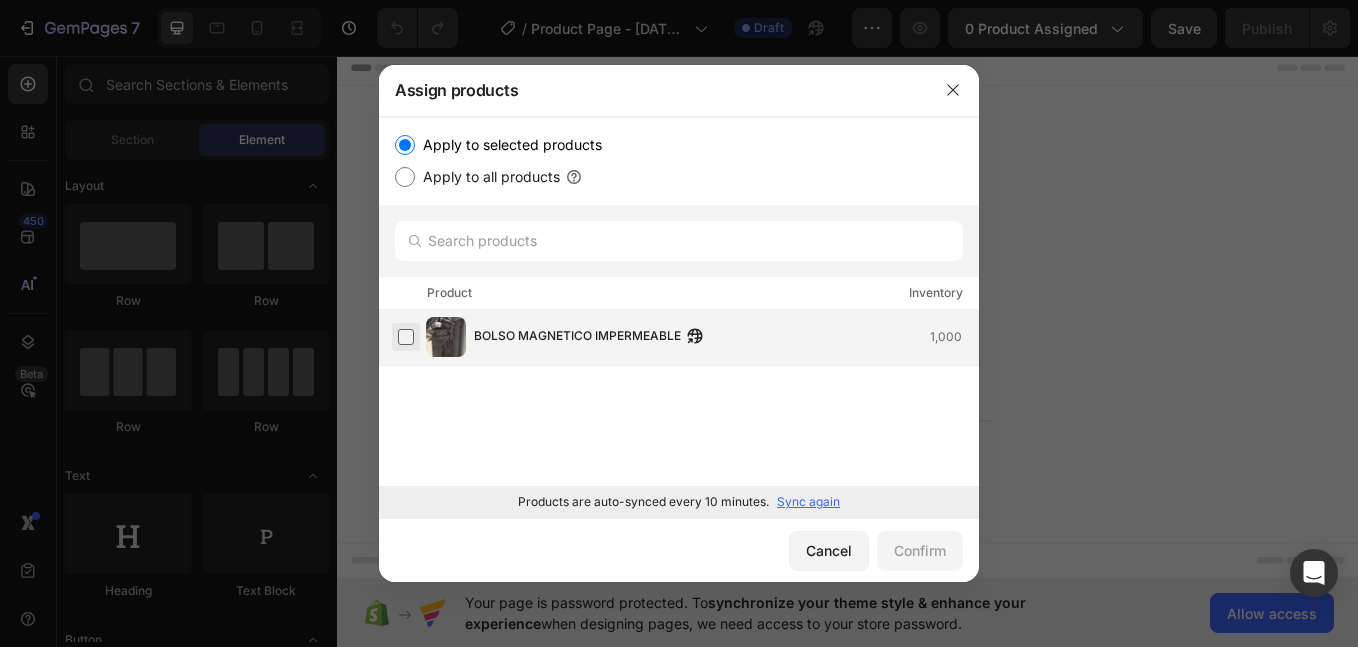 click at bounding box center (406, 337) 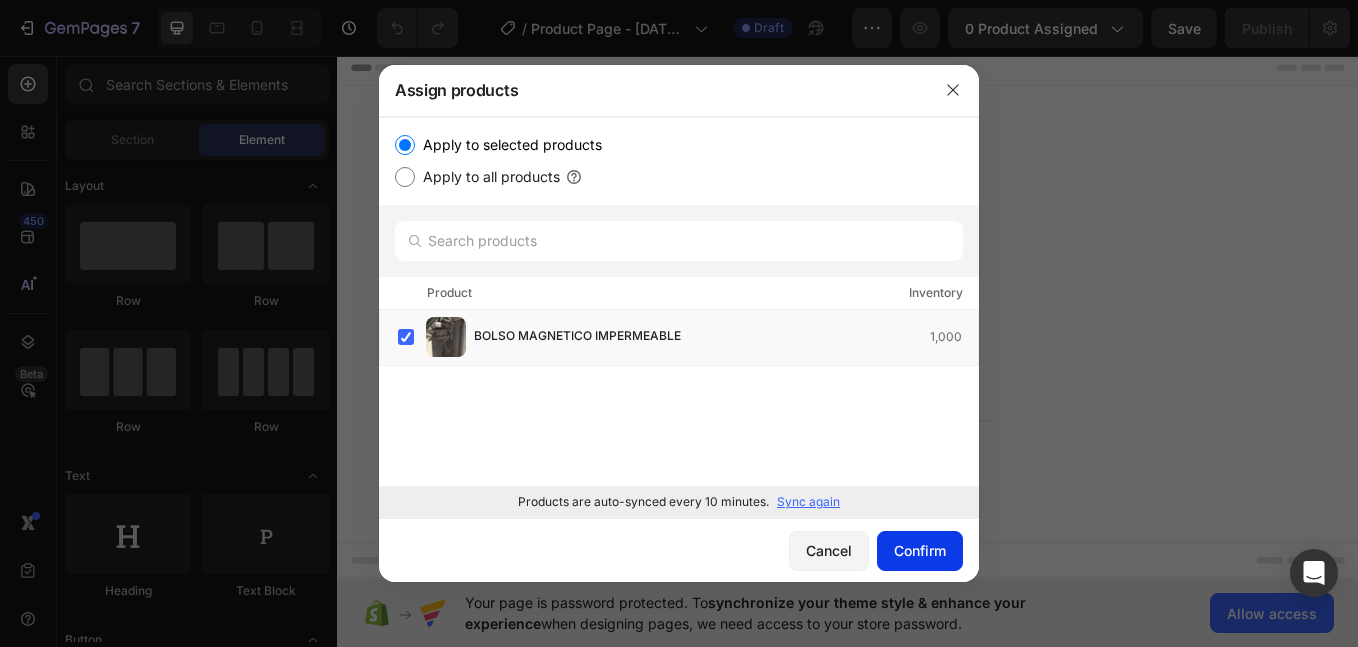 click on "Confirm" at bounding box center (920, 550) 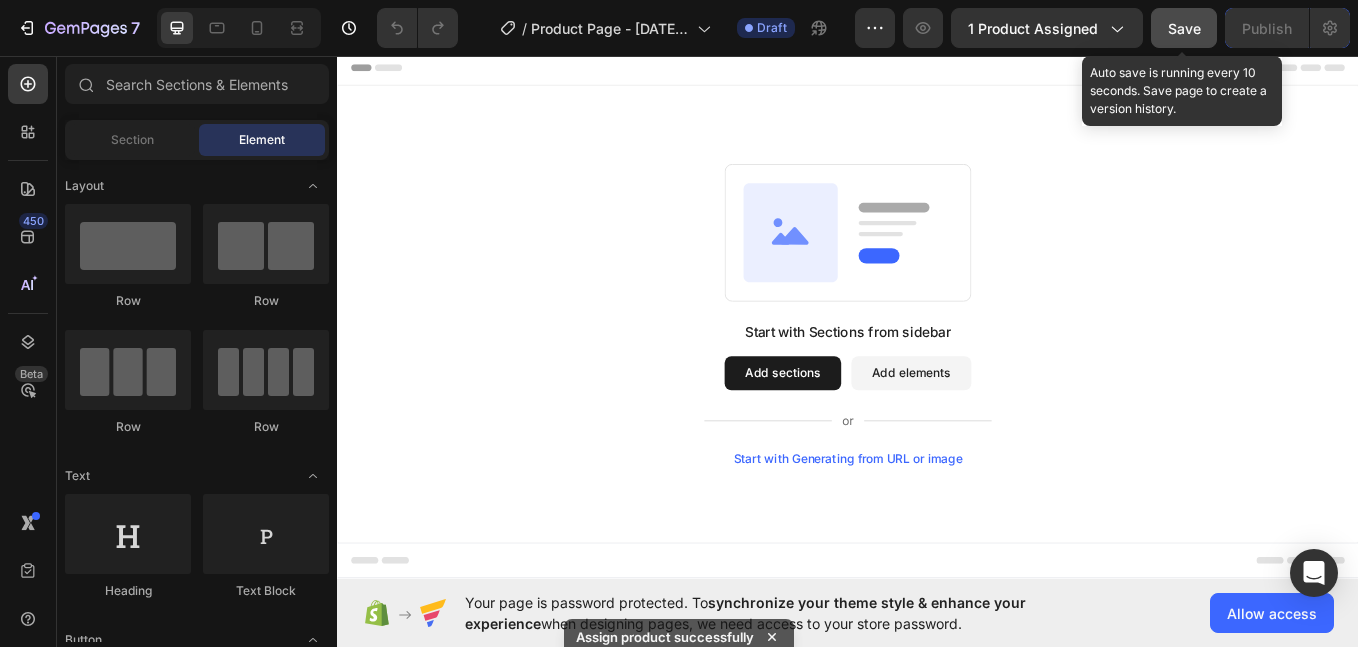 click on "Save" at bounding box center [1184, 28] 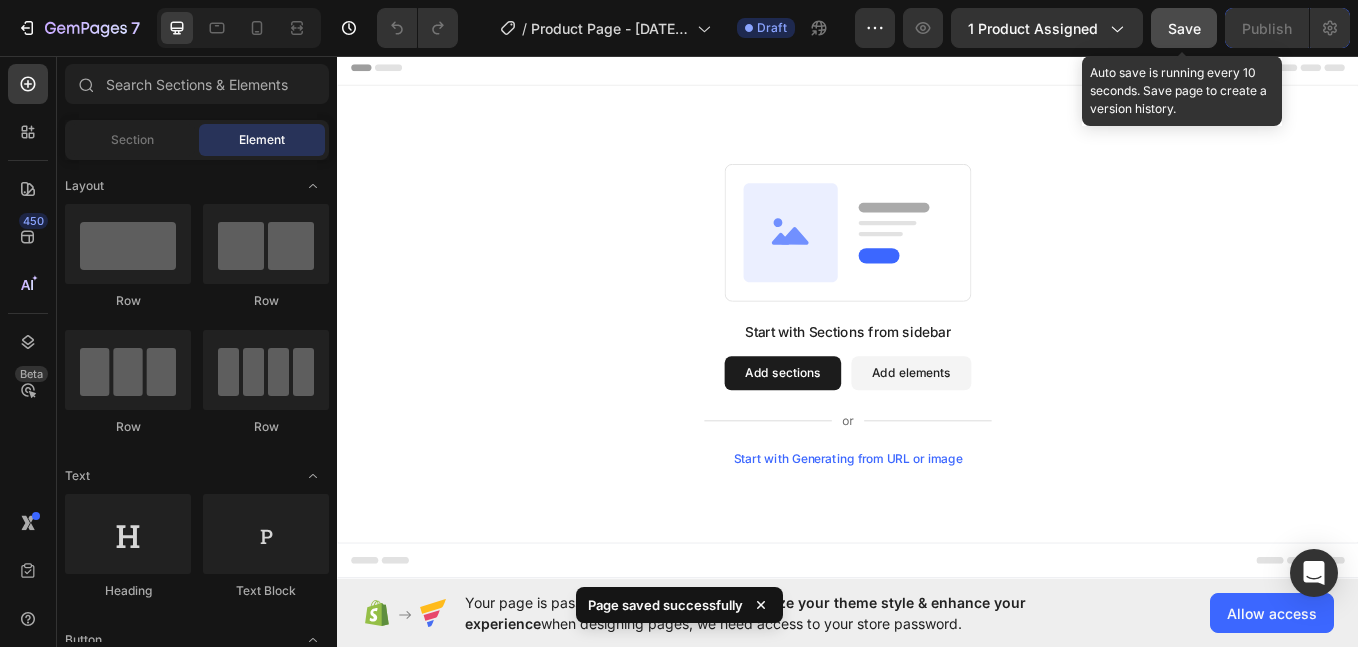 drag, startPoint x: 1200, startPoint y: 27, endPoint x: 989, endPoint y: 27, distance: 211 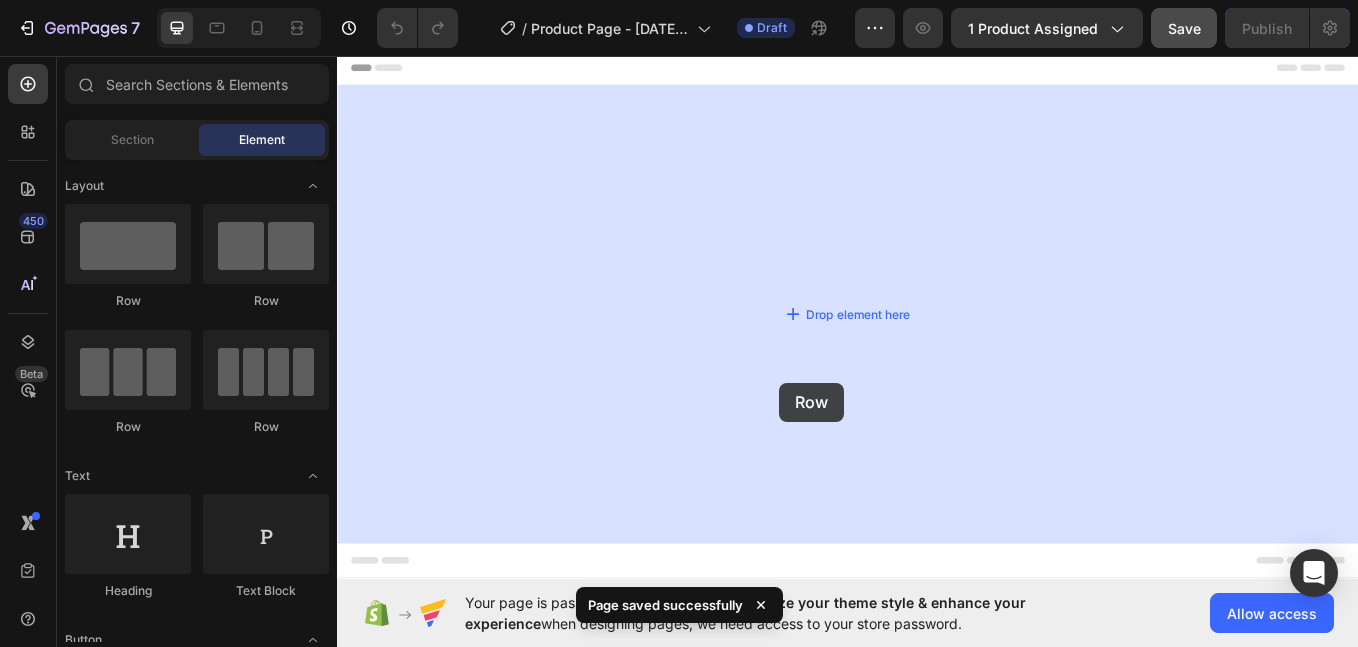 drag, startPoint x: 608, startPoint y: 406, endPoint x: 857, endPoint y: 440, distance: 251.31056 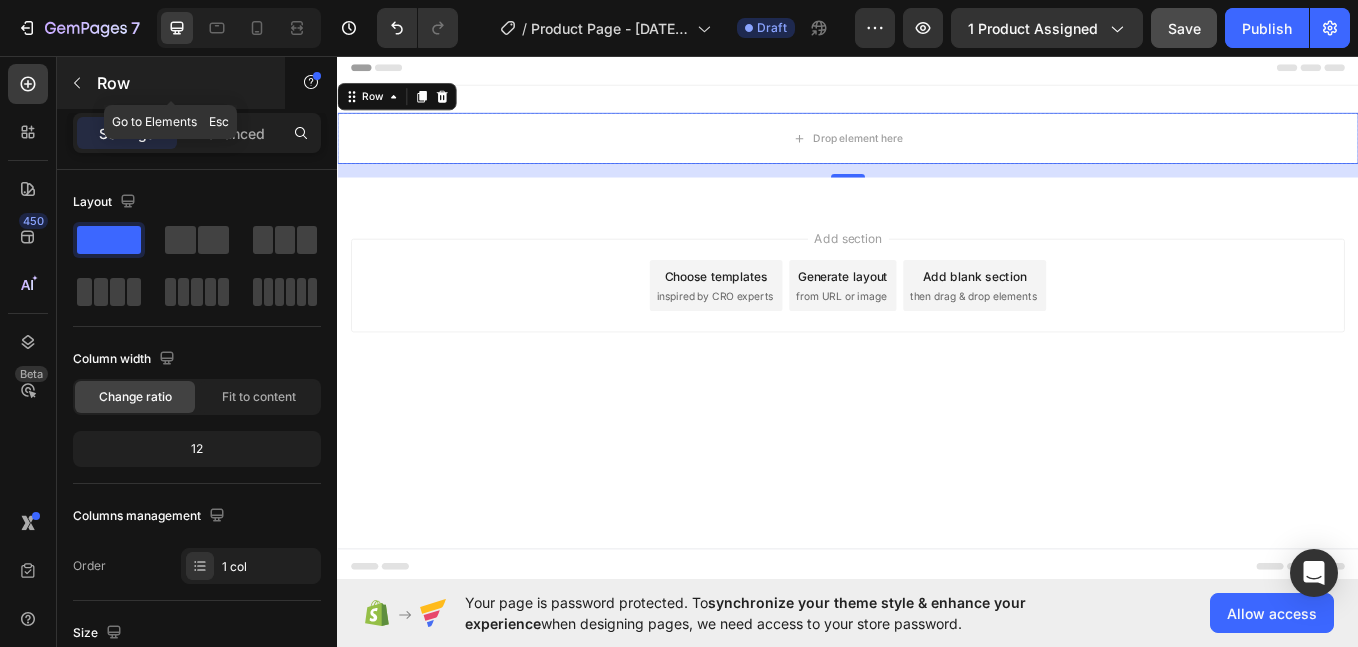 click at bounding box center [77, 83] 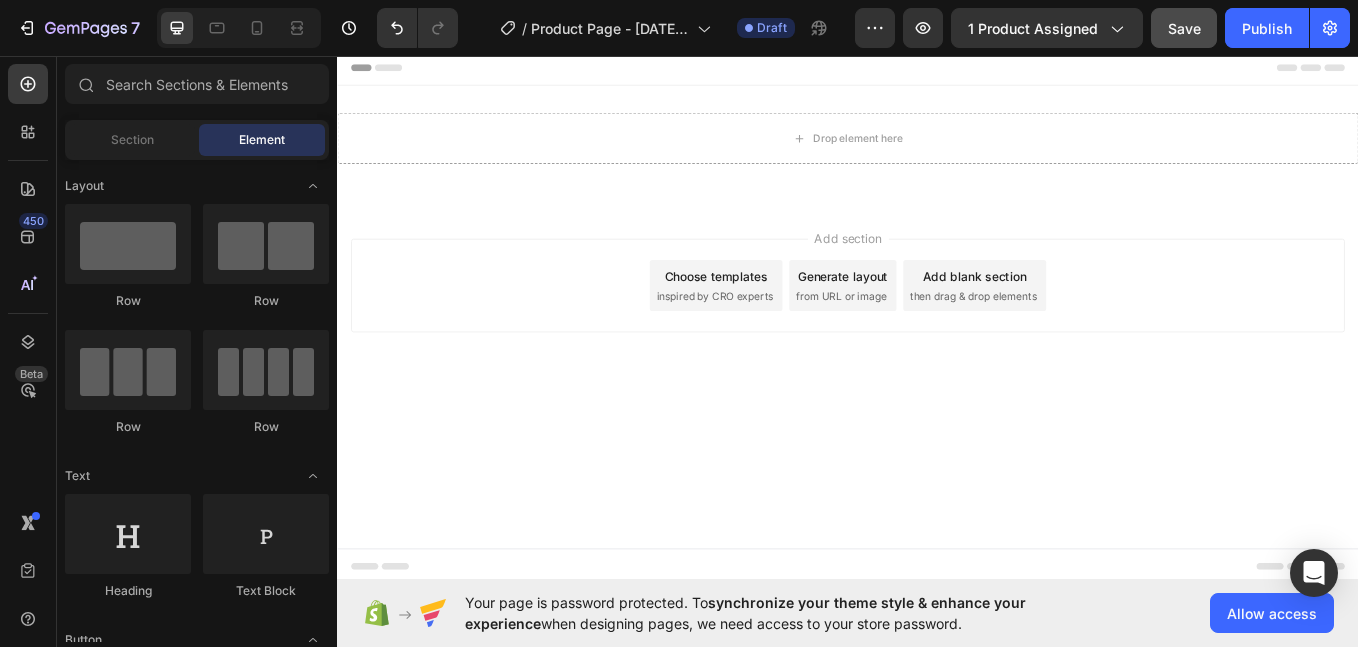 click on "Layout
Row
Row
Row
Row Text
Heading
Text Block Button
Button
Button Media
Image
Image
Video
Video Banner
Hero Banner" at bounding box center [197, 3189] 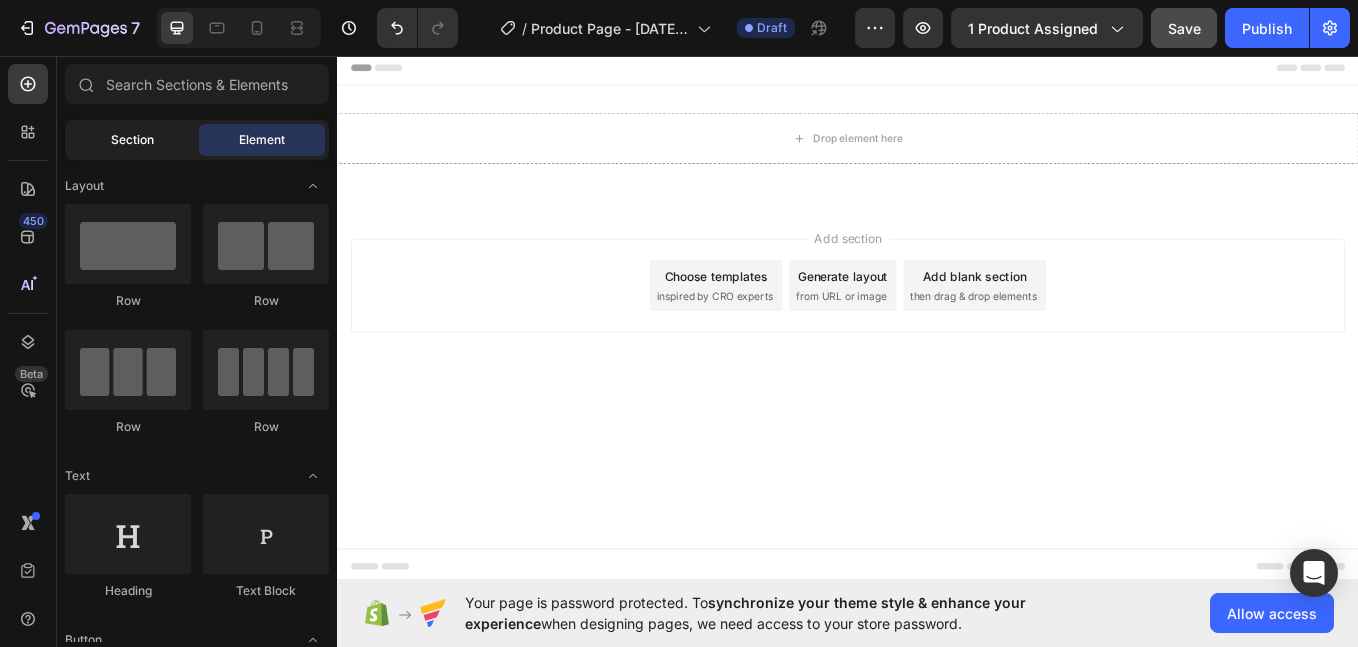 click on "Section" at bounding box center (132, 140) 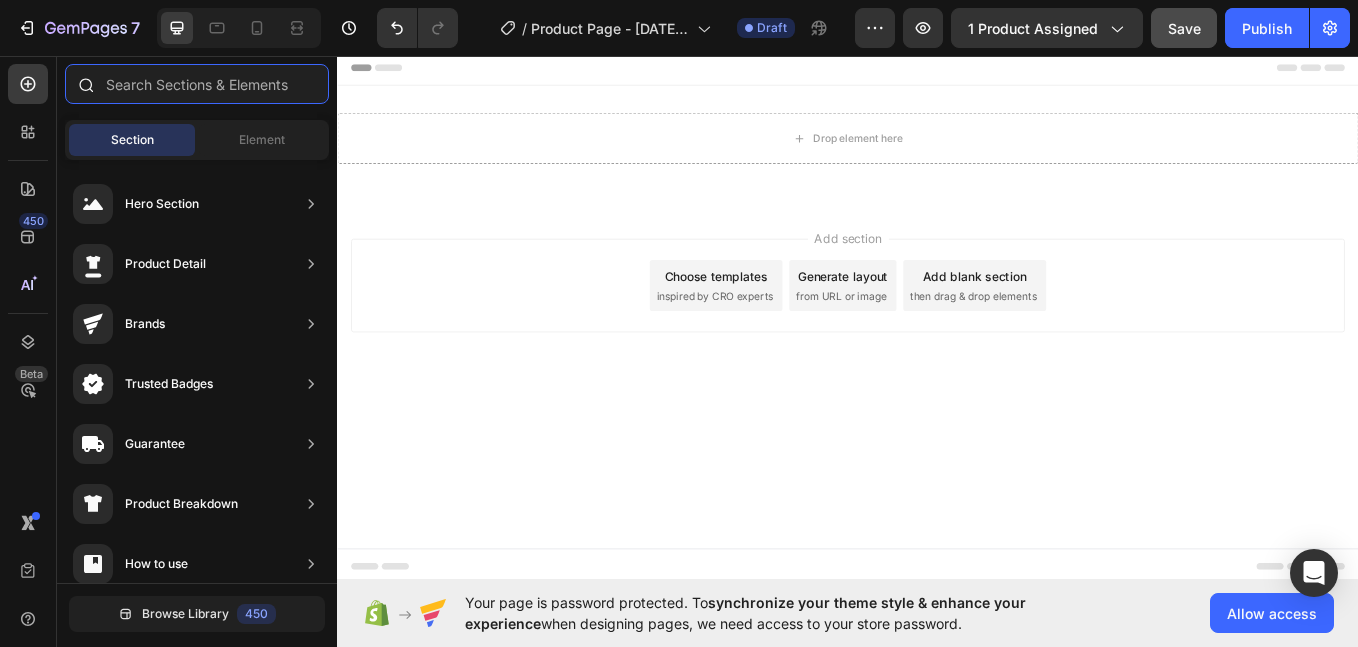 click at bounding box center [197, 84] 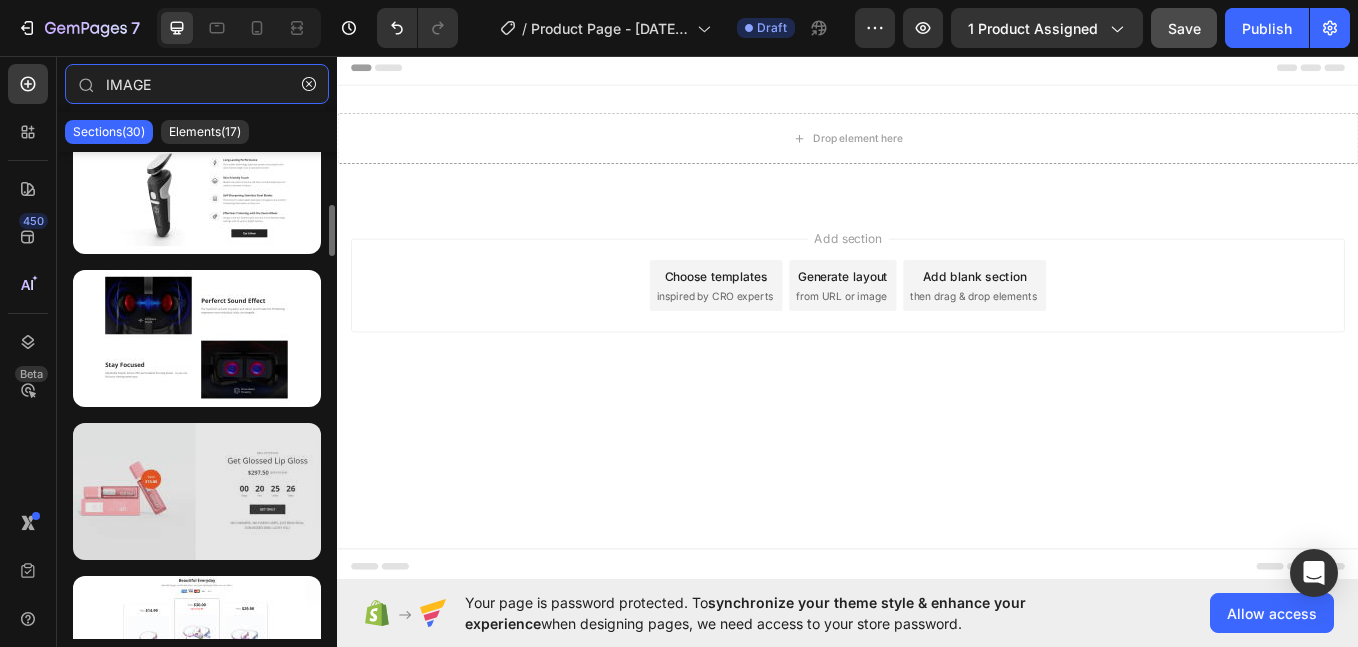 scroll, scrollTop: 0, scrollLeft: 0, axis: both 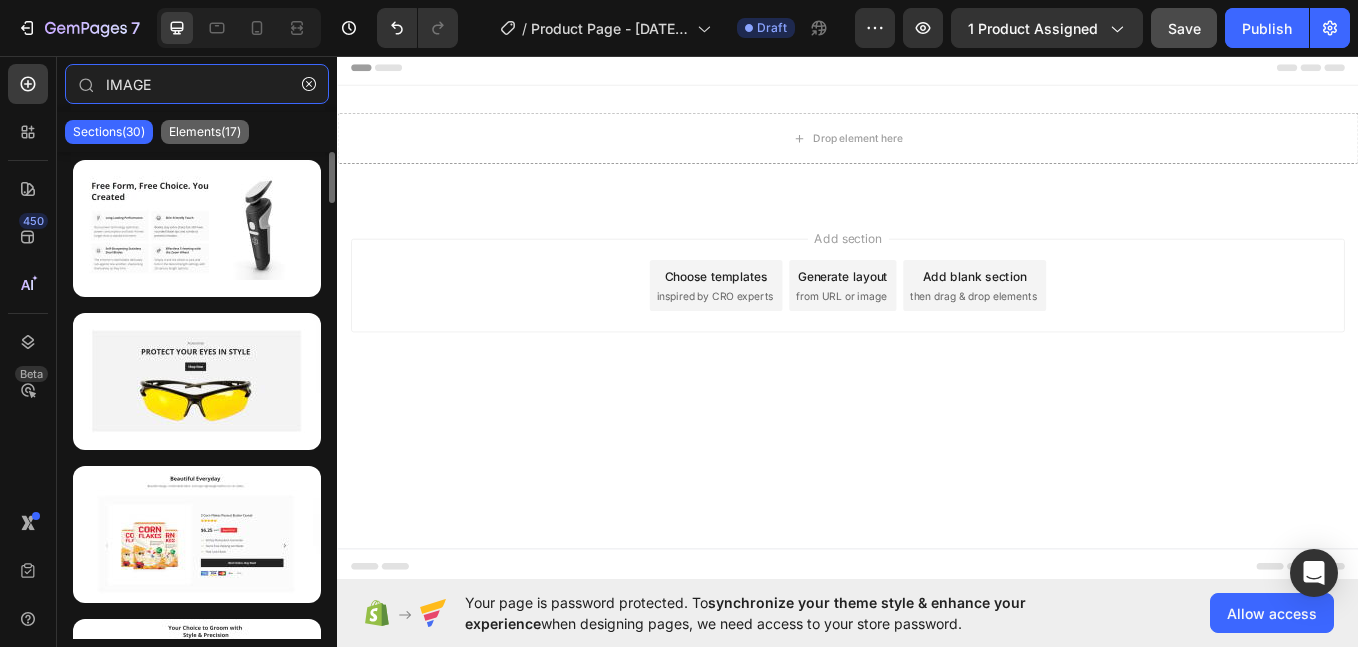 type on "IMAGE" 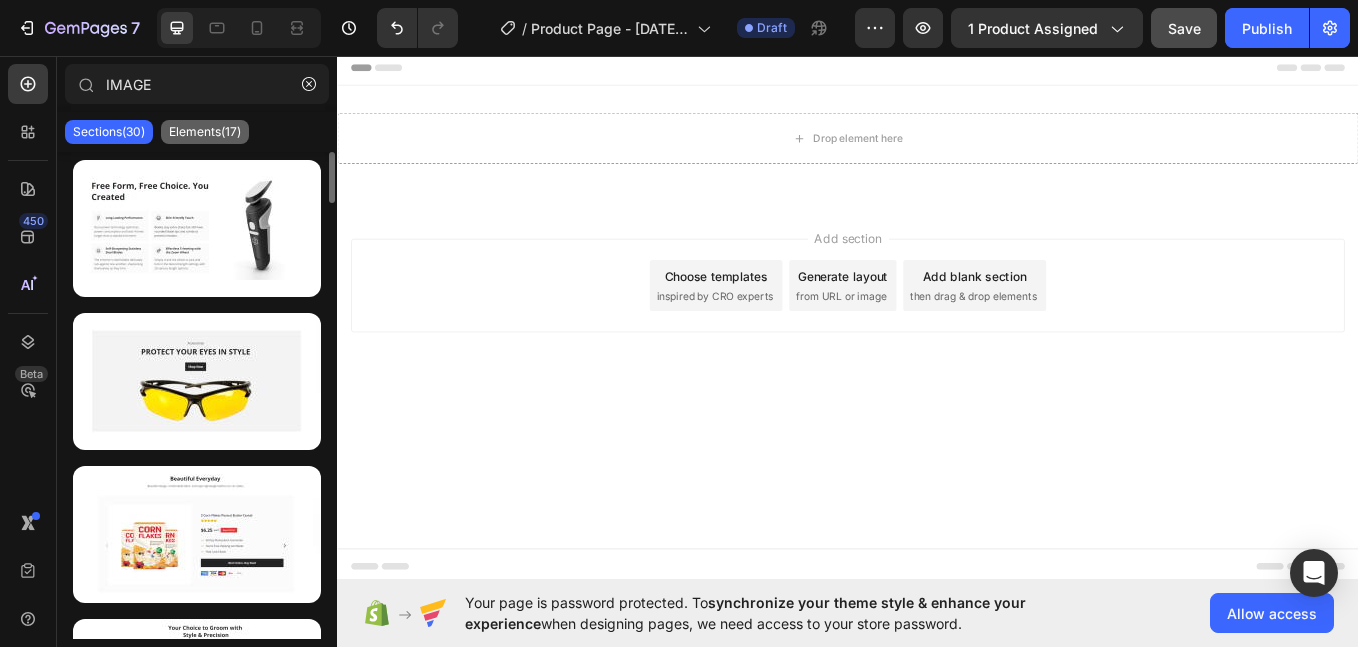 click on "Elements(17)" 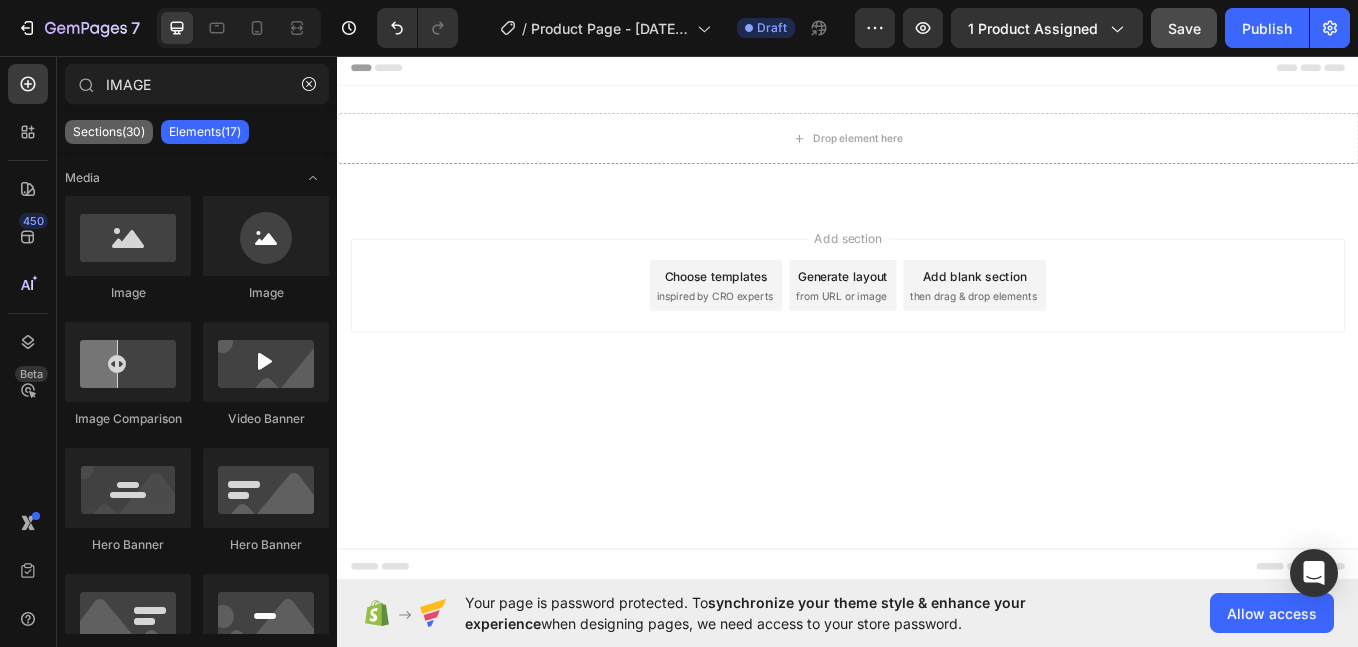click on "Sections(30)" at bounding box center [109, 132] 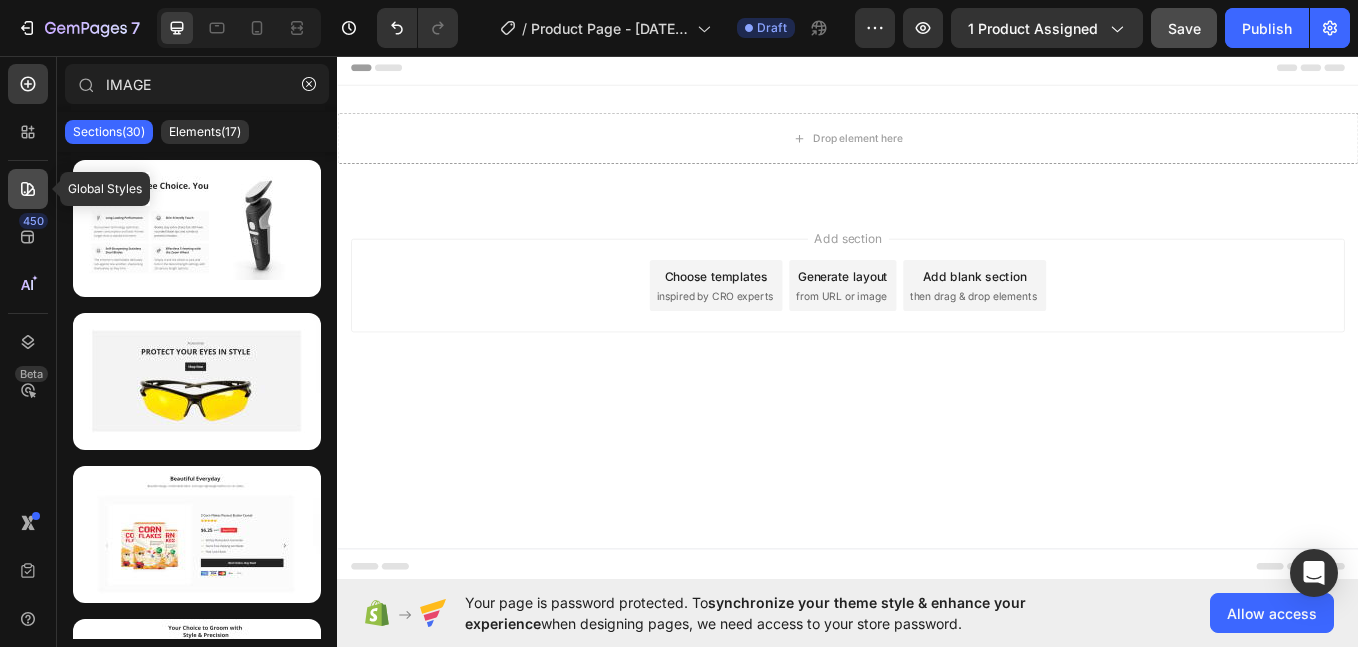 click 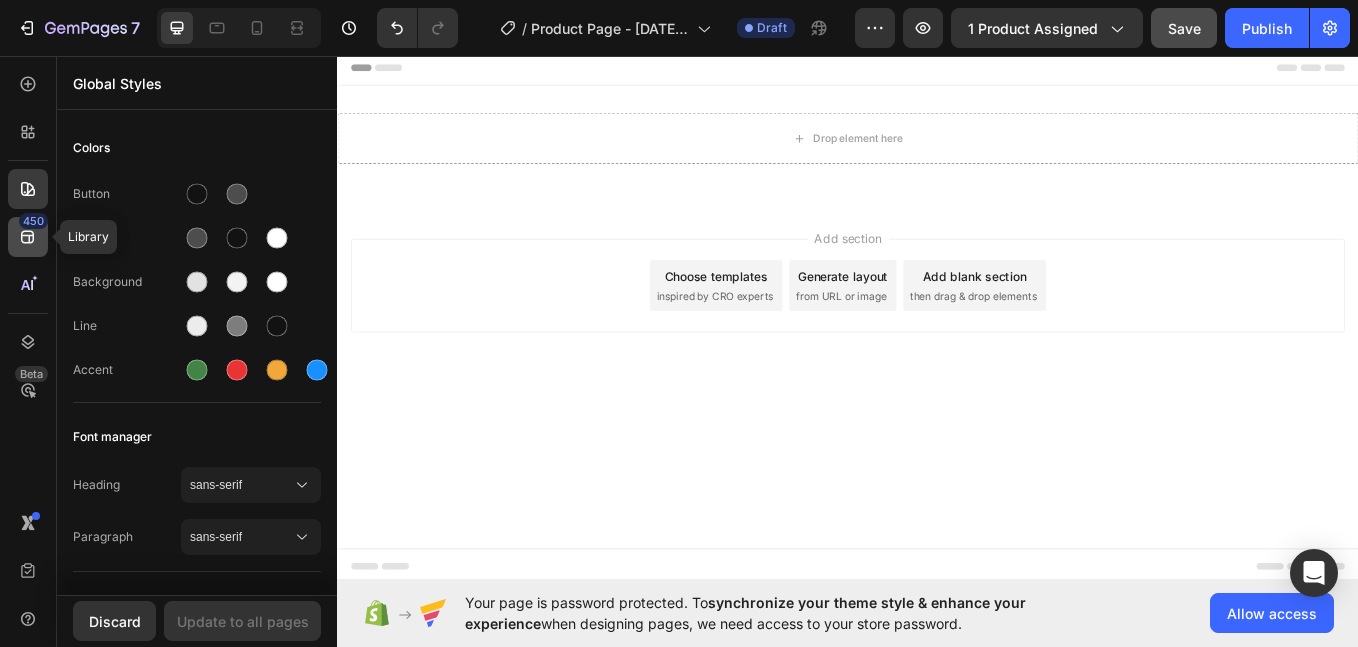 click on "450" 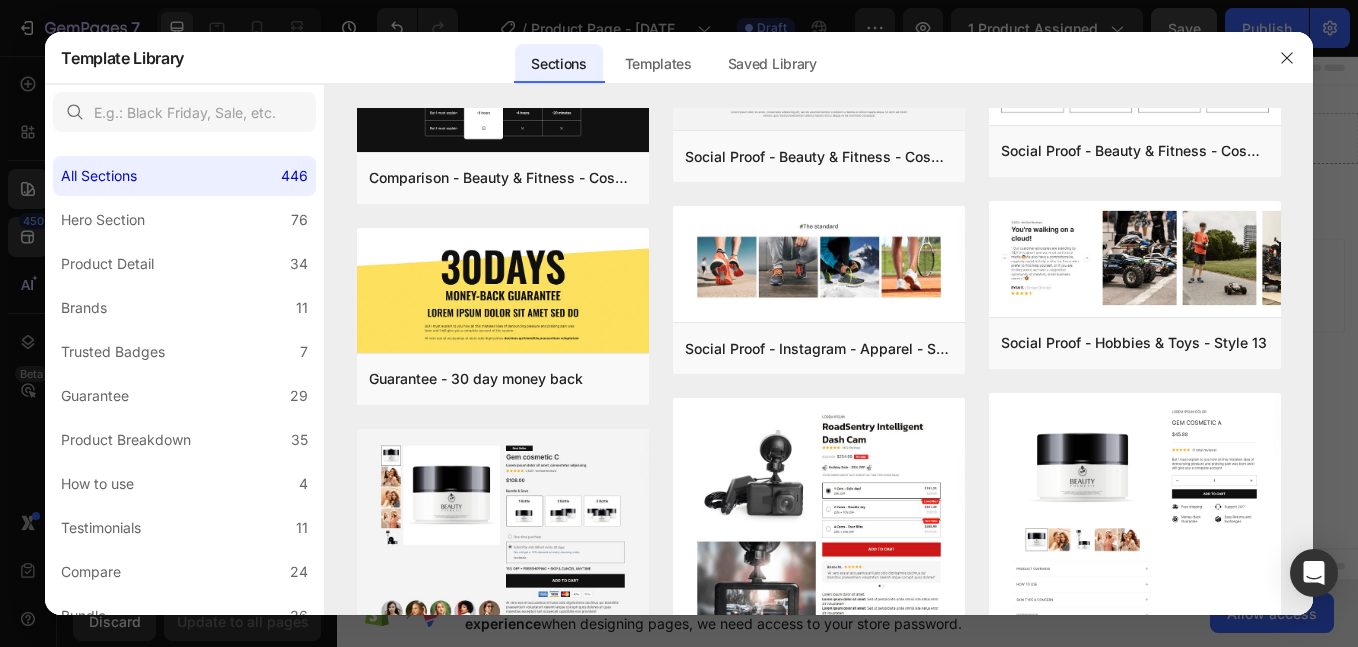 scroll, scrollTop: 0, scrollLeft: 0, axis: both 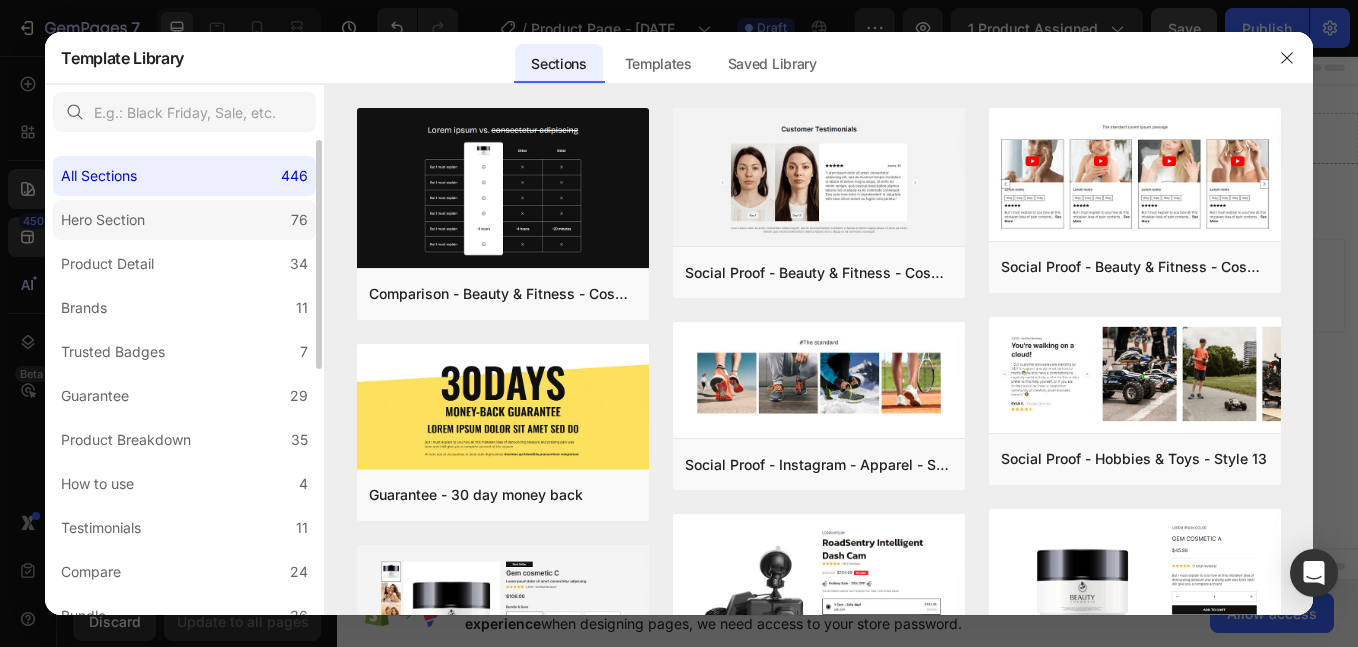 click on "Hero Section" at bounding box center (103, 220) 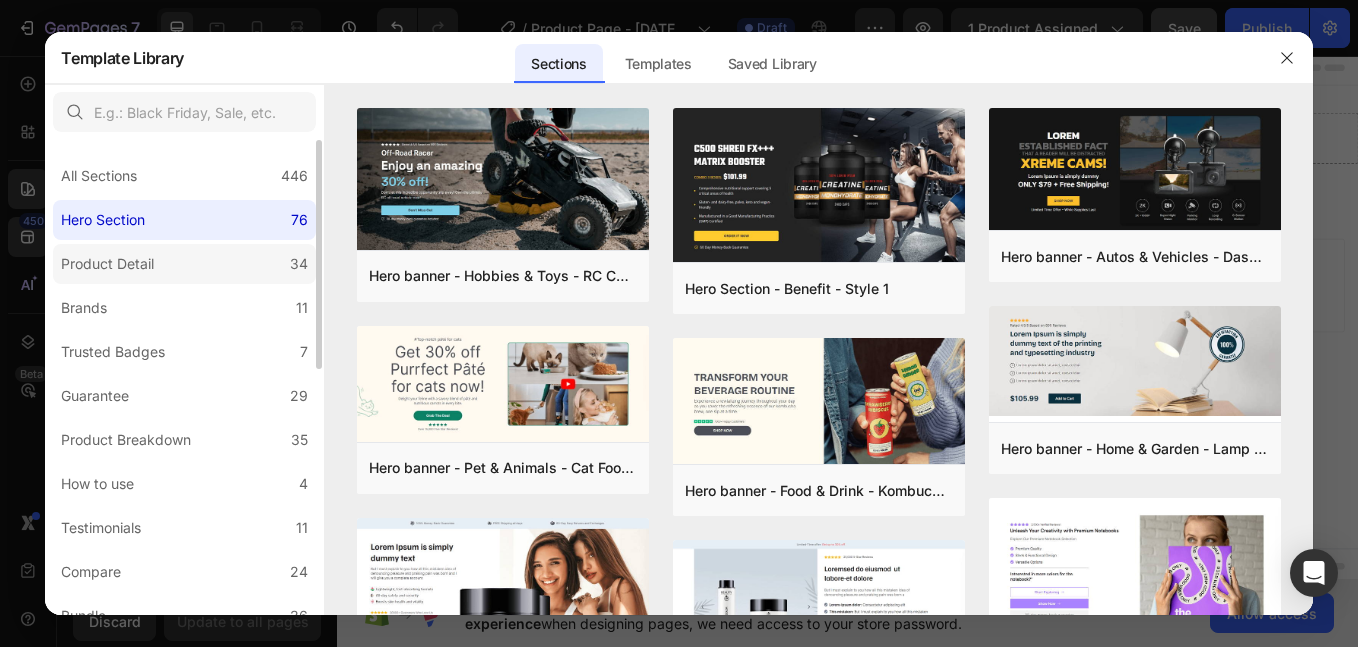 click on "Product Detail" at bounding box center [111, 264] 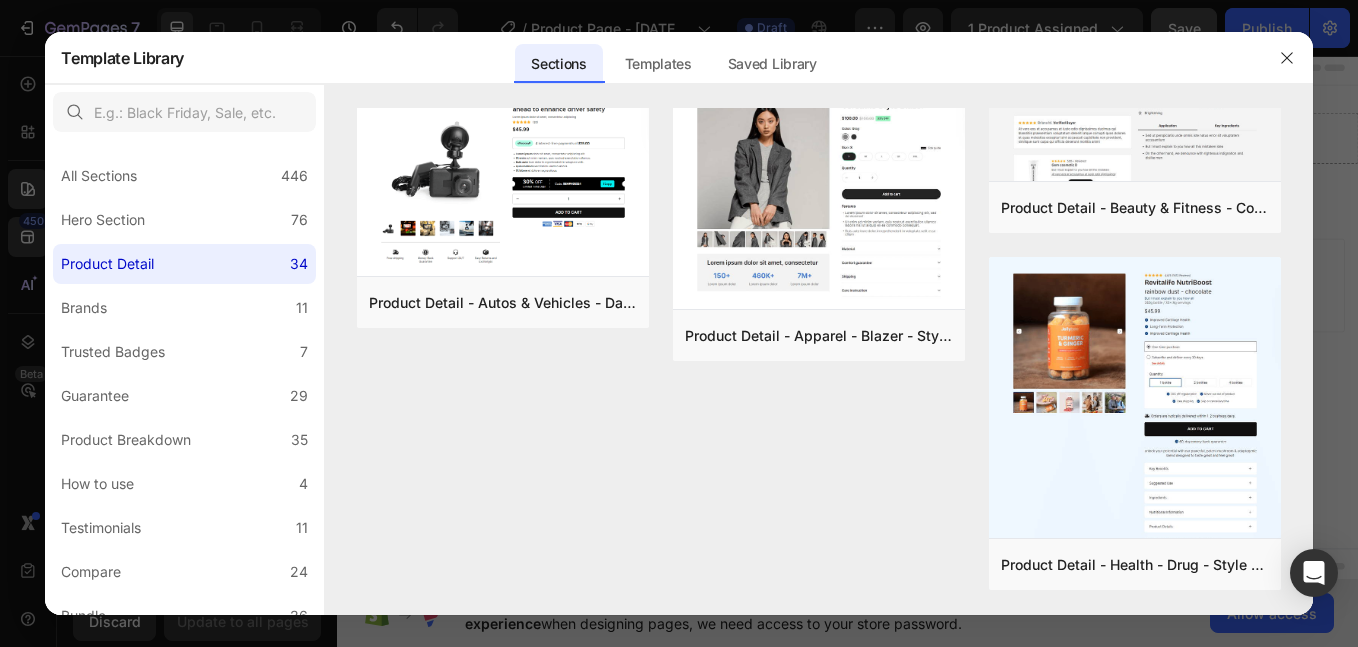 scroll, scrollTop: 0, scrollLeft: 0, axis: both 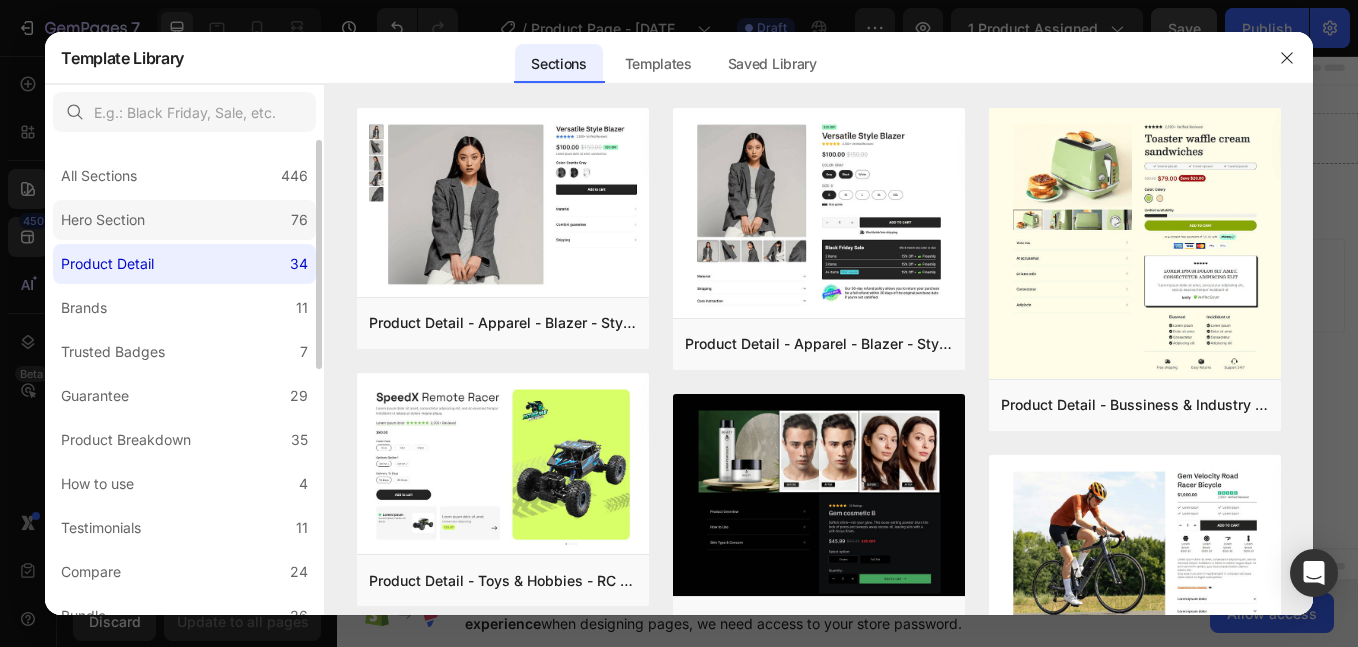 click on "Hero Section" at bounding box center [103, 220] 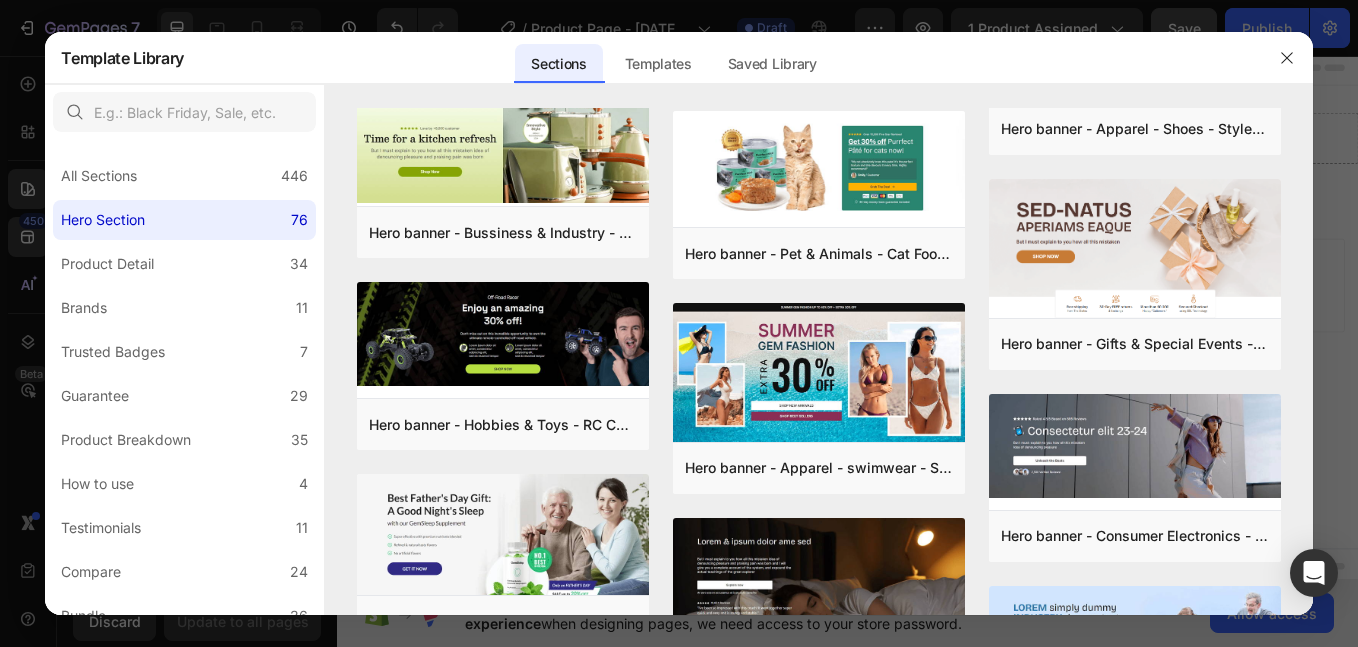 scroll, scrollTop: 1559, scrollLeft: 0, axis: vertical 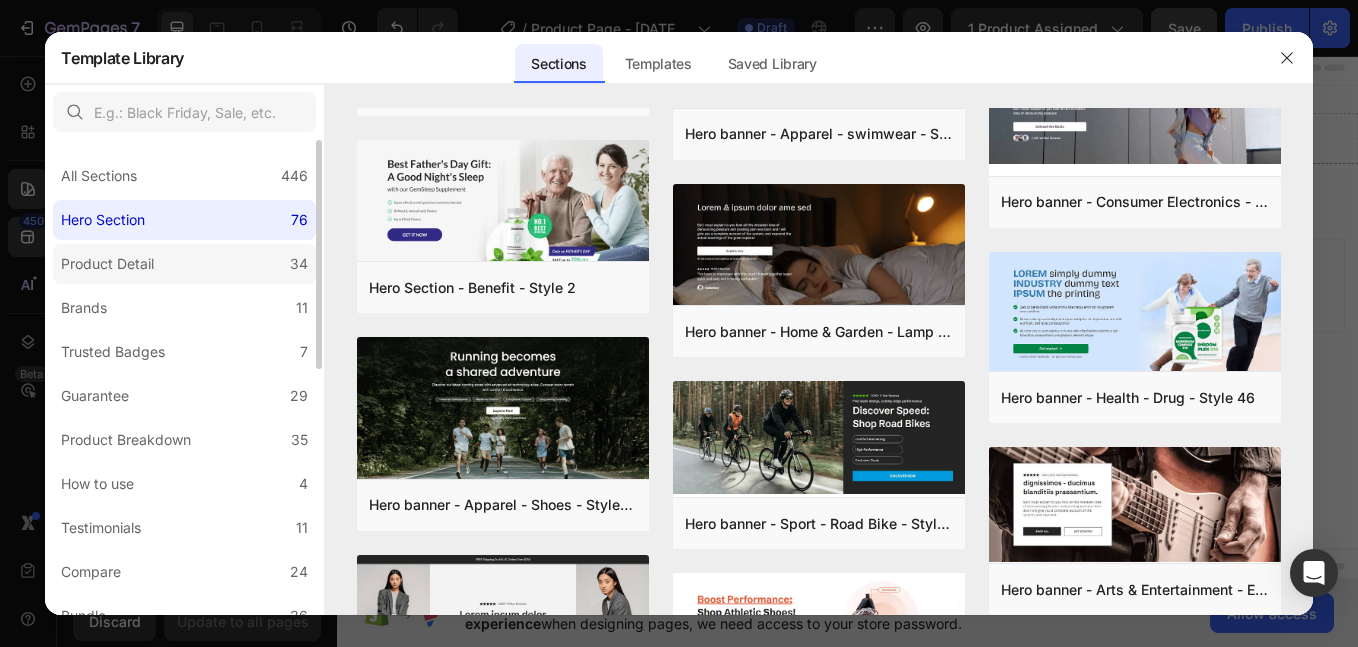 click on "Product Detail" at bounding box center [107, 264] 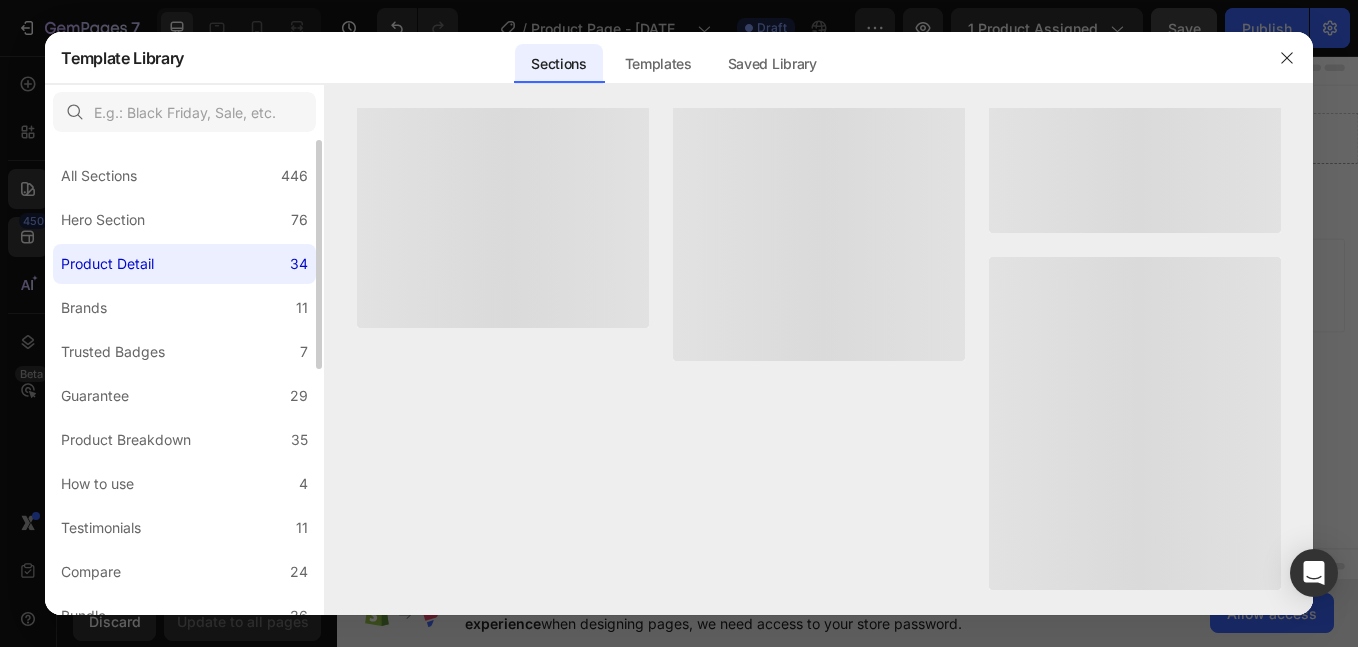 scroll, scrollTop: 0, scrollLeft: 0, axis: both 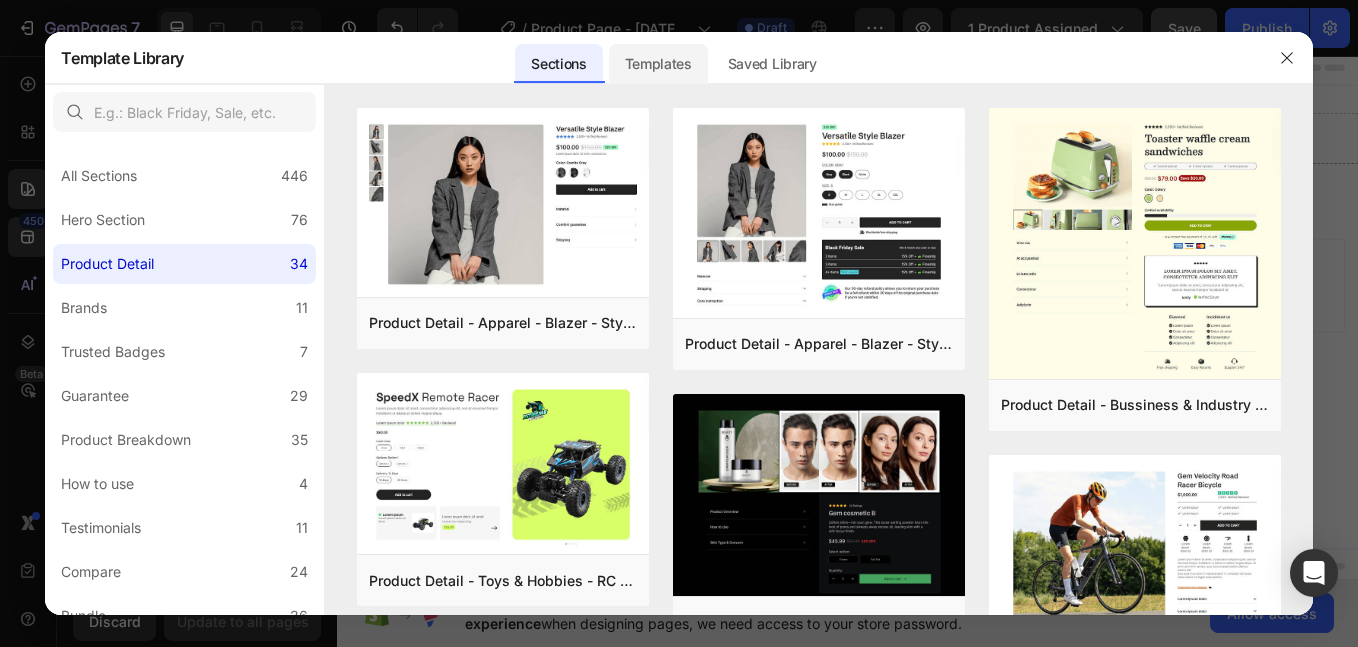 click on "Templates" 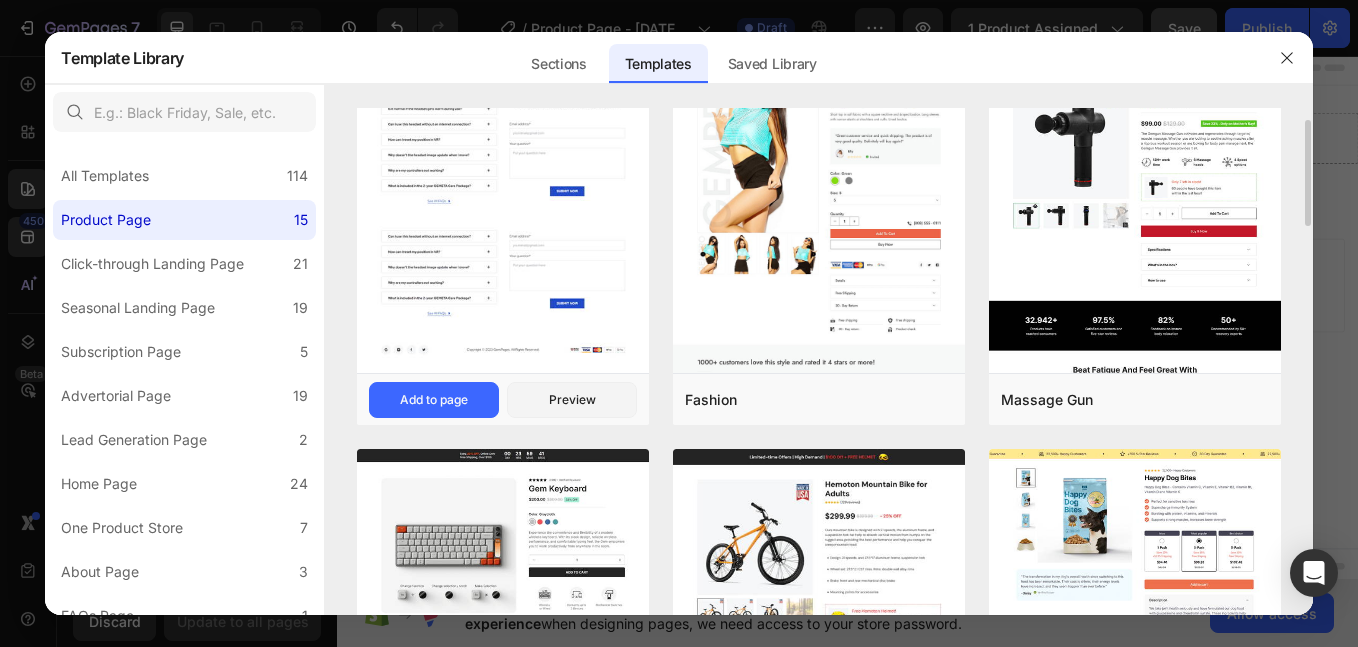scroll, scrollTop: 0, scrollLeft: 0, axis: both 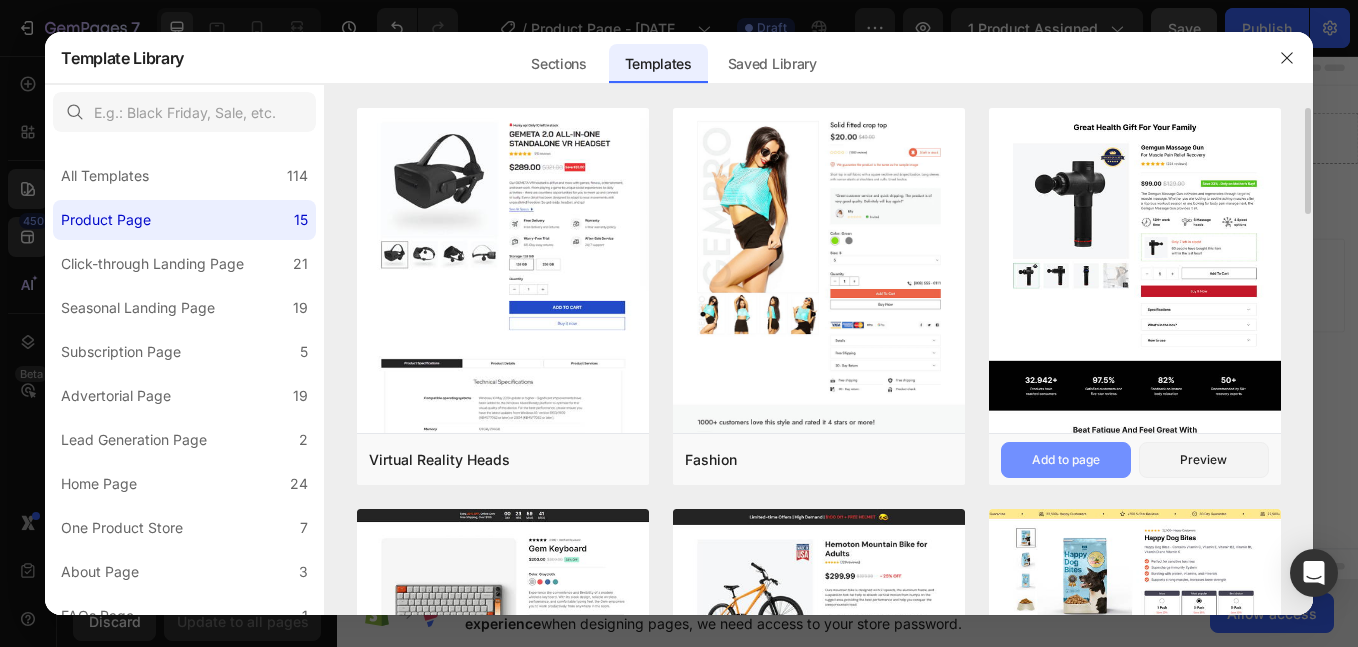 click on "Add to page" at bounding box center [1066, 460] 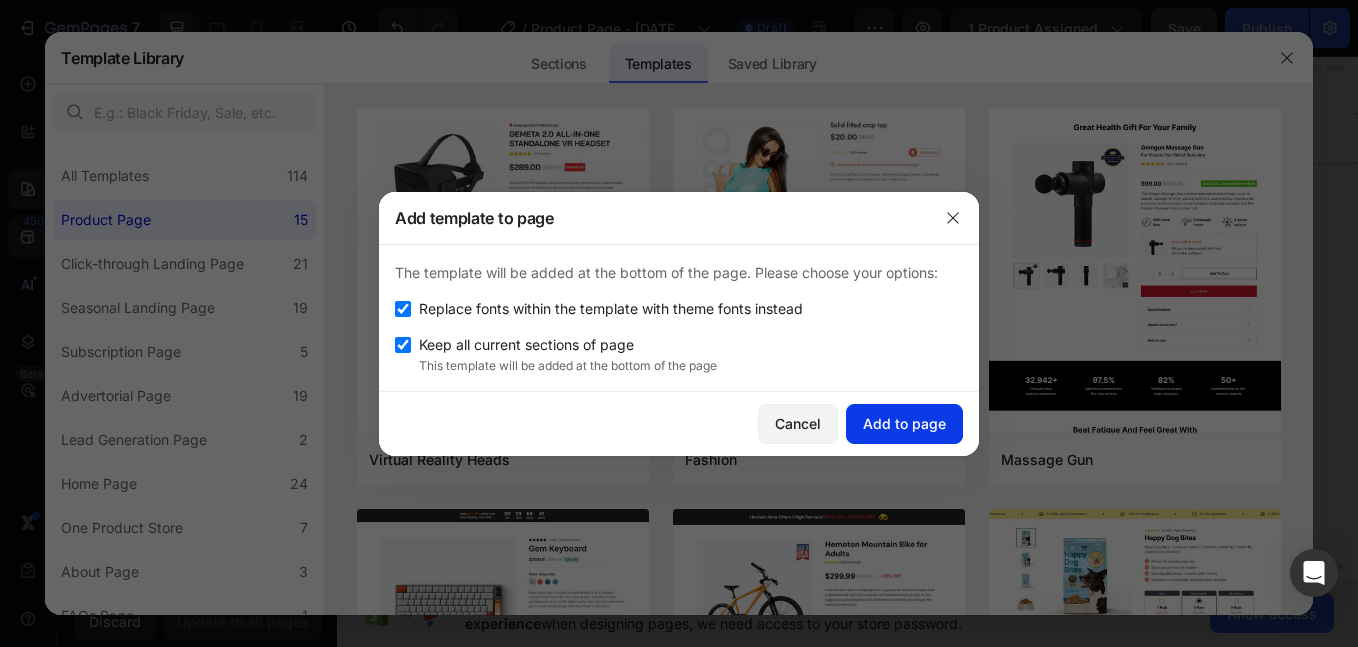 click on "Add to page" 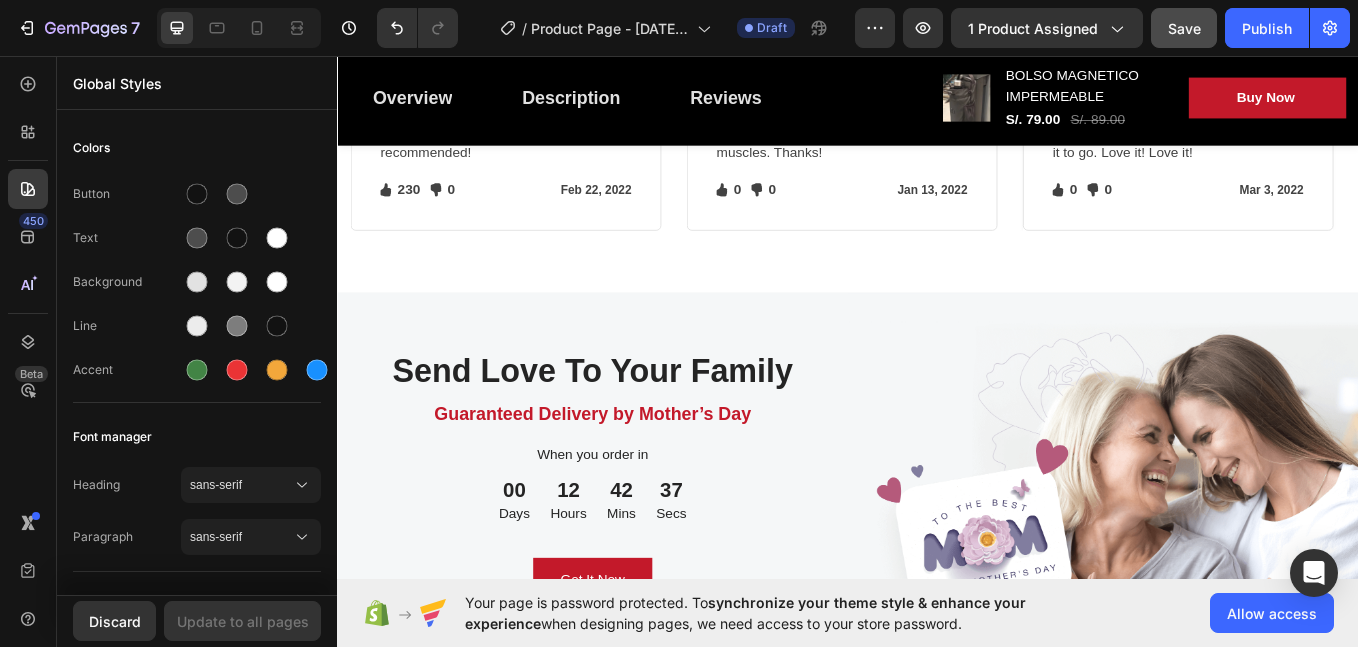 scroll, scrollTop: 5000, scrollLeft: 0, axis: vertical 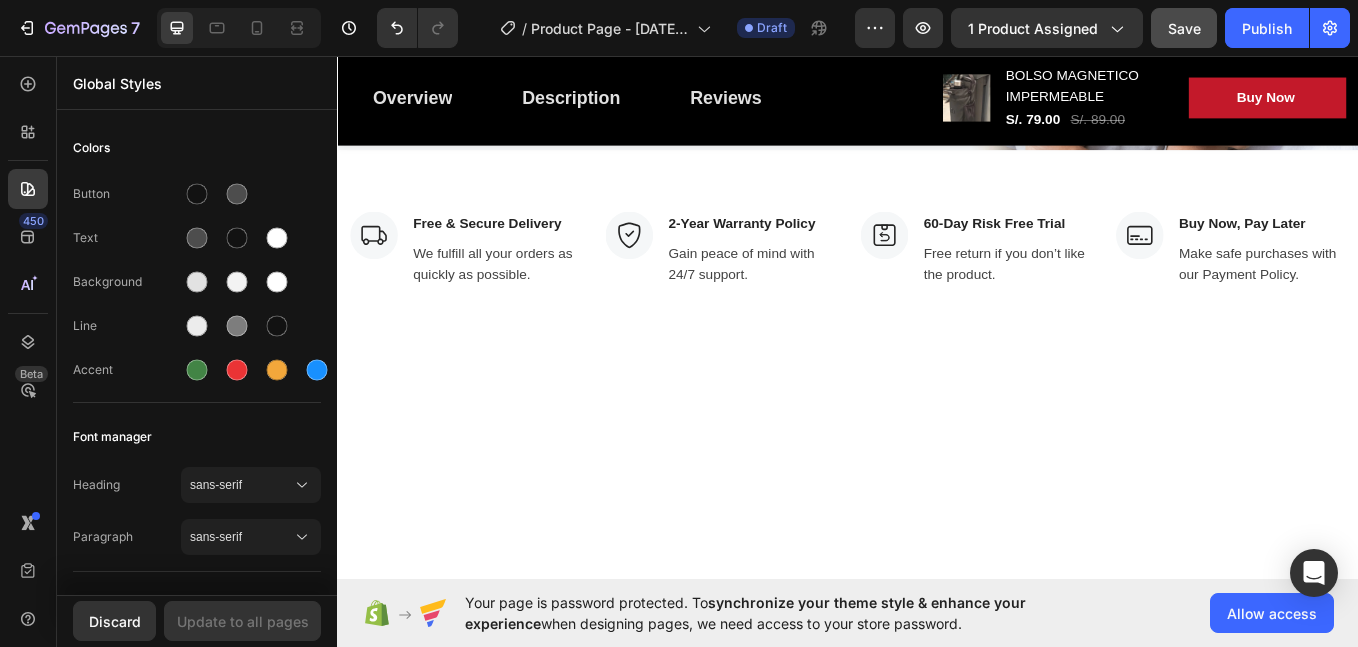 click on "Save" at bounding box center [1184, 28] 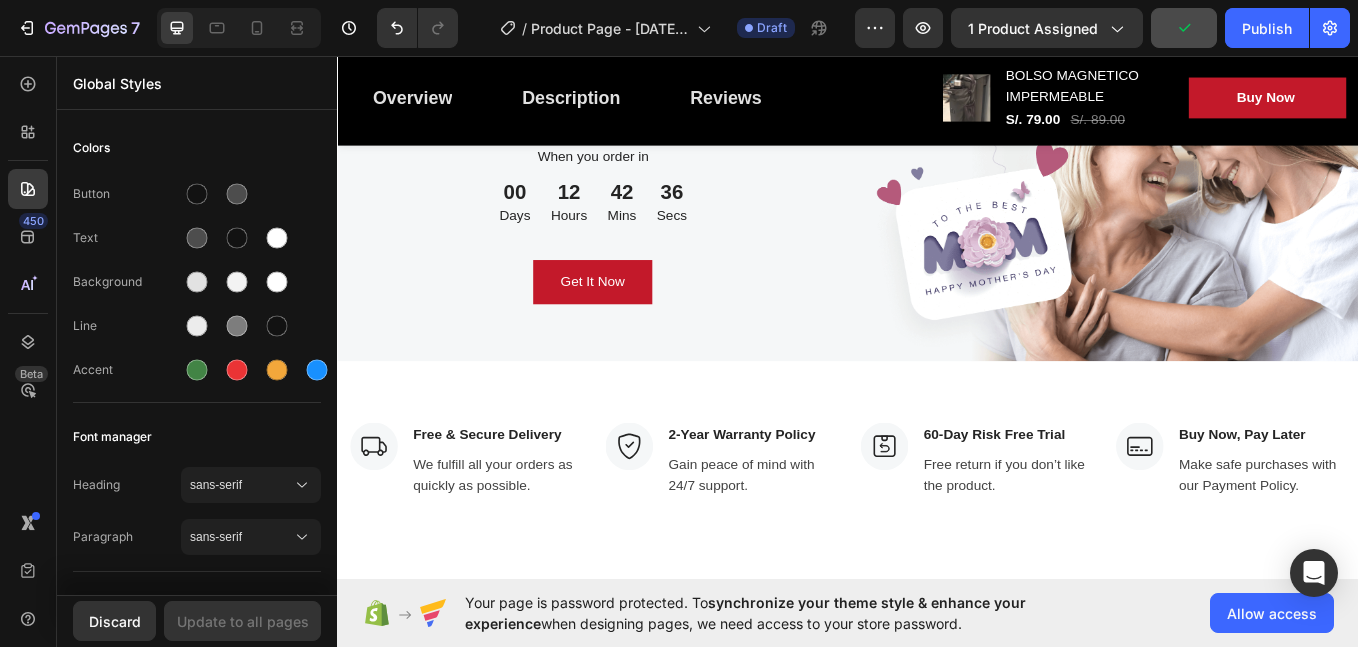 scroll, scrollTop: 5333, scrollLeft: 0, axis: vertical 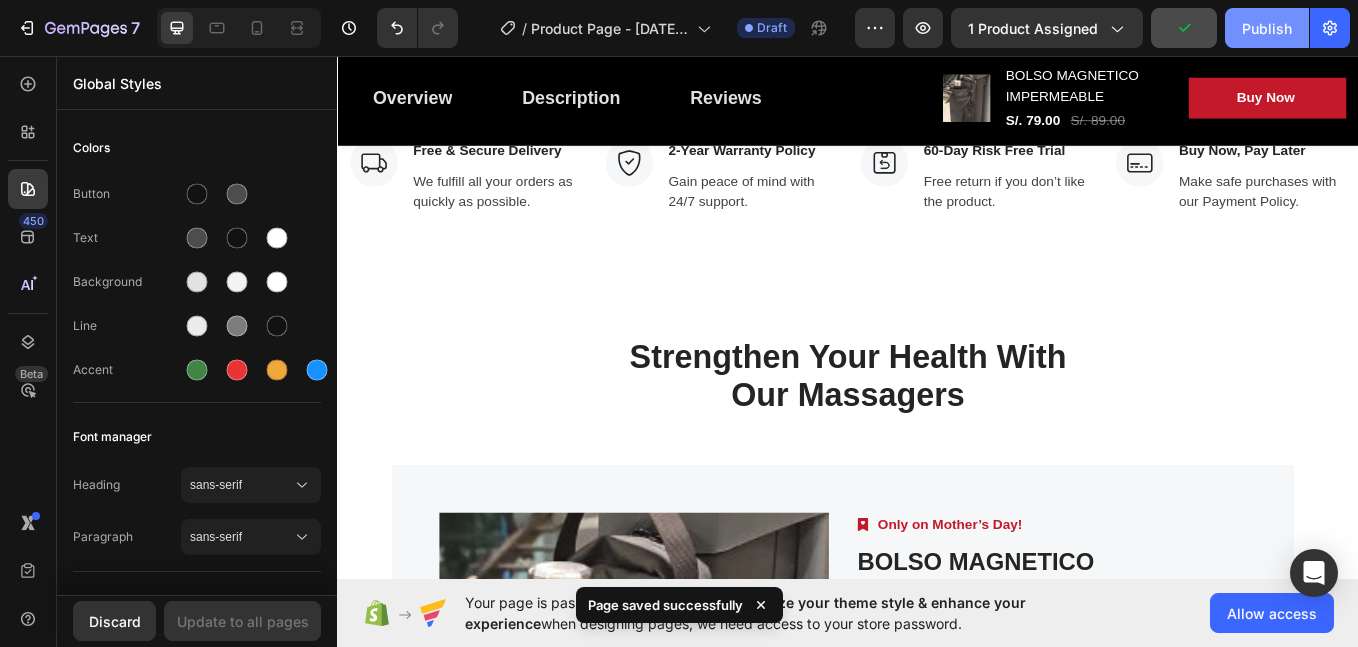 click on "Publish" 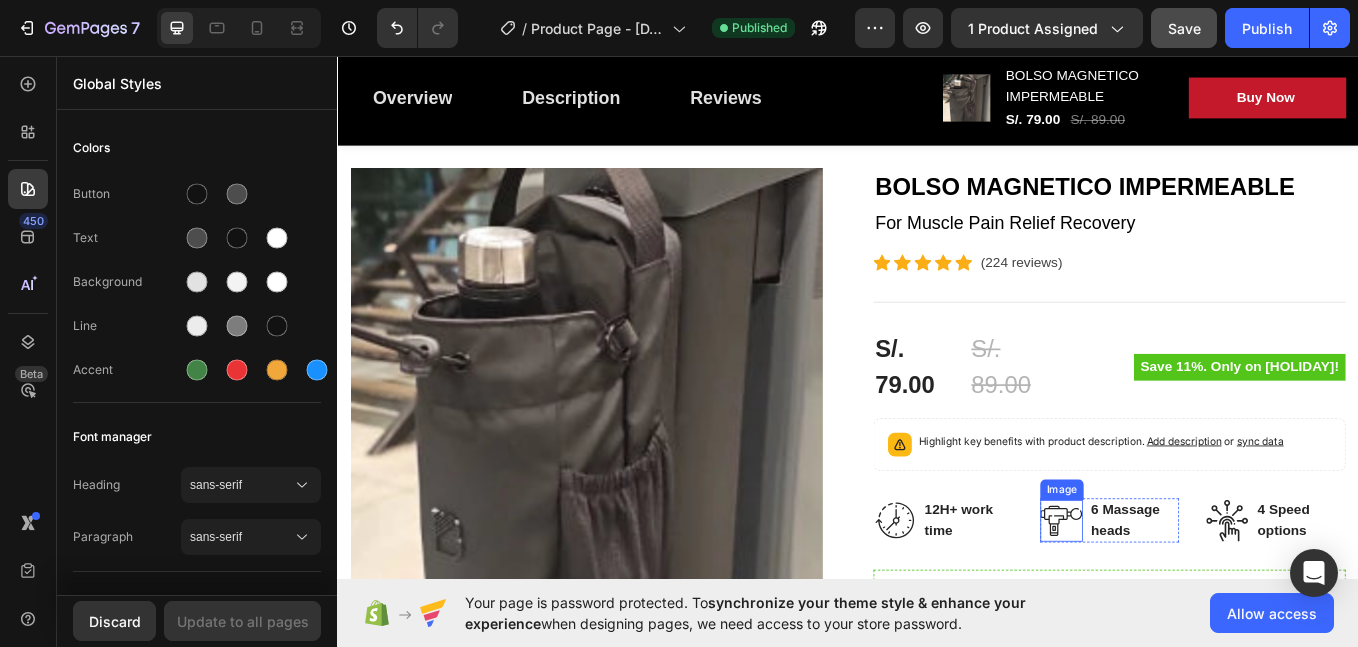 scroll, scrollTop: 500, scrollLeft: 0, axis: vertical 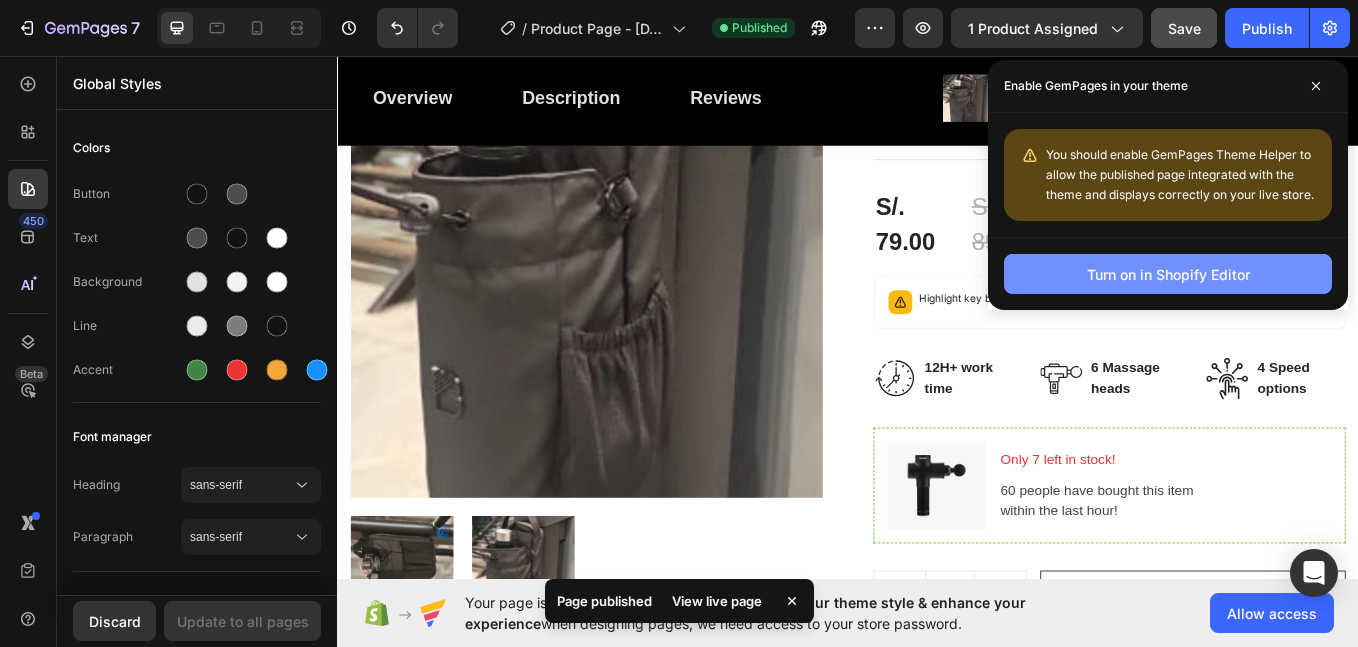 click on "Turn on in Shopify Editor" at bounding box center (1168, 274) 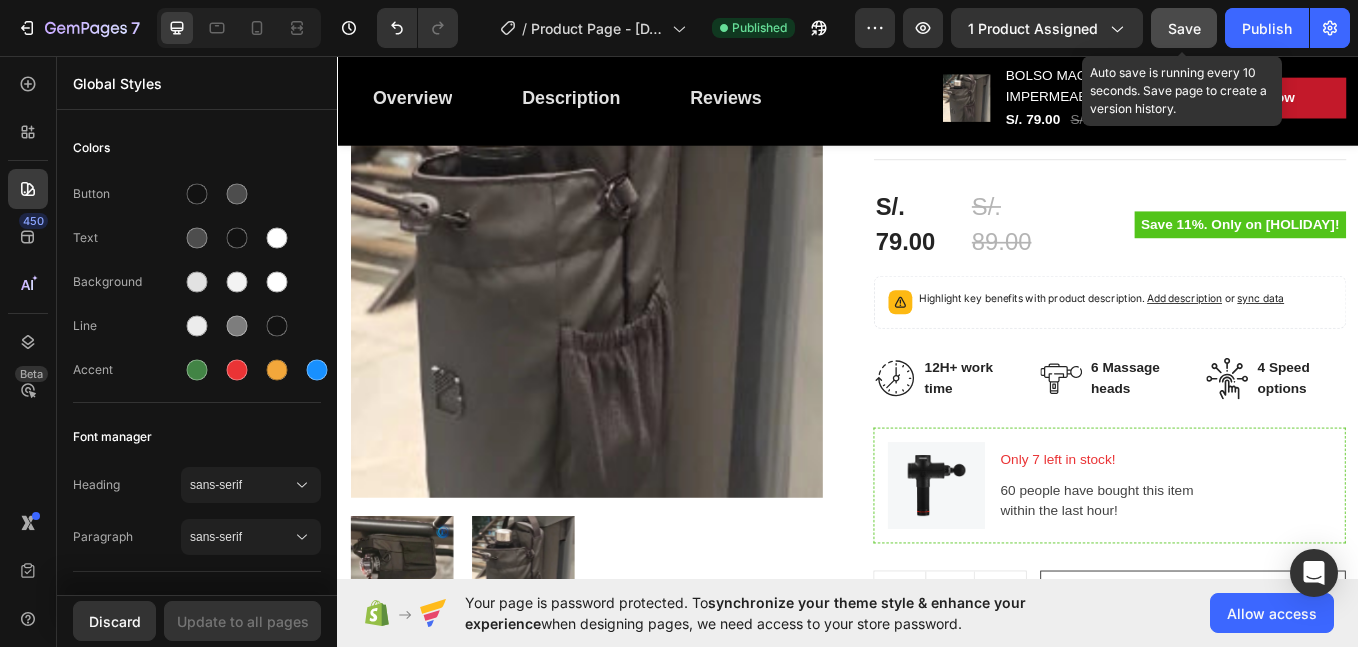 click on "Save" 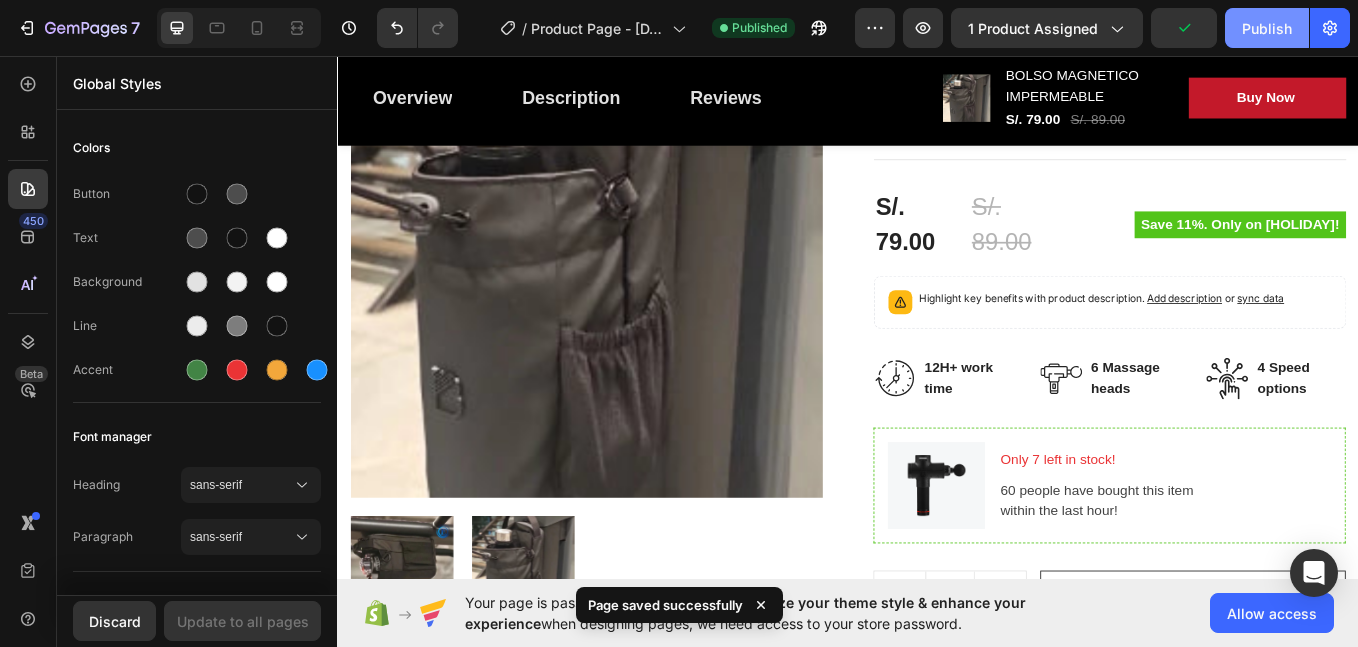 click on "Publish" 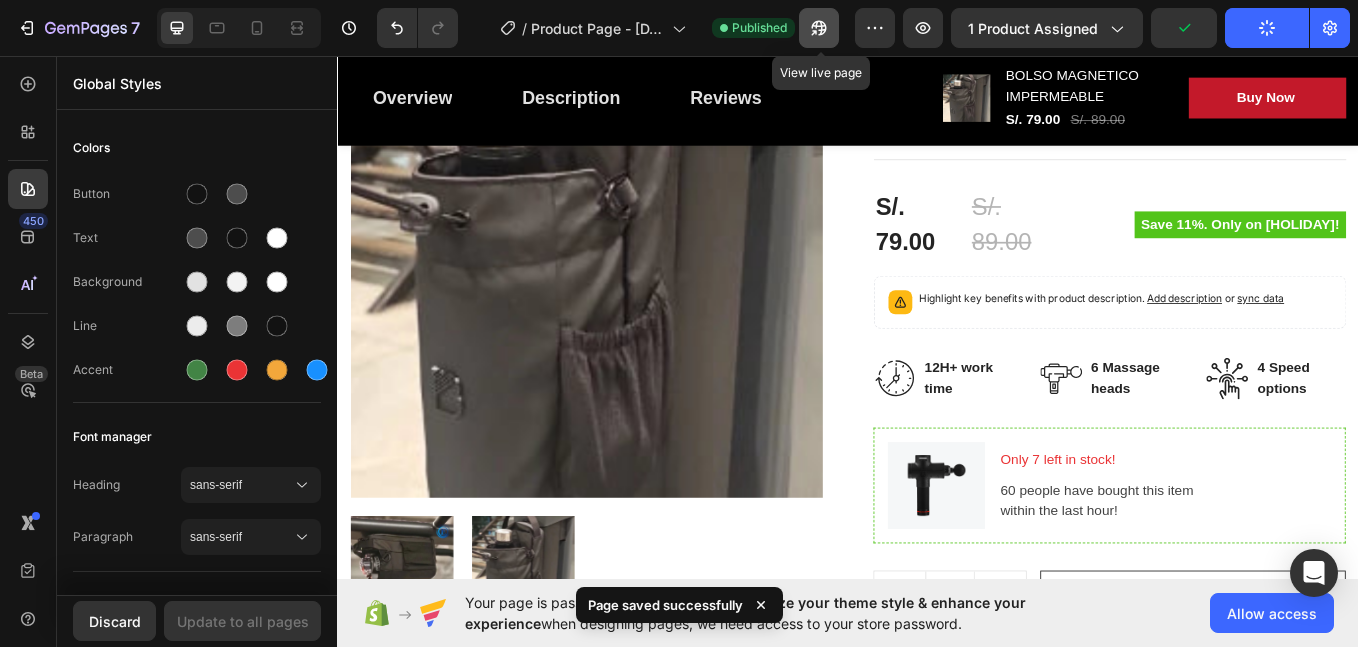 click 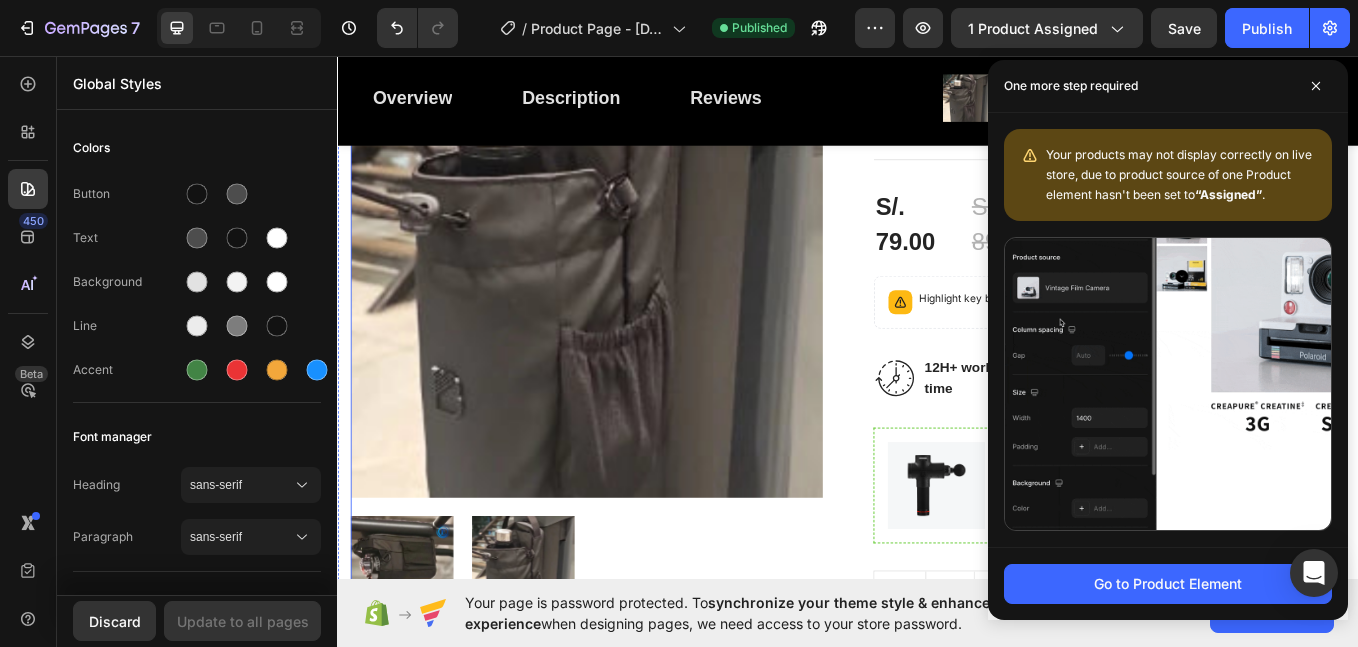 scroll, scrollTop: 0, scrollLeft: 0, axis: both 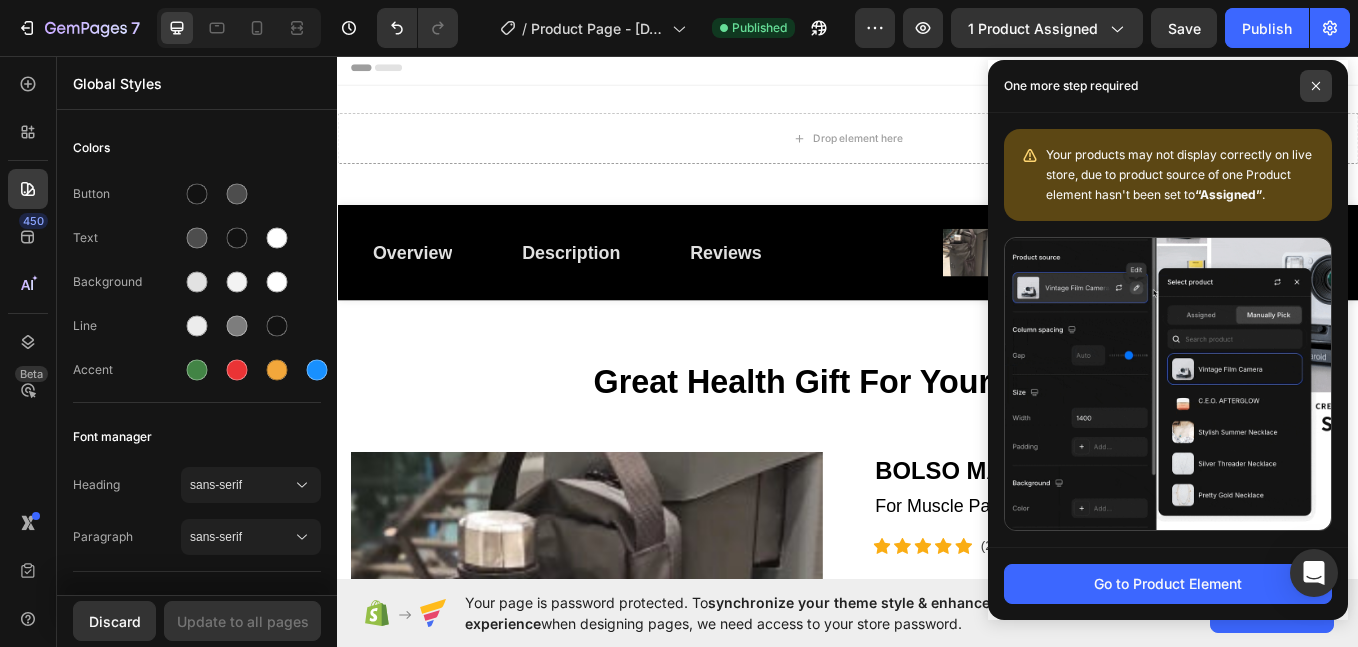 click 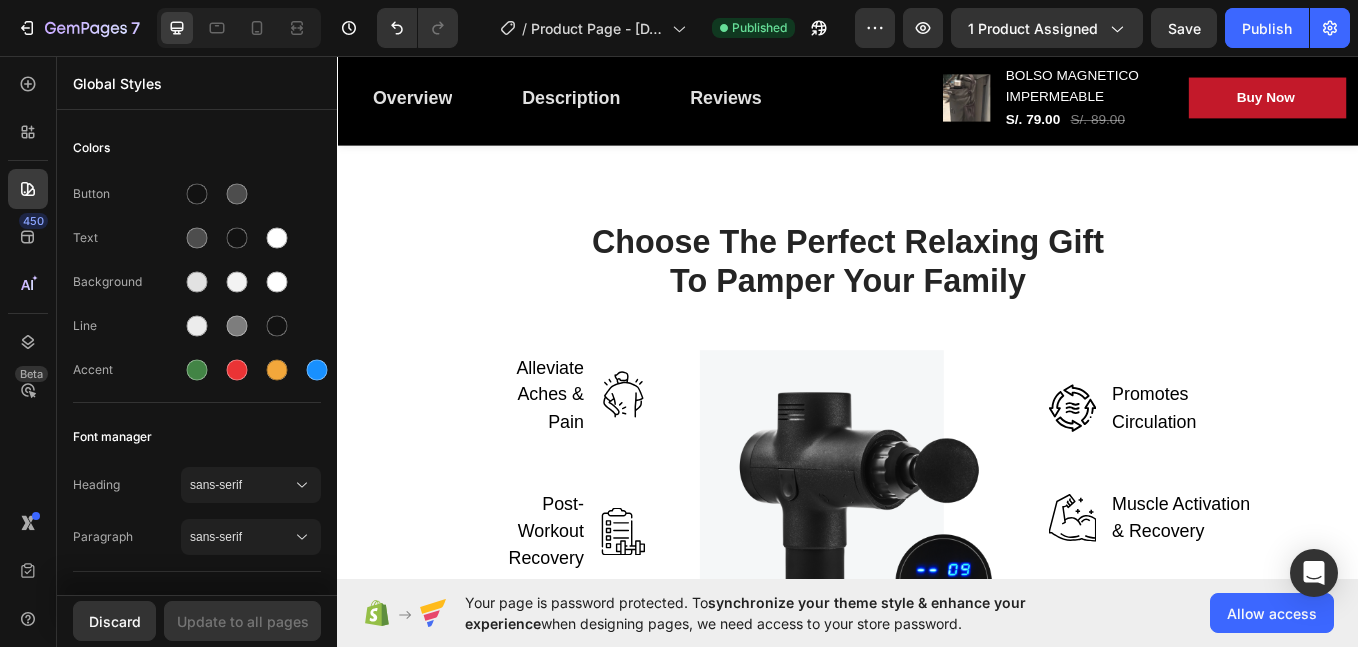 scroll, scrollTop: 2833, scrollLeft: 0, axis: vertical 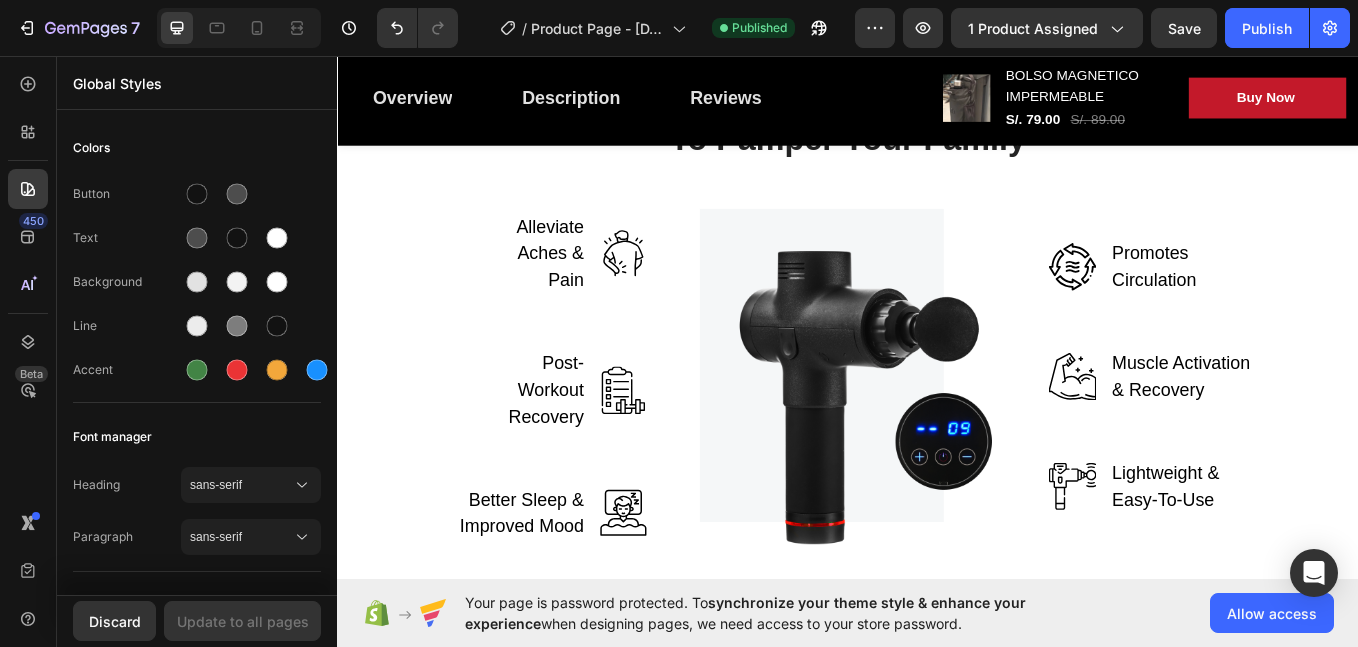 click at bounding box center (937, 433) 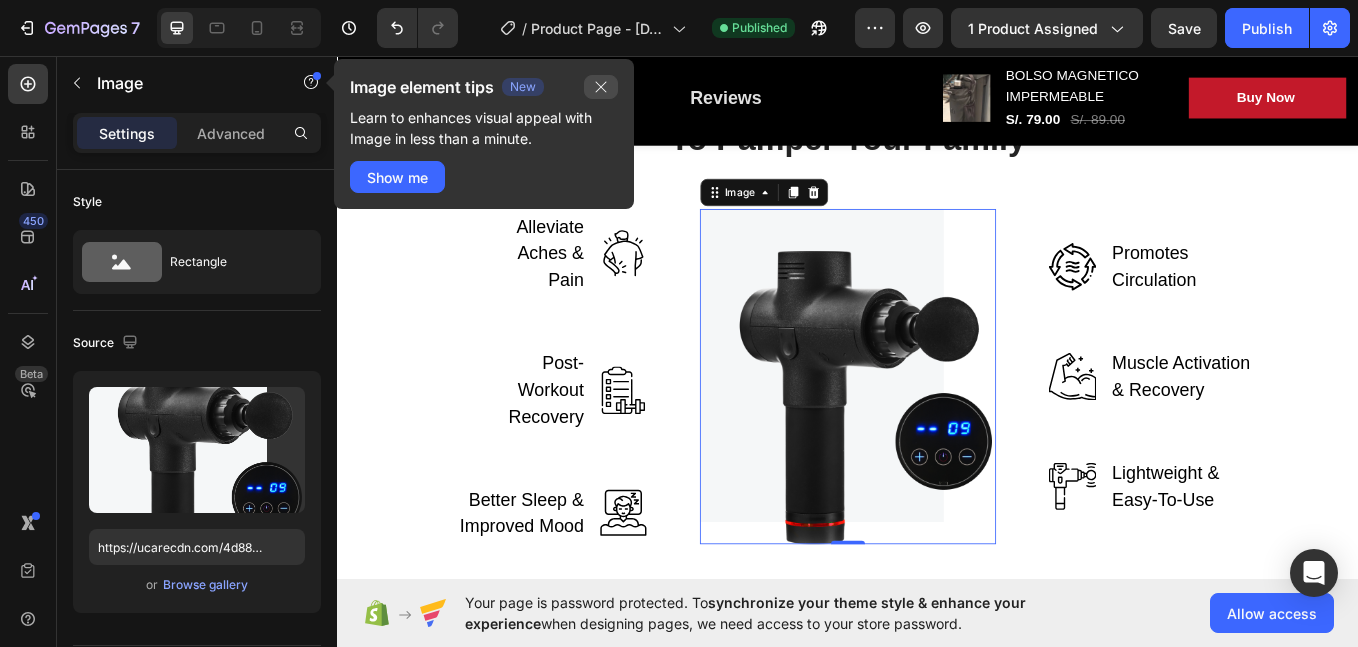 click 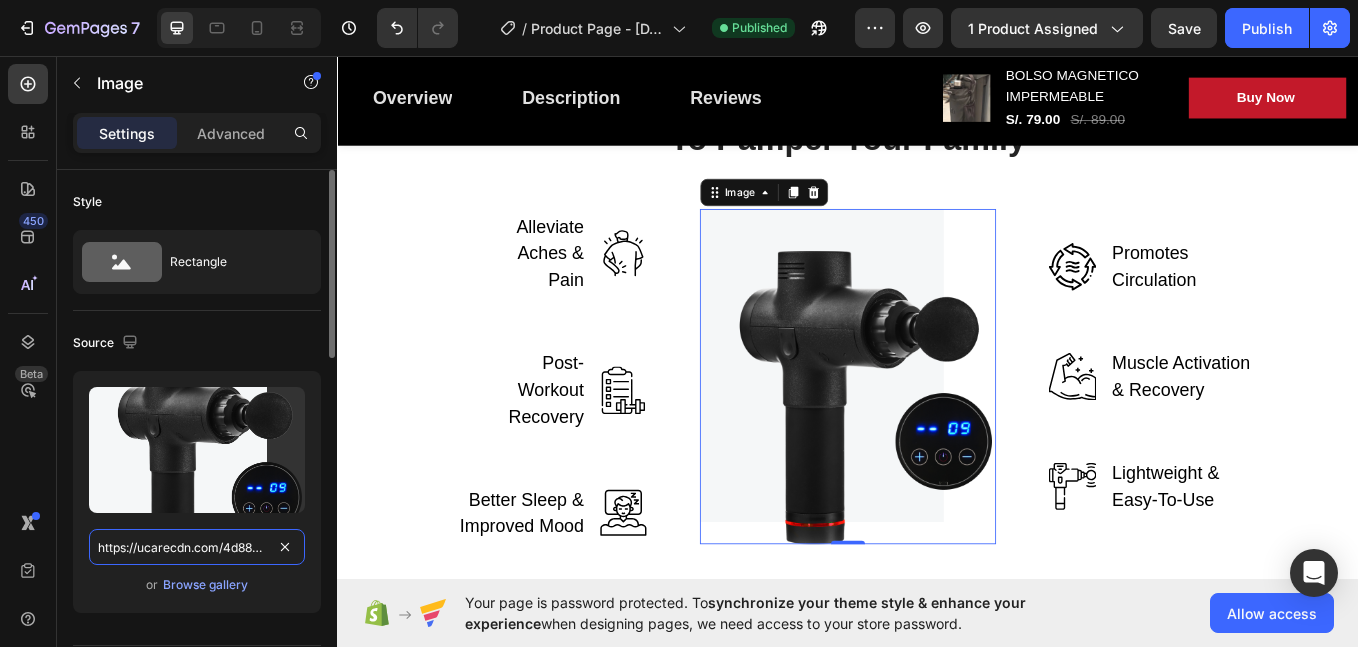click on "https://ucarecdn.com/4d88fecd-5ff5-4c57-a41a-99f26efaf4b4/-/format/auto/" at bounding box center [197, 547] 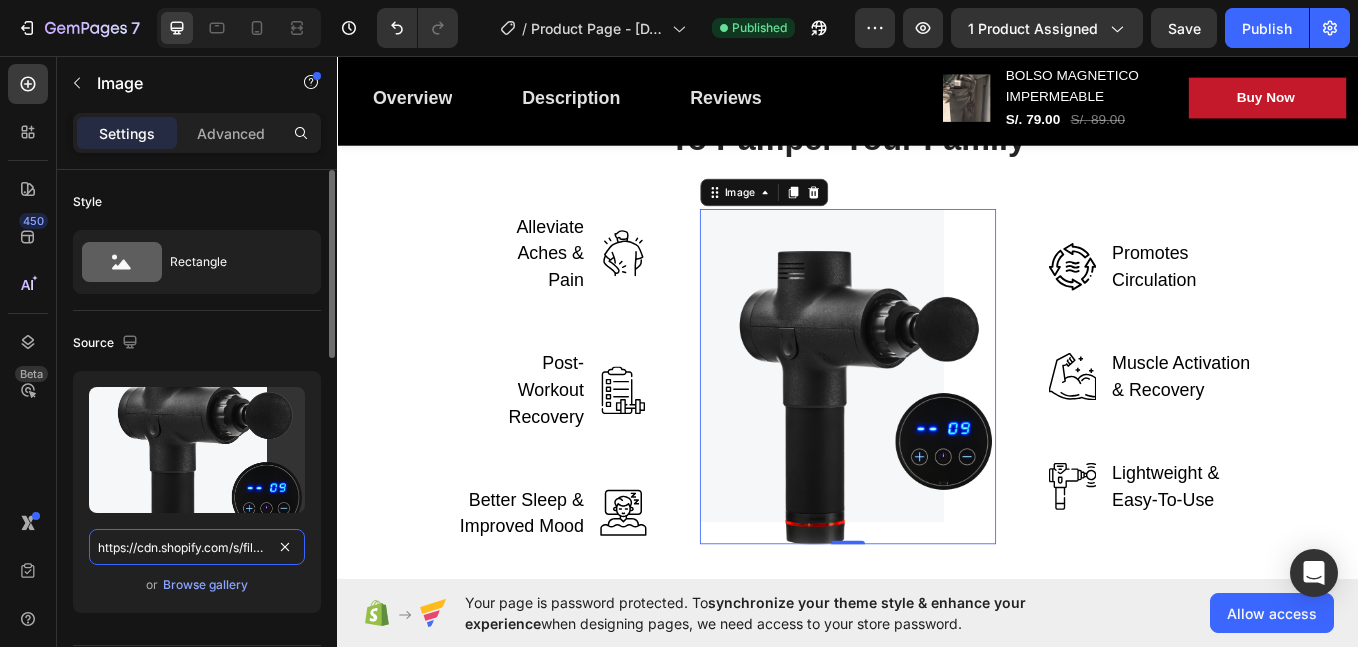 scroll, scrollTop: 0, scrollLeft: 586, axis: horizontal 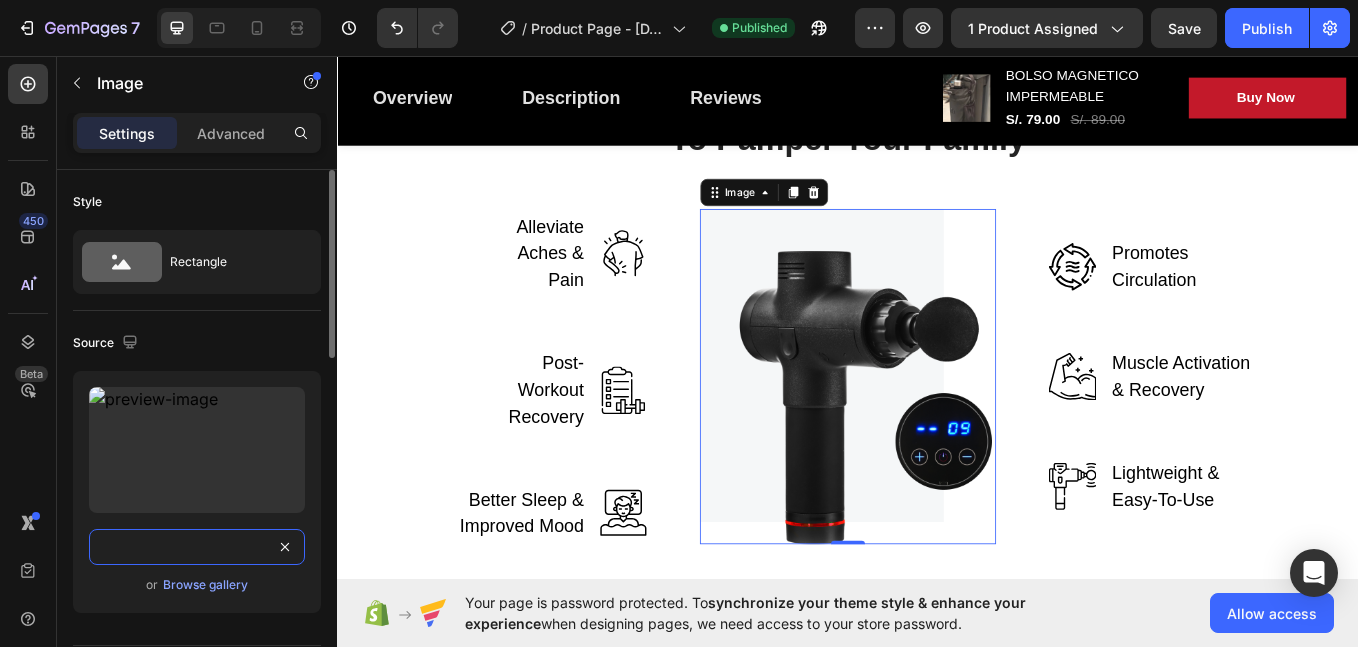 type on "https://cdn.shopify.com/s/files/1/0757/2812/6191/files/GIFBOLSO2-ezgif.com-gif-to-webp-converter_480x480.webp?v=1753993994" 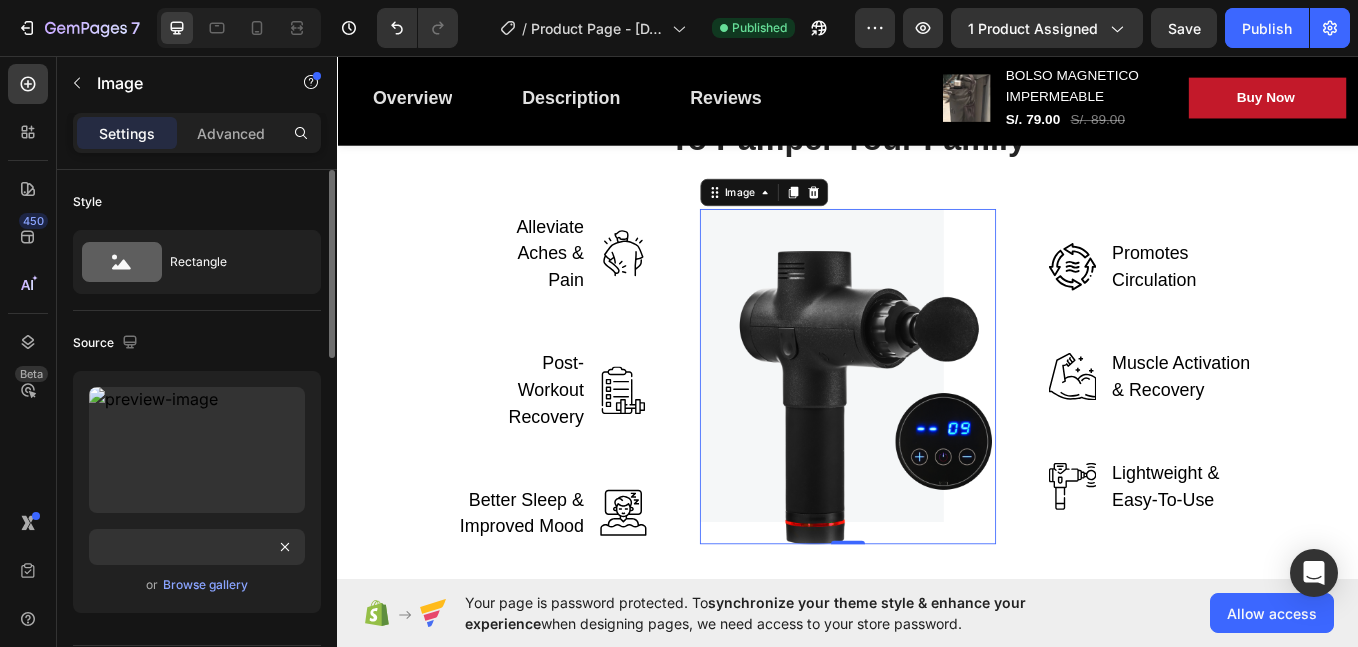 click on "or  Browse gallery" at bounding box center [197, 585] 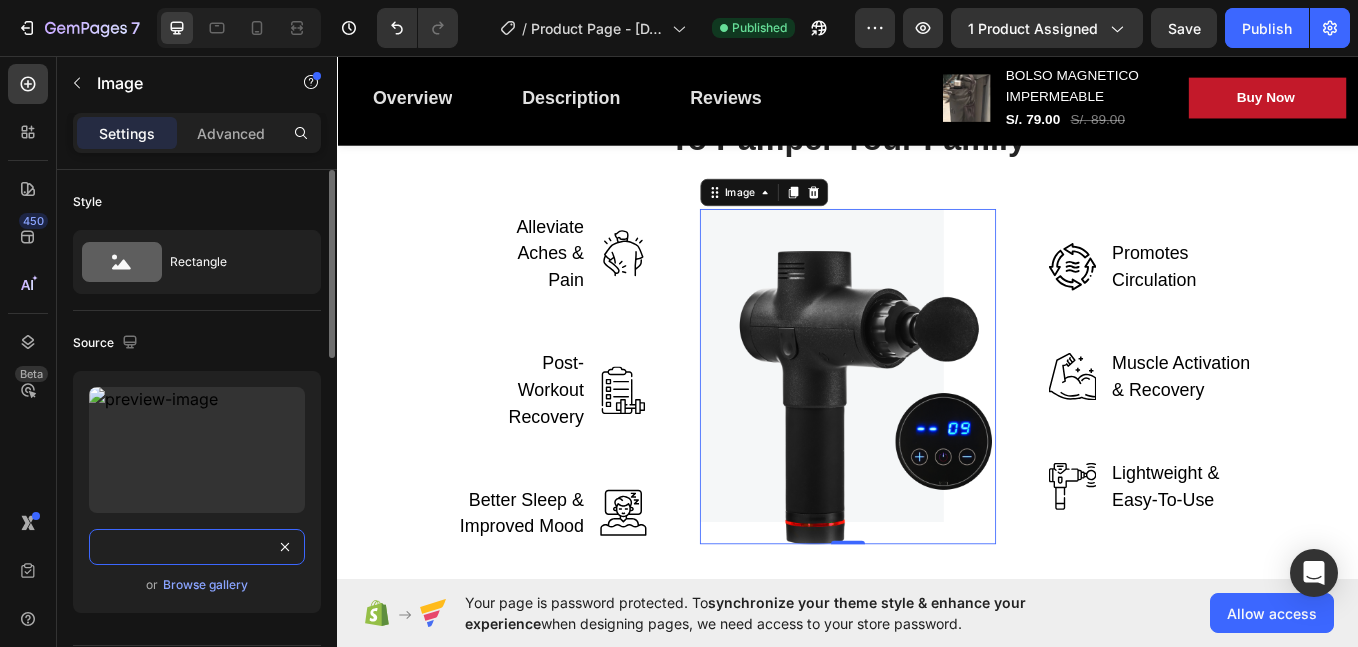 click on "https://cdn.shopify.com/s/files/1/0757/2812/6191/files/GIFBOLSO2-ezgif.com-gif-to-webp-converter_480x480.webp?v=1753993994" at bounding box center (197, 547) 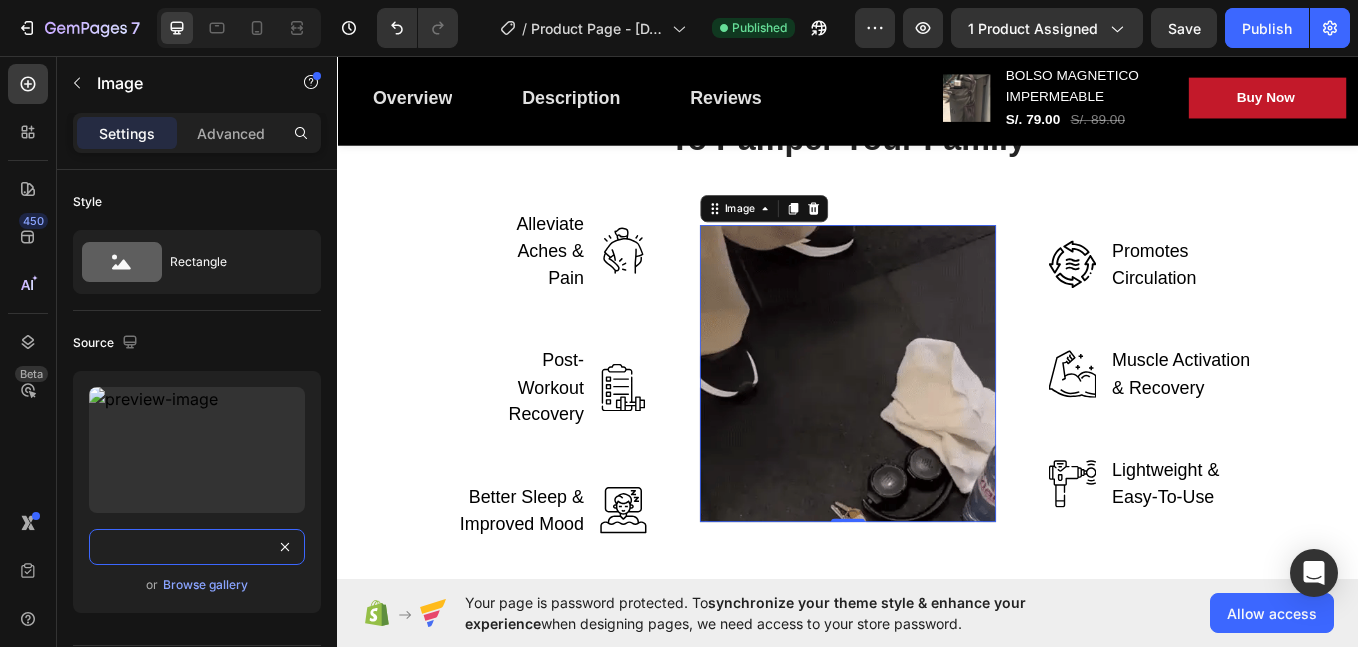 scroll, scrollTop: 0, scrollLeft: 0, axis: both 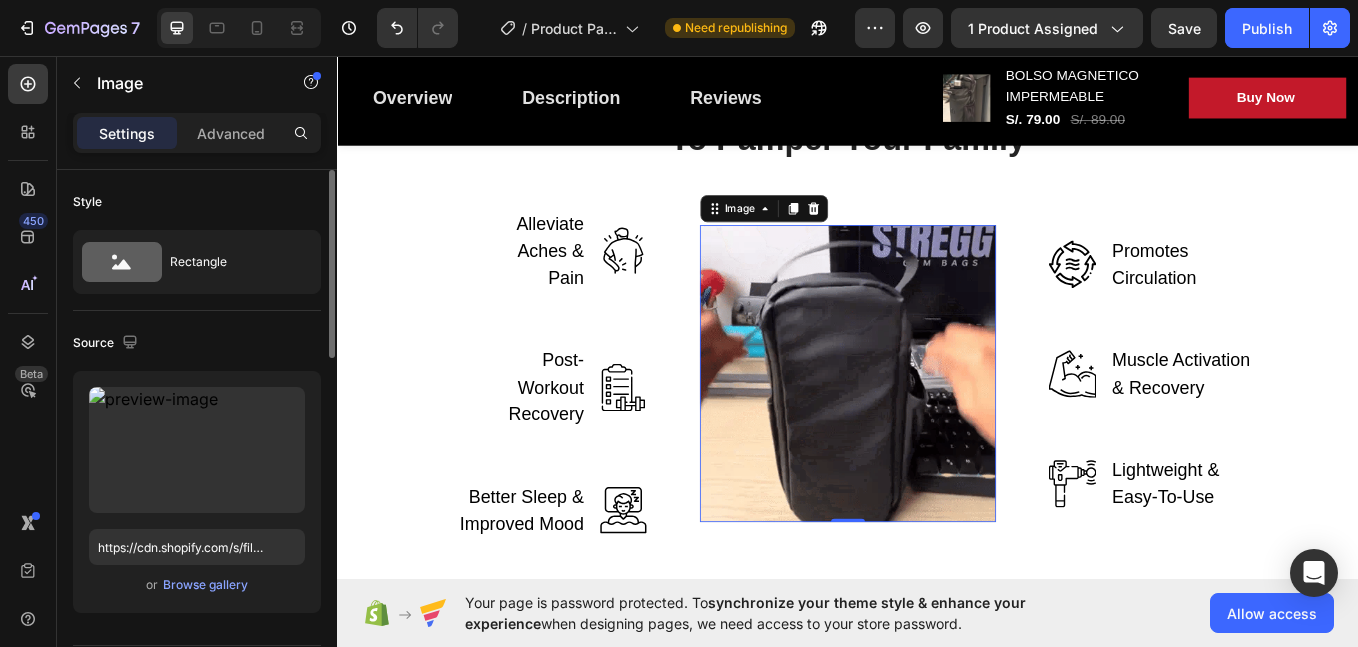 click on "or  Browse gallery" at bounding box center (197, 585) 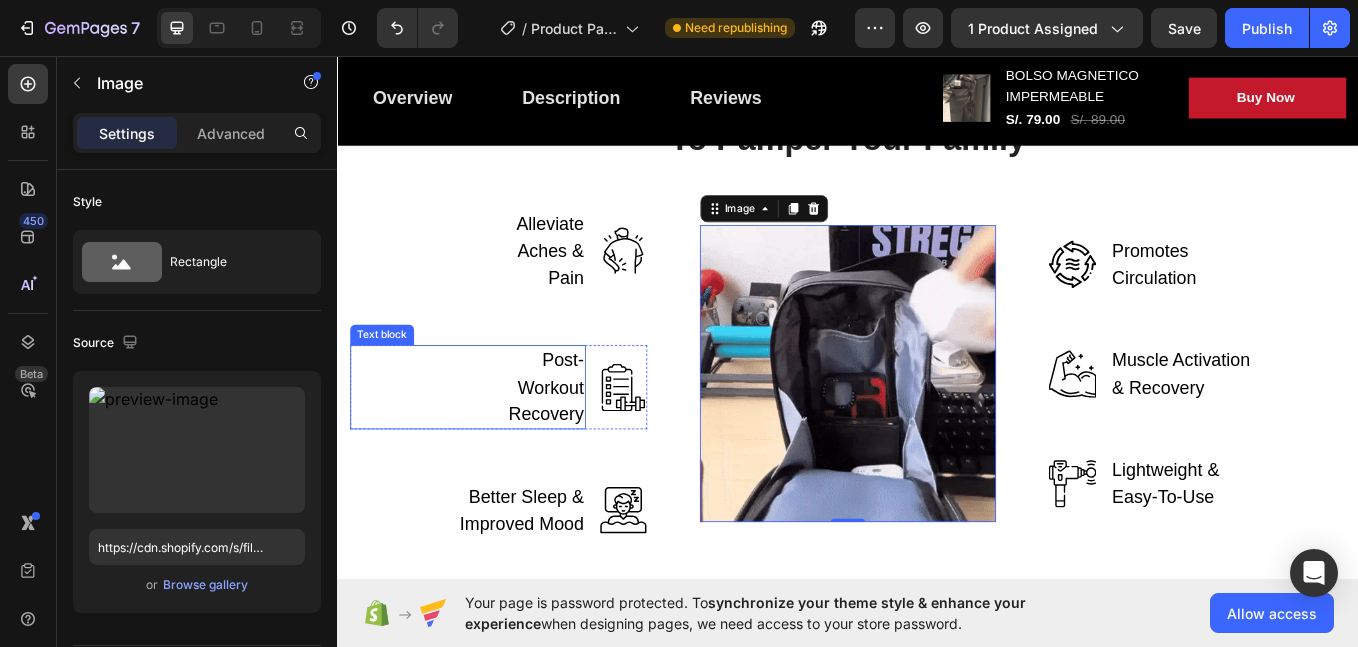 click on "Post-Workout Recovery Text block" at bounding box center [490, 445] 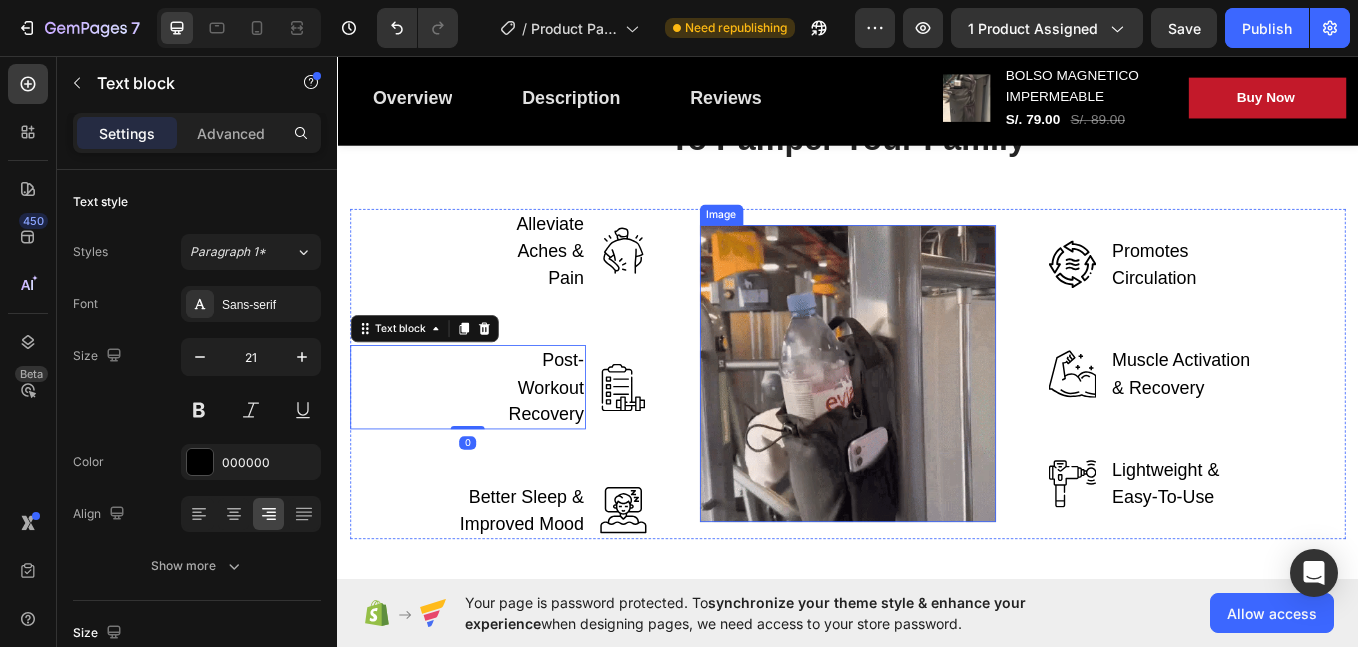 click at bounding box center [937, 429] 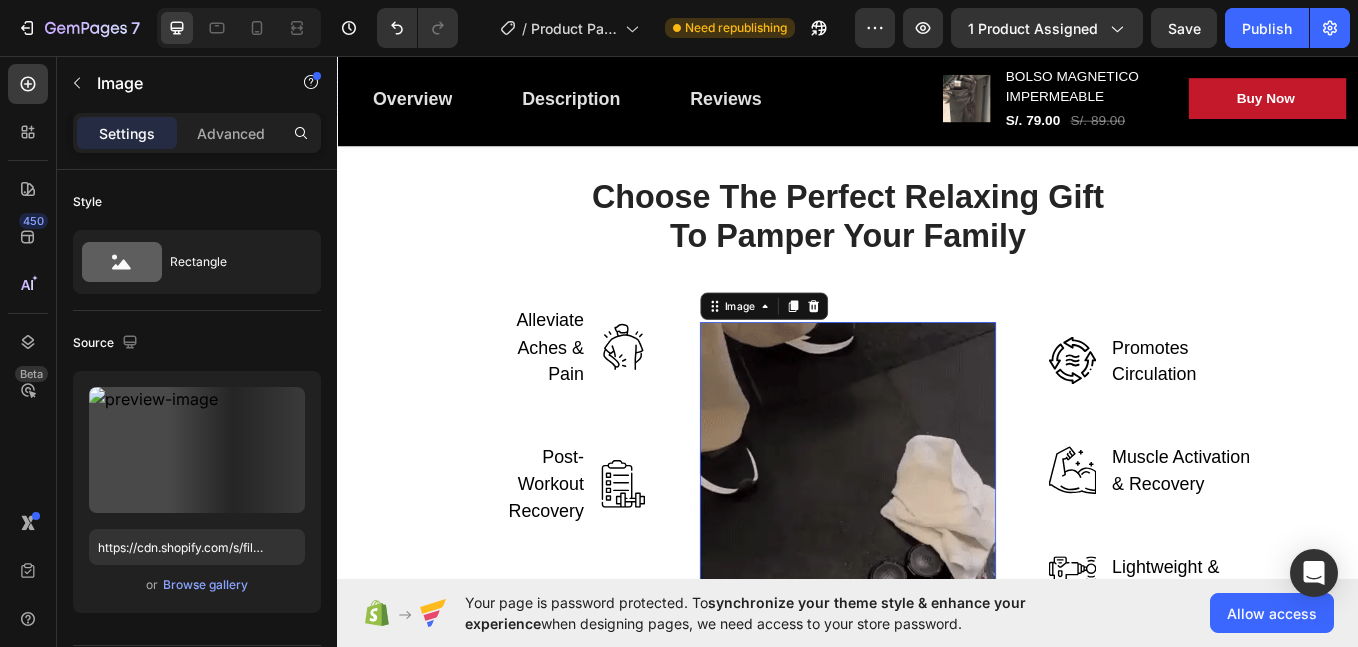 scroll, scrollTop: 2167, scrollLeft: 0, axis: vertical 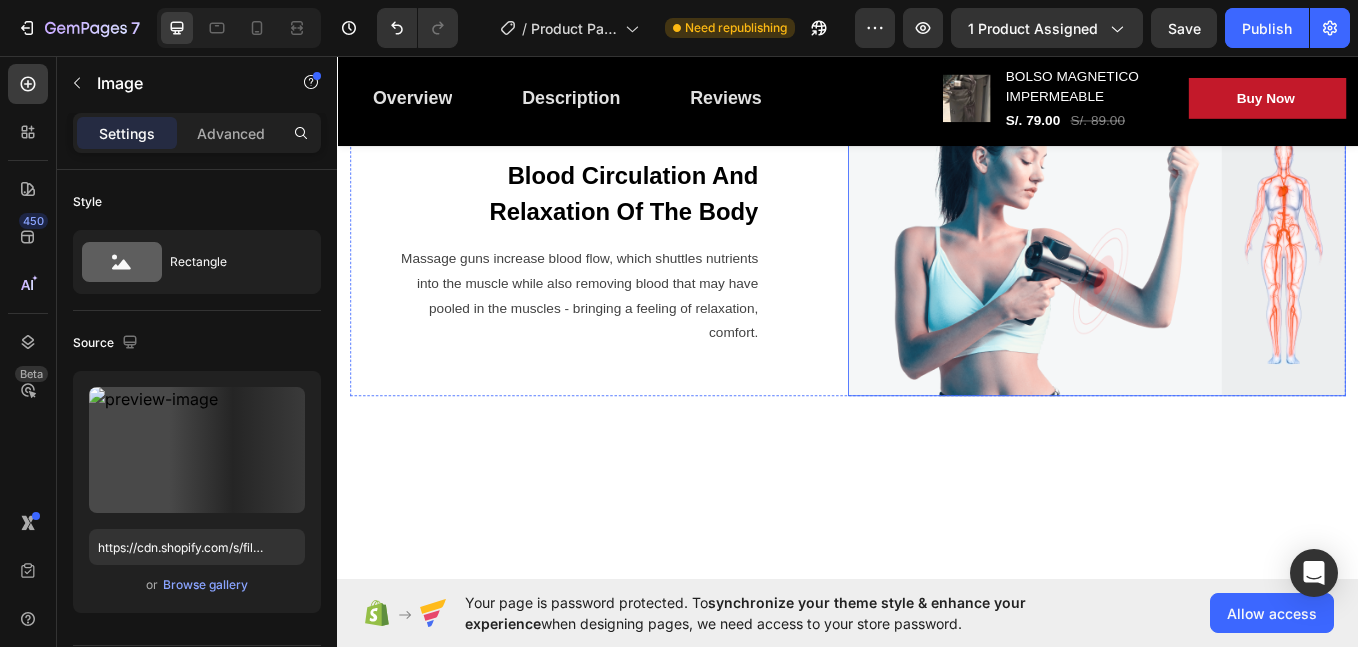 click at bounding box center [1229, 287] 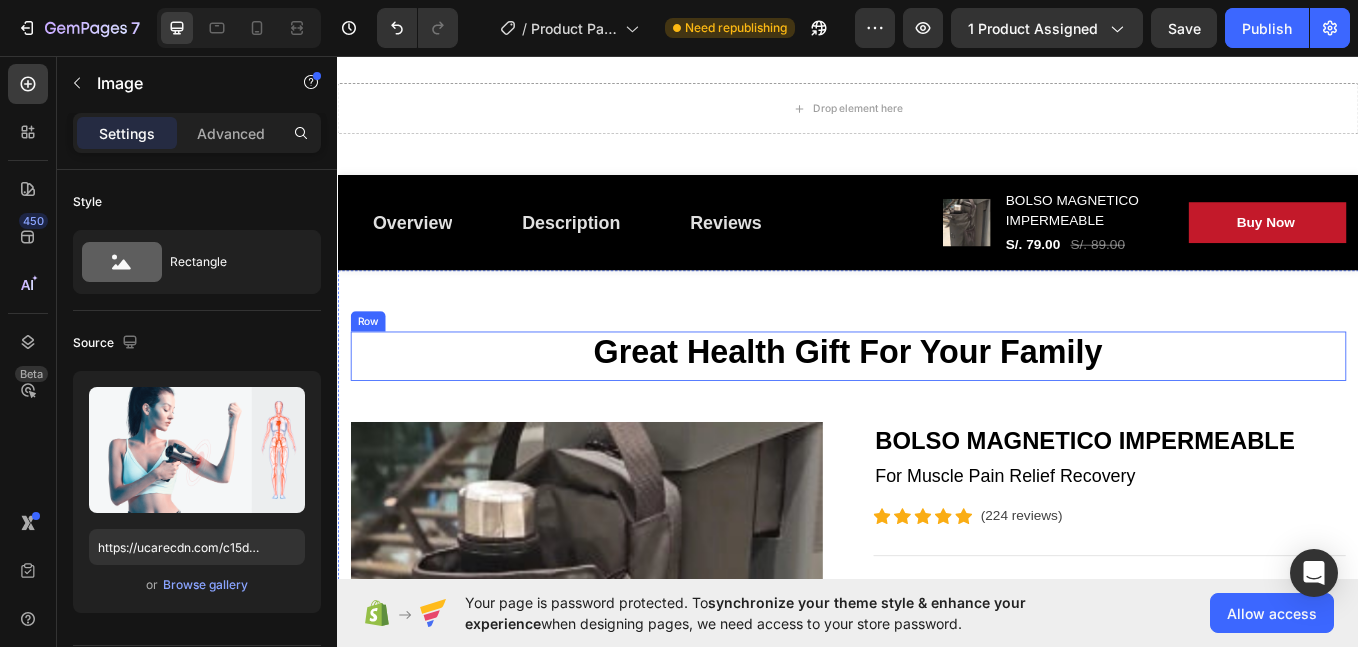 scroll, scrollTop: 0, scrollLeft: 0, axis: both 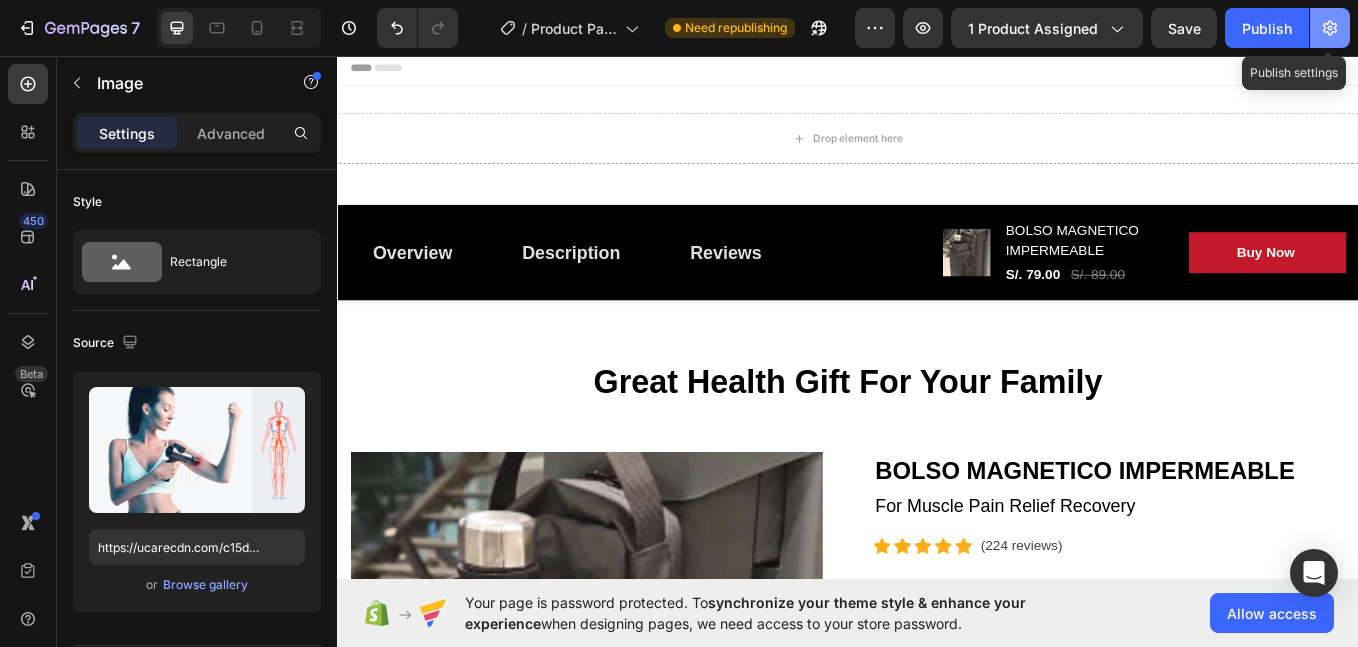 click 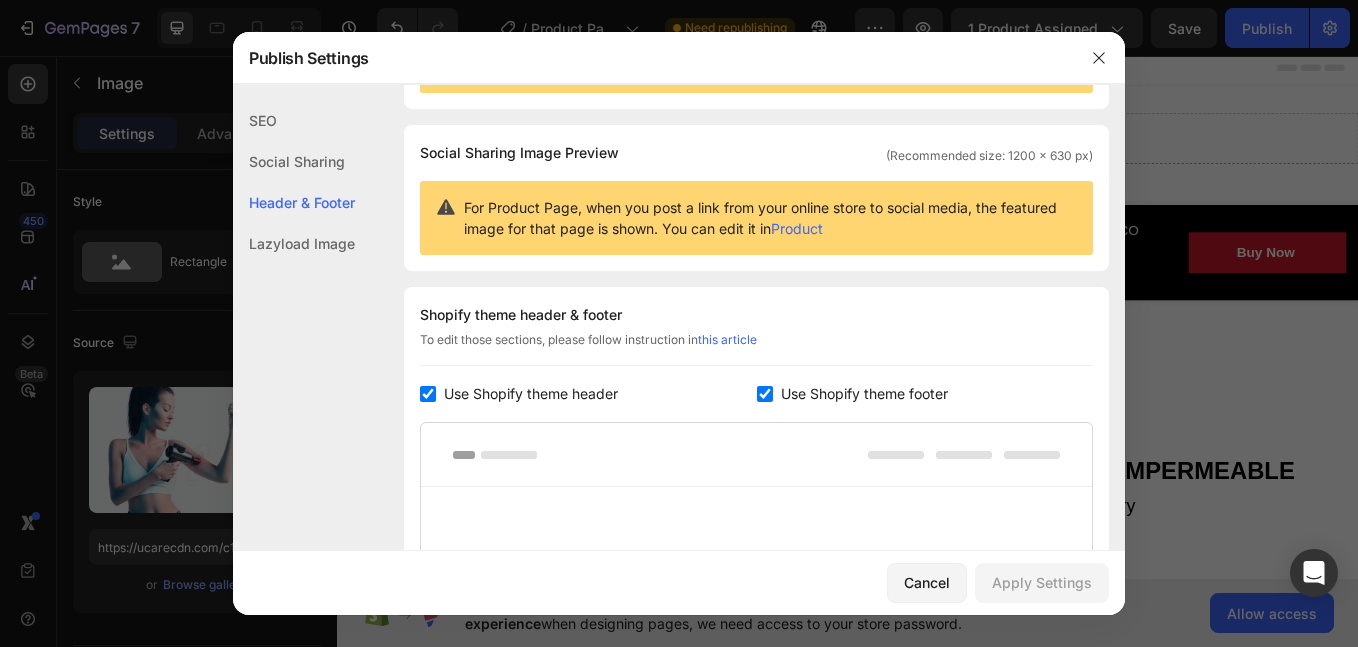 scroll, scrollTop: 333, scrollLeft: 0, axis: vertical 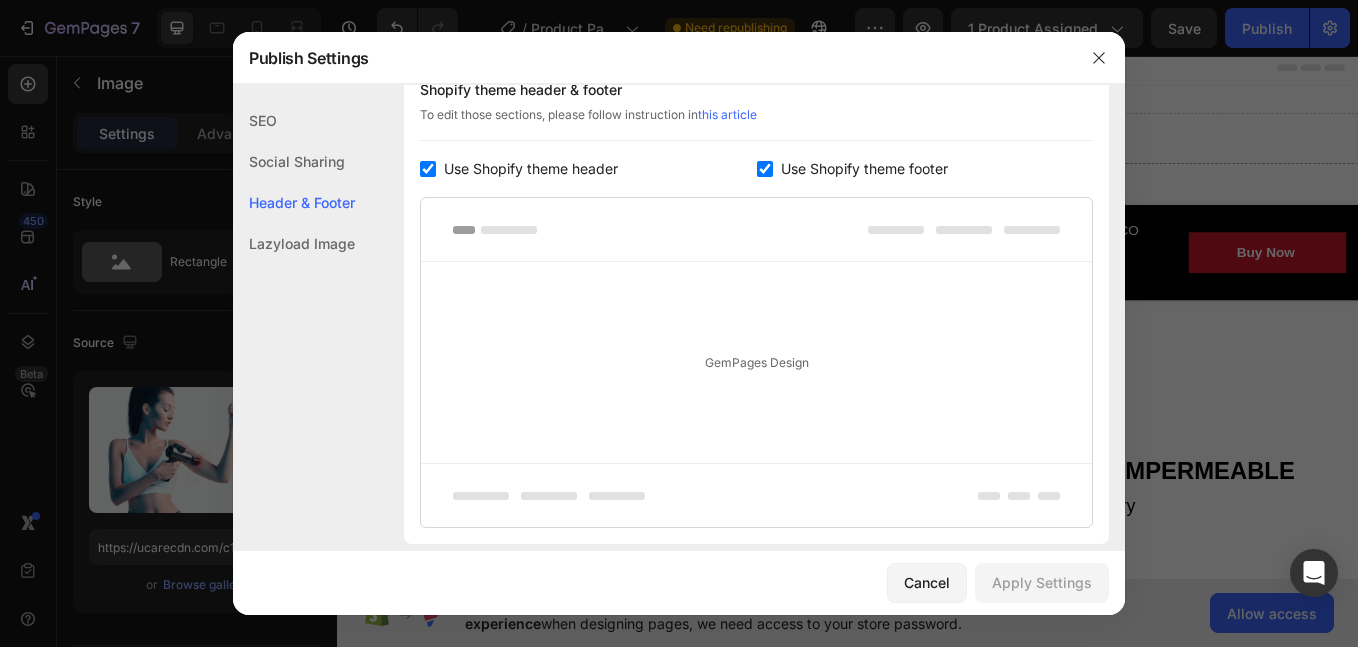click at bounding box center (428, 169) 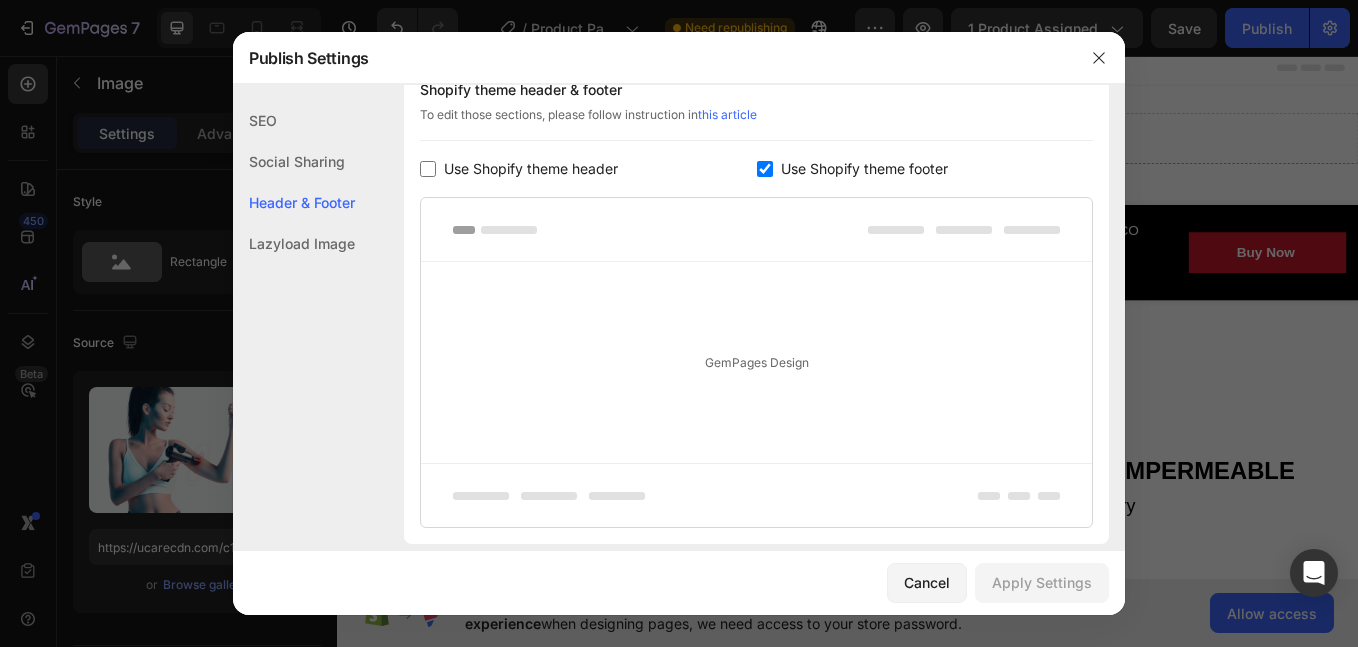 checkbox on "false" 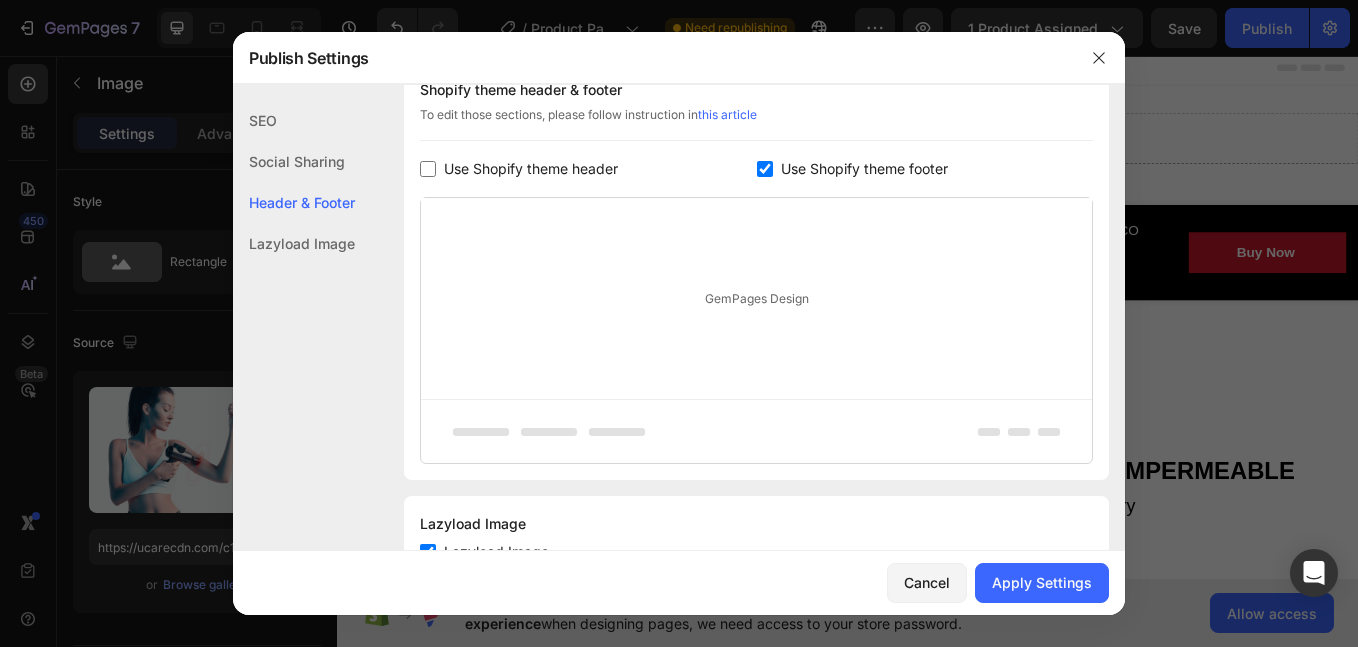 click on "Use Shopify theme footer" at bounding box center [860, 169] 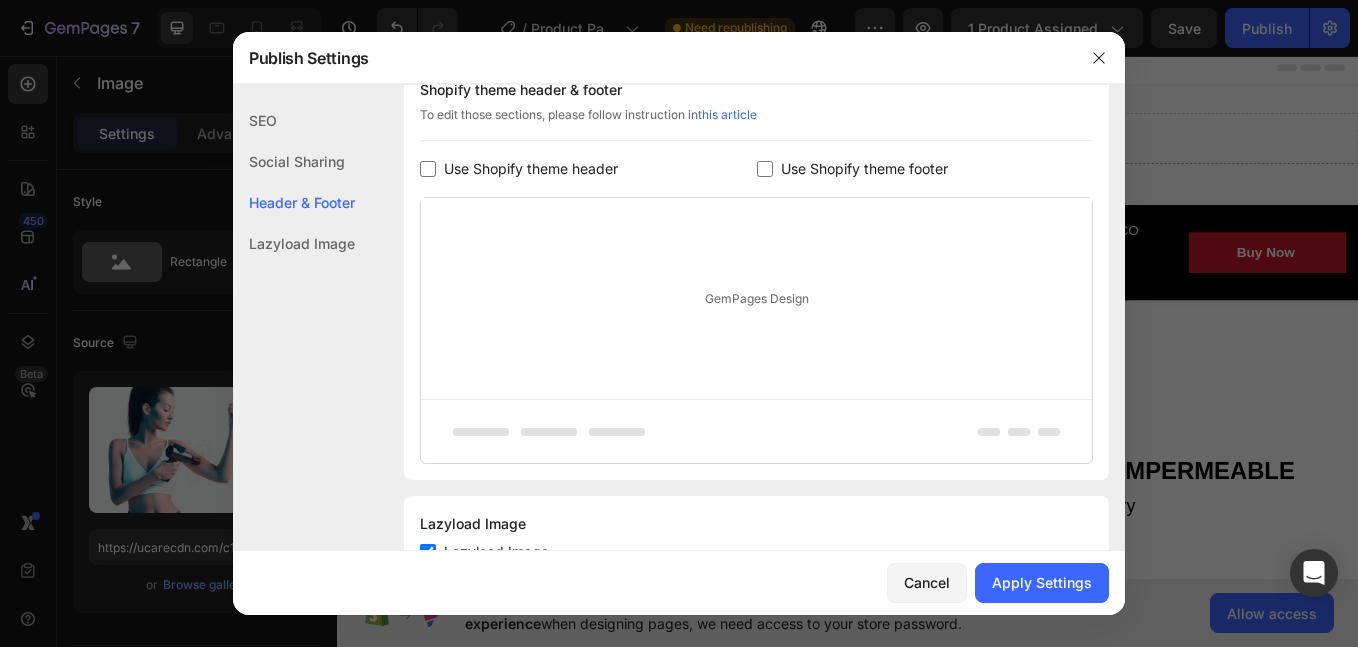 checkbox on "false" 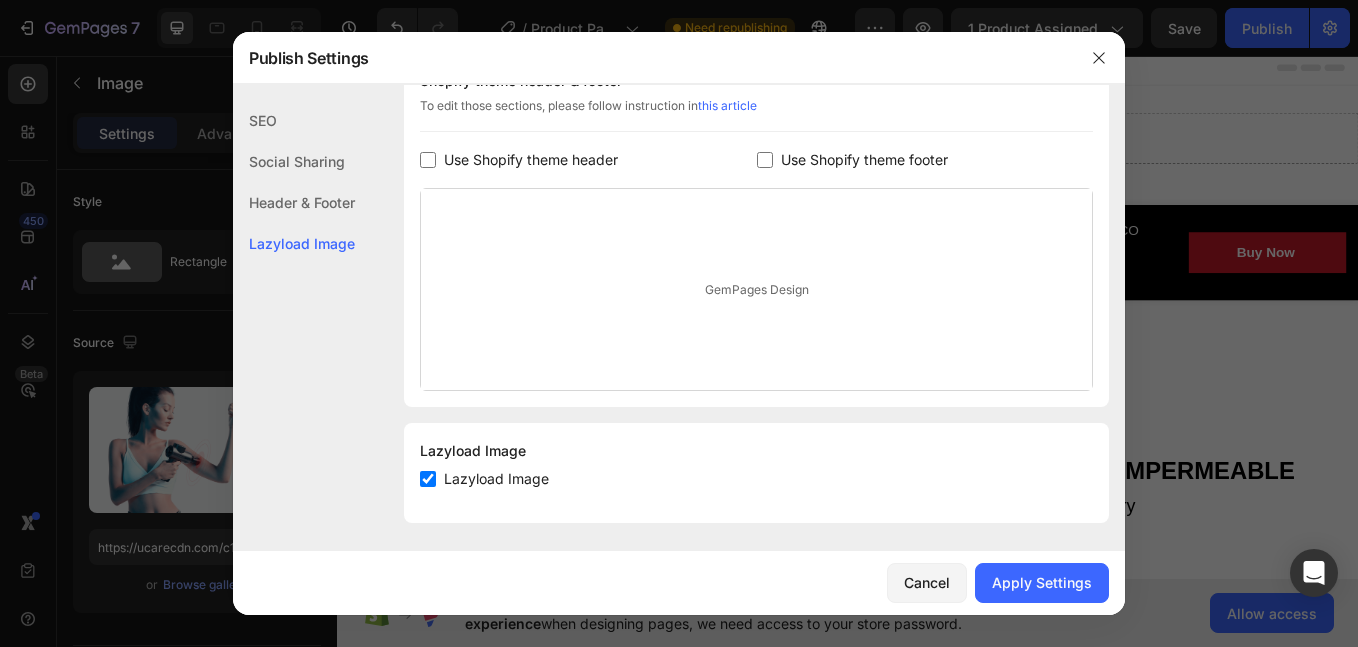 scroll, scrollTop: 346, scrollLeft: 0, axis: vertical 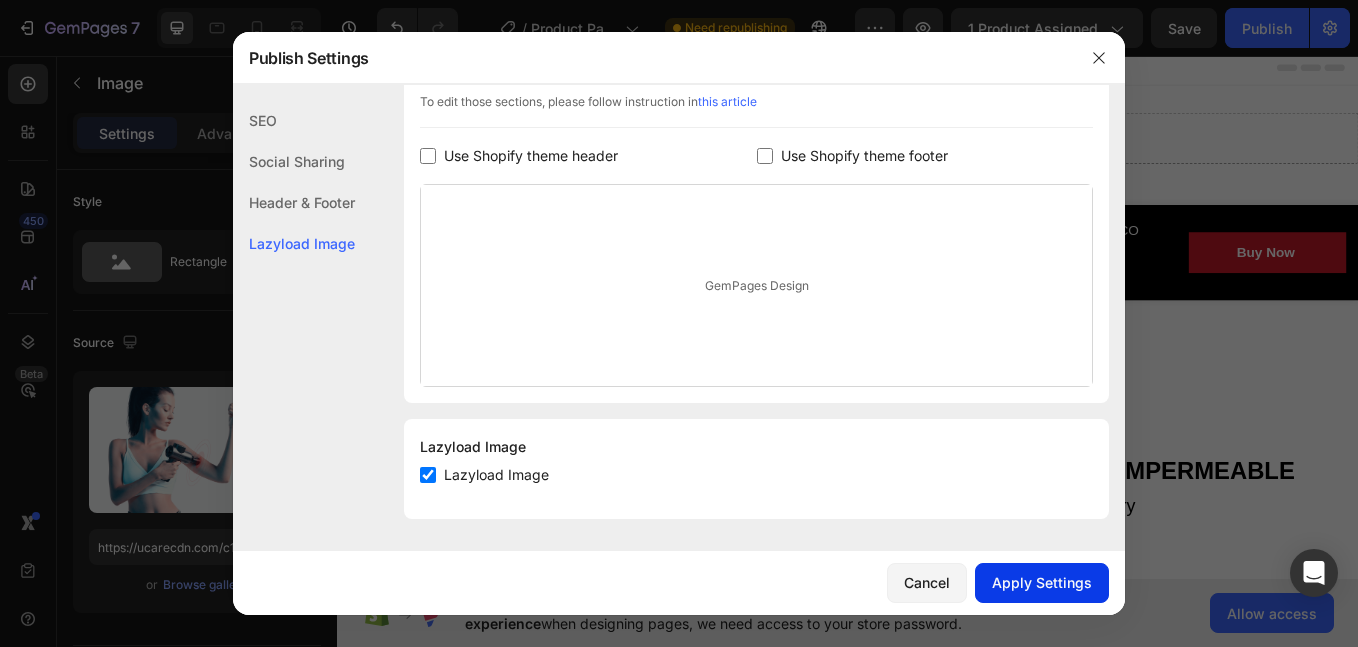click on "Apply Settings" at bounding box center [1042, 582] 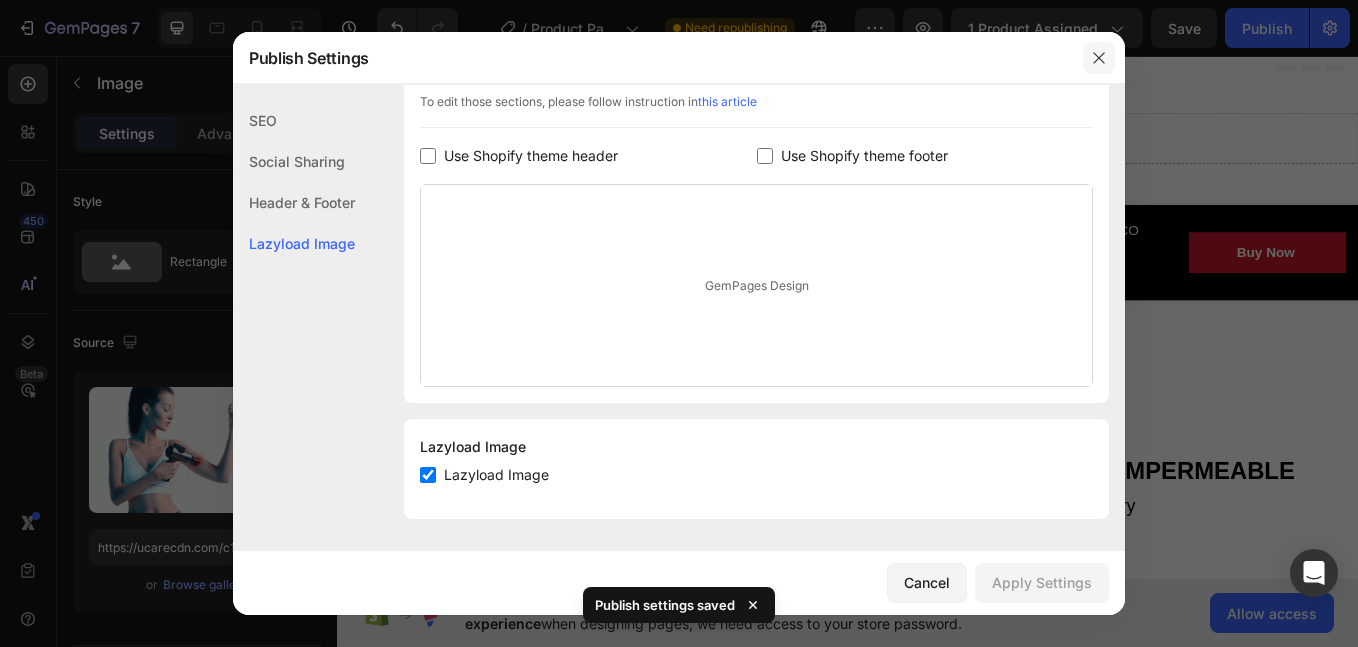 click at bounding box center [1099, 58] 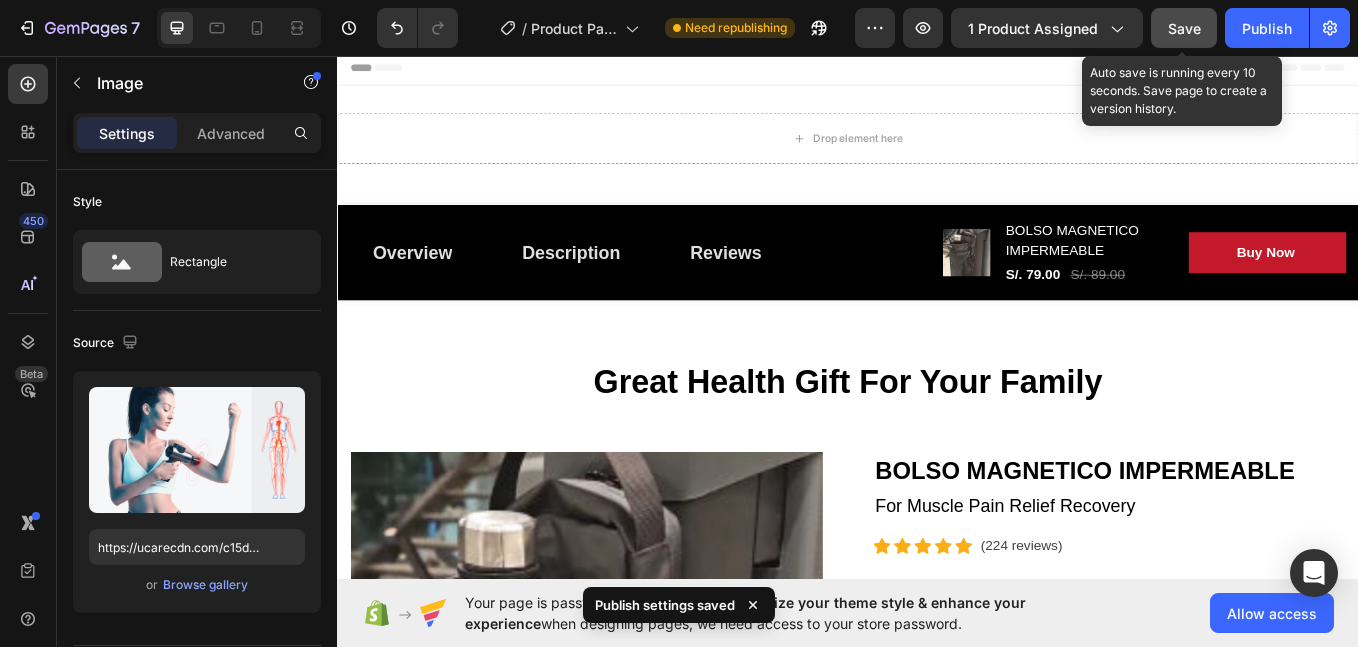 click on "Save" 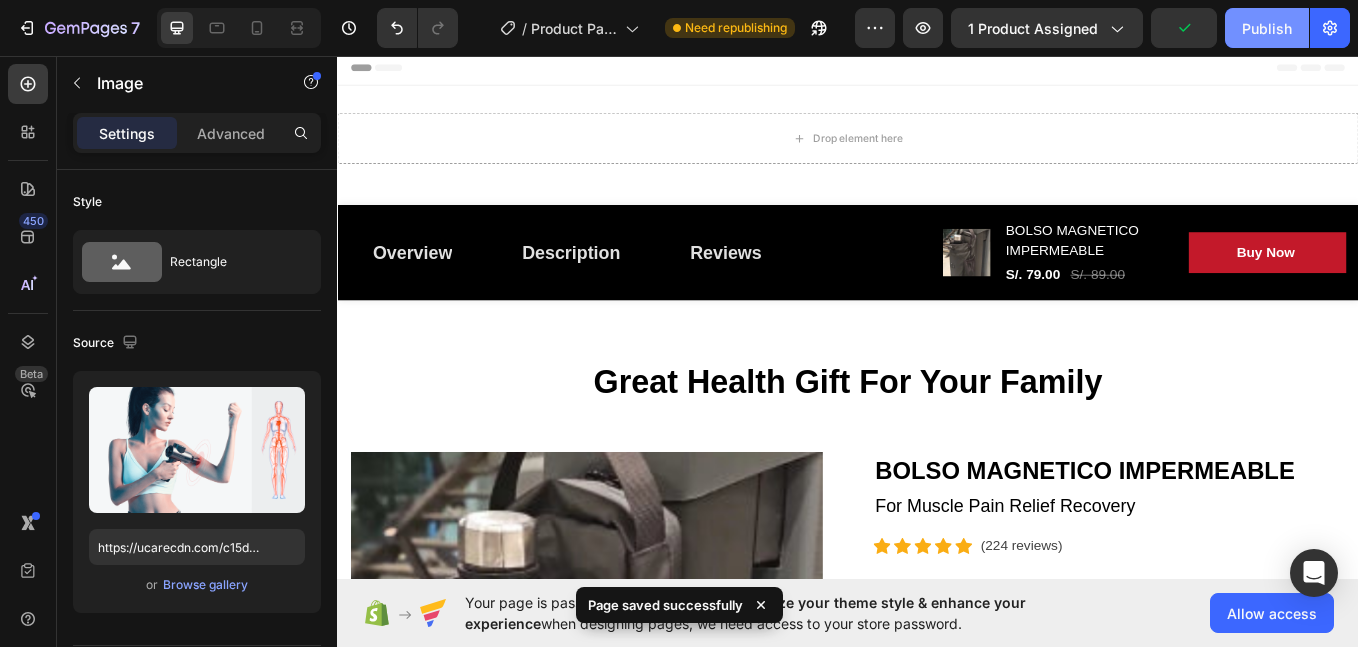 click on "Publish" at bounding box center [1267, 28] 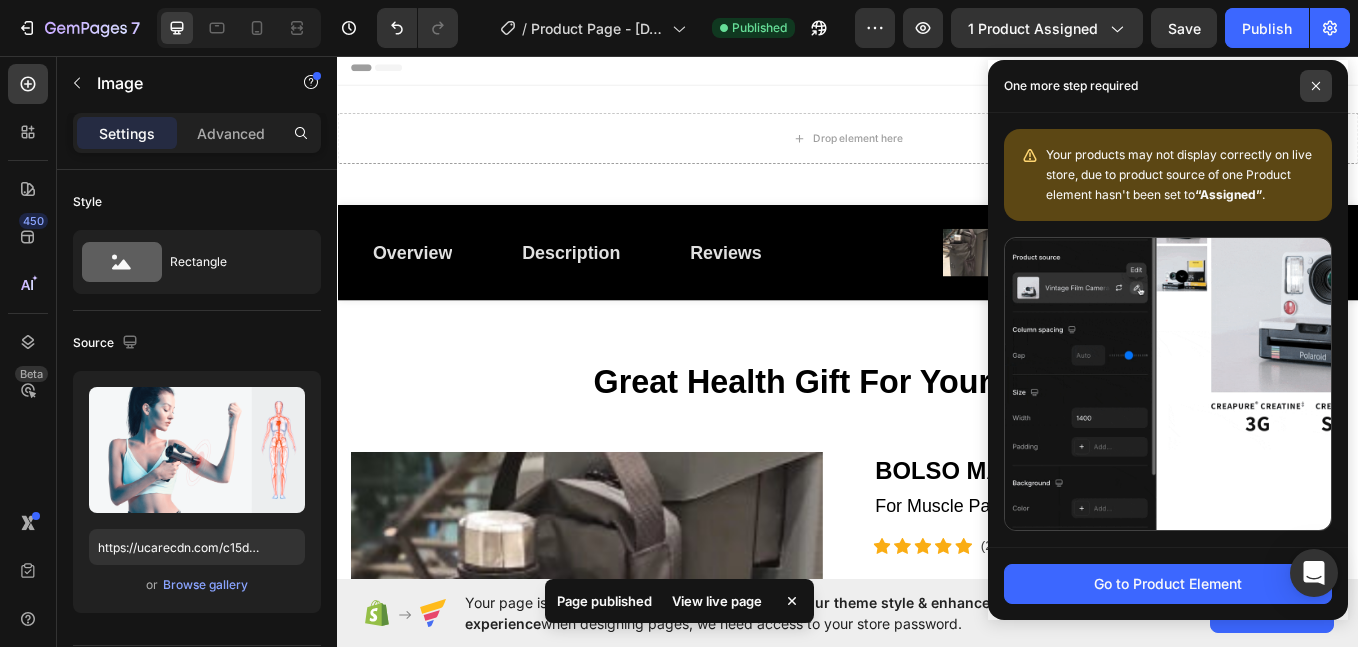 click at bounding box center [1316, 86] 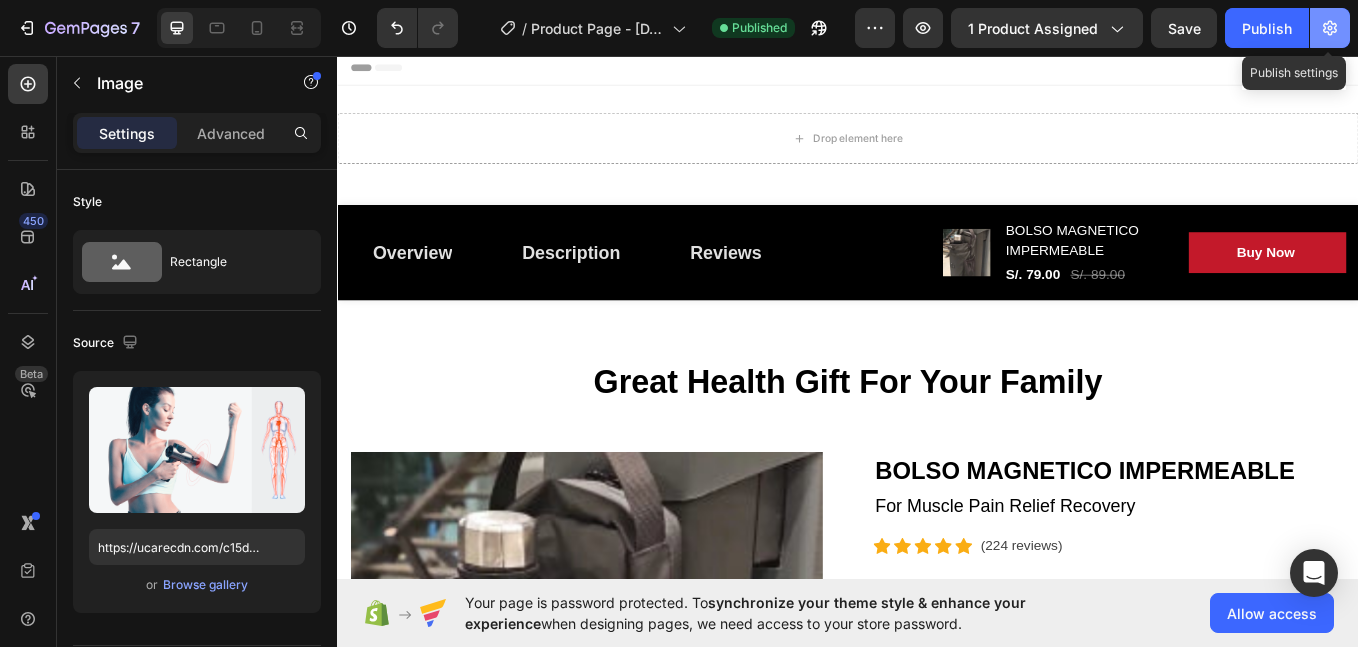 click 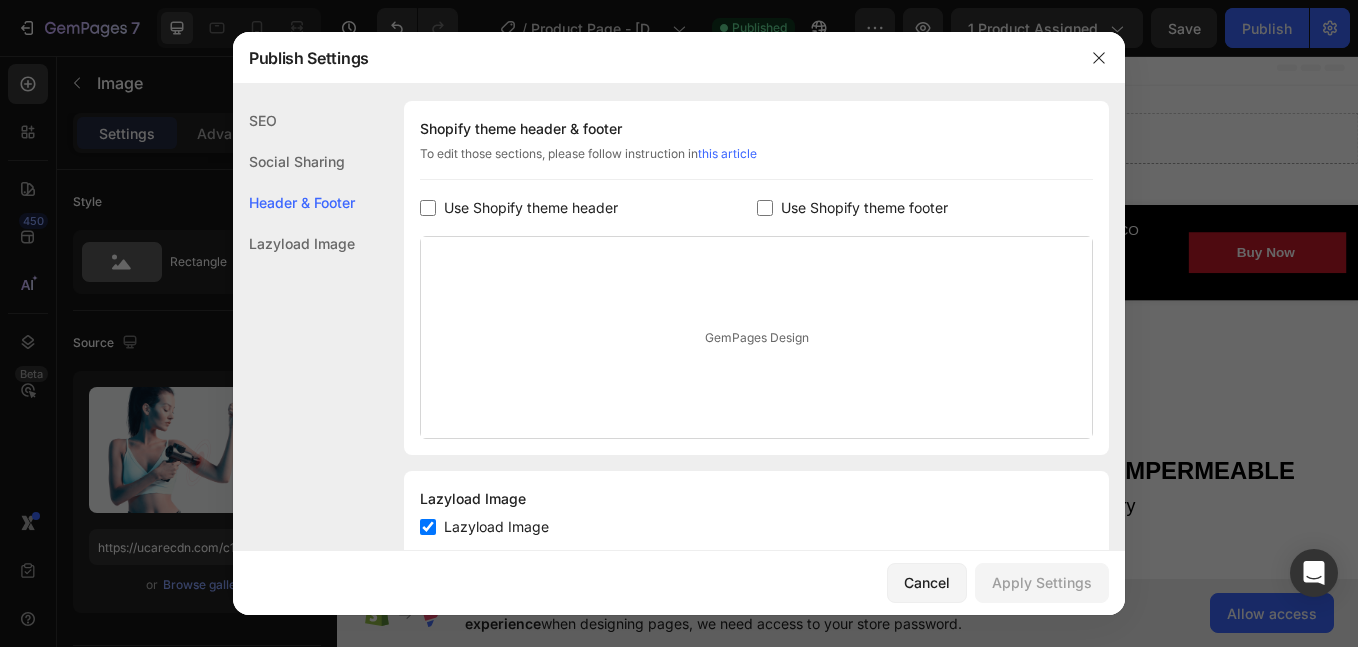 scroll, scrollTop: 333, scrollLeft: 0, axis: vertical 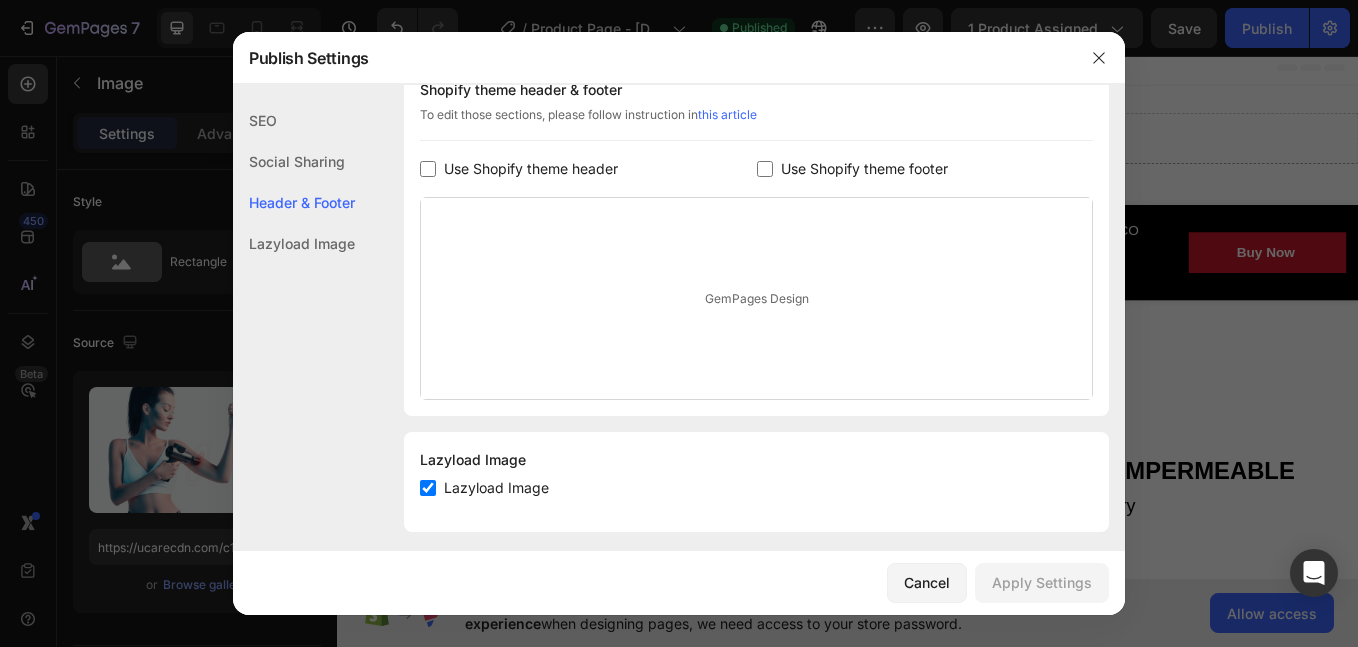 click on "Cancel Apply Settings" at bounding box center [679, 583] 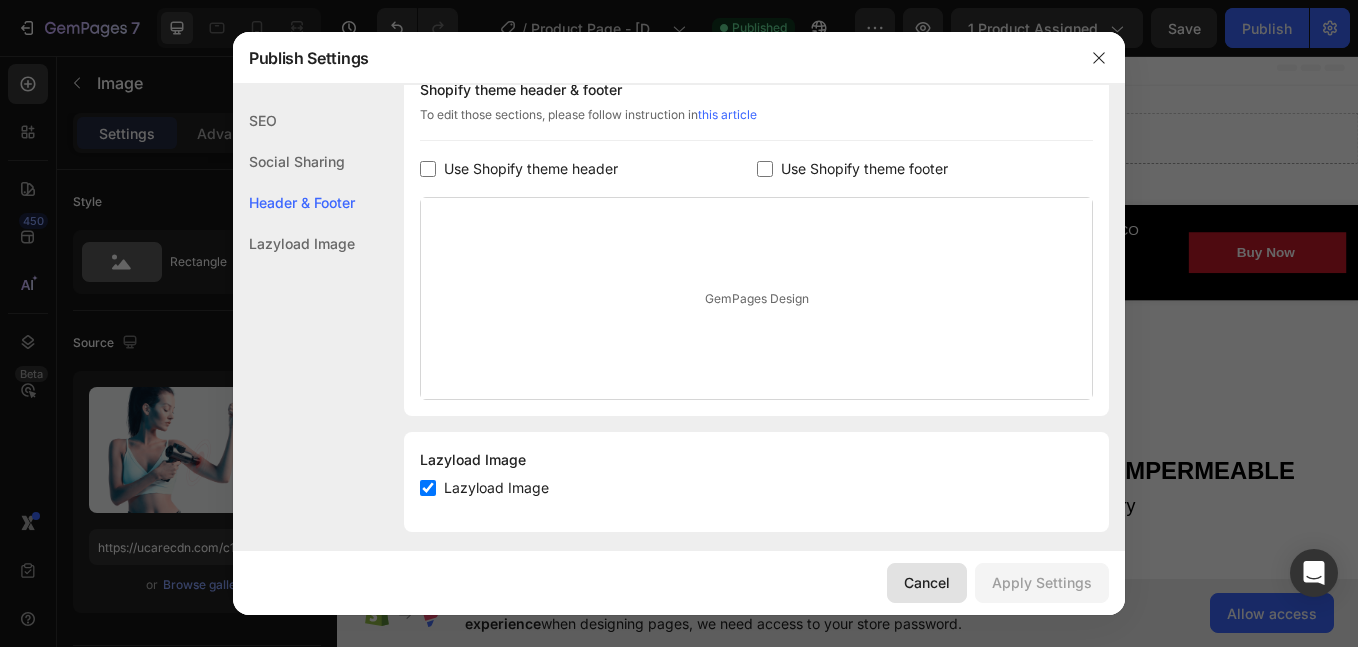 click on "Cancel" at bounding box center [927, 582] 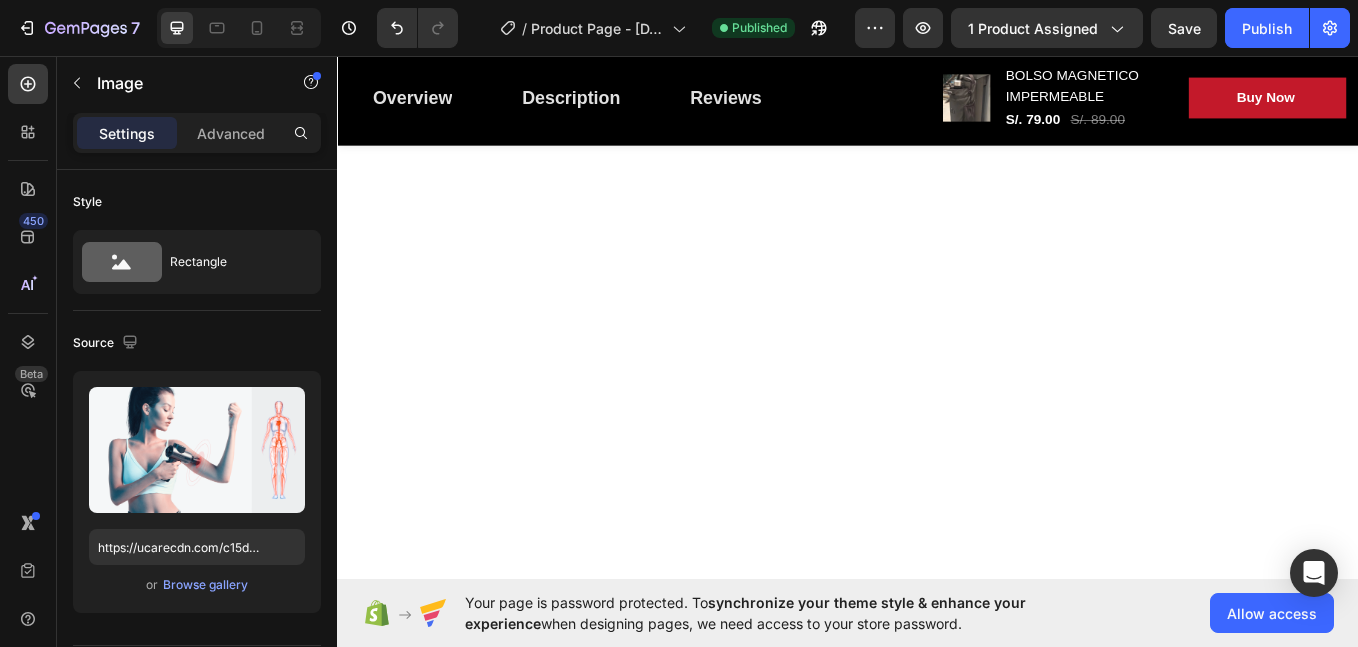 scroll, scrollTop: 0, scrollLeft: 0, axis: both 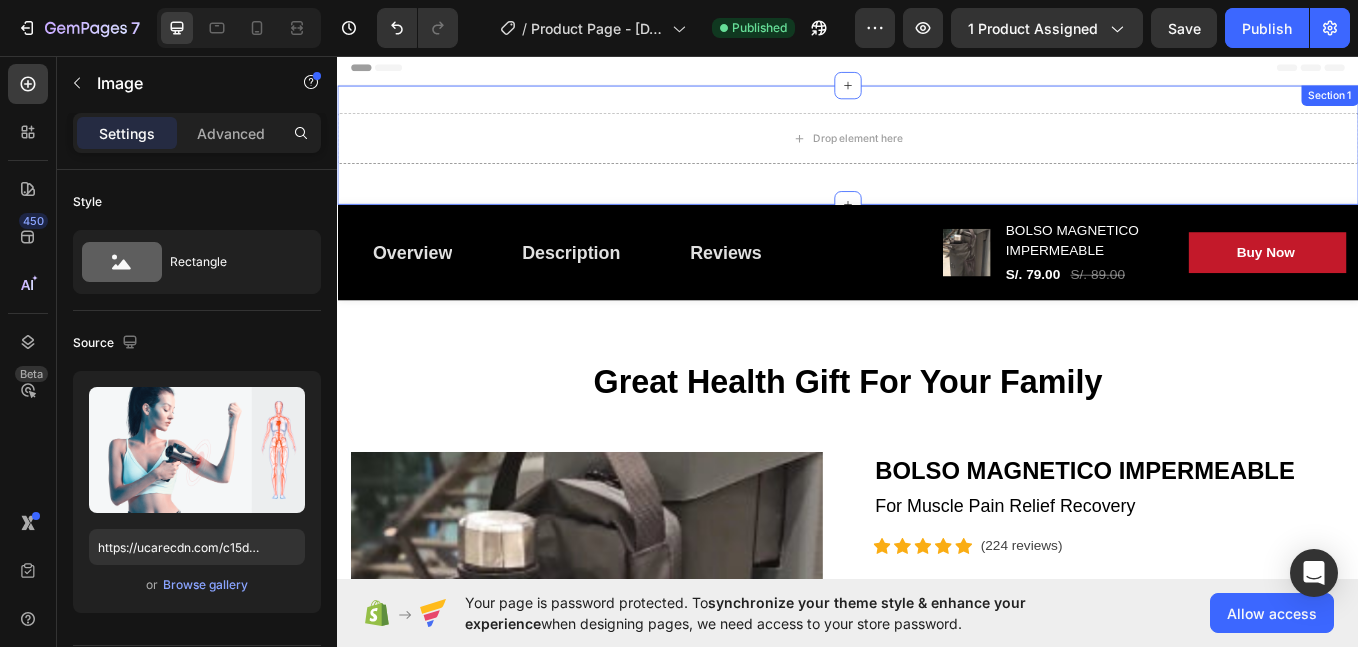 click on "Drop element here Row Section 1" at bounding box center (937, 161) 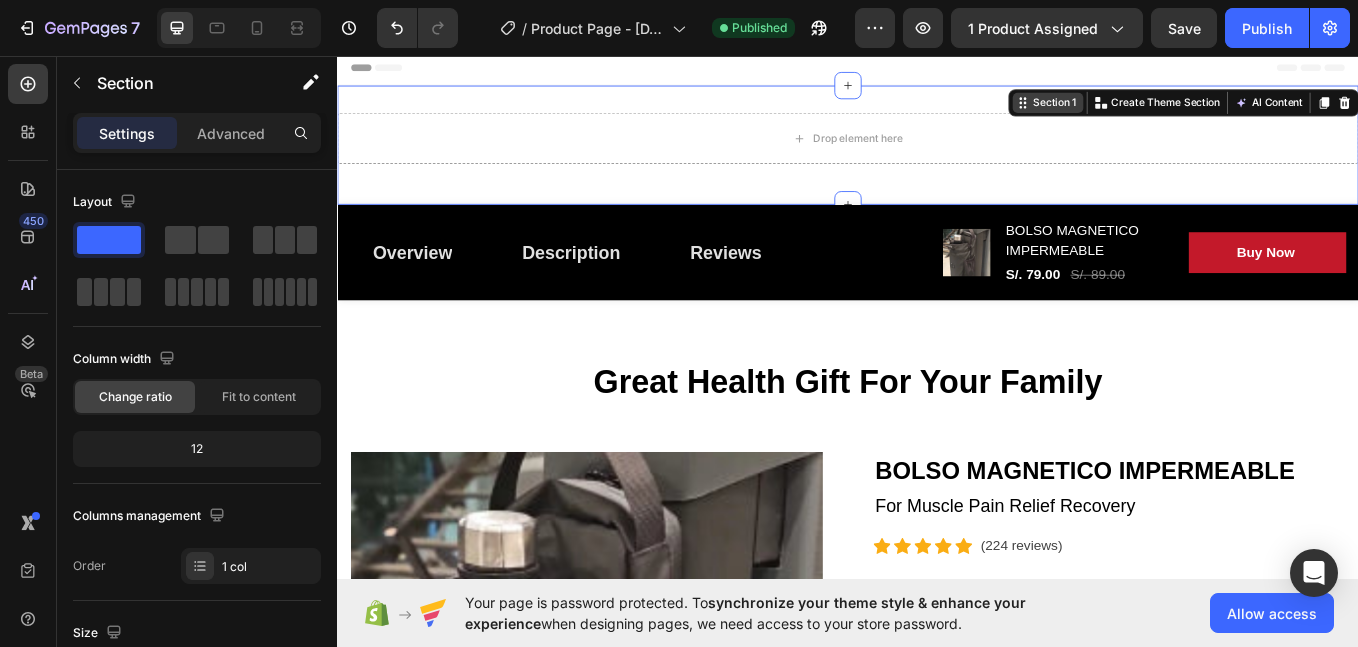 click on "Section 1" at bounding box center (1179, 111) 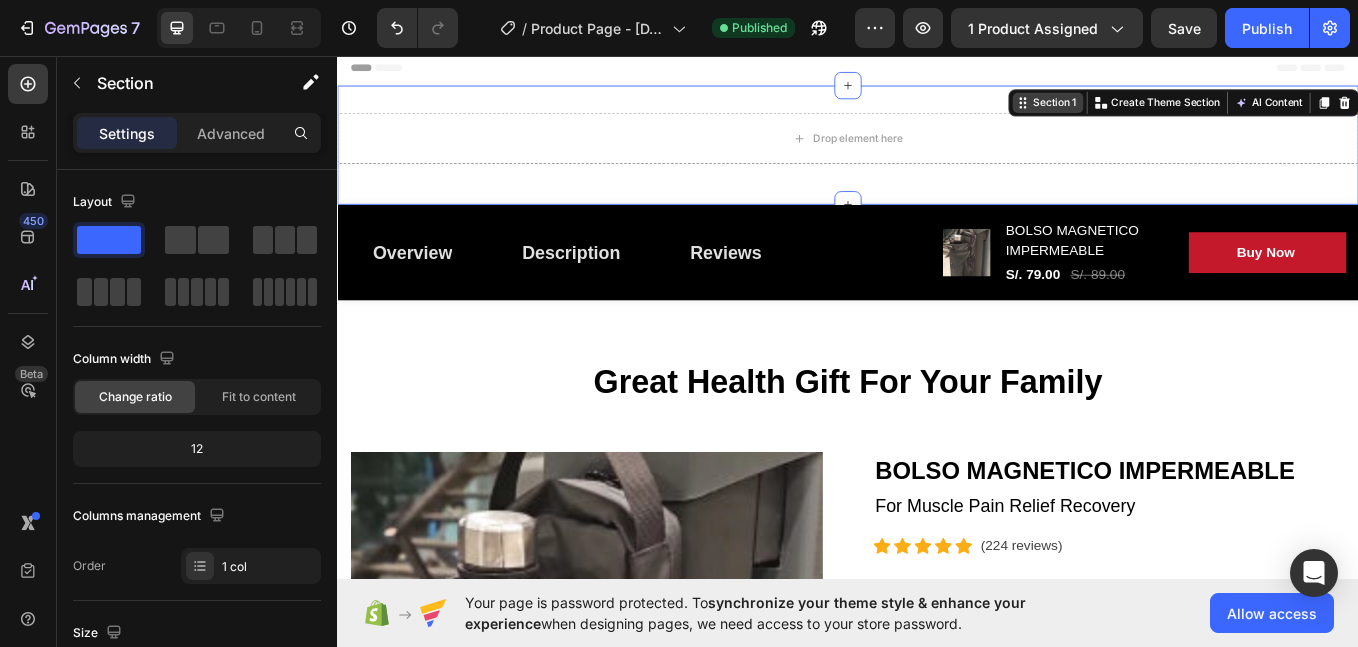 click on "Section 1" at bounding box center (1171, 111) 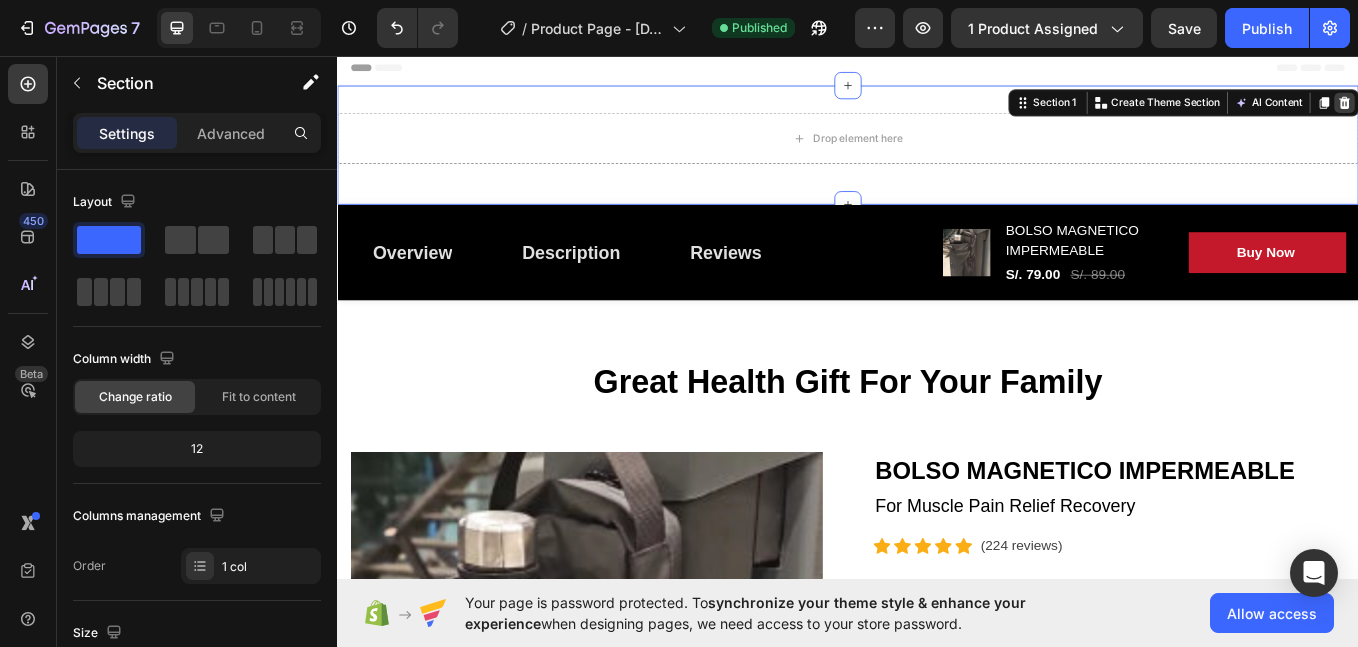 click 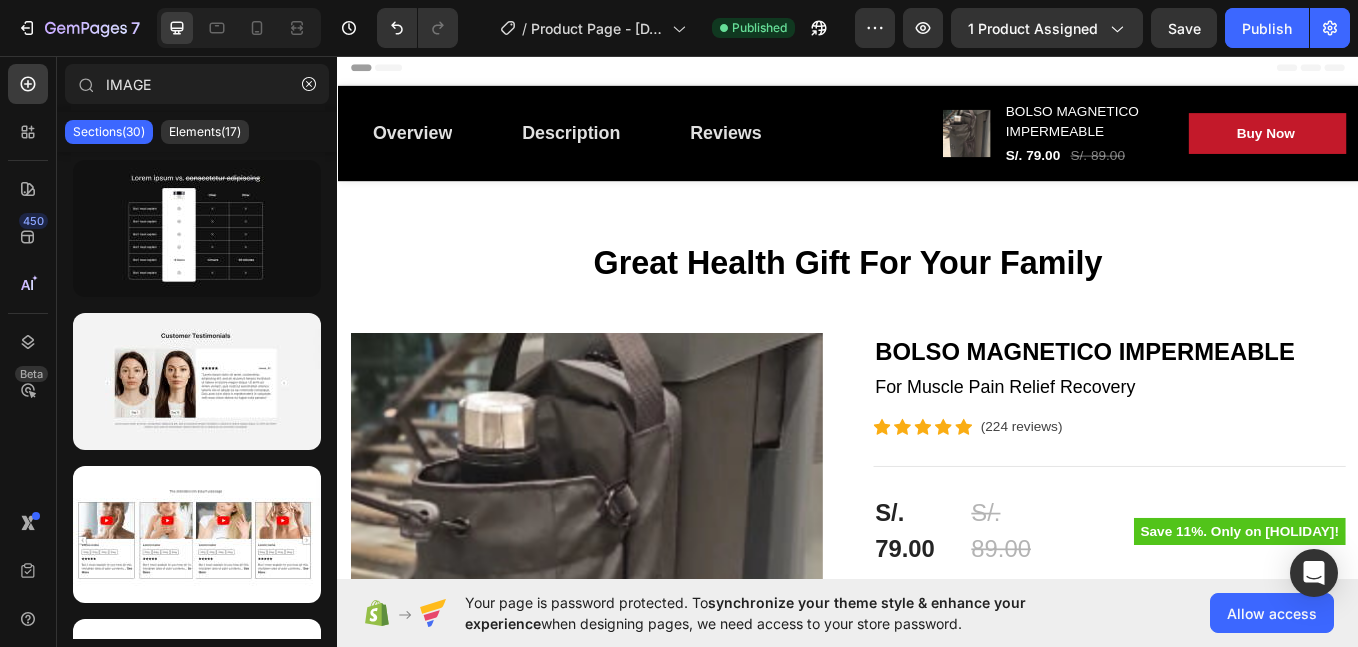 click on "Header" at bounding box center (937, 70) 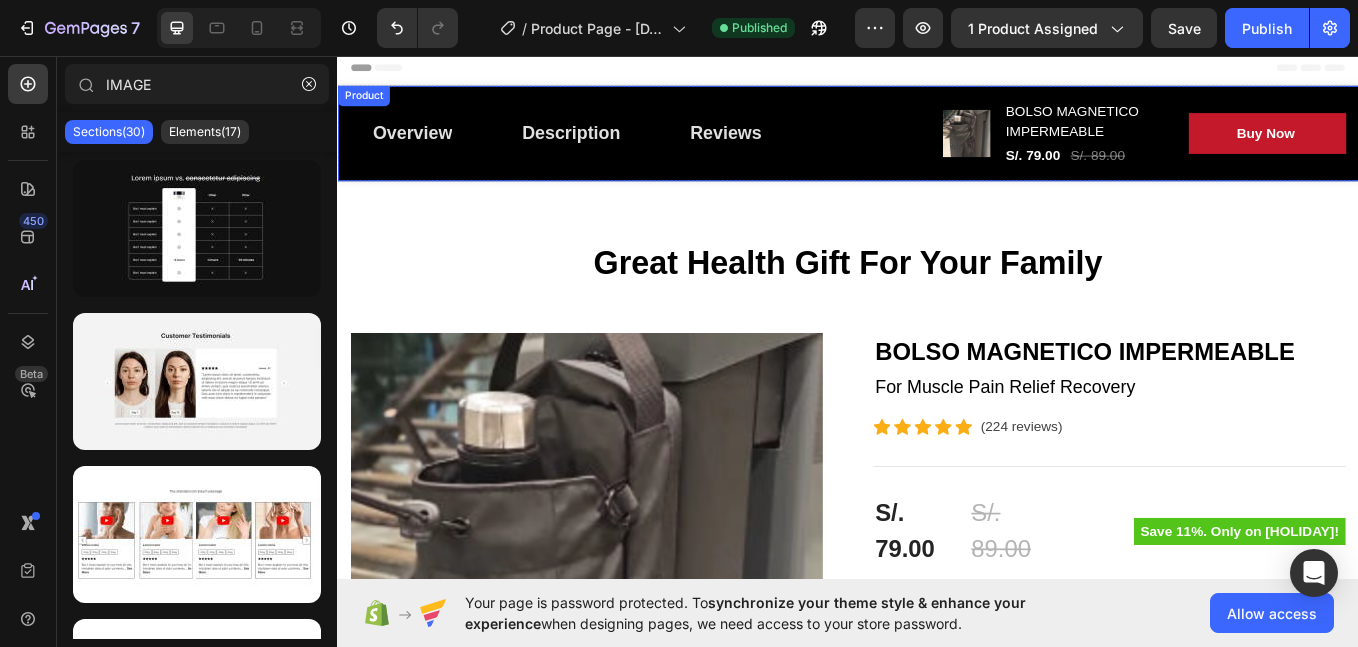 click on "Overview Button Description Button Reviews Button Row Product Images BOLSO MAGNETICO IMPERMEABLE (P) Title S/. 79.00 (P) Price (P) Price S/. 89.00 (P) Price (P) Price Row Buy Now (P) Cart Button Row Row Product" at bounding box center [937, 147] 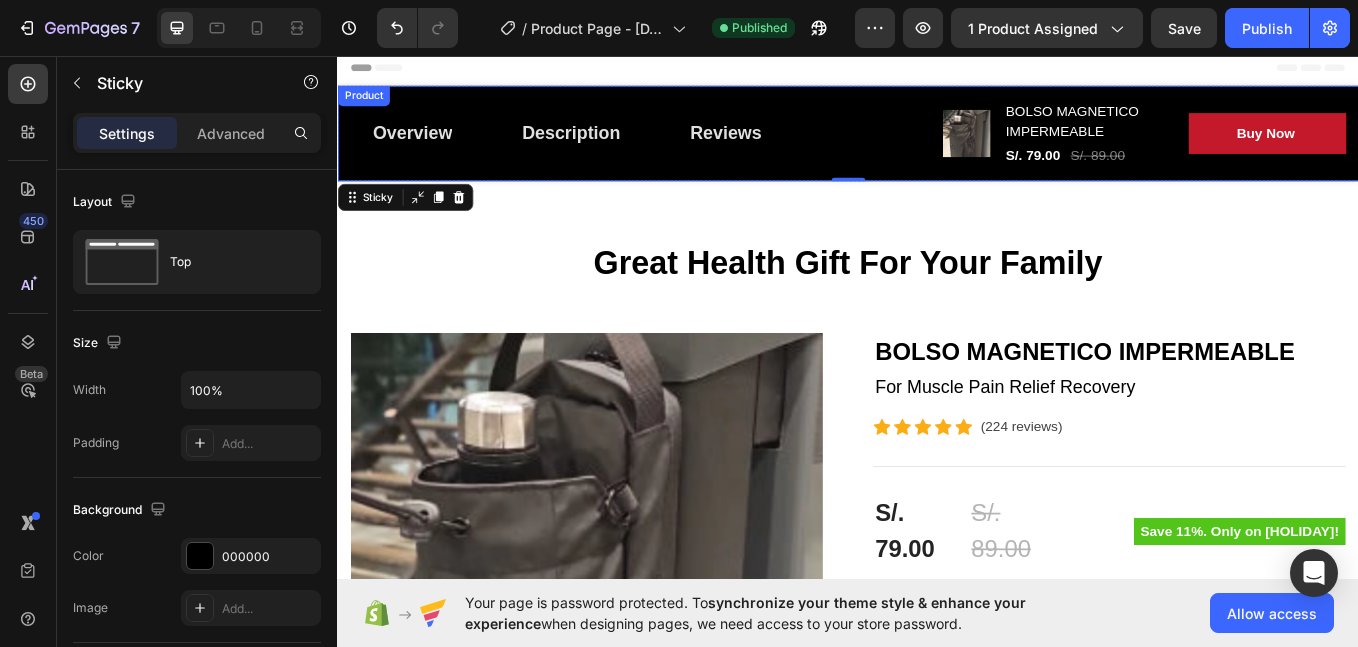 click on "Product" at bounding box center [367, 103] 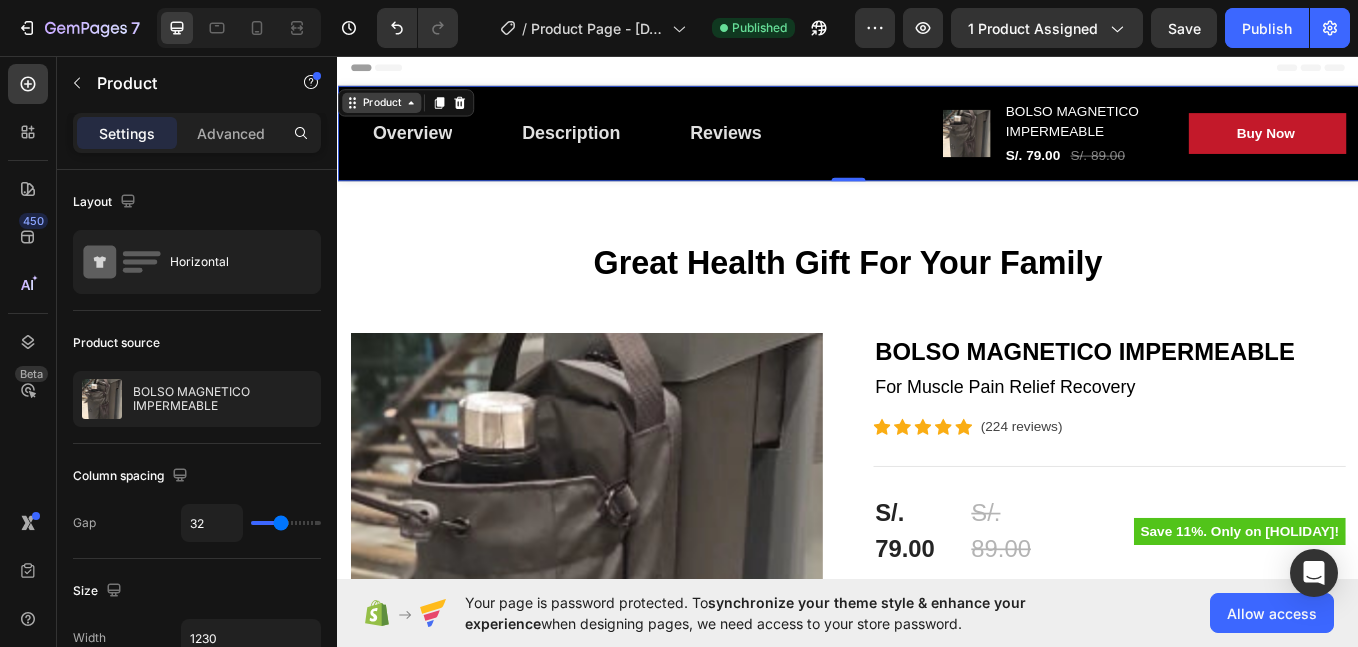 click on "Product" at bounding box center [388, 111] 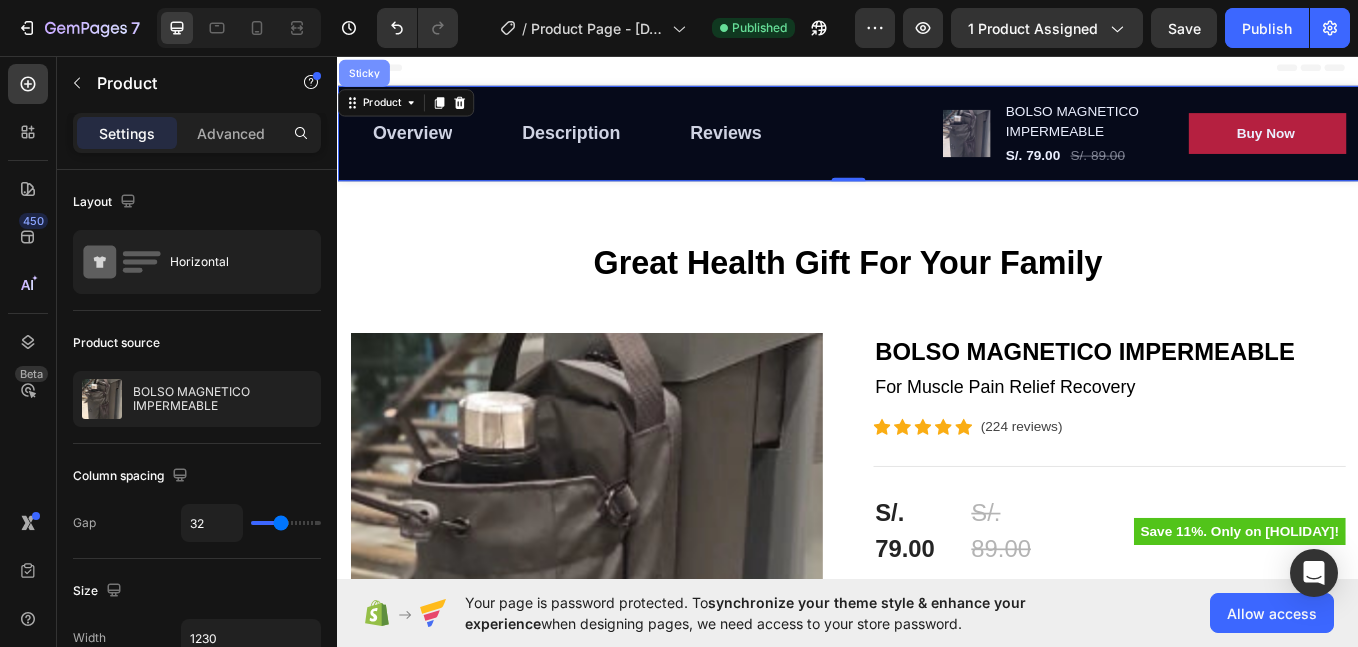 click on "Sticky" at bounding box center [368, 76] 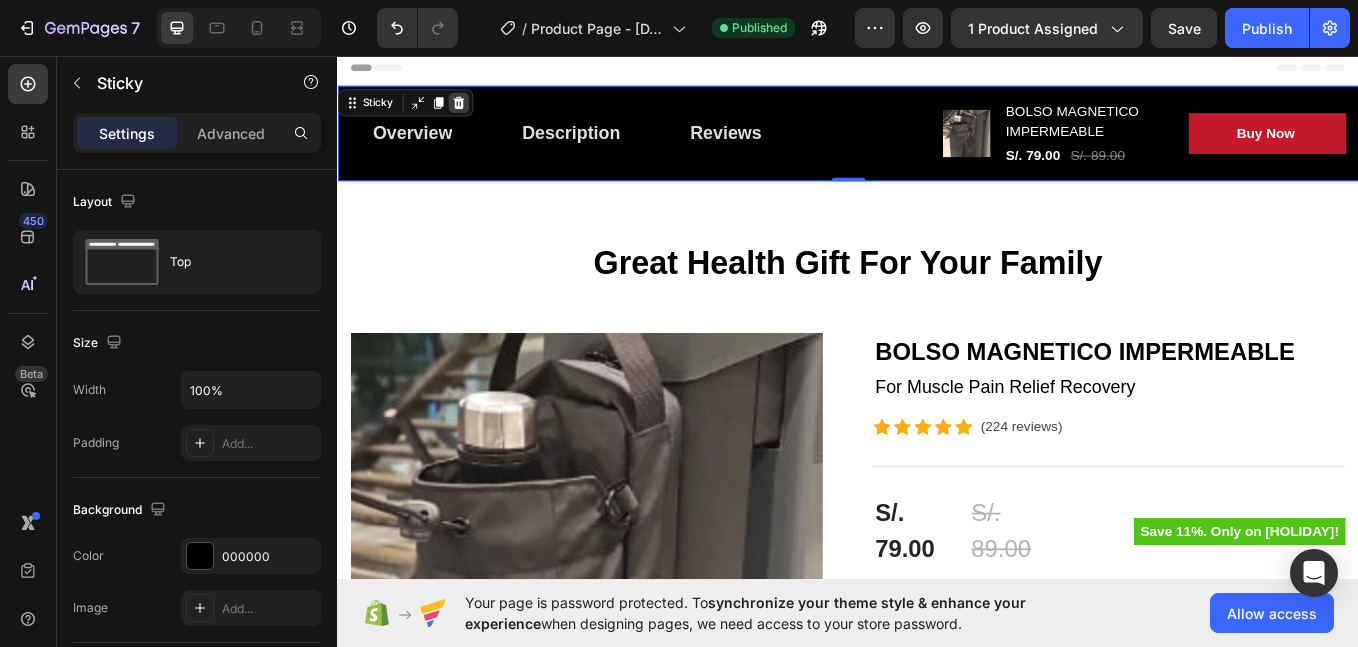 click at bounding box center (479, 111) 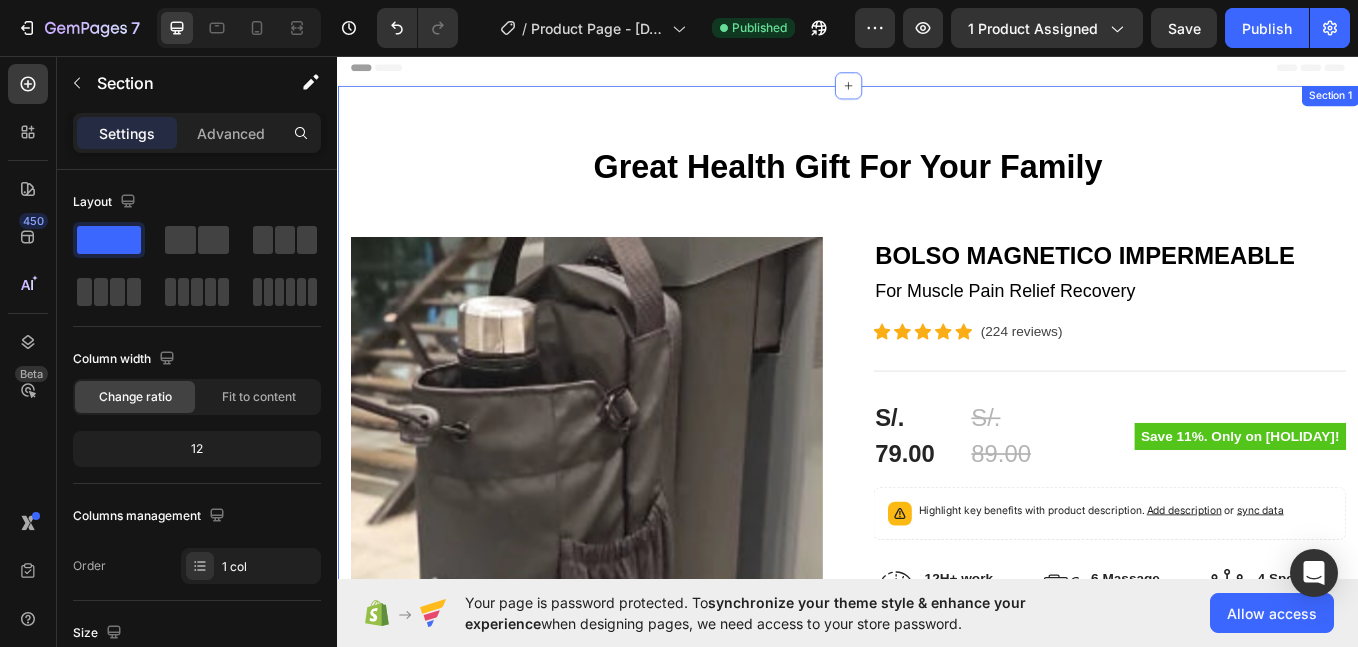 click on "Great Health Gift For Your Family Heading Row Product Images BOLSO MAGNETICO IMPERMEABLE (P) Title For Muscle Pain Relief Recovery Text block                Icon                Icon                Icon                Icon                Icon Icon List Hoz (224 reviews) Text block Row                Title Line S/. 79.00 (P) Price (P) Price S/. 89.00 (P) Price (P) Price Row Save 11%. Only on Mother's Day! Product Badge Row Highlight key benefits with product description.       Add description   or   sync data (P) Description Image 12H+ work time Text block Row Image 6 Massage heads  Text block Row Image 4 Speed options Text block Row Row Image Only 7 left in stock! Text block 60 people have bought this item within the last hour! Text block Row
1
(P) Quantity Add to cart (P) Cart Button Row Buy it now (P) Dynamic Checkout Specifications What's in the box? How to use Accordion Product Section 1" at bounding box center (937, 733) 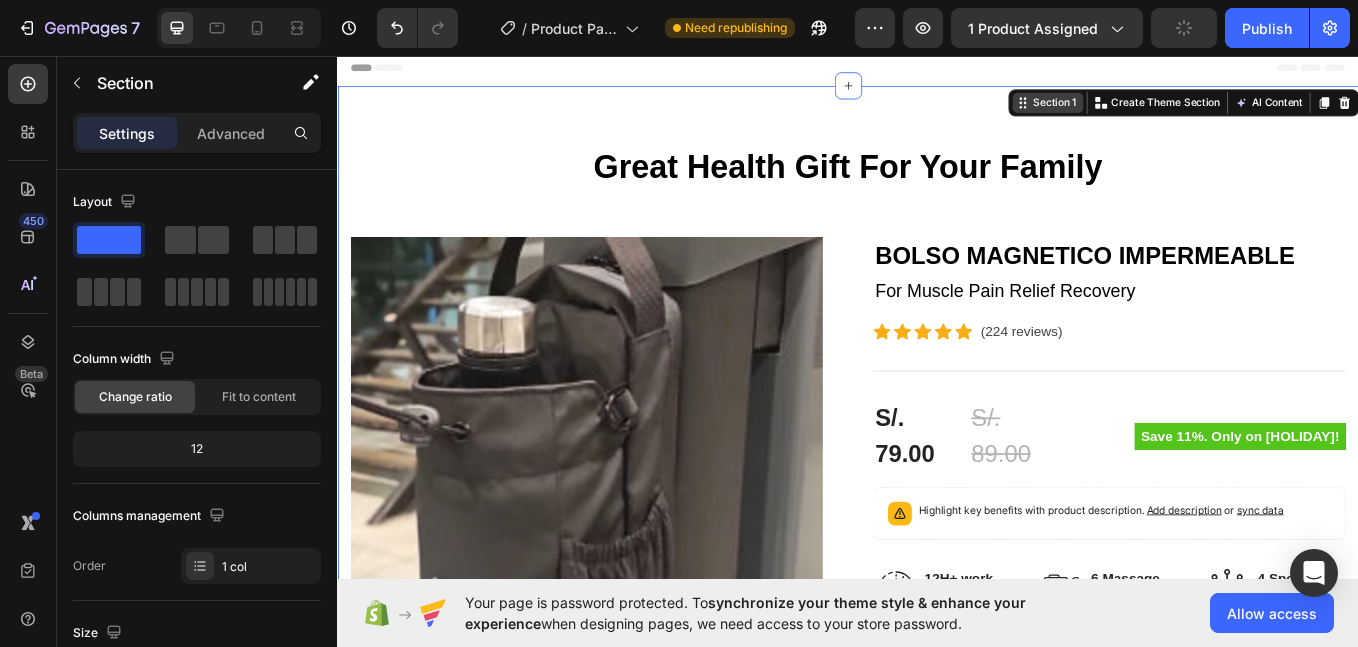 click on "Section 1" at bounding box center (1179, 111) 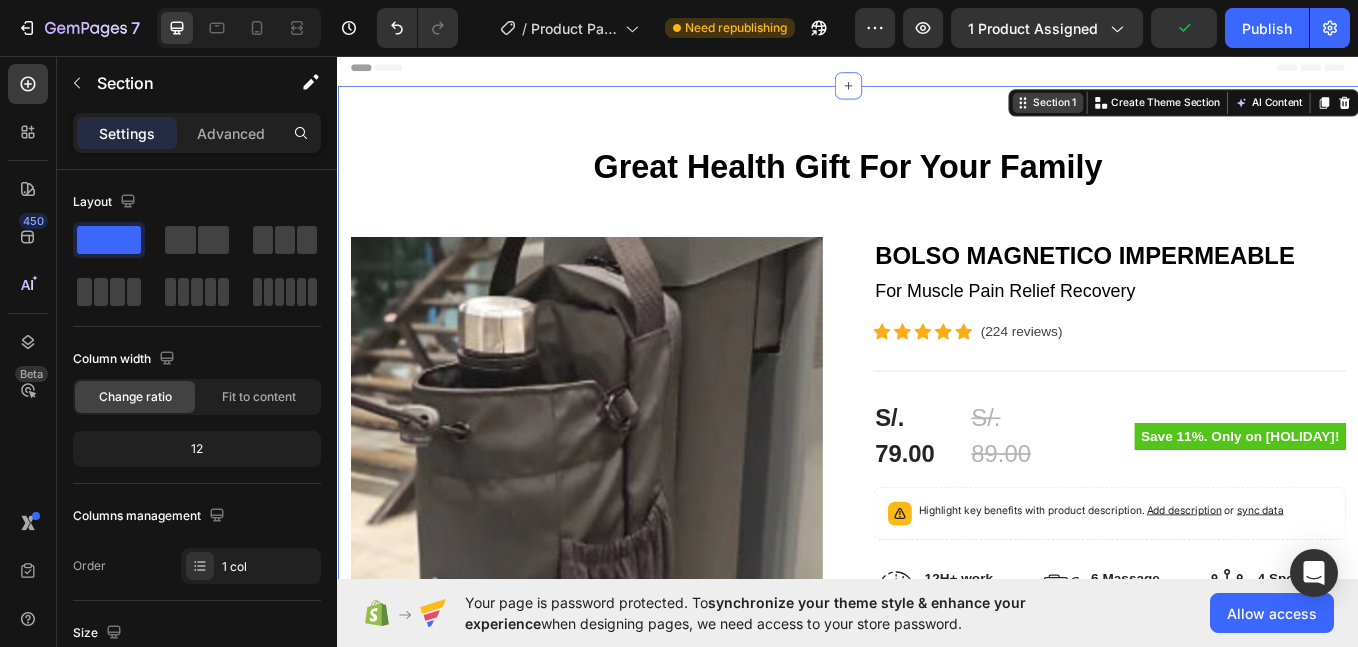 click on "Section 1" at bounding box center (1179, 111) 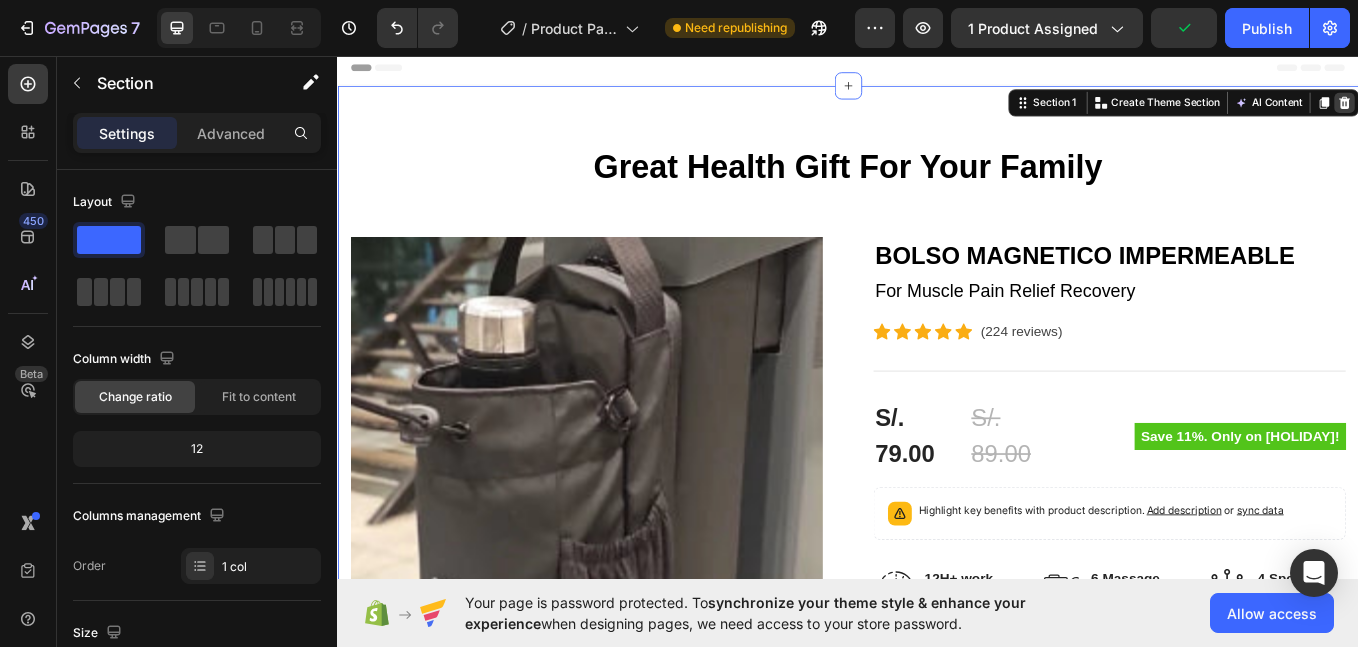 click at bounding box center (1520, 111) 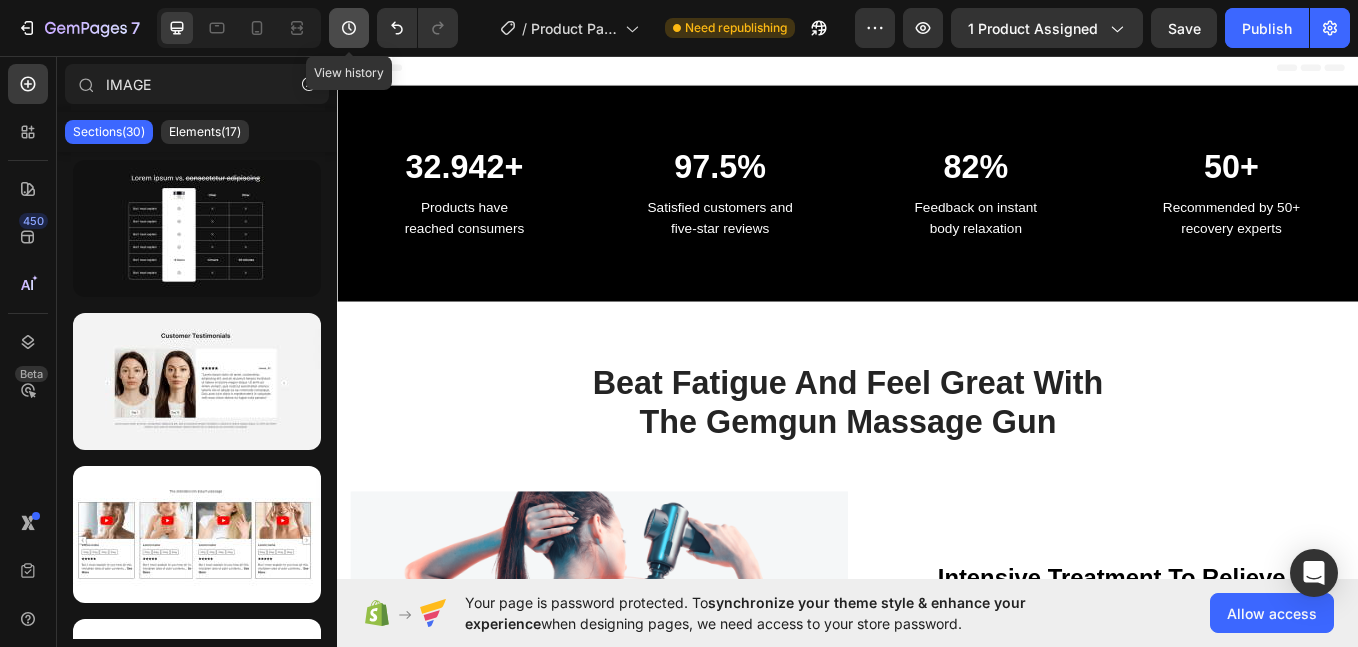 click 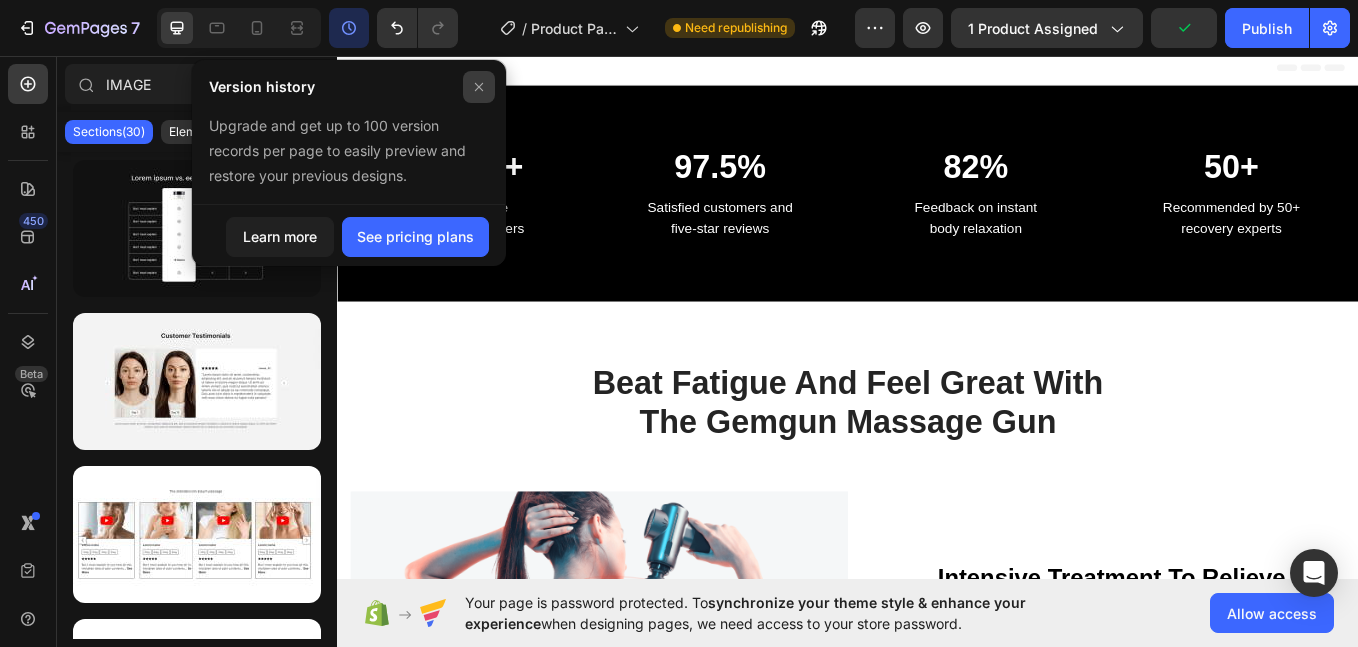 click 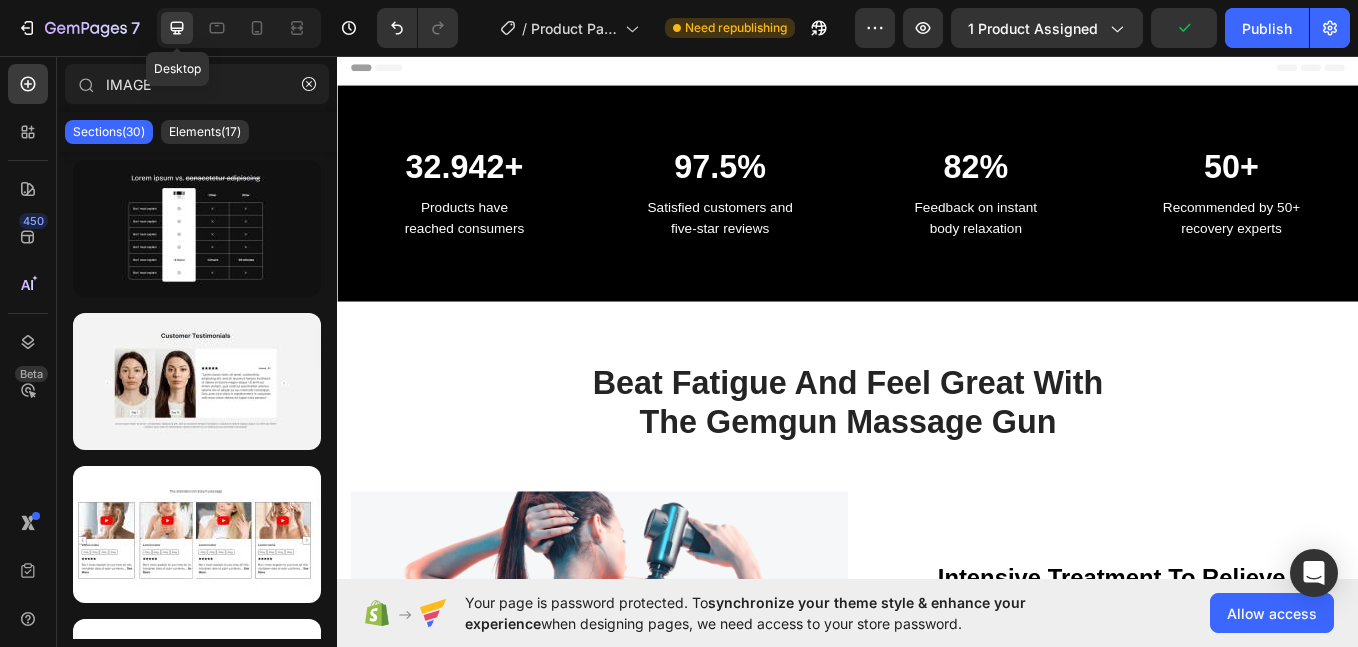 click 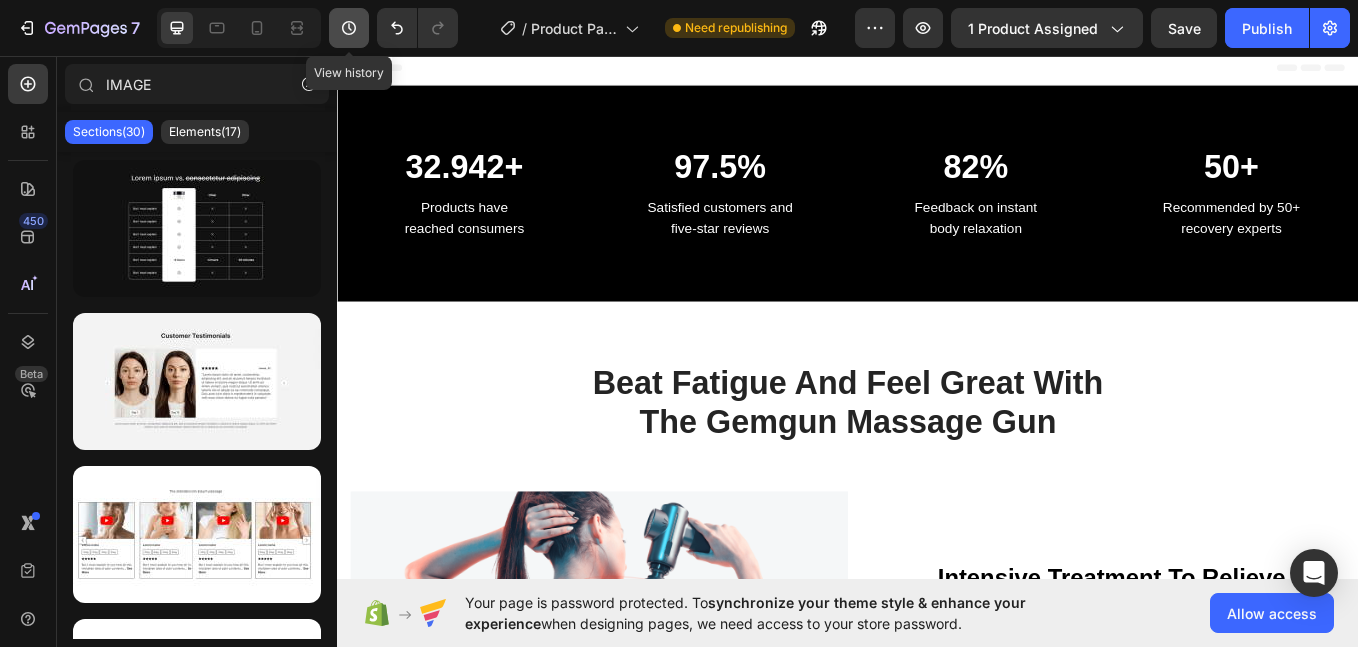 click 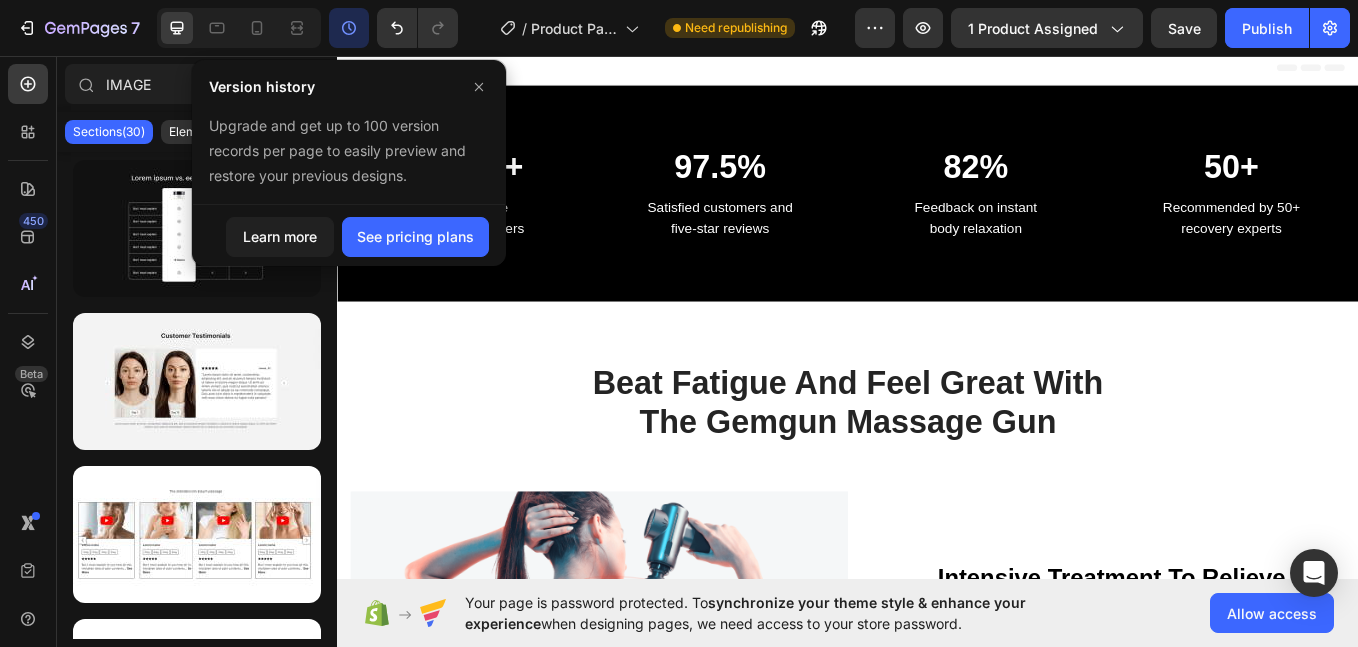 click 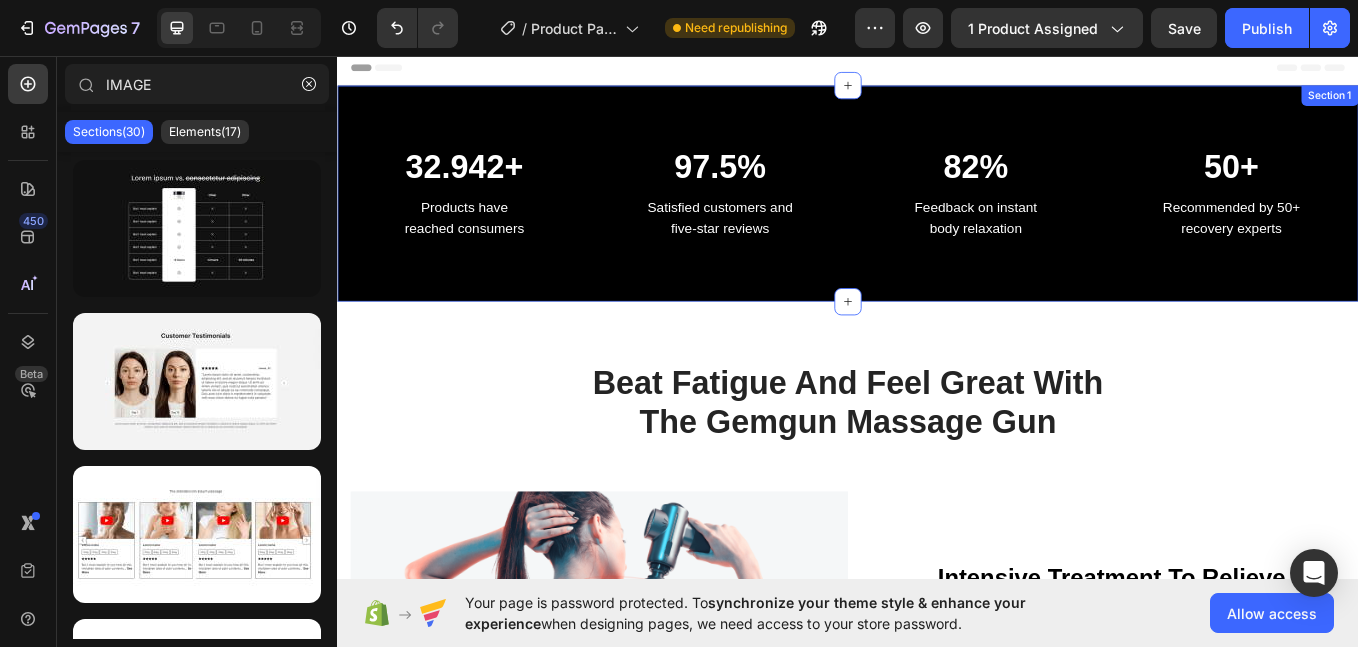 click on "32.942+ Heading Products have reached consumers Text block 97.5% Heading Satisfied customers and five-star reviews Text block 82% Heading Feedback on instant body relaxation Text block 50+ Heading Recommended by 50+ recovery experts Text block Row Section 1" at bounding box center [937, 218] 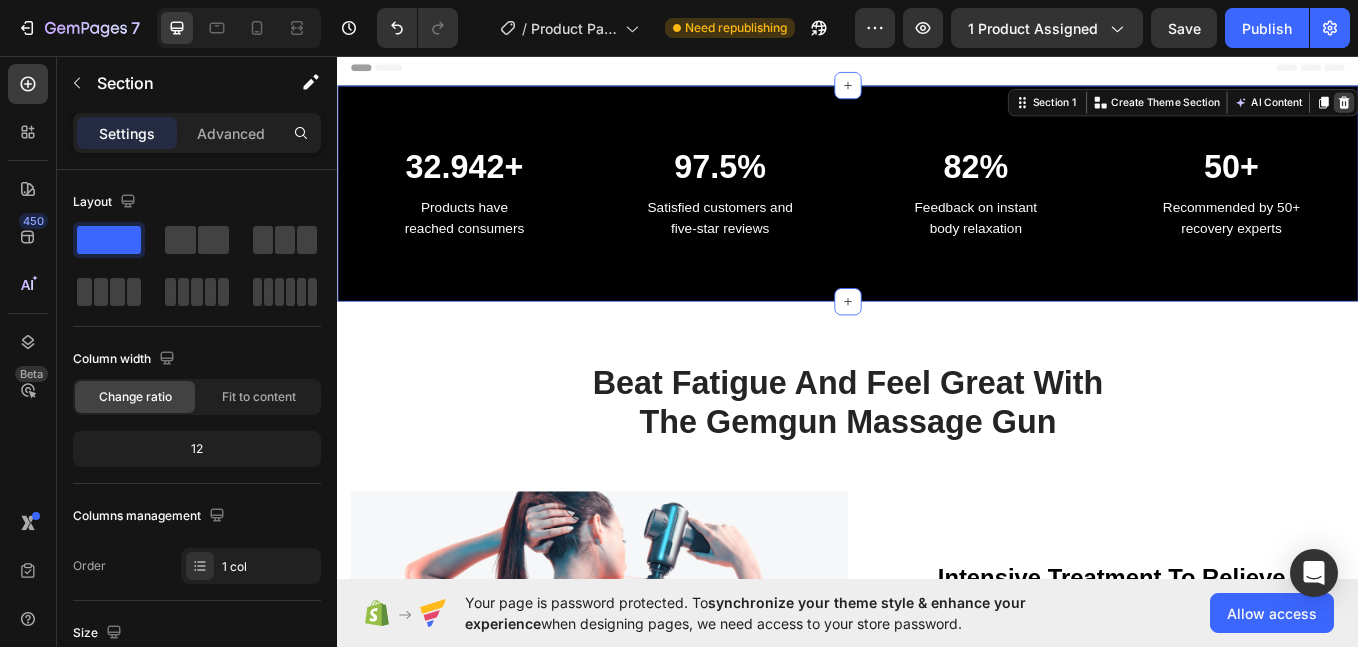 click at bounding box center [1520, 111] 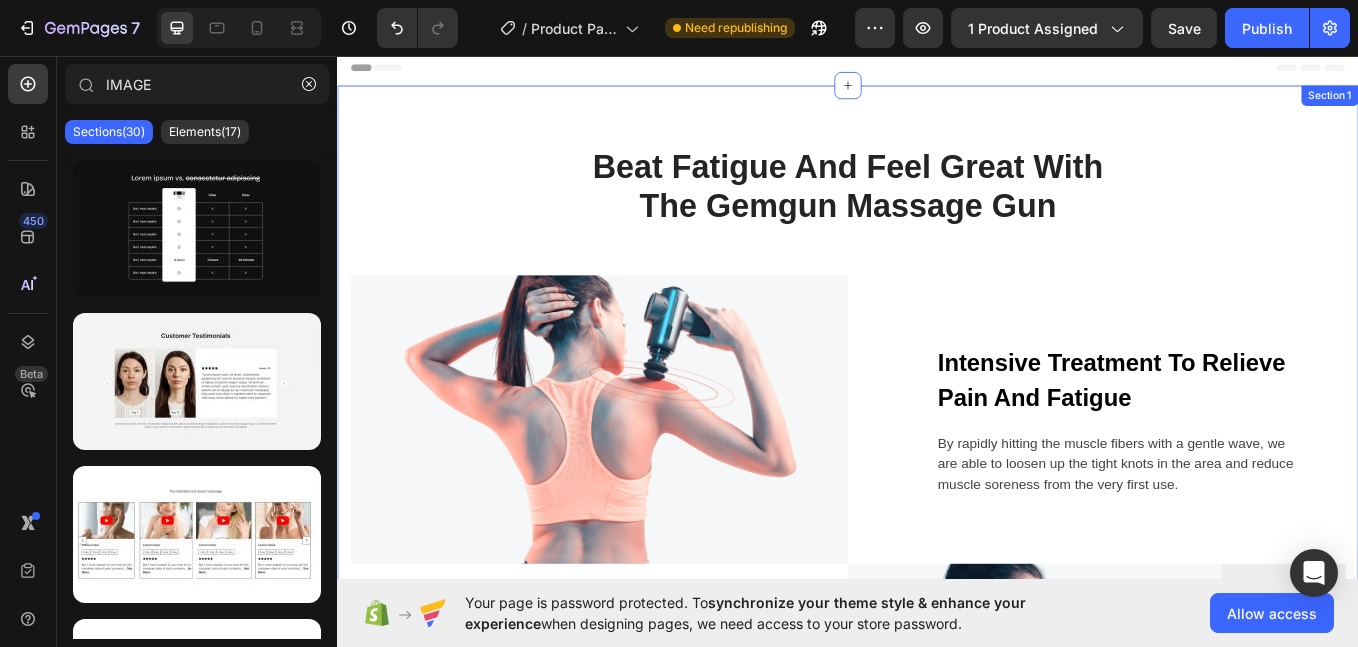 click on "Beat Fatigue And Feel Great With The Gemgun Massage Gun Heading Row Image Intensive Treatment To Relieve Pain And Fatigue Text block By rapidly hitting the muscle fibers with a gentle wave, we are able to loosen up the tight knots in the area and reduce muscle soreness from the very first use. Text block Row Row Blood Circulation And Relaxation Of The Body Text block Massage guns increase blood flow, which shuttles nutrients into the muscle while also removing blood that may have pooled in the muscles - bringing a feeling of relaxation, comfort. Text block Row Image Row Section 1" at bounding box center (937, 577) 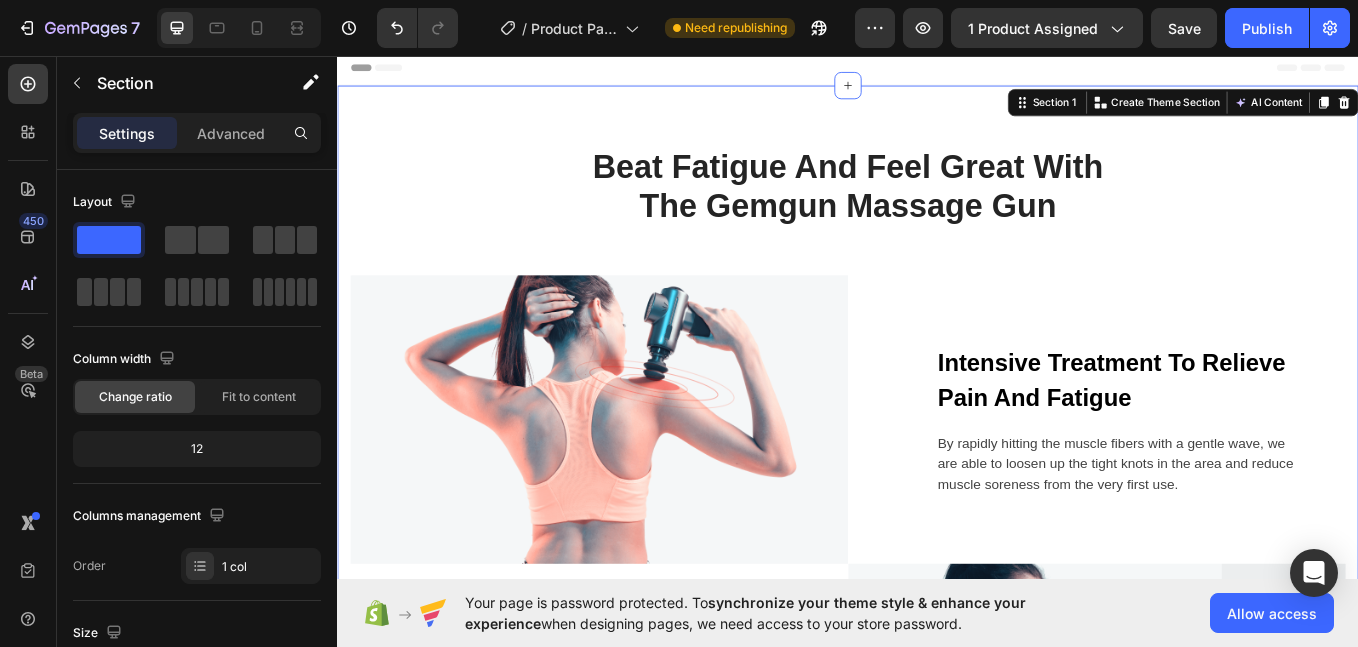 click on "Section 1   You can create reusable sections Create Theme Section AI Content Write with GemAI What would you like to describe here? Tone and Voice Persuasive Product BOLSO MAGNETICO IMPERMEABLE Show more Generate" at bounding box center [1331, 111] 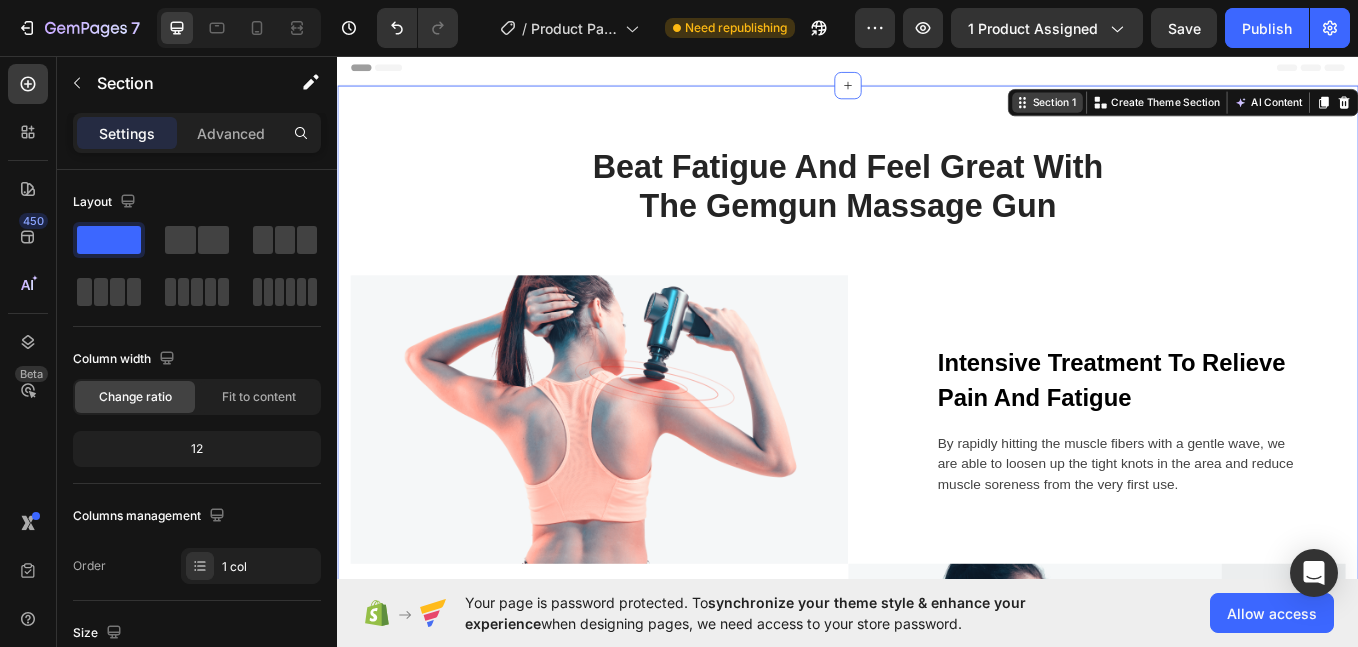click on "Section 1" at bounding box center [1179, 111] 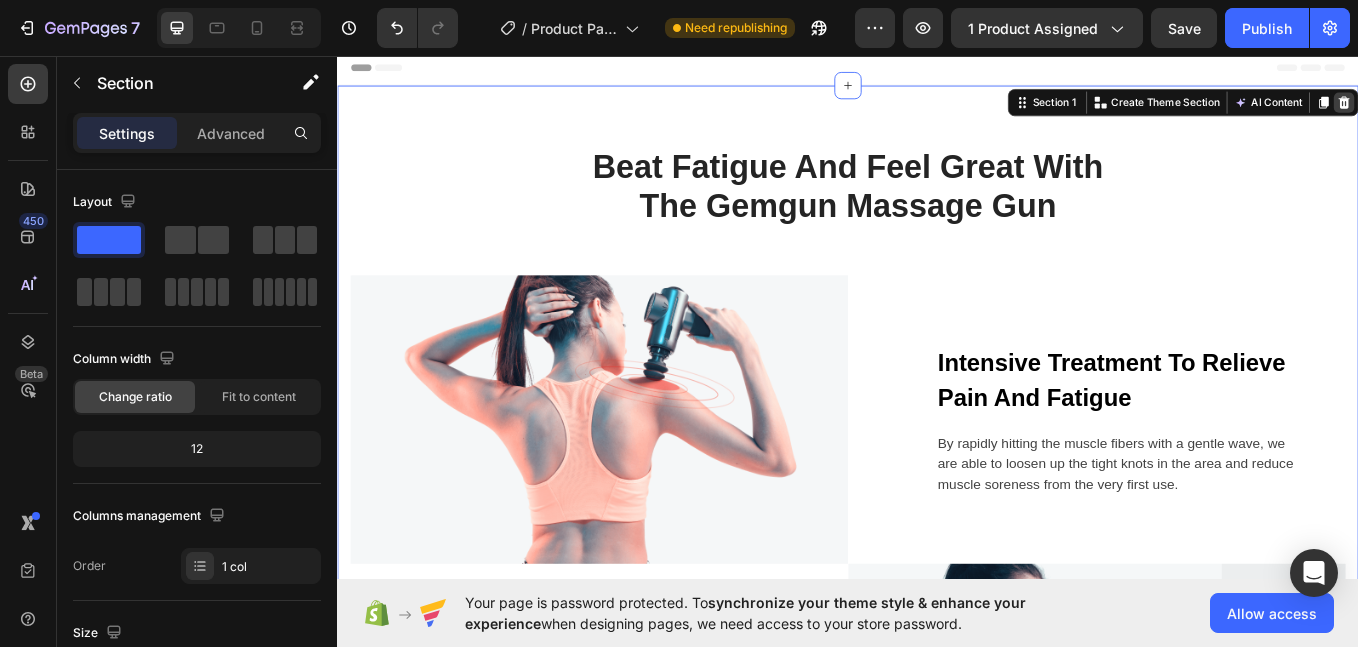 click 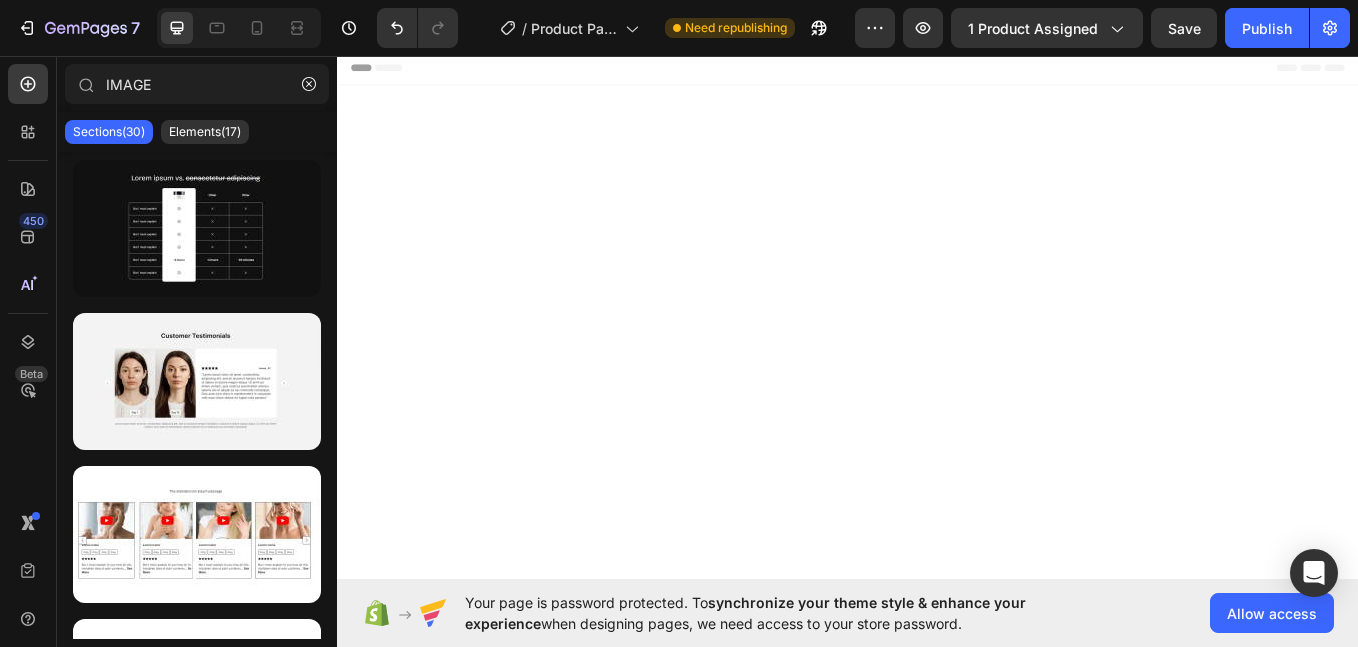 click at bounding box center [937, 432] 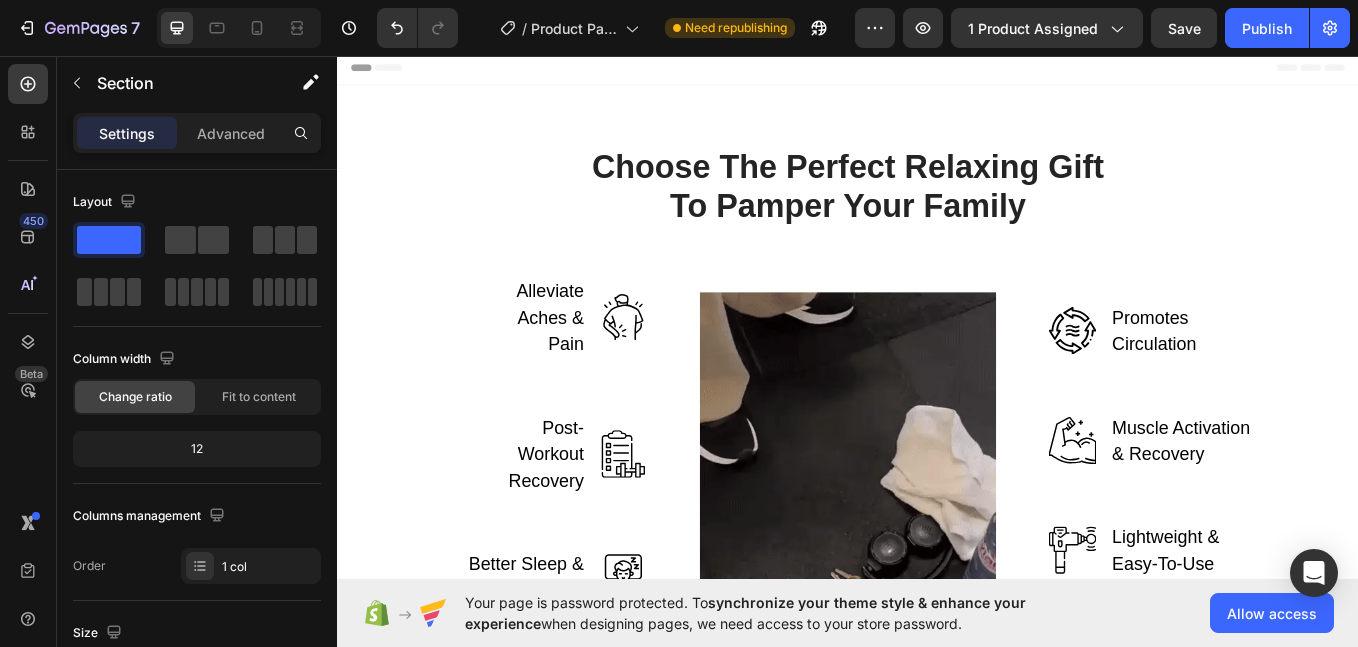 scroll, scrollTop: 1752, scrollLeft: 0, axis: vertical 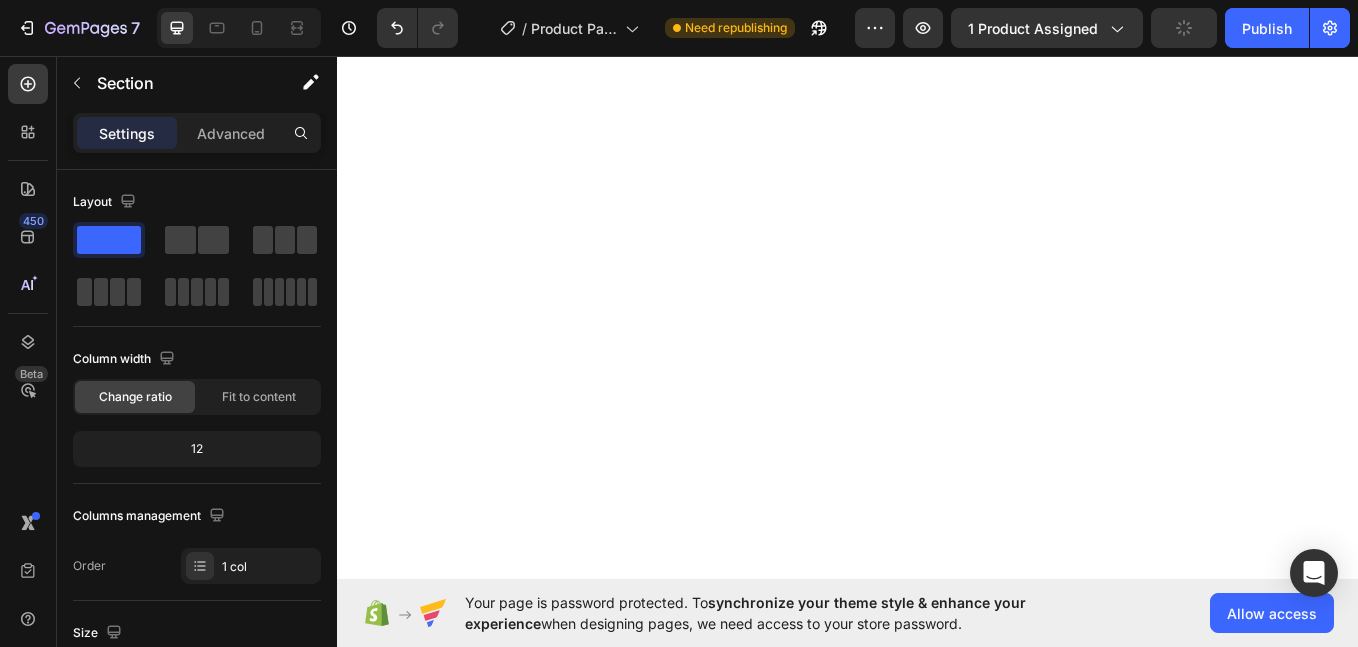 click at bounding box center (1018, 3091) 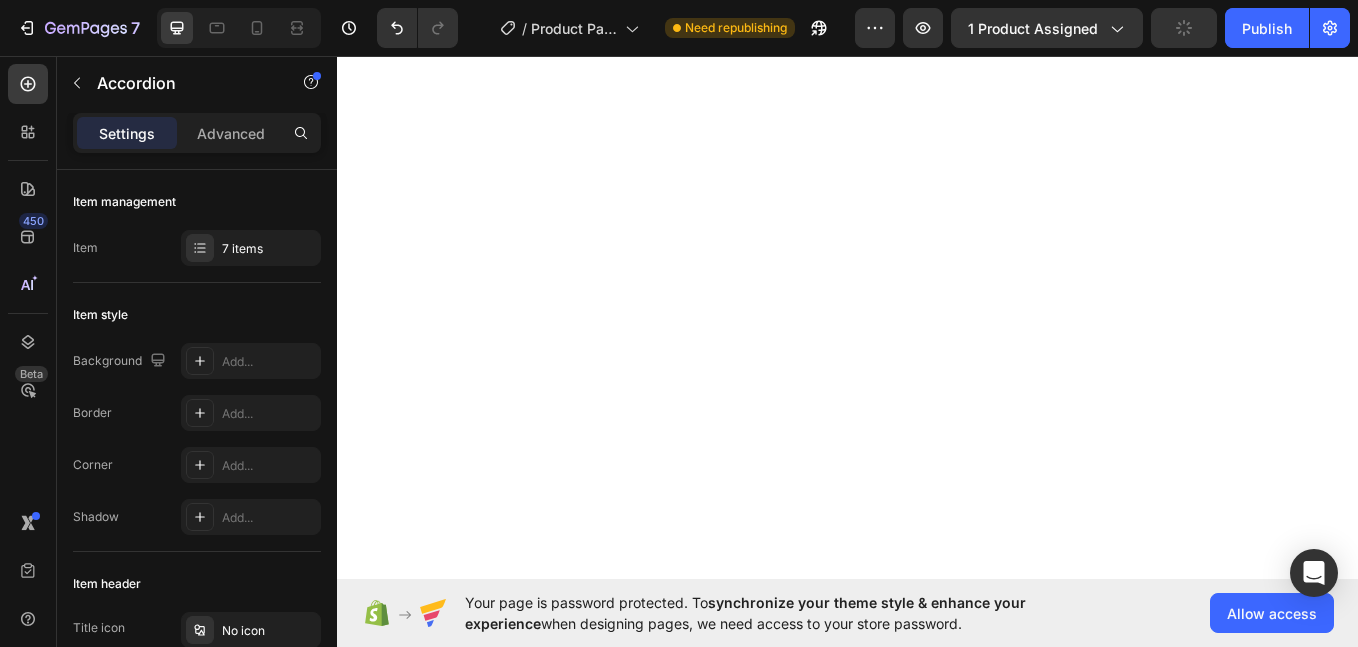 scroll, scrollTop: 4509, scrollLeft: 0, axis: vertical 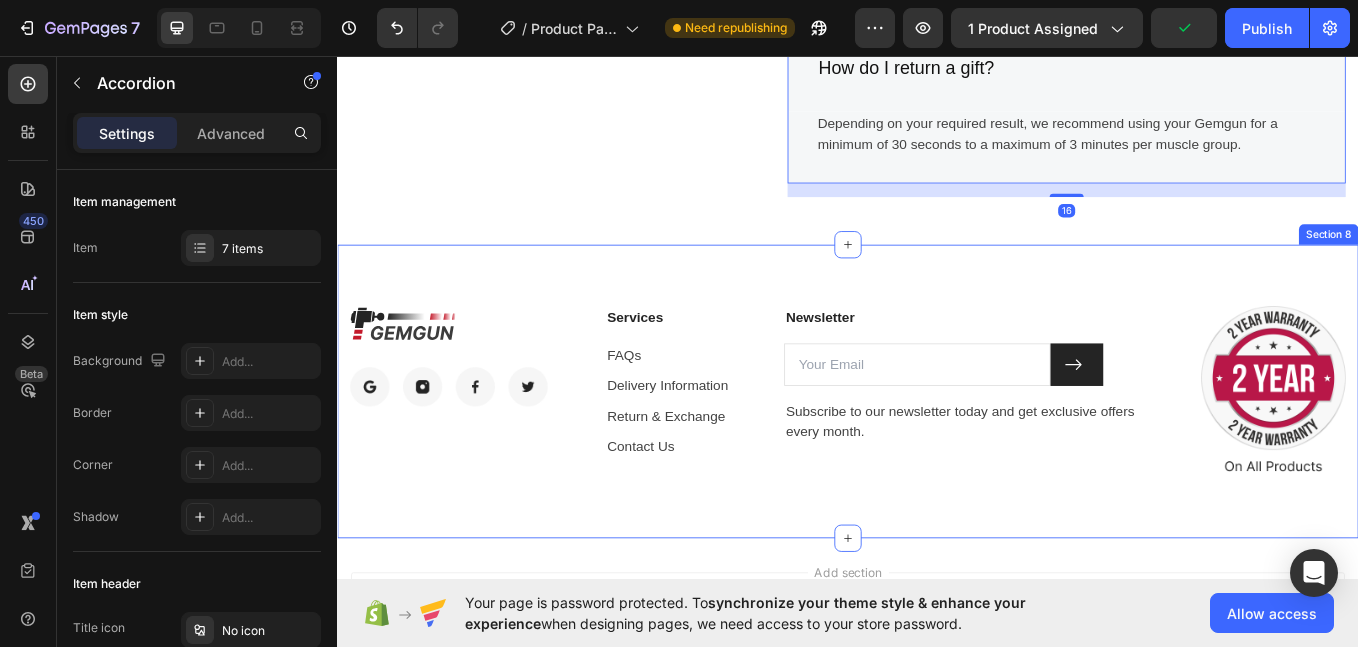 click on "Image Image Image Image Image Row Services Text block FAQs Text block Delivery Information Text block Return & Exchange  Text block Contact Us Text block Newsletter Text block Email Field
Submit Button Row Subscribe to our newsletter today and get exclusive offers every month. Text block Newsletter Image Row Section 8" at bounding box center (937, 451) 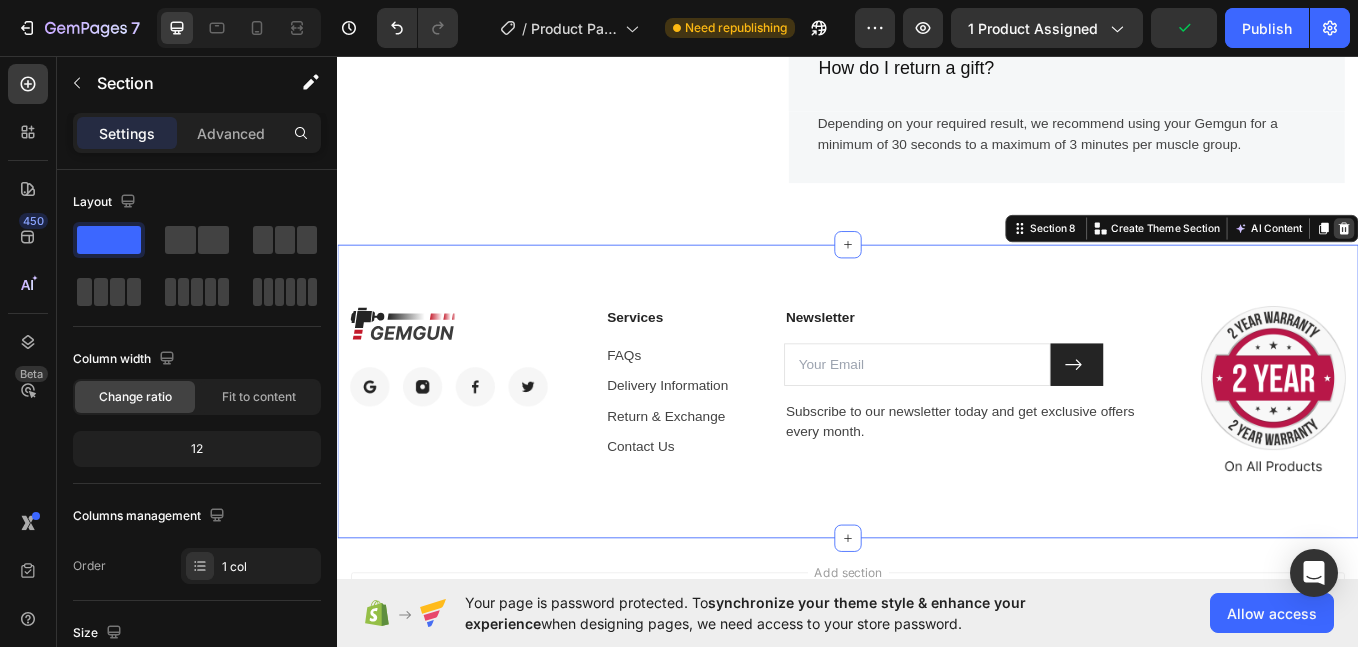 click 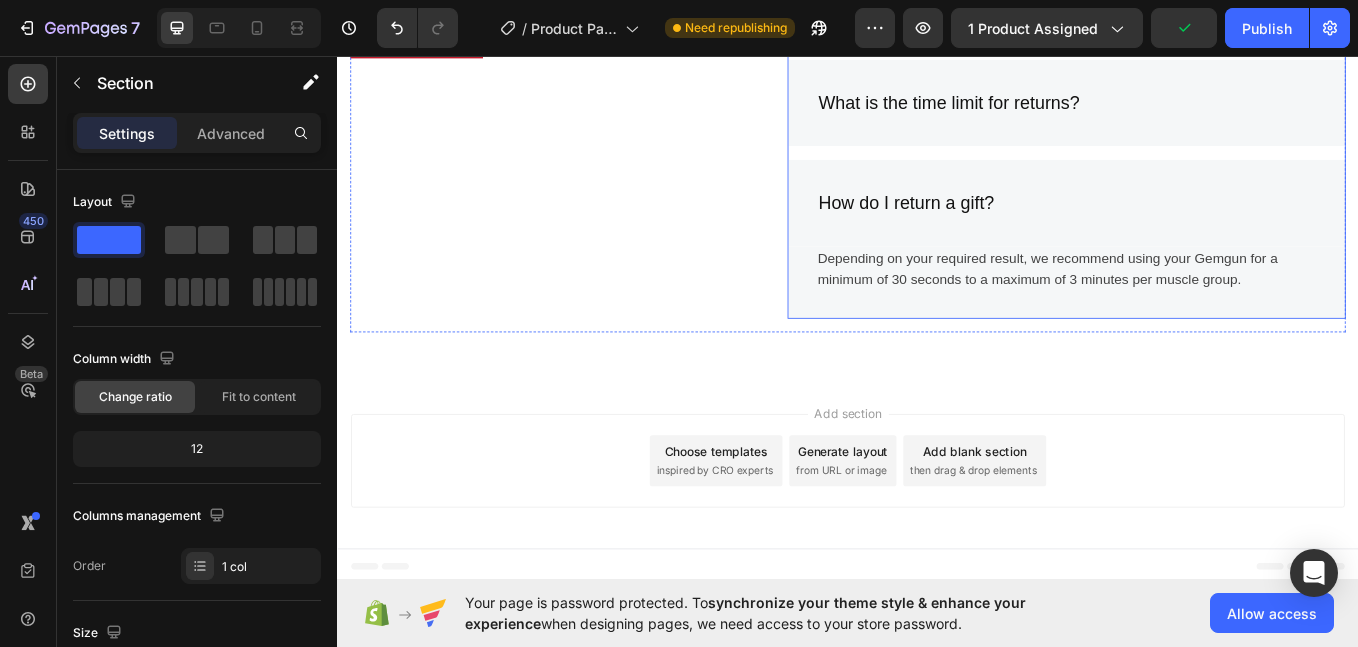 scroll, scrollTop: 4350, scrollLeft: 0, axis: vertical 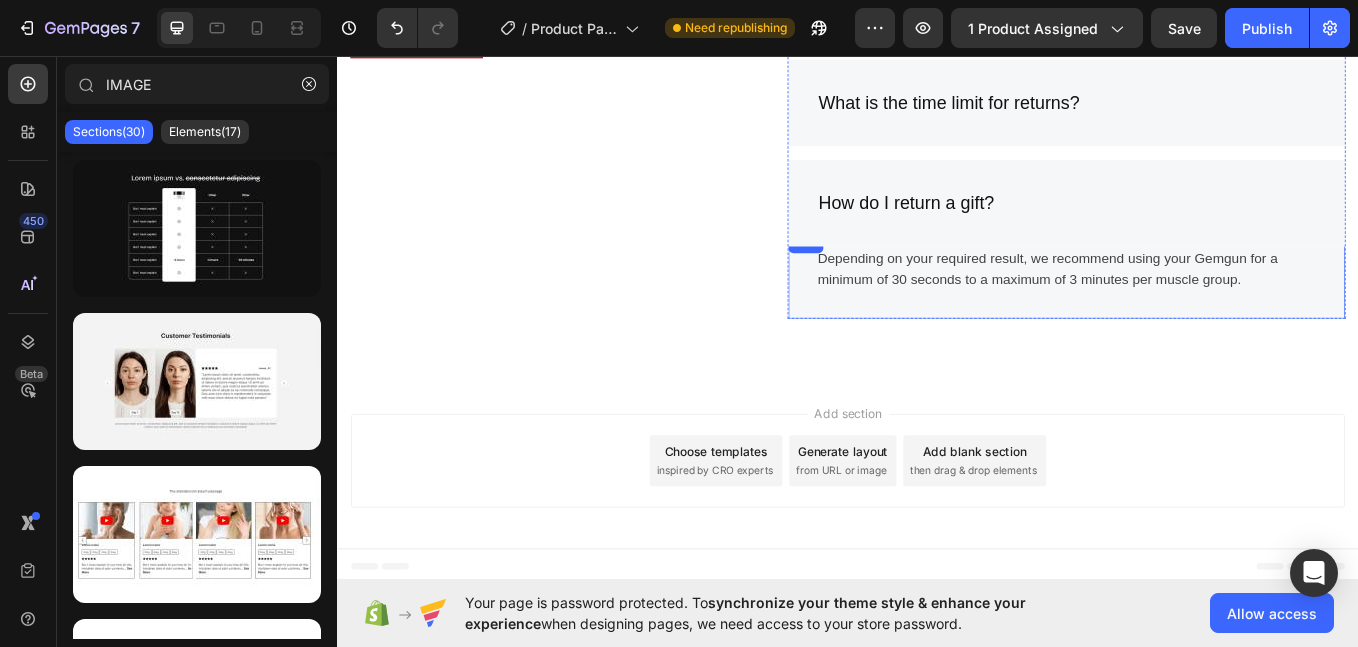 click on "Depending on your required result, we recommend using your Gemgun for a minimum of 30 seconds to a maximum of 3 minutes per muscle group. Text block Row" at bounding box center [1194, 314] 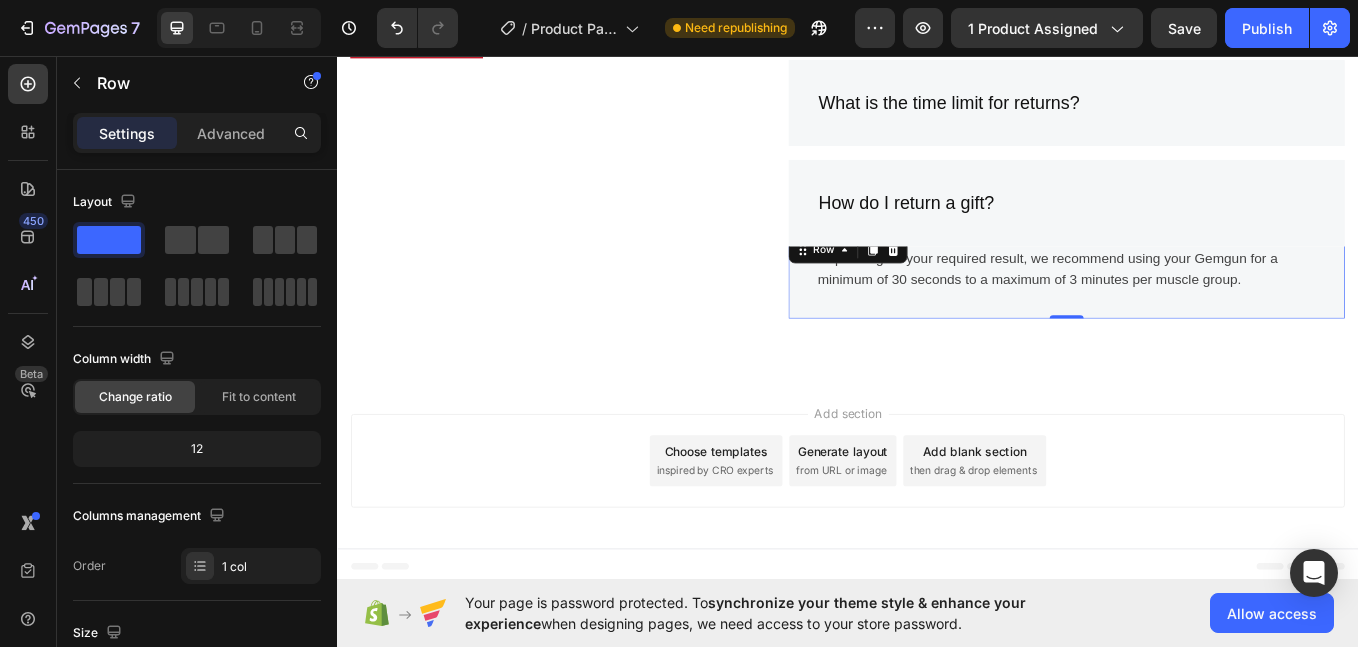 click on "Frequently Asked Questions Heading Still have questions? Send us your question by filling out the form below, we will be happy to assist you. Text block Email  * Text block Email Field Question  * Text block Text Area Submit Now Submit Button Contact Form How long should I use my Gemgun? How does Gemgun work to massage and relax my body? Is it safe to use Gemgun during pregnancy? Does Gemgun come with a warranty? Can I make changes to my order? What is the time limit for returns? How do I return a gift? Depending on your required result, we recommend using your Gemgun for a minimum of 30 seconds to a maximum of 3 minutes per muscle group. Text block Row   0 Accordion Row Section 7" at bounding box center [937, -81] 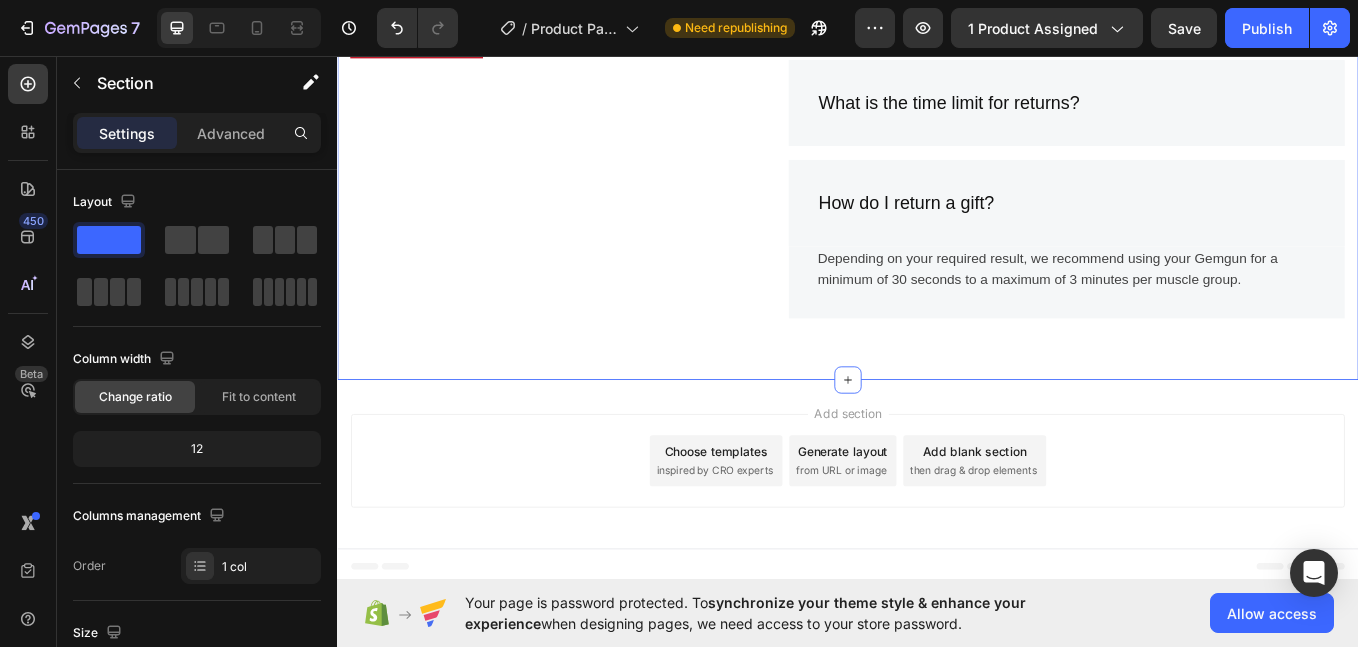scroll, scrollTop: 3518, scrollLeft: 0, axis: vertical 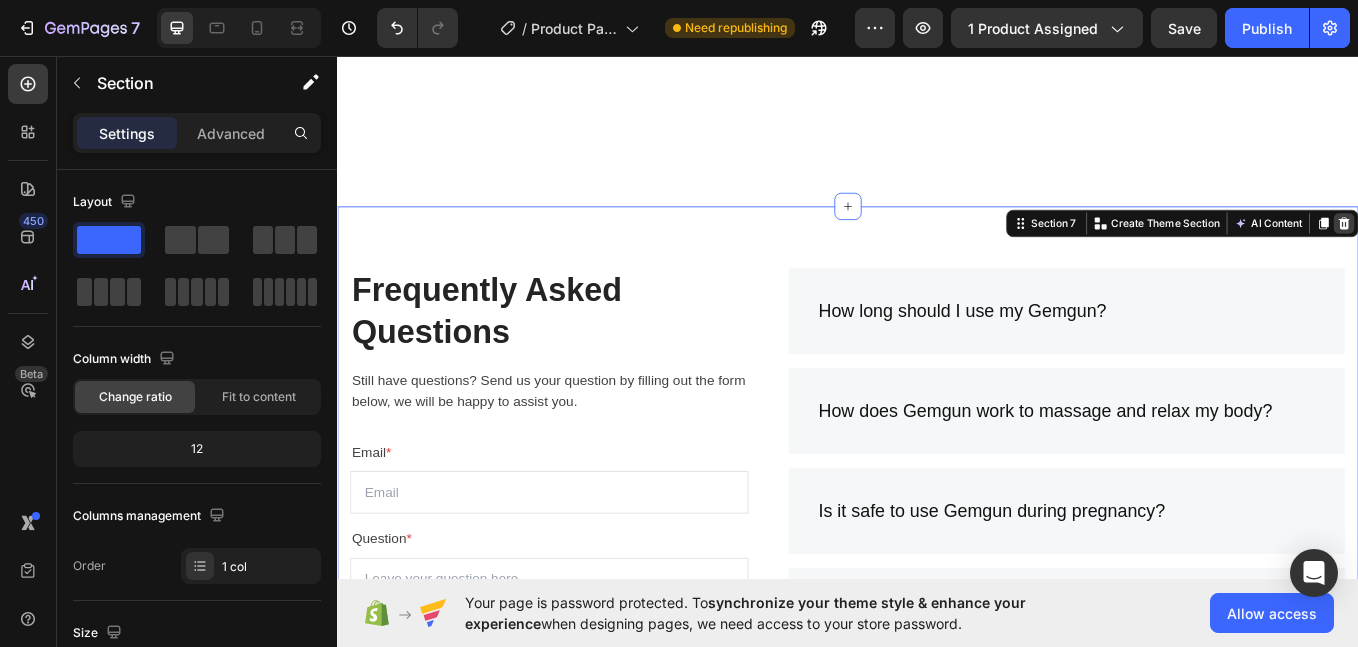 click 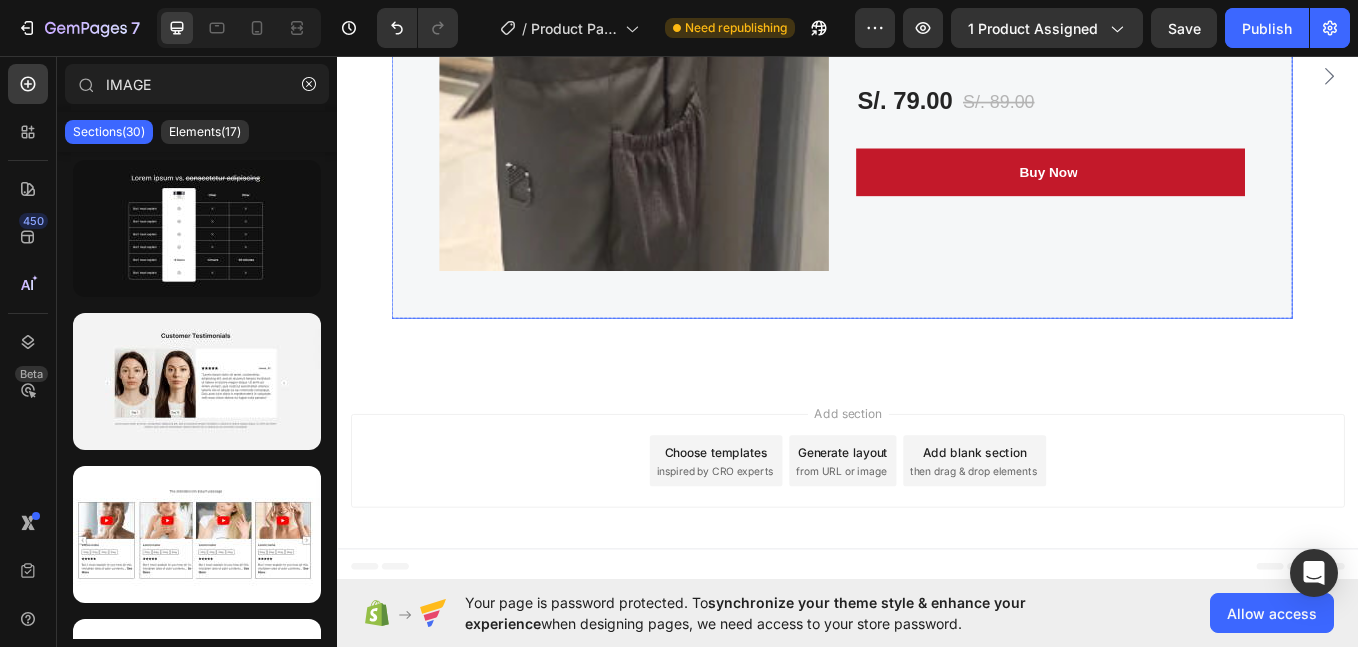 scroll, scrollTop: 3290, scrollLeft: 0, axis: vertical 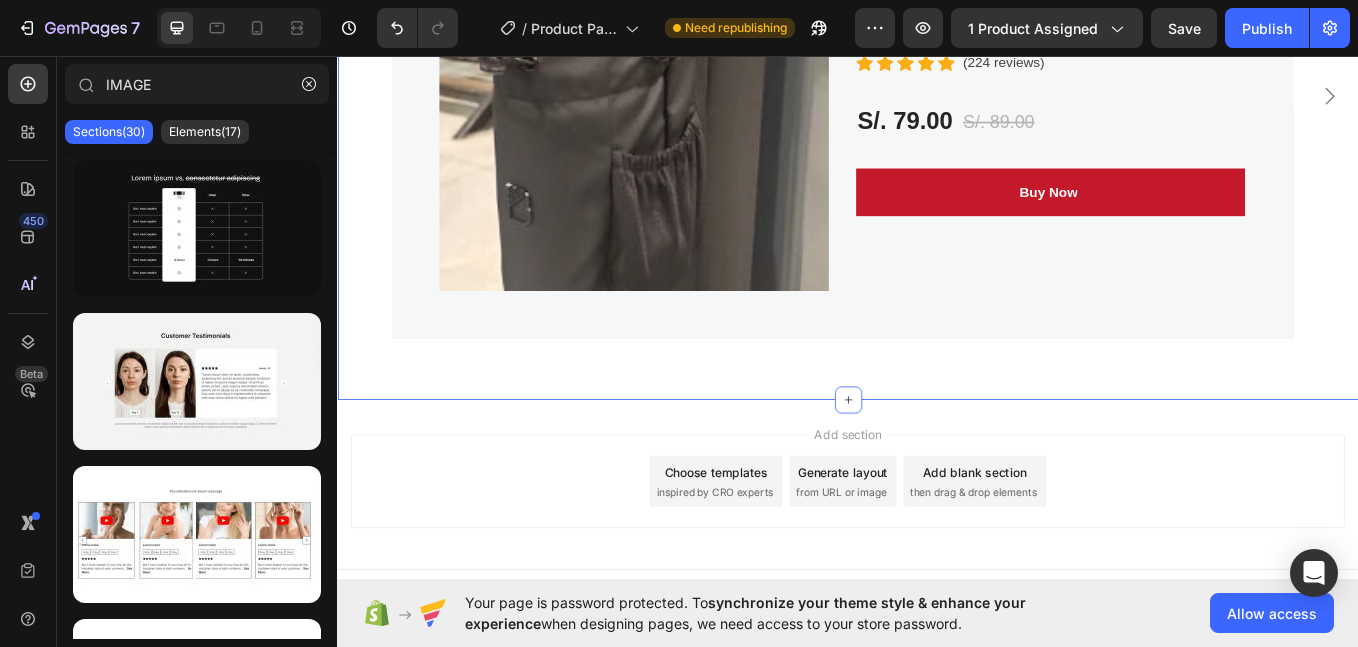 click on "Strengthen Your Health With  Our Massagers Heading Row
Product Images Image Only on Mother’s Day! Text block Row BOLSO MAGNETICO IMPERMEABLE (P) Title Relieve Eye Pain and Improve Sleep Text block                Icon                Icon                Icon                Icon                Icon Icon List Hoz (224 reviews) Text block Row S/. 79.00 (P) Price (P) Price S/. 89.00 (P) Price (P) Price Row Buy Now (P) Cart Button Row Product Product Images Image Only on Mother’s Day! Text block Row BOLSO MAGNETICO IMPERMEABLE (P) Title Relieve Eye Pain and Improve Sleep Text block                Icon                Icon                Icon                Icon                Icon Icon List Hoz (224 reviews) Text block Row S/. 79.00 (P) Price (P) Price S/. 89.00 (P) Price (P) Price Row Buy Now (P) Cart Button Row Product Product Images Image Only on Mother’s Day! Text block Row BOLSO MAGNETICO IMPERMEABLE (P) Title Relieve Eye Pain and Improve Sleep Text block                Icon" at bounding box center [937, 29] 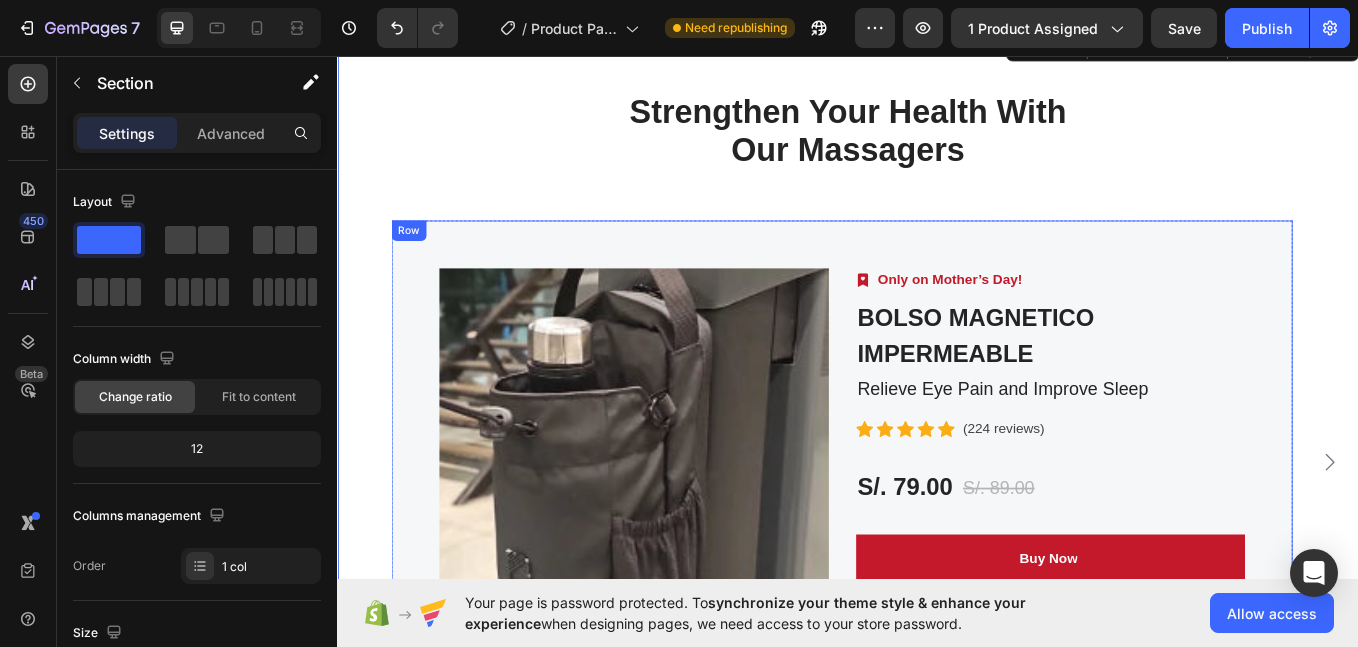 scroll, scrollTop: 2790, scrollLeft: 0, axis: vertical 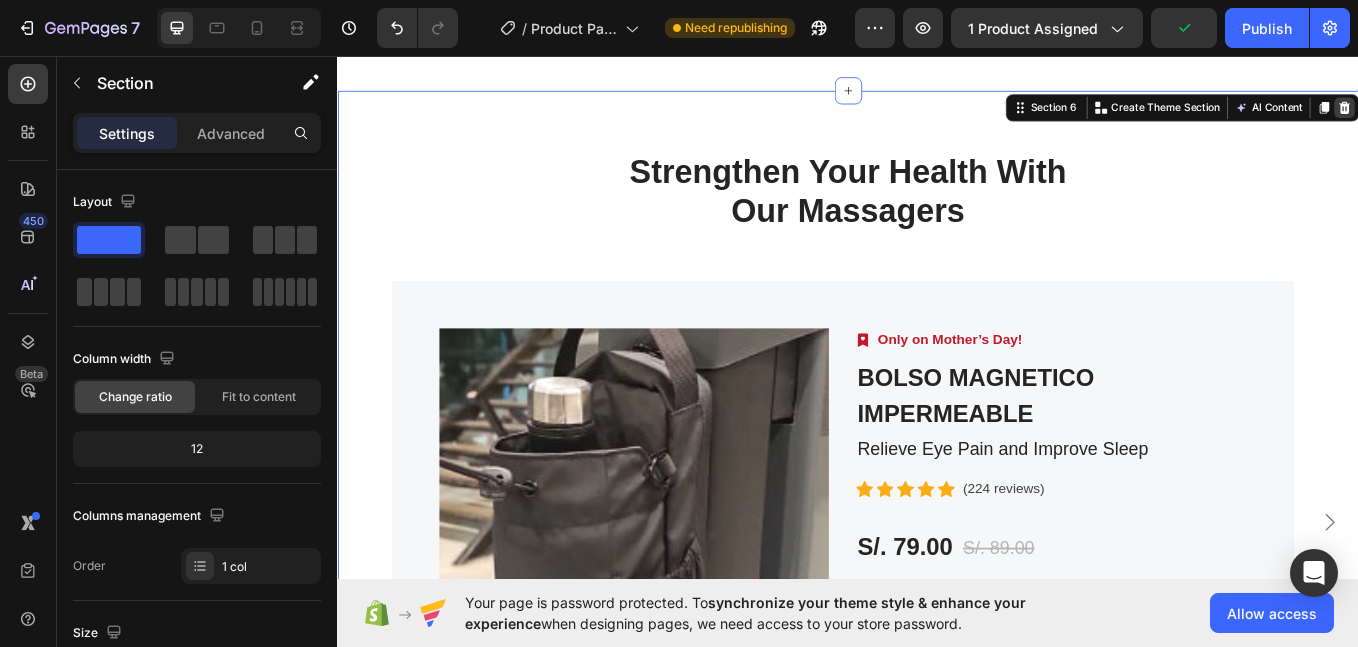 click 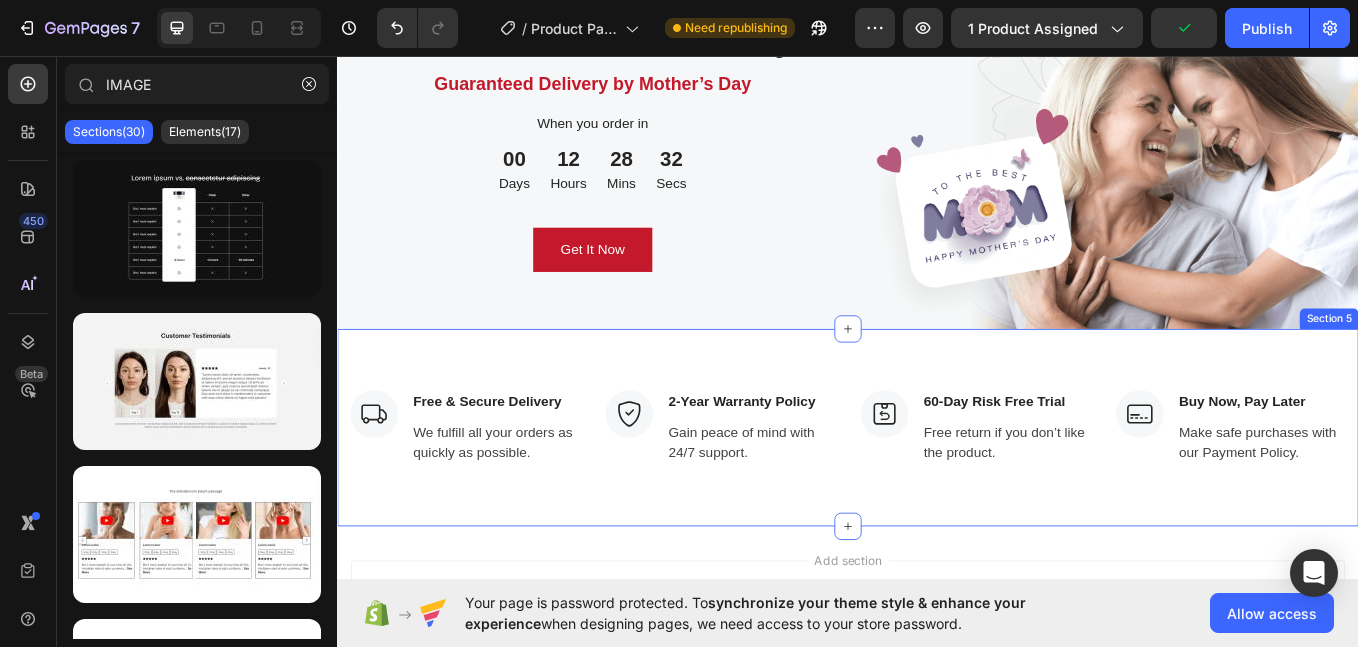 scroll, scrollTop: 2450, scrollLeft: 0, axis: vertical 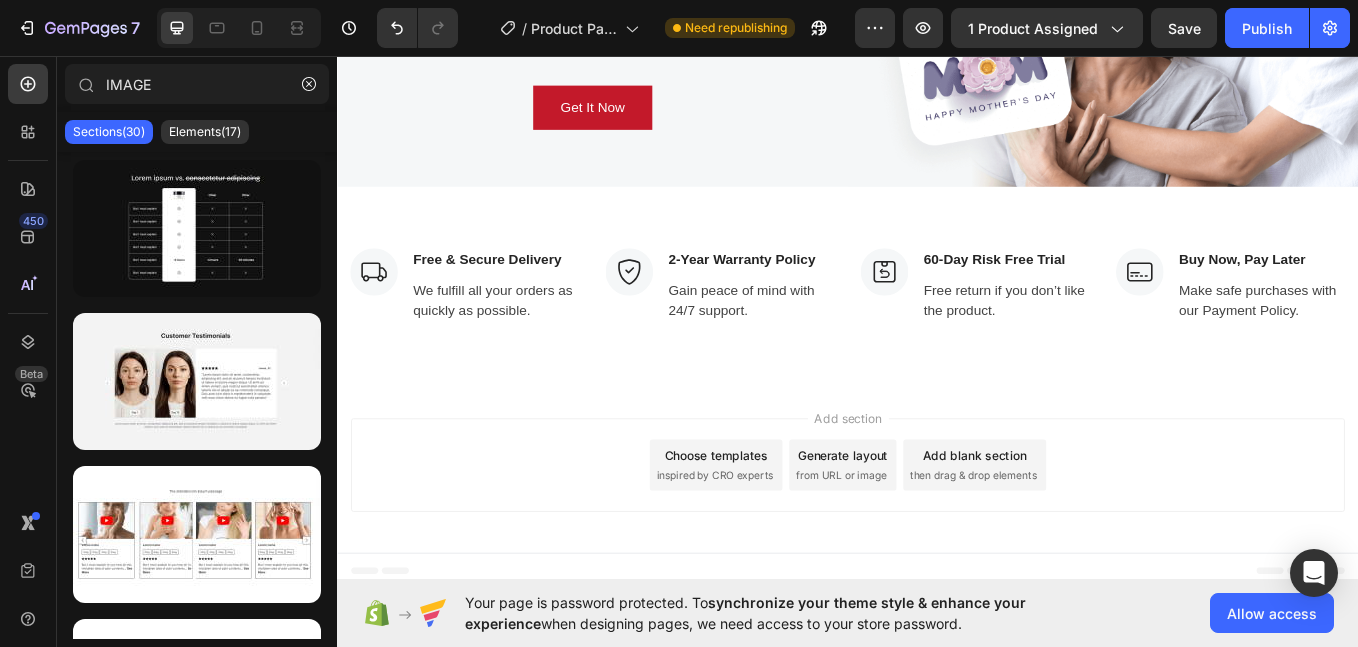 click on "Add section Choose templates inspired by CRO experts Generate layout from URL or image Add blank section then drag & drop elements" at bounding box center [937, 541] 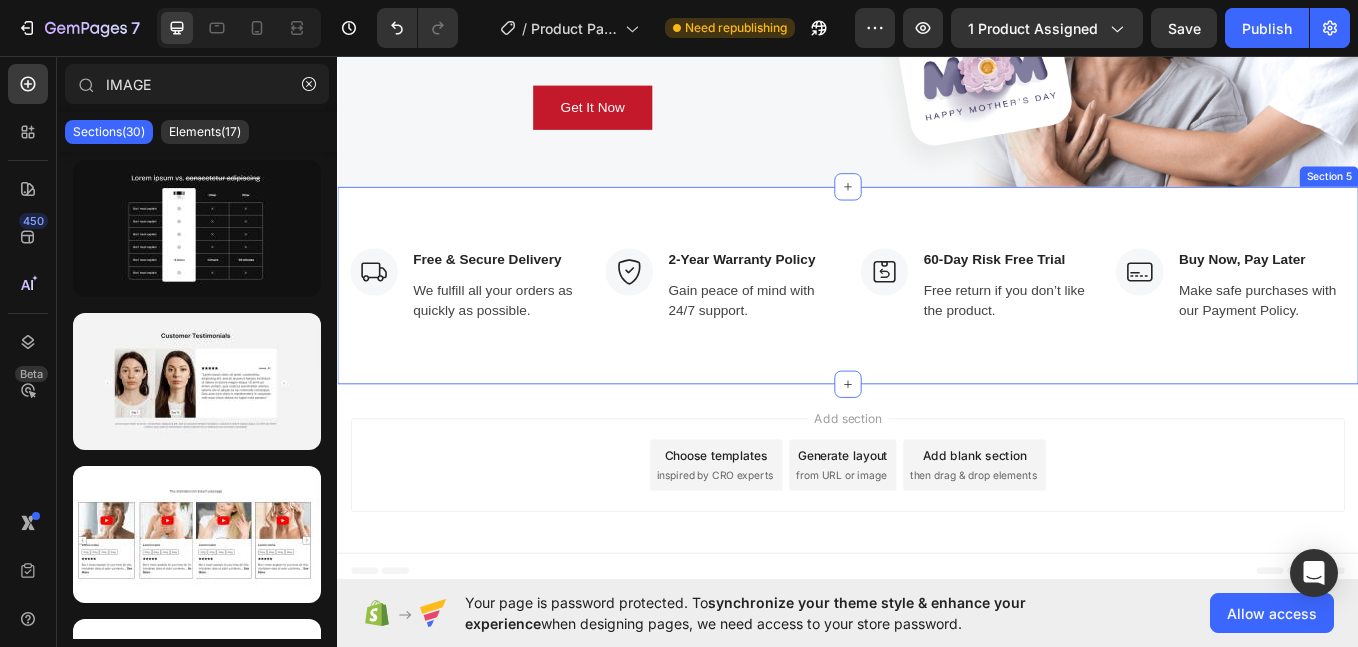 click on "Image Free & Secure Delivery Text block We fulfill all your orders as quickly as possible. Text block Row Image 2-Year Warranty Policy Text block Gain peace of mind with 24/7 support. Text block Row Image 60-Day Risk Free Trial Text block Free return if you don’t like the product. Text block Row Image Buy Now, Pay Later Text block Make safe purchases with our Payment Policy. Text block Row Row Section 5" at bounding box center [937, 326] 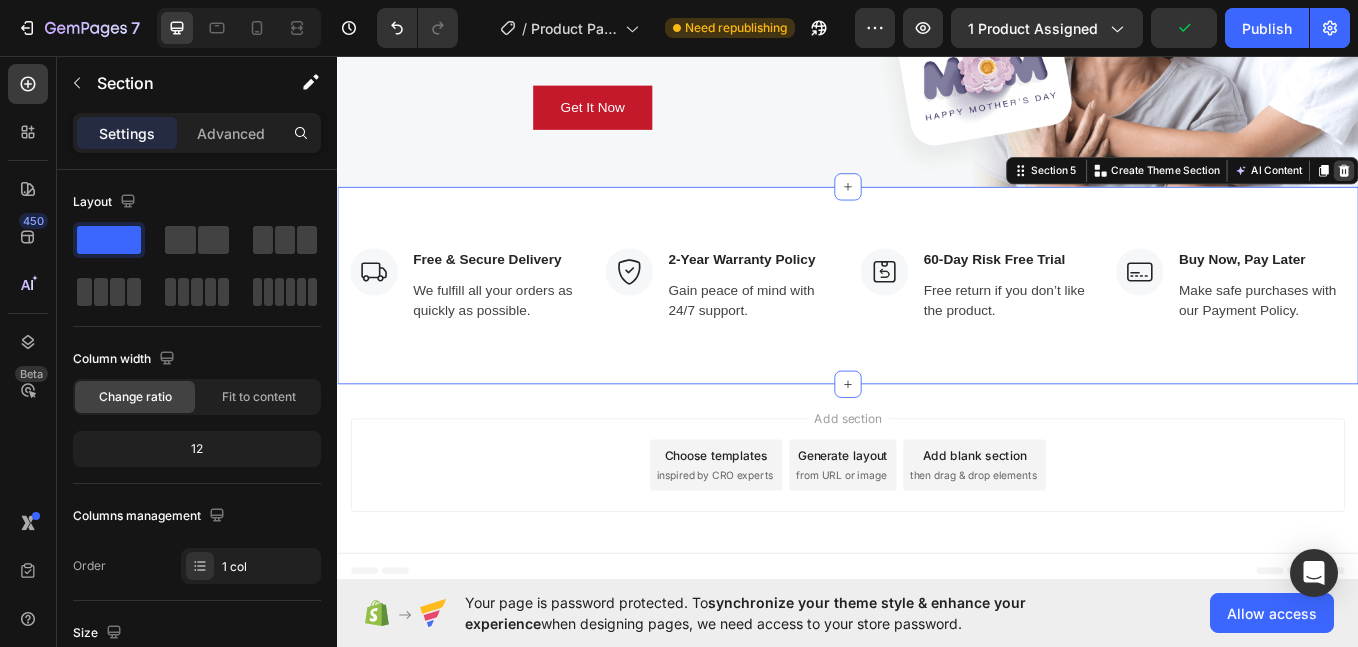 click 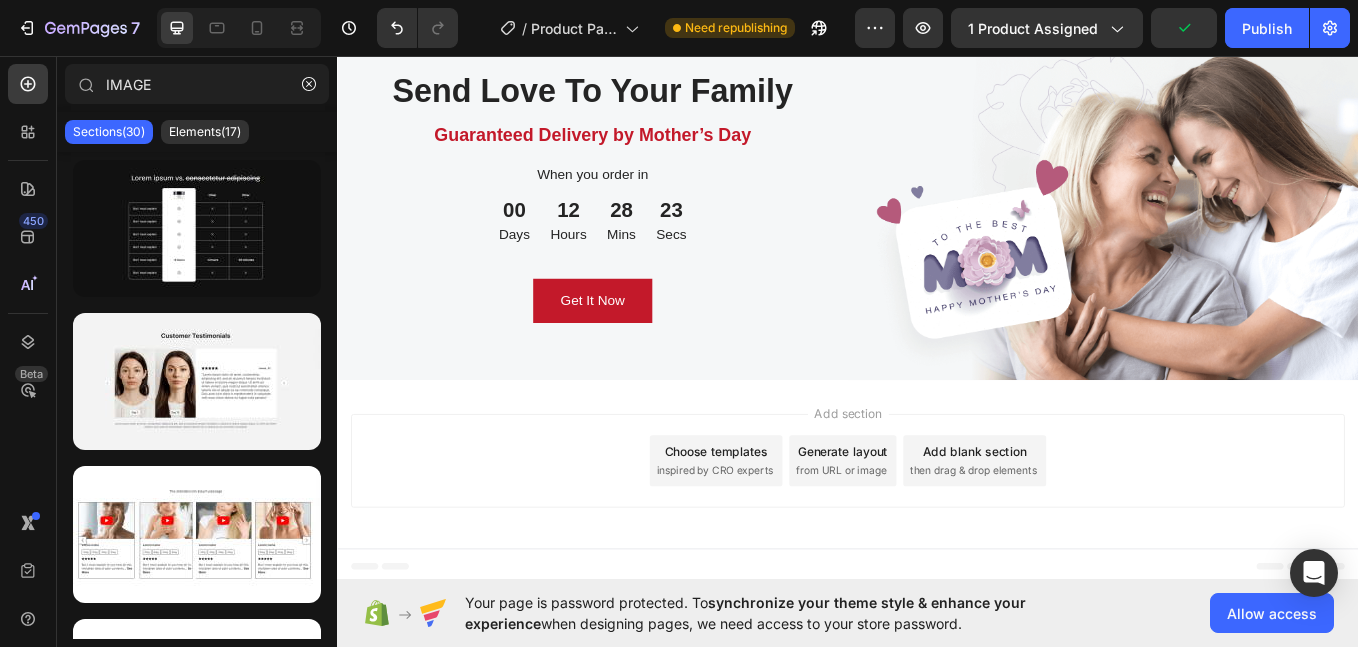 scroll, scrollTop: 2218, scrollLeft: 0, axis: vertical 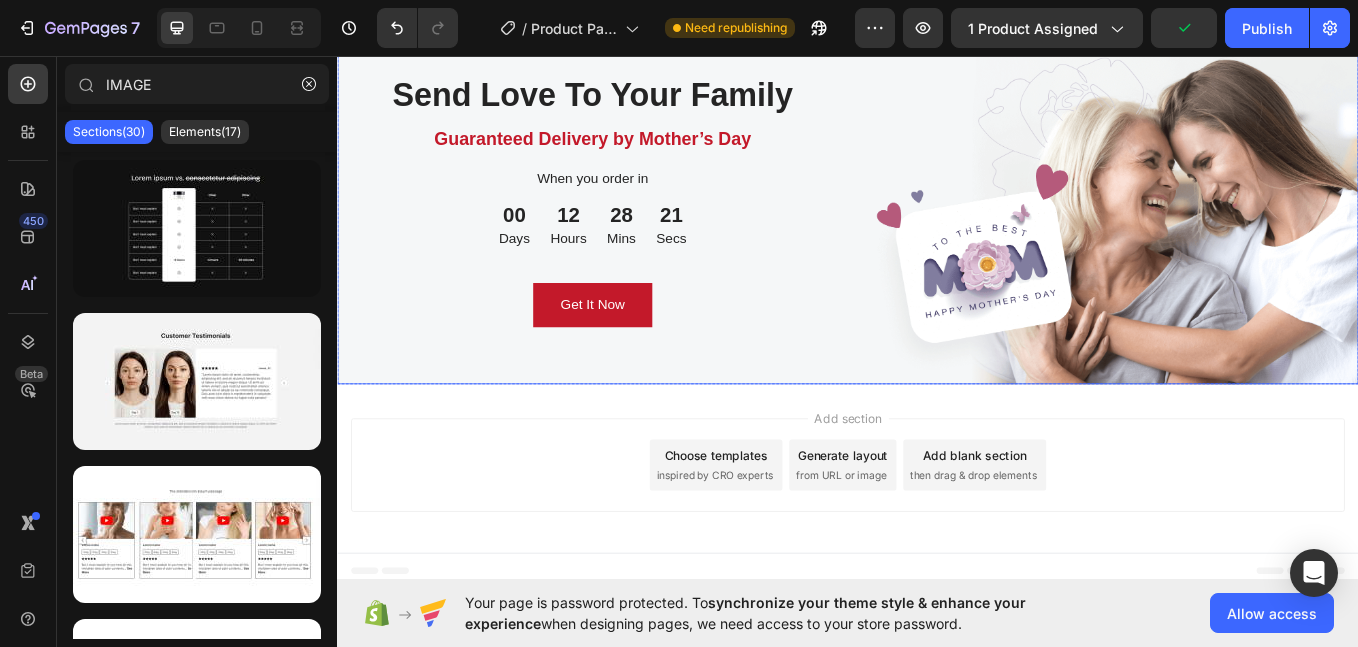 click on "Send Love To Your Family Heading Guaranteed Delivery by Mother’s Day Text block When you order in Text block 00 Days 12 Hours 28 Mins 21 Secs CountDown Timer Get It Now Button Row" at bounding box center [637, 226] 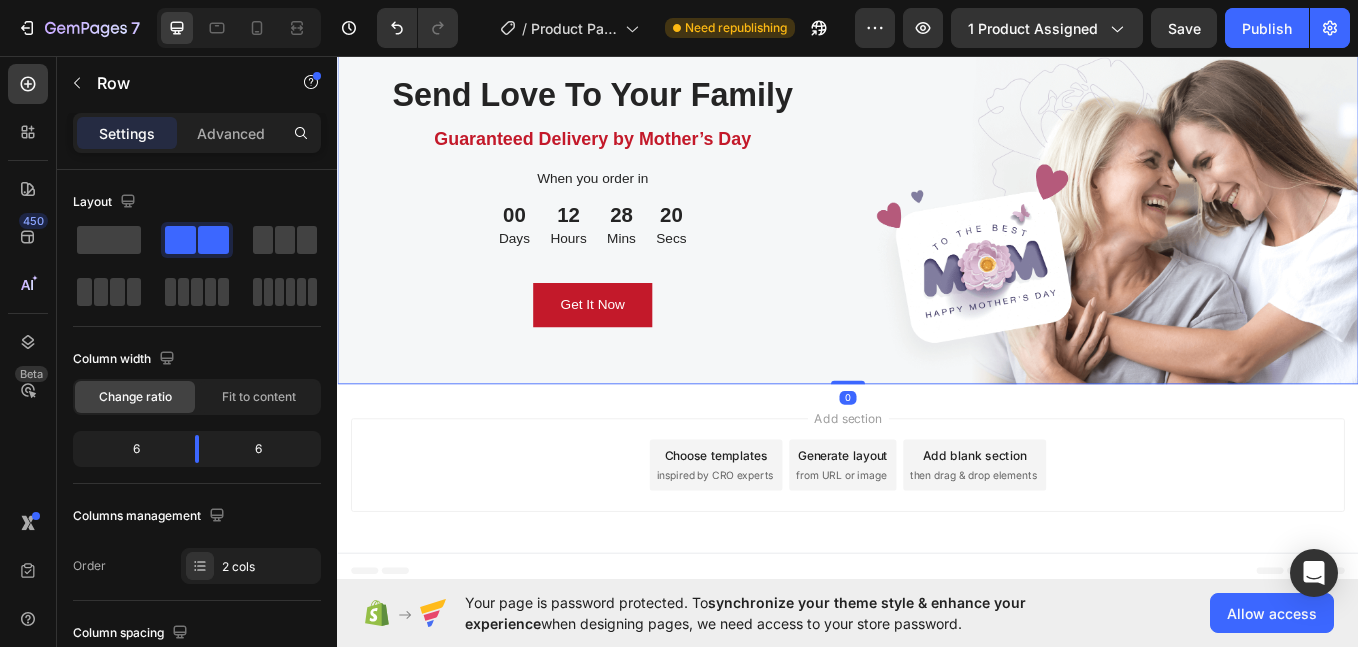 click on "Send Love To Your Family Heading Guaranteed Delivery by Mother’s Day Text block When you order in Text block 00 Days 12 Hours 28 Mins 20 Secs CountDown Timer Get It Now Button Row" at bounding box center (637, 226) 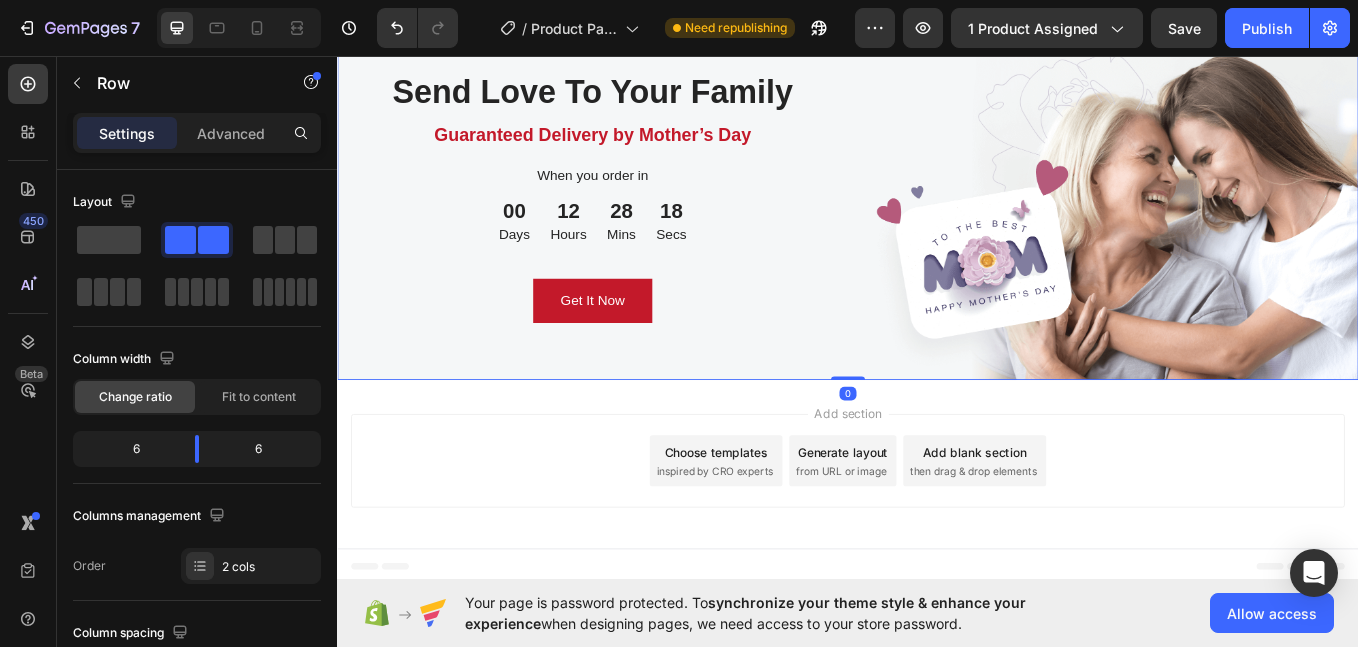 scroll, scrollTop: 1718, scrollLeft: 0, axis: vertical 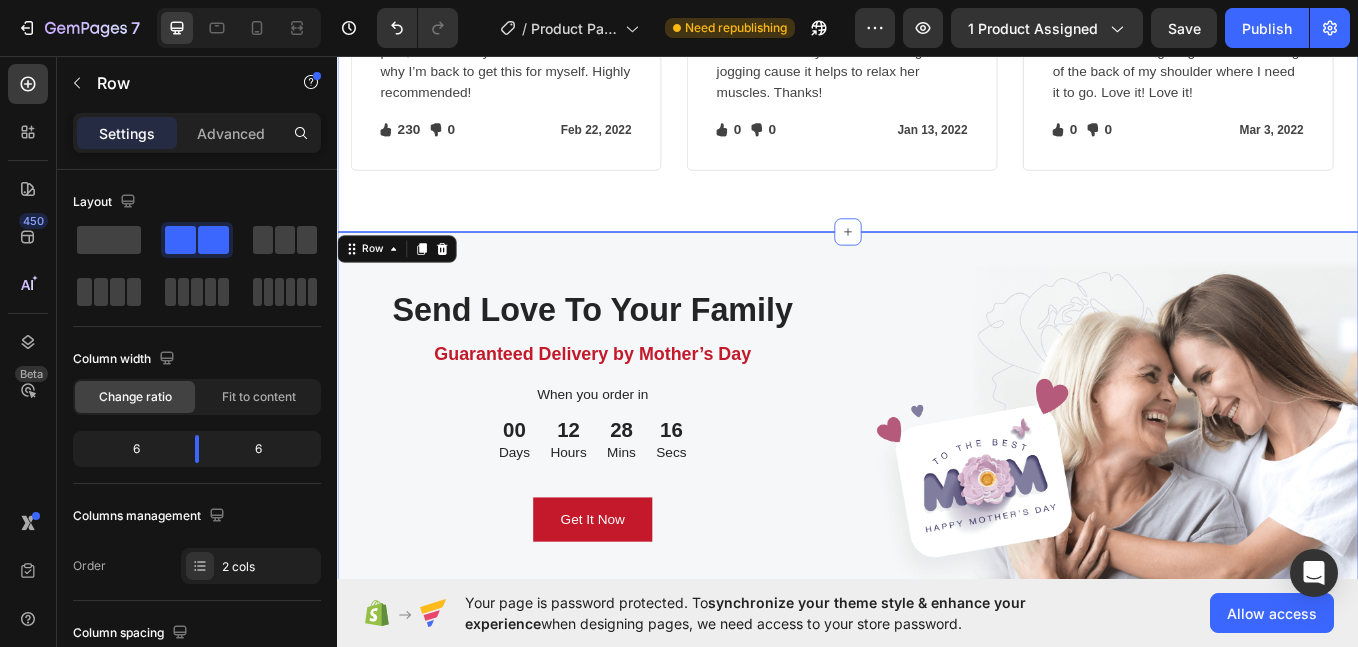 click on "Let's Hear What Our Customers Have To Say Heading Row Image                Icon                Icon                Icon                Icon                Icon Icon List Hoz Row Row Image Regina Moore Text block Image Row Purchased this for Mother’s Day last year and my mom absolutely loves it. This has helped automatically with her shoulder pain, she instantly received relief. That’s why I’m back to get this for myself. Highly recommended! Text block
Icon 230 Text block Icon List
Icon 0 Text block Icon List Row Feb 22, 2022 Text block Row Row Row Image                Icon                Icon                Icon                Icon                Icon Icon List Hoz Row Row Image Ned Jacobs Text block Image Row Perfect gift for my mom, she said that the pain had been reduced significantly after a few days of using GemGun. She also said that it is very useful after long jogging cause it helps to relax her muscles. Thanks! Text block
Icon 0 Text block Icon 0" at bounding box center [937, -36] 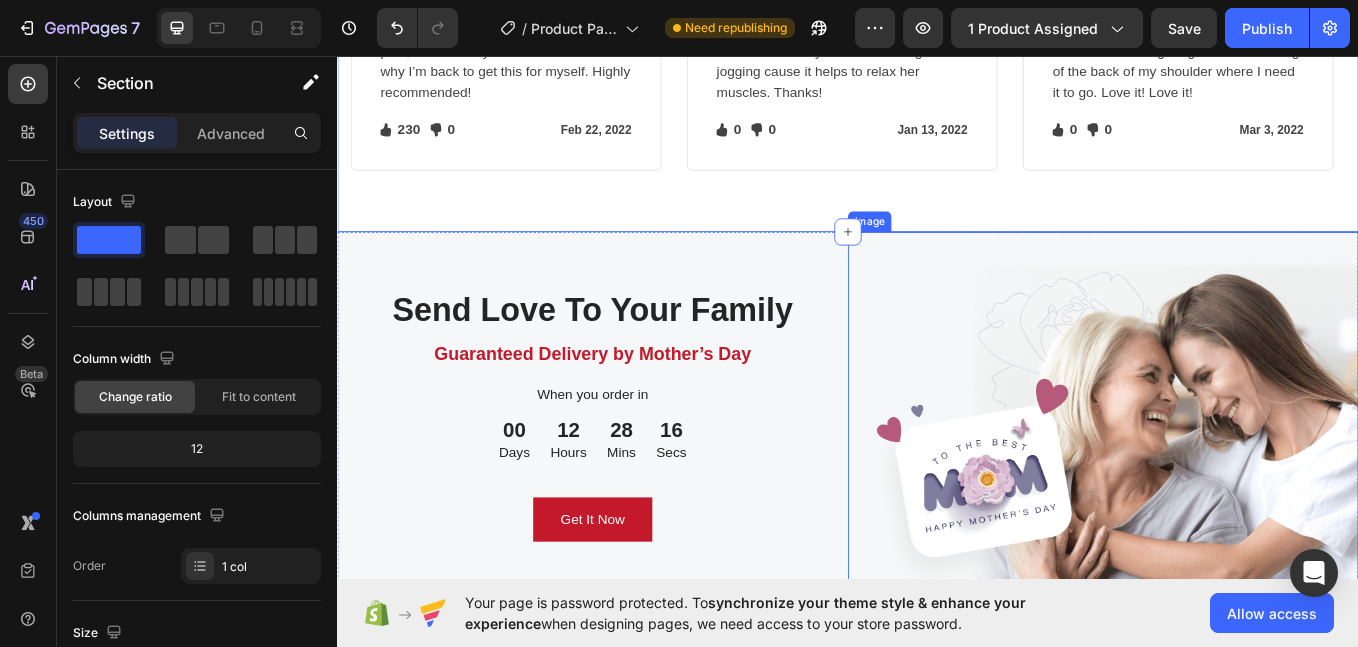 click at bounding box center [1237, 478] 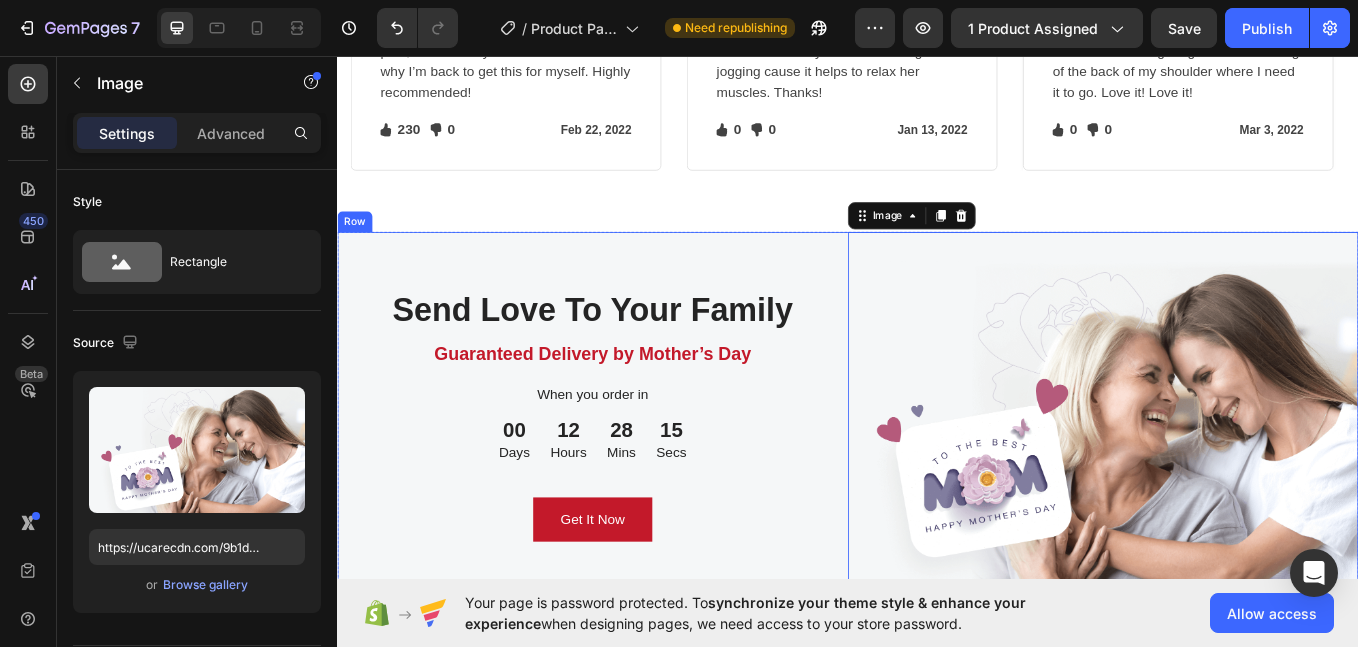 click on "Send Love To Your Family Heading Guaranteed Delivery by Mother’s Day Text block When you order in Text block 00 Days 12 Hours 28 Mins 15 Secs CountDown Timer Get It Now Button Row" at bounding box center (637, 478) 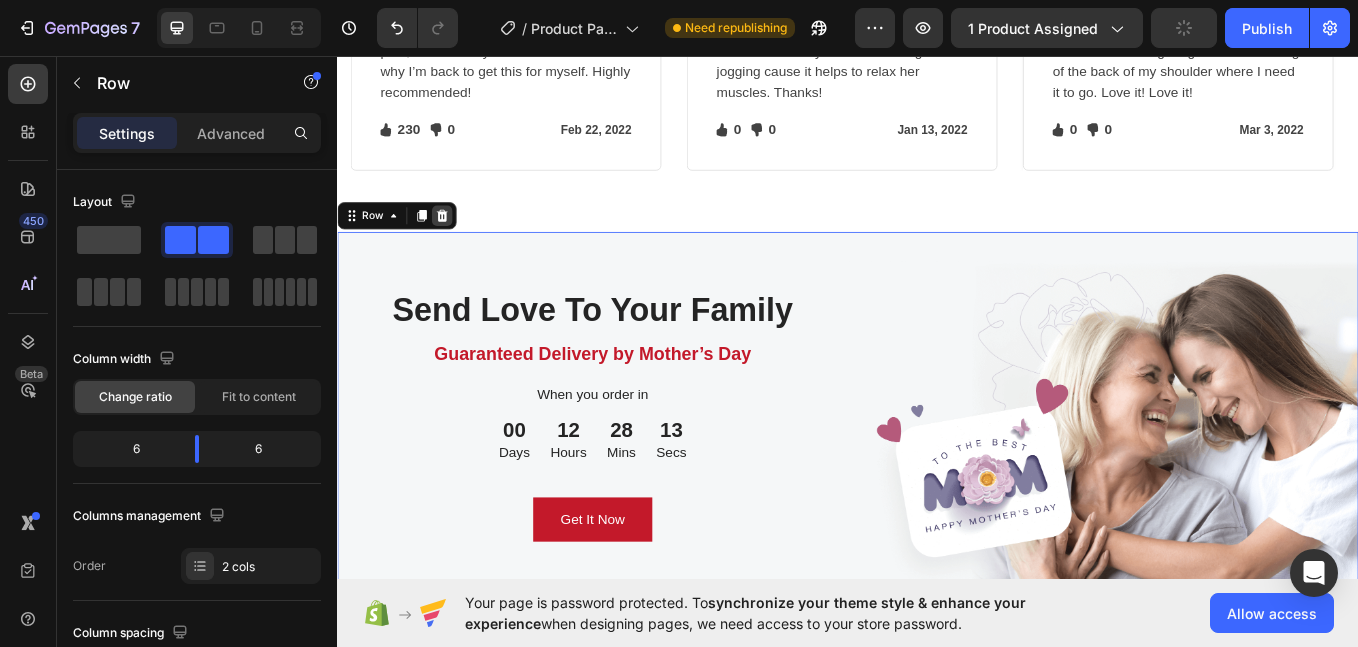 click 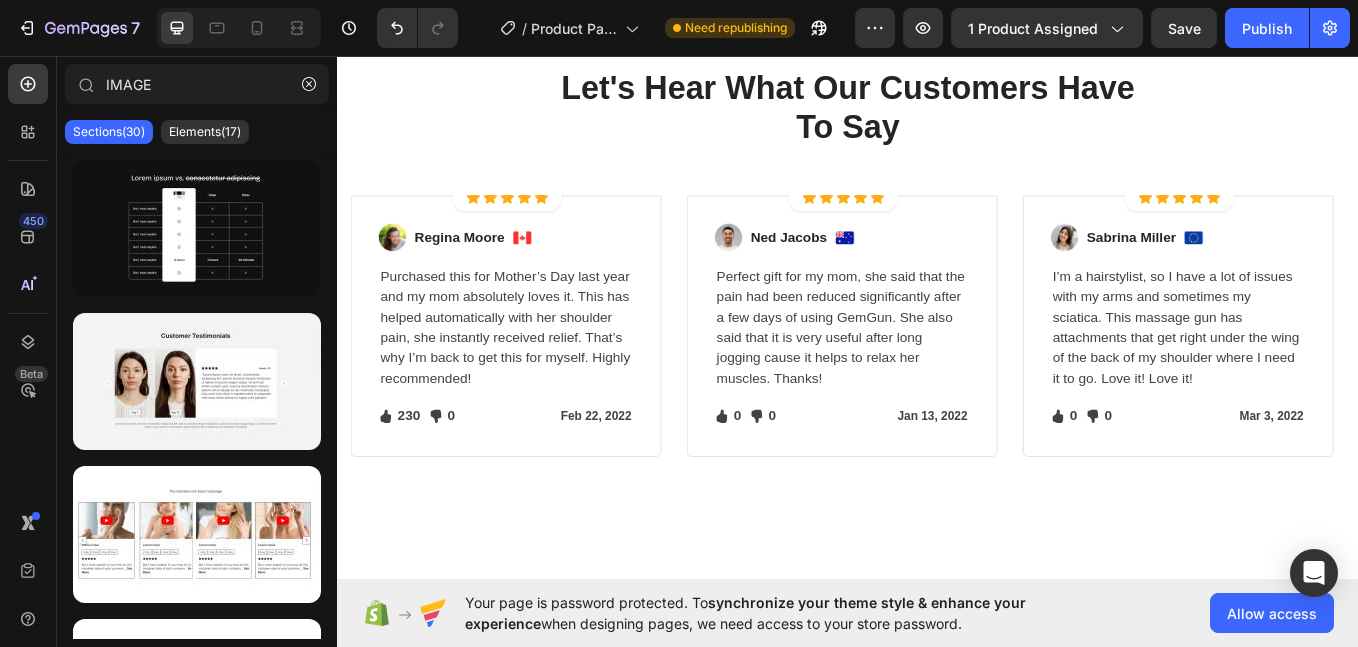 scroll, scrollTop: 1019, scrollLeft: 0, axis: vertical 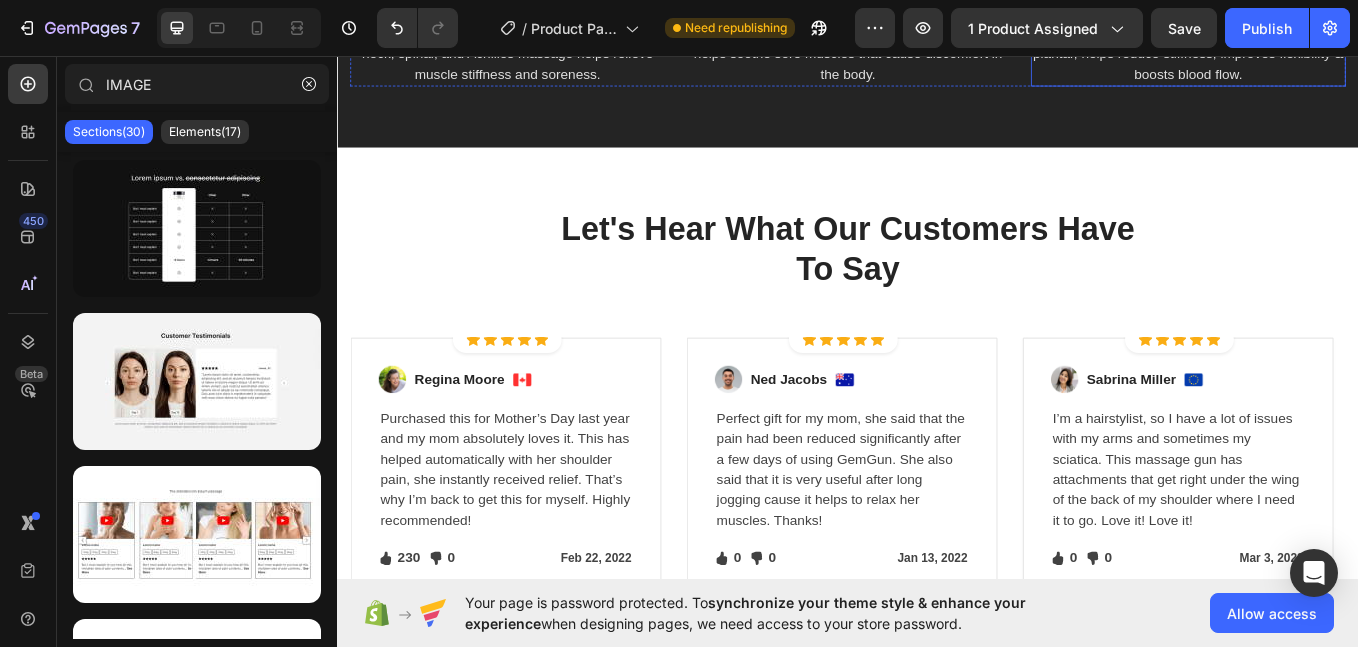 click on "Used for deep tissue such as joint palm and plantar, helps reduce stiffness, improves flexibility & boosts blood flow." at bounding box center (1337, 54) 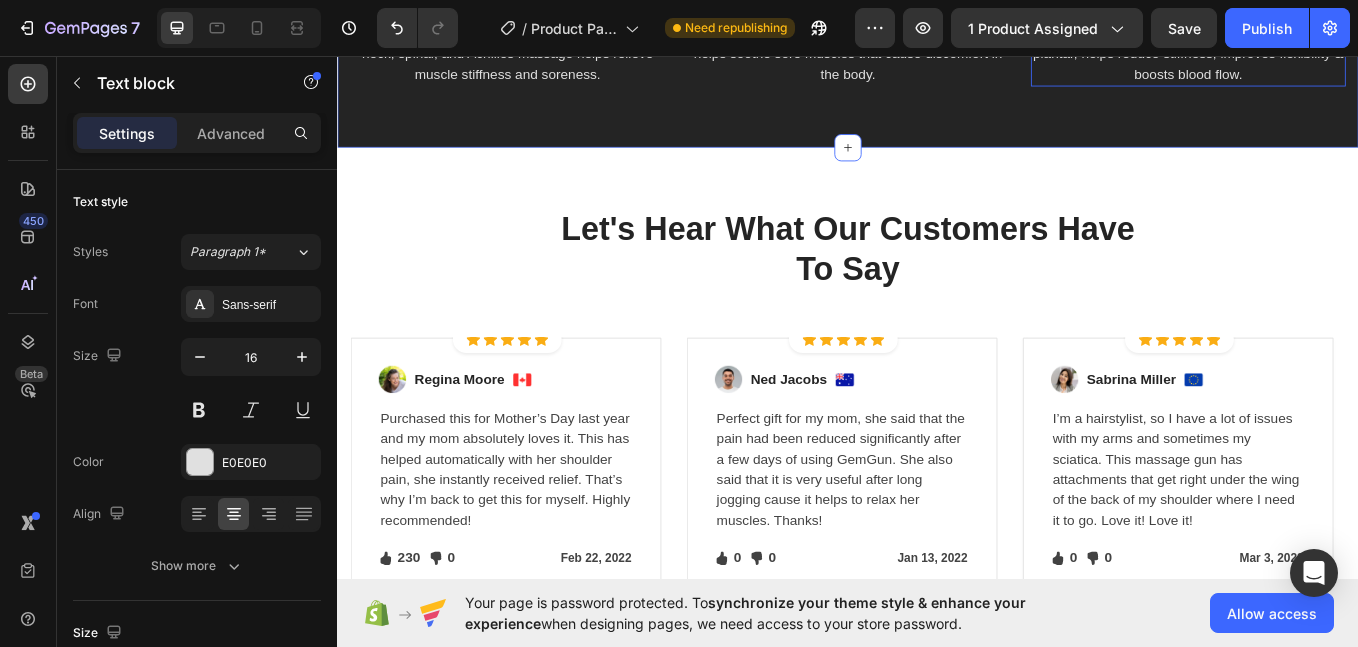 click on "Let's Hear What Our Customers Have To Say Heading Row Image                Icon                Icon                Icon                Icon                Icon Icon List Hoz Row Row Image Regina Moore Text block Image Row Purchased this for Mother’s Day last year and my mom absolutely loves it. This has helped automatically with her shoulder pain, she instantly received relief. That’s why I’m back to get this for myself. Highly recommended! Text block
Icon 230 Text block Icon List
Icon 0 Text block Icon List Row Feb 22, 2022 Text block Row Row Row Image                Icon                Icon                Icon                Icon                Icon Icon List Hoz Row Row Image Ned Jacobs Text block Image Row Perfect gift for my mom, she said that the pain had been reduced significantly after a few days of using GemGun. She also said that it is very useful after long jogging cause it helps to relax her muscles. Thanks! Text block
Icon 0 Text block Icon 0" at bounding box center (937, 465) 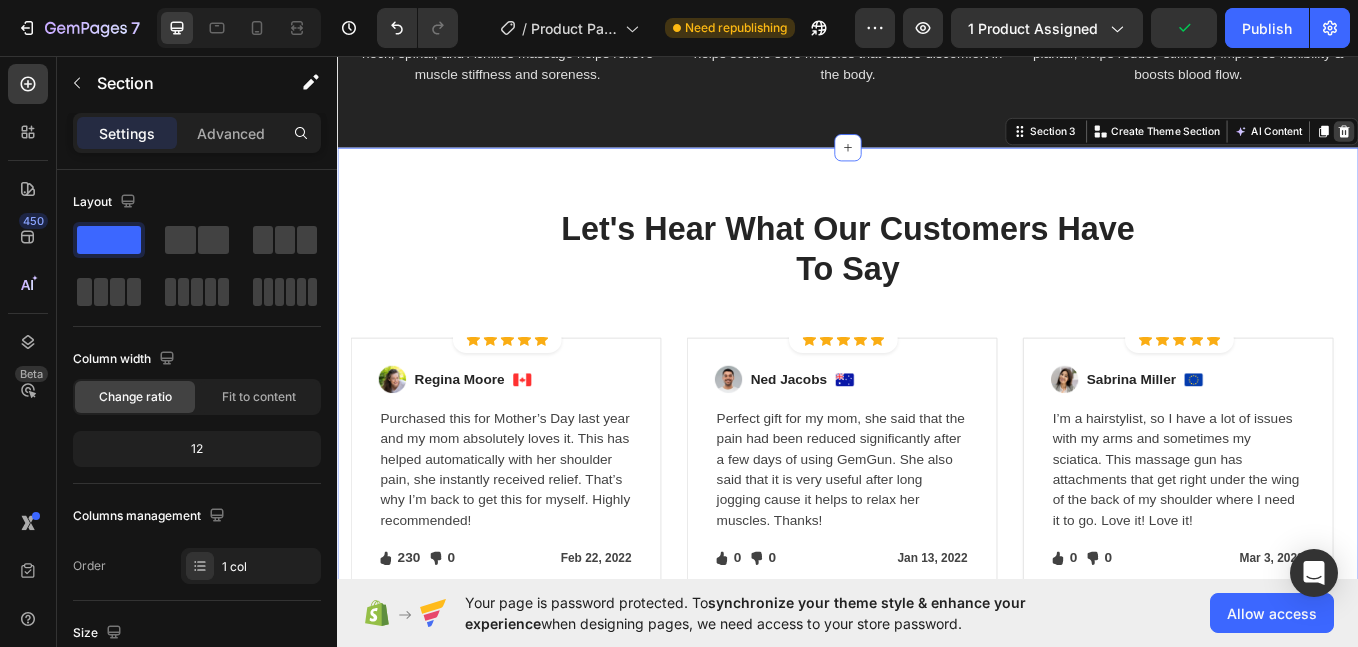 click at bounding box center (1520, 145) 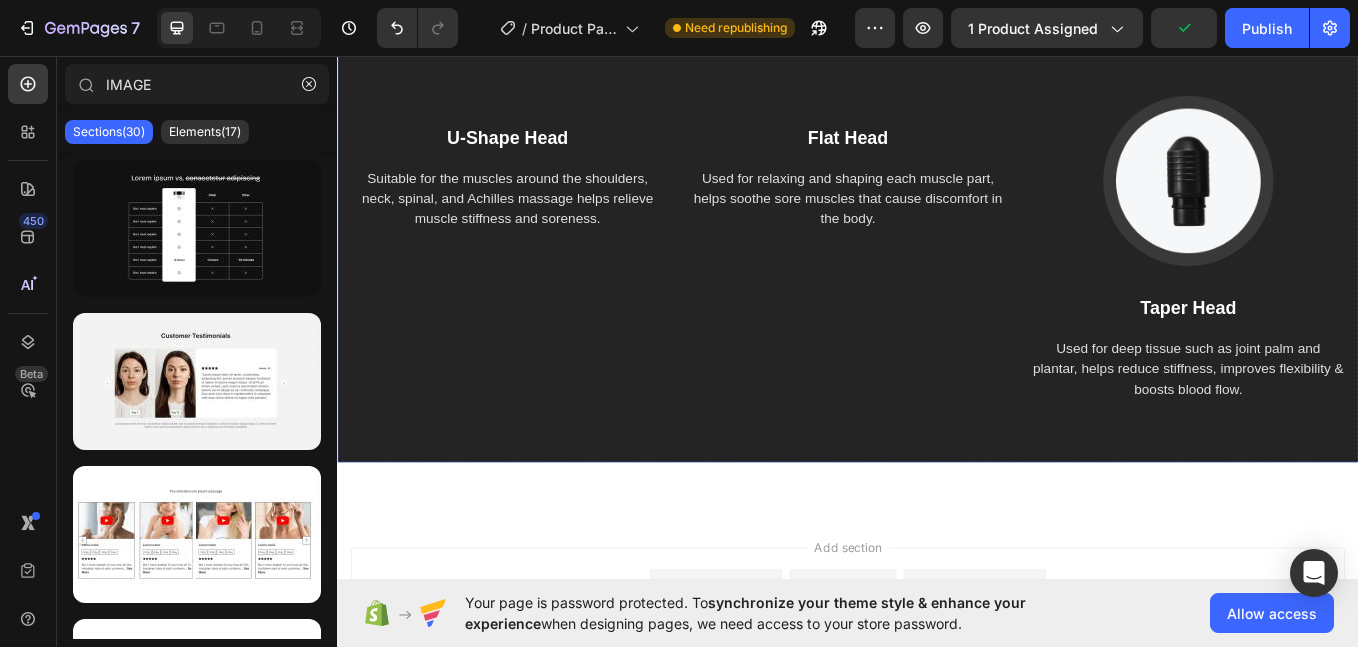 scroll, scrollTop: 339, scrollLeft: 0, axis: vertical 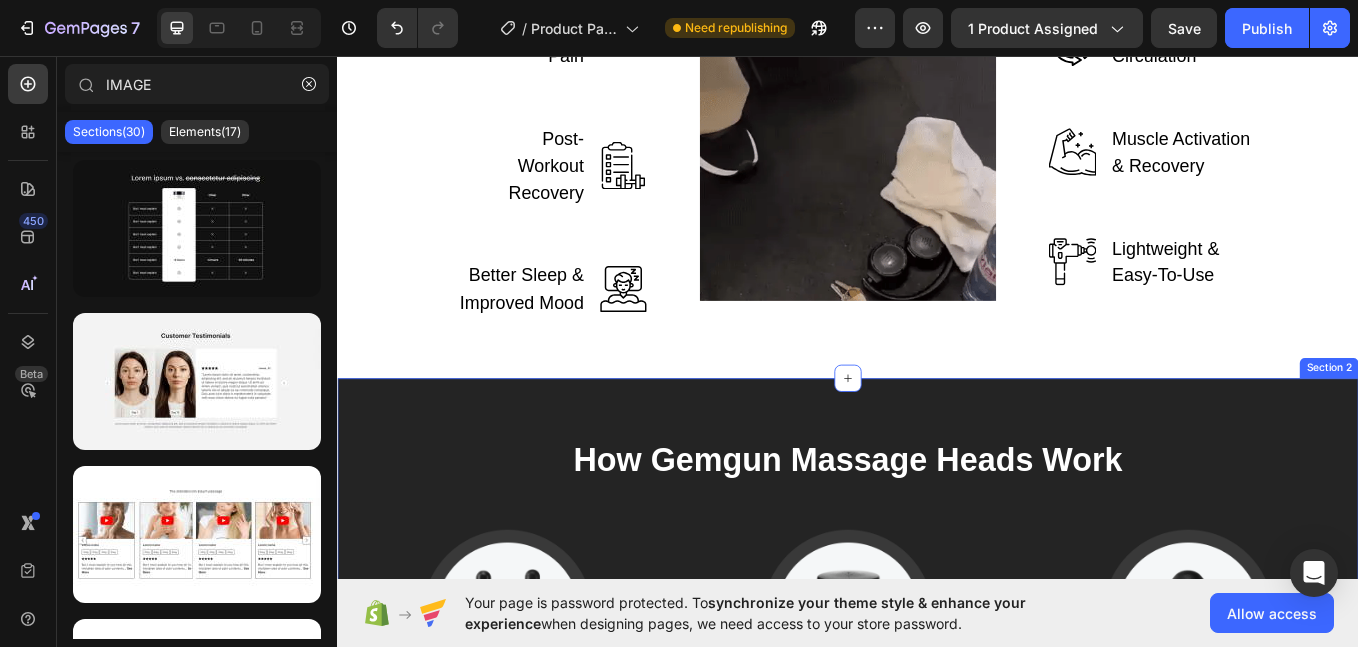 click on "How Gemgun Massage Heads Work Heading Image U-Shape Head Text block Suitable for the muscles around the shoulders, neck, spinal, and Achilles massage helps relieve muscle stiffness and soreness. Text block Image Flat Head Text block Used for relaxing and shaping each muscle part, helps soothe sore muscles that cause discomfort in the body. Text block Image Taper Head Text block Used for deep tissue such as joint palm and plantar, helps reduce stiffness, improves flexibility & boosts blood flow. Text block Row Section 2" at bounding box center (937, 739) 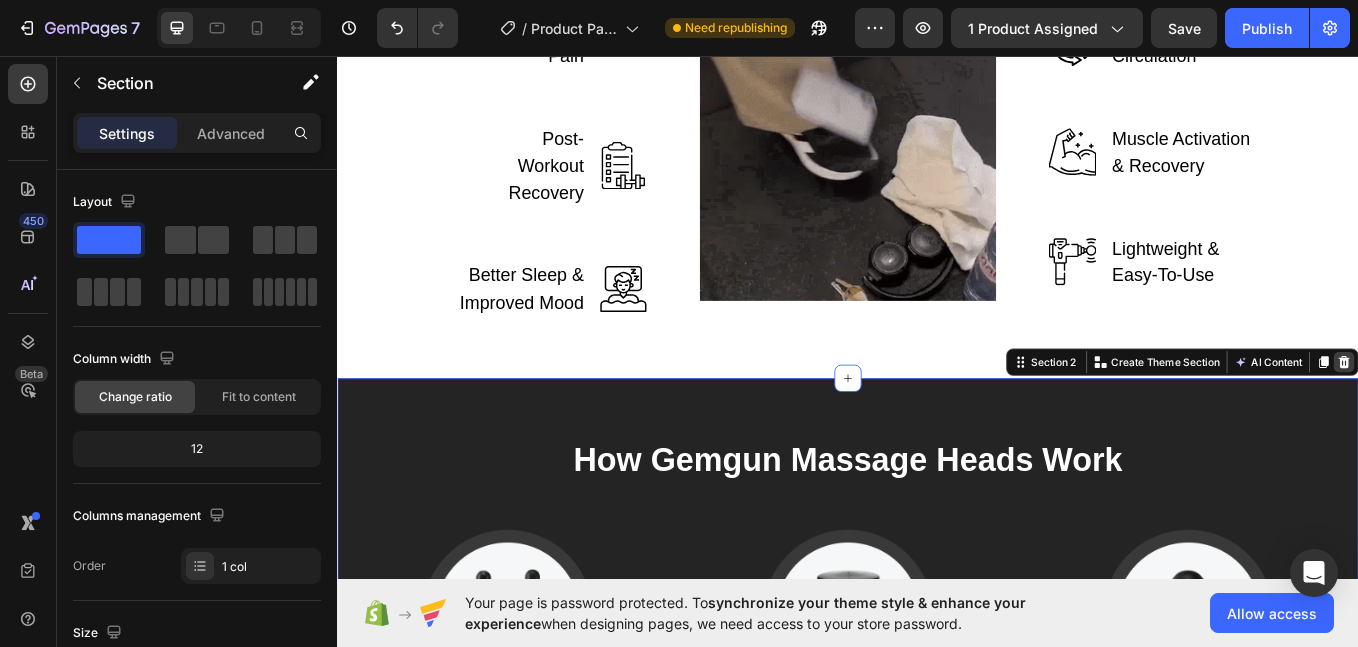 click 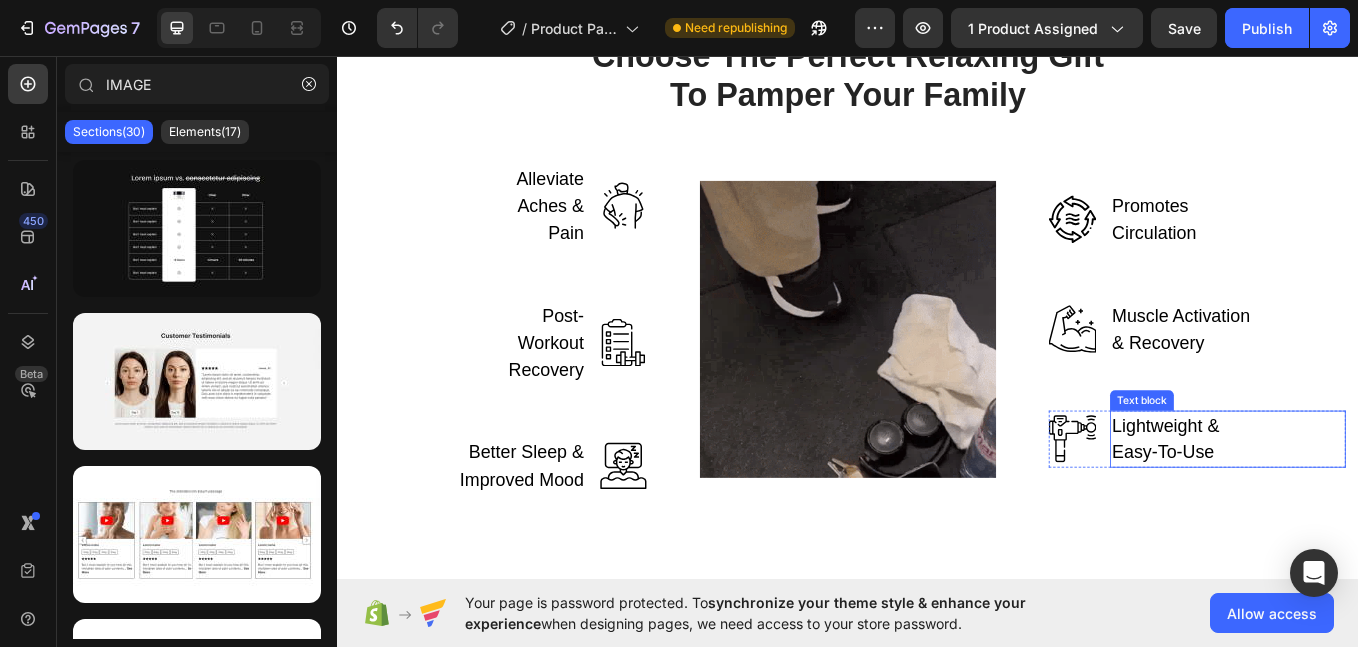scroll, scrollTop: 0, scrollLeft: 0, axis: both 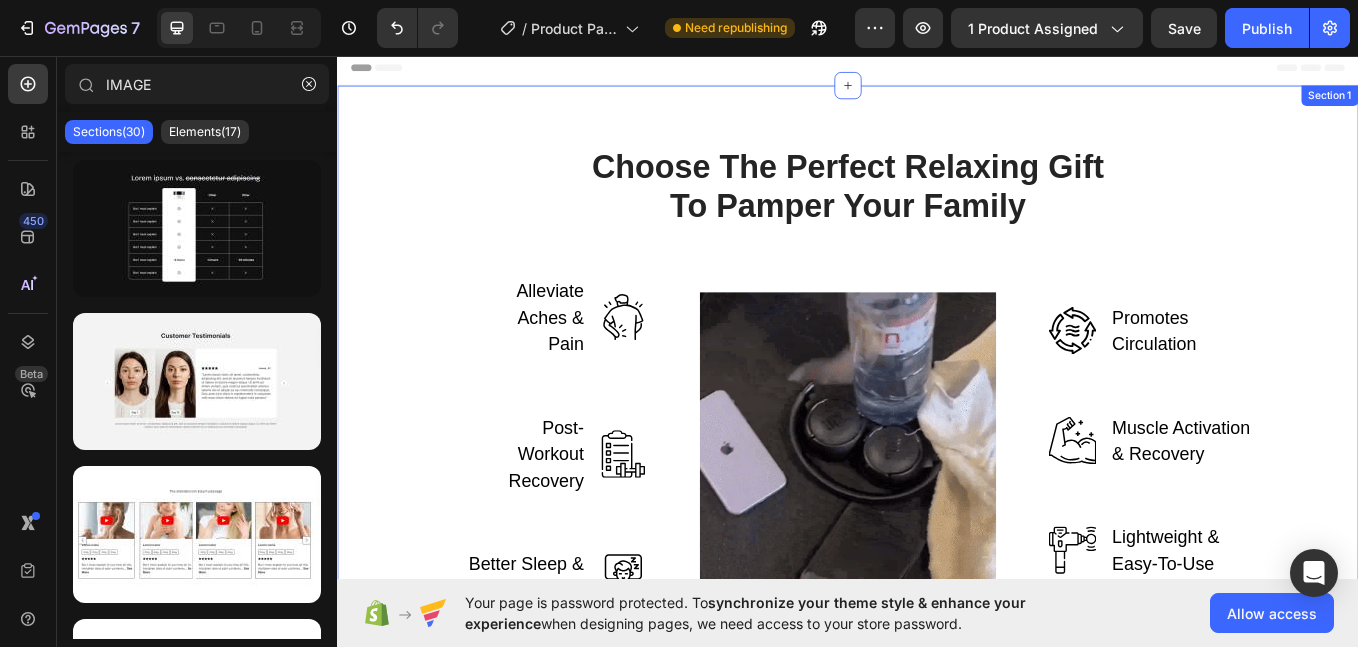 click on "Choose The Perfect Relaxing Gift To Pamper Your Family Heading Row Alleviate Aches & Pain Text block Image Row Post-Workout Recovery Text block Image Row Better Sleep & Improved Mood Text block Image Row Image Image Promotes Circulation Text block Row Image Muscle Activation & Recovery Text block Row Image Lightweight & Easy-To-Use Text block Row Row Section 1" at bounding box center [937, 432] 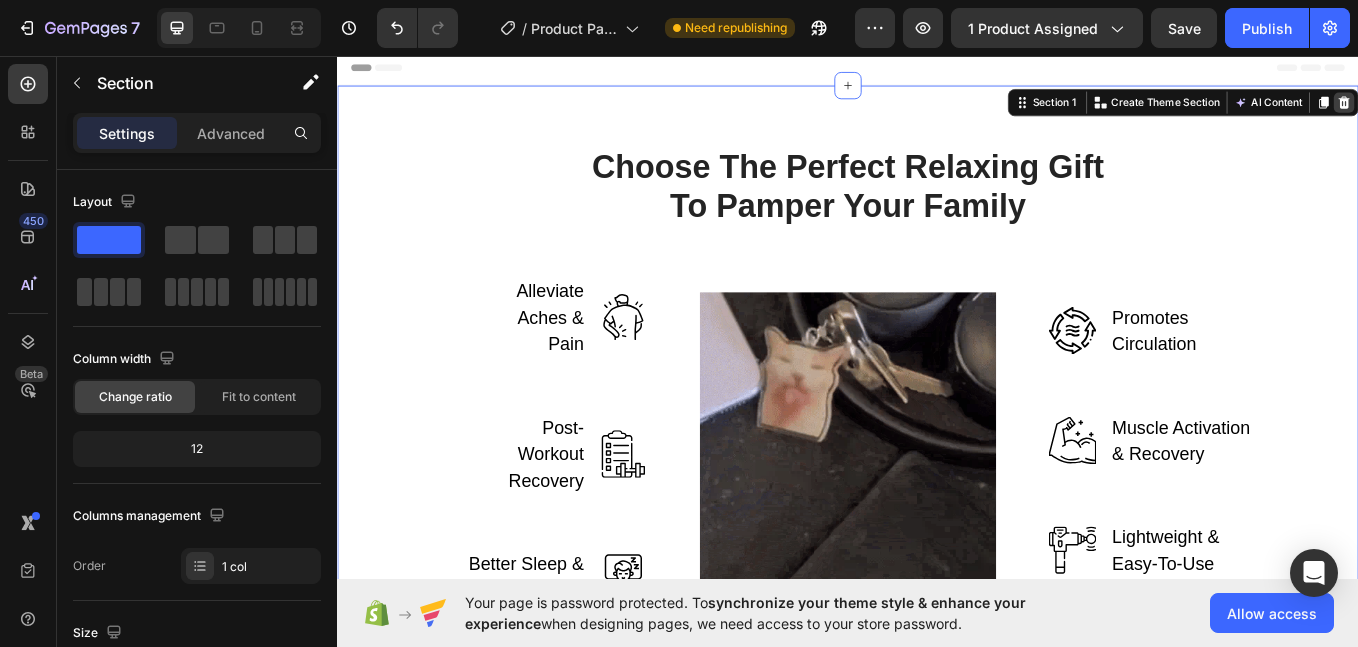 click 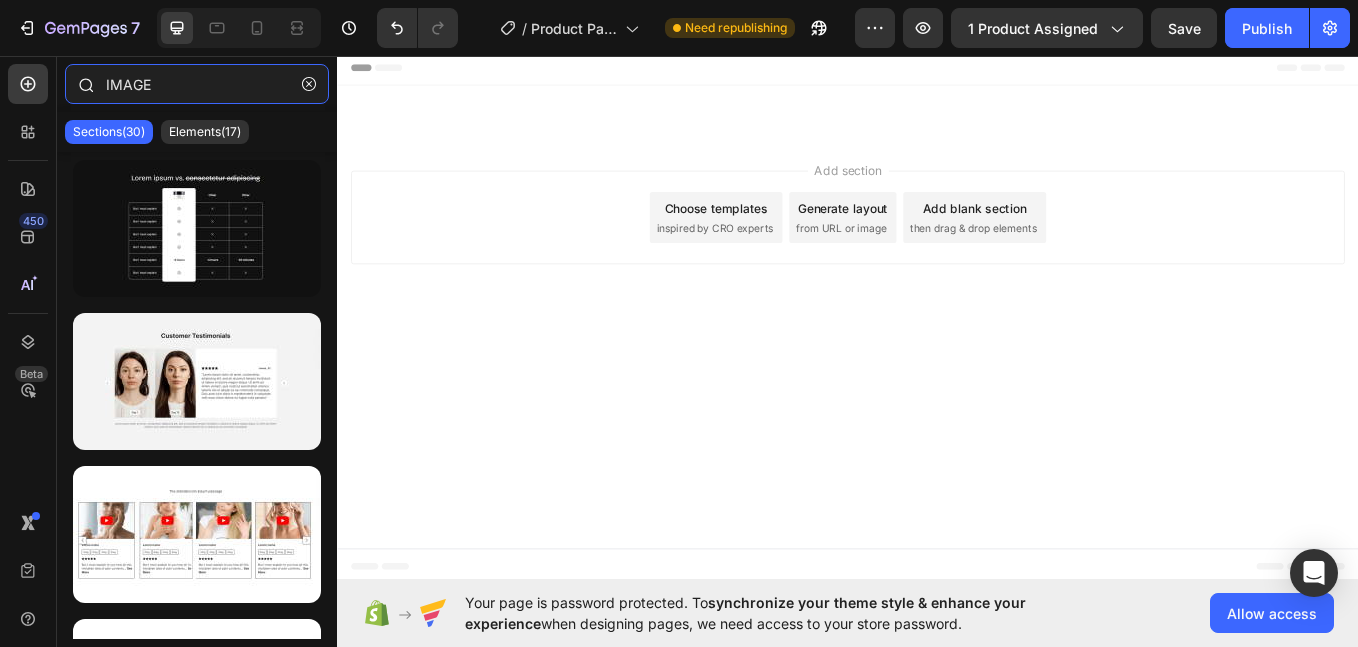 click on "IMAGE" at bounding box center (197, 84) 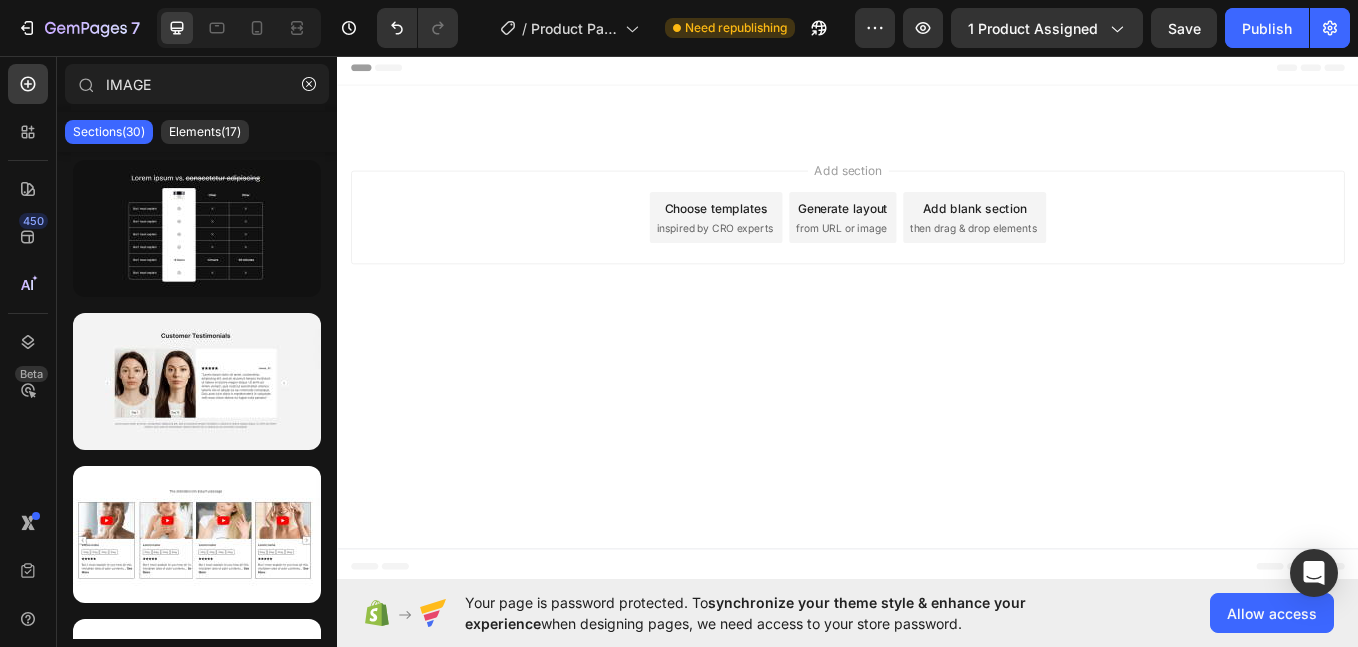 click on "Sections(30) Elements(17)" 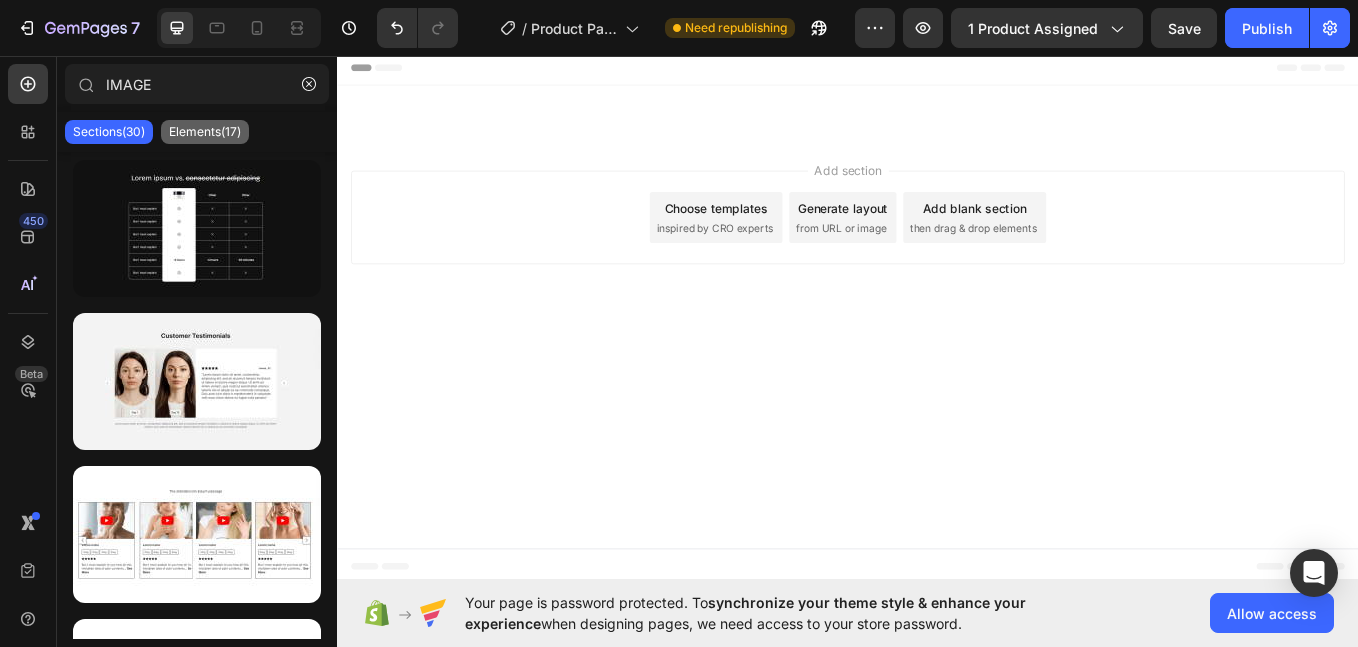 click on "Elements(17)" at bounding box center (205, 132) 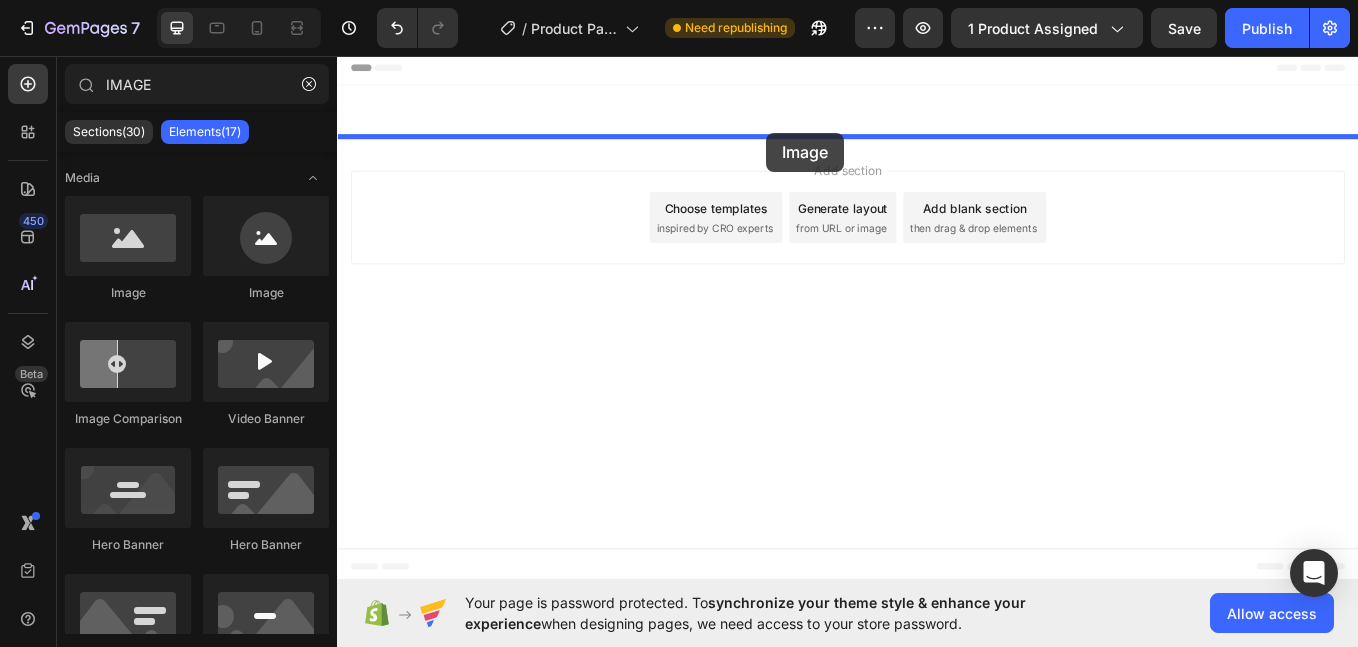 drag, startPoint x: 1098, startPoint y: 181, endPoint x: 841, endPoint y: 146, distance: 259.3723 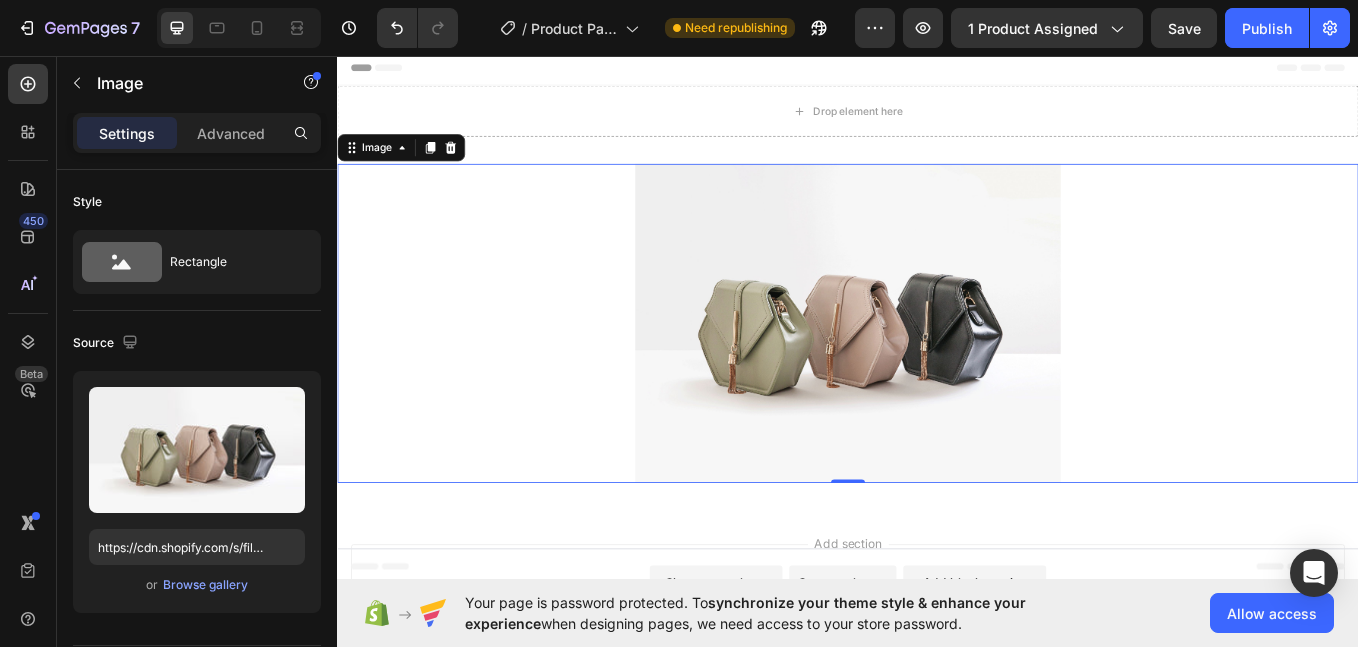 scroll, scrollTop: 111, scrollLeft: 0, axis: vertical 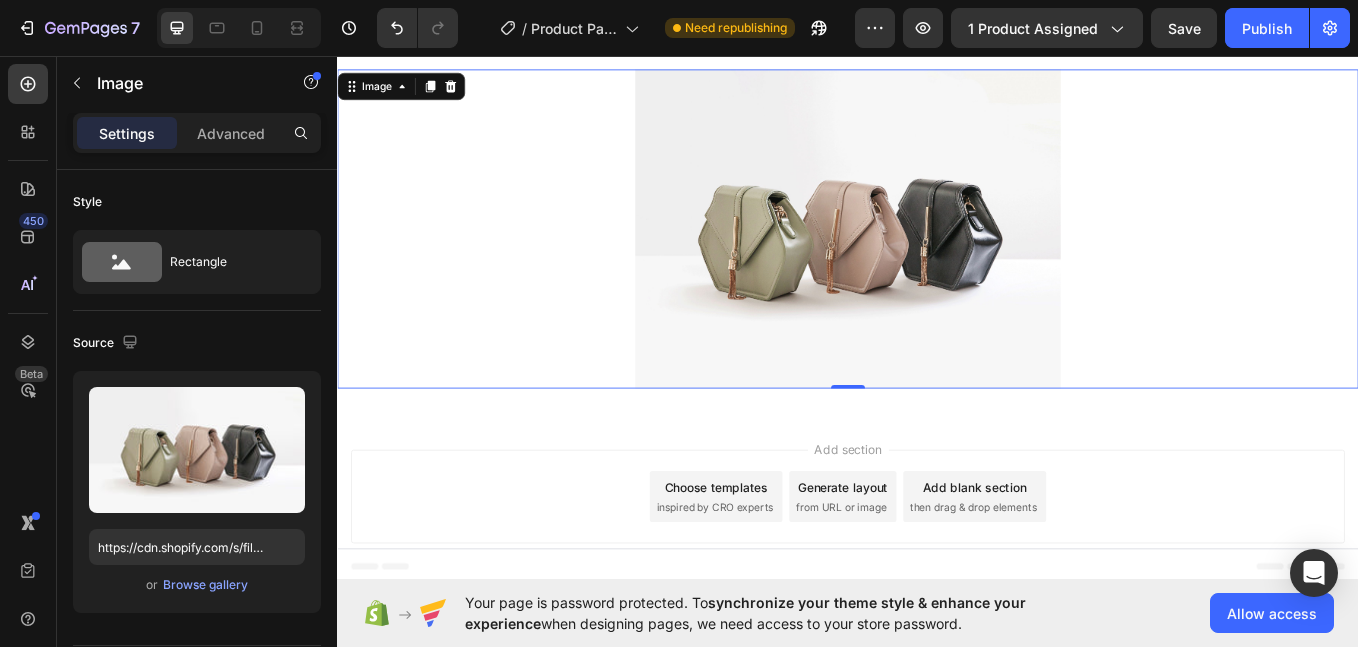 click on "Add blank section" at bounding box center (1086, 563) 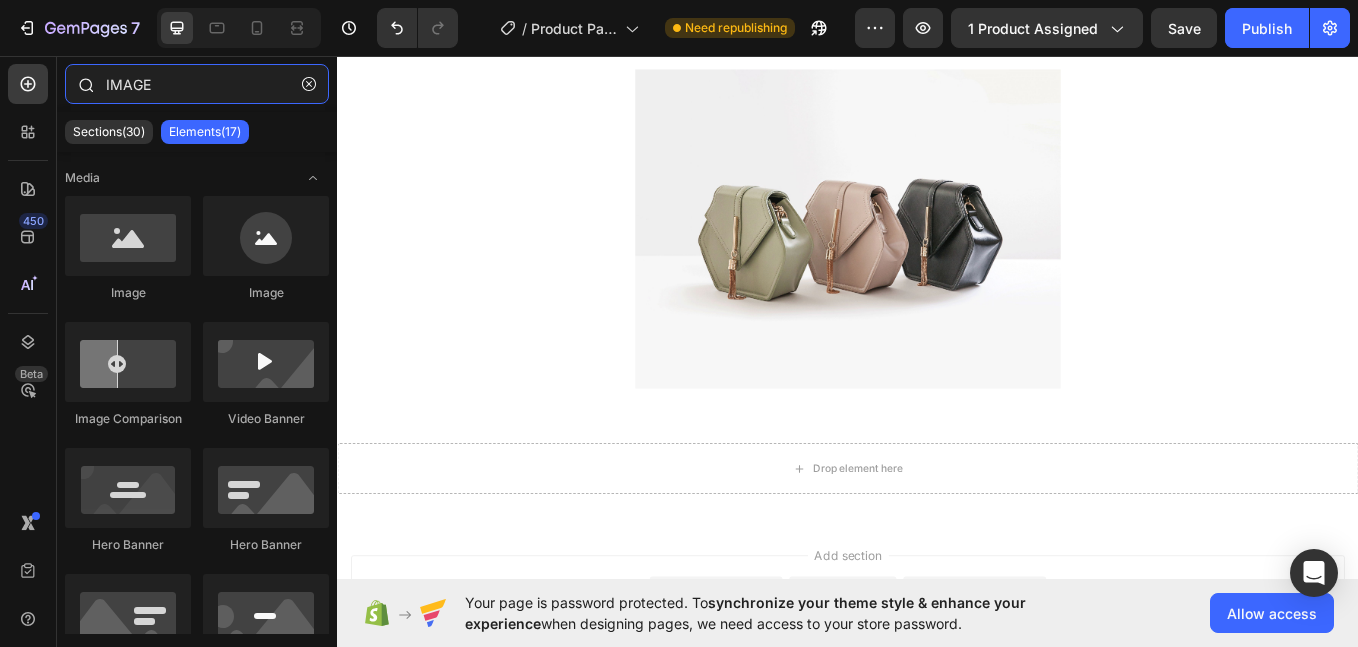 click on "IMAGE" at bounding box center (197, 84) 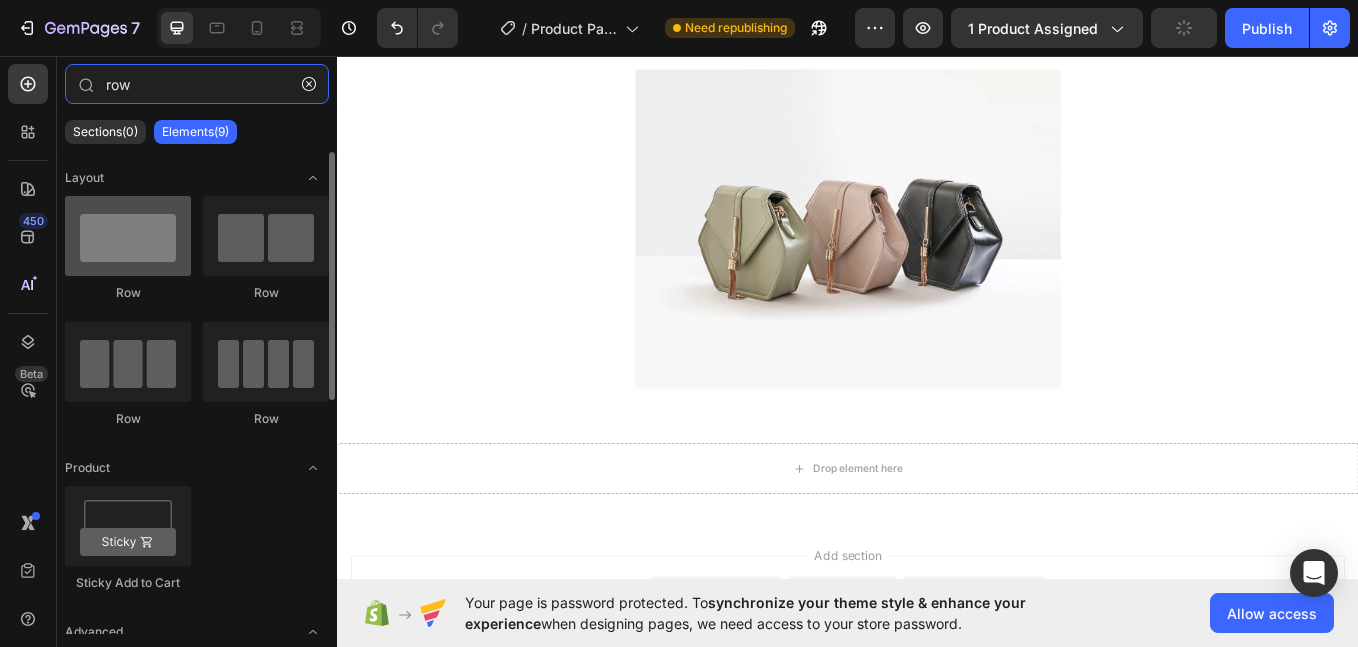 type on "row" 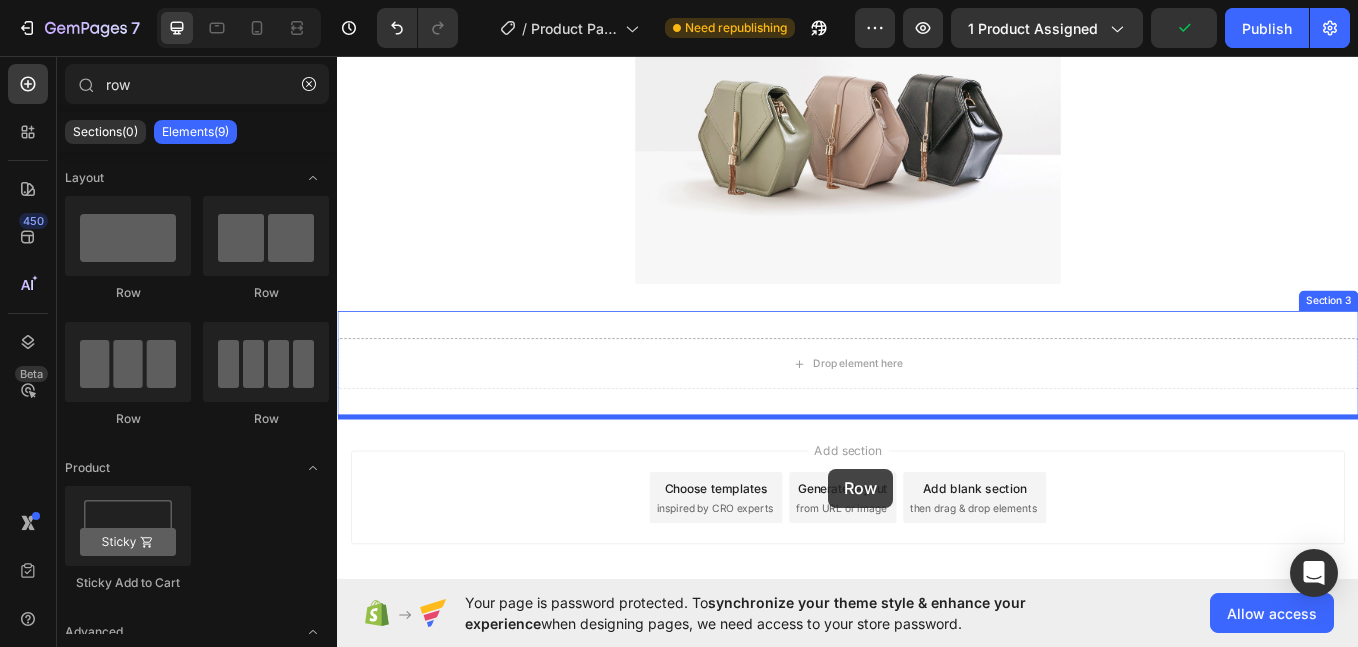 scroll, scrollTop: 277, scrollLeft: 0, axis: vertical 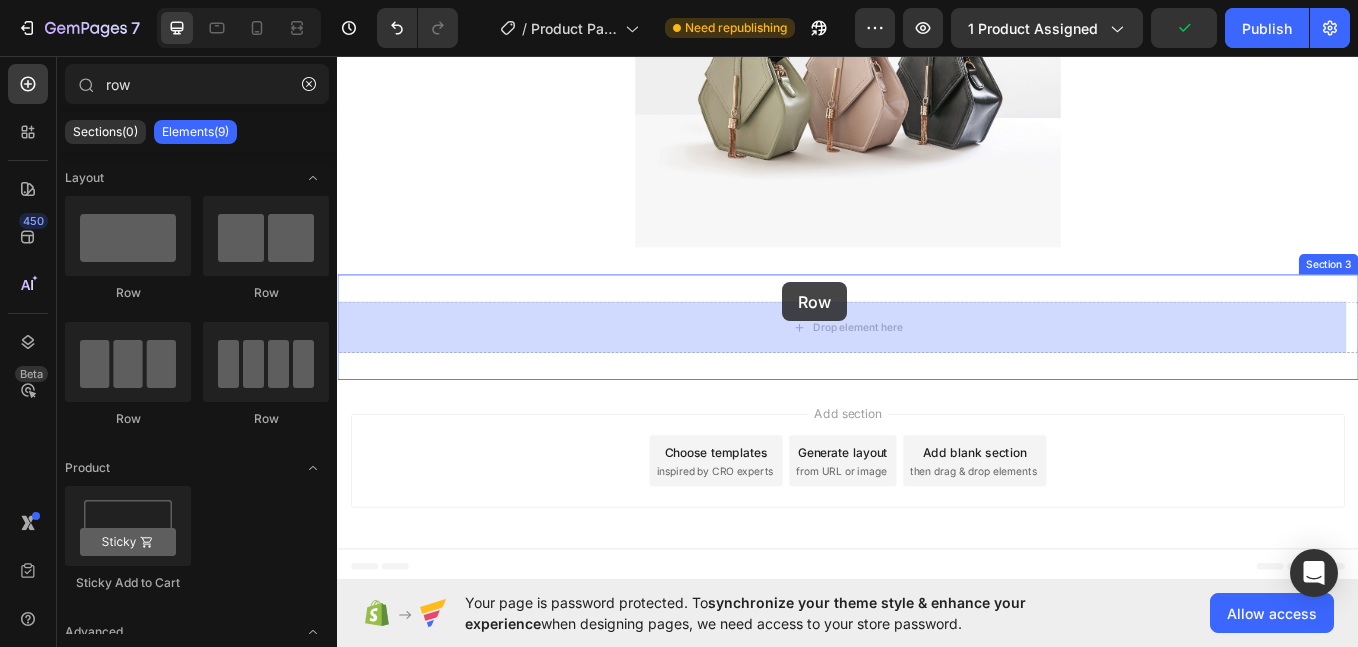drag, startPoint x: 499, startPoint y: 304, endPoint x: 858, endPoint y: 345, distance: 361.33365 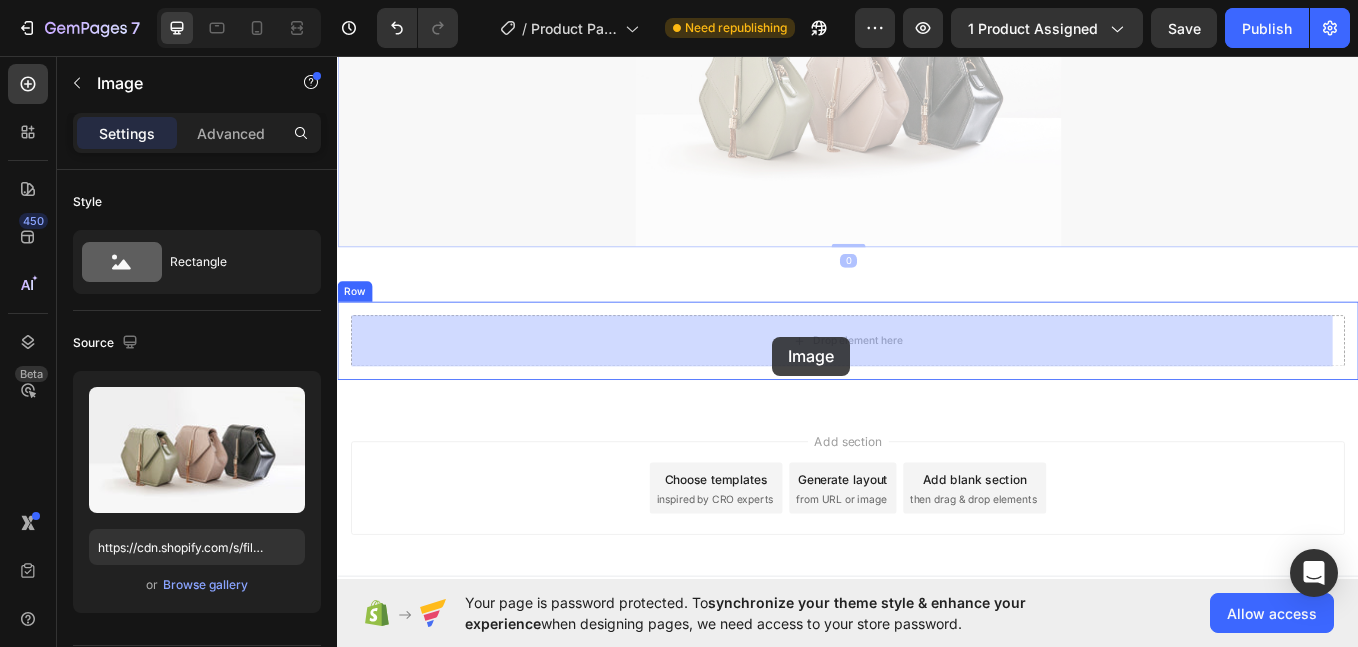 drag, startPoint x: 816, startPoint y: 121, endPoint x: 848, endPoint y: 386, distance: 266.92508 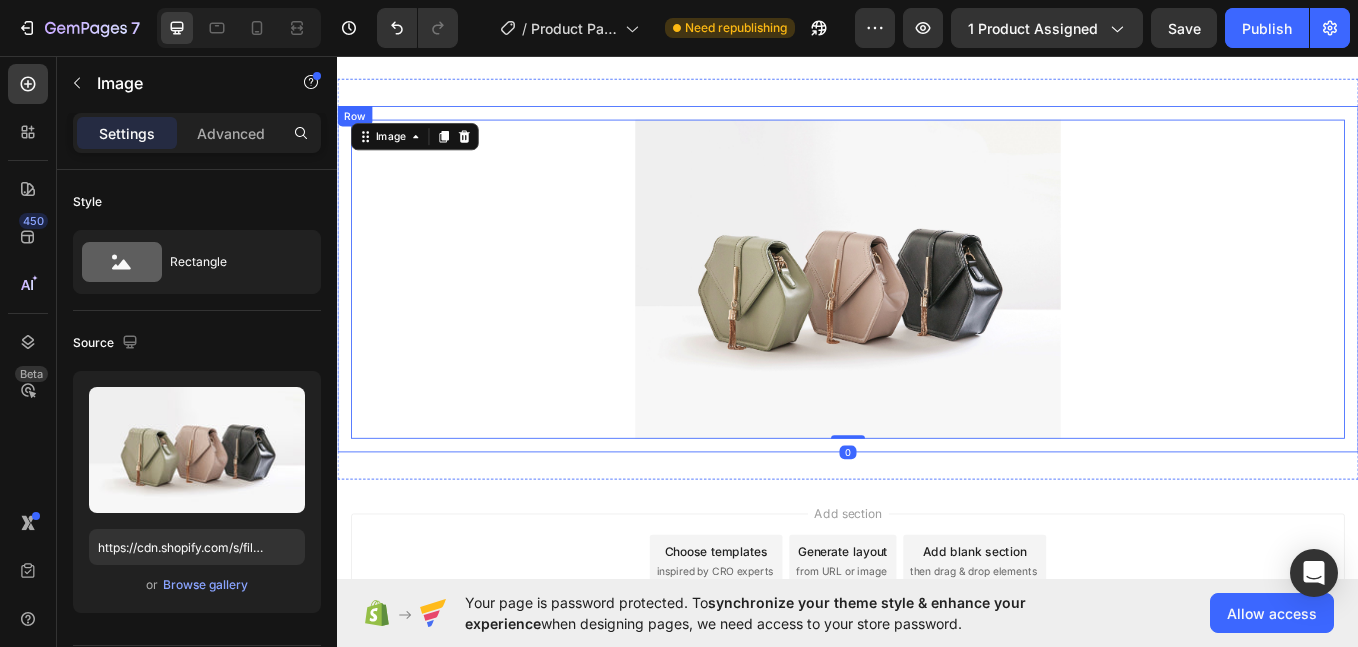 scroll, scrollTop: 0, scrollLeft: 0, axis: both 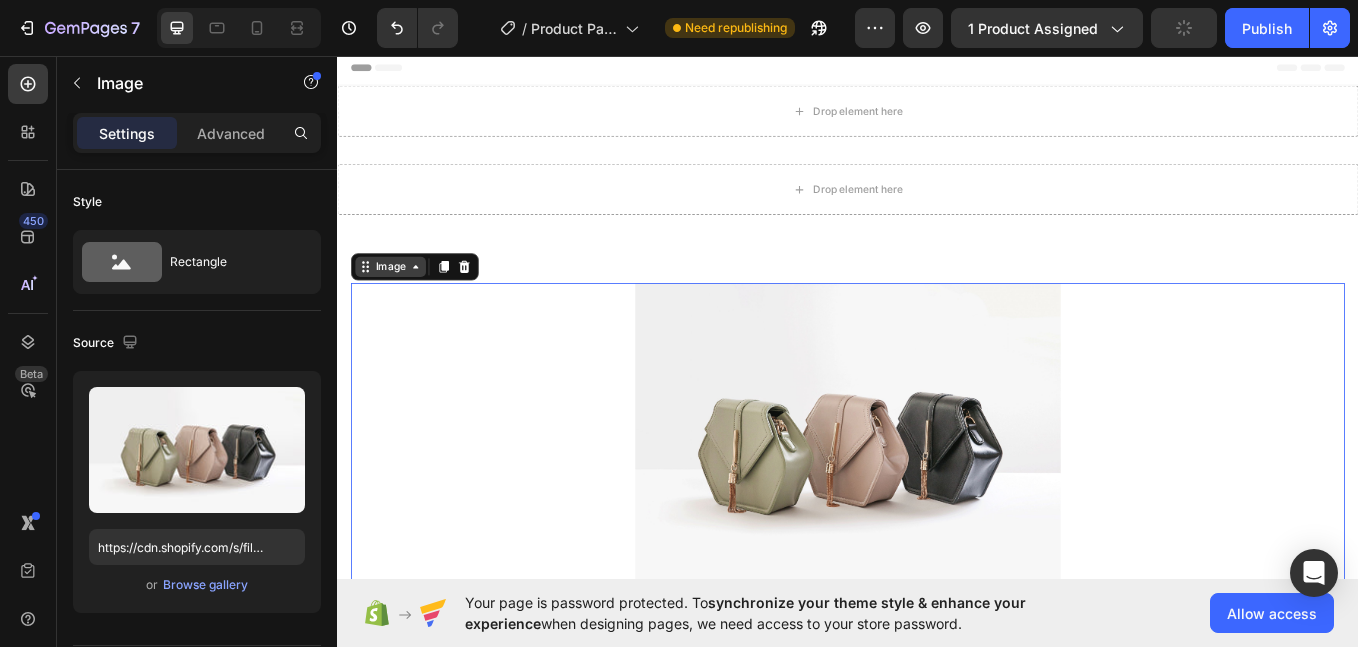click on "Image" at bounding box center [399, 304] 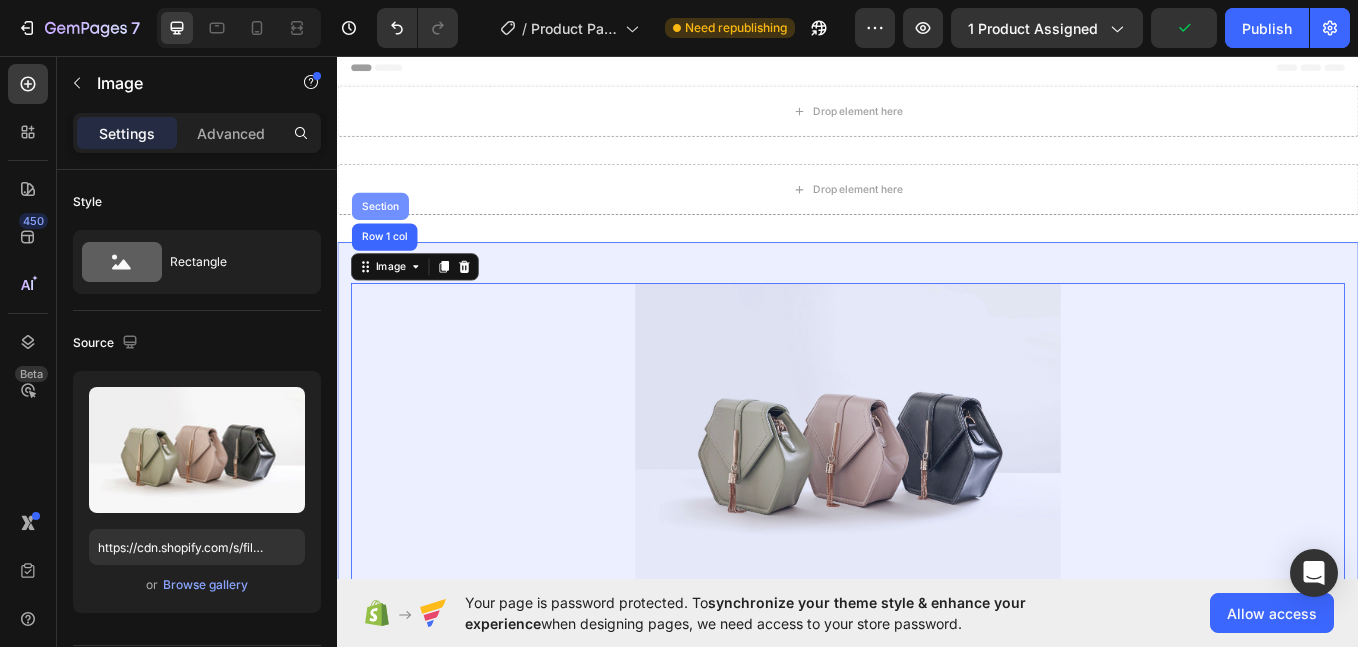 click on "Section" at bounding box center (387, 233) 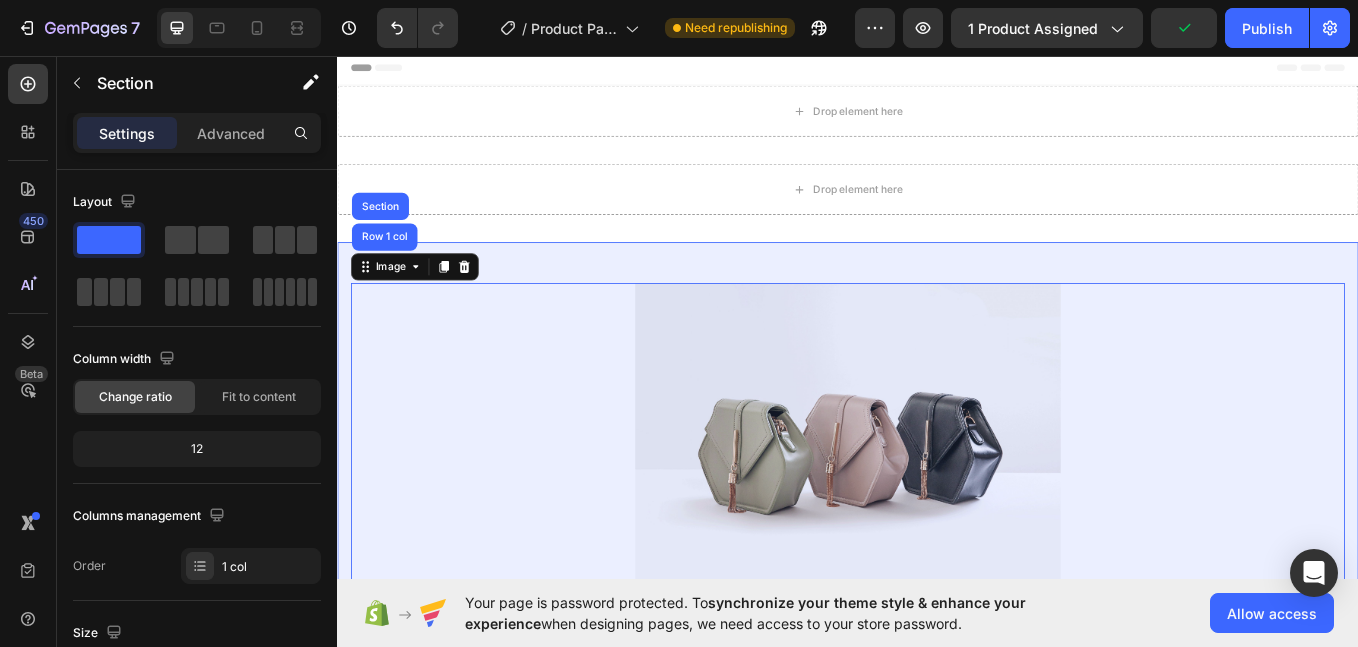 click on "Drop element here Section 2" at bounding box center [937, 213] 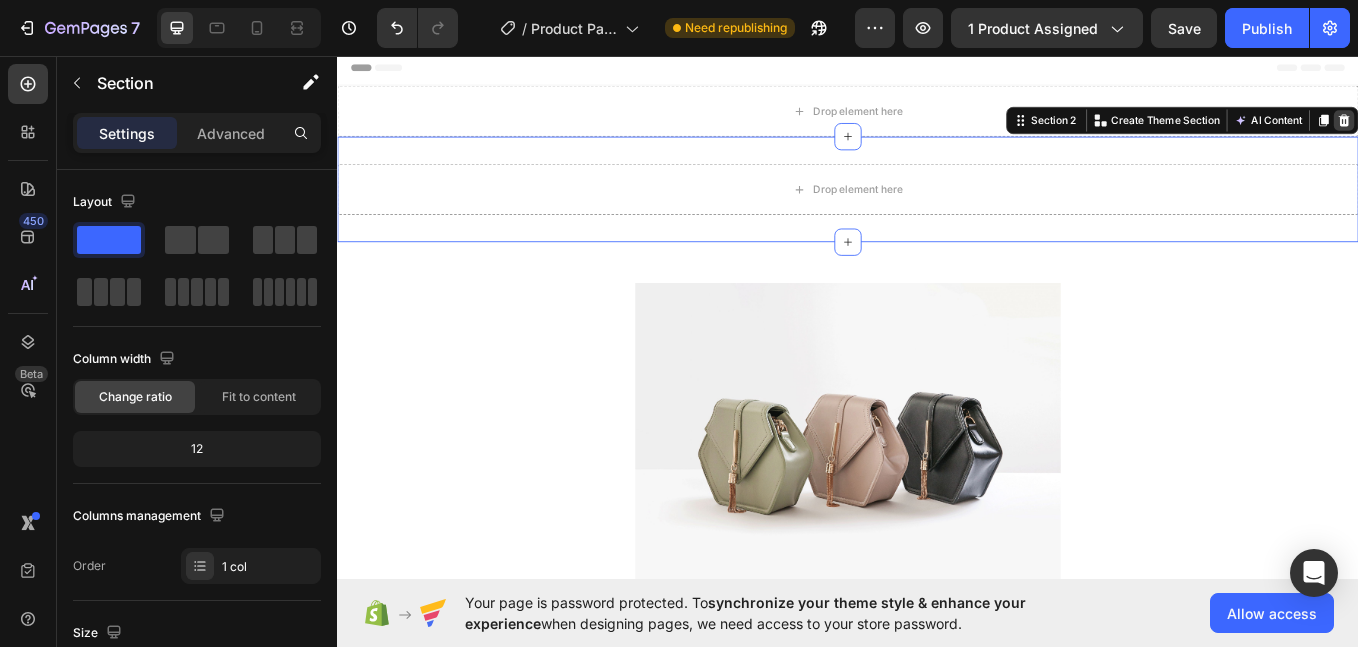 click 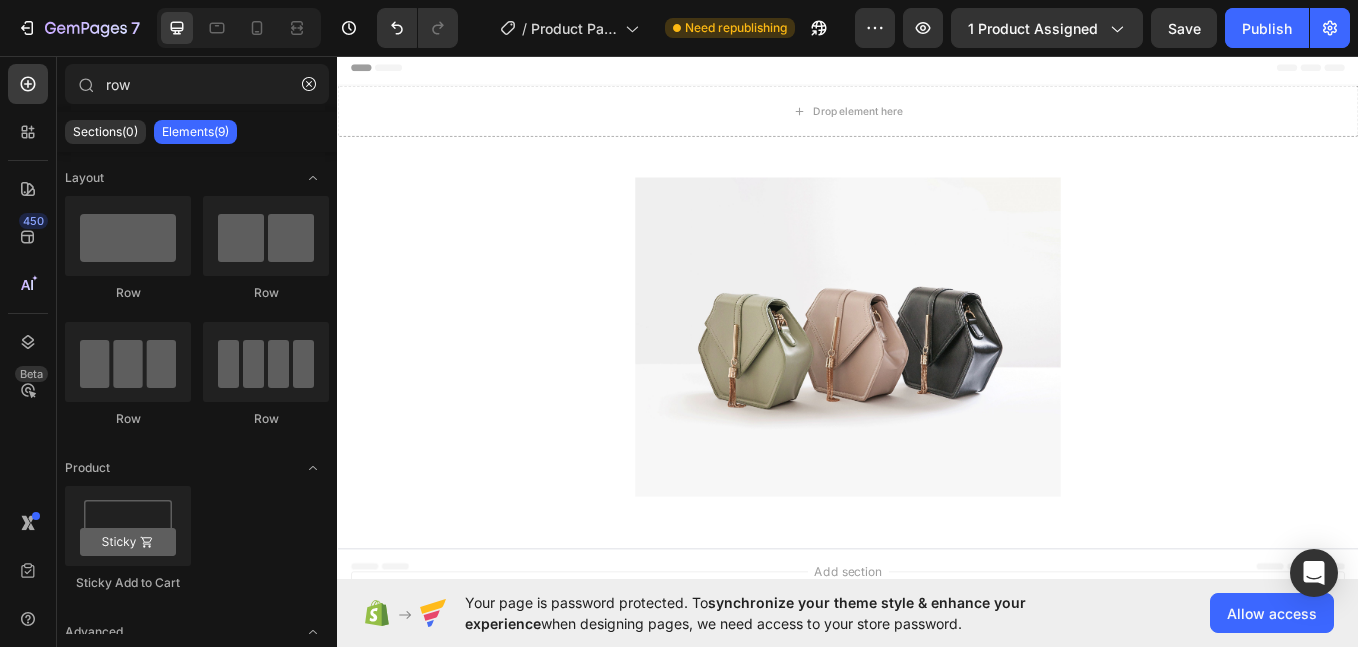 click on "Drop element here" at bounding box center [937, 121] 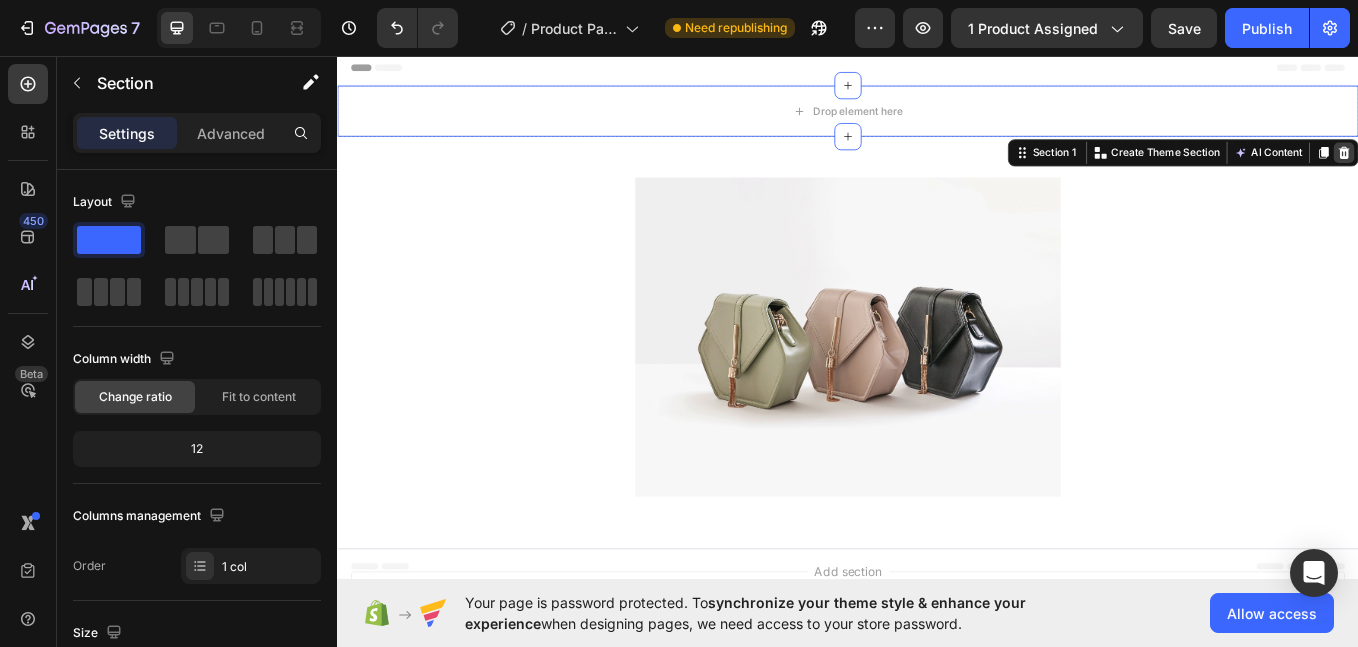 click at bounding box center (1520, 170) 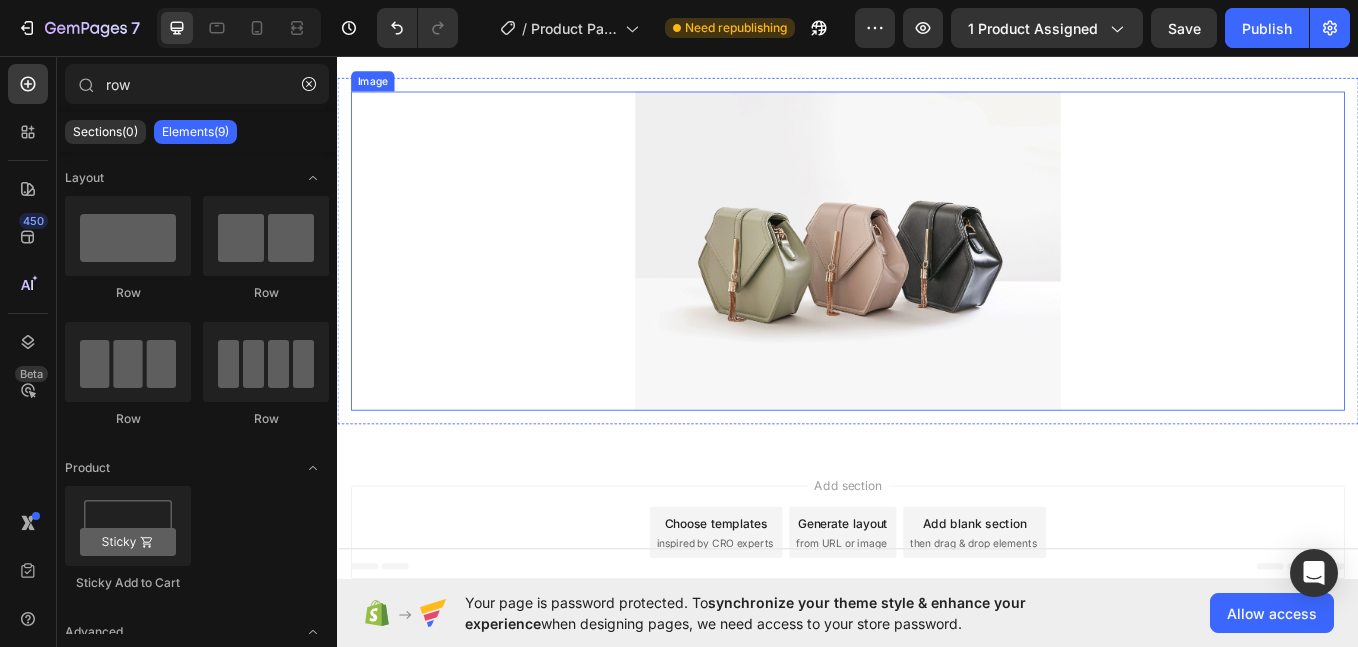 scroll, scrollTop: 0, scrollLeft: 0, axis: both 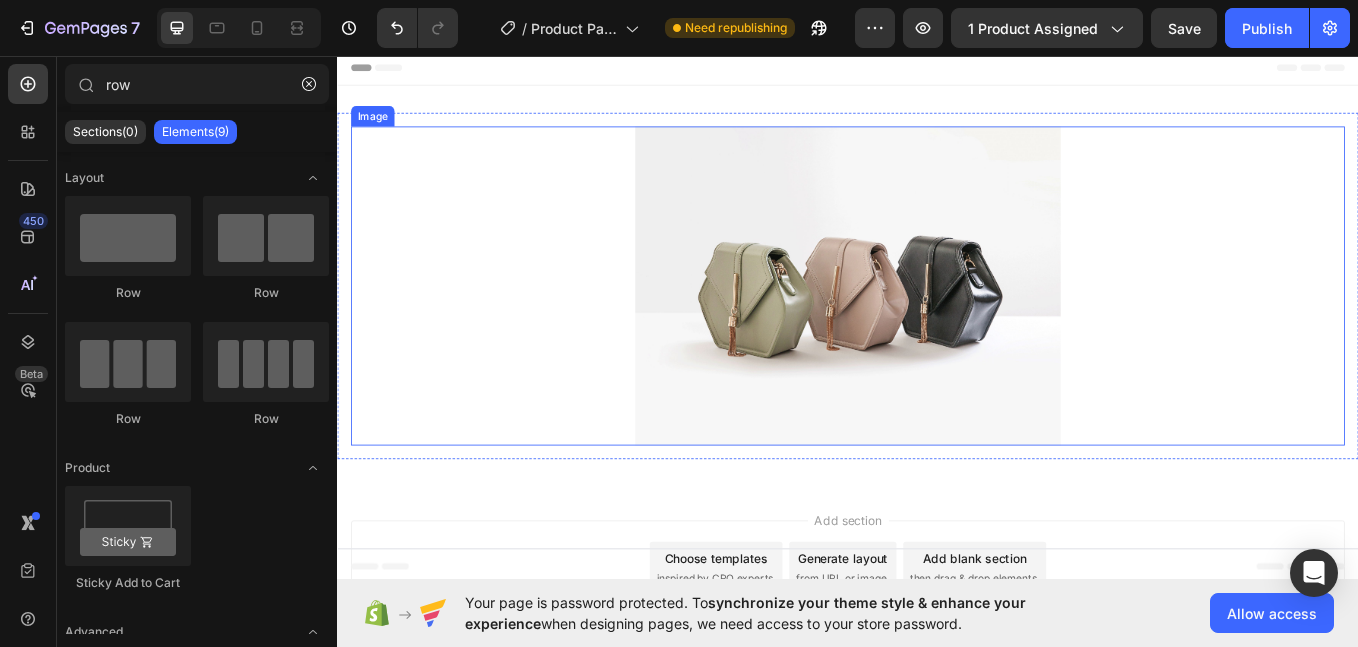 click at bounding box center [937, 326] 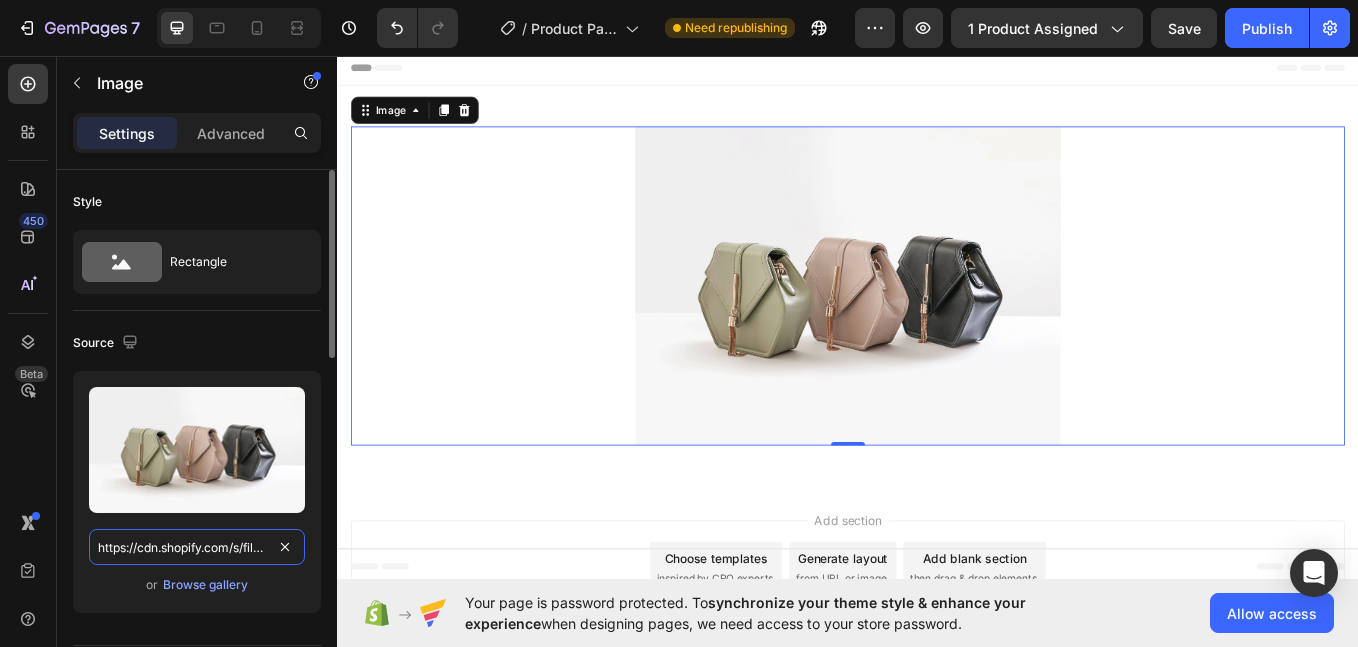 click on "https://cdn.shopify.com/s/files/1/2005/9307/files/image_demo.jpg" at bounding box center [197, 547] 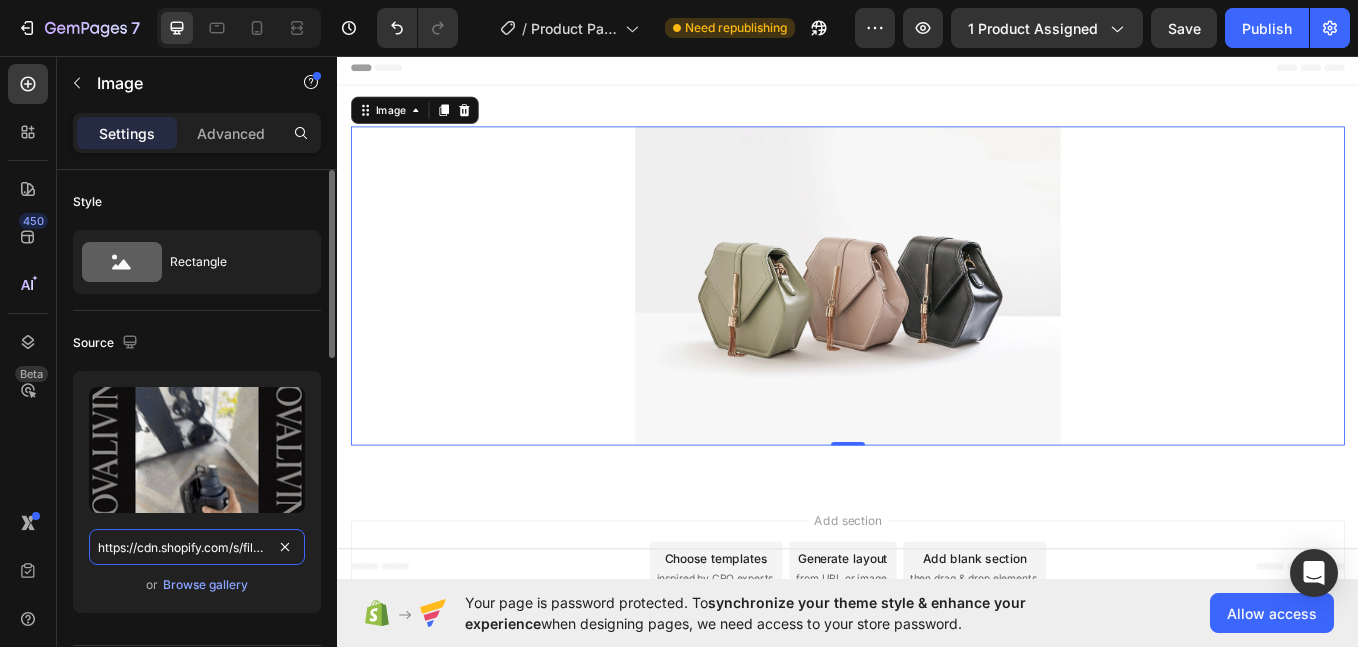 scroll, scrollTop: 0, scrollLeft: 649, axis: horizontal 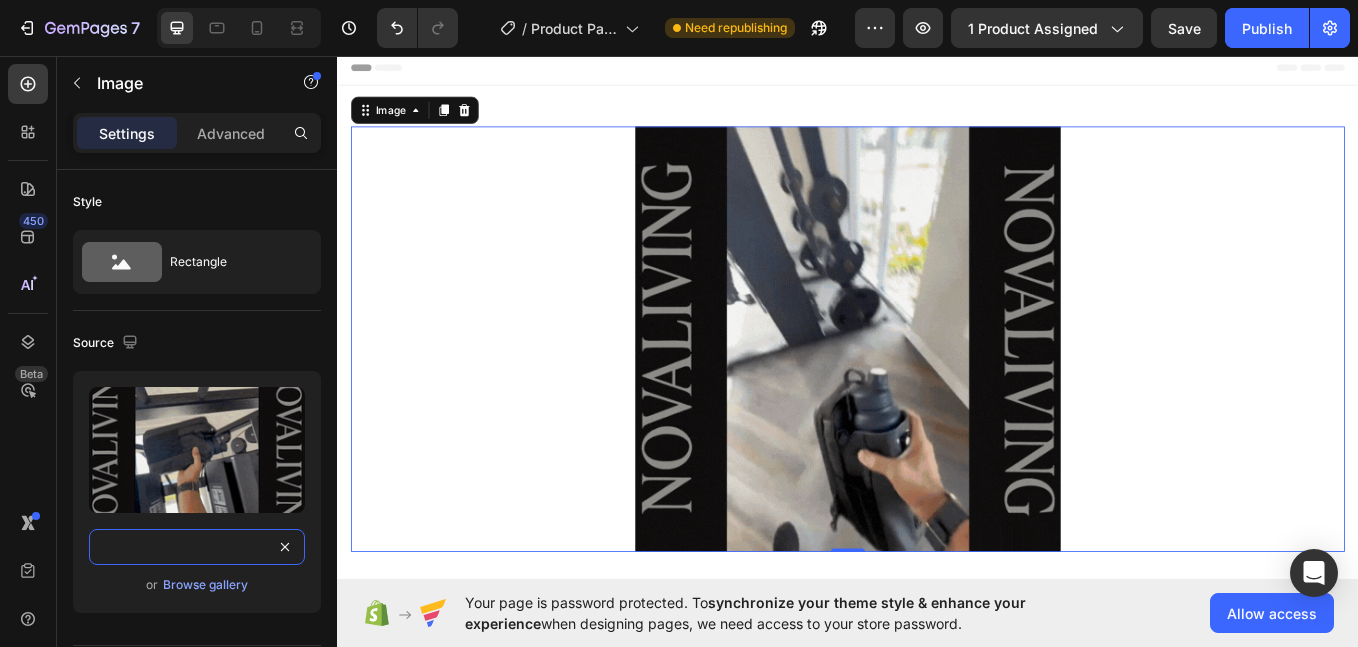 type on "https://cdn.shopify.com/s/files/1/0751/8194/9149/files/Super_strong_magnetized_gym_cup_holder_bag_steady_at_a_stroke_4.gif?v=1749099692" 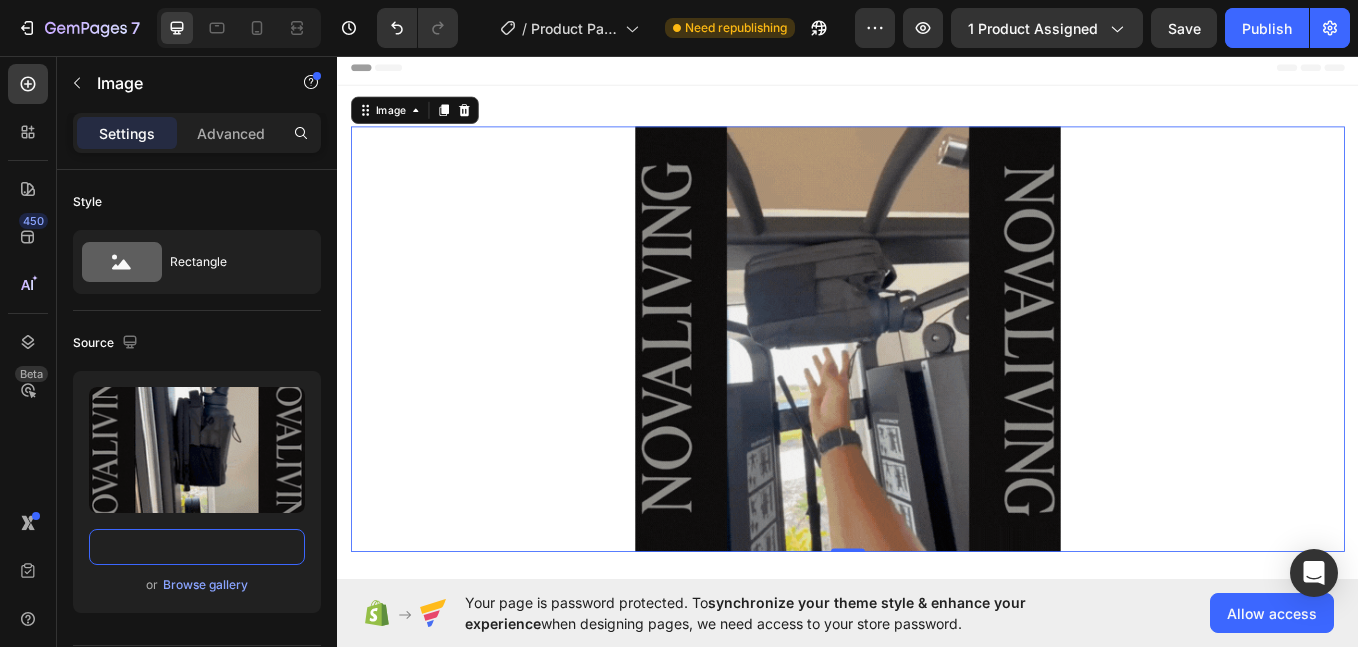 scroll, scrollTop: 0, scrollLeft: 0, axis: both 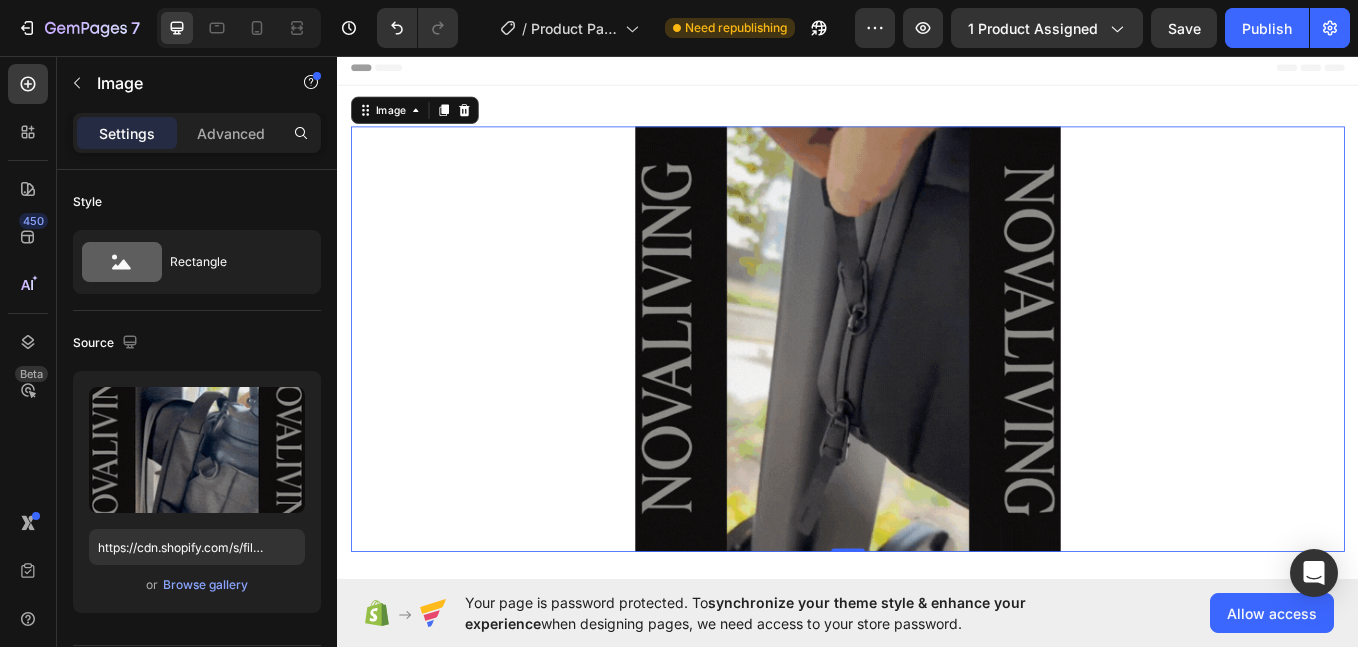 click at bounding box center [937, 389] 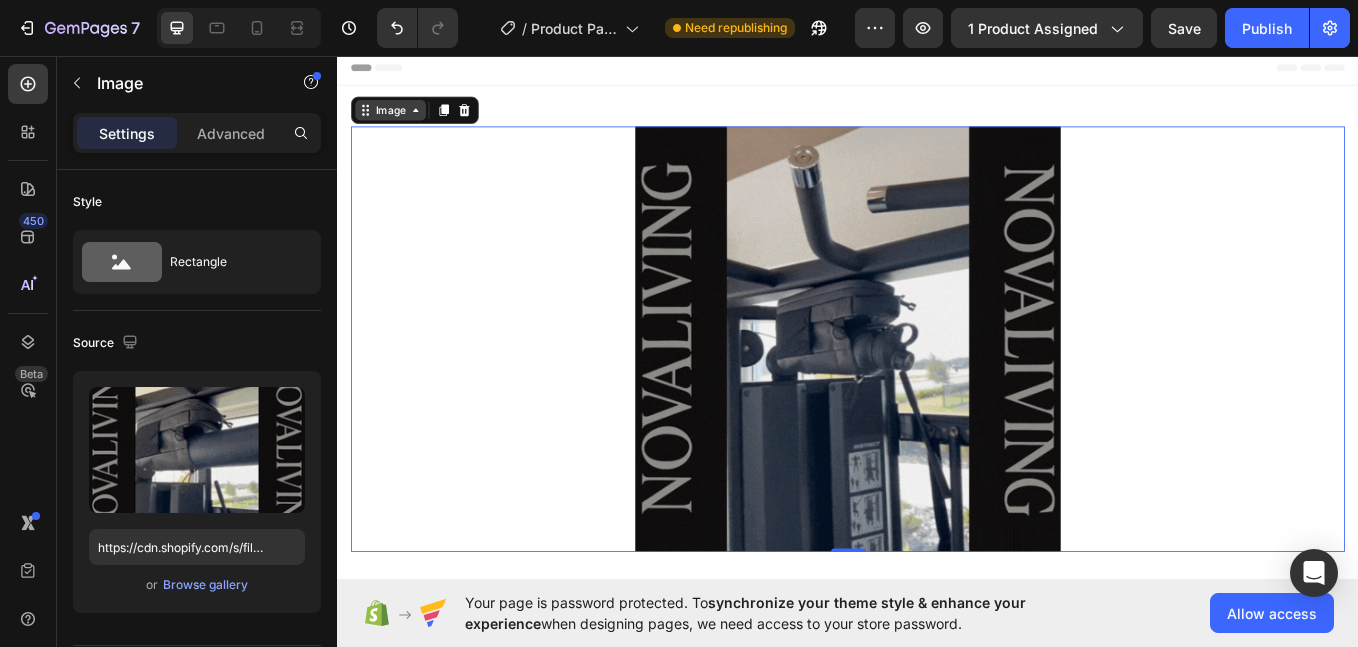 click on "Image" at bounding box center (399, 120) 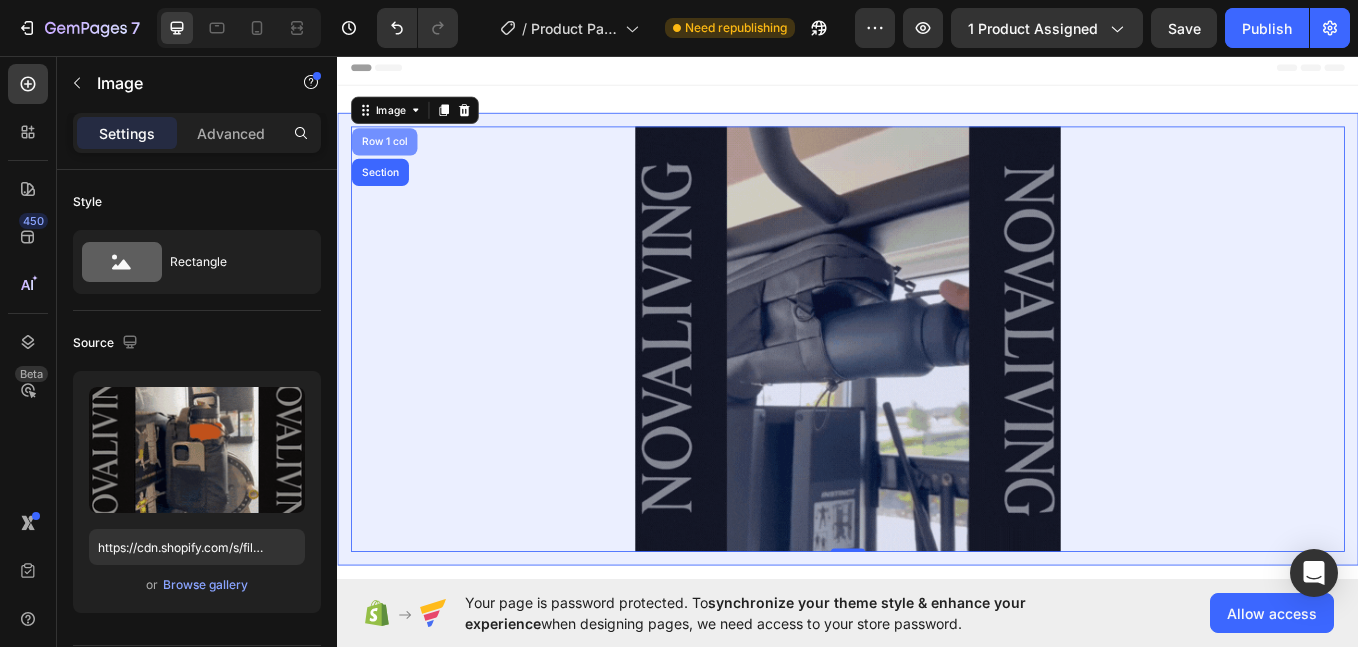 click on "Row 1 col" at bounding box center [392, 157] 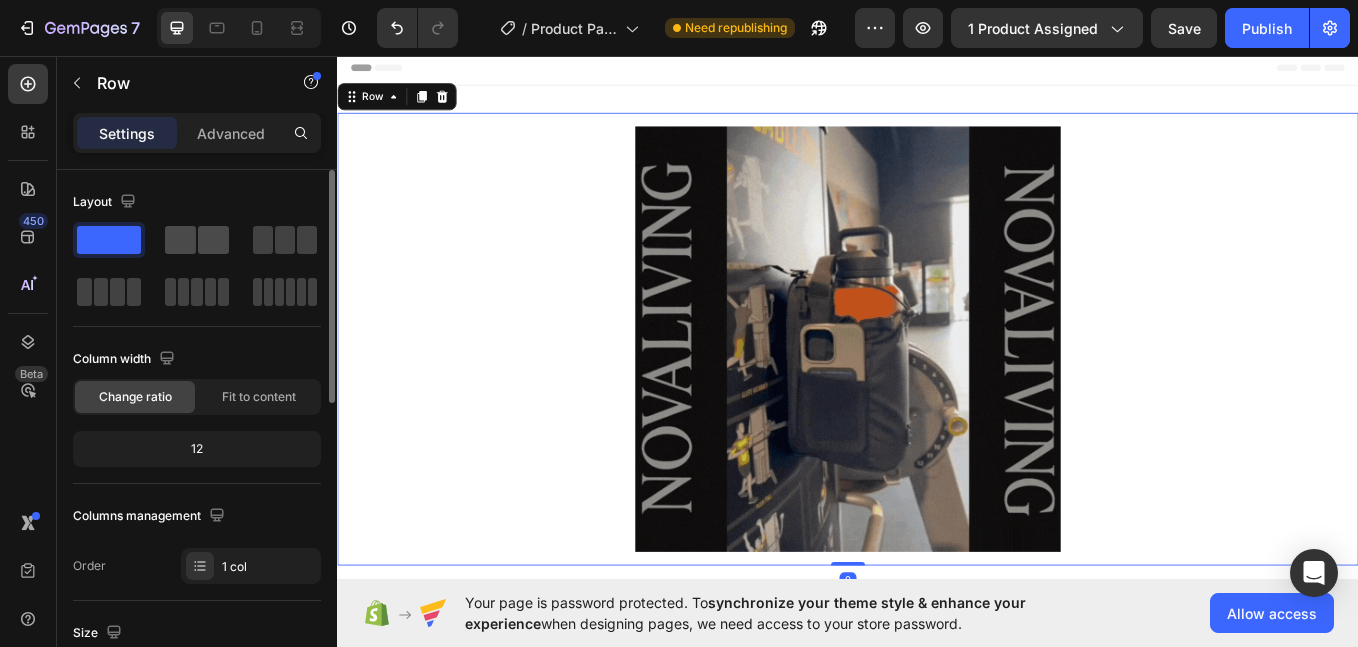 drag, startPoint x: 214, startPoint y: 243, endPoint x: 68, endPoint y: 490, distance: 286.92334 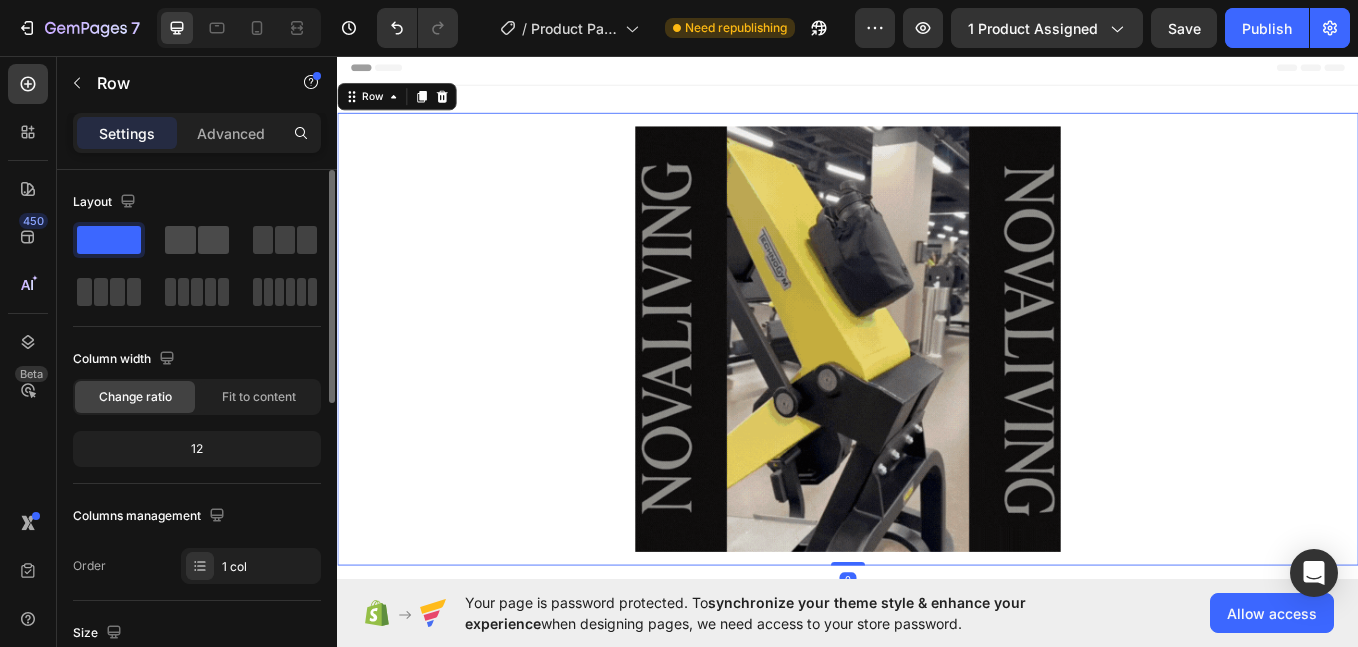 click 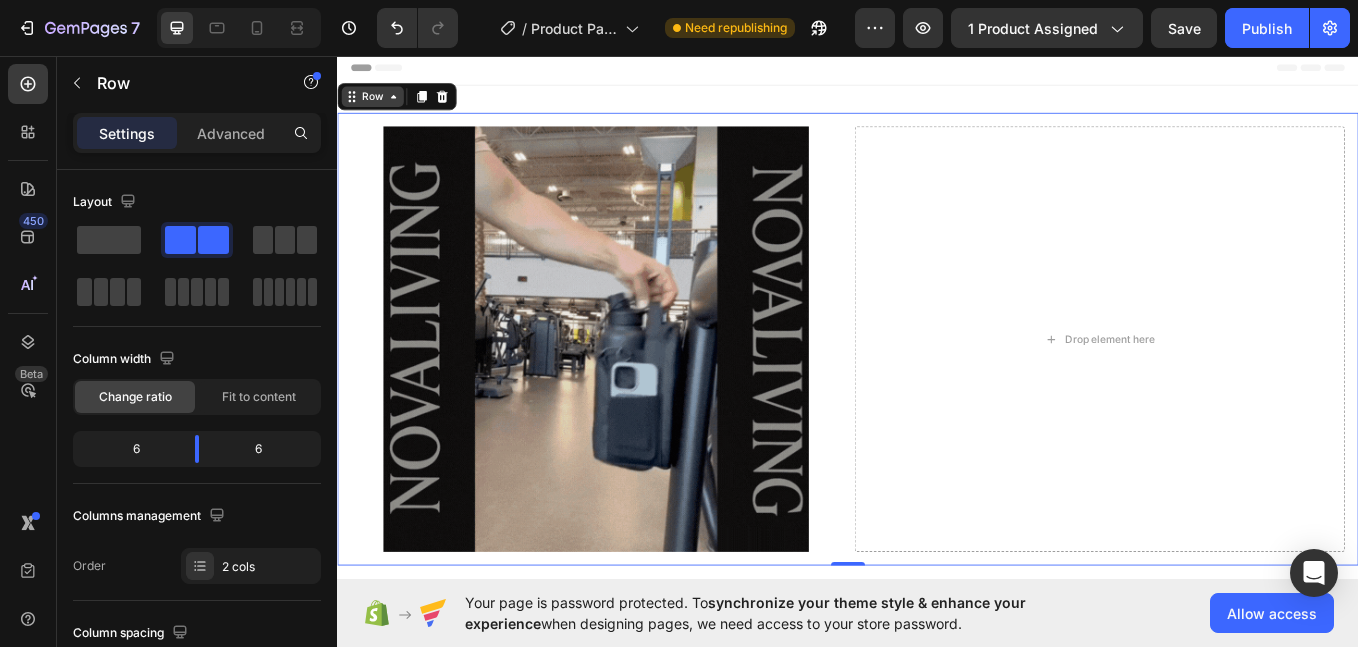 click on "Row" at bounding box center [378, 104] 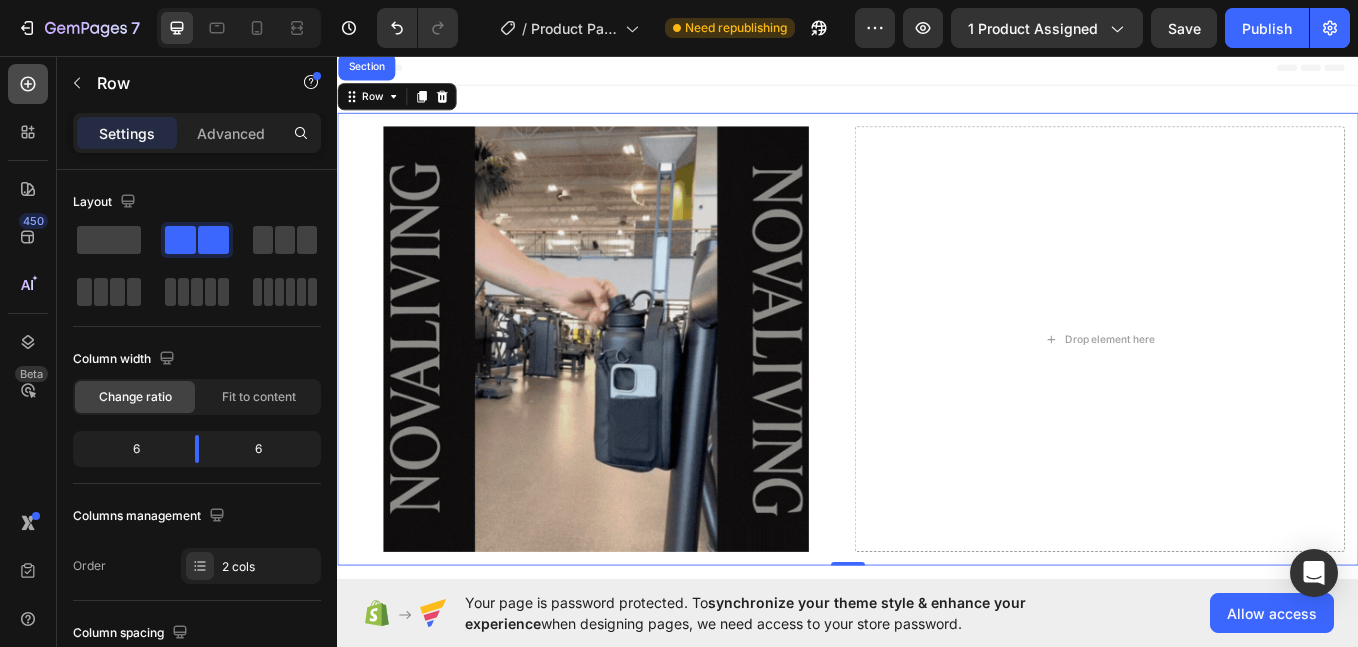 click 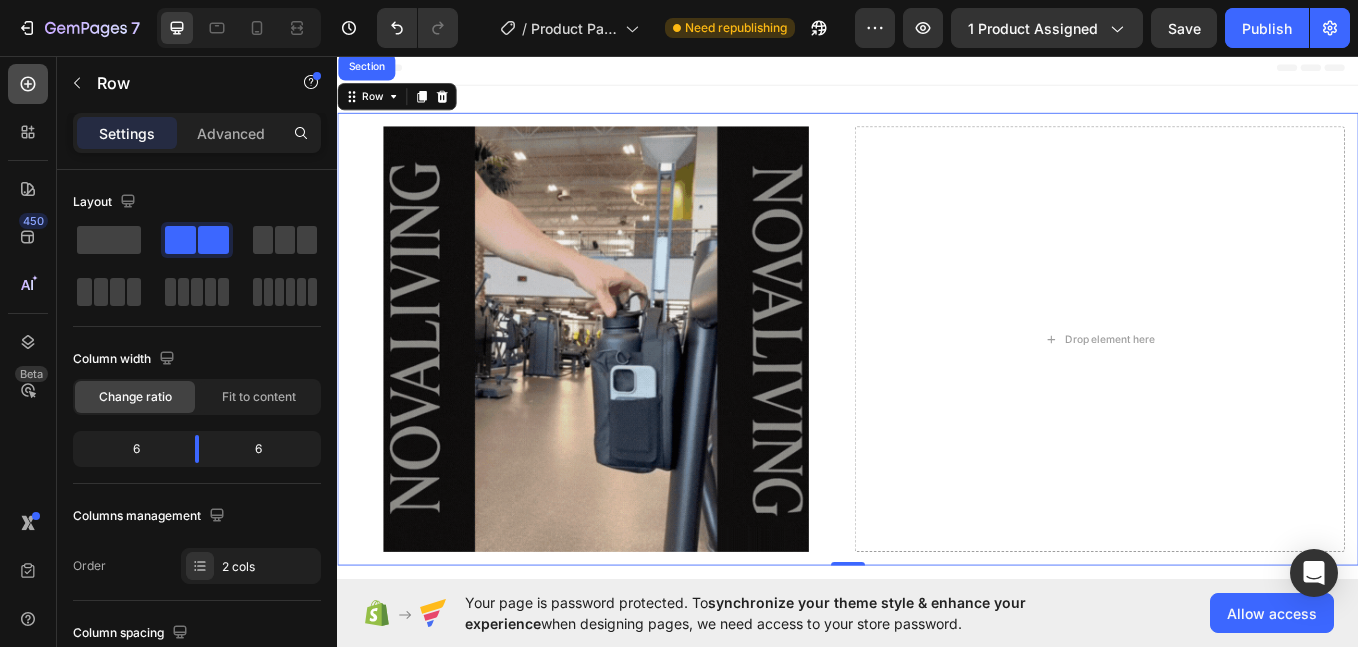 type 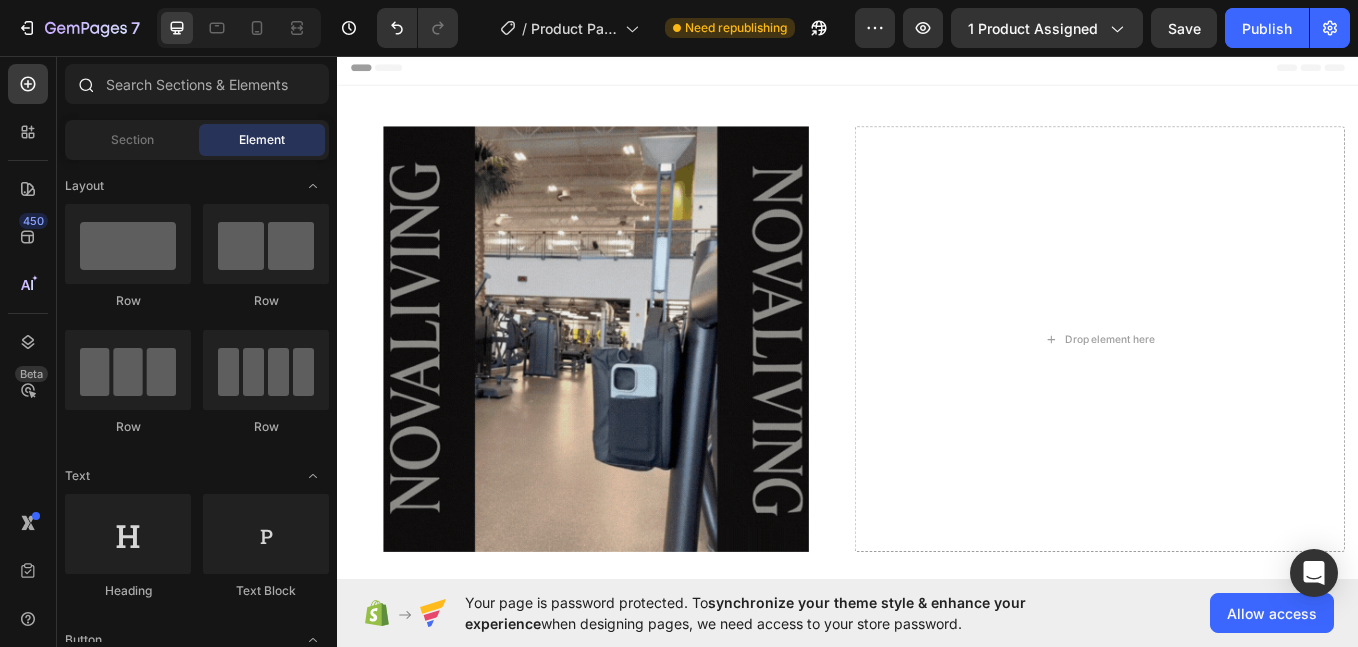 click at bounding box center [85, 84] 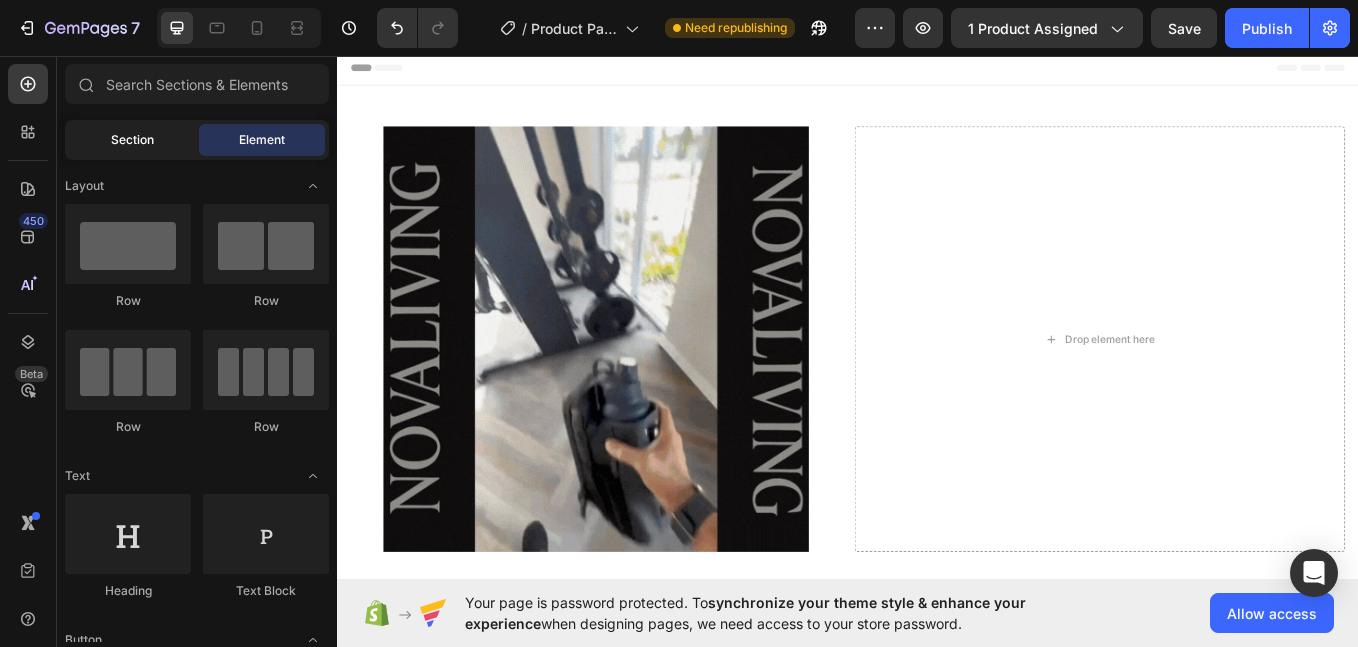 click on "Section" at bounding box center [132, 140] 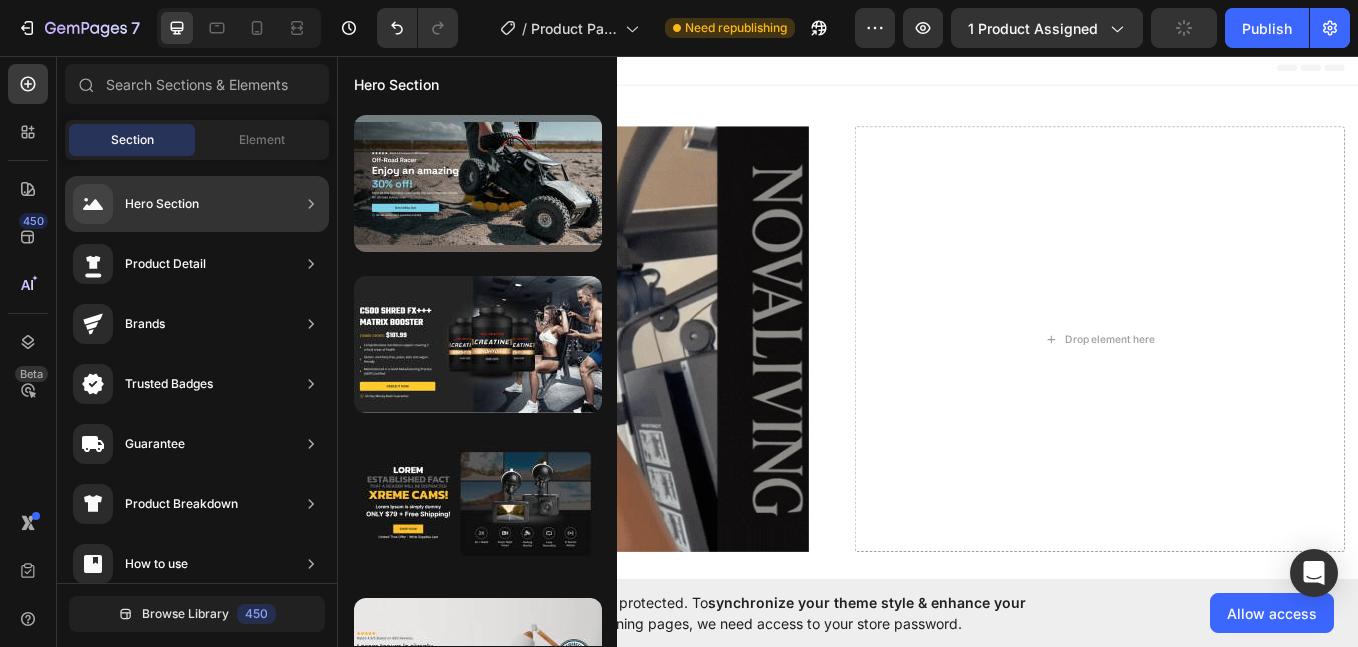 click on "Product Detail" at bounding box center (165, 264) 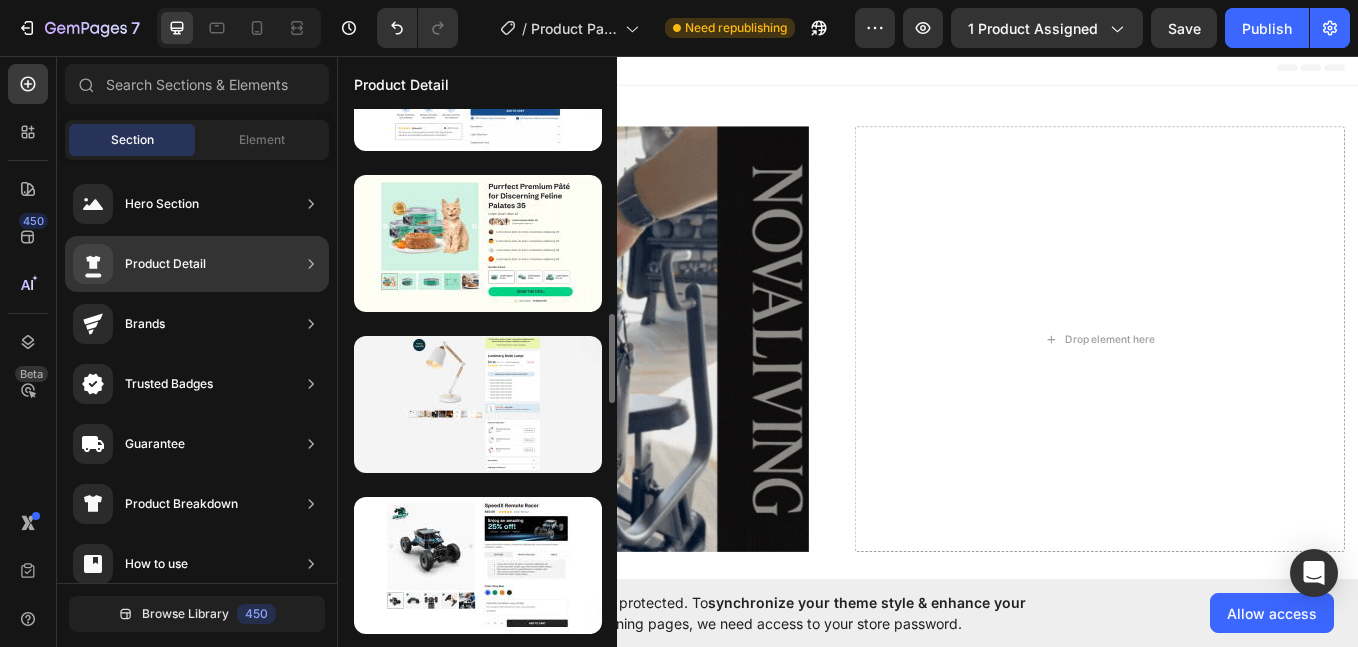 scroll, scrollTop: 727, scrollLeft: 0, axis: vertical 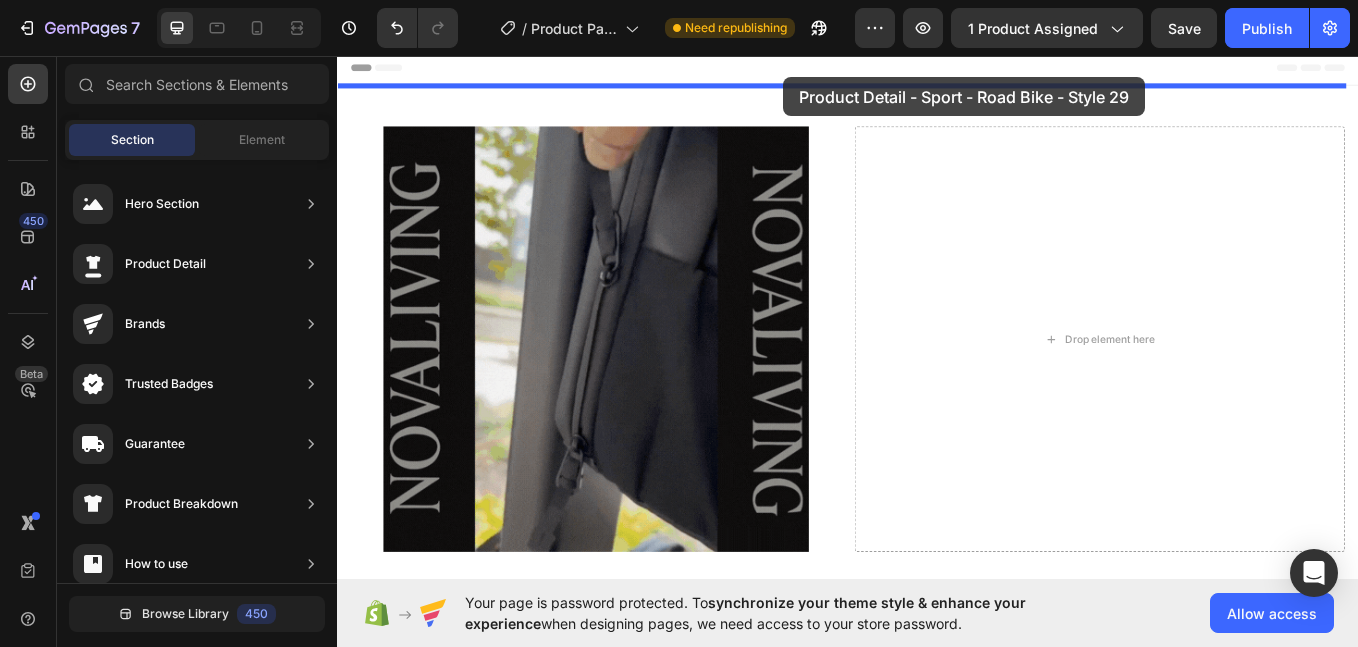 drag, startPoint x: 790, startPoint y: 327, endPoint x: 861, endPoint y: 81, distance: 256.04102 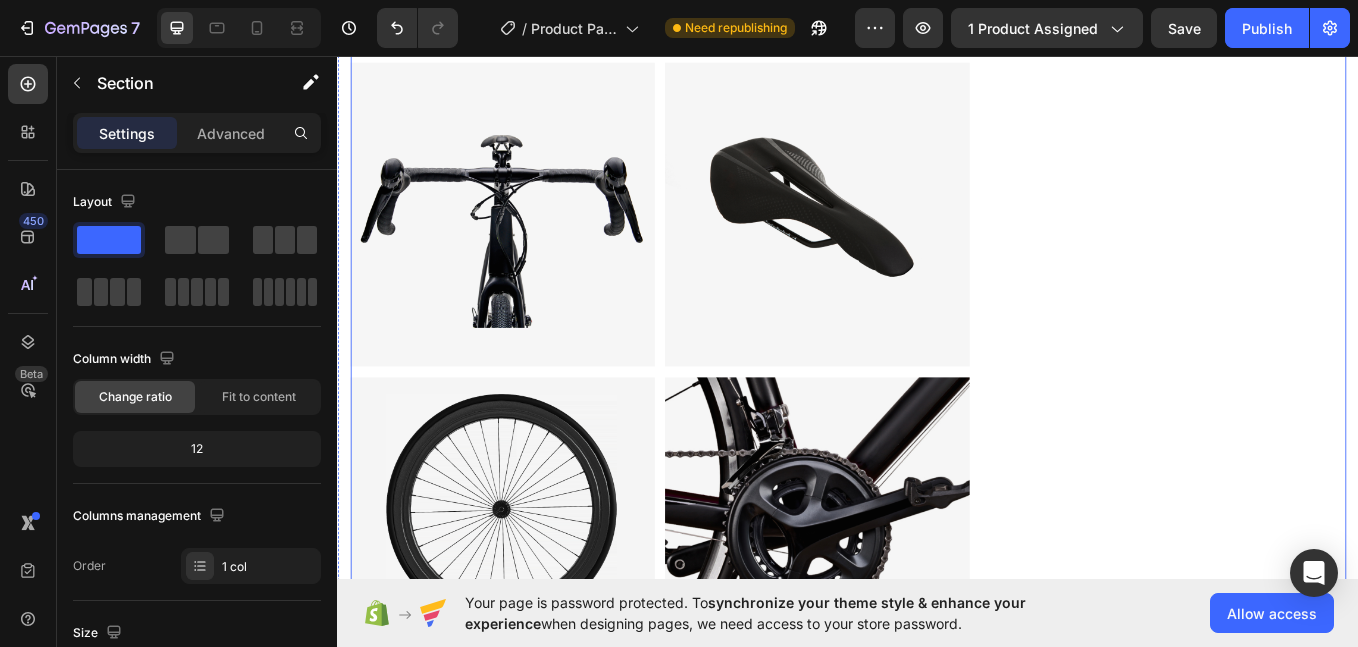 scroll, scrollTop: 333, scrollLeft: 0, axis: vertical 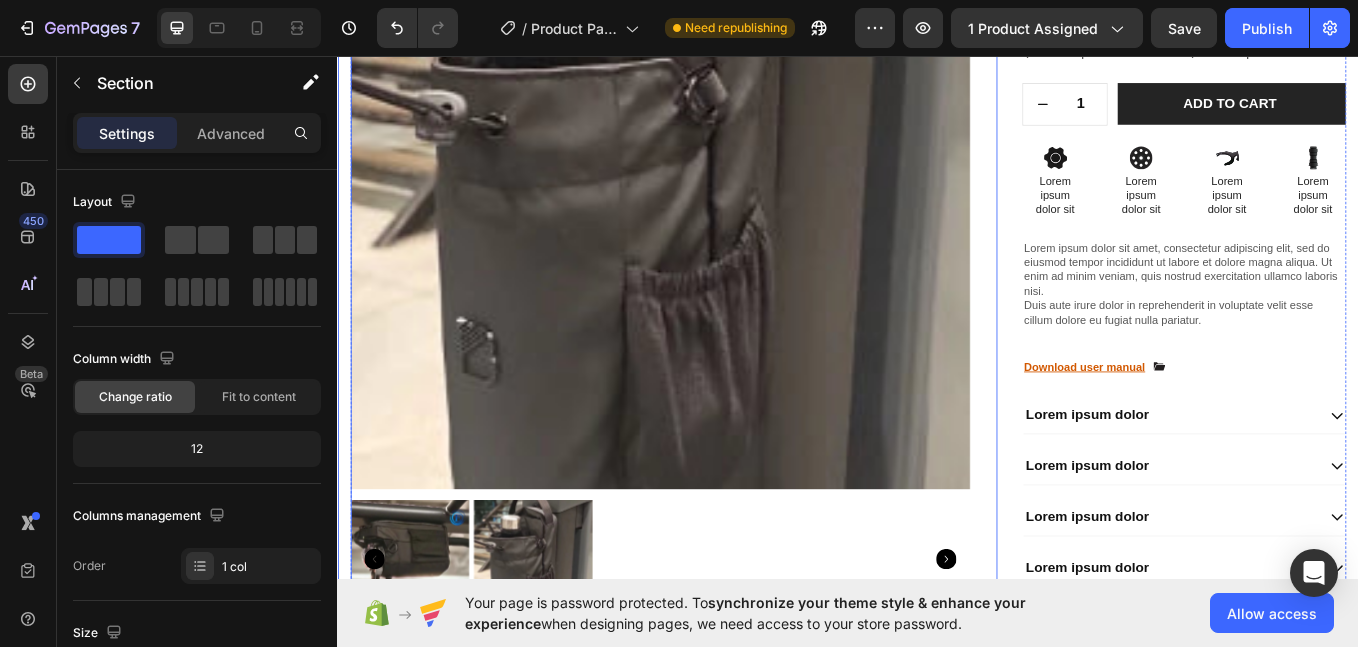 click at bounding box center (716, 202) 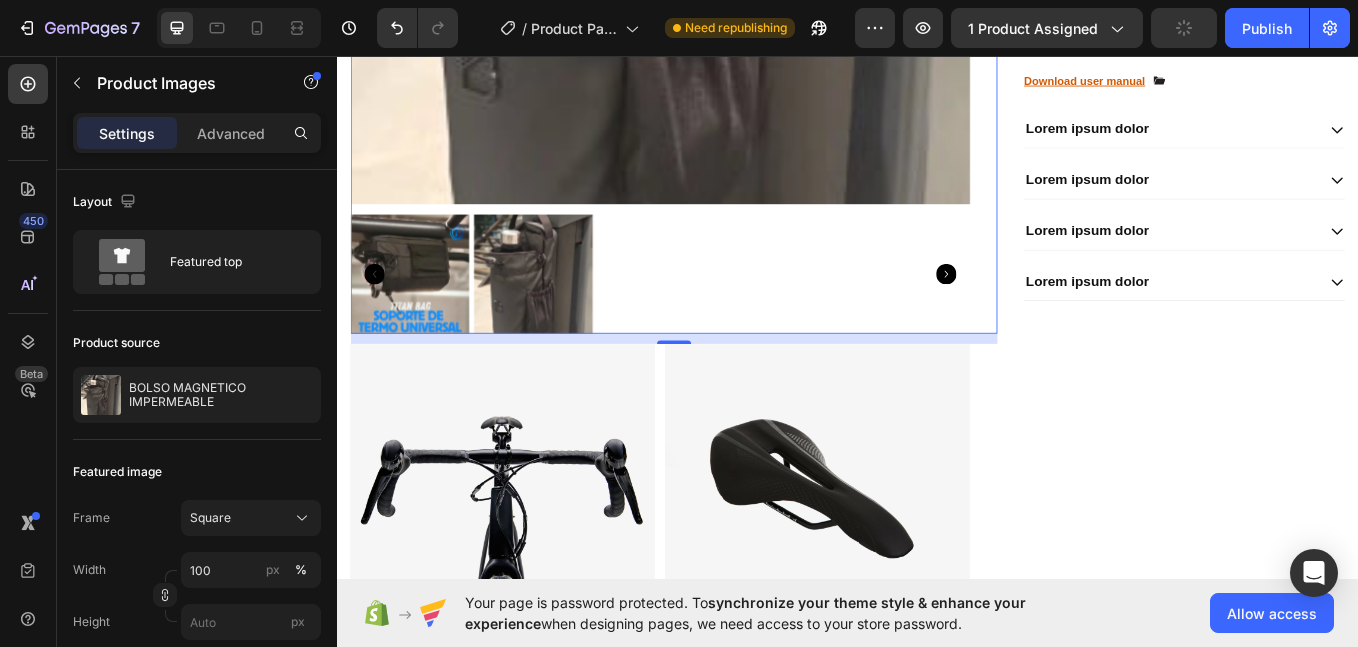 scroll, scrollTop: 822, scrollLeft: 0, axis: vertical 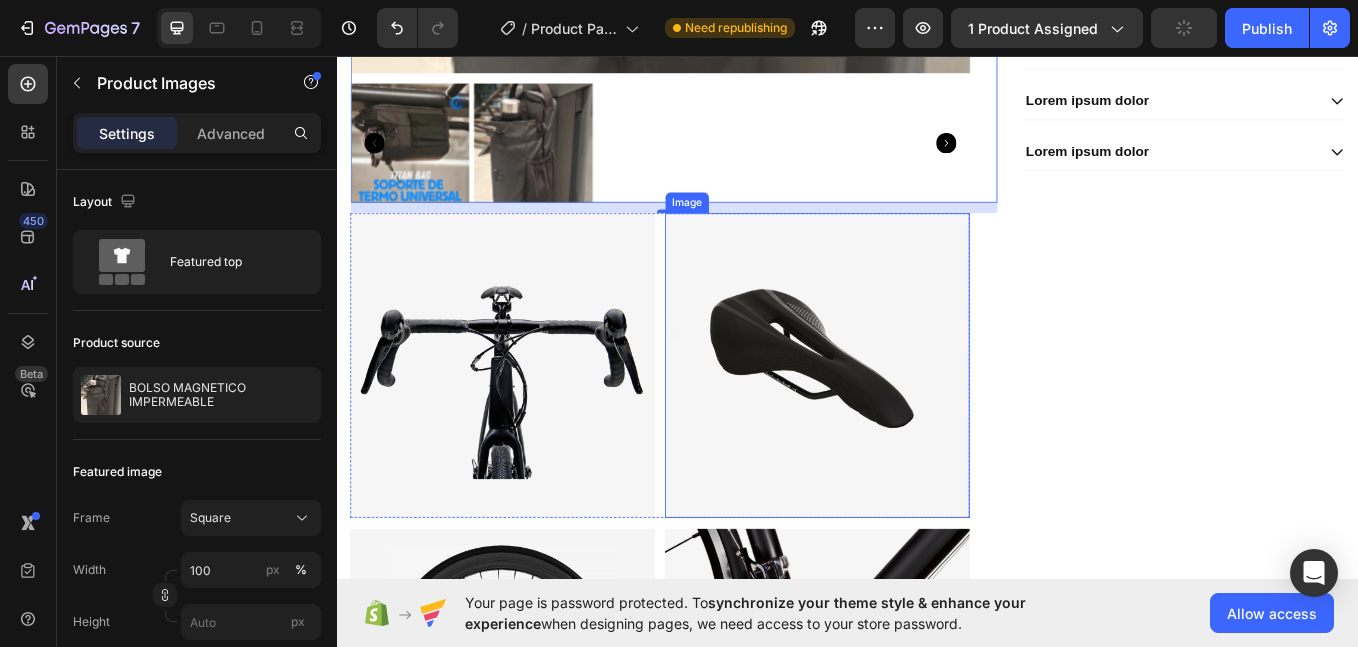 click at bounding box center [901, 420] 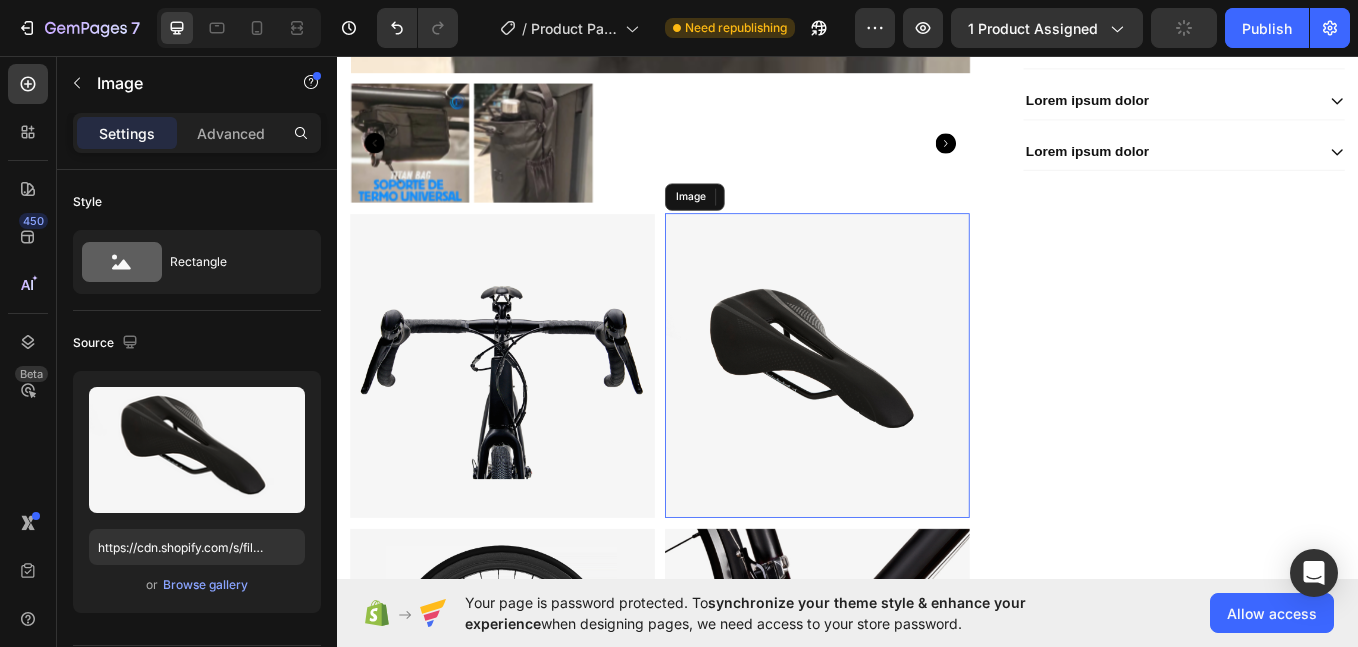 click at bounding box center [901, 420] 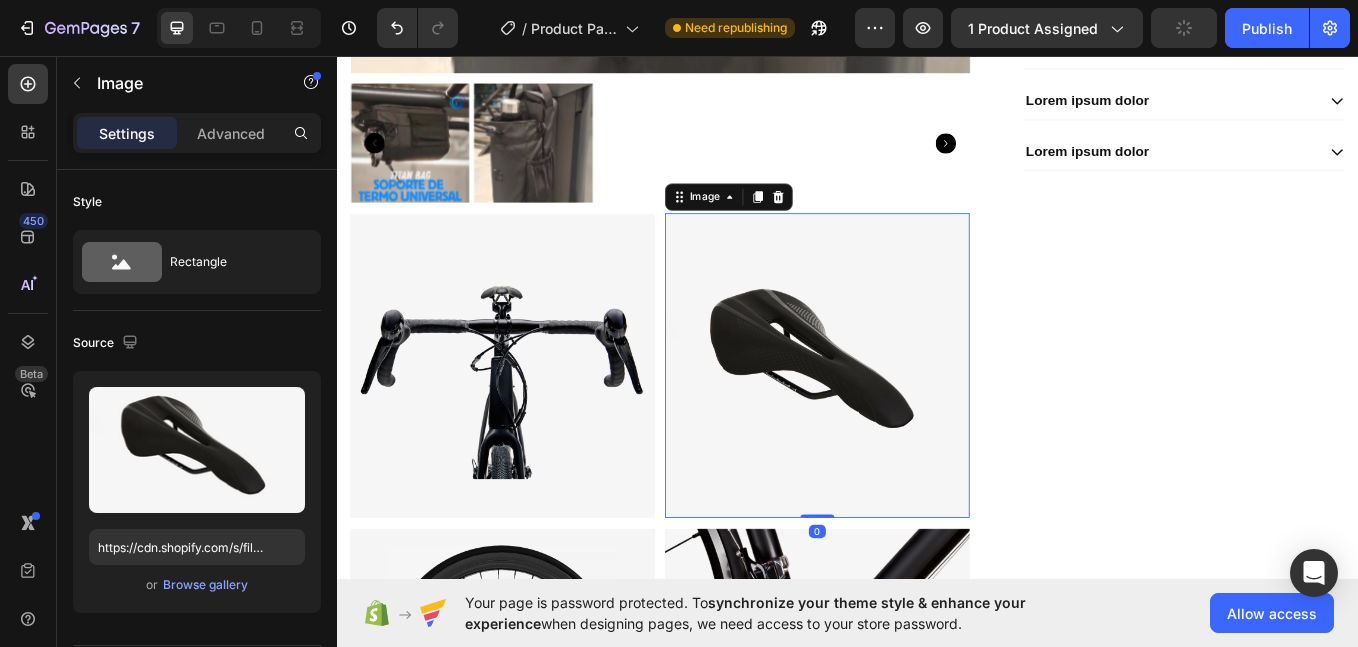 scroll, scrollTop: 833, scrollLeft: 0, axis: vertical 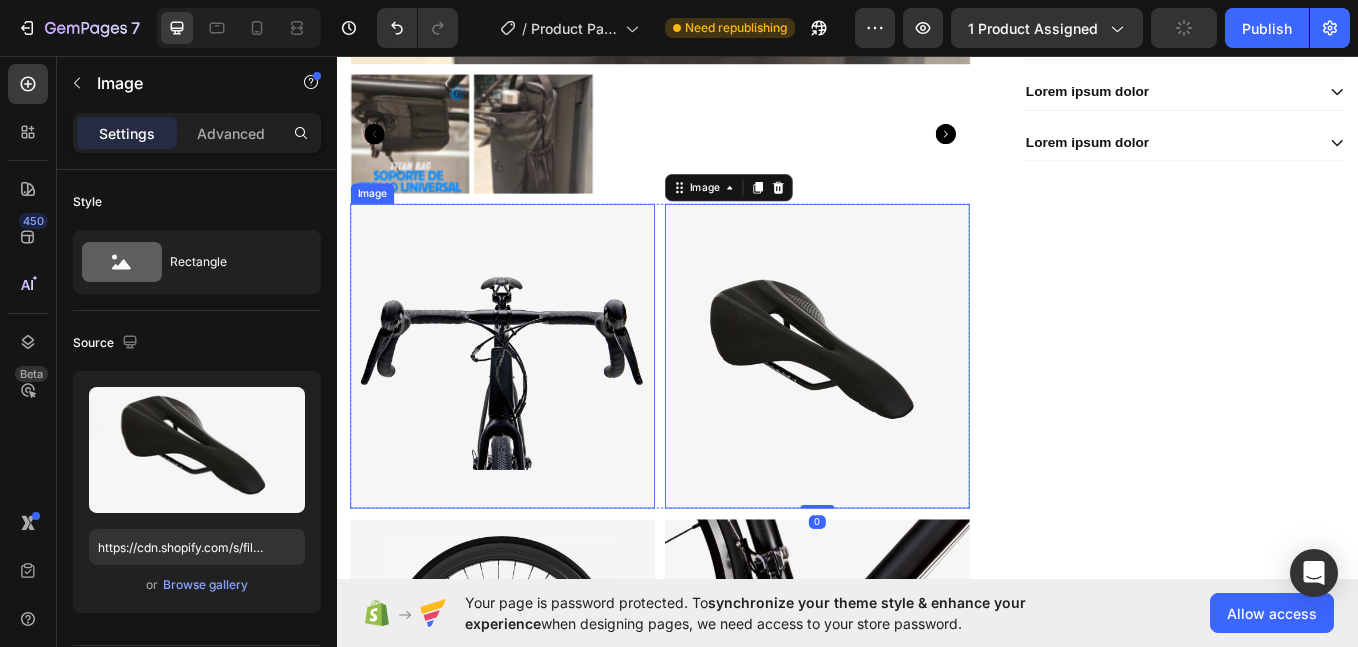click at bounding box center [531, 409] 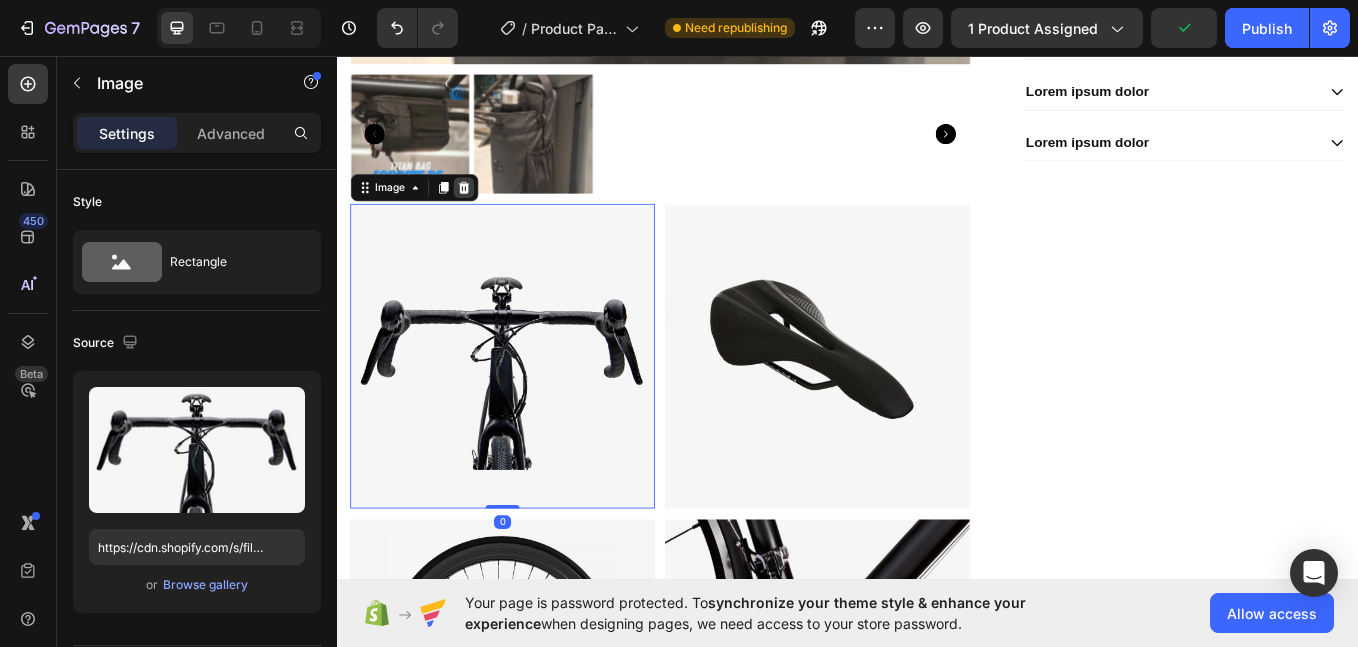 click 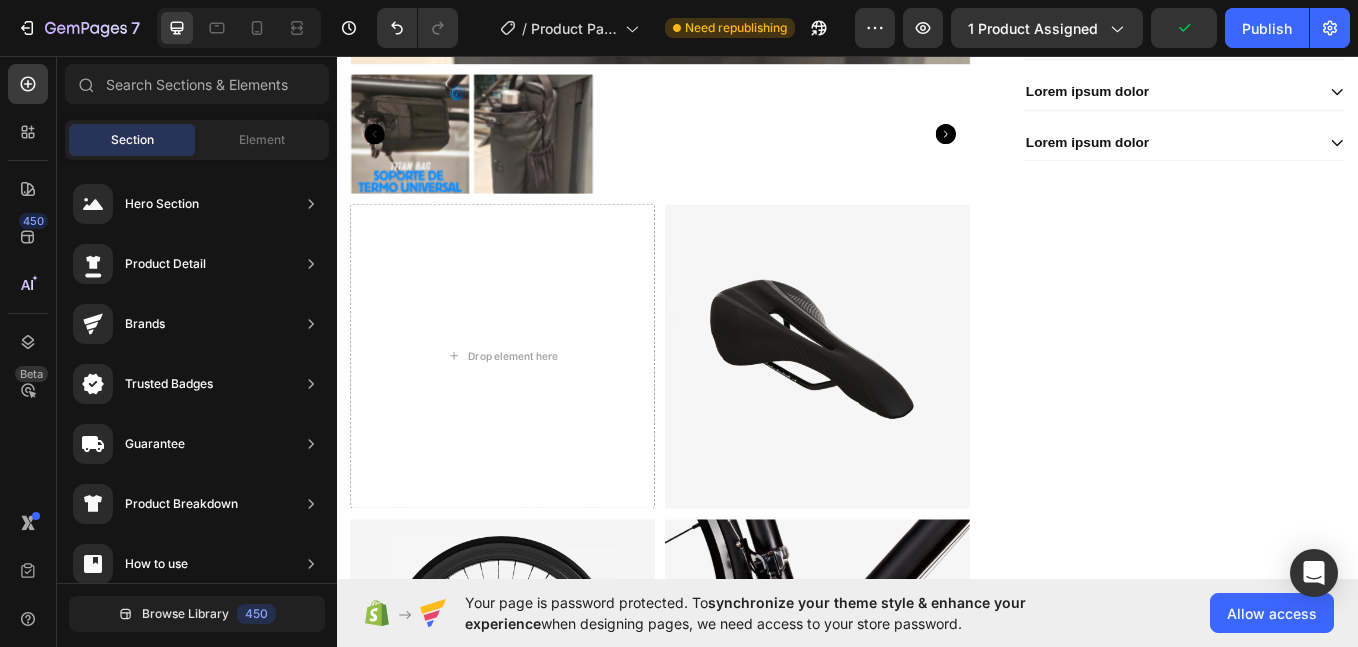 click on "Drop element here" at bounding box center [531, 409] 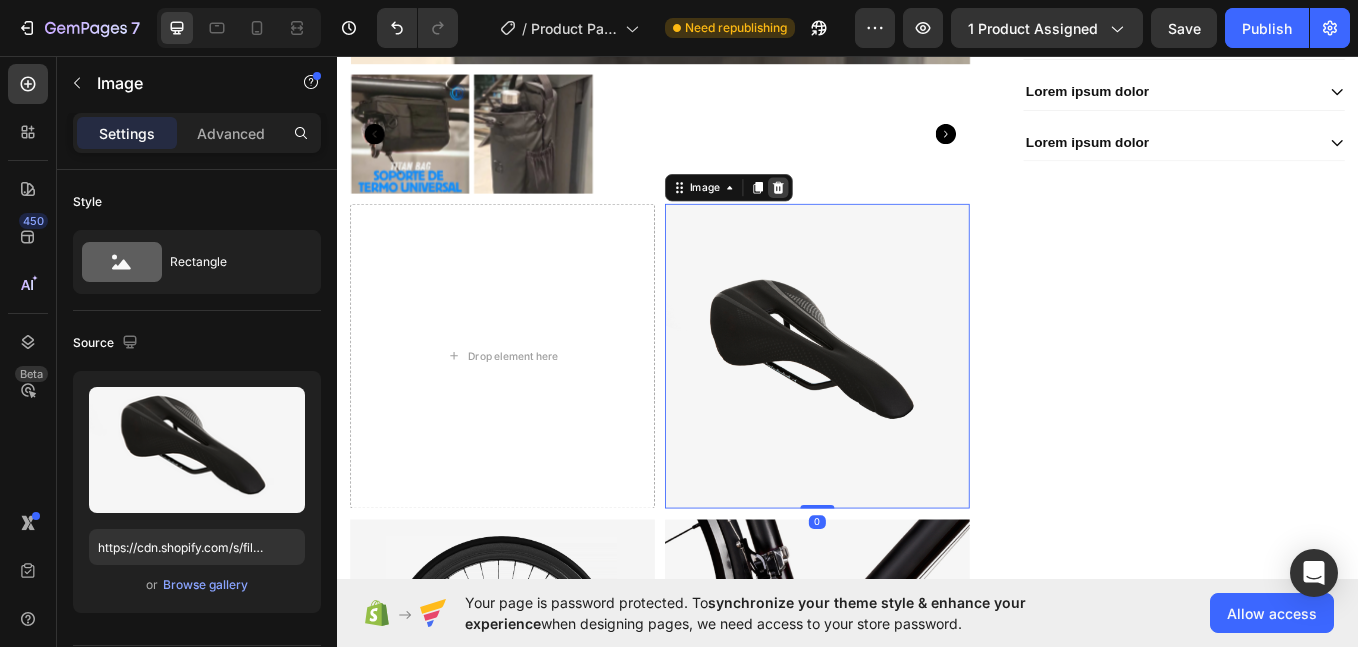 click 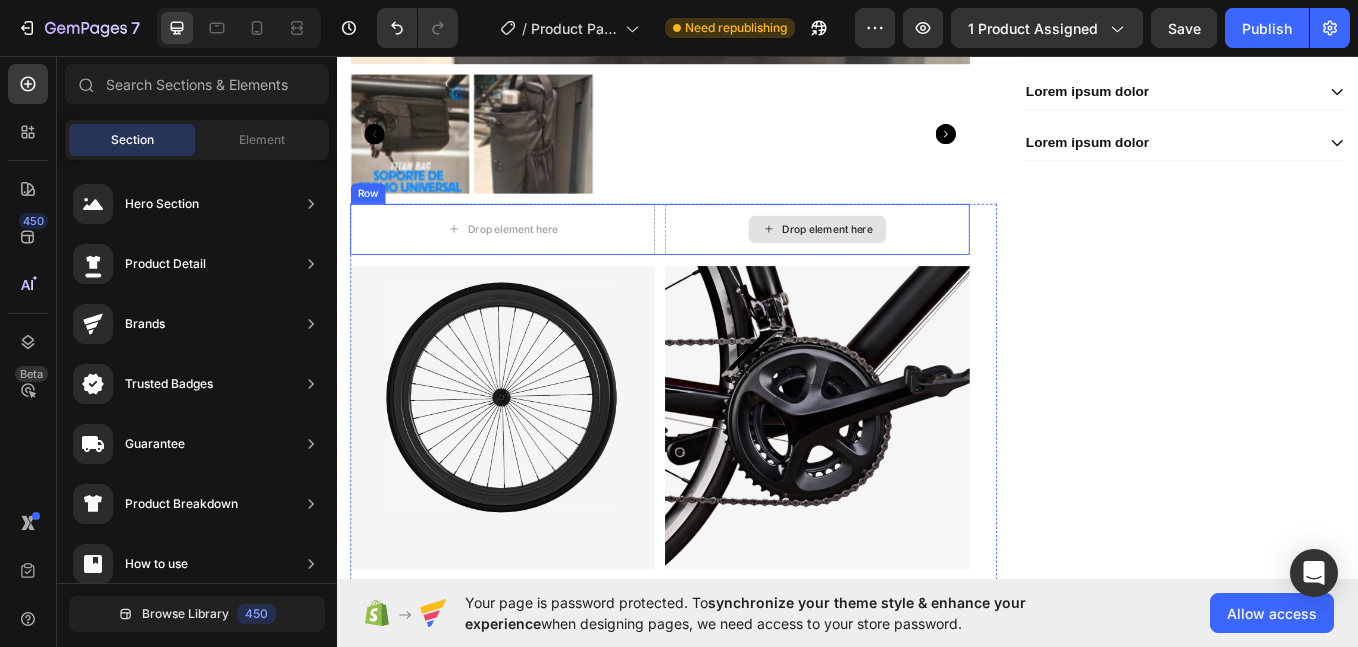 click on "Drop element here" at bounding box center [531, 260] 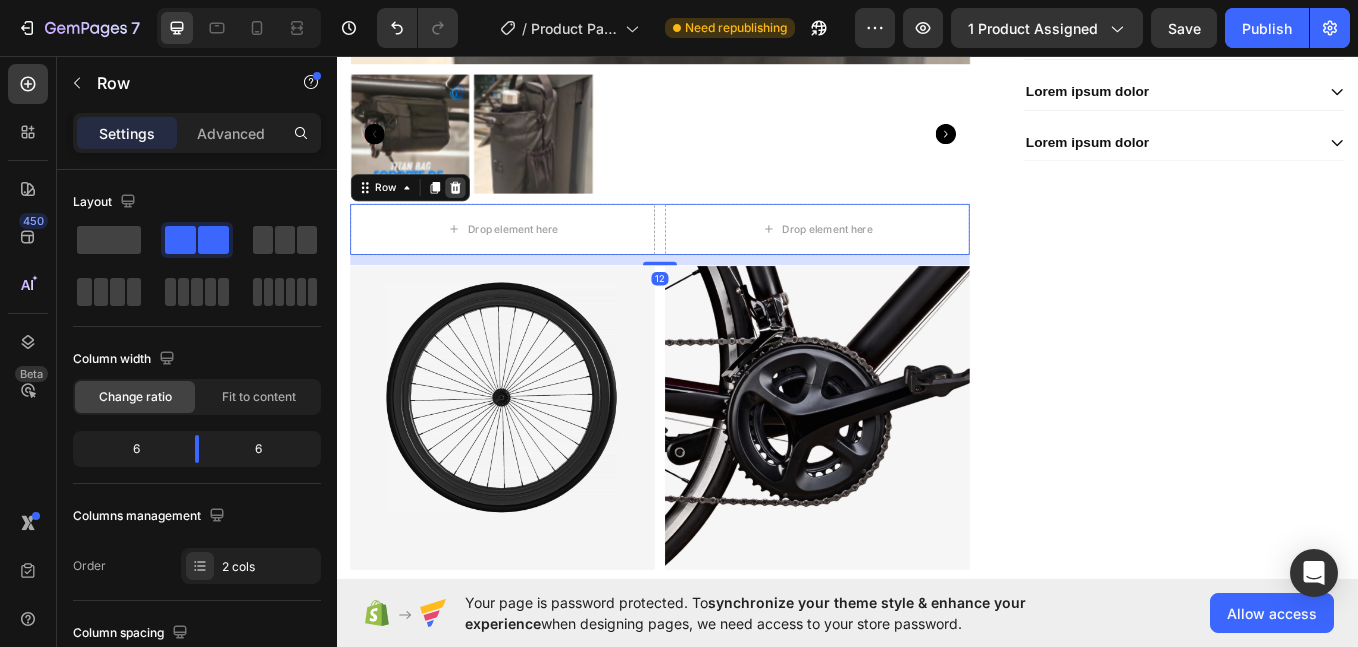 click at bounding box center (475, 211) 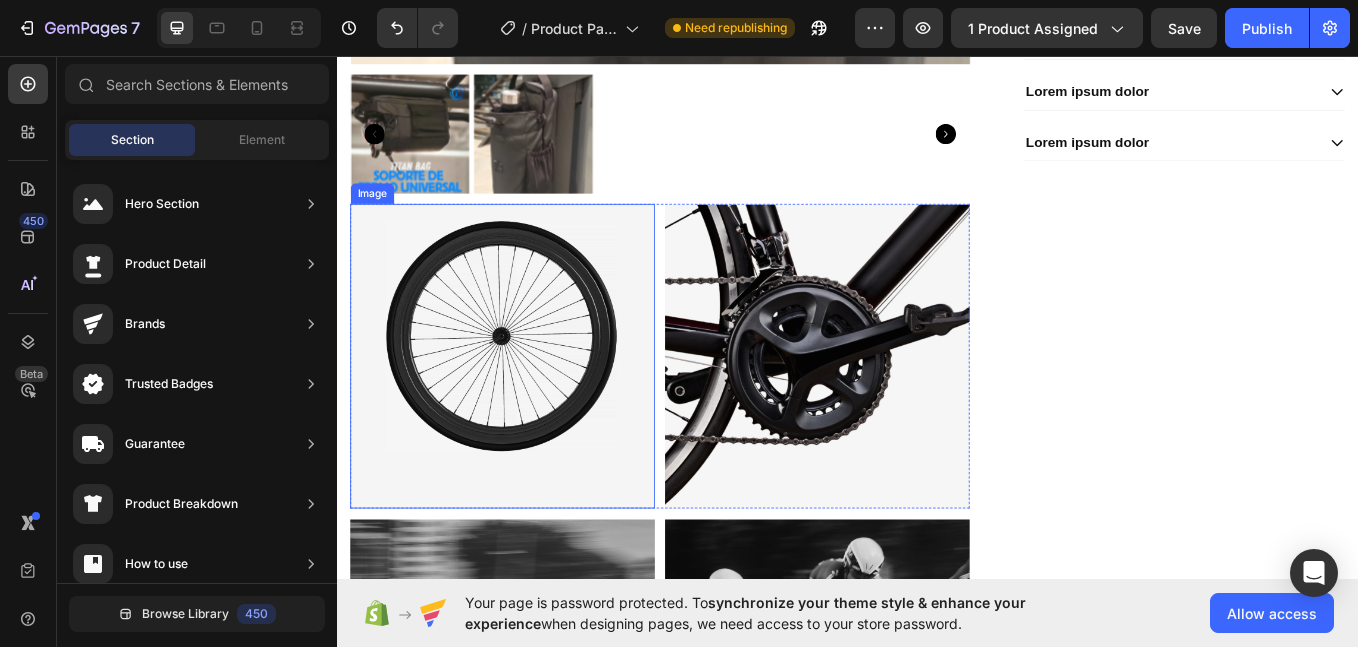 click on "Product Images Image Image Row Image Image Row Row" at bounding box center [732, 156] 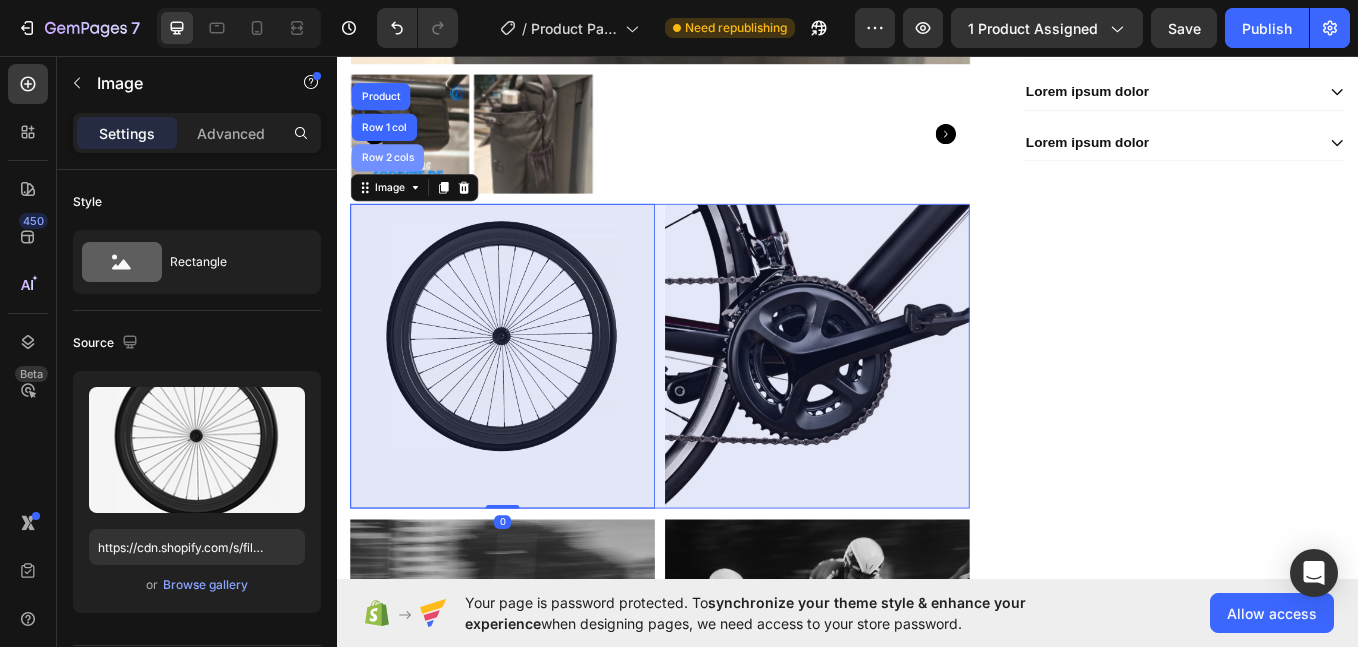 click on "Row 2 cols" at bounding box center (395, 176) 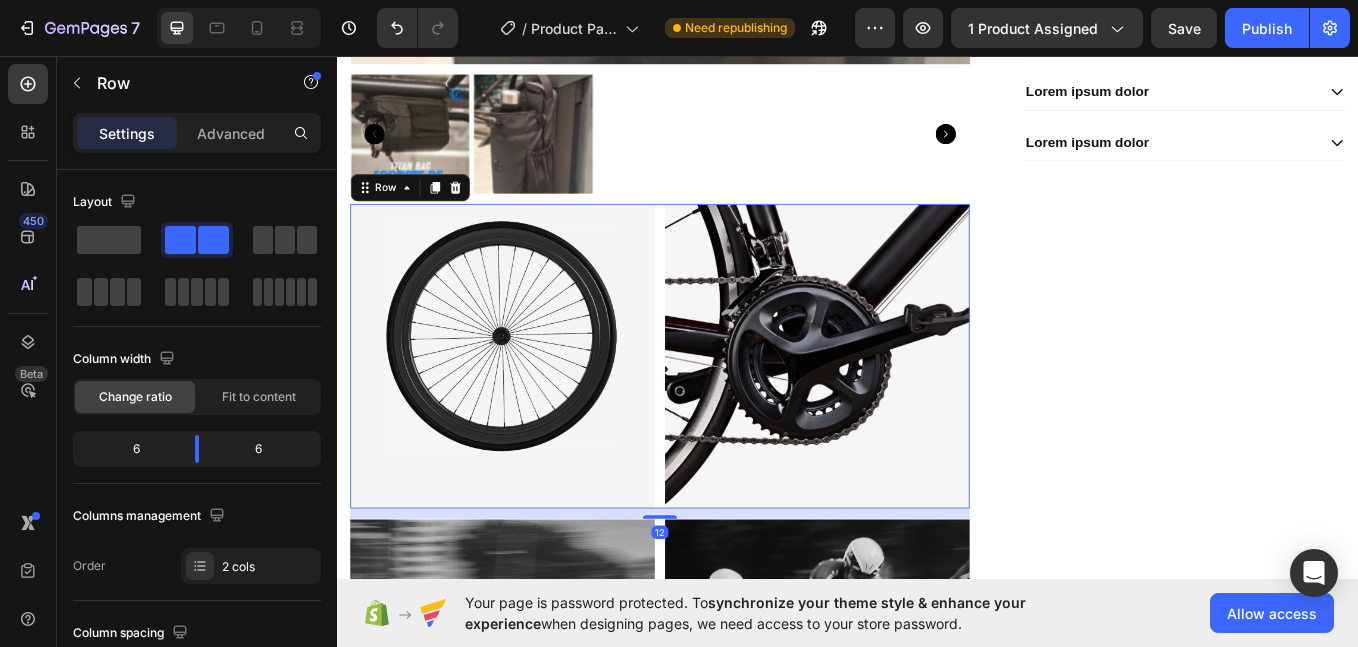 click 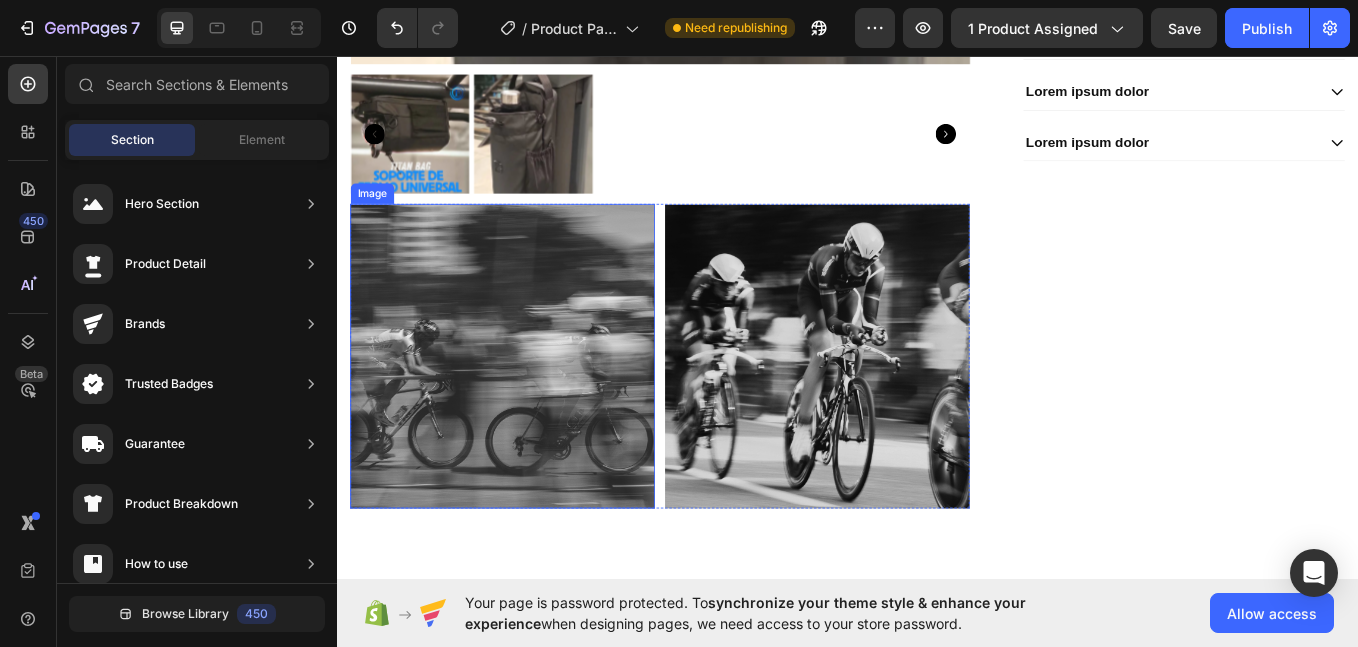 click on "Image" at bounding box center [377, 218] 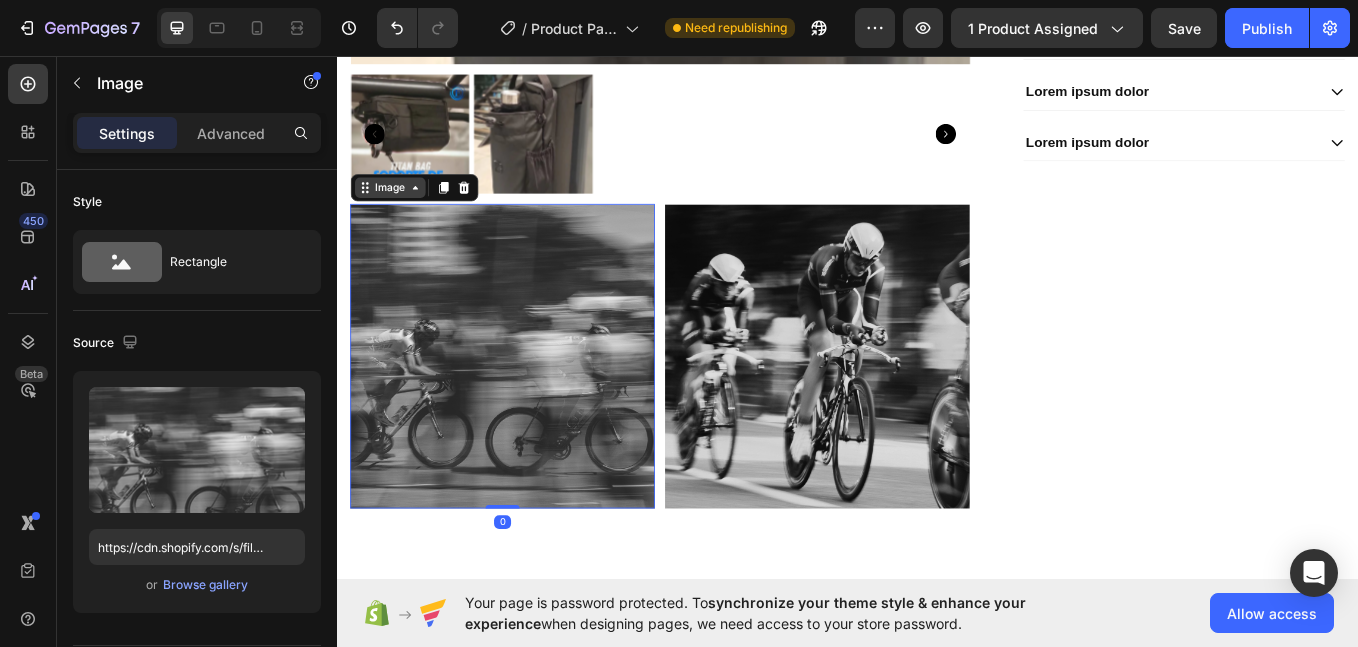 click on "Image" at bounding box center [398, 211] 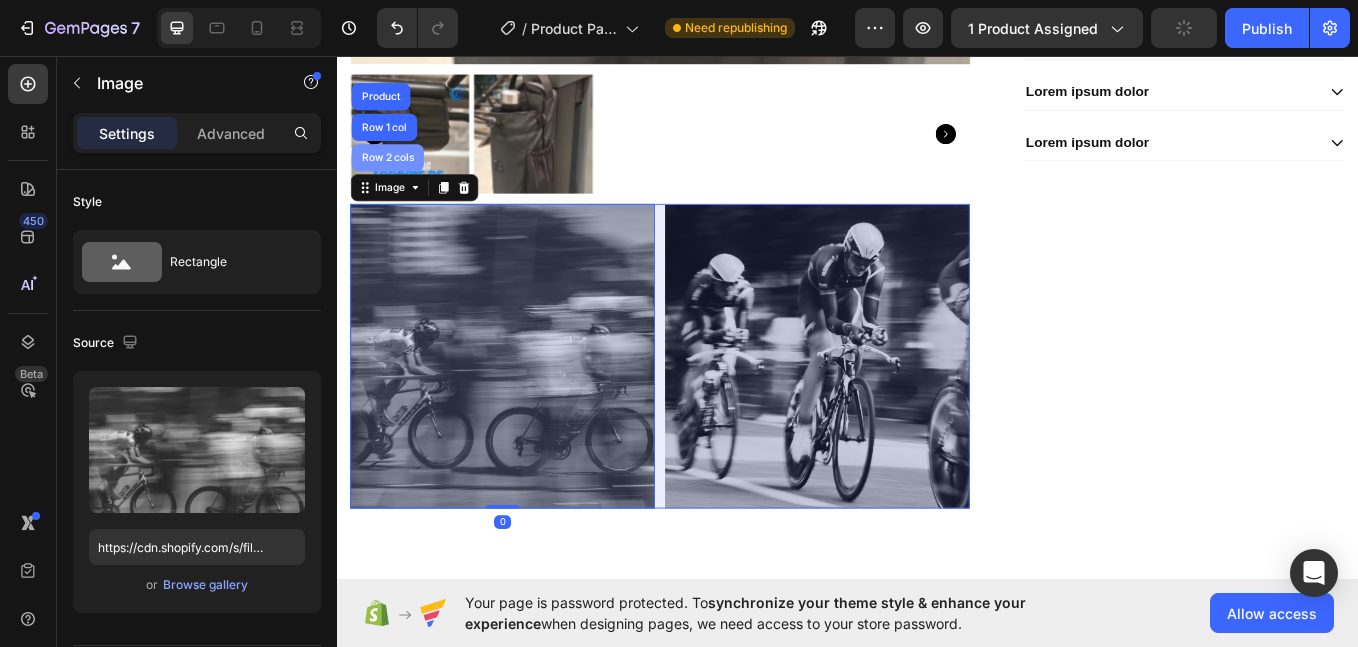 click on "Row 2 cols" at bounding box center [395, 176] 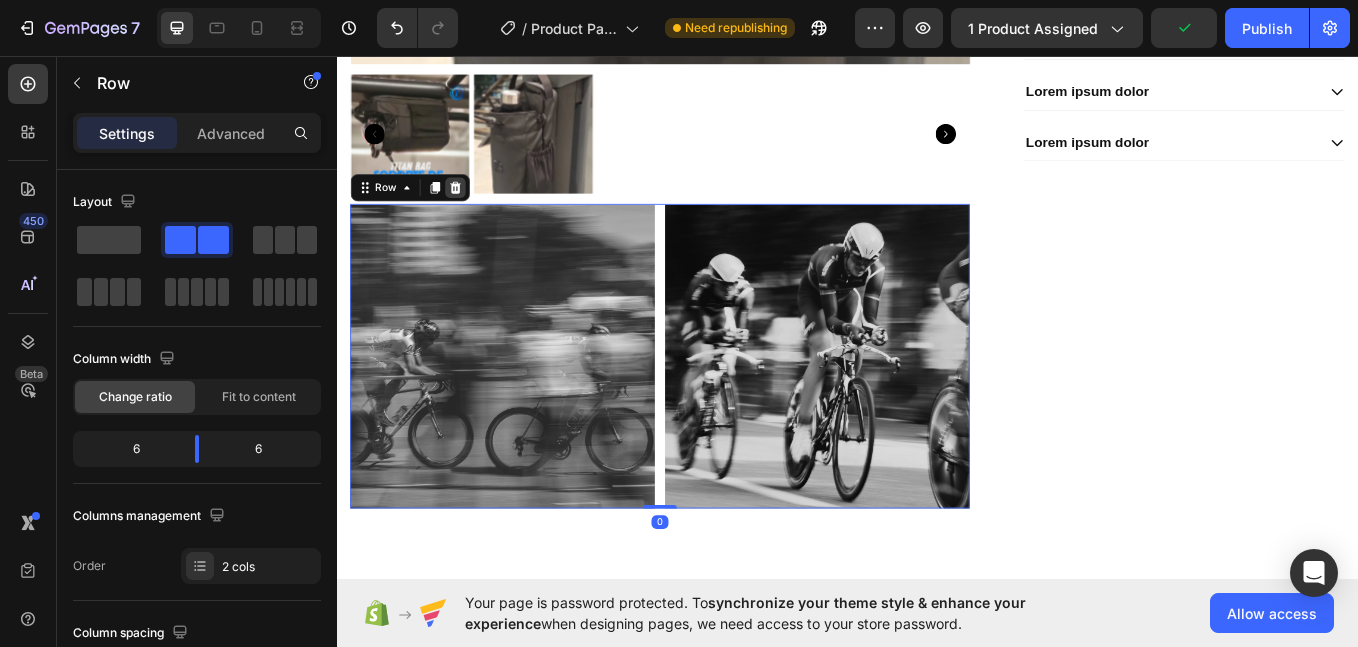click 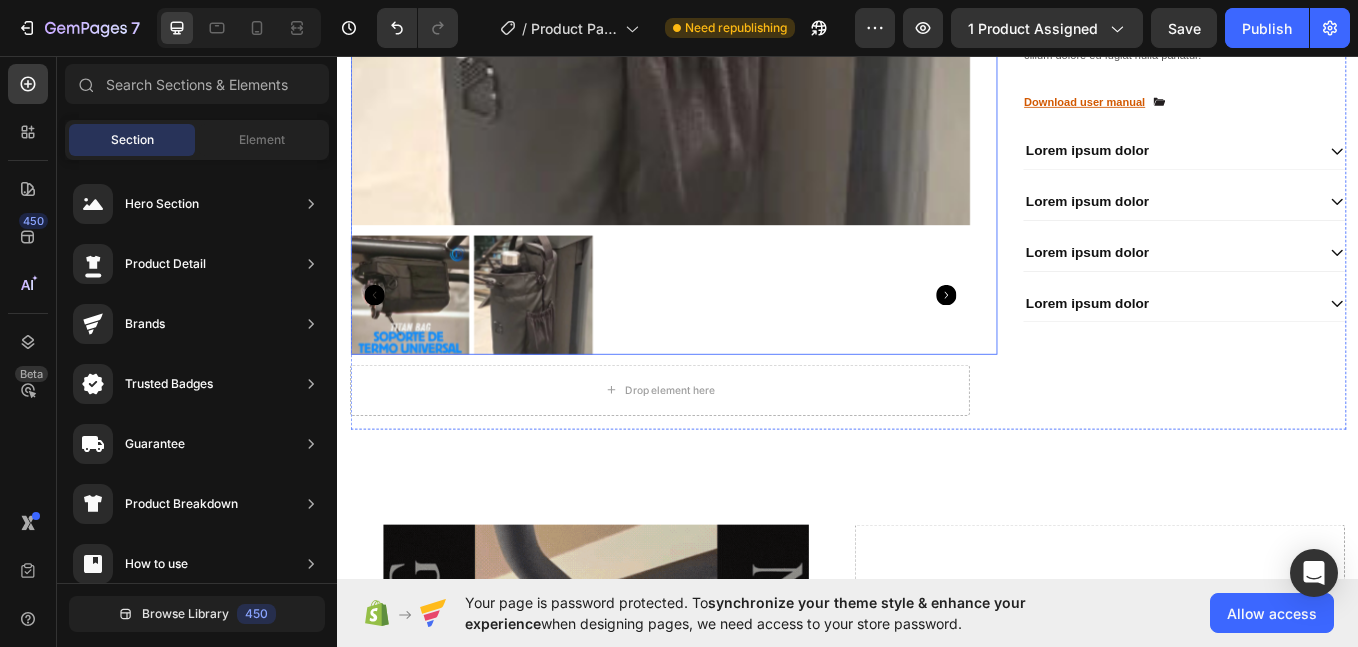 scroll, scrollTop: 685, scrollLeft: 0, axis: vertical 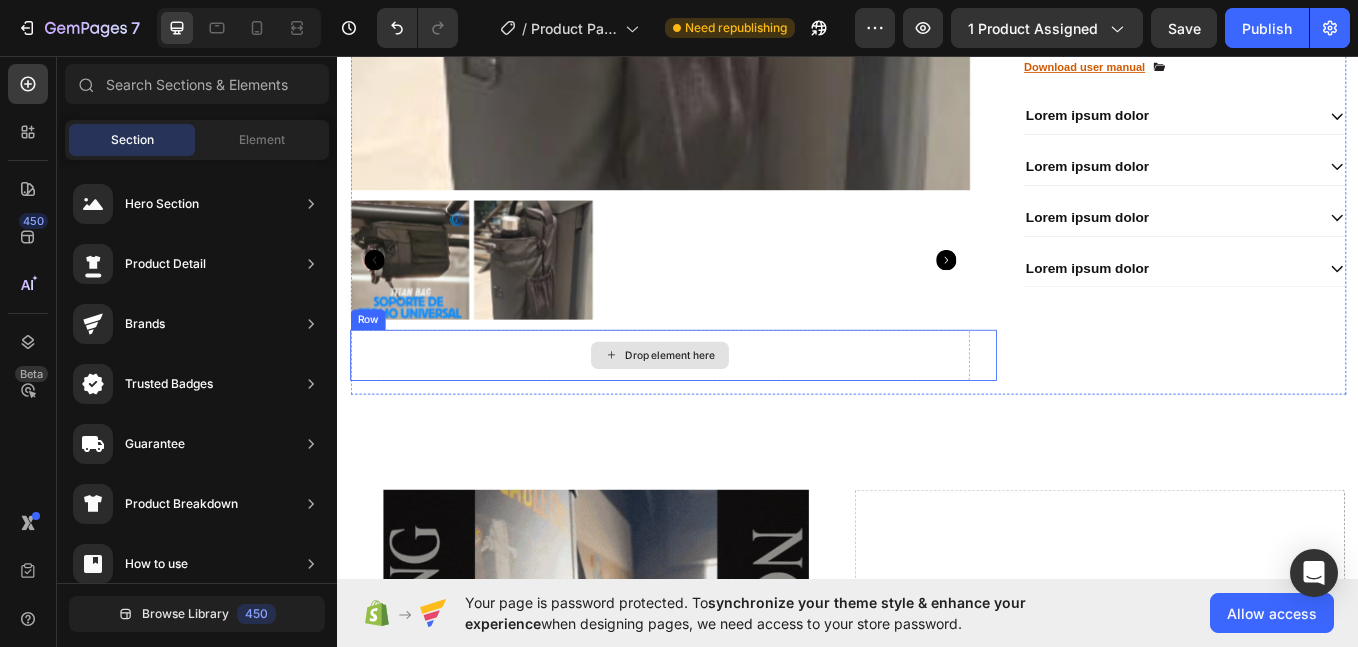 click on "Drop element here" at bounding box center (716, 408) 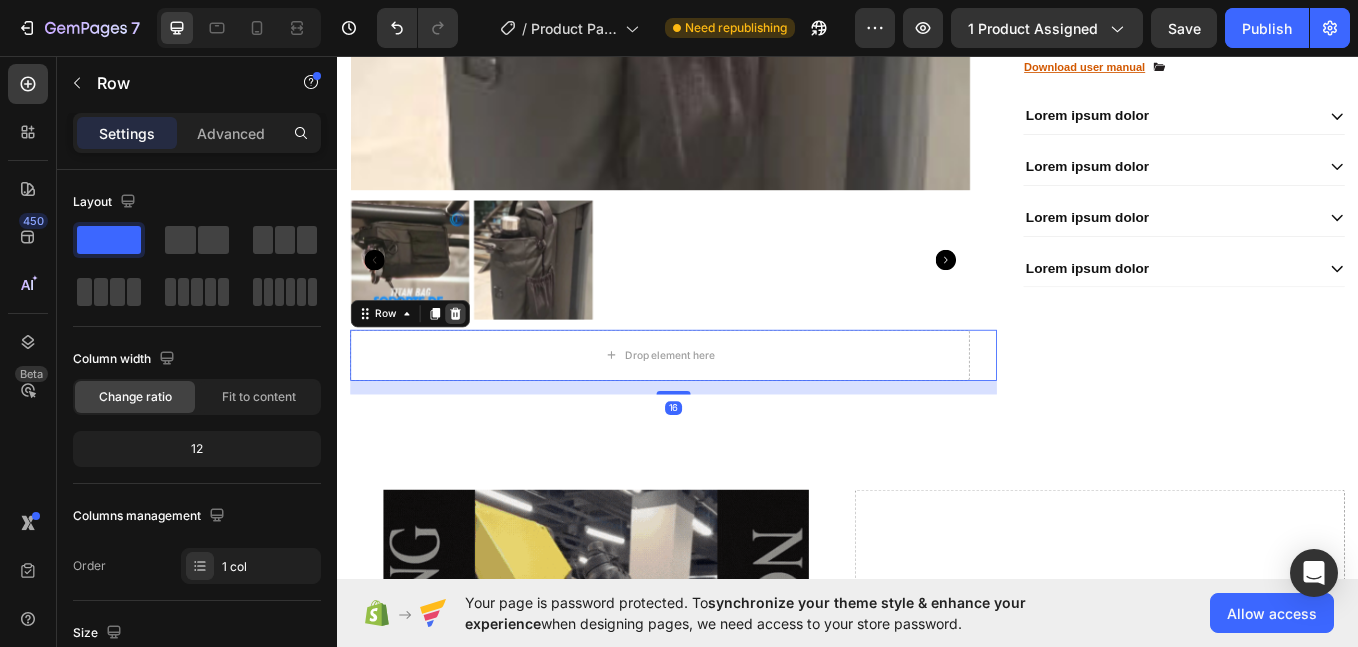 click 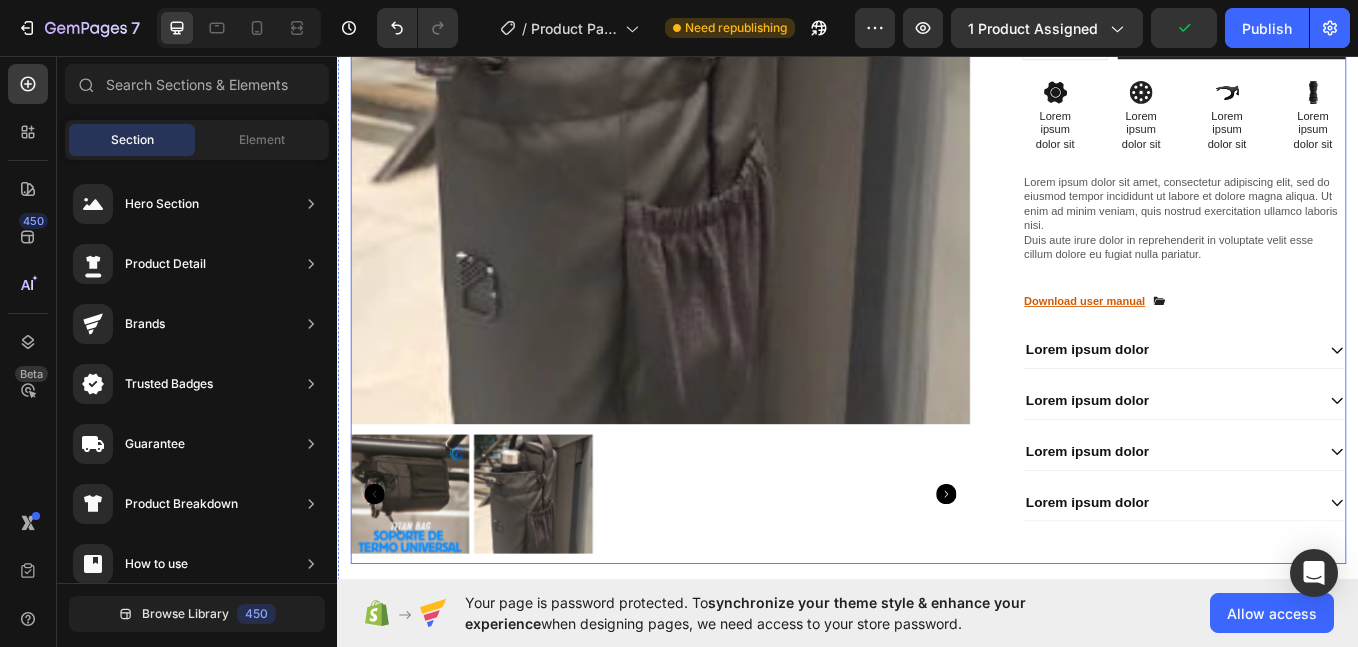 scroll, scrollTop: 519, scrollLeft: 0, axis: vertical 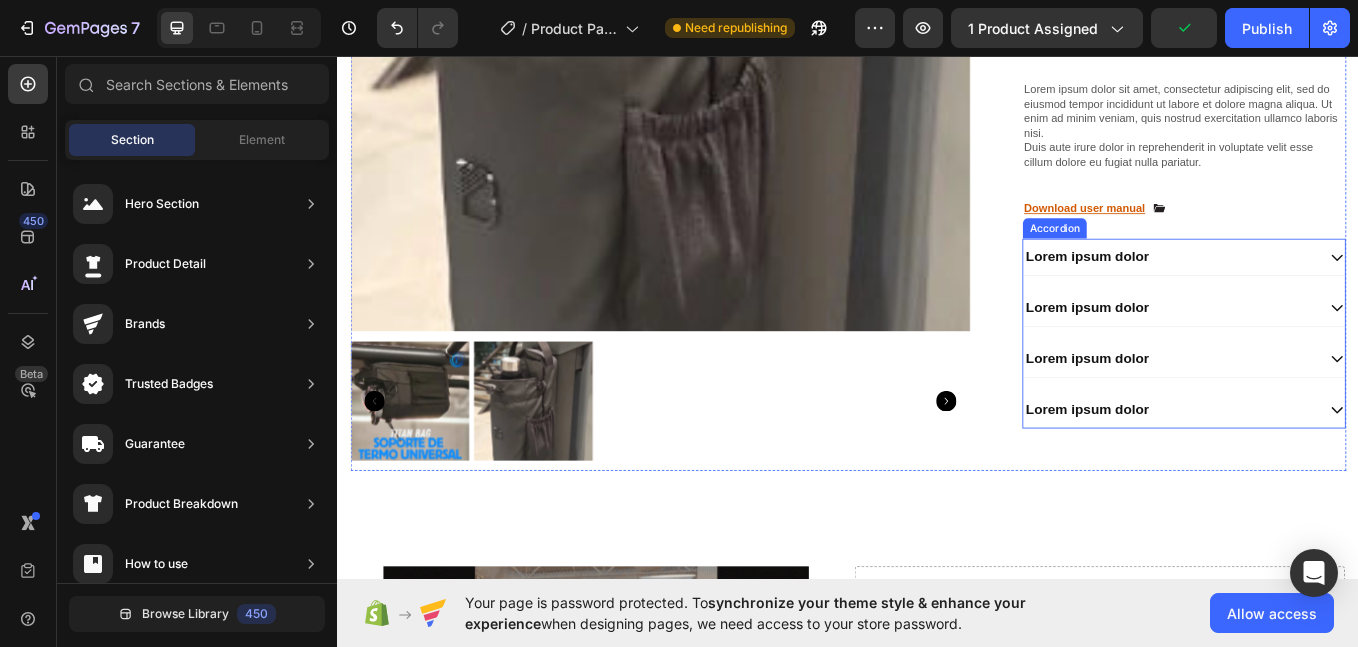 click on "Lorem ipsum dolor" at bounding box center [1315, 292] 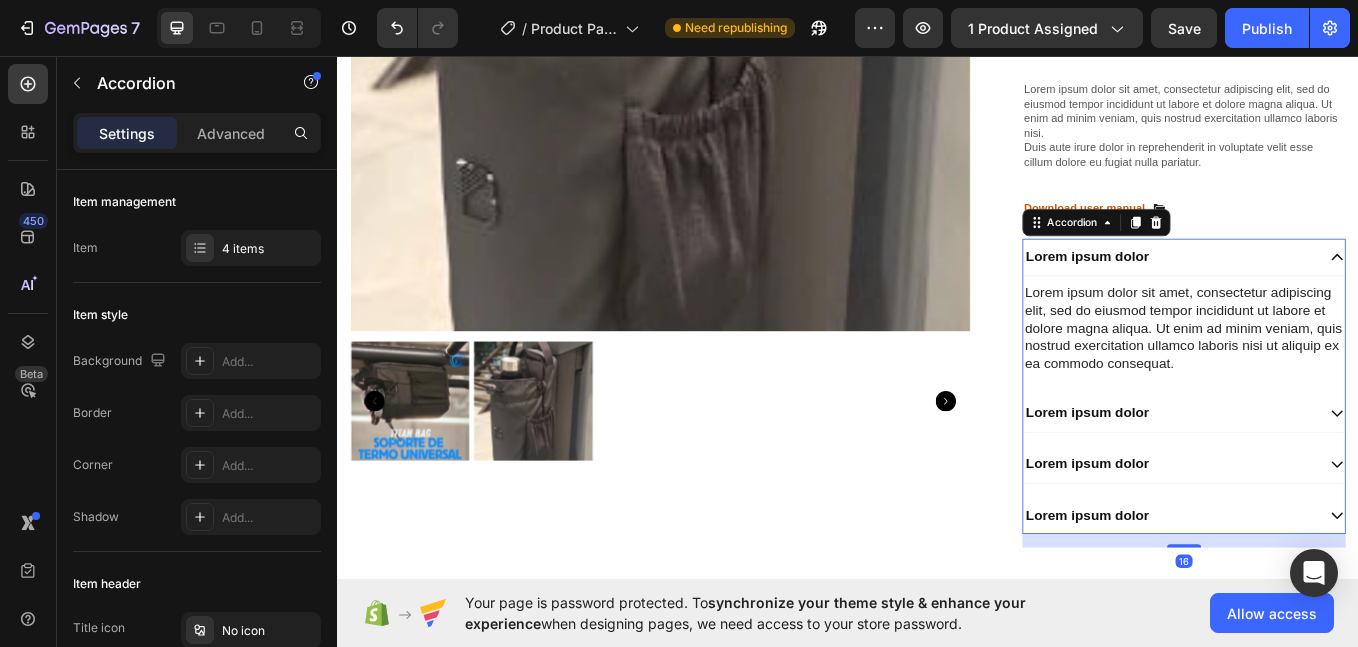click on "Lorem ipsum dolor" at bounding box center (1315, 476) 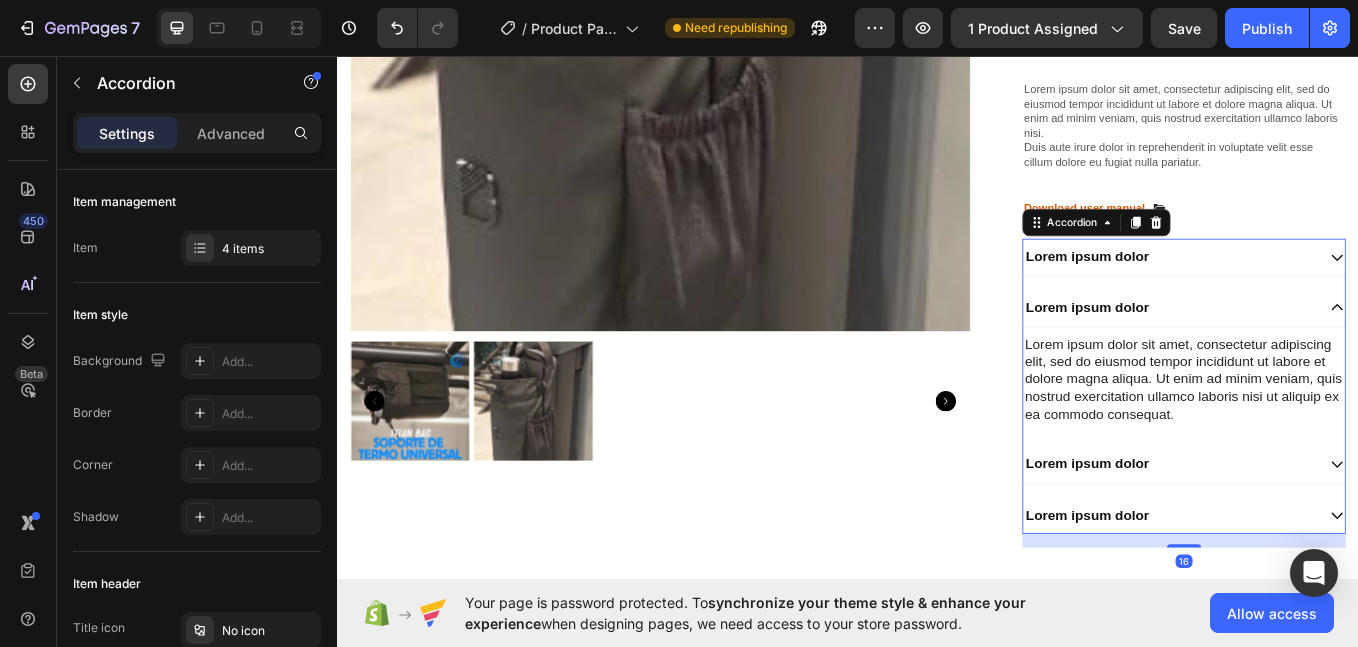 click on "Lorem ipsum dolor" at bounding box center [1332, 537] 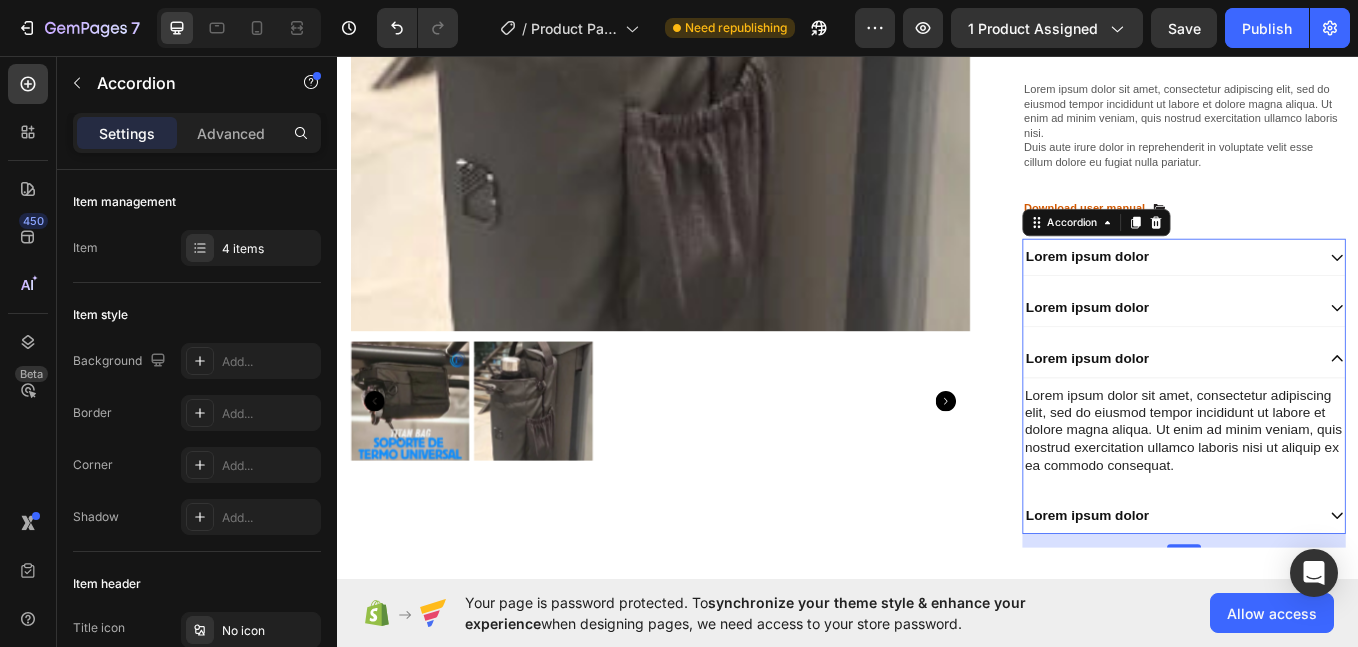 click on "Lorem ipsum dolor" at bounding box center (1315, 596) 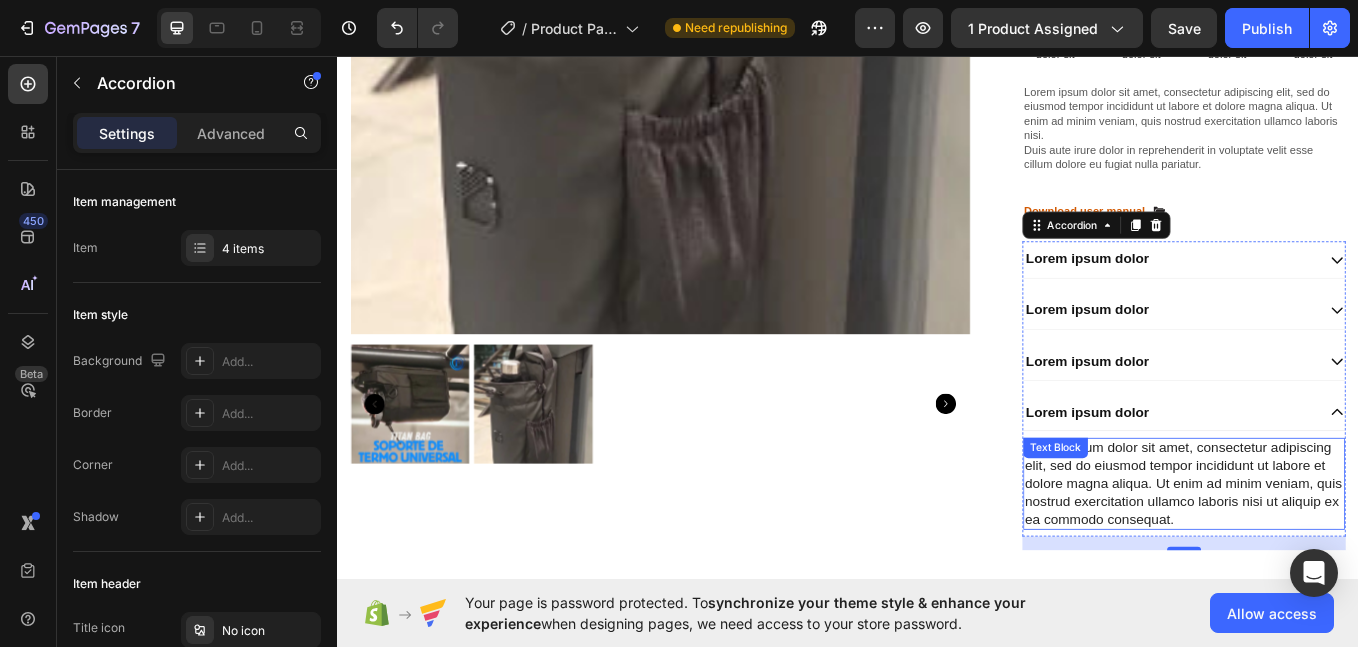 scroll, scrollTop: 519, scrollLeft: 0, axis: vertical 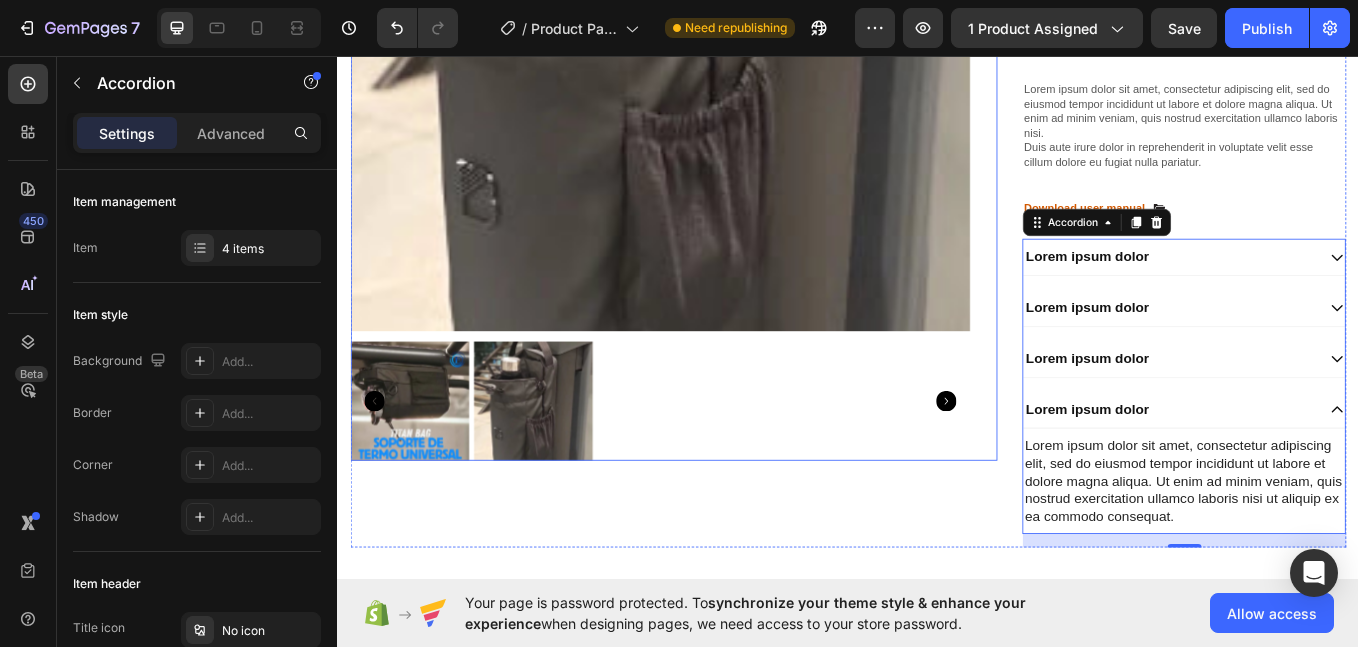 click at bounding box center (716, 16) 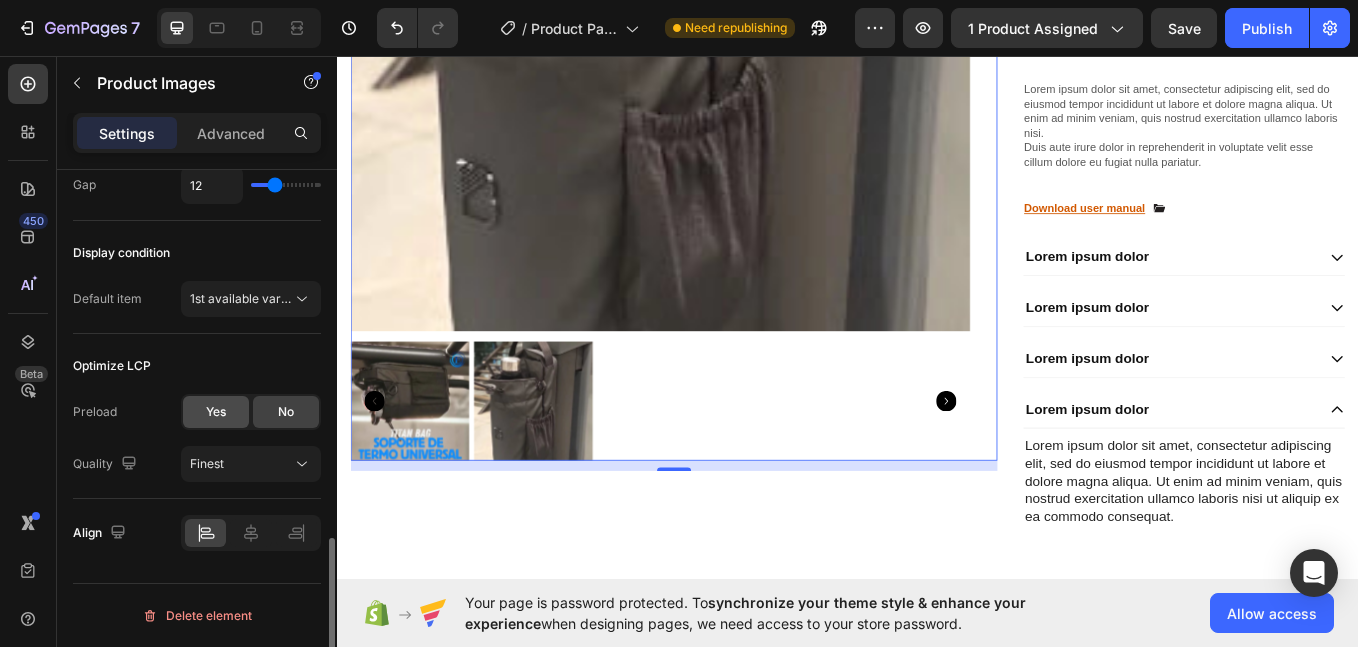 scroll, scrollTop: 1015, scrollLeft: 0, axis: vertical 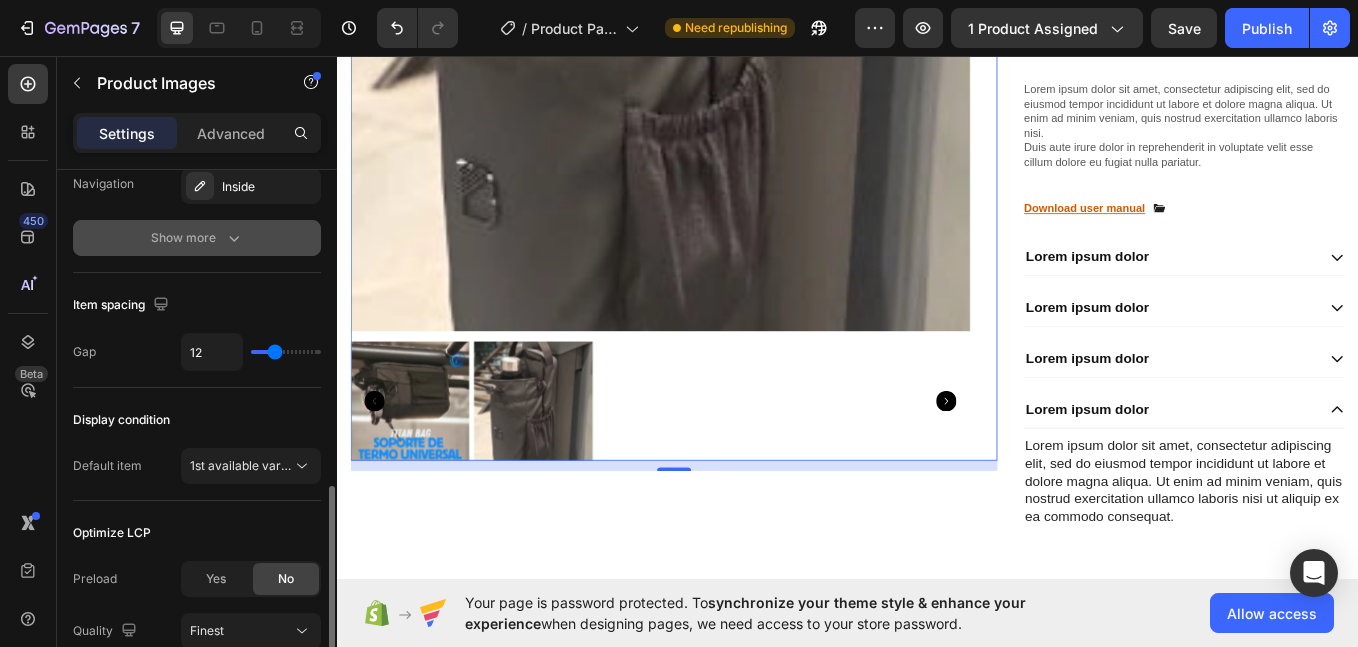 click on "Show more" at bounding box center [197, 238] 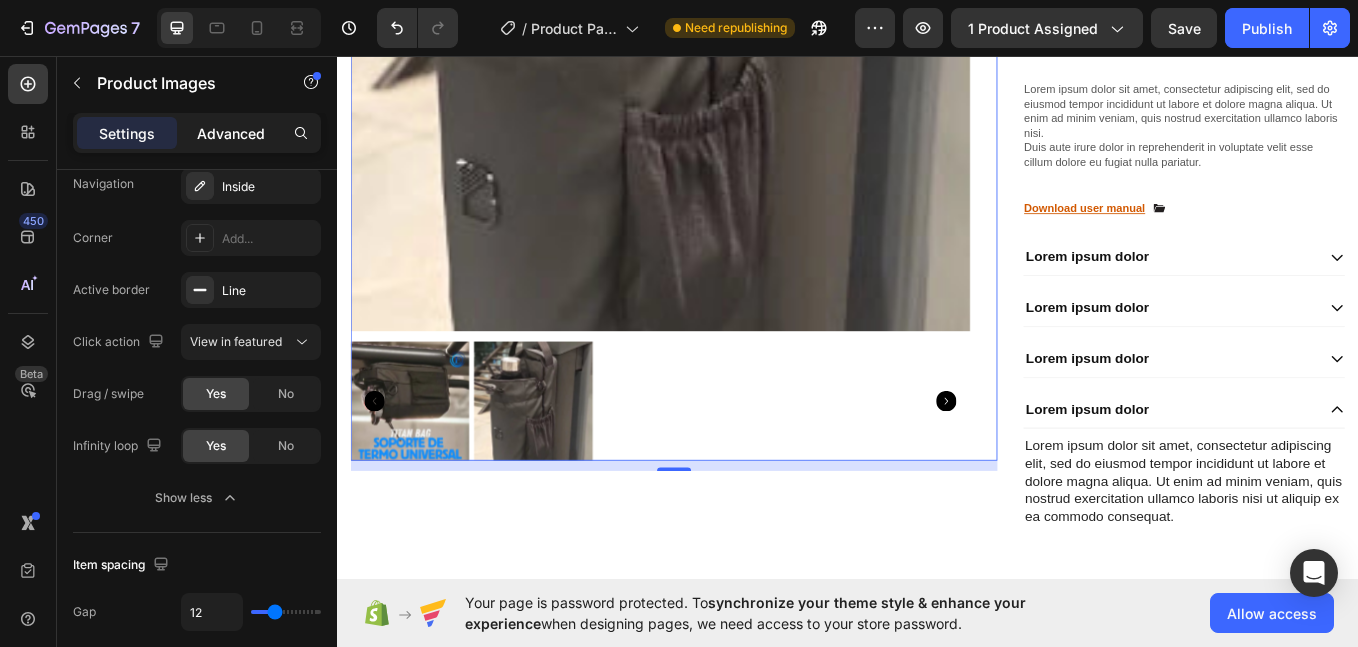 click on "Advanced" at bounding box center (231, 133) 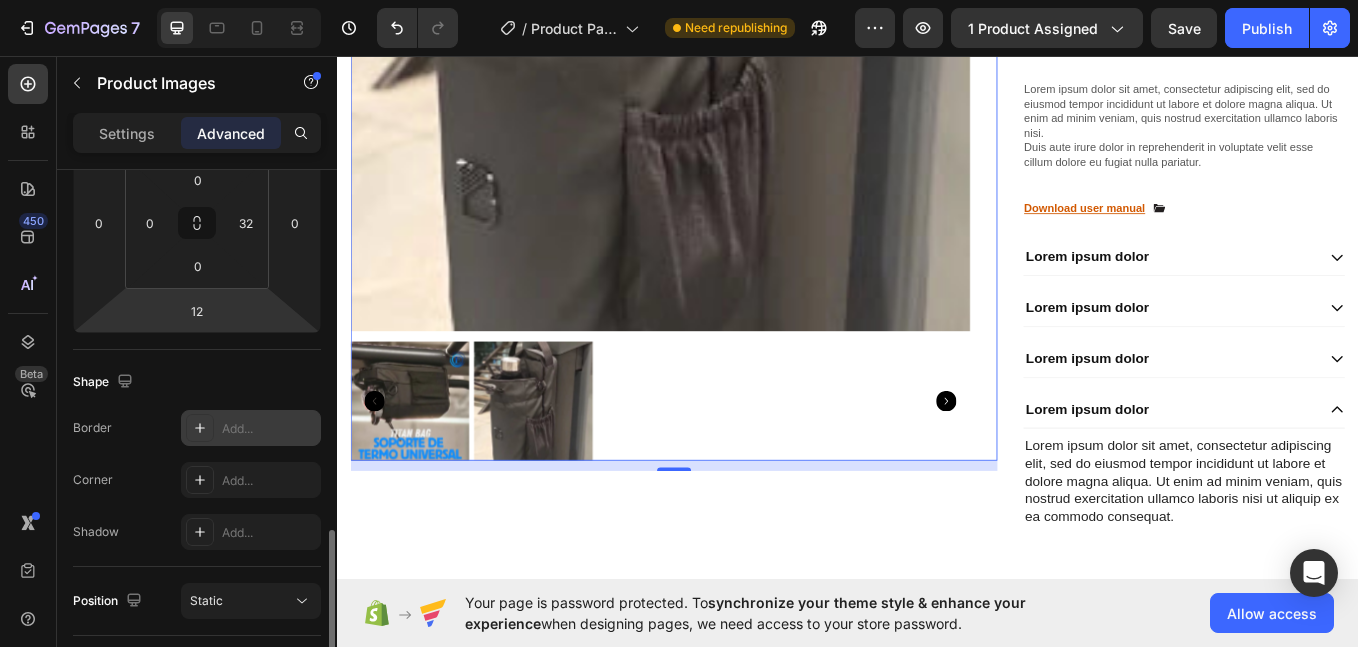 scroll, scrollTop: 501, scrollLeft: 0, axis: vertical 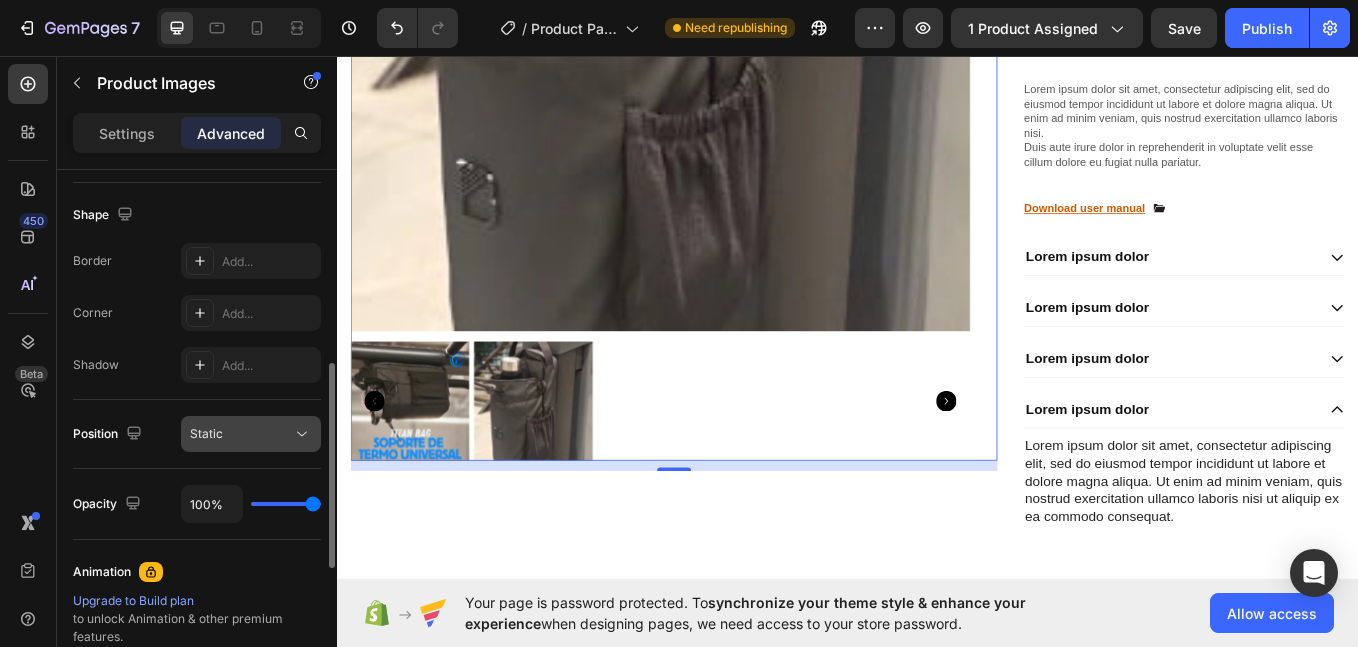 click on "Static" 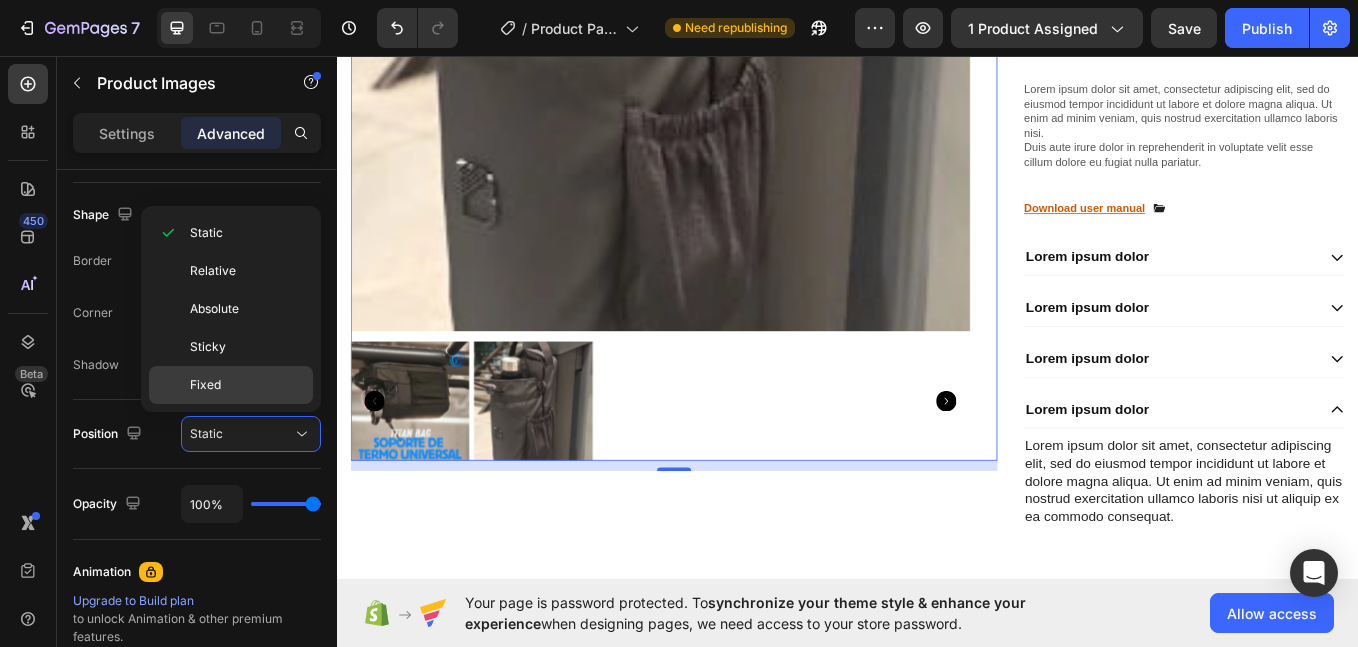 drag, startPoint x: 209, startPoint y: 387, endPoint x: 815, endPoint y: 454, distance: 609.69257 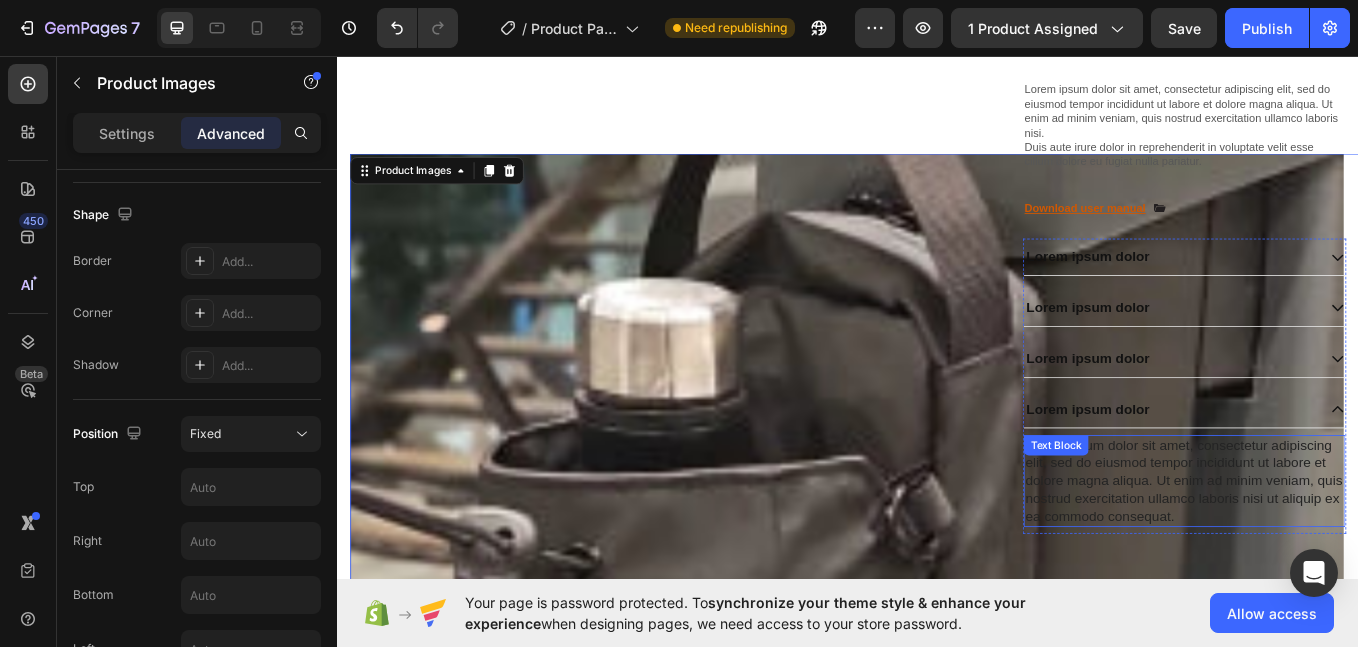 scroll, scrollTop: 352, scrollLeft: 0, axis: vertical 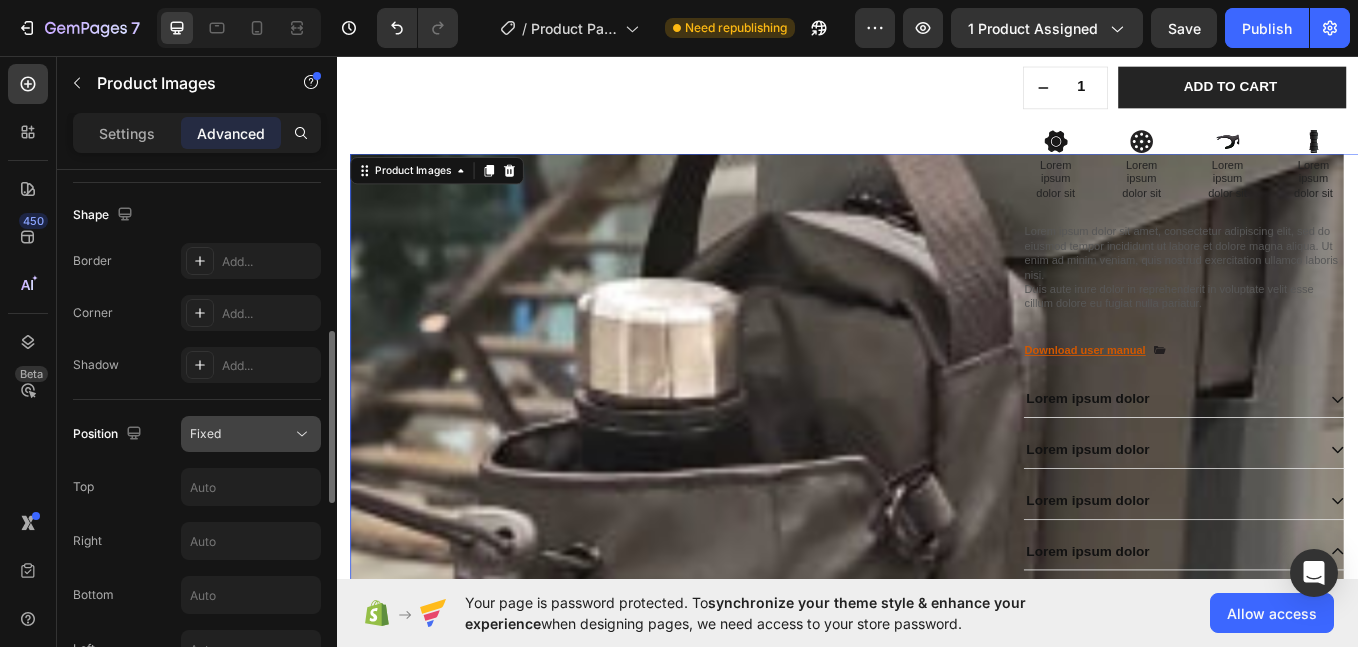 click on "Add..." at bounding box center [269, 262] 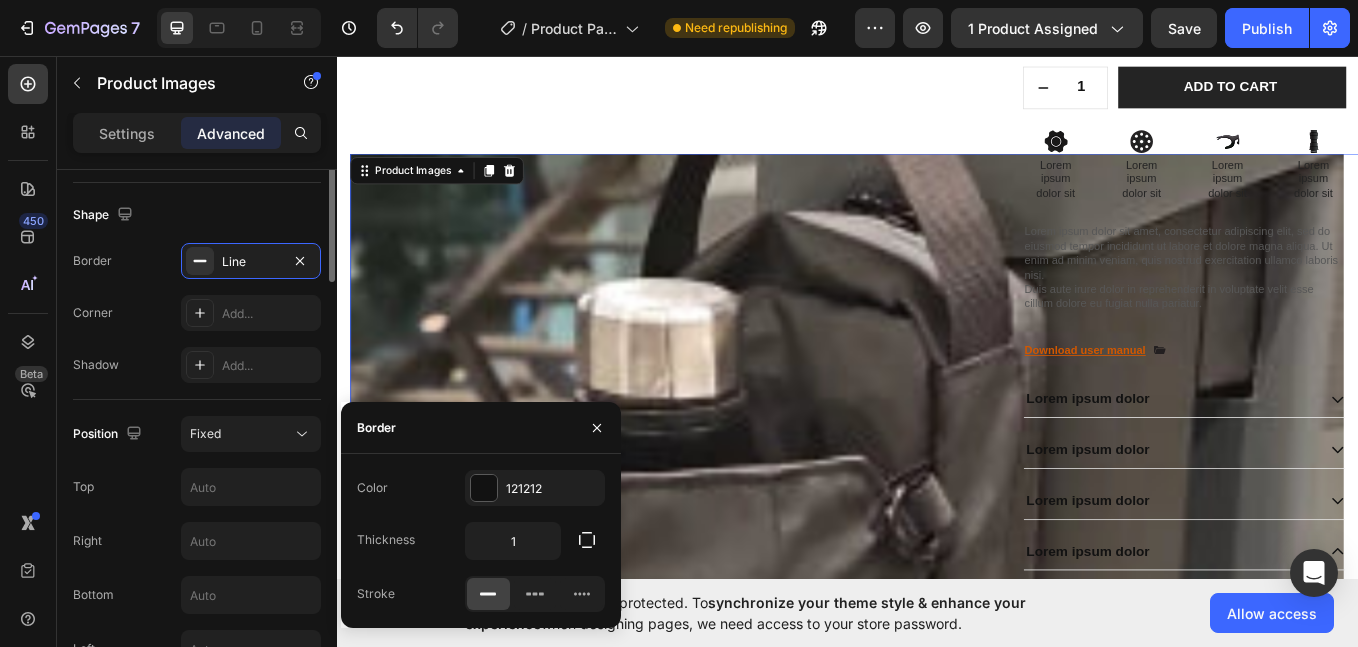 scroll, scrollTop: 334, scrollLeft: 0, axis: vertical 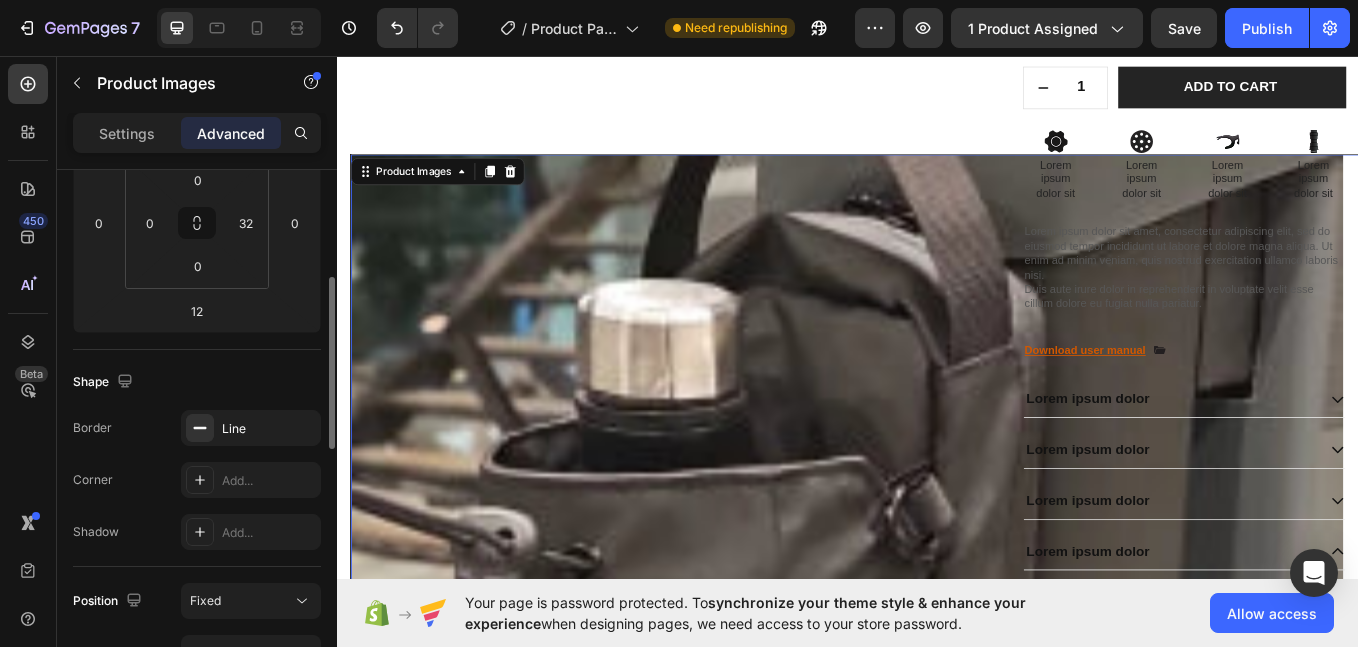 click on "Shape Border Line Corner Add... Shadow Add..." 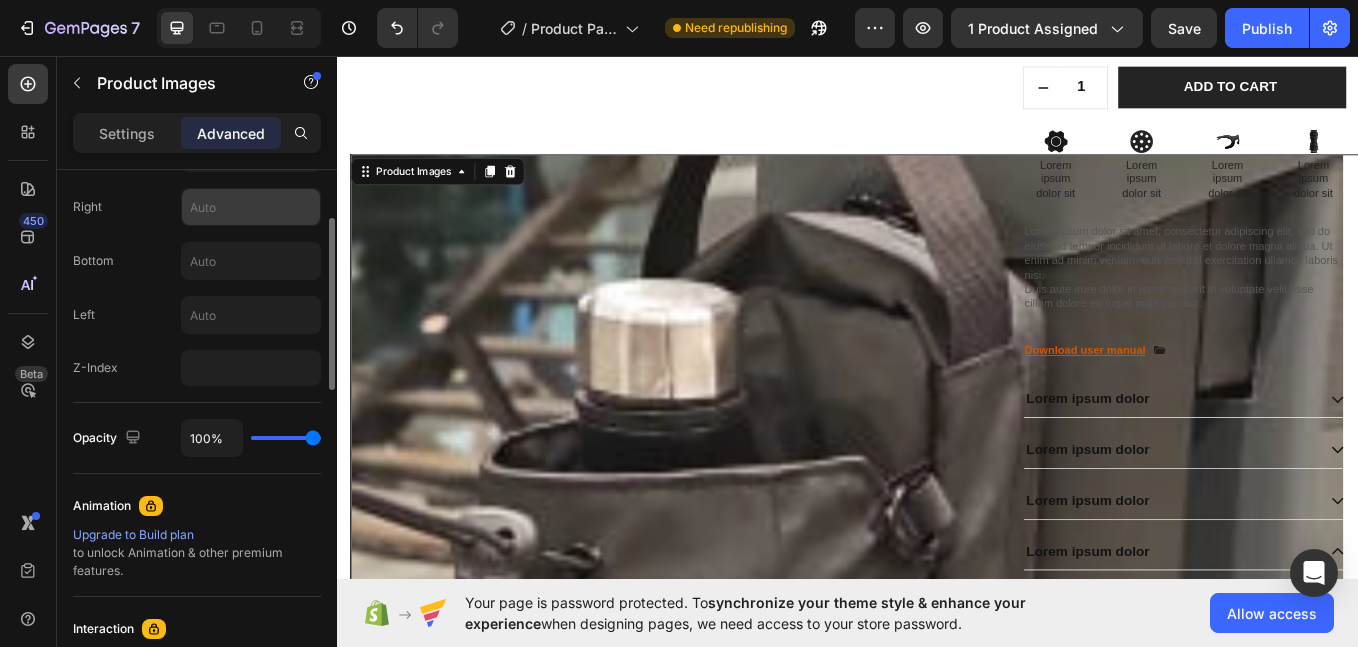 scroll, scrollTop: 668, scrollLeft: 0, axis: vertical 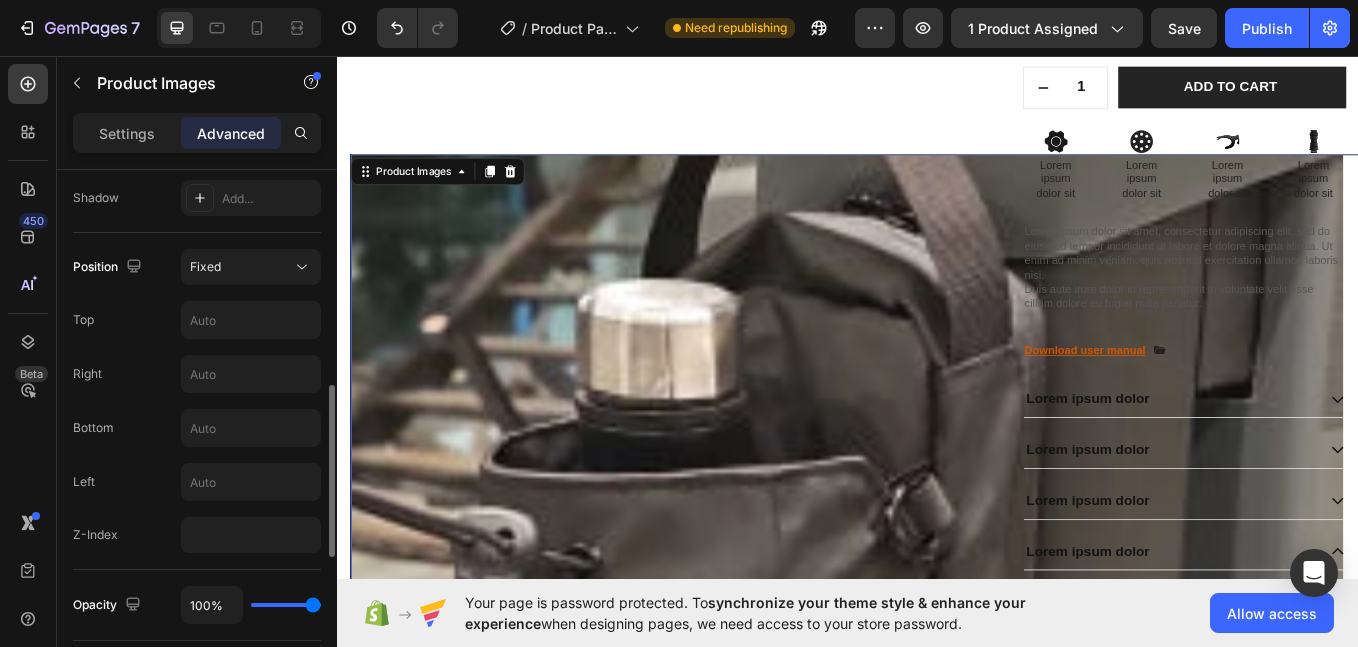 click on "Position Fixed Top Right Bottom Left Z-Index" at bounding box center [197, 401] 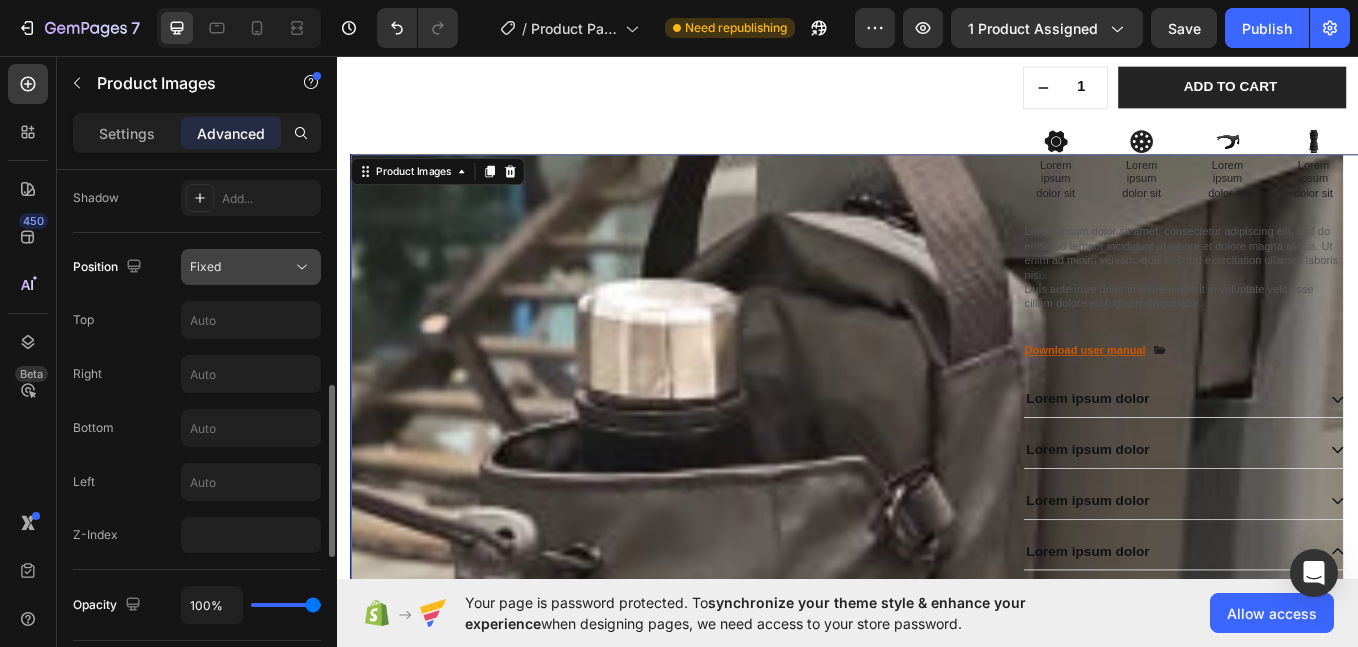click on "Fixed" at bounding box center [241, 267] 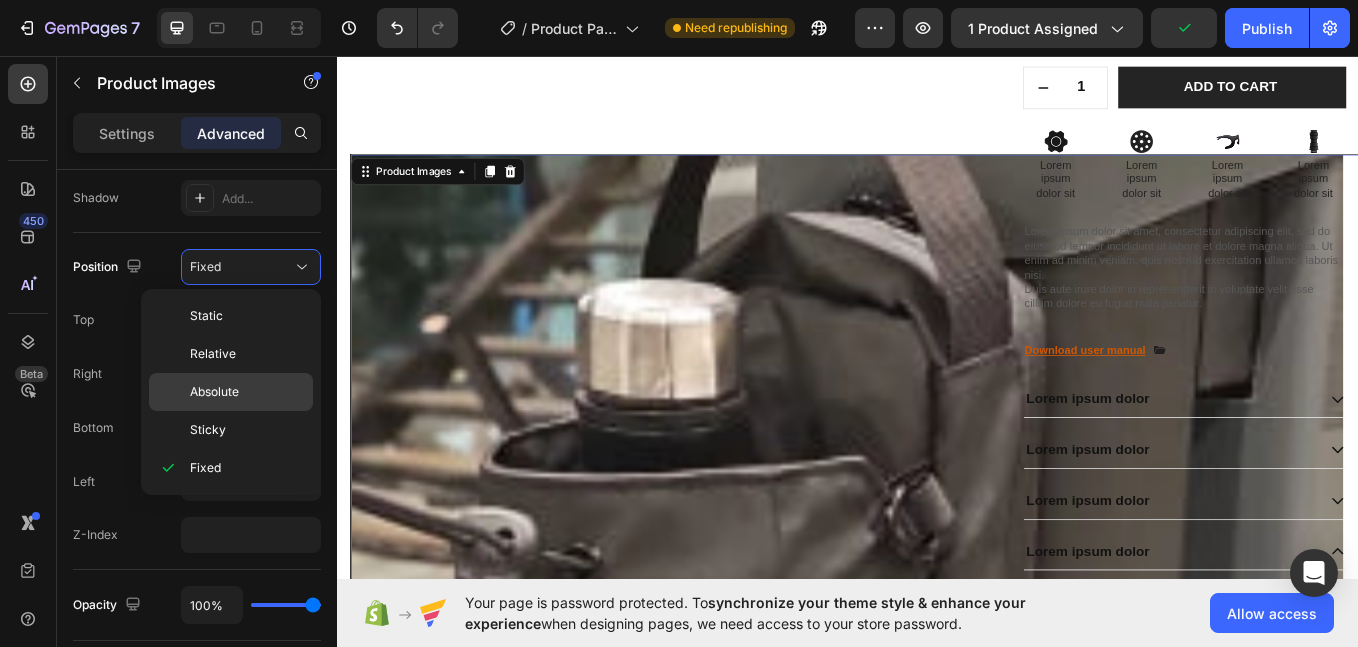 click on "Absolute" at bounding box center (214, 392) 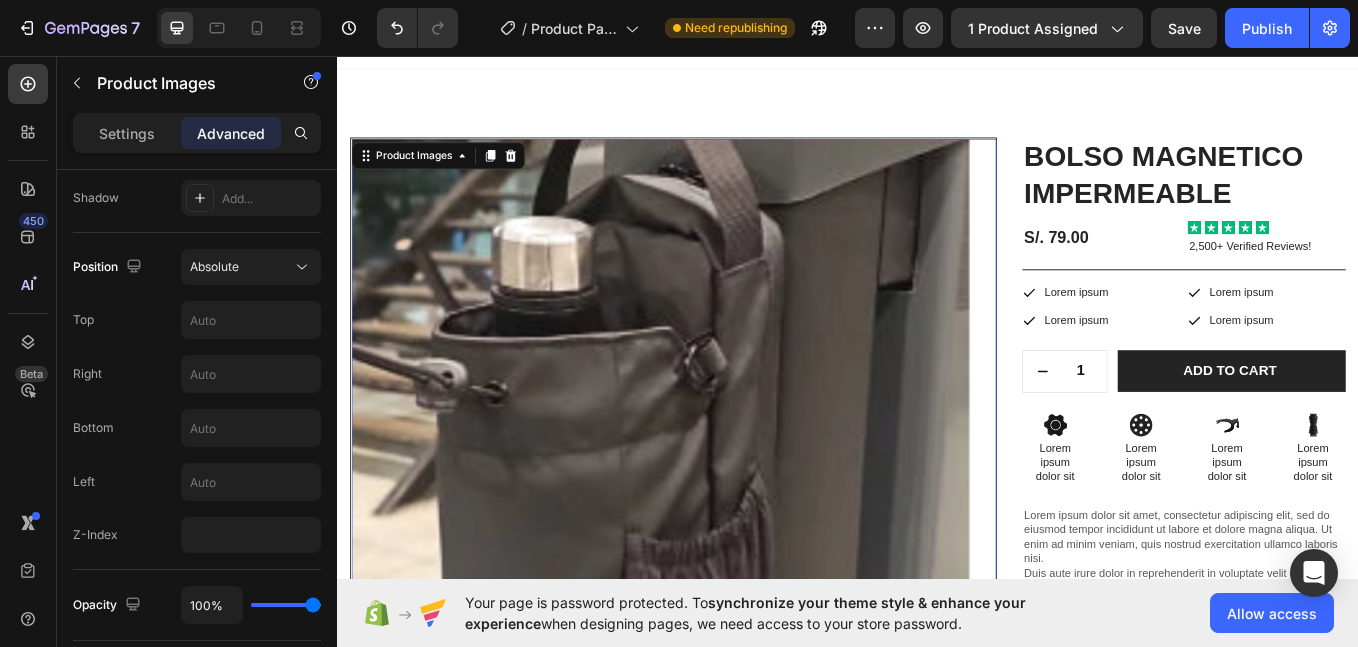 scroll, scrollTop: 519, scrollLeft: 0, axis: vertical 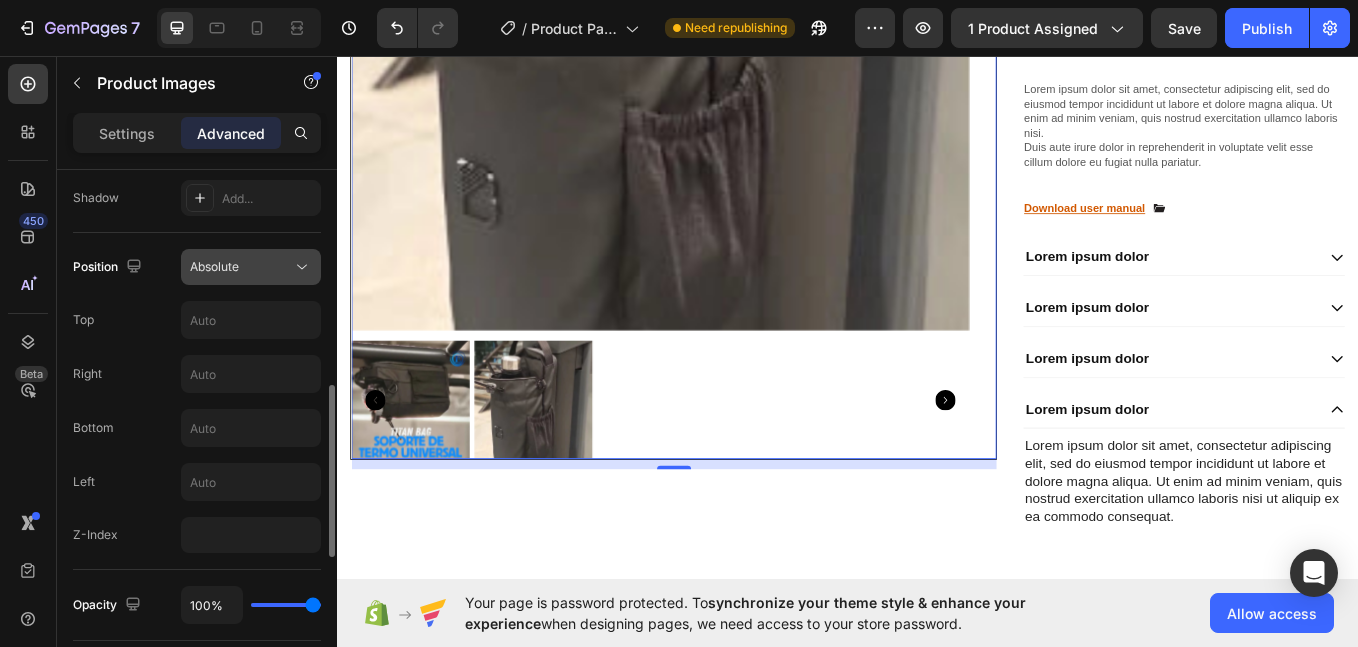 click on "Absolute" at bounding box center [214, 266] 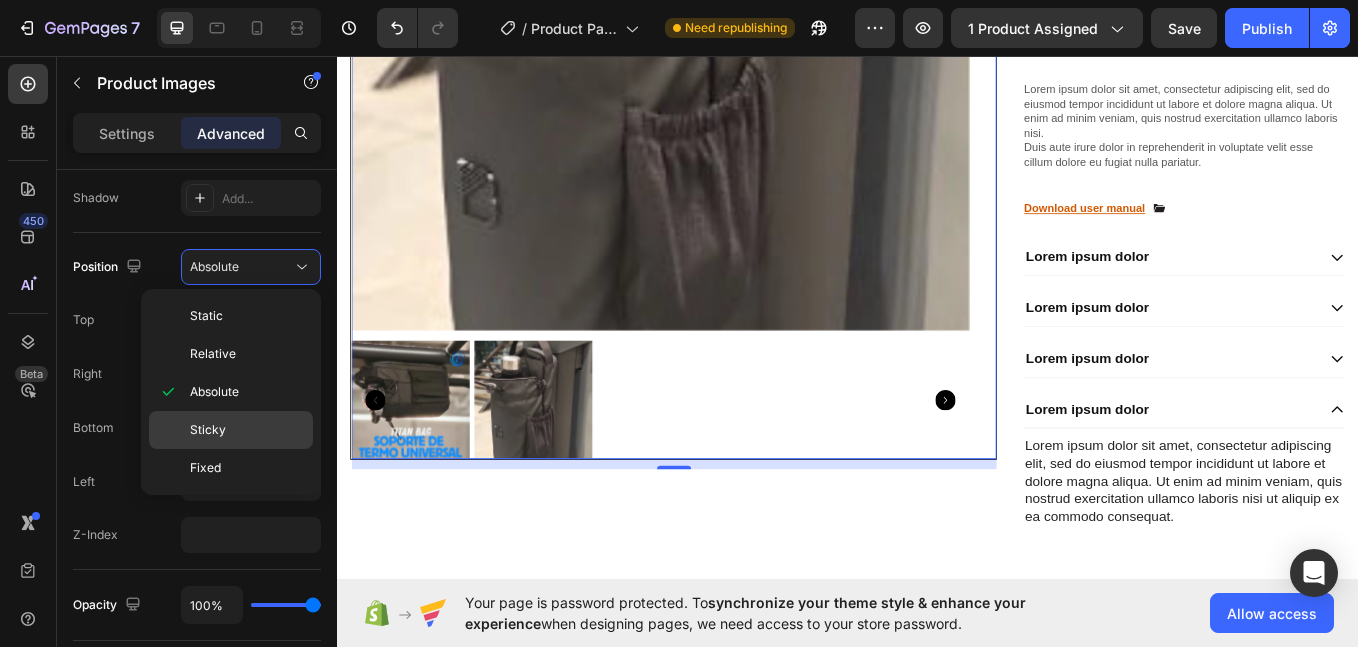 click on "Sticky" at bounding box center (247, 430) 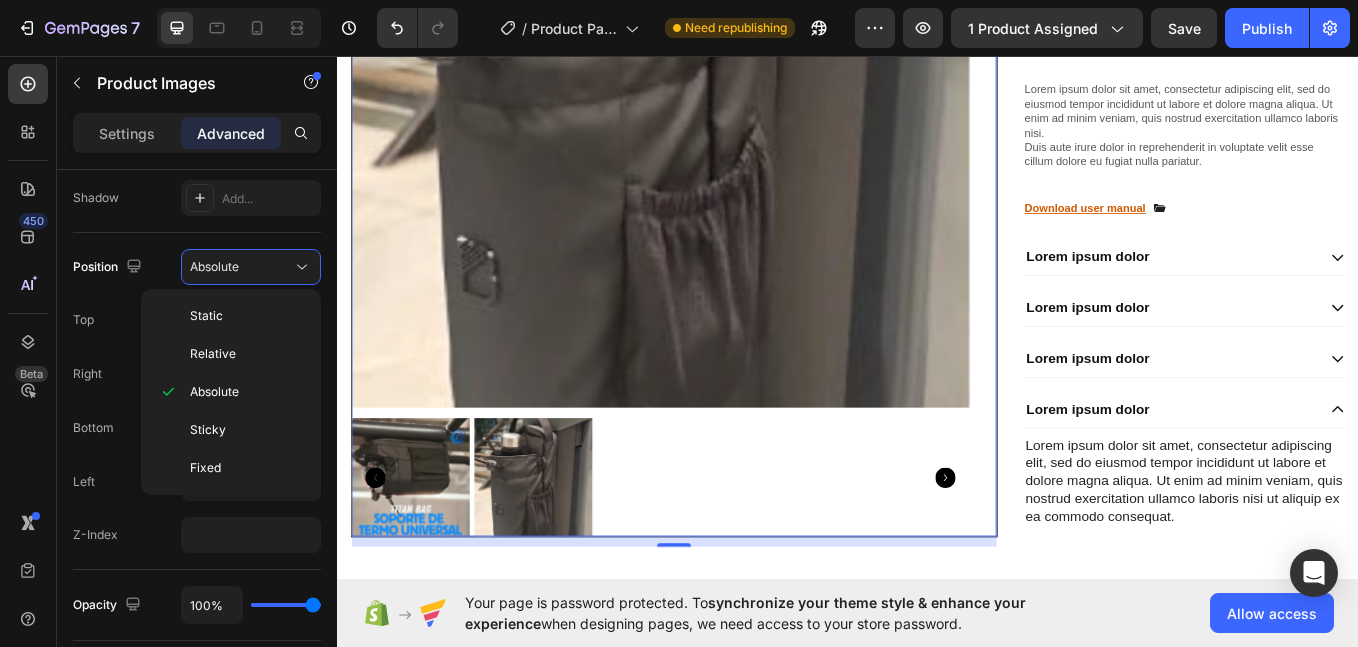 type on "0" 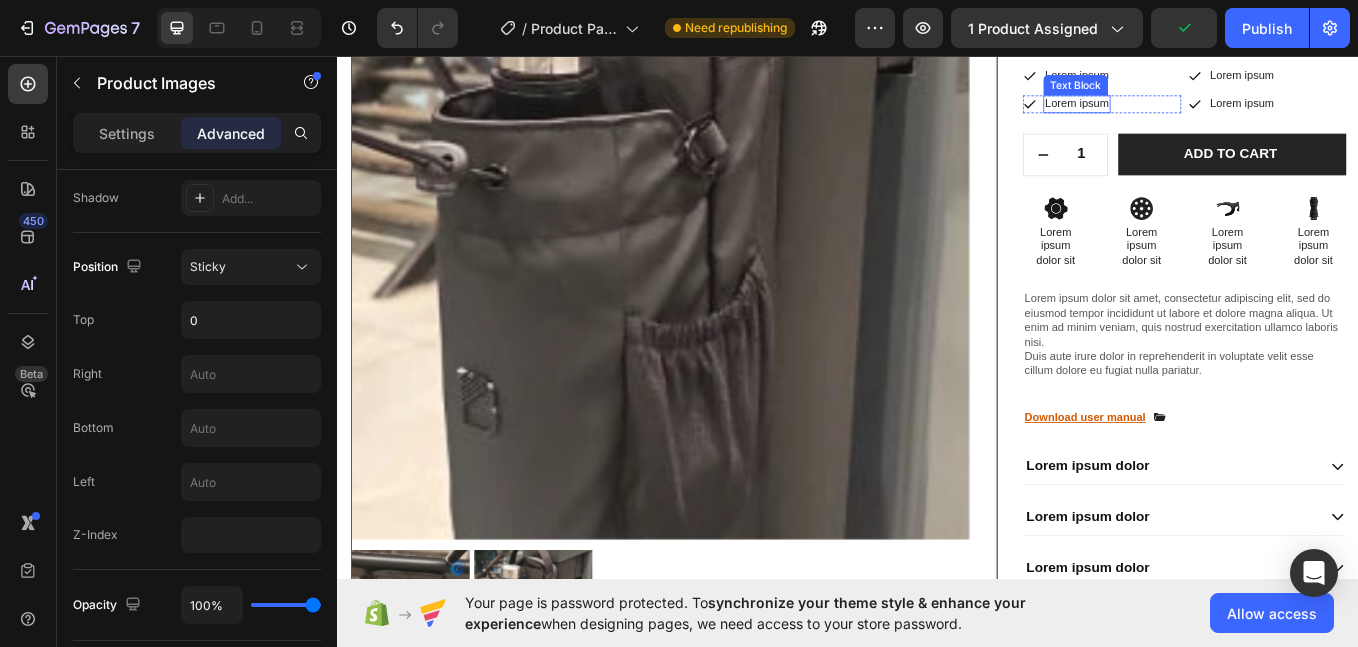 scroll, scrollTop: 500, scrollLeft: 0, axis: vertical 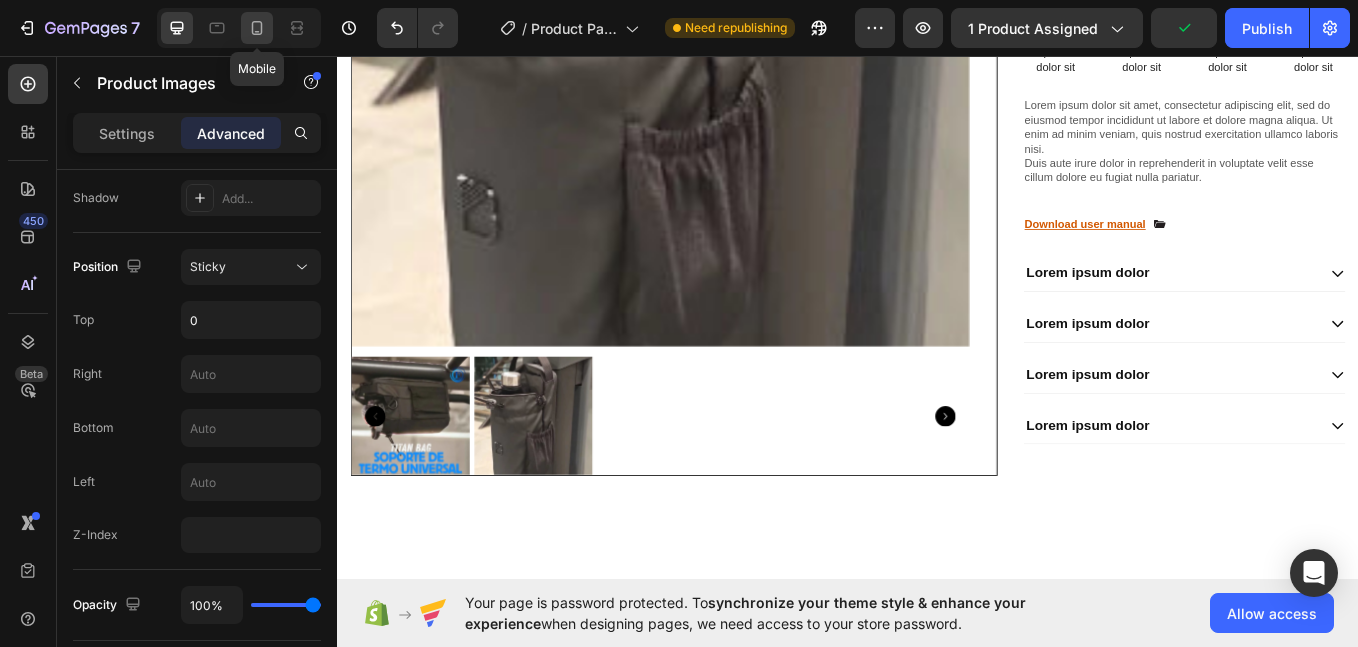 click 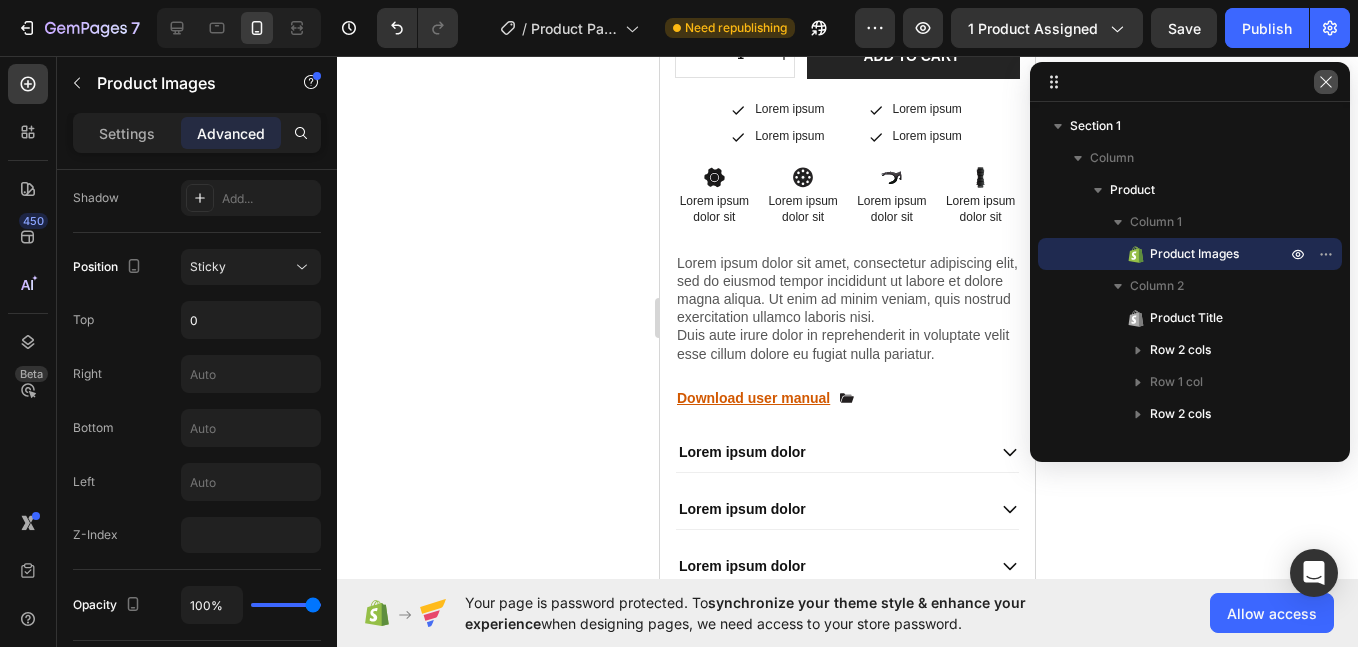 click at bounding box center [1326, 82] 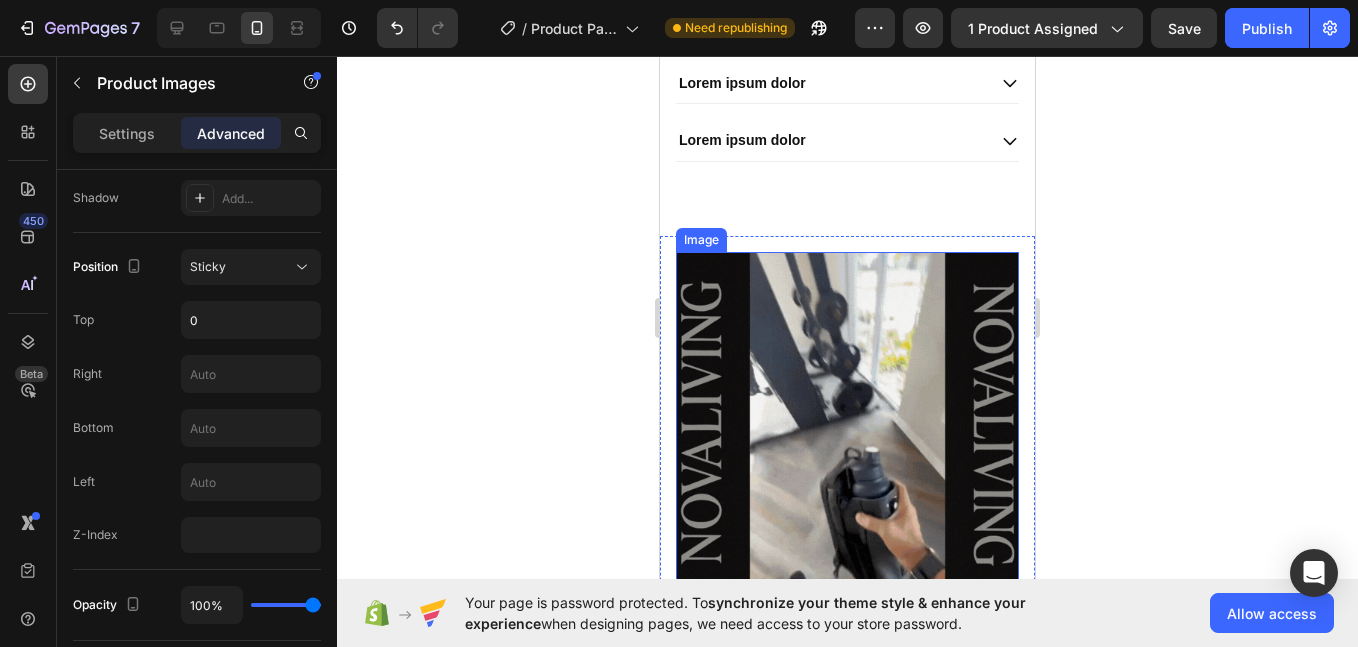 scroll, scrollTop: 1000, scrollLeft: 0, axis: vertical 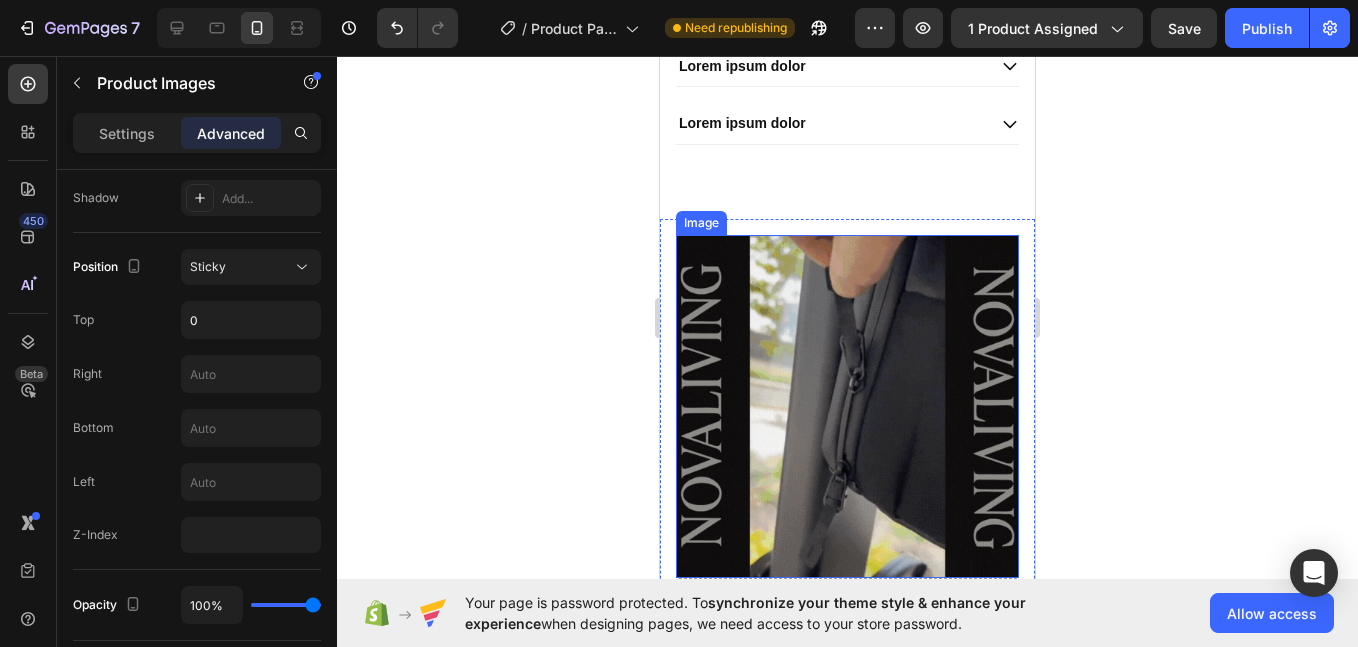 click at bounding box center [847, 406] 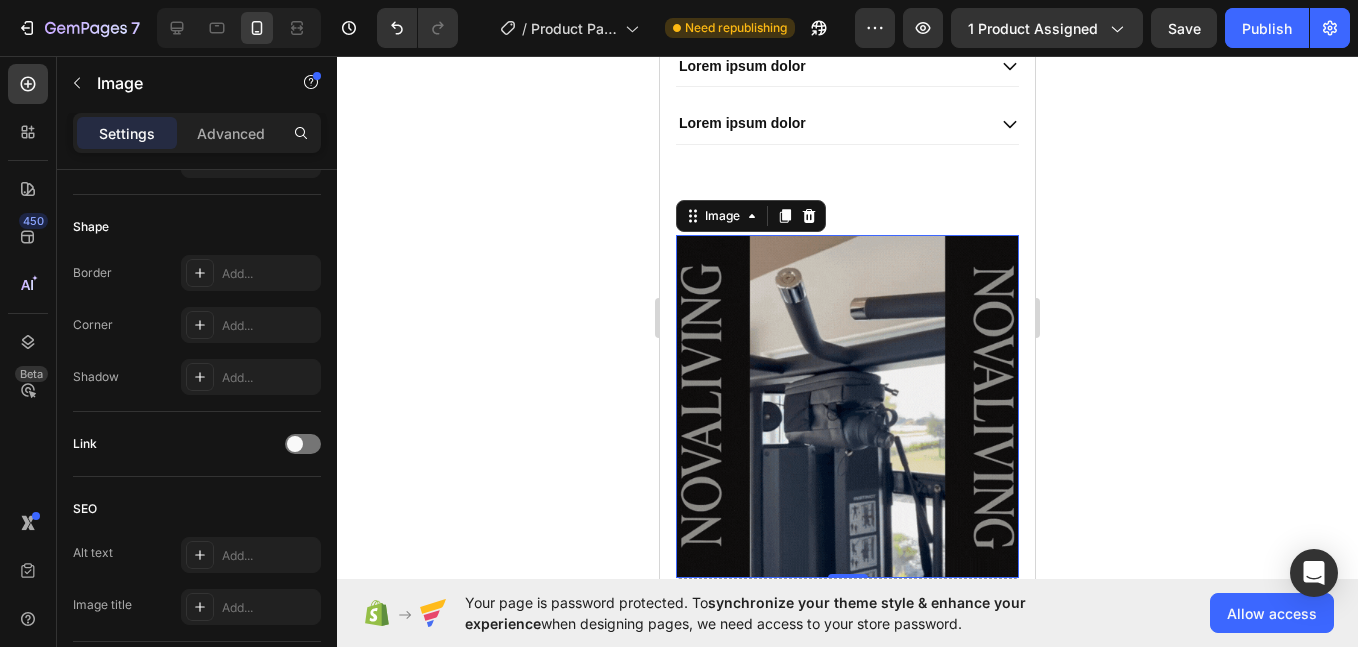 scroll, scrollTop: 0, scrollLeft: 0, axis: both 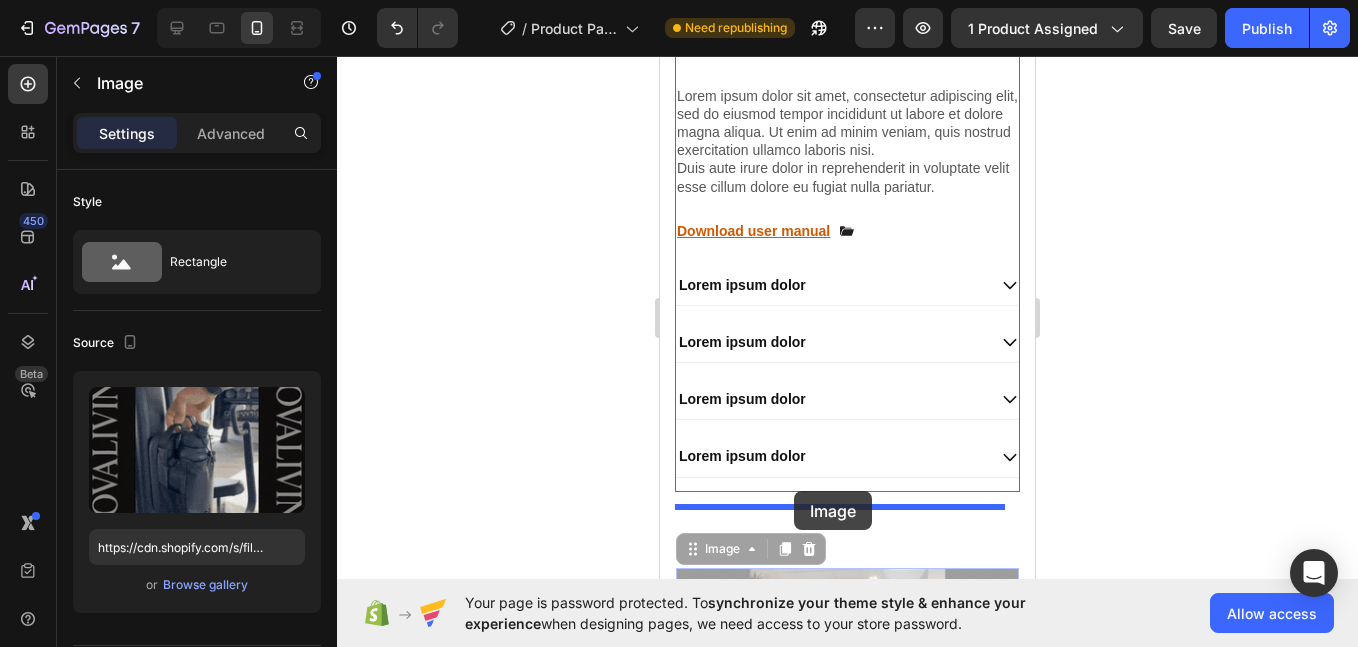 drag, startPoint x: 698, startPoint y: 563, endPoint x: 794, endPoint y: 491, distance: 120 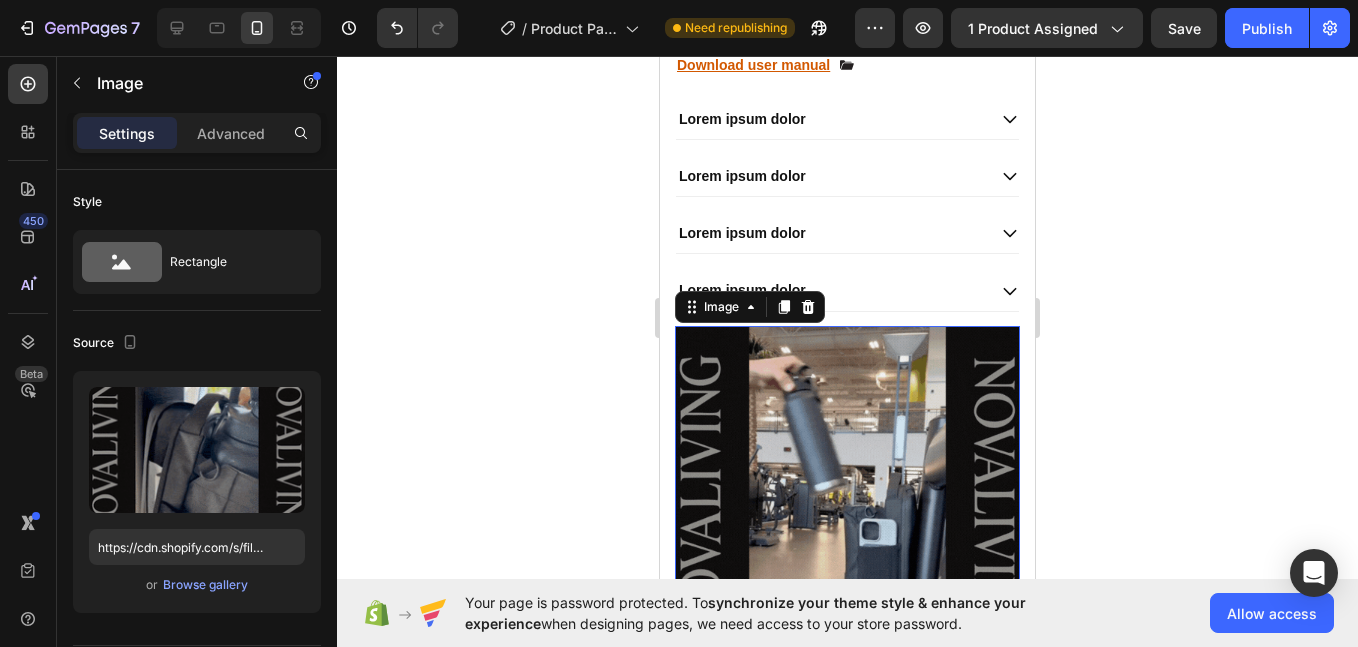 scroll, scrollTop: 1167, scrollLeft: 0, axis: vertical 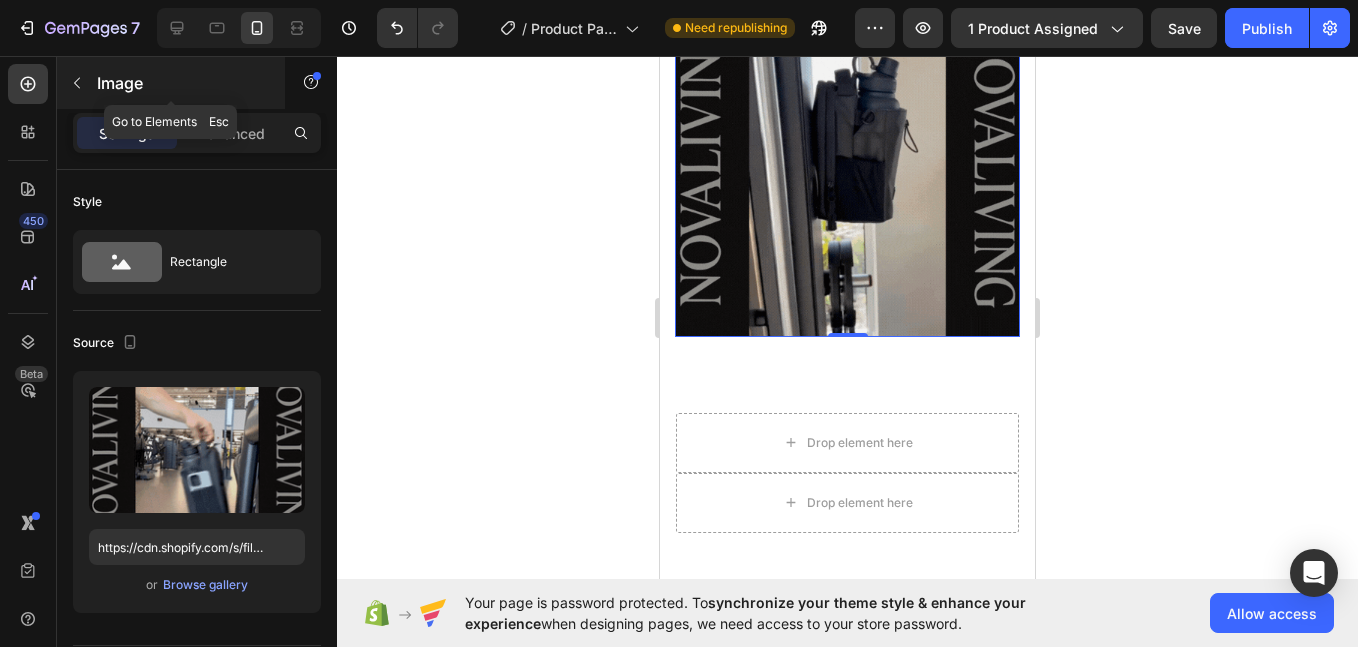 click on "Image" at bounding box center [171, 83] 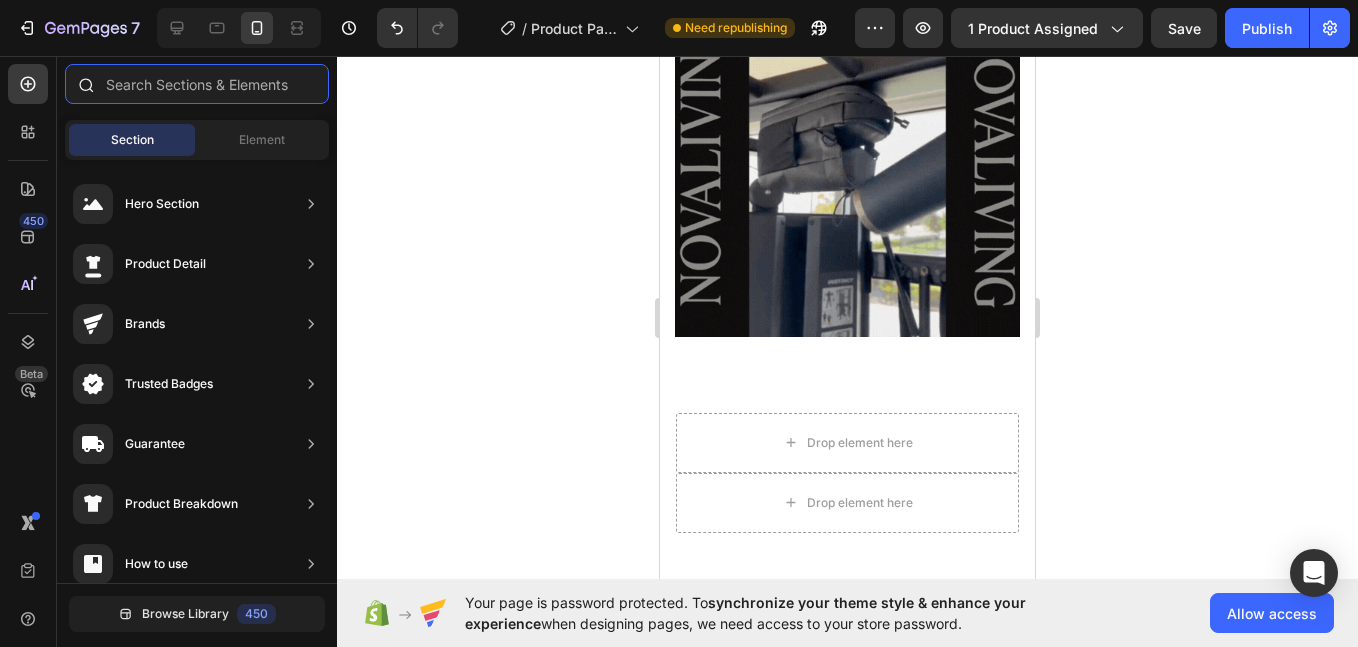 click at bounding box center (197, 84) 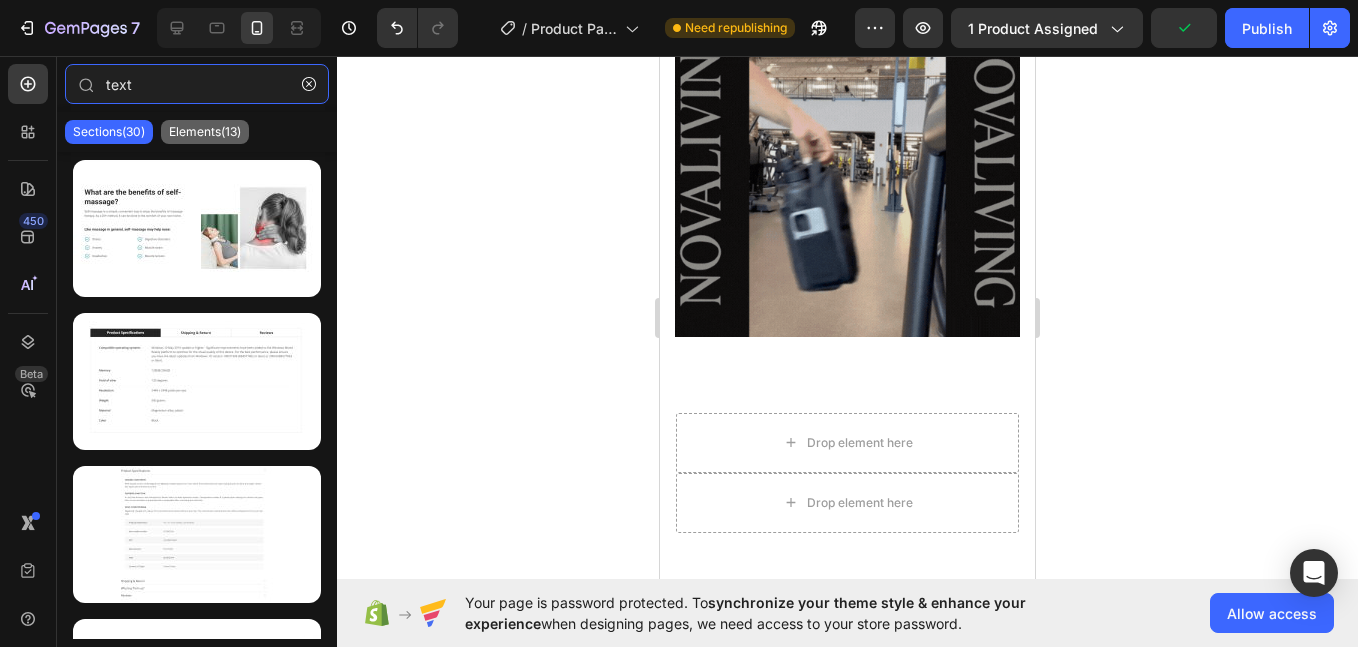 type on "text" 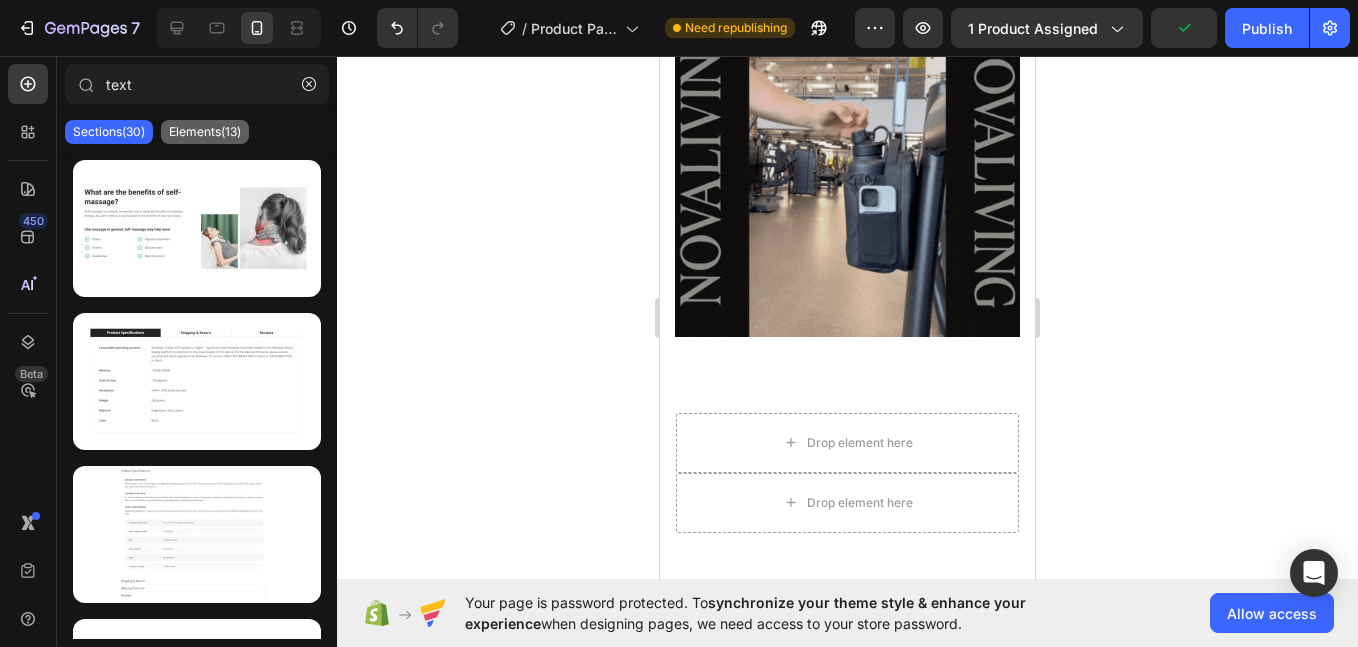 click on "Elements(13)" at bounding box center (205, 132) 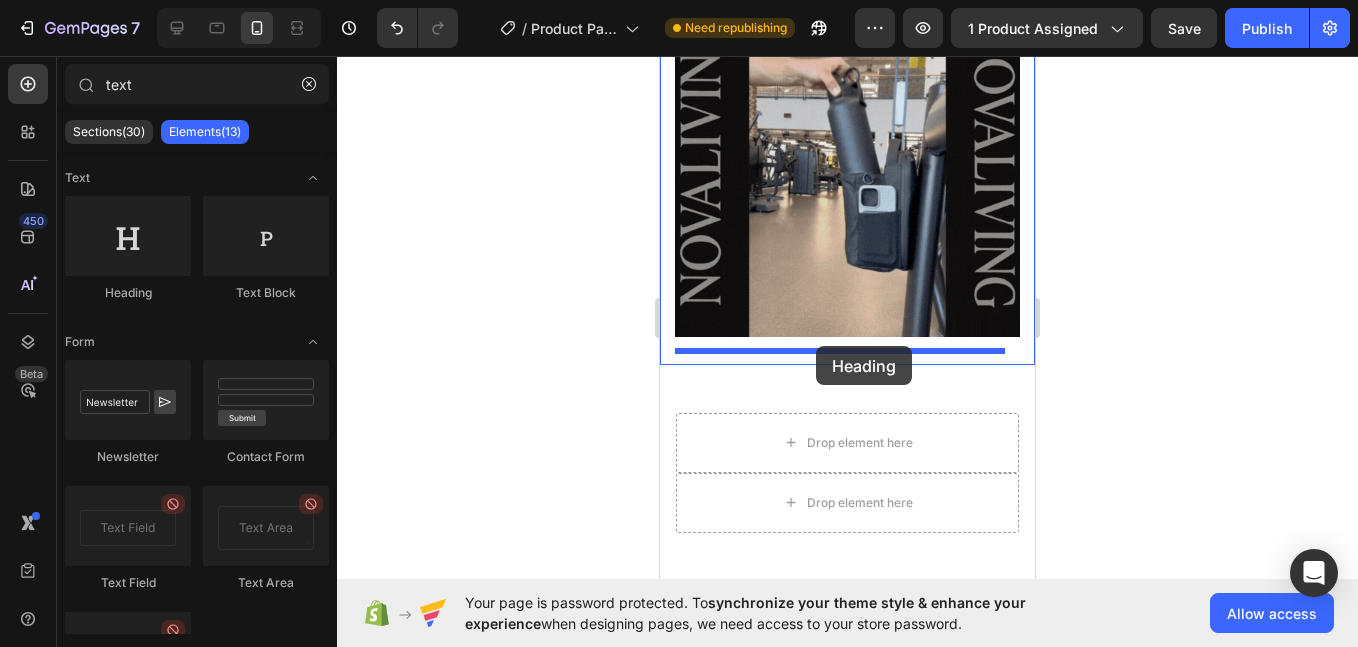 drag, startPoint x: 788, startPoint y: 308, endPoint x: 816, endPoint y: 346, distance: 47.201694 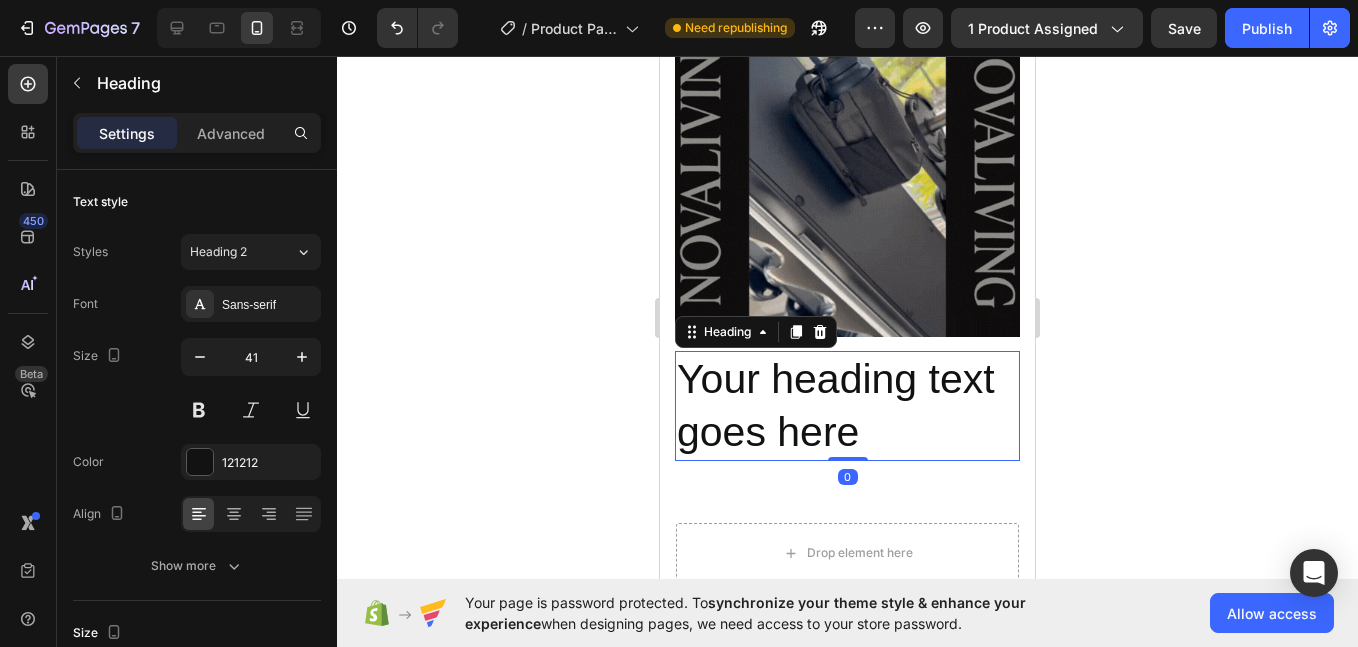 click on "Your heading text goes here" at bounding box center (847, 406) 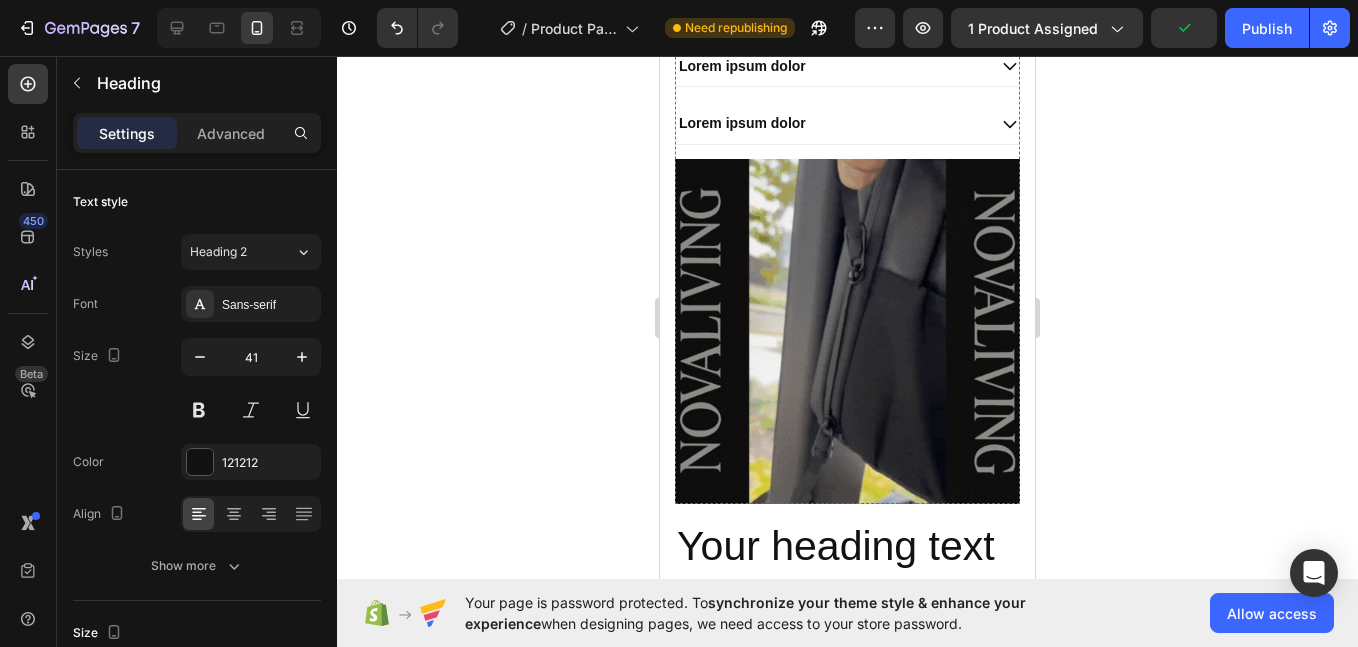 scroll, scrollTop: 1333, scrollLeft: 0, axis: vertical 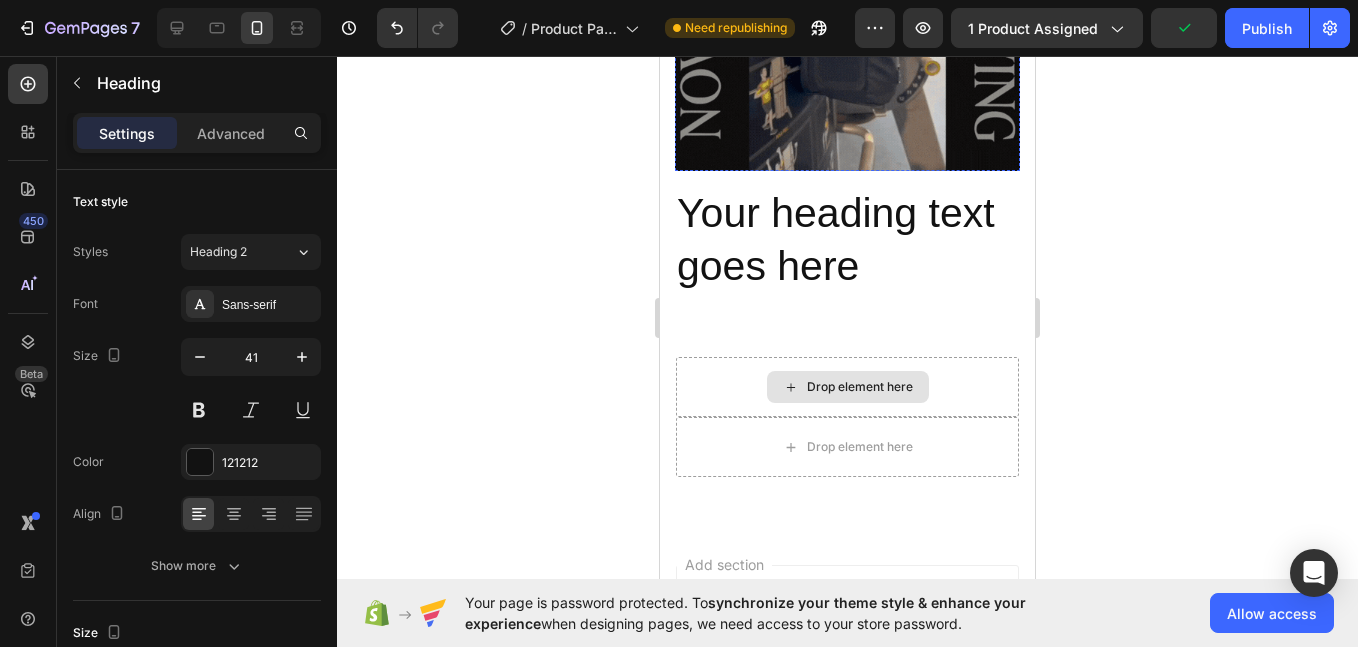 click on "Your heading text goes here" at bounding box center (847, 240) 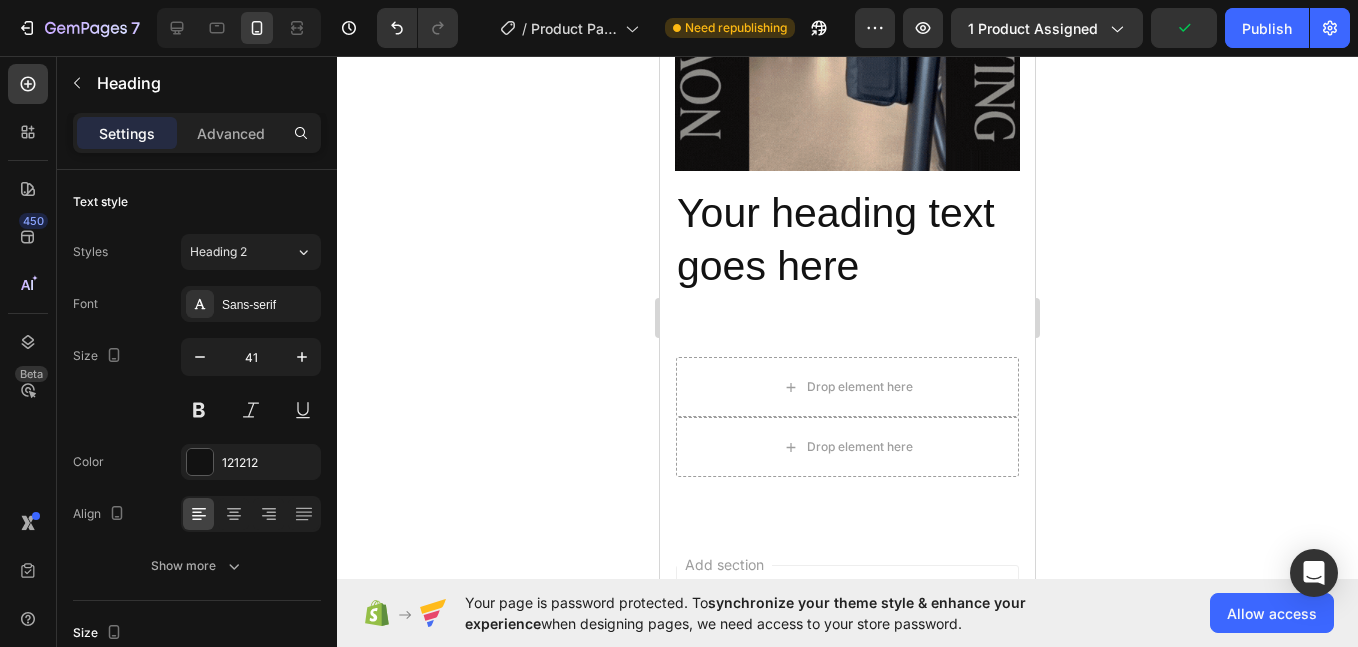click on "Your heading text goes here" at bounding box center [847, 240] 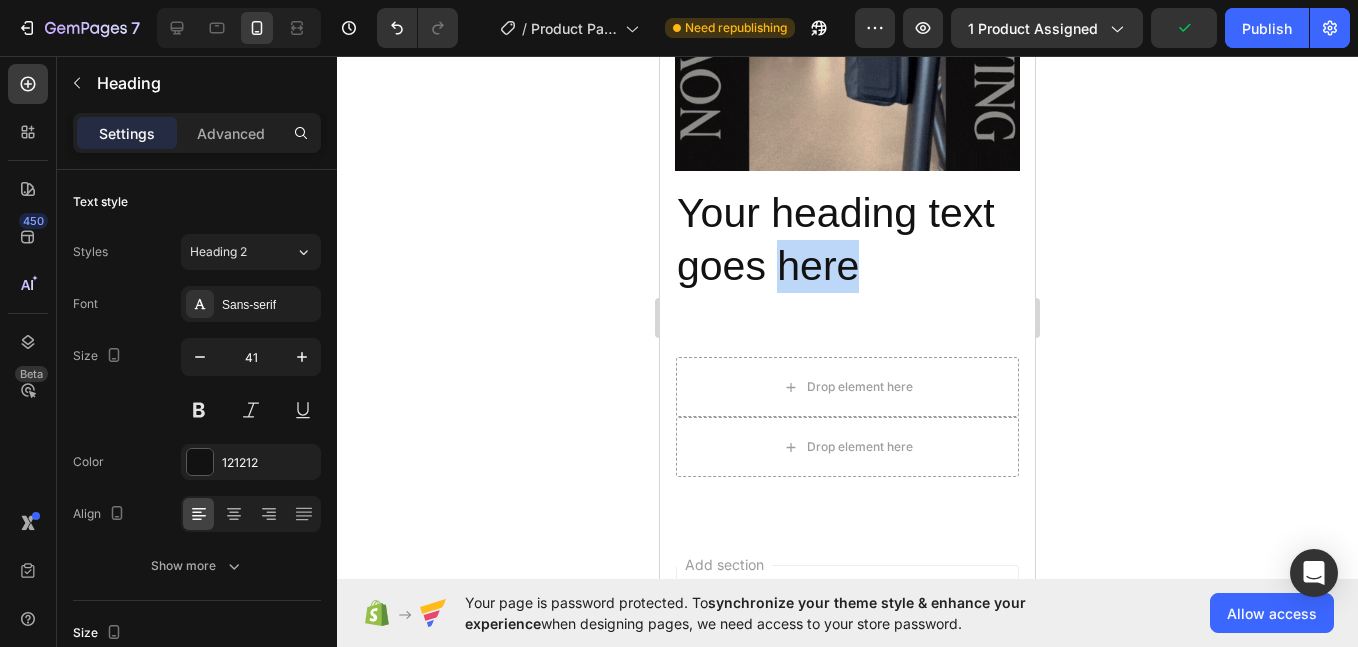 click on "Your heading text goes here" at bounding box center [847, 240] 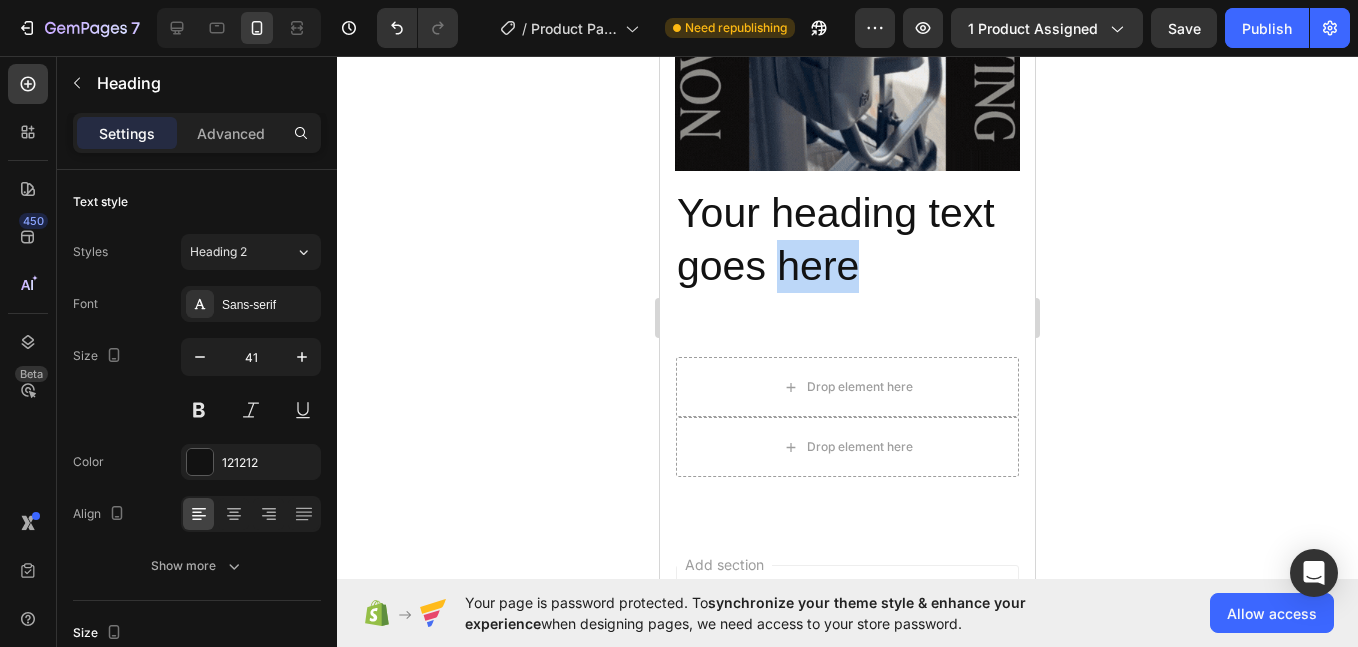 click on "Your heading text goes here" at bounding box center [847, 240] 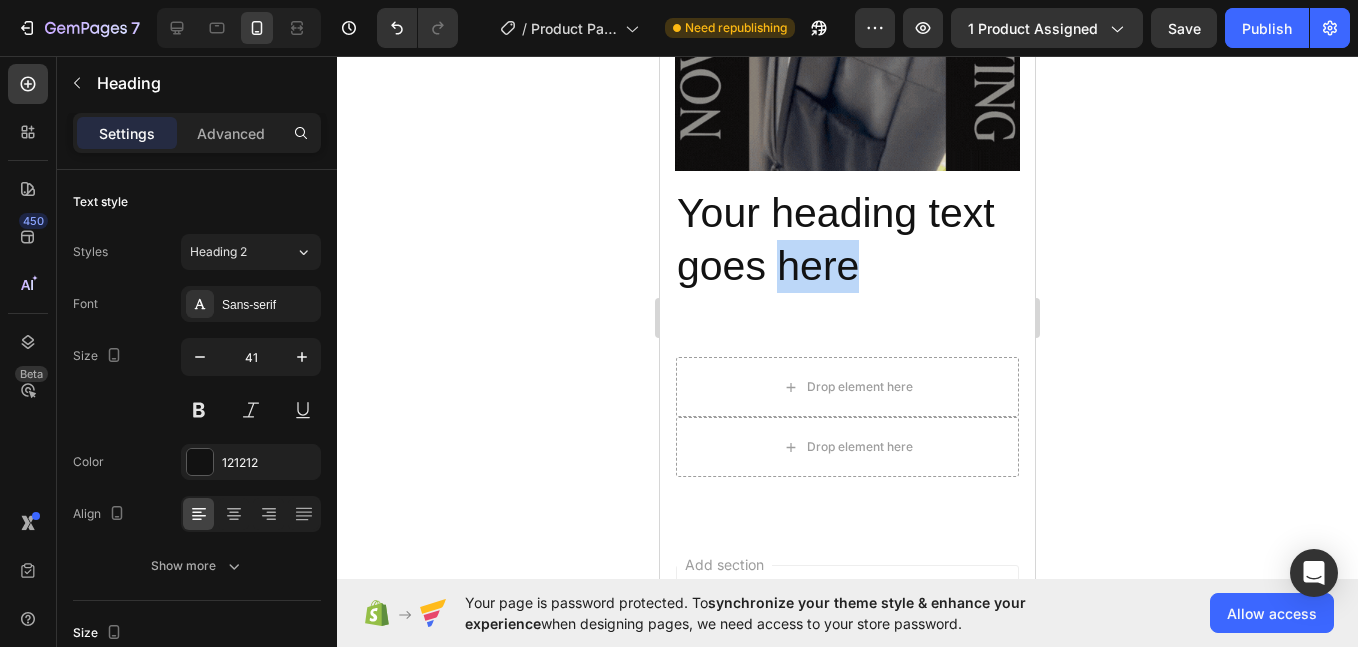 click on "Your heading text goes here" at bounding box center (847, 240) 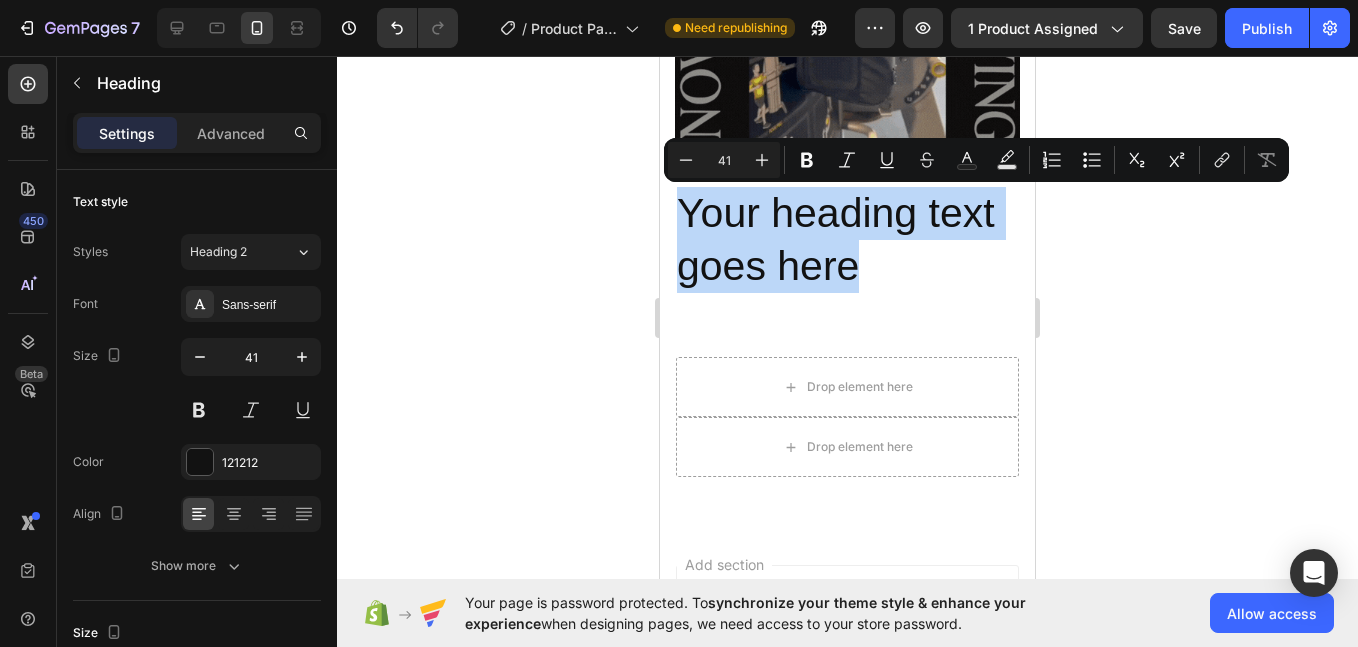 click on "Your heading text goes here" at bounding box center (847, 240) 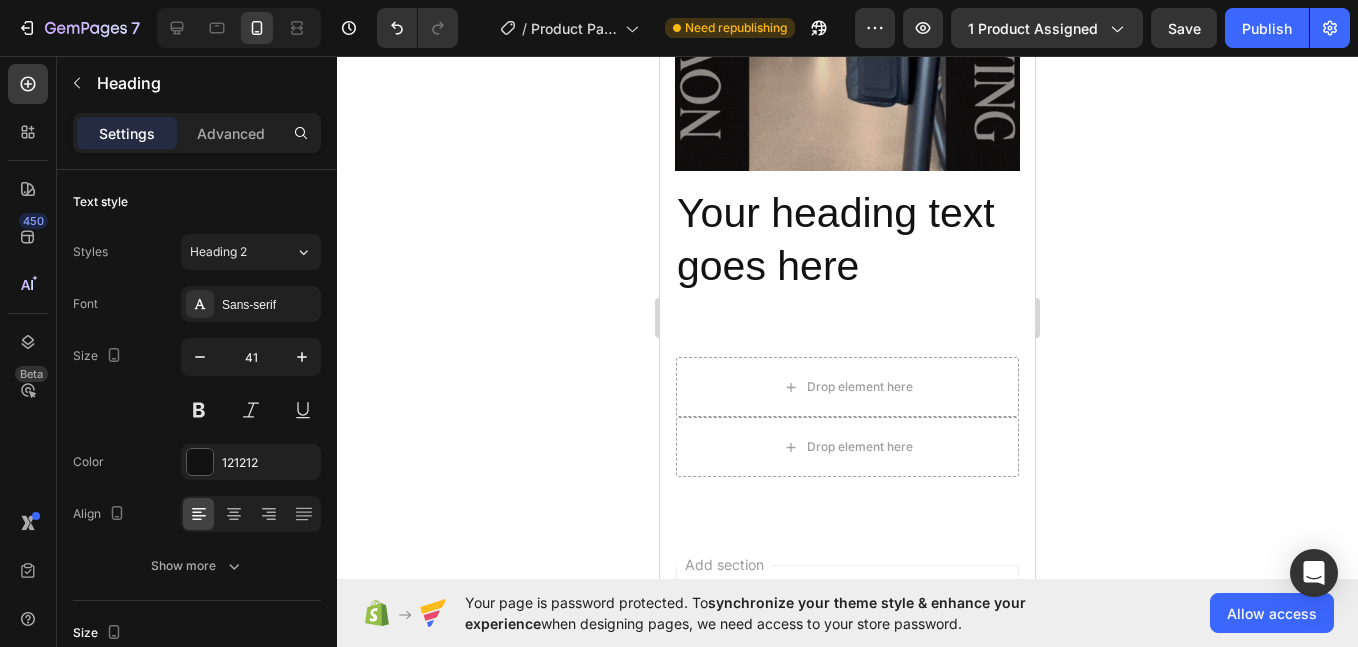 click on "Your heading text goes here" at bounding box center [847, 240] 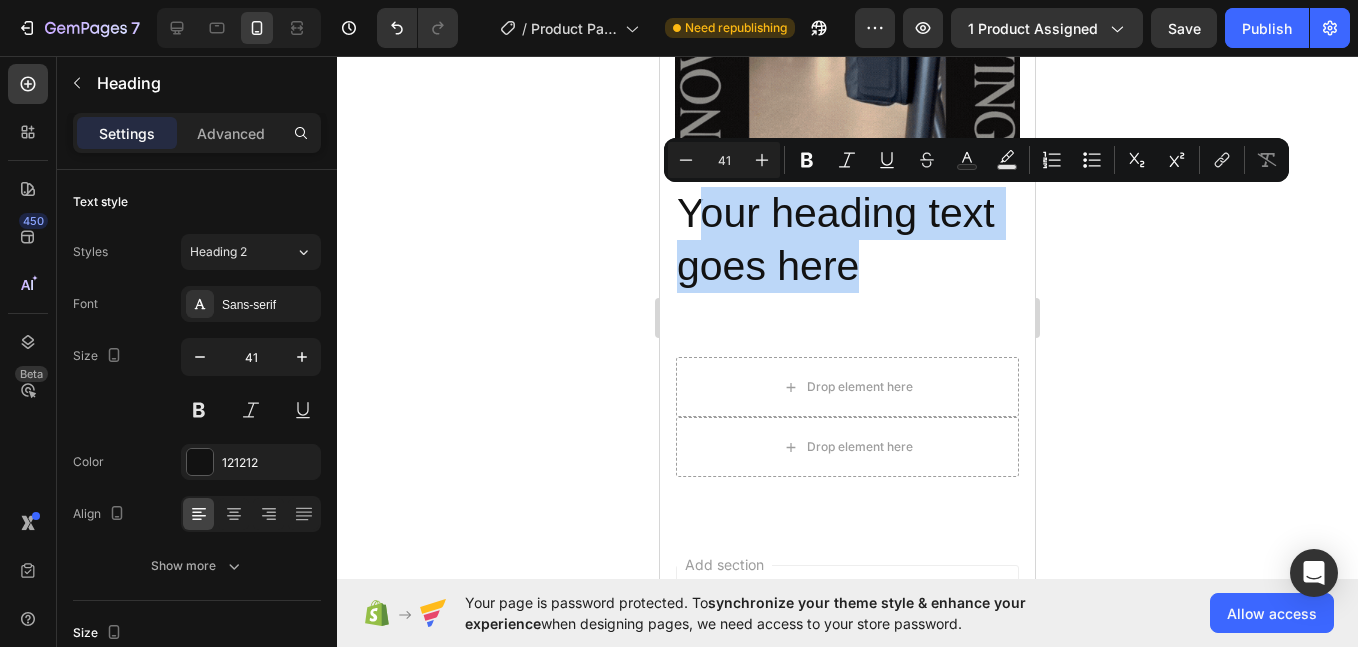 drag, startPoint x: 866, startPoint y: 264, endPoint x: 698, endPoint y: 216, distance: 174.72264 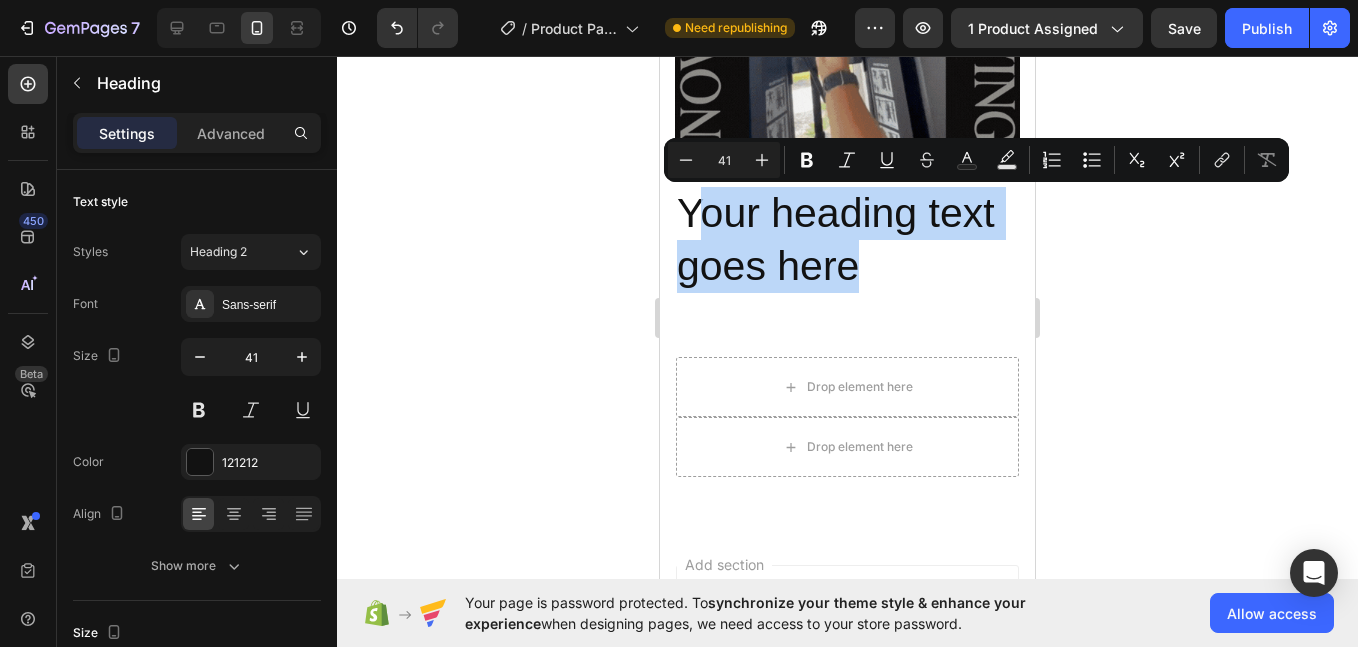 click on "Your heading text goes here" at bounding box center (847, 240) 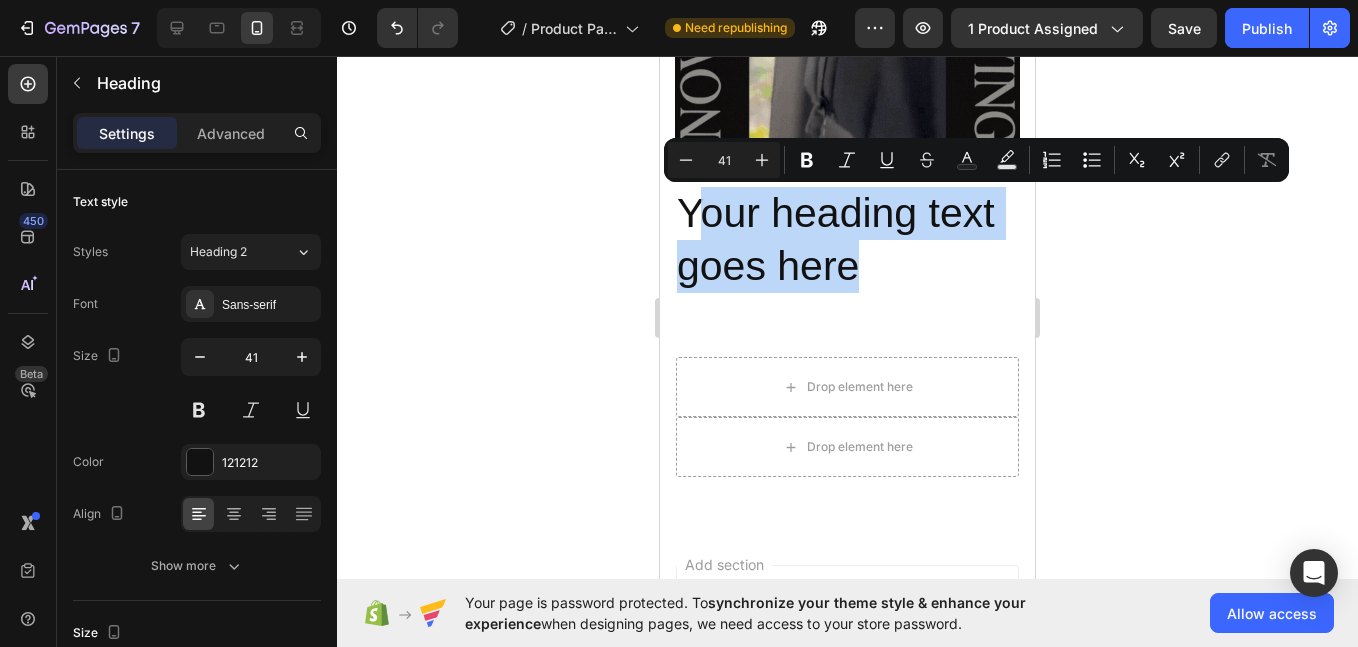 click on "Your heading text goes here" at bounding box center (847, 240) 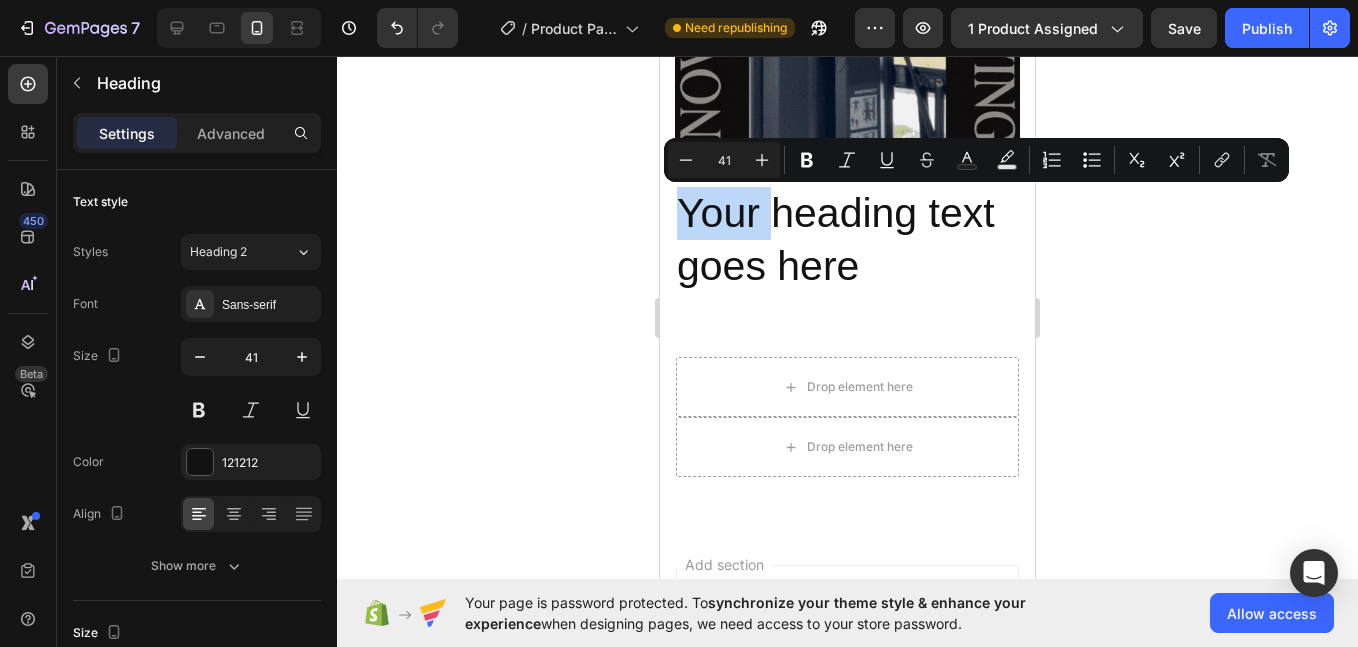 click on "Your heading text goes here" at bounding box center [847, 240] 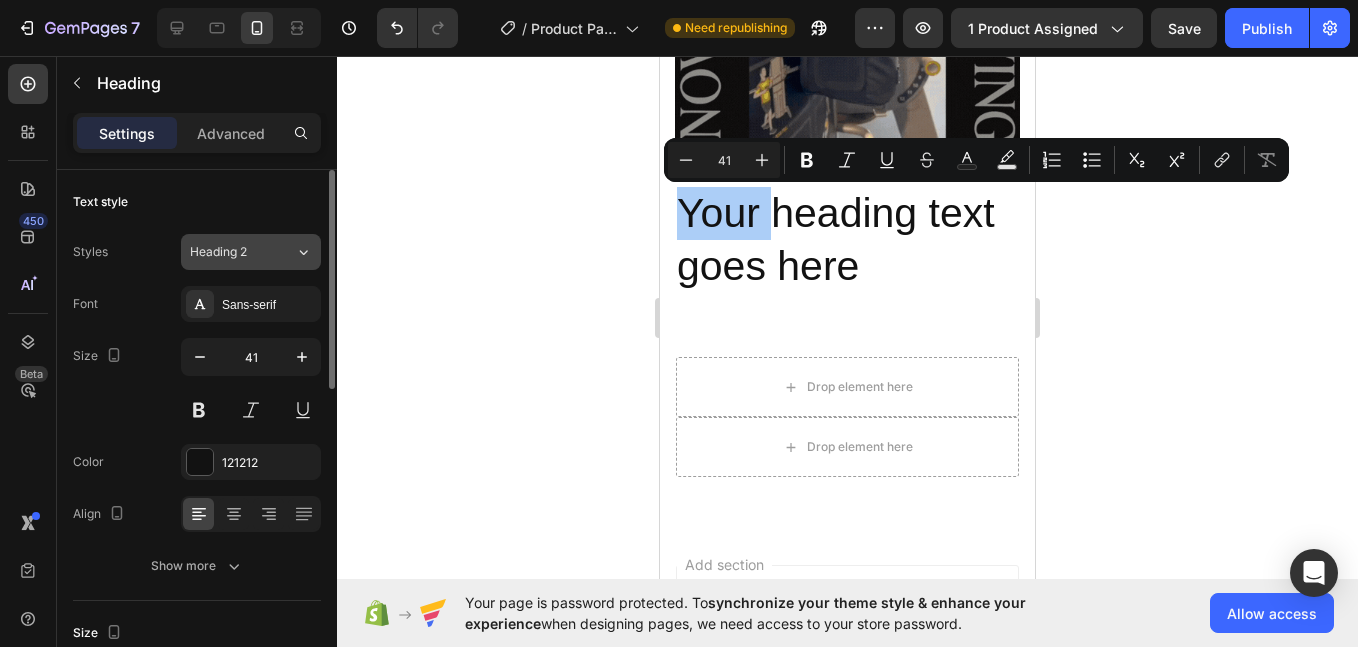 click on "Heading 2" 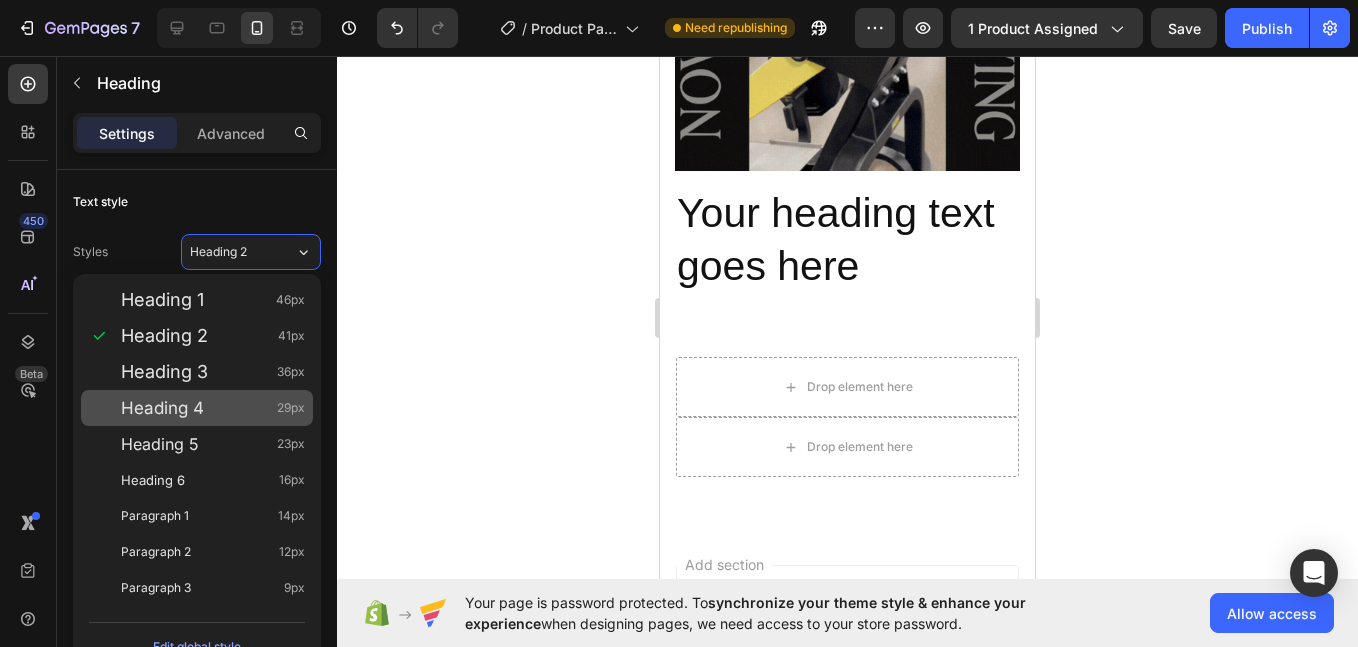 click on "Heading 4 29px" at bounding box center (197, 408) 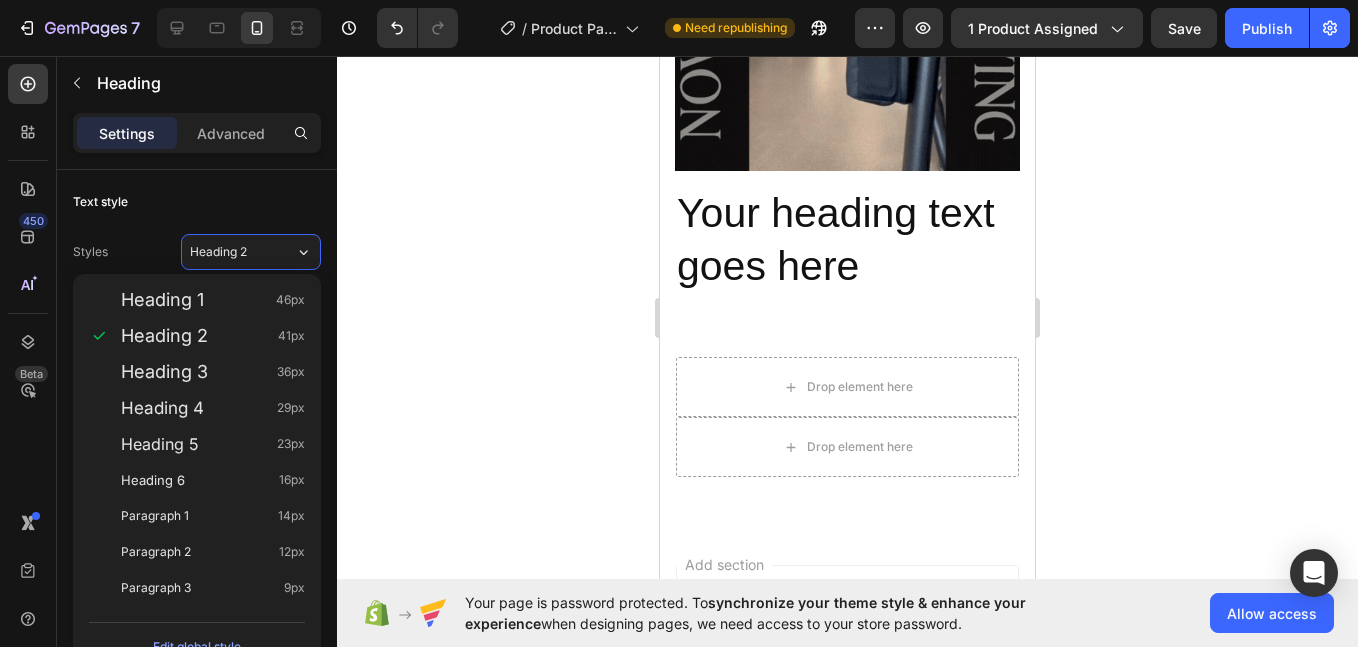 type on "29" 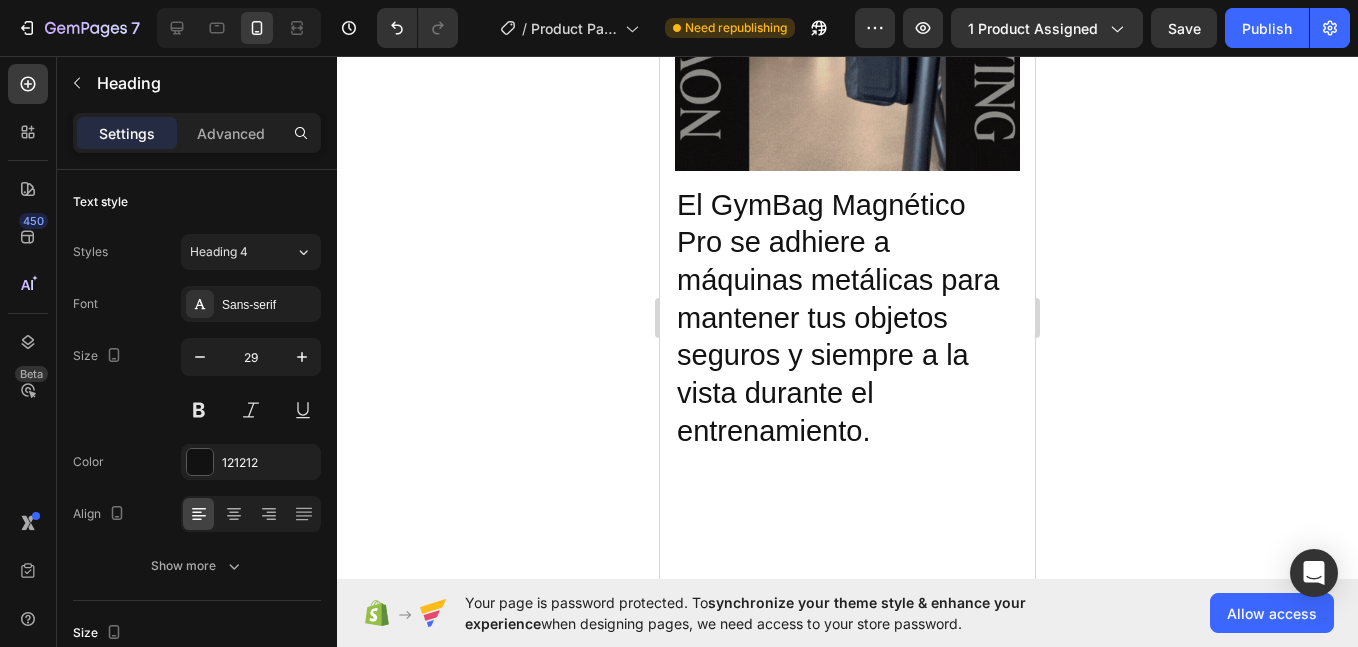 click on "El GymBag Magnético Pro se adhiere a máquinas metálicas para mantener tus objetos seguros y siempre a la vista durante el entrenamiento." at bounding box center (847, 319) 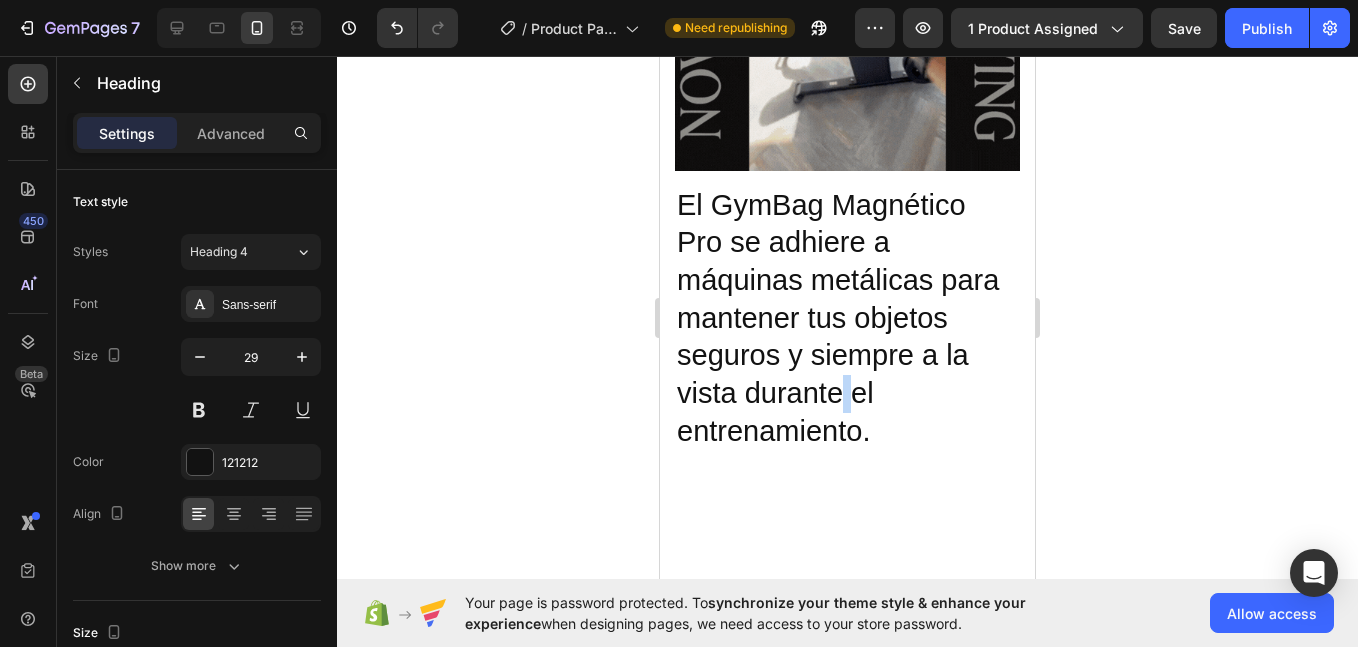 click on "El GymBag Magnético Pro se adhiere a máquinas metálicas para mantener tus objetos seguros y siempre a la vista durante el entrenamiento." at bounding box center (847, 319) 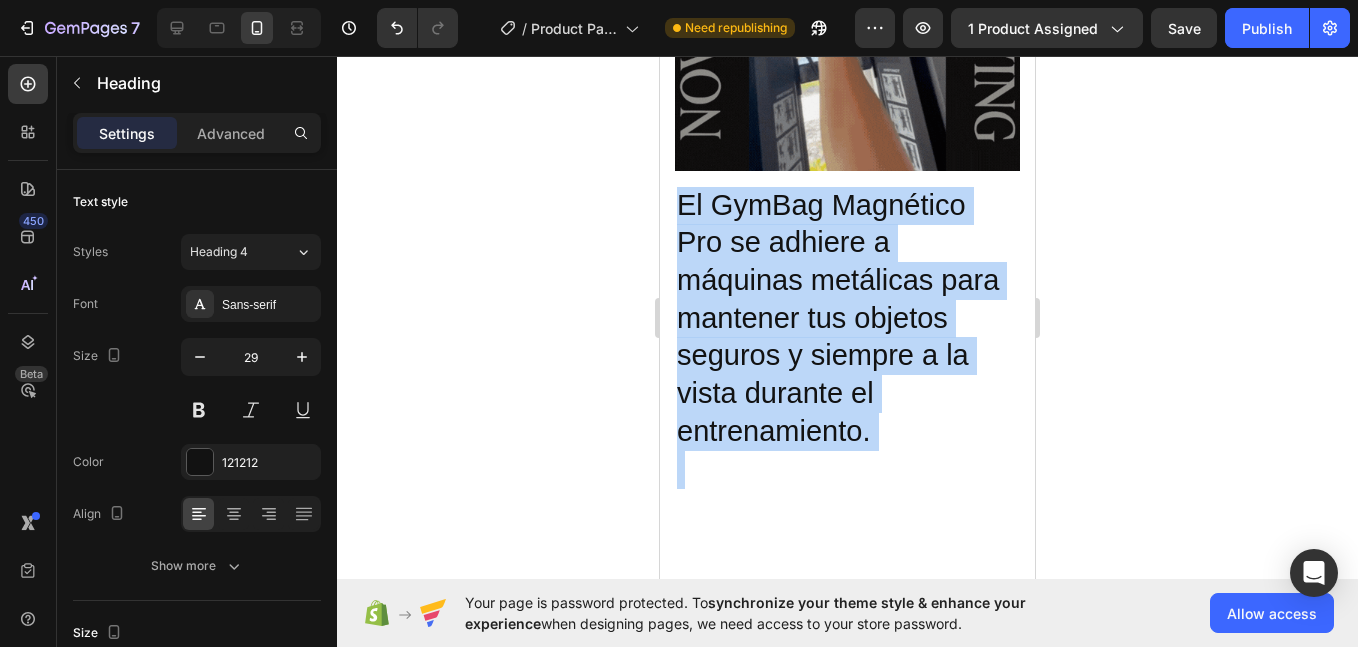 click on "El GymBag Magnético Pro se adhiere a máquinas metálicas para mantener tus objetos seguros y siempre a la vista durante el entrenamiento." at bounding box center [847, 319] 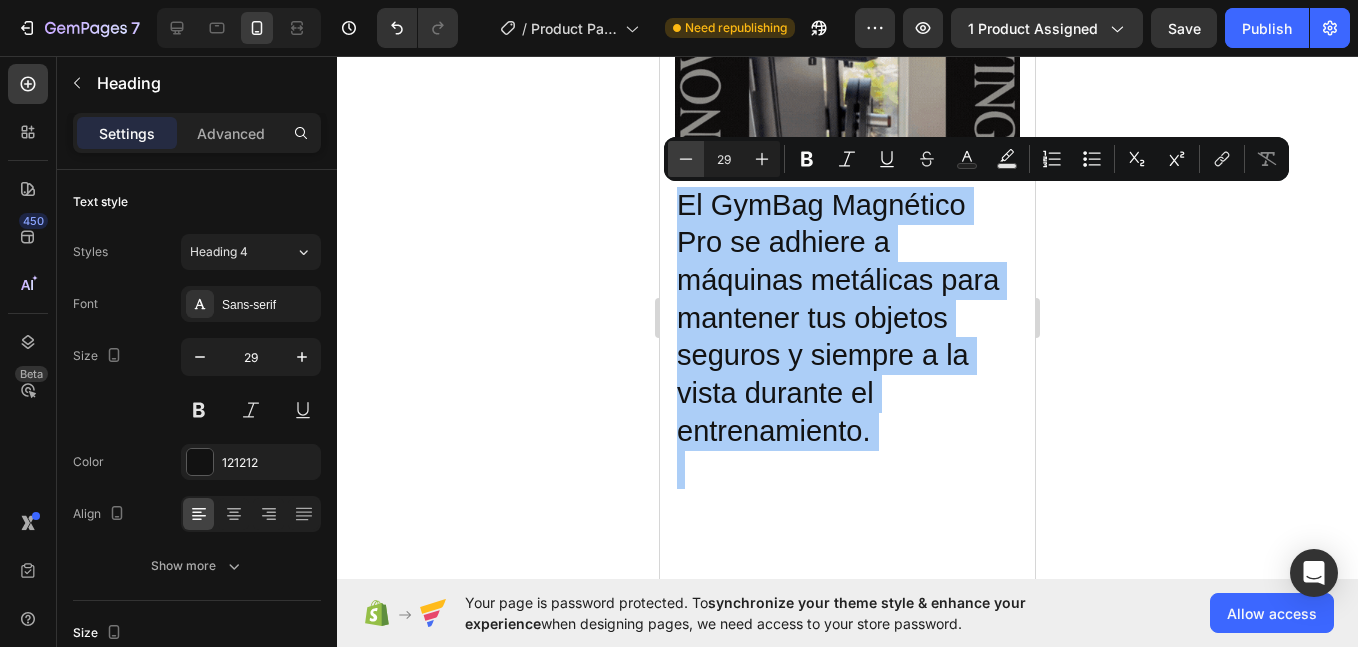 click 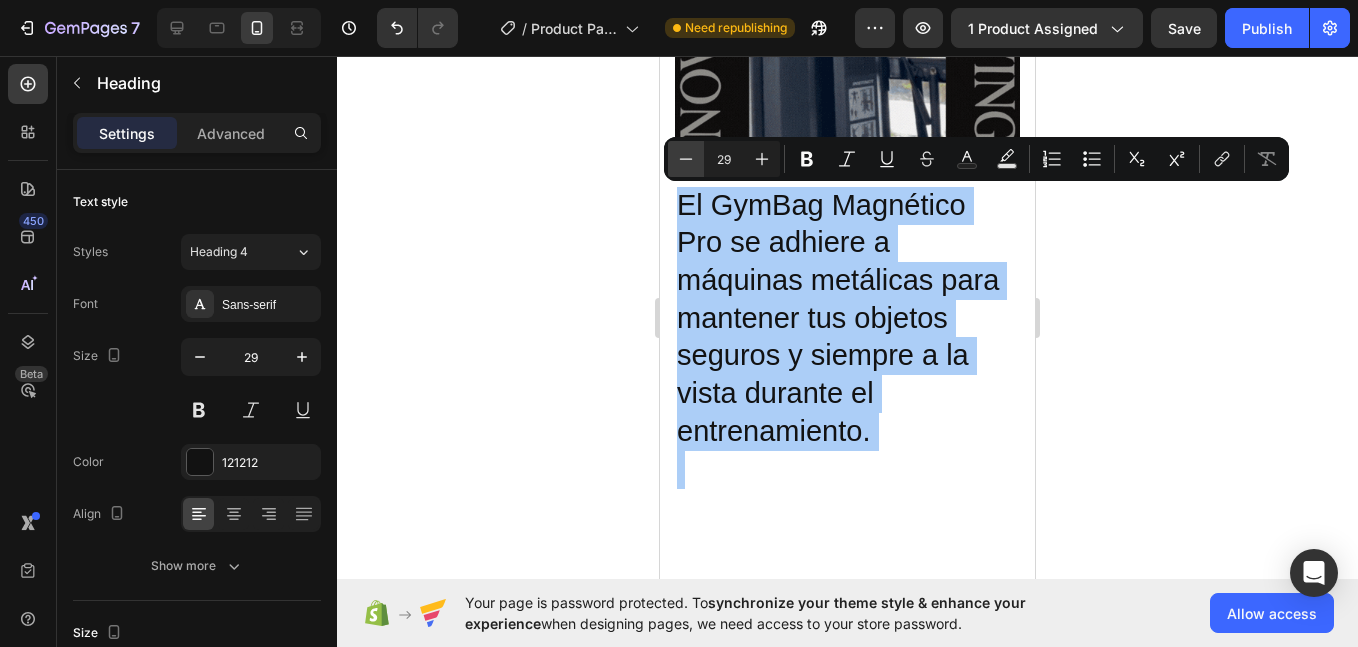 click 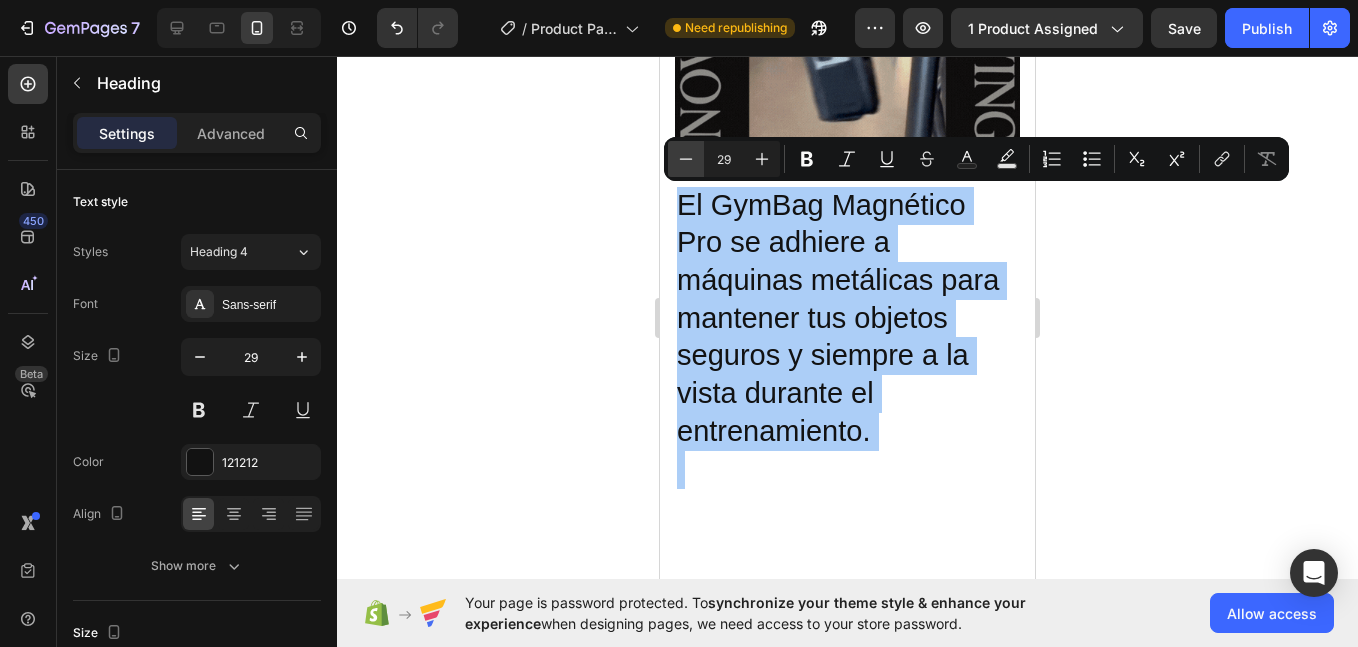 click 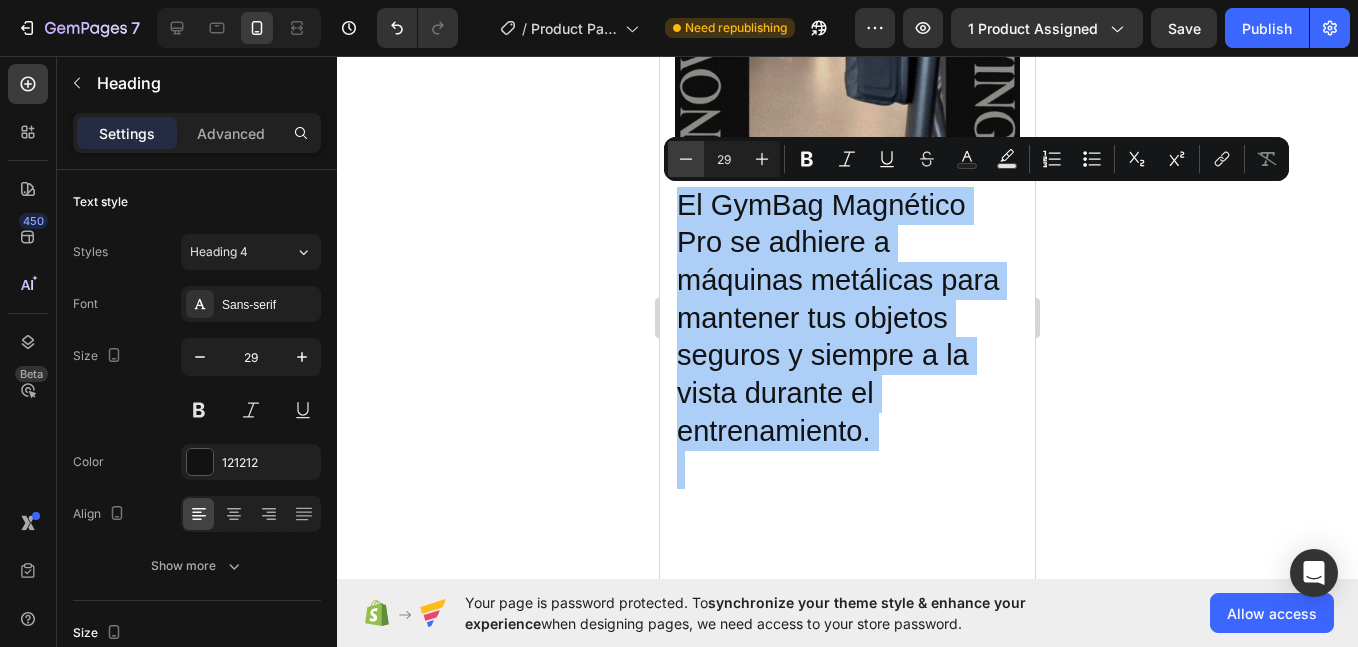 click 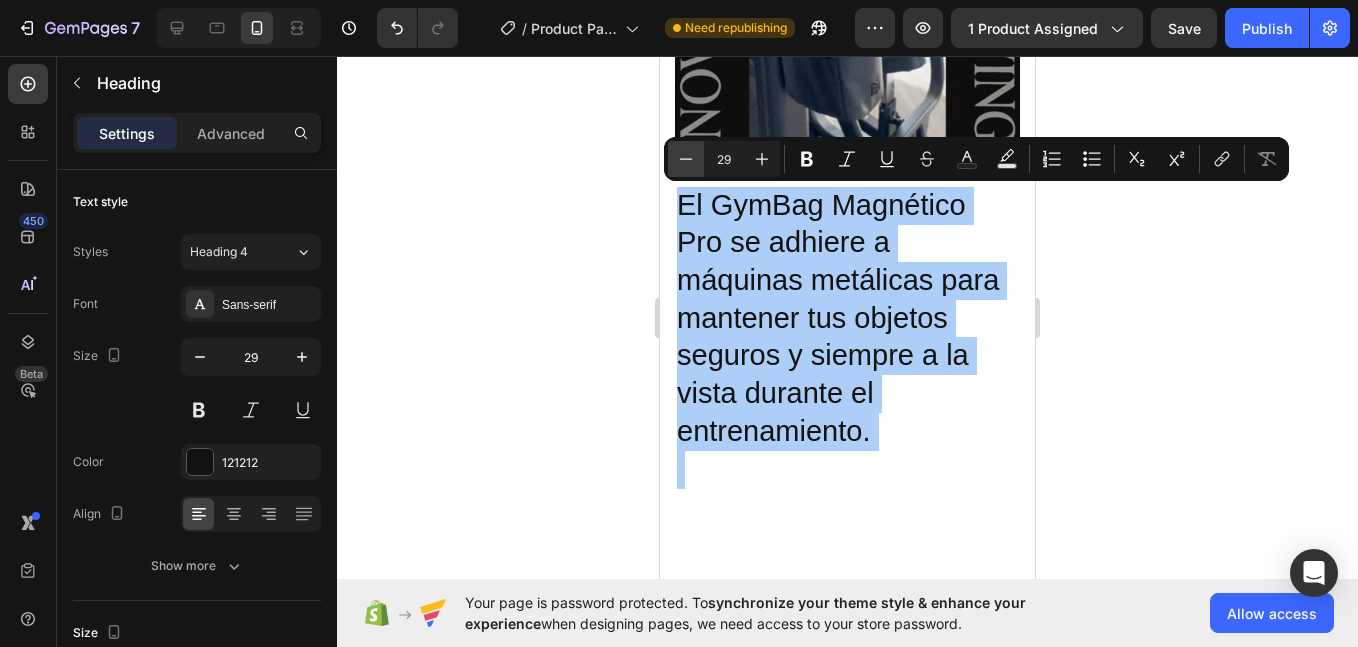 click 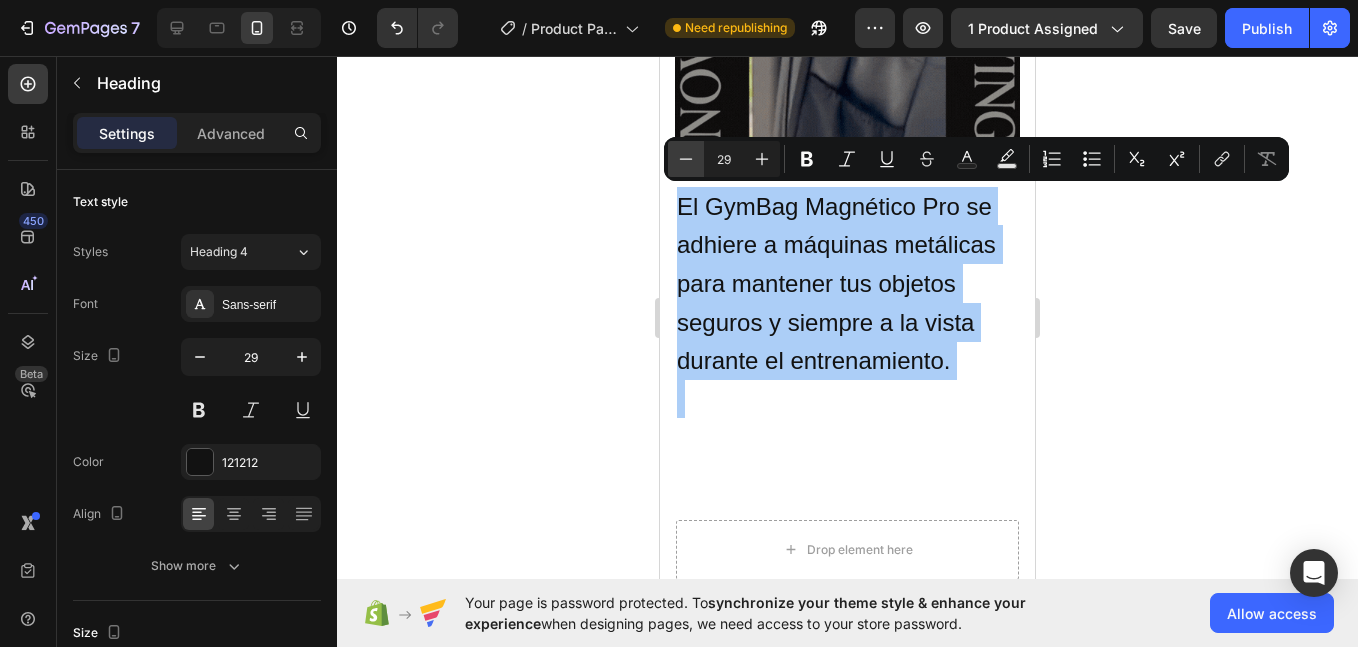 click 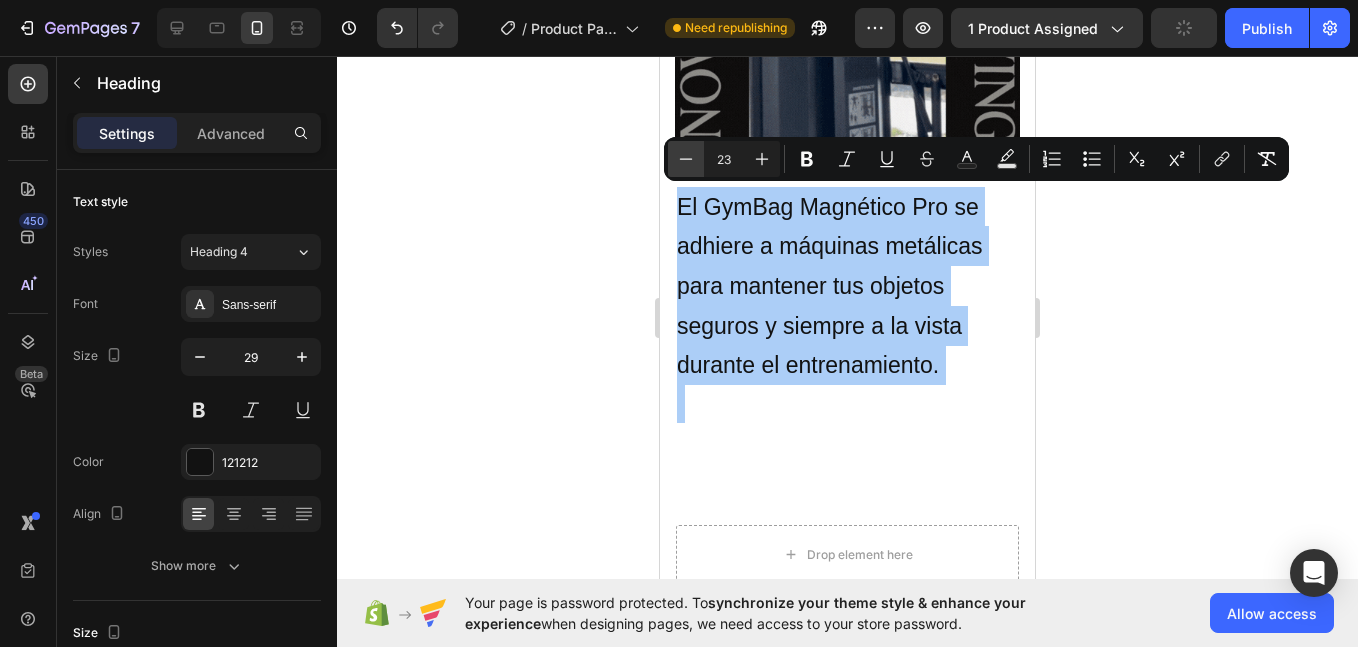 click 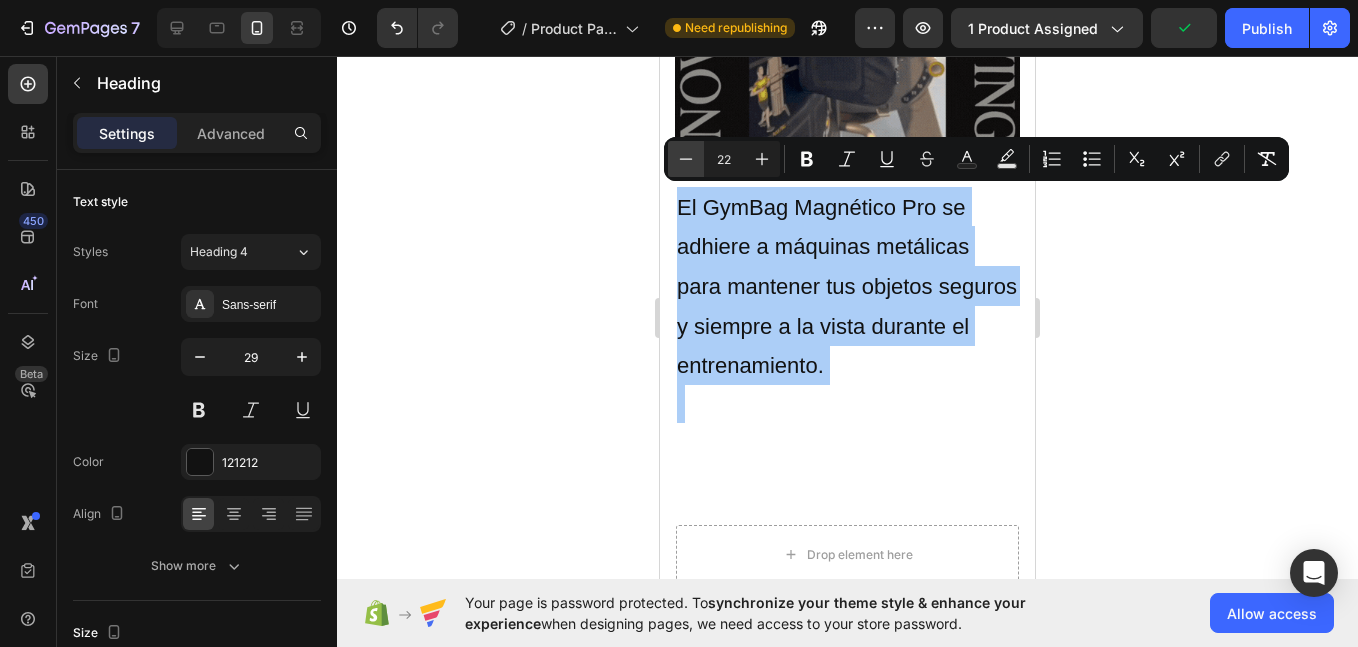 click 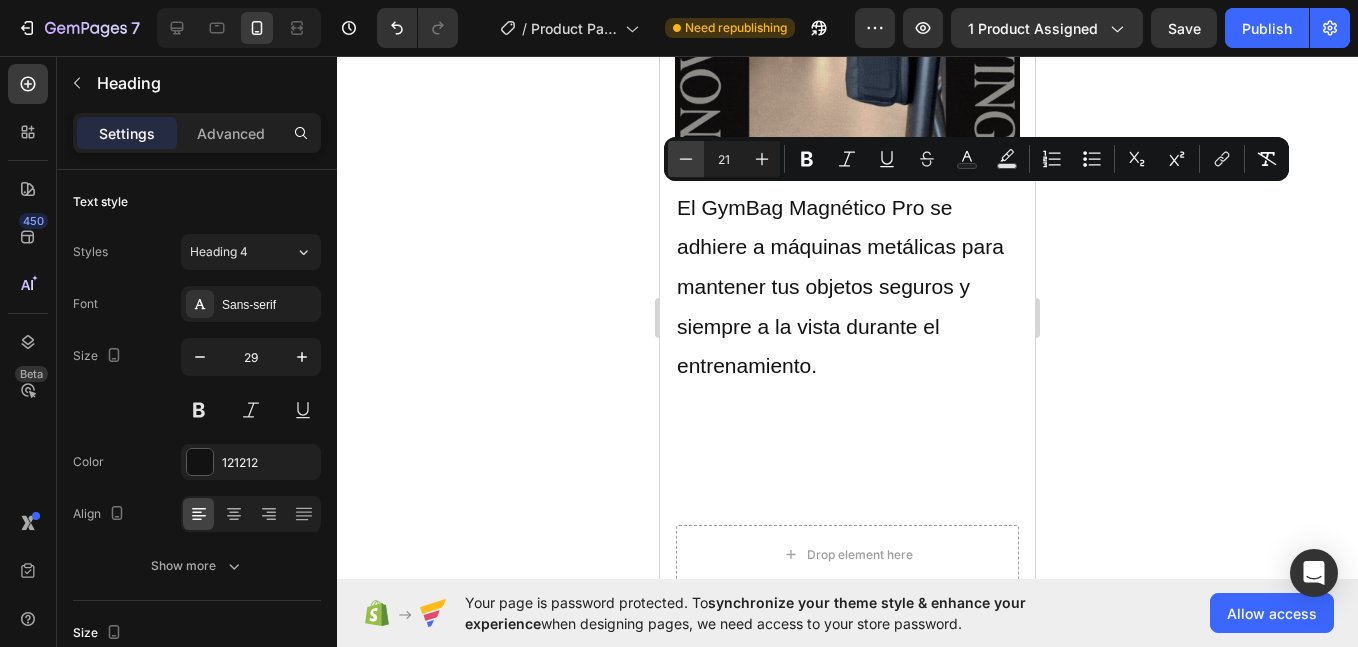 click 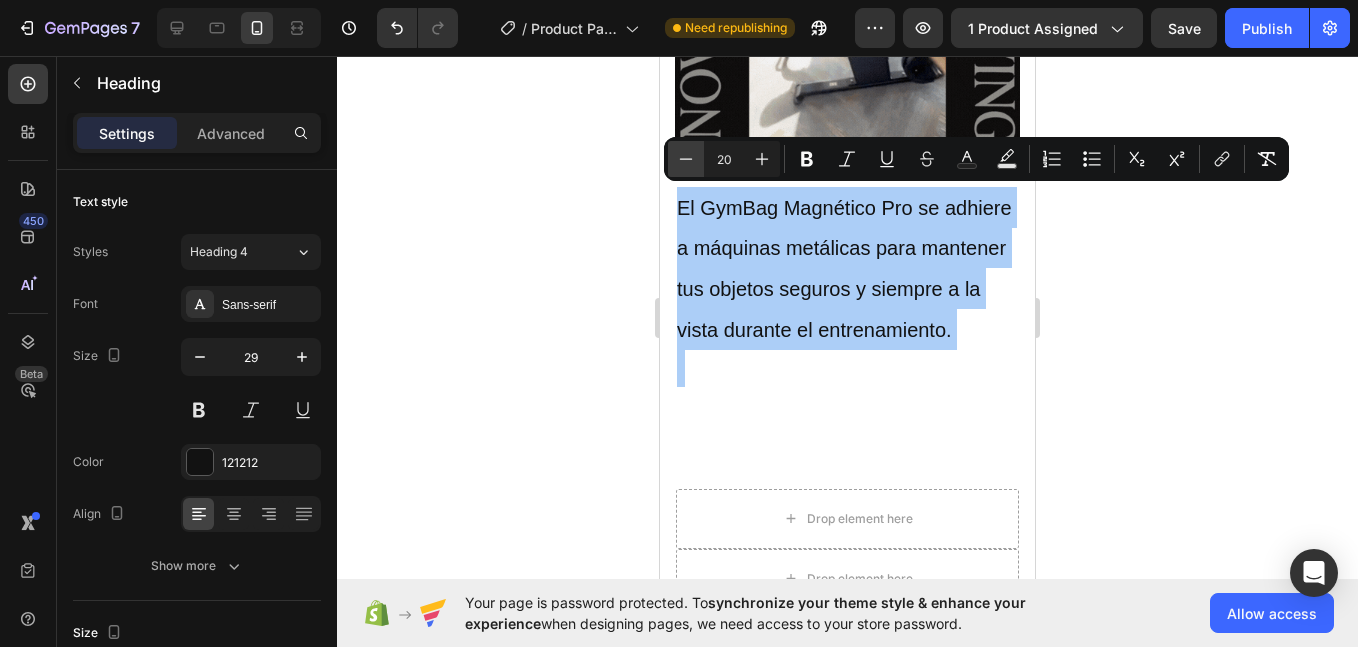 click 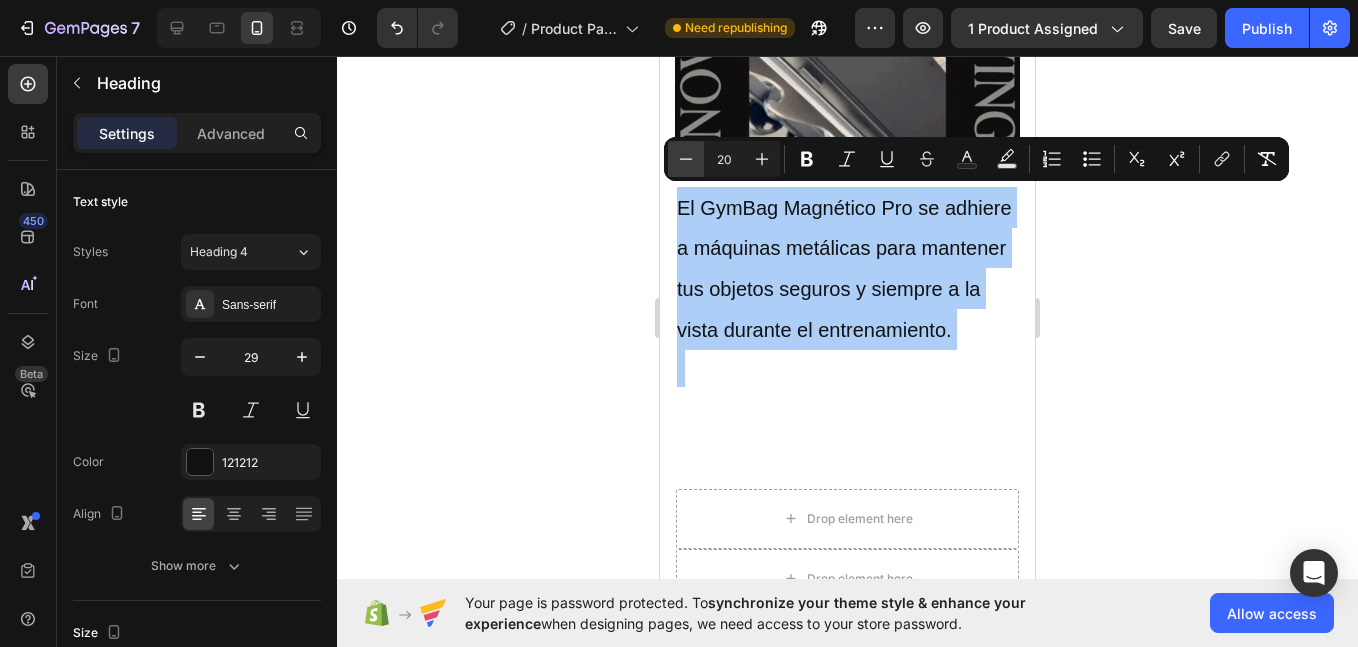 click 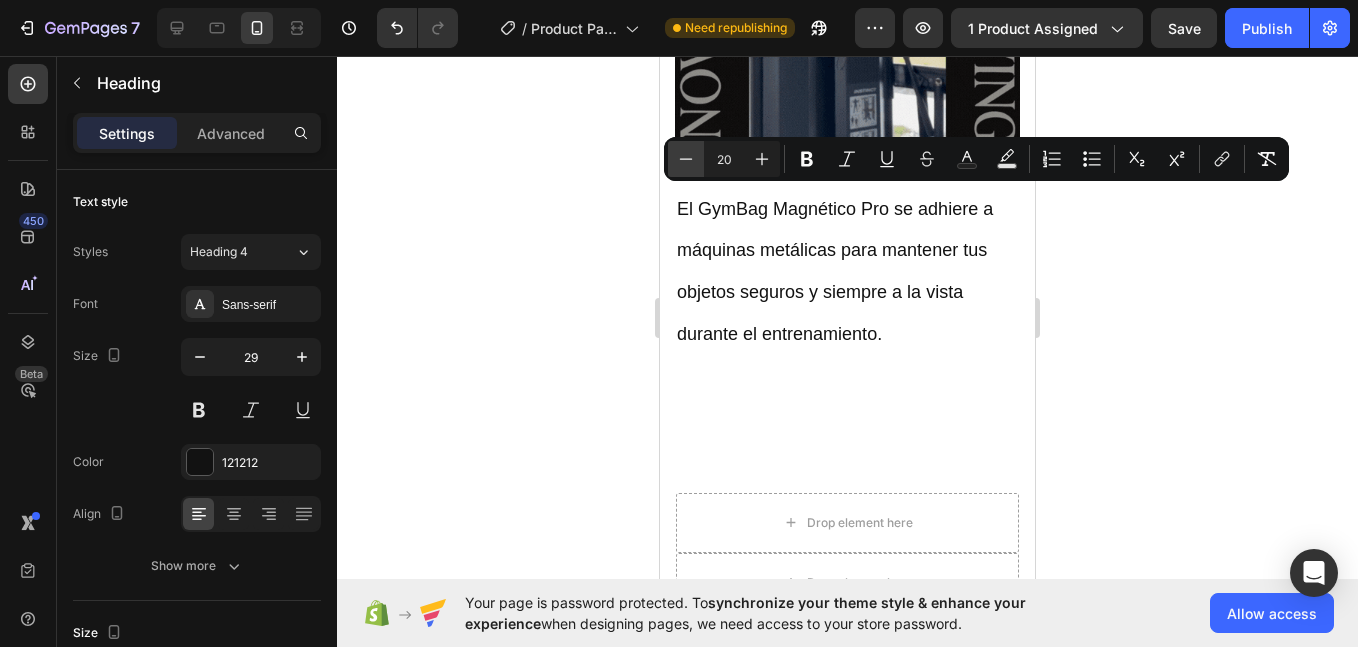 type on "18" 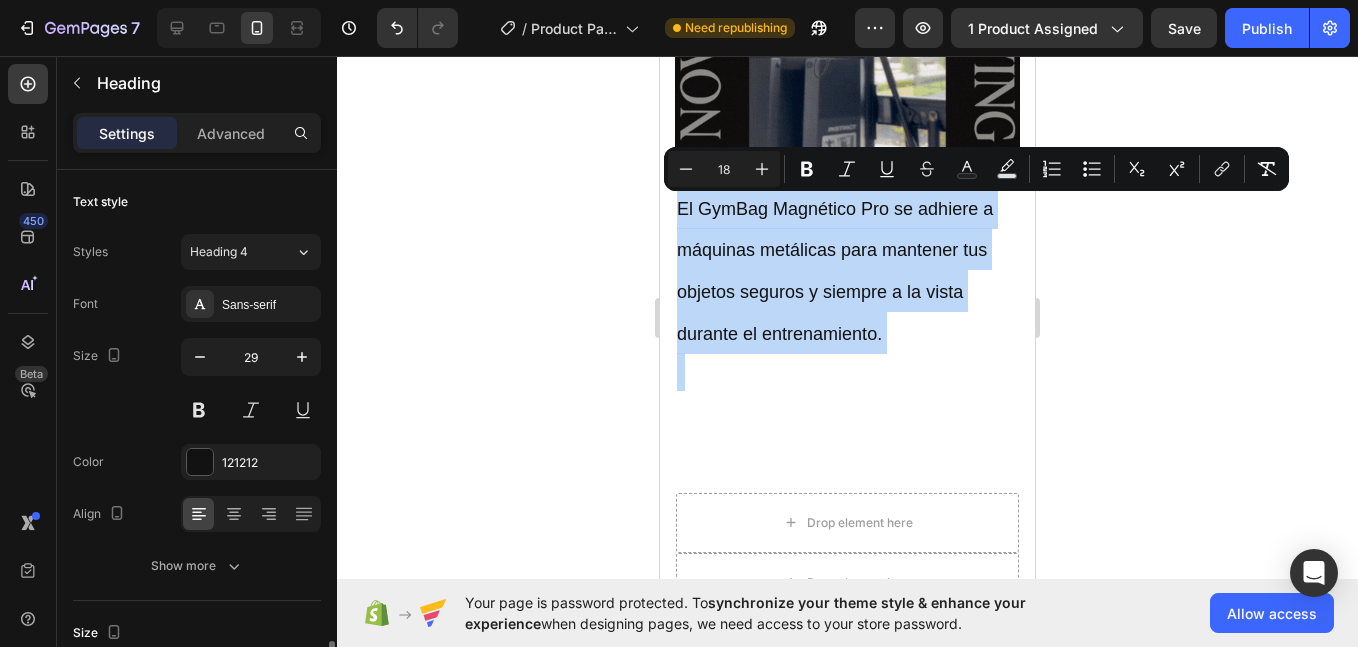 scroll, scrollTop: 334, scrollLeft: 0, axis: vertical 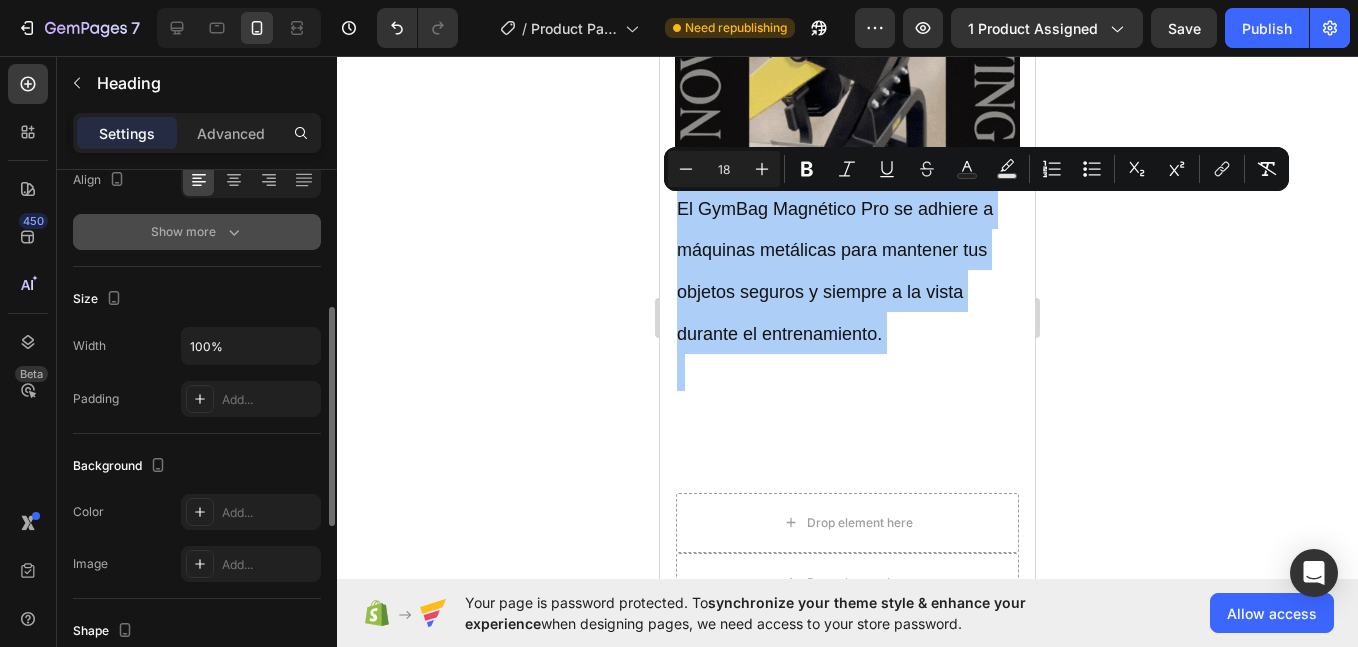 click on "Show more" at bounding box center [197, 232] 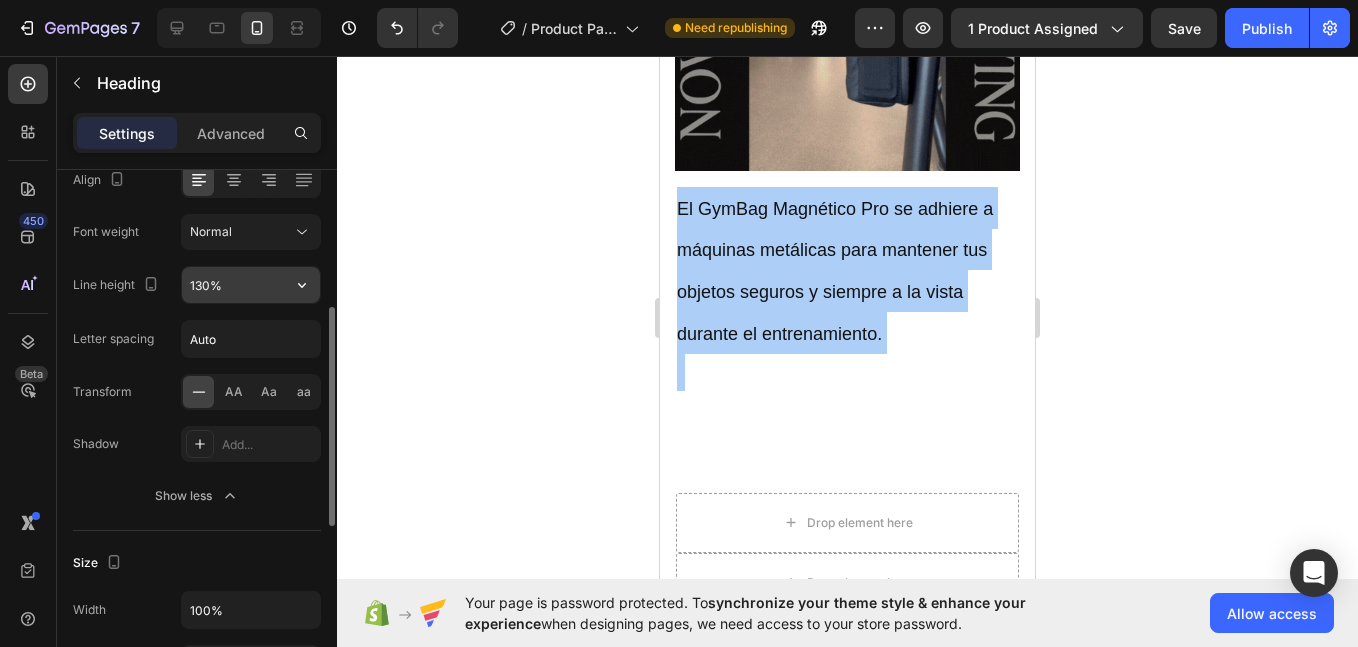 click on "130%" at bounding box center [251, 285] 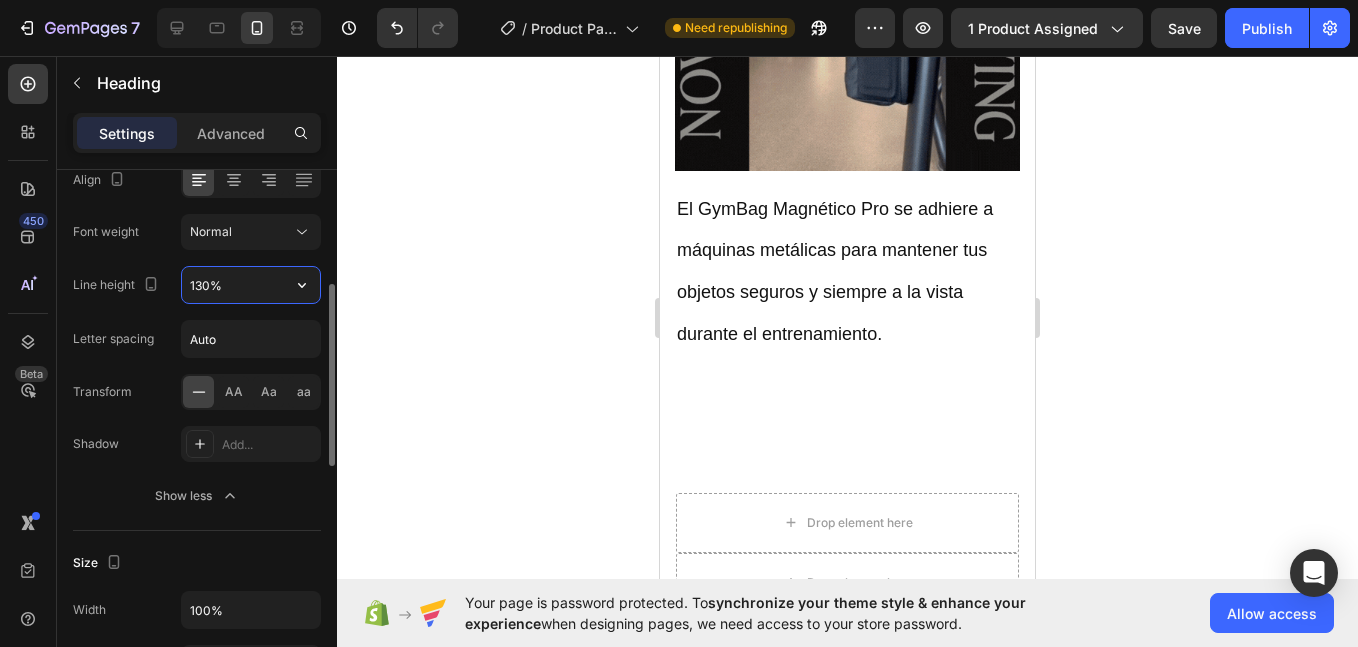 click on "130%" at bounding box center [251, 285] 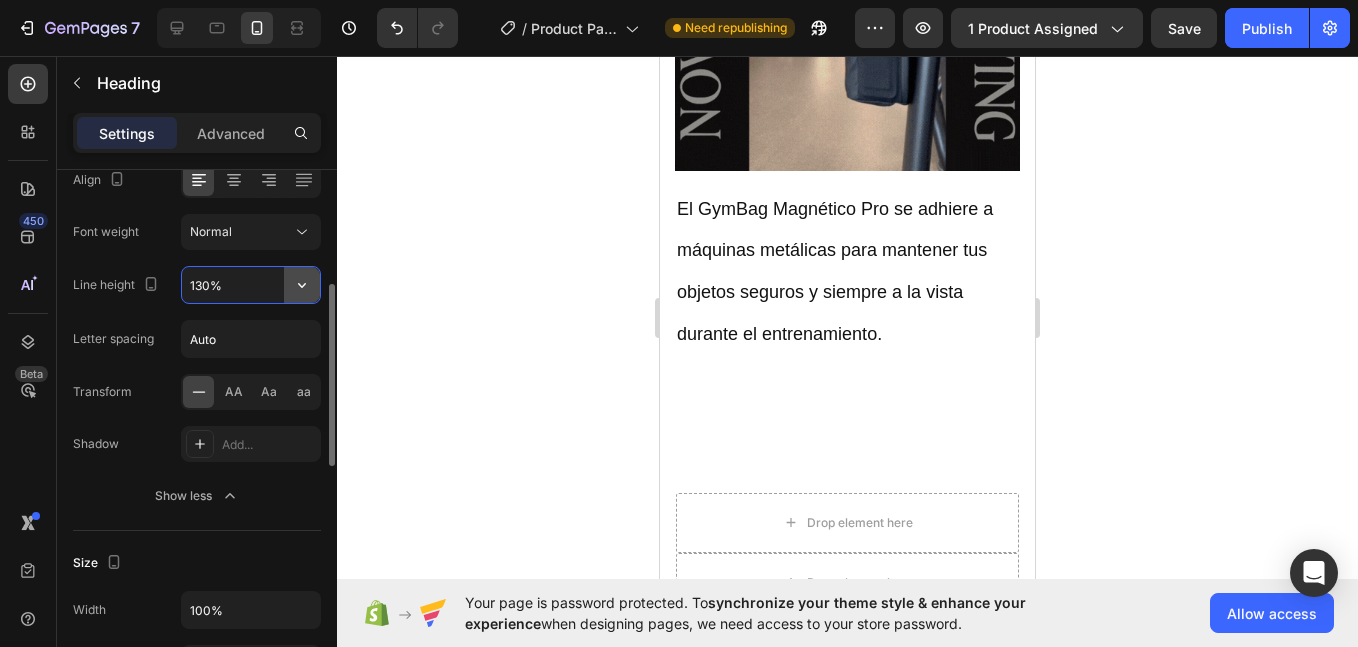 click 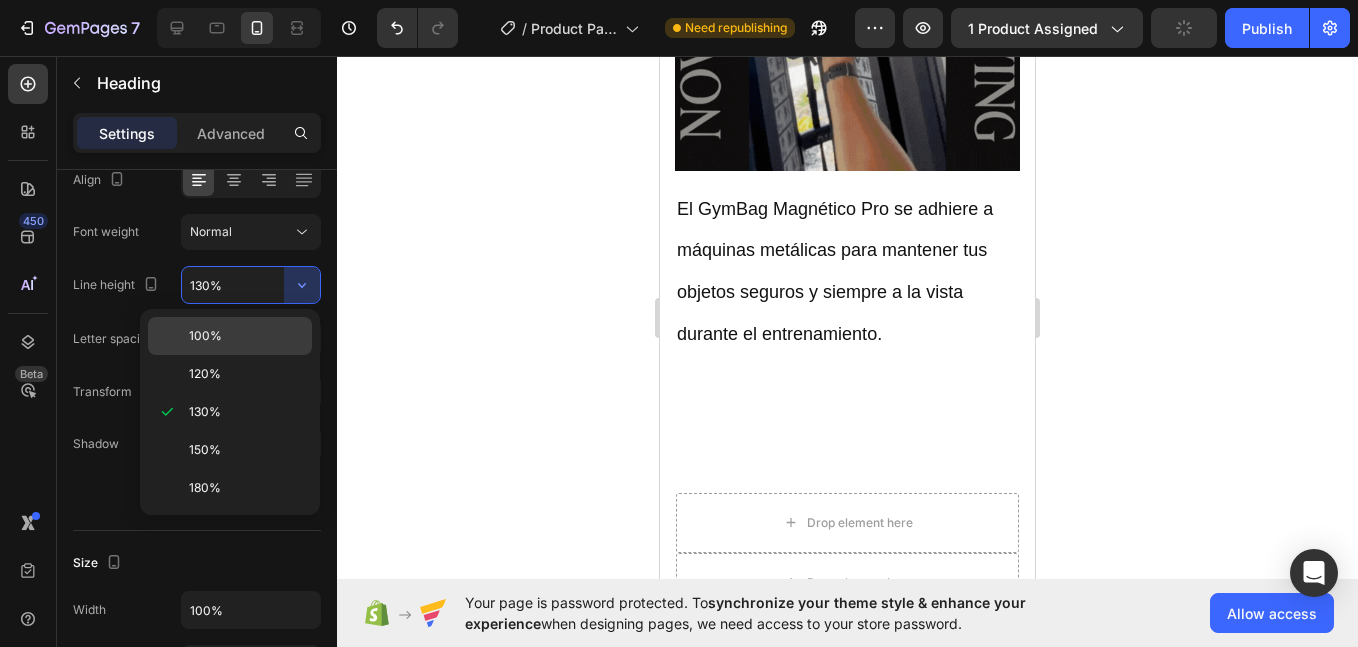 click on "100%" 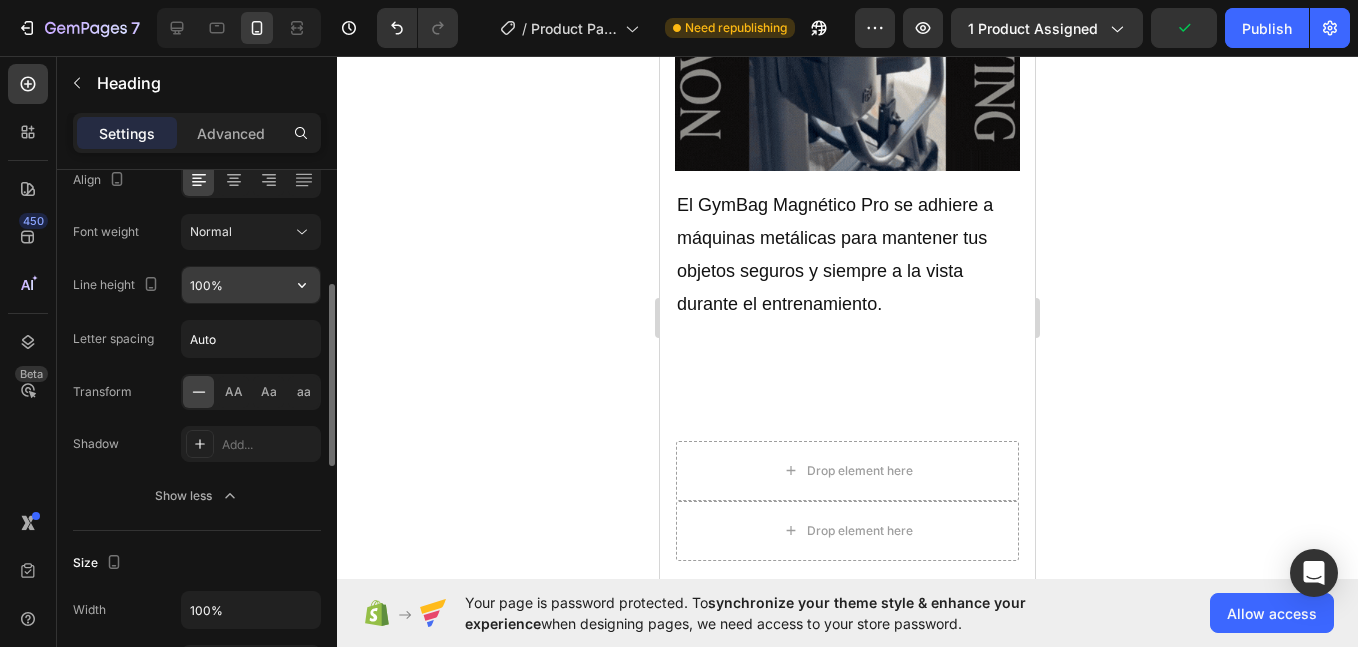 click on "100%" at bounding box center [251, 285] 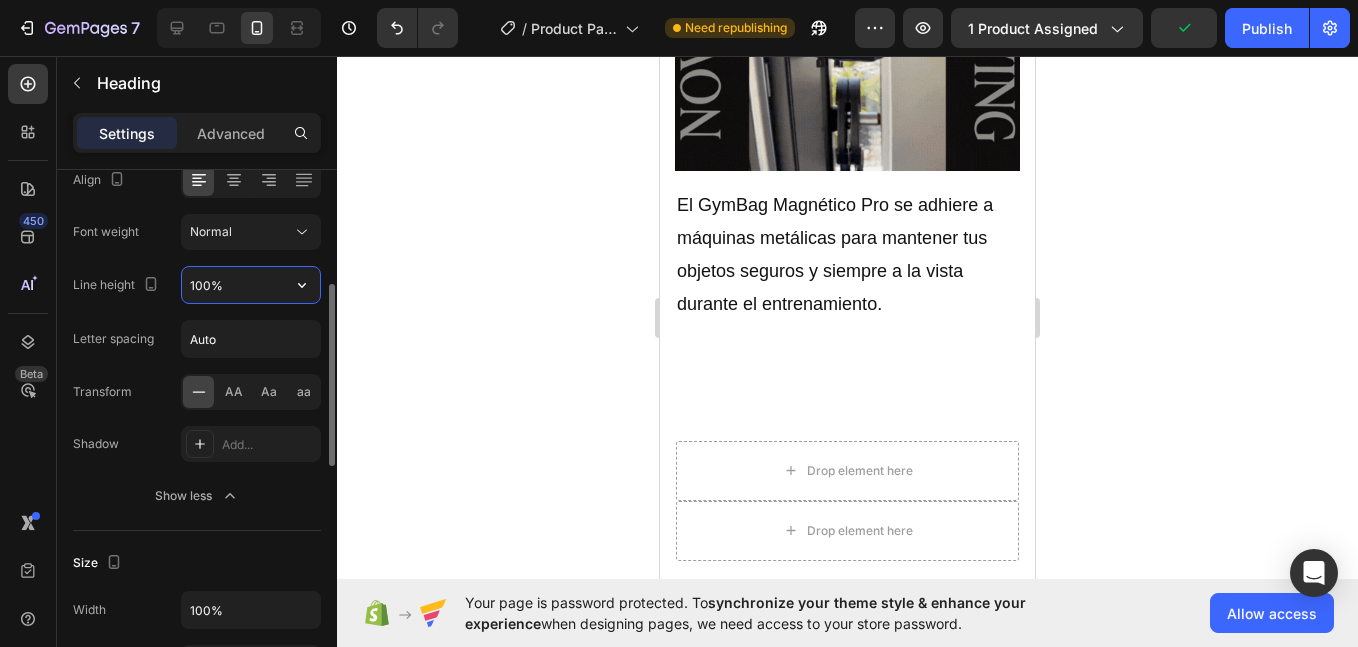 click on "100%" at bounding box center (251, 285) 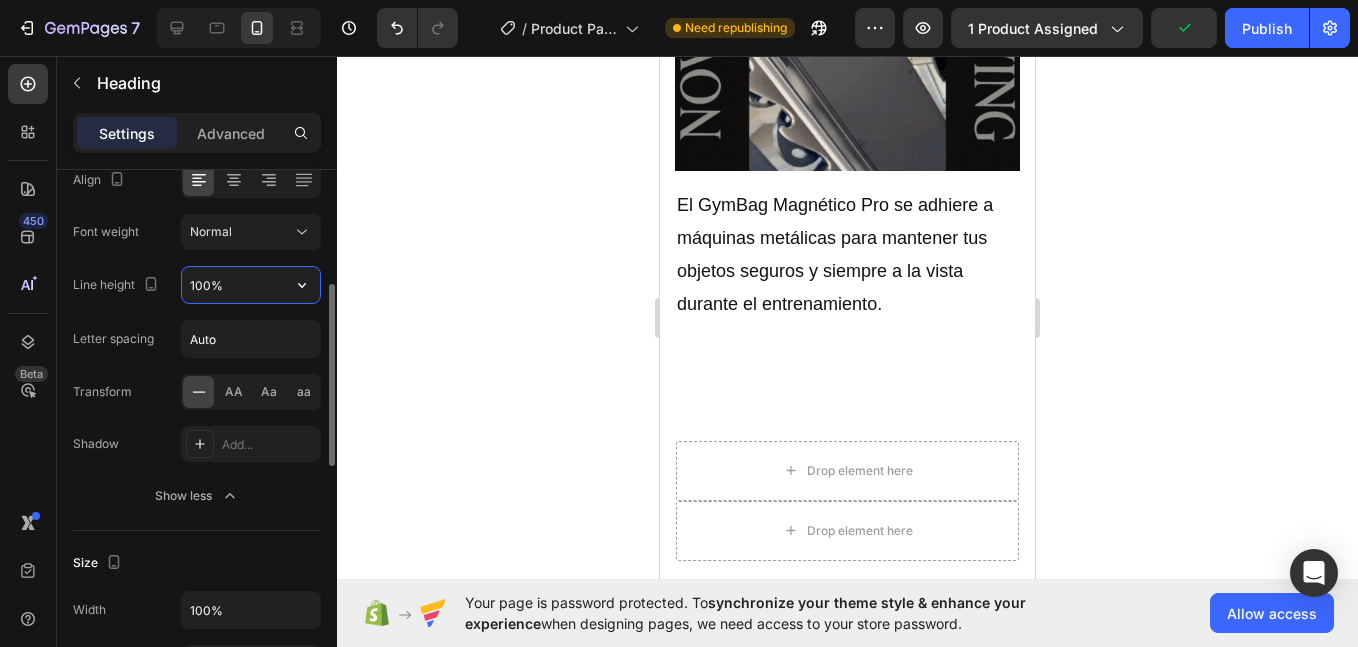 click on "100%" at bounding box center (251, 285) 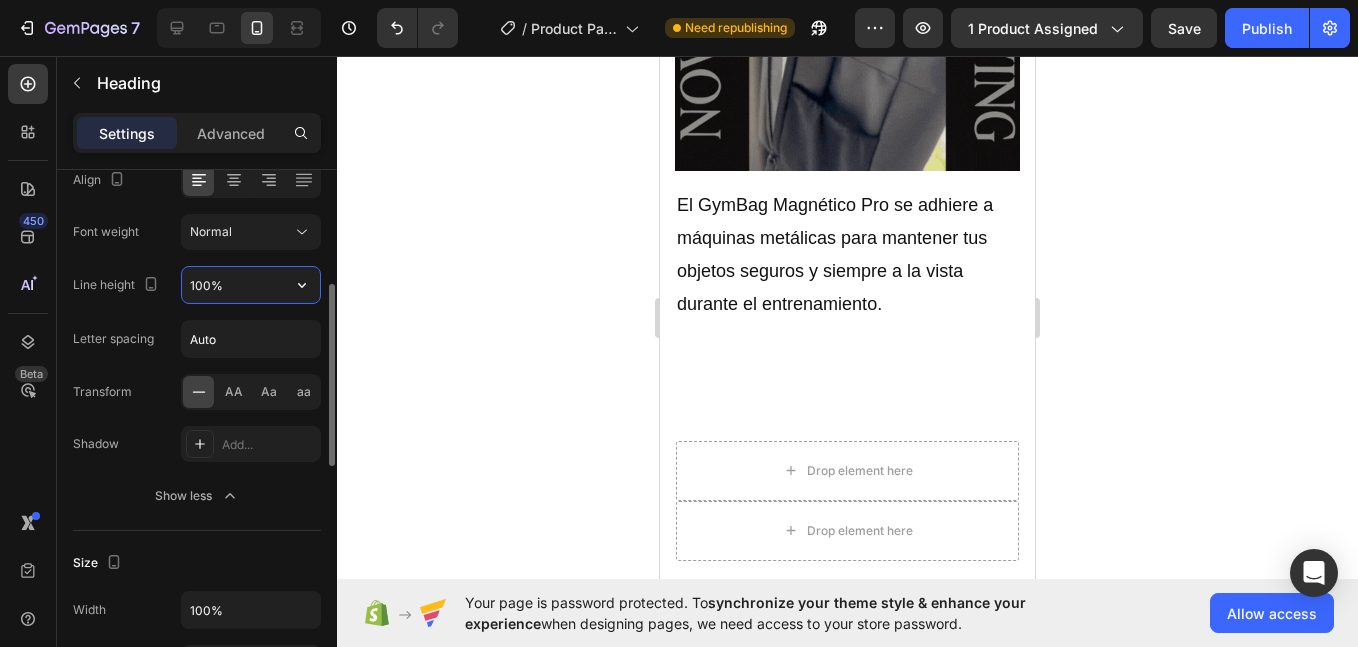 click on "100%" at bounding box center (251, 285) 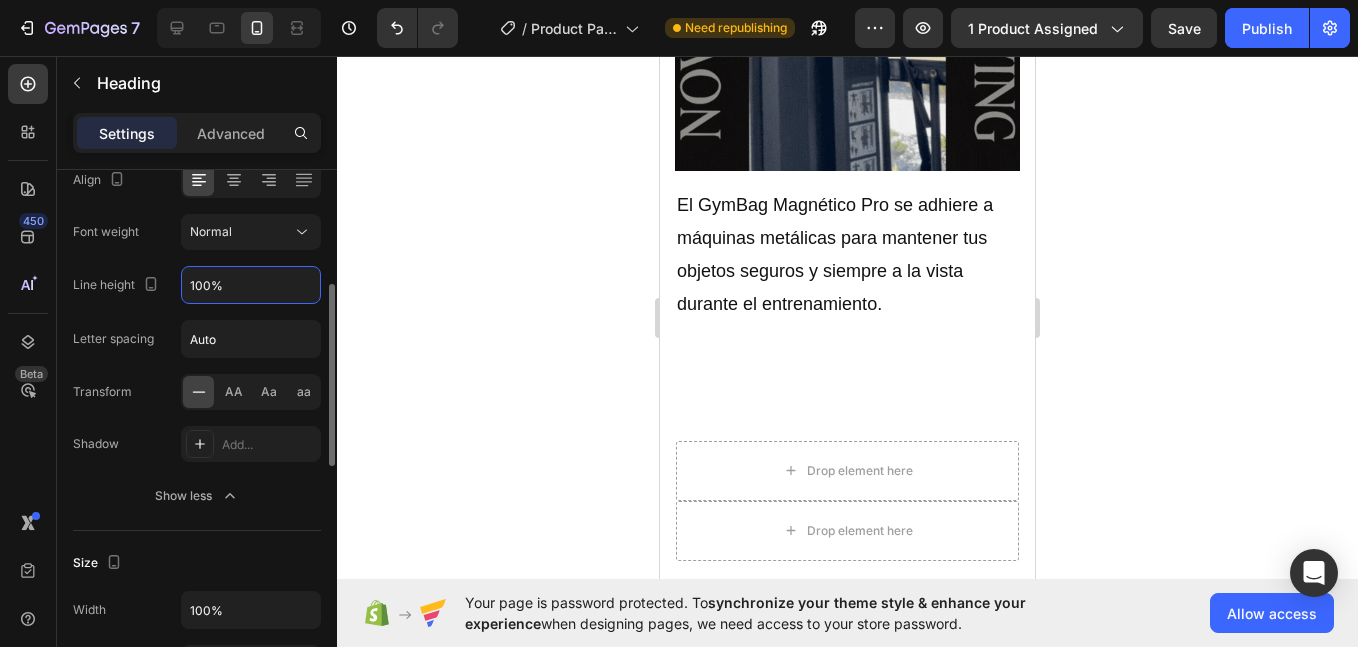 drag, startPoint x: 199, startPoint y: 283, endPoint x: 179, endPoint y: 284, distance: 20.024984 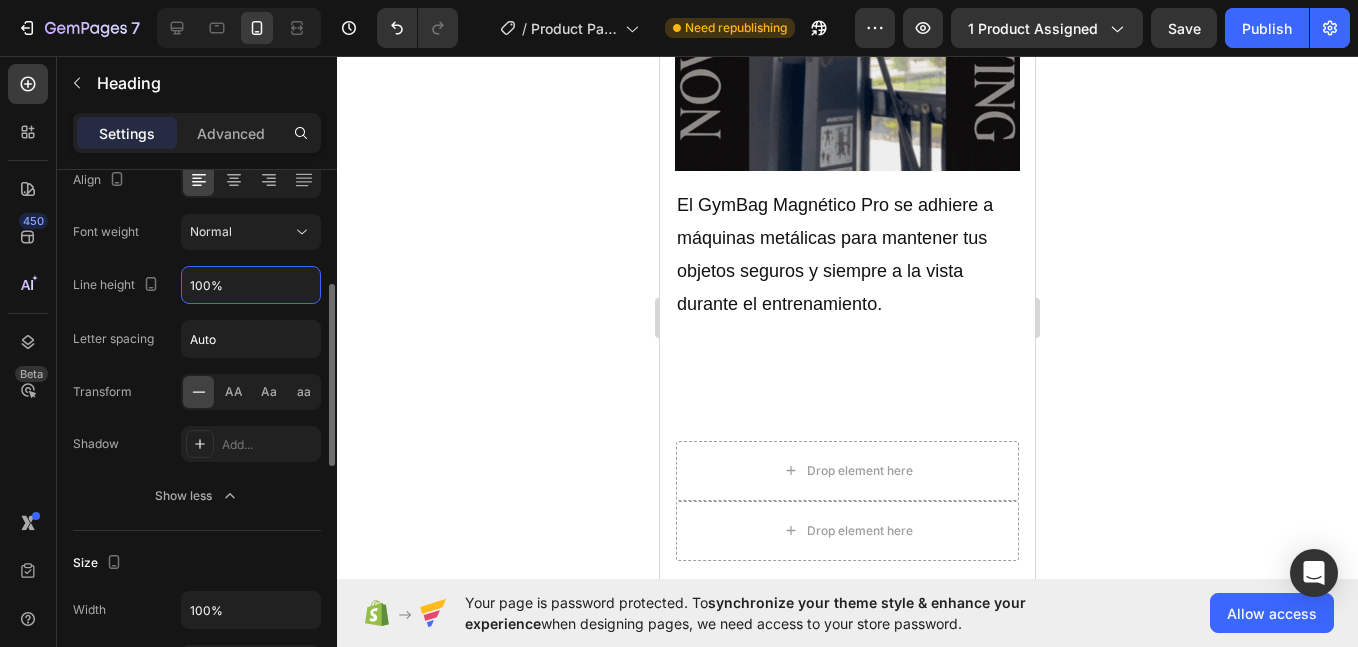 click on "Line height 100%" at bounding box center [197, 285] 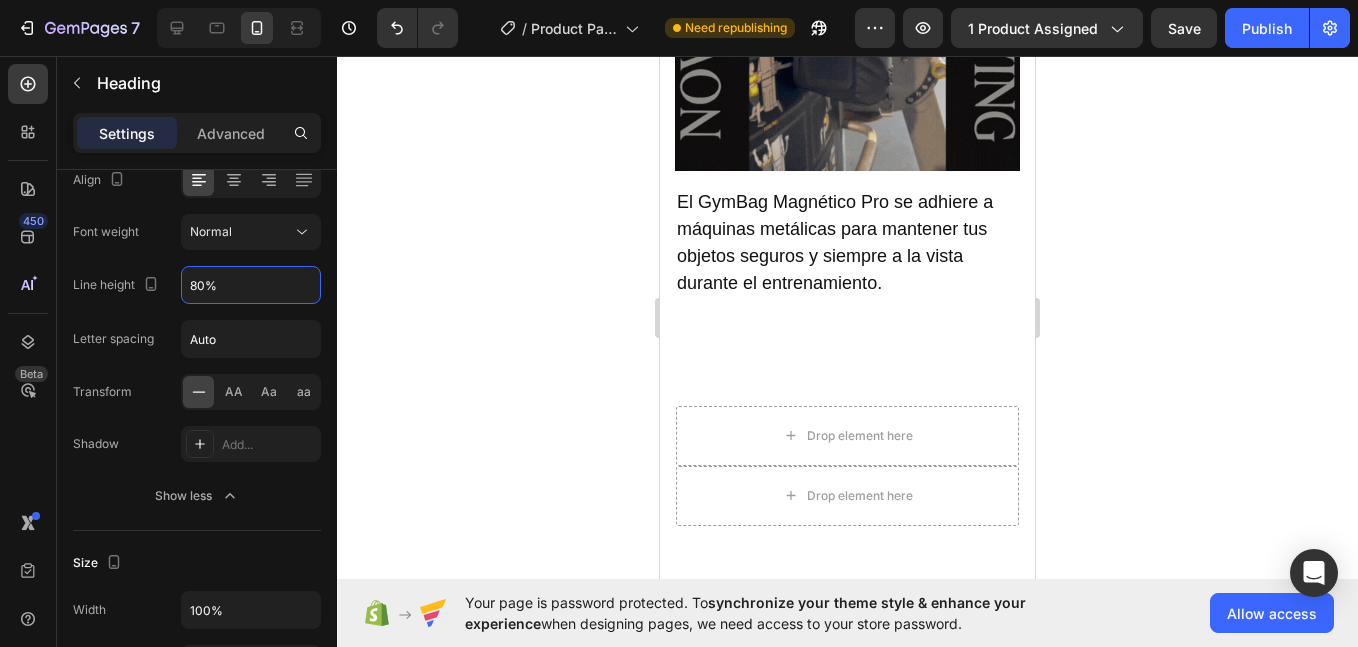 type on "80%" 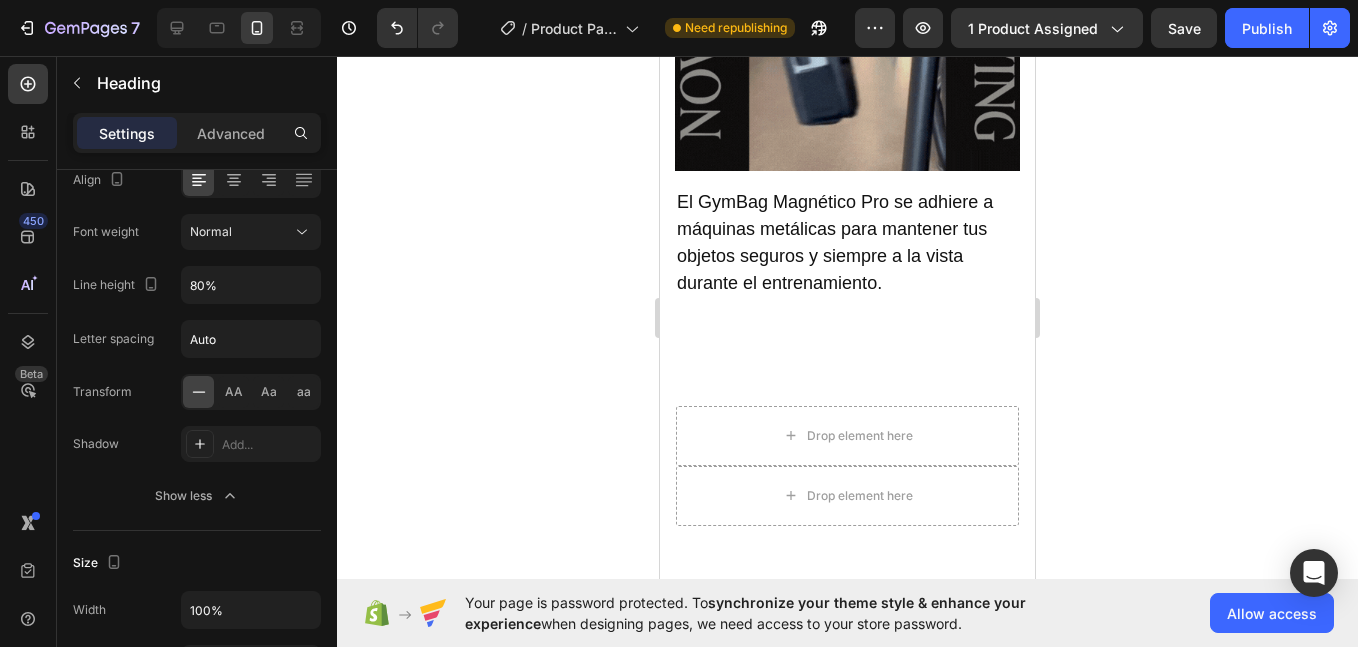 click on "El GymBag Magnético Pro se adhiere a máquinas metálicas para mantener tus objetos seguros y siempre a la vista durante el entrenamiento." at bounding box center [835, 243] 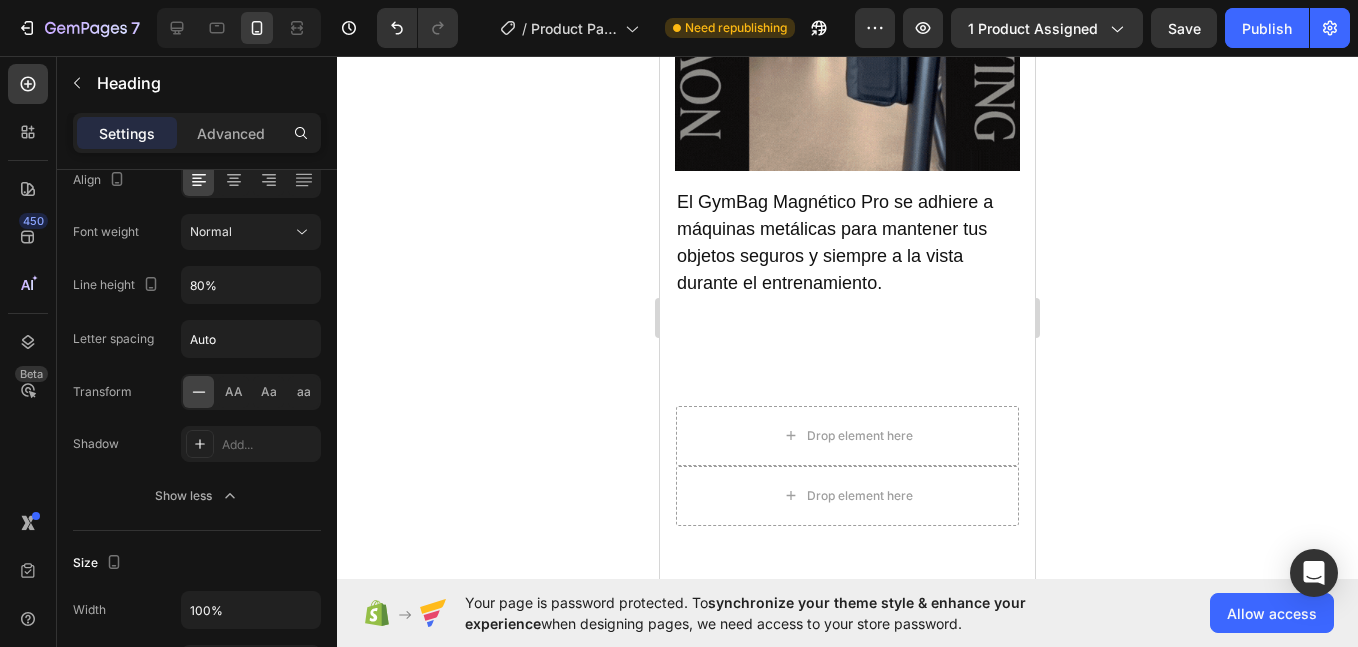 click 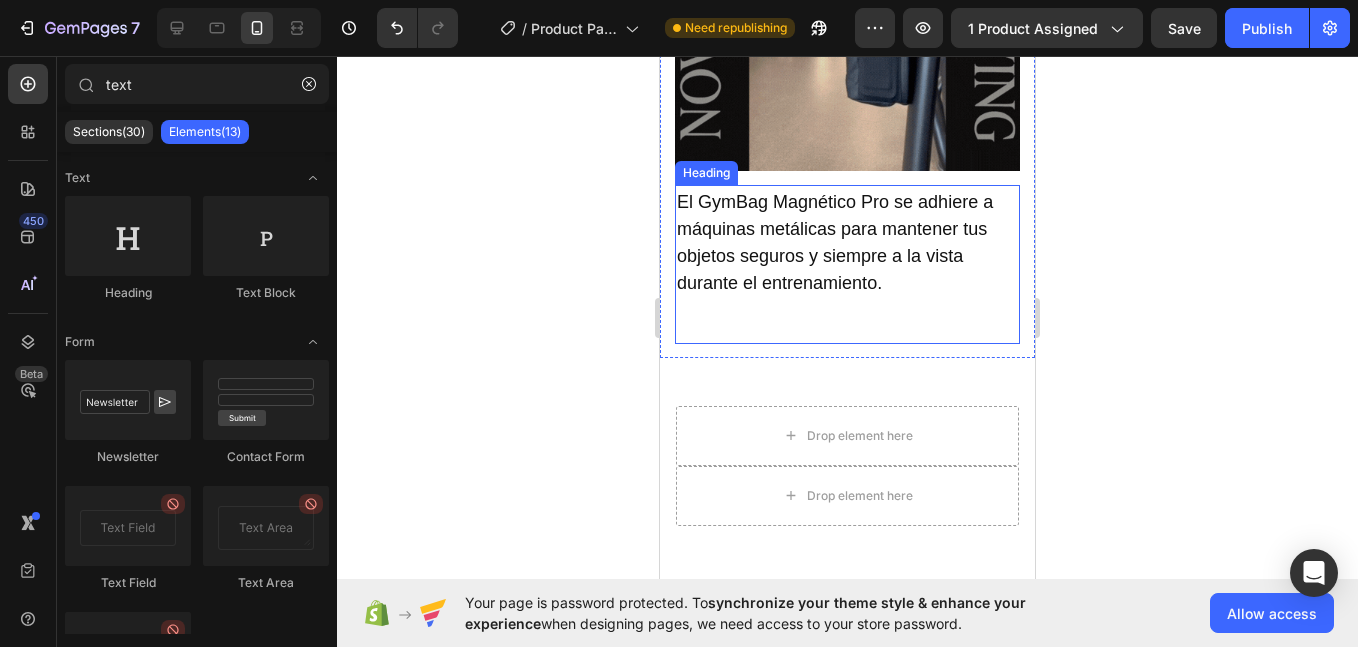 click on "⁠⁠⁠⁠⁠⁠⁠ El GymBag Magnético Pro se adhiere a máquinas metálicas para mantener tus objetos seguros y siempre a la vista durante el entrenamiento." at bounding box center (847, 264) 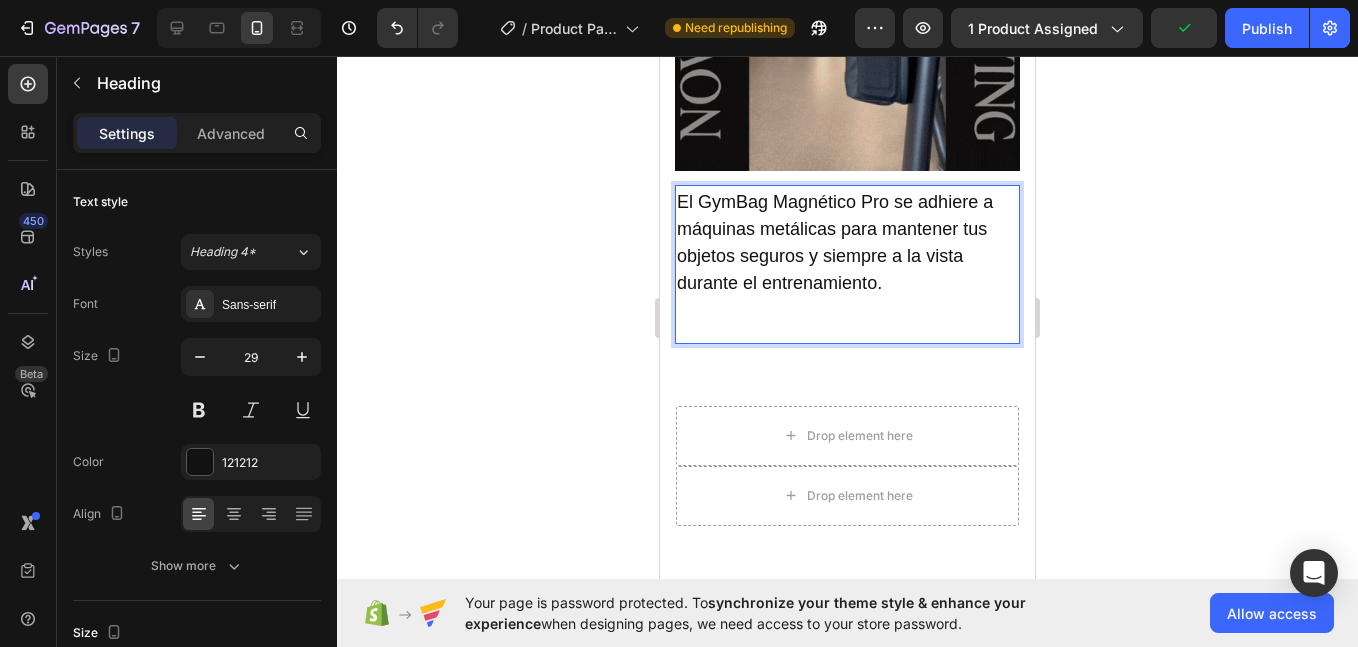 click on "El GymBag Magnético Pro se adhiere a máquinas metálicas para mantener tus objetos seguros y siempre a la vista durante el entrenamiento." at bounding box center [847, 264] 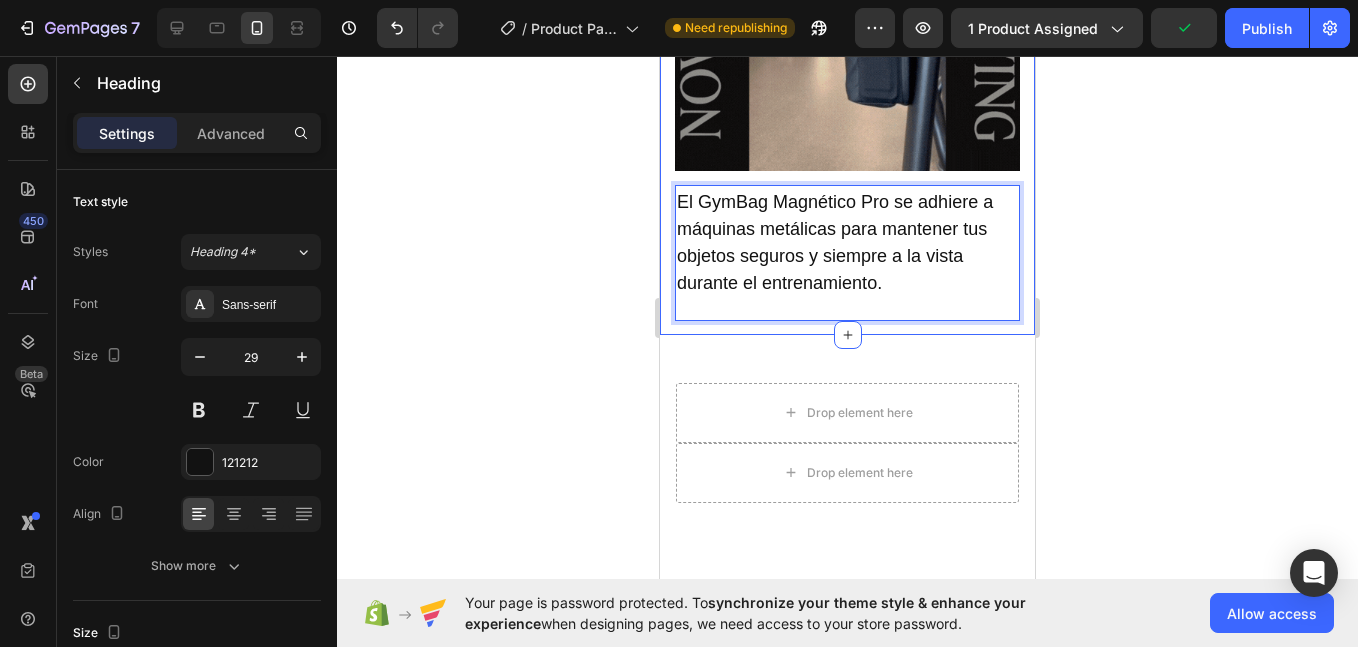 click on "Product Images BOLSO MAGNETICO IMPERMEABLE Product Title S/. 79.00 Product Price Product Price
Icon
Icon
Icon
Icon
Icon Icon List 2,500+ Verified Reviews! Text Block Row
Icon Lorem ipsum Text Block Row
Icon Lorem ipsum Text Block Row Row
Icon Lorem ipsum Text Block Row
Icon Lorem ipsum Text Block Row Row Row
1
Product Quantity Row Add to cart Add to Cart Row
Icon Lorem ipsum Text Block Row
Icon Lorem ipsum Text Block Row Row
Icon Lorem ipsum Text Block Row
Icon Lorem ipsum Text Block Row Row Row
Icon Lorem ipsum  dolor sit Text Block
Icon Lorem ipsum  dolor sit Text Block
Icon Lorem ipsum  dolor sit Text Block" at bounding box center [847, -451] 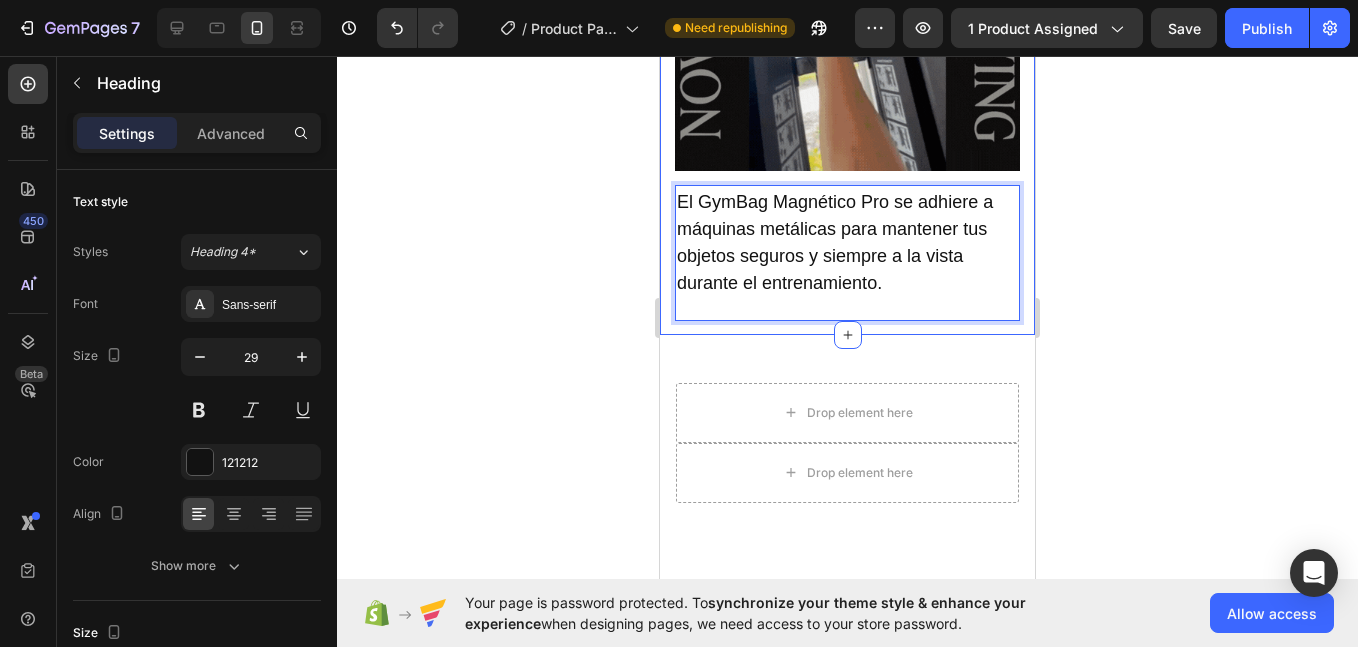 drag, startPoint x: 892, startPoint y: 288, endPoint x: 672, endPoint y: 198, distance: 237.69728 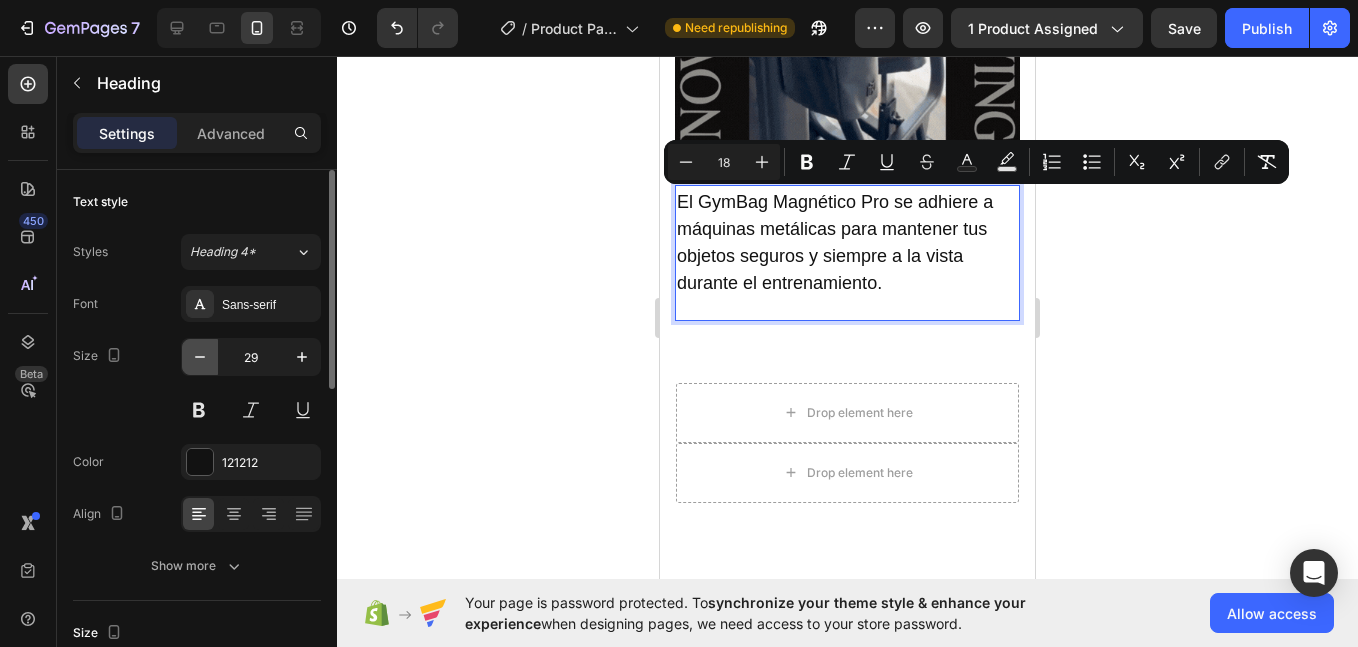 click 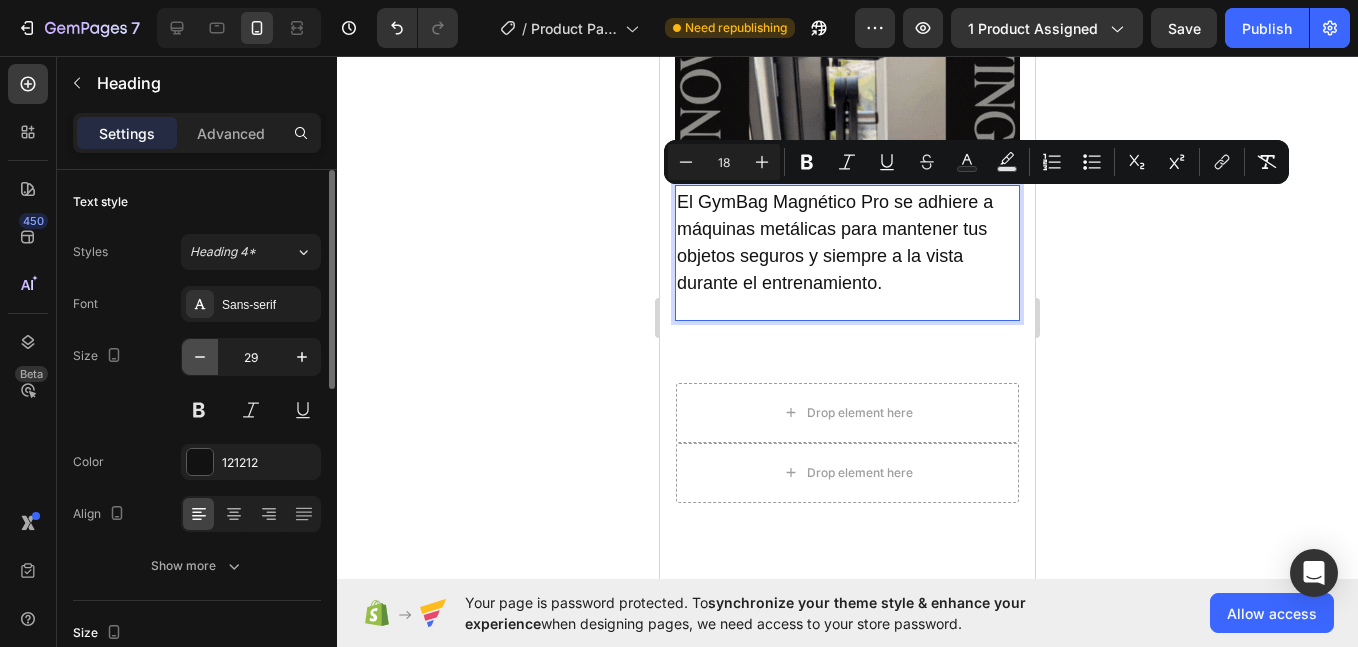 click 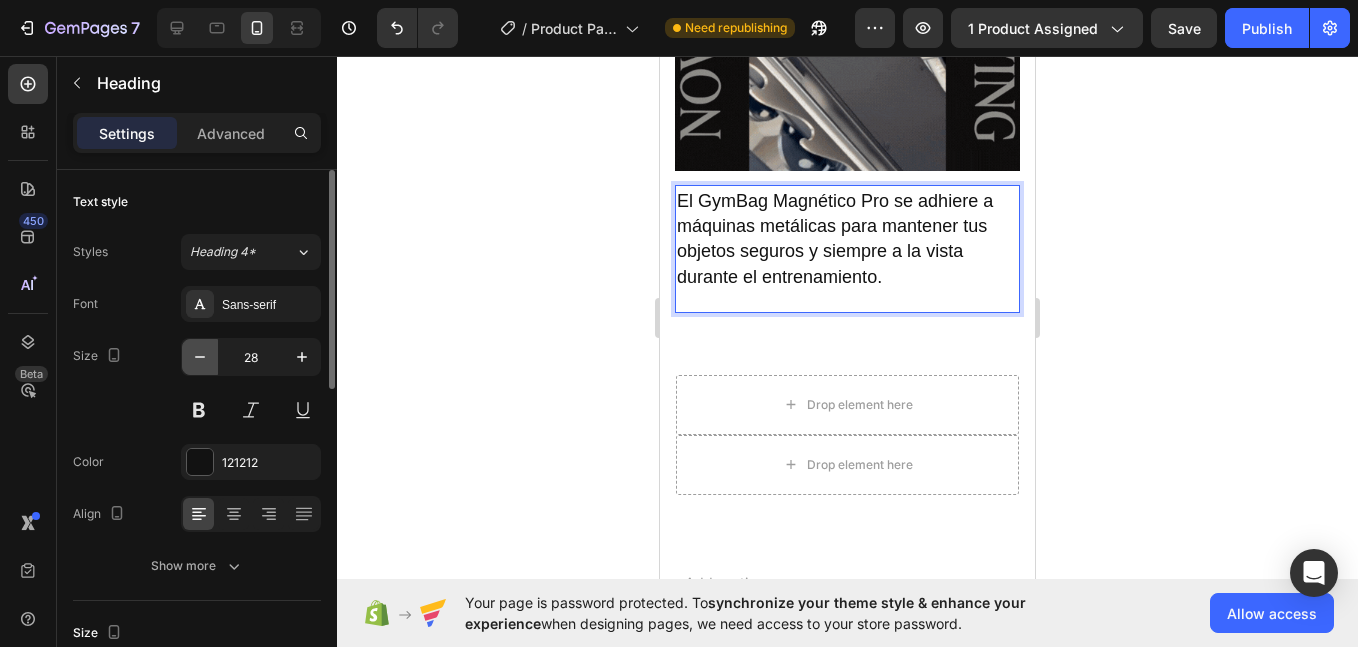 click 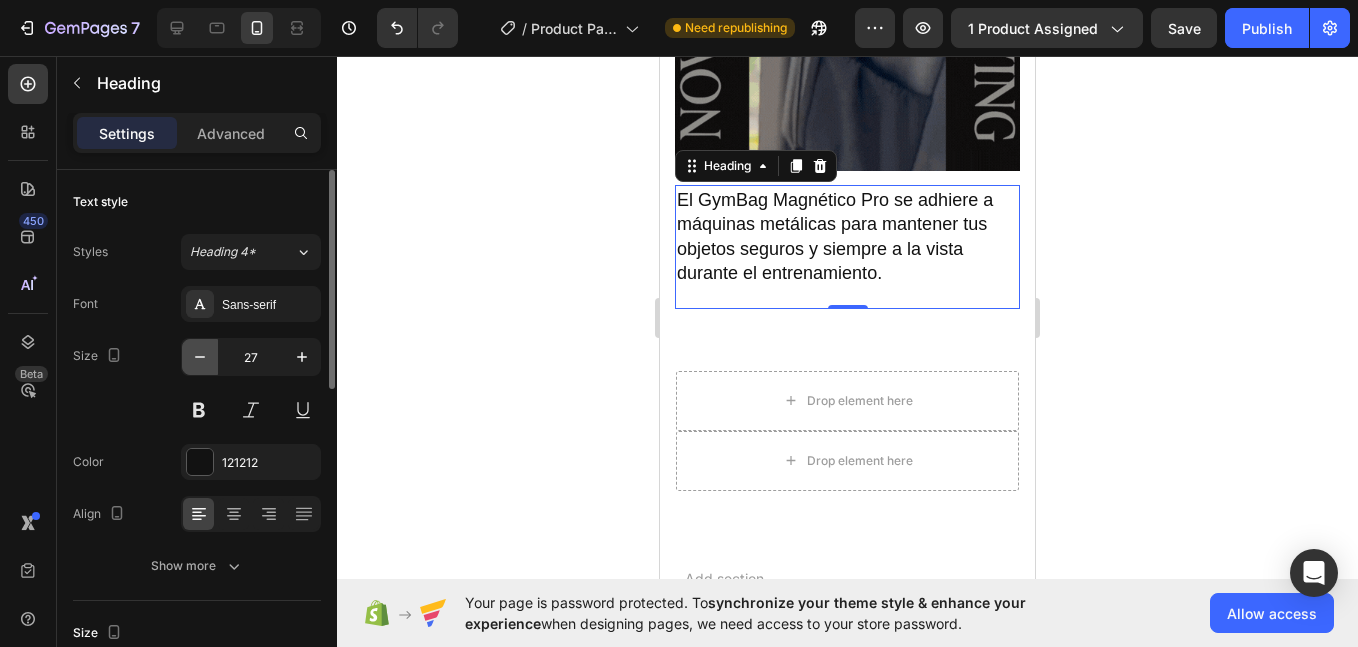 click 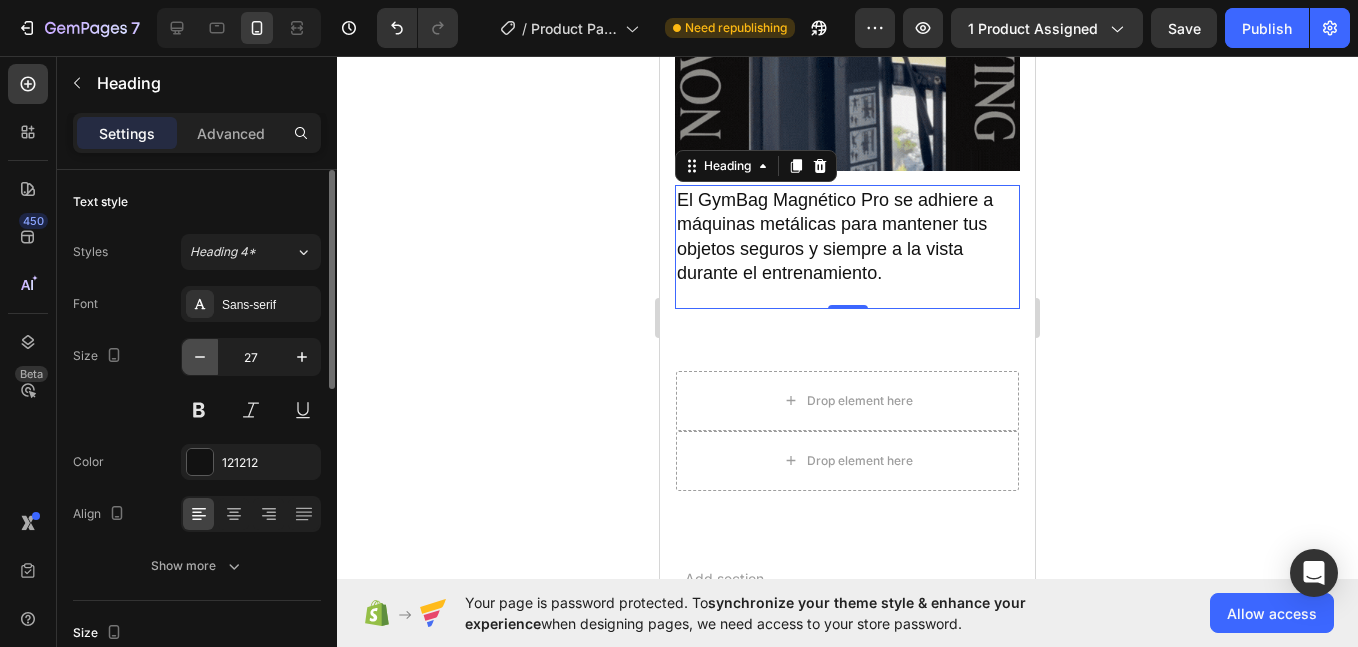 click 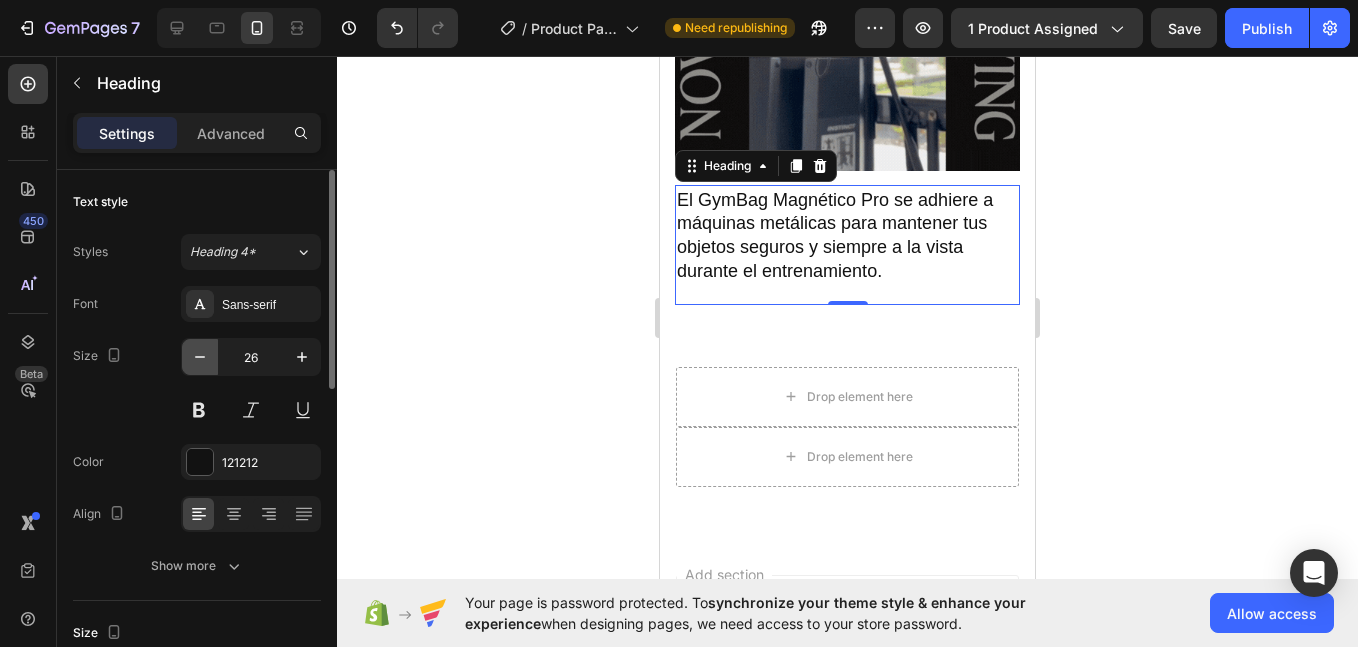 click 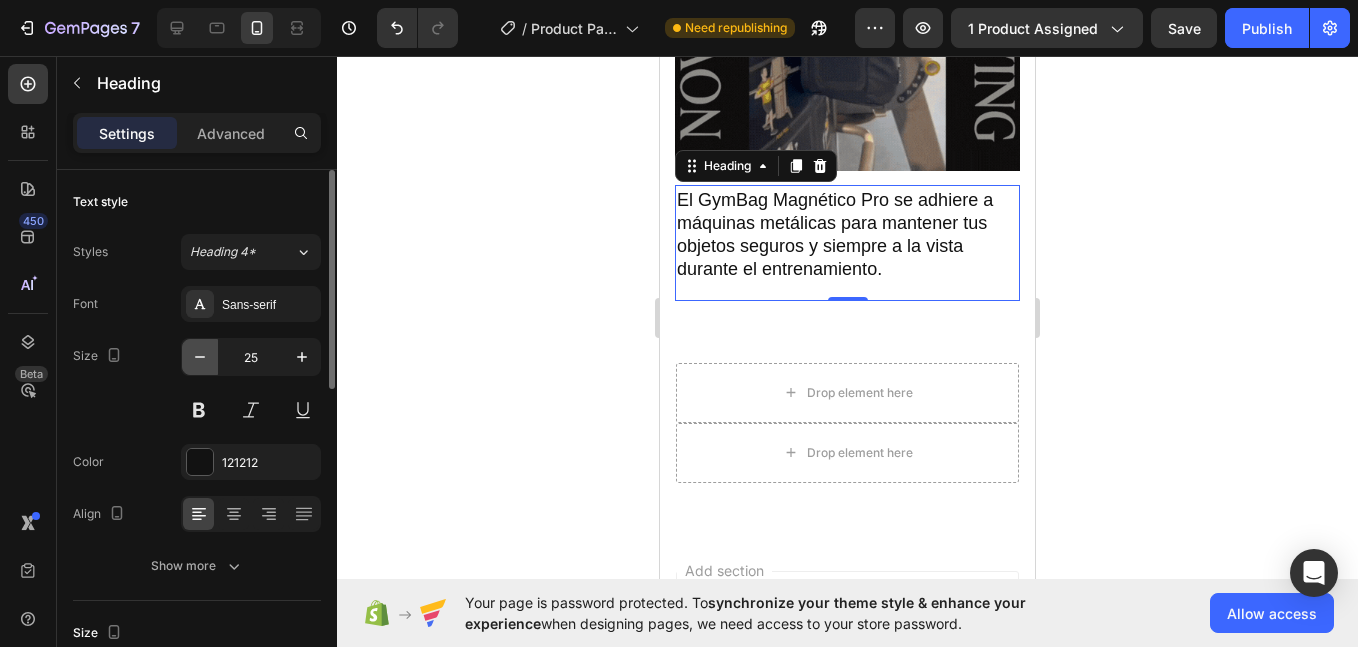 type on "24" 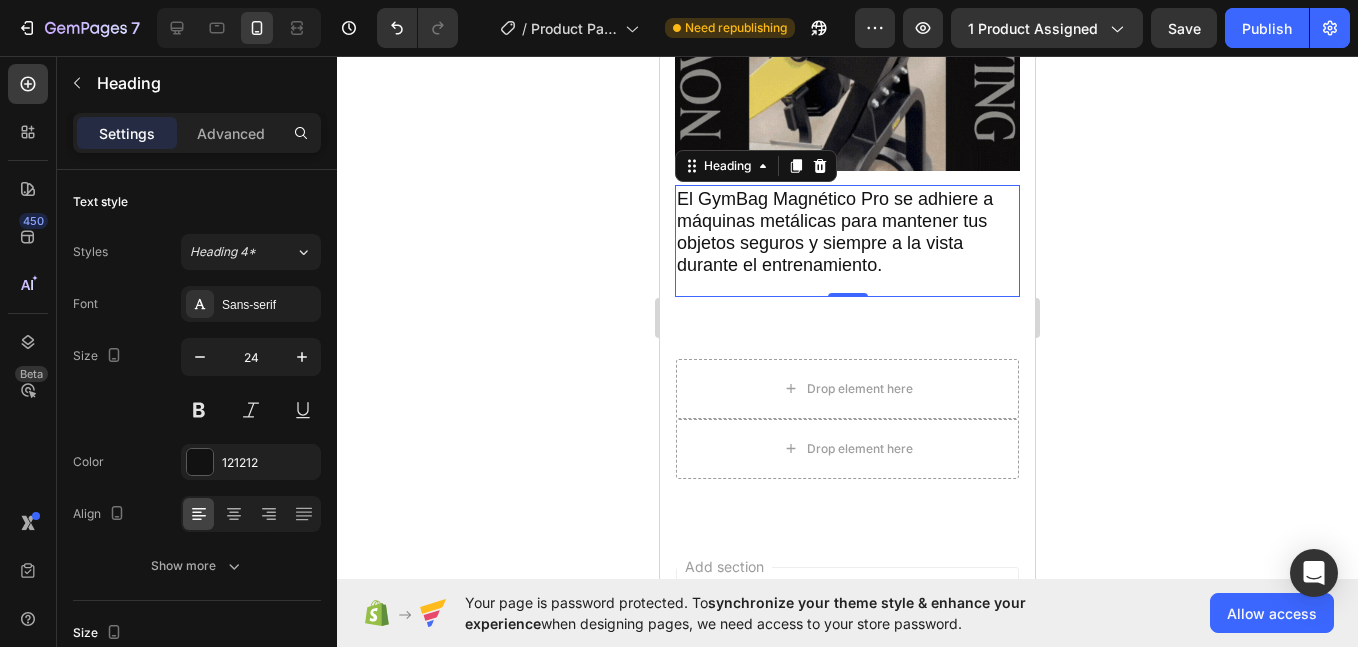 click 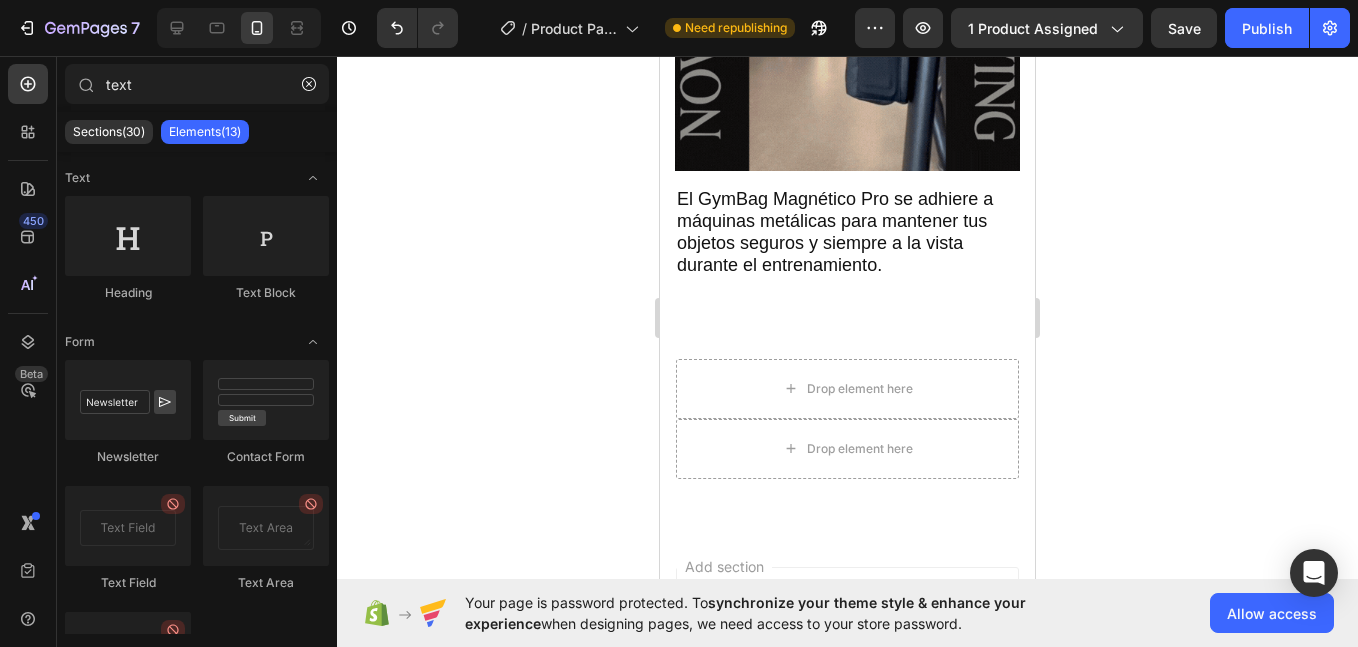 click on "⁠⁠⁠⁠⁠⁠⁠ El GymBag Magnético Pro se adhiere a máquinas metálicas para mantener tus objetos seguros y siempre a la vista durante el entrenamiento." at bounding box center (847, 241) 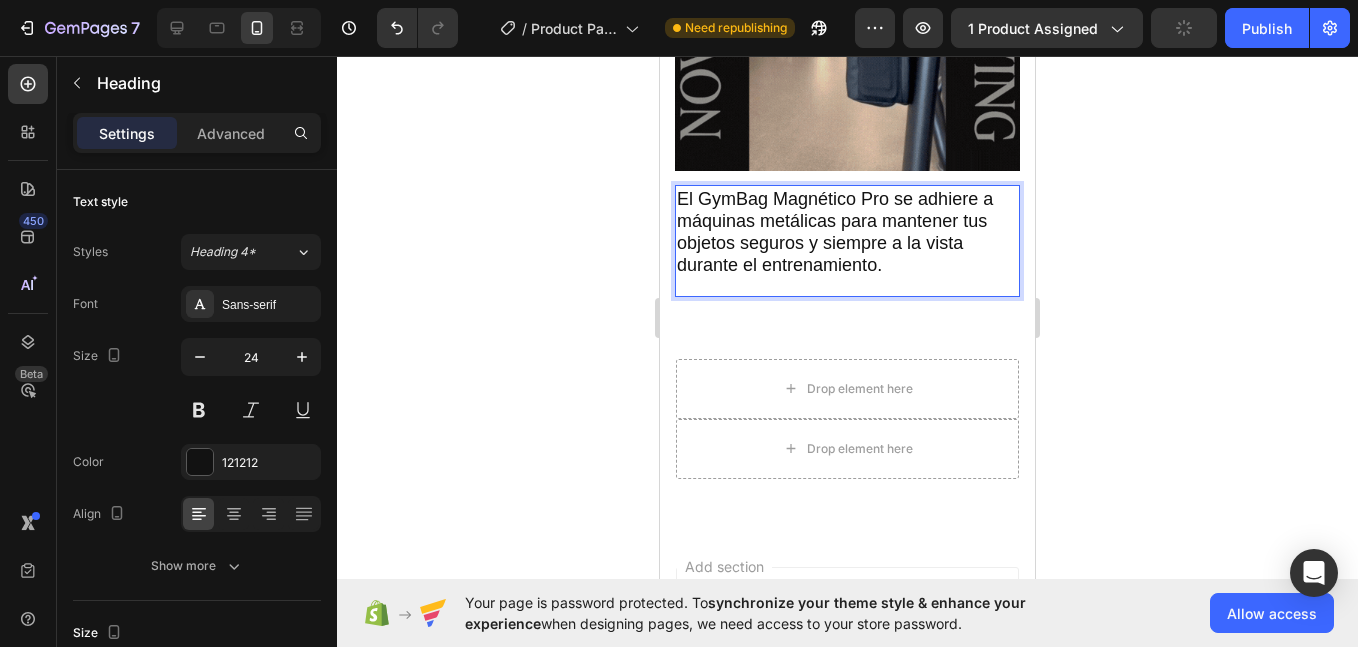 click on "Product Images BOLSO MAGNETICO IMPERMEABLE Product Title S/. 79.00 Product Price Product Price
Icon
Icon
Icon
Icon
Icon Icon List 2,500+ Verified Reviews! Text Block Row
Icon Lorem ipsum Text Block Row
Icon Lorem ipsum Text Block Row Row
Icon Lorem ipsum Text Block Row
Icon Lorem ipsum Text Block Row Row Row
1
Product Quantity Row Add to cart Add to Cart Row
Icon Lorem ipsum Text Block Row
Icon Lorem ipsum Text Block Row Row
Icon Lorem ipsum Text Block Row
Icon Lorem ipsum Text Block Row Row Row
Icon Lorem ipsum  dolor sit Text Block
Icon Lorem ipsum  dolor sit Text Block
Icon Lorem ipsum  dolor sit Text Block" at bounding box center (847, -459) 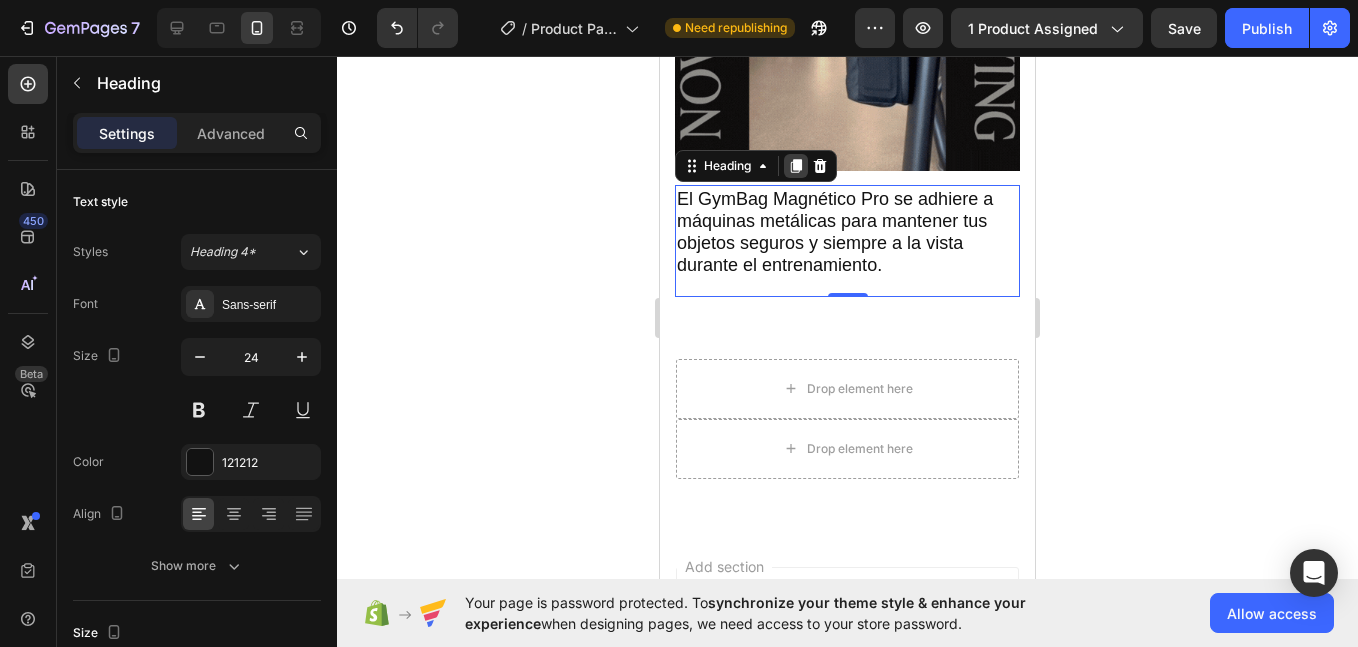 click 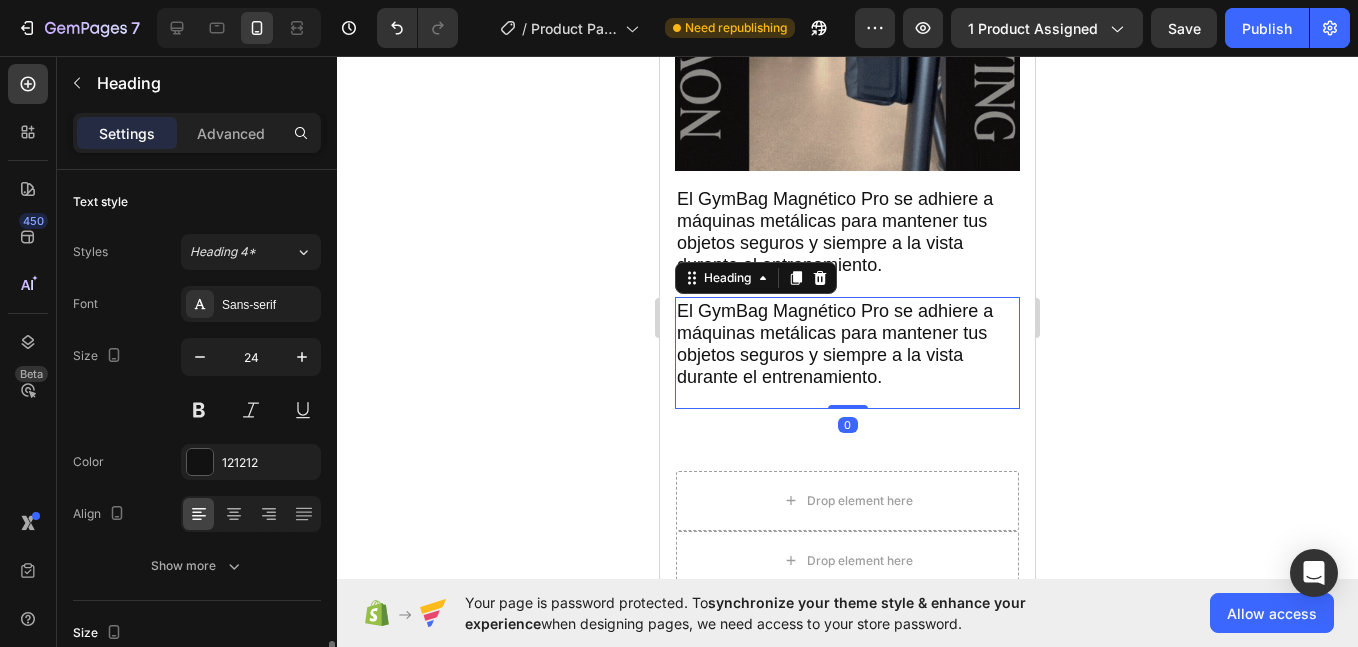 scroll, scrollTop: 334, scrollLeft: 0, axis: vertical 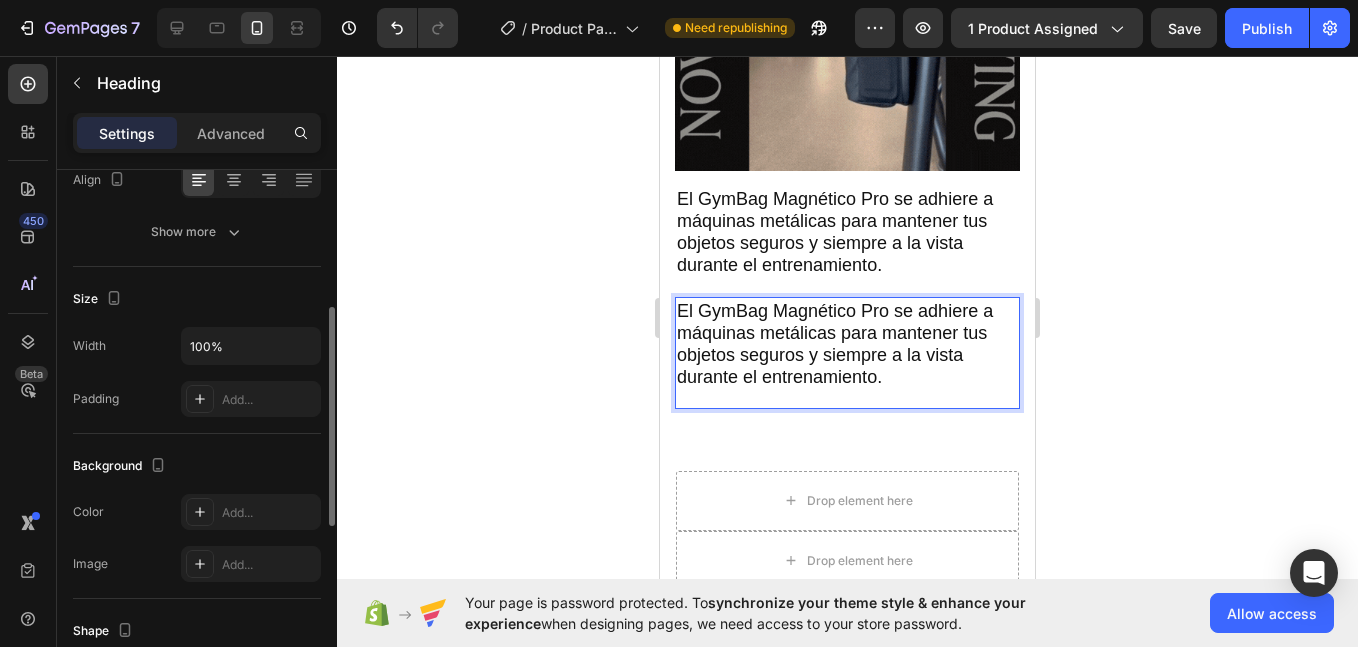 click on "El GymBag Magnético Pro se adhiere a máquinas metálicas para mantener tus objetos seguros y siempre a la vista durante el entrenamiento." at bounding box center (835, 344) 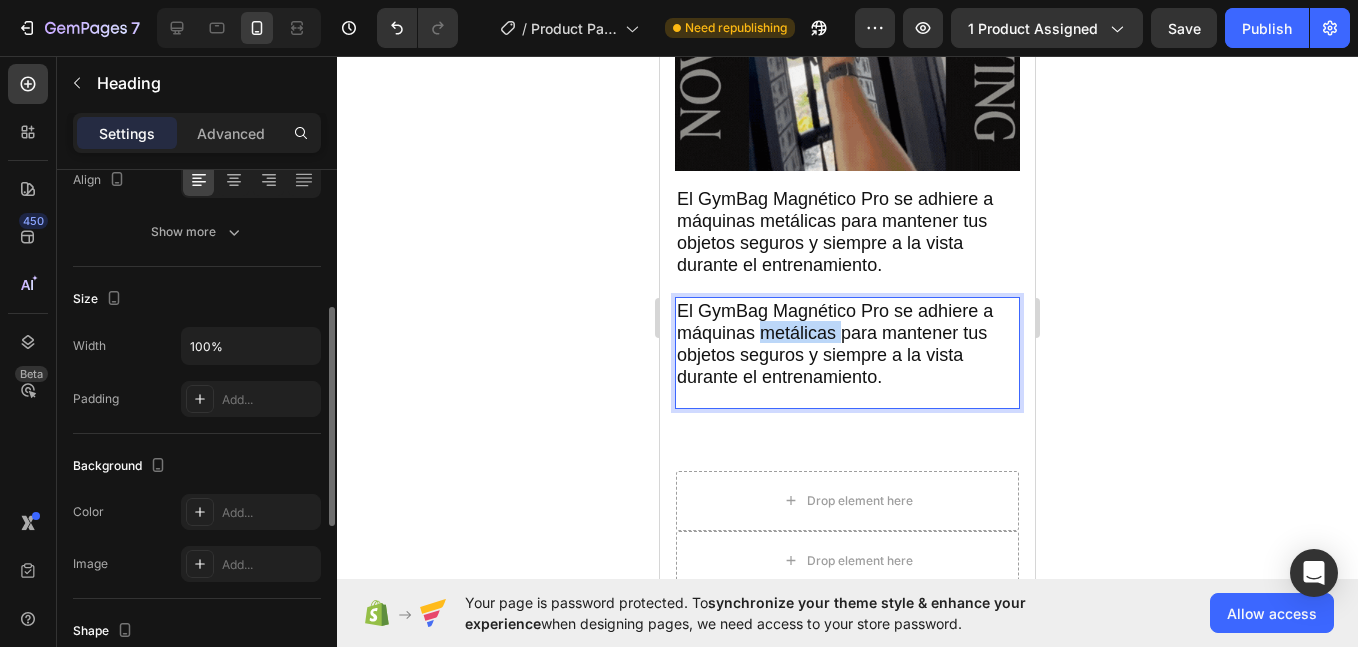 click on "El GymBag Magnético Pro se adhiere a máquinas metálicas para mantener tus objetos seguros y siempre a la vista durante el entrenamiento." at bounding box center (835, 344) 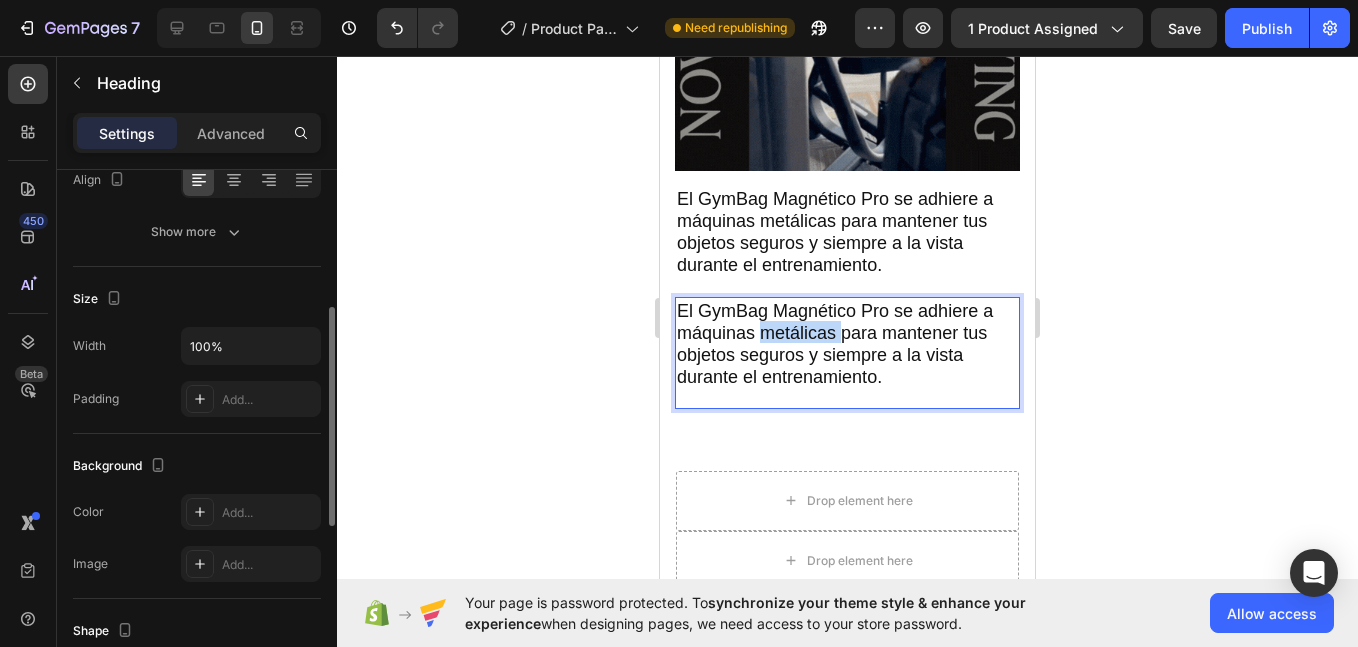 click on "El GymBag Magnético Pro se adhiere a máquinas metálicas para mantener tus objetos seguros y siempre a la vista durante el entrenamiento." at bounding box center [835, 344] 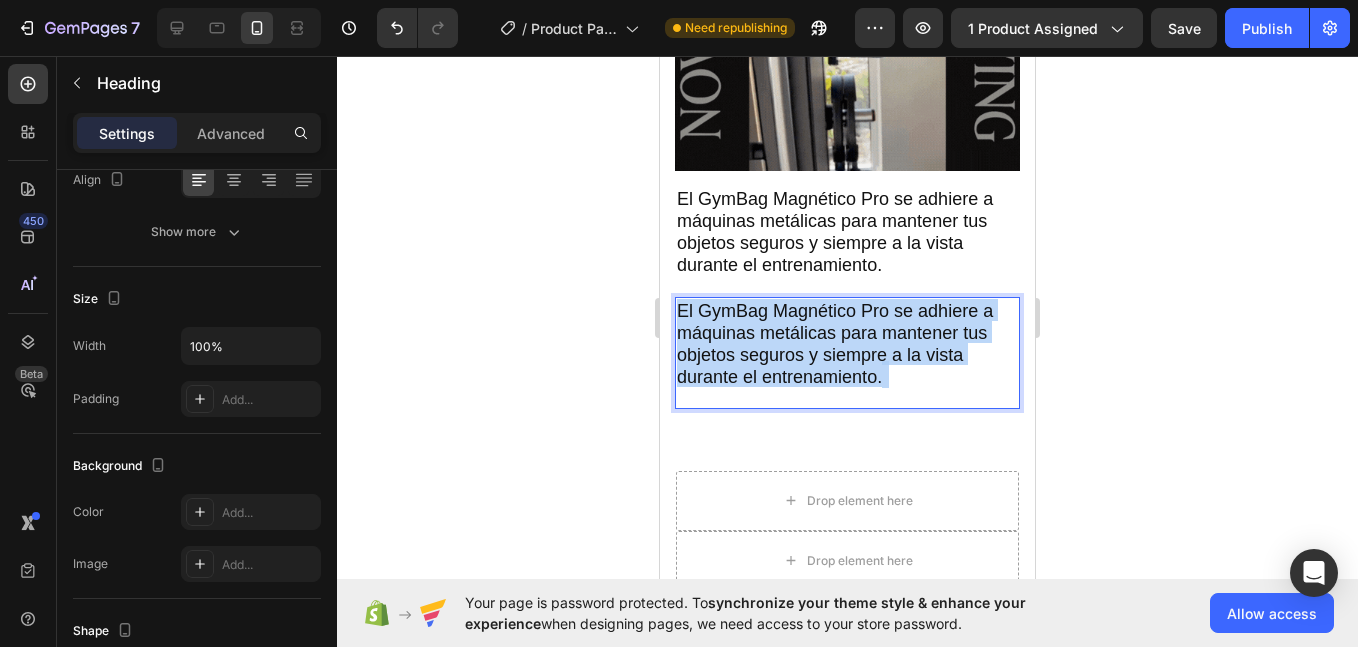 click on "El GymBag Magnético Pro se adhiere a máquinas metálicas para mantener tus objetos seguros y siempre a la vista durante el entrenamiento." at bounding box center (835, 344) 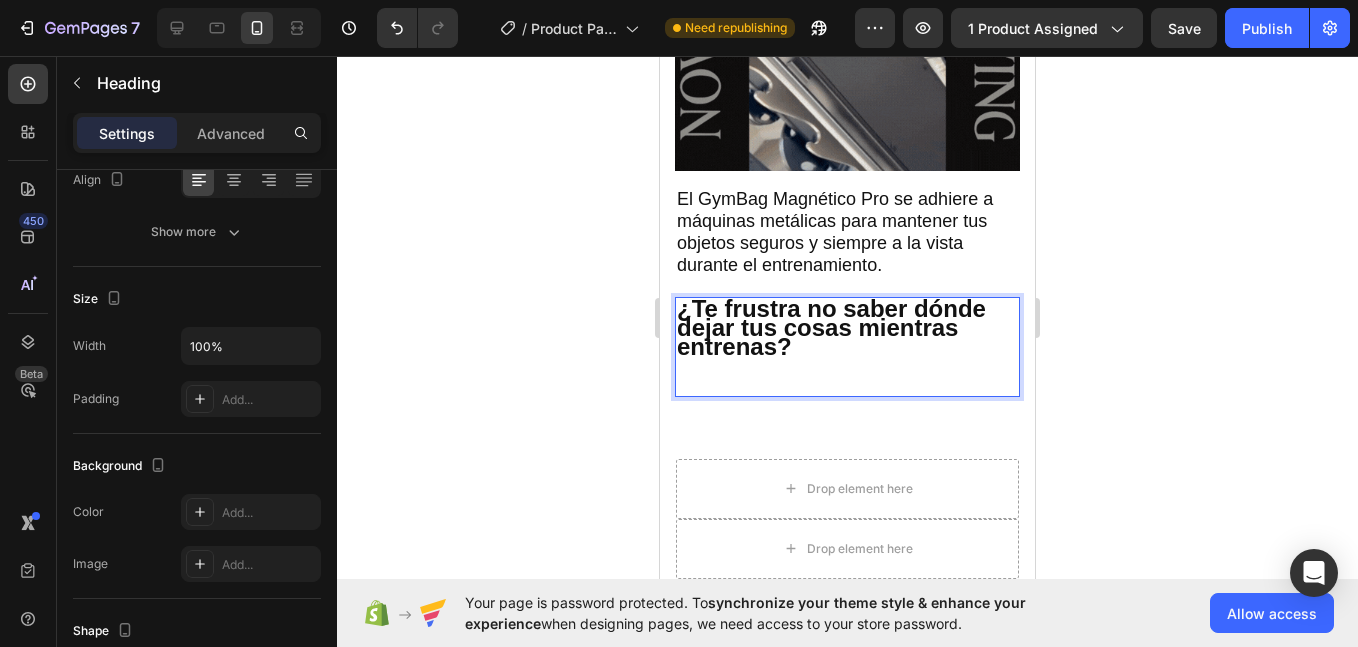 scroll, scrollTop: 2, scrollLeft: 0, axis: vertical 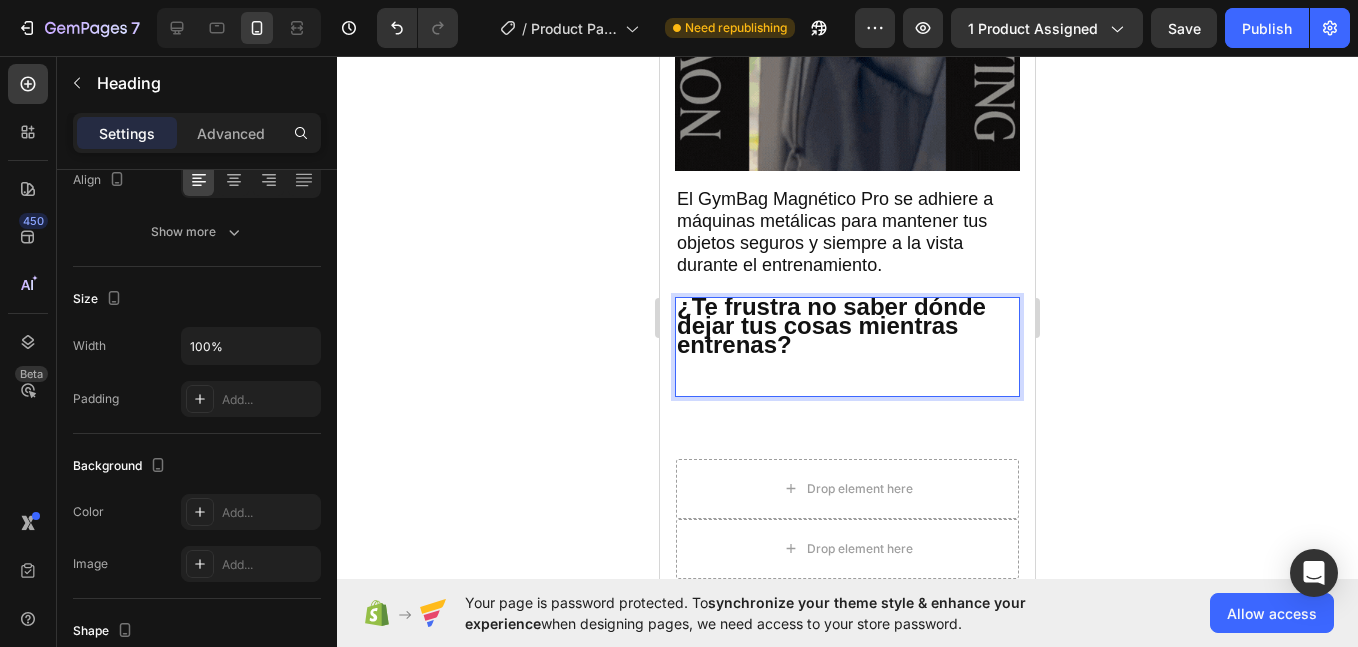 click on "¿Te frustra no saber dónde dejar tus cosas mientras entrenas?" at bounding box center (847, 326) 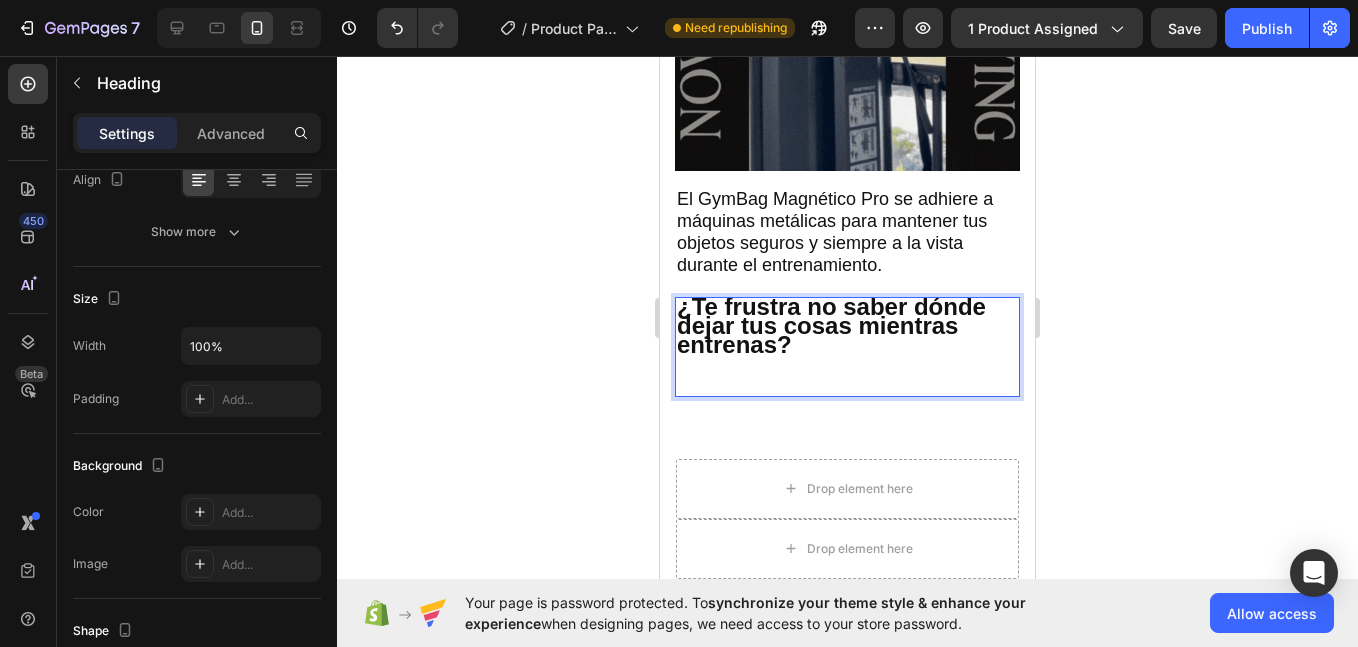click at bounding box center (847, 373) 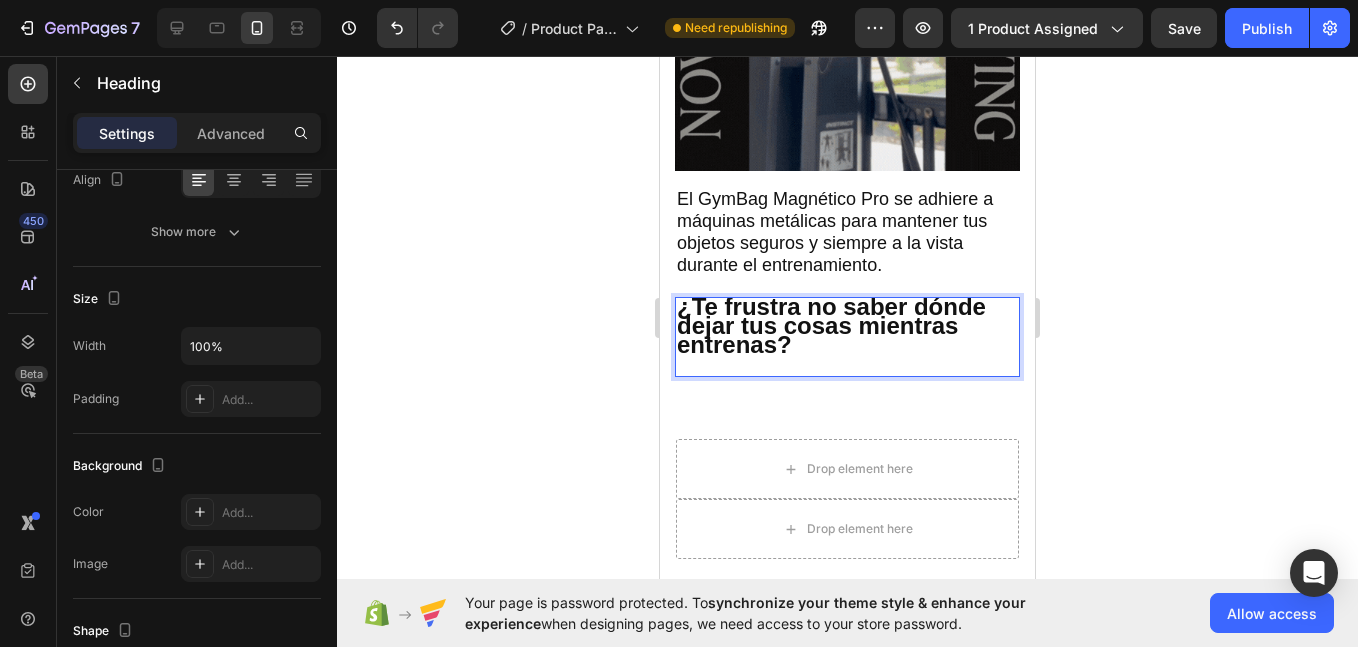 click on "Settings Advanced" at bounding box center (197, 141) 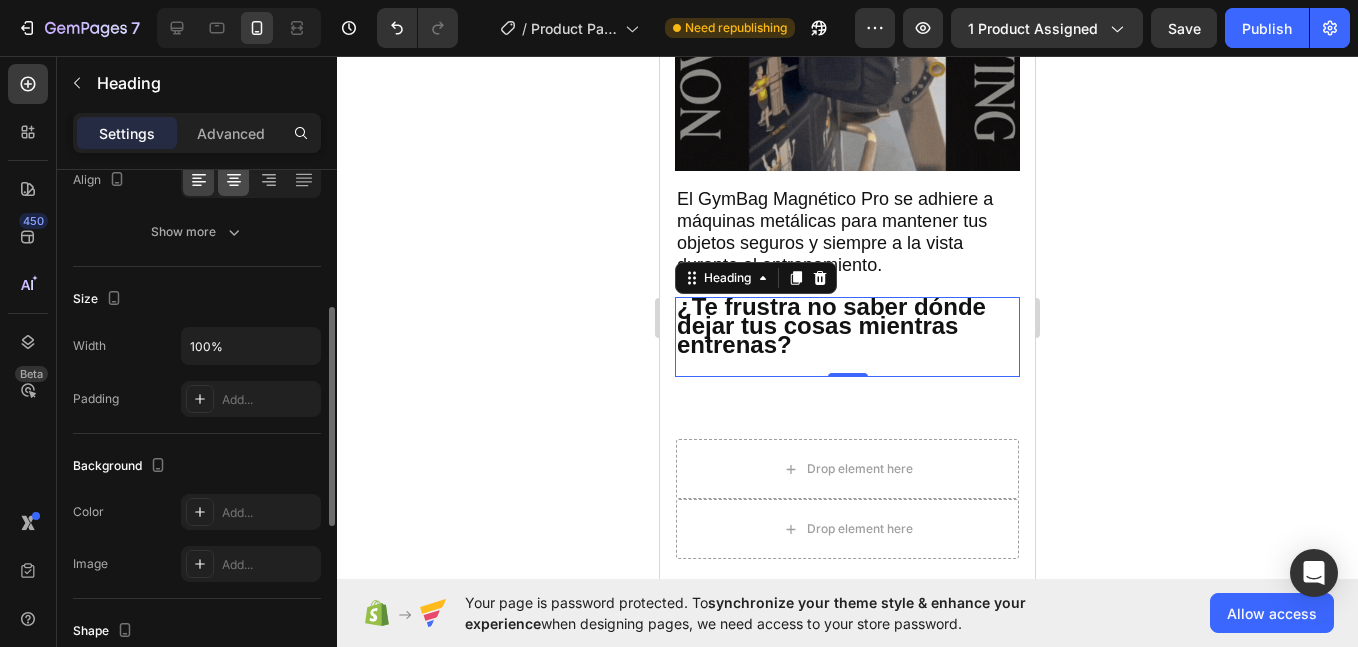 click 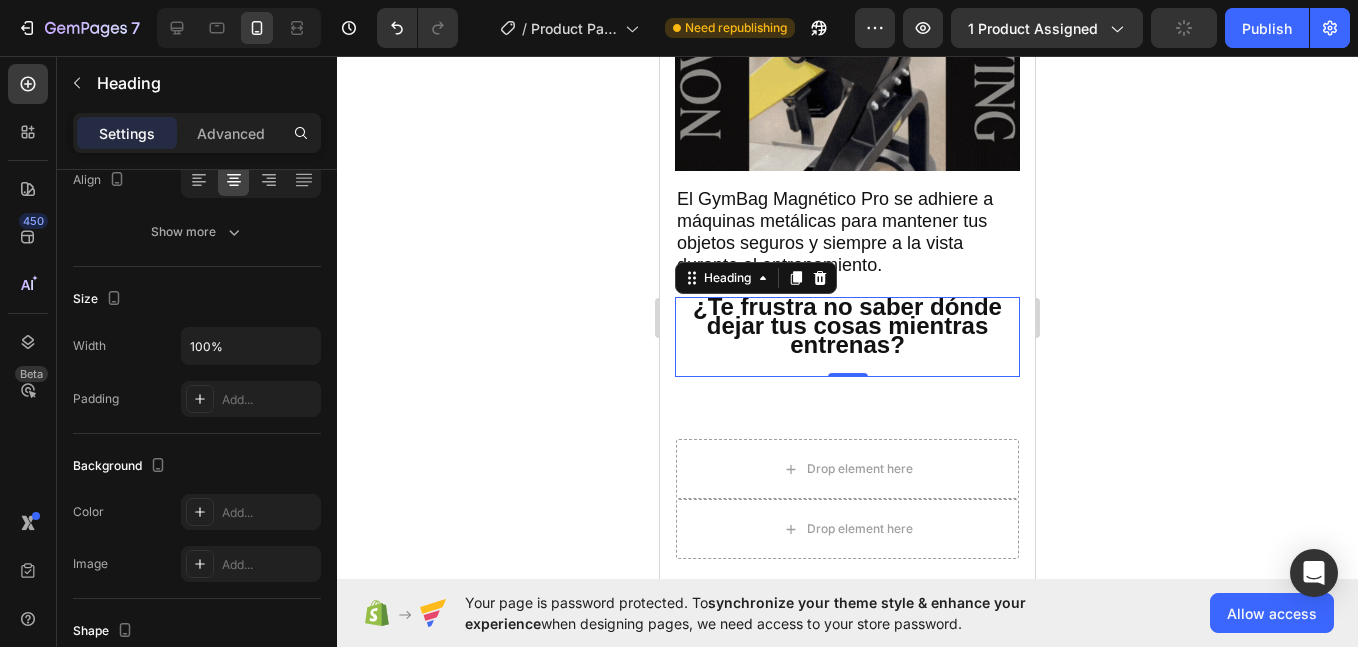 scroll, scrollTop: 0, scrollLeft: 0, axis: both 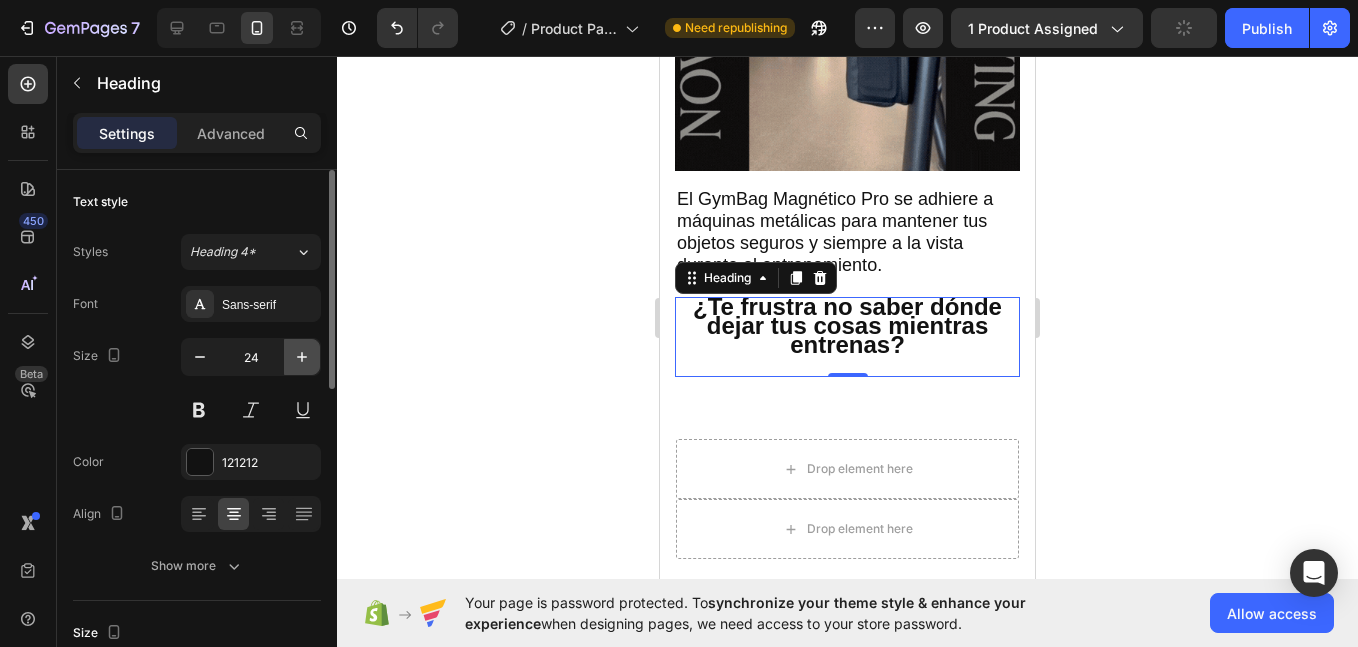 click 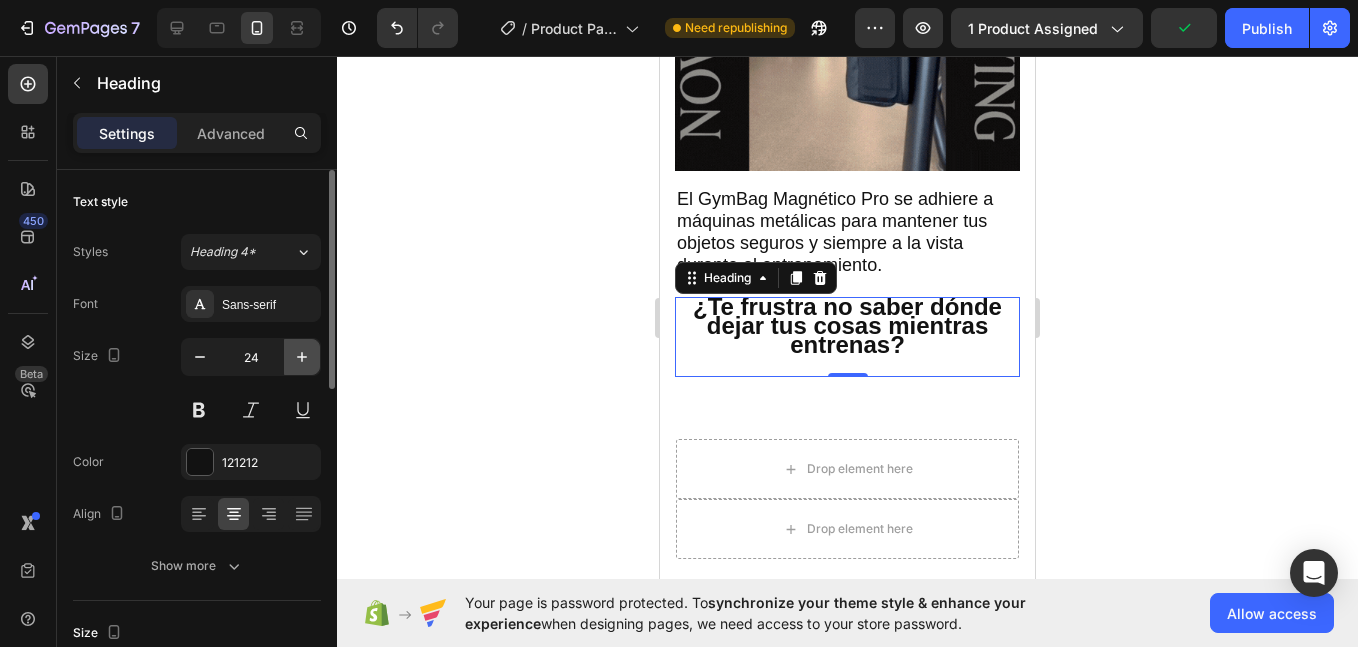 click 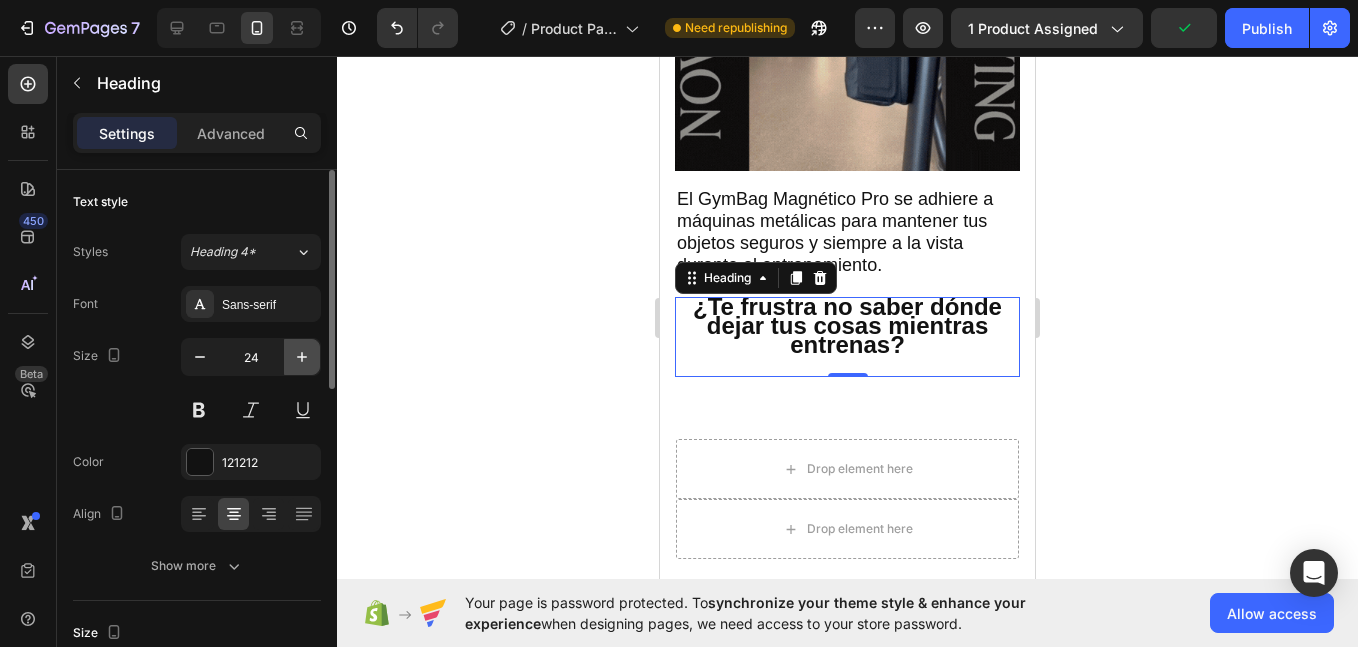 click 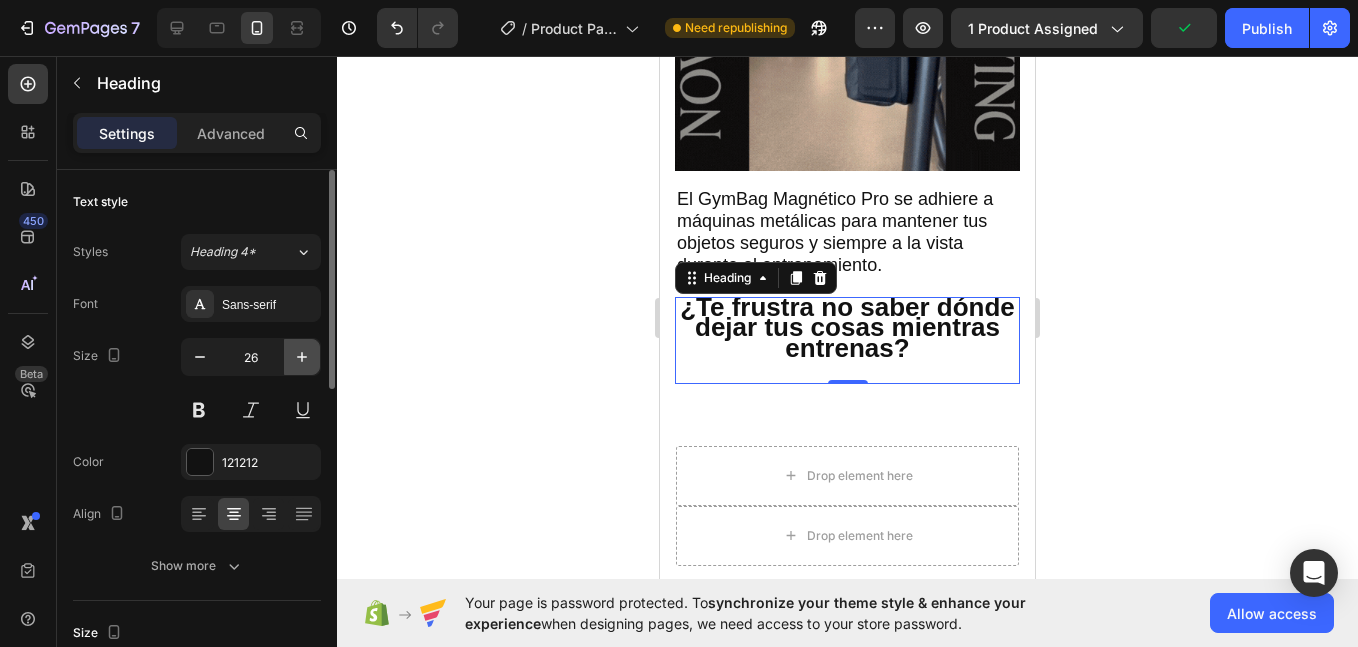 click 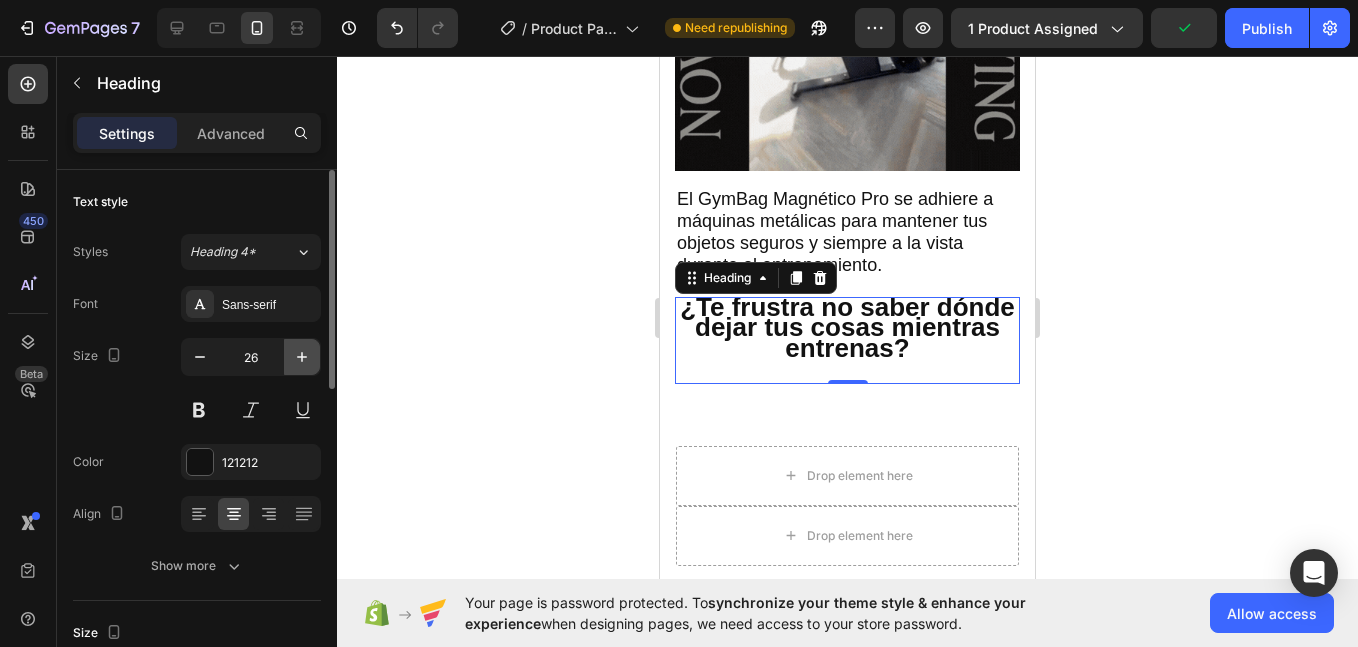 click 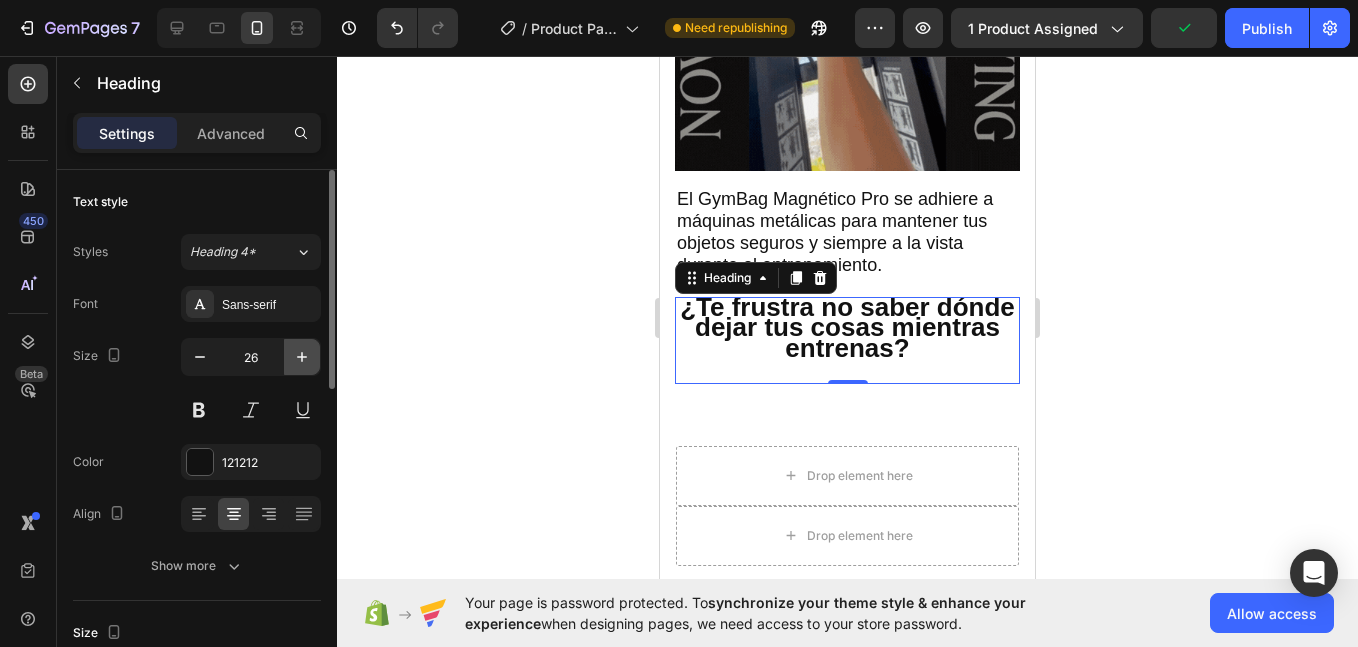type on "27" 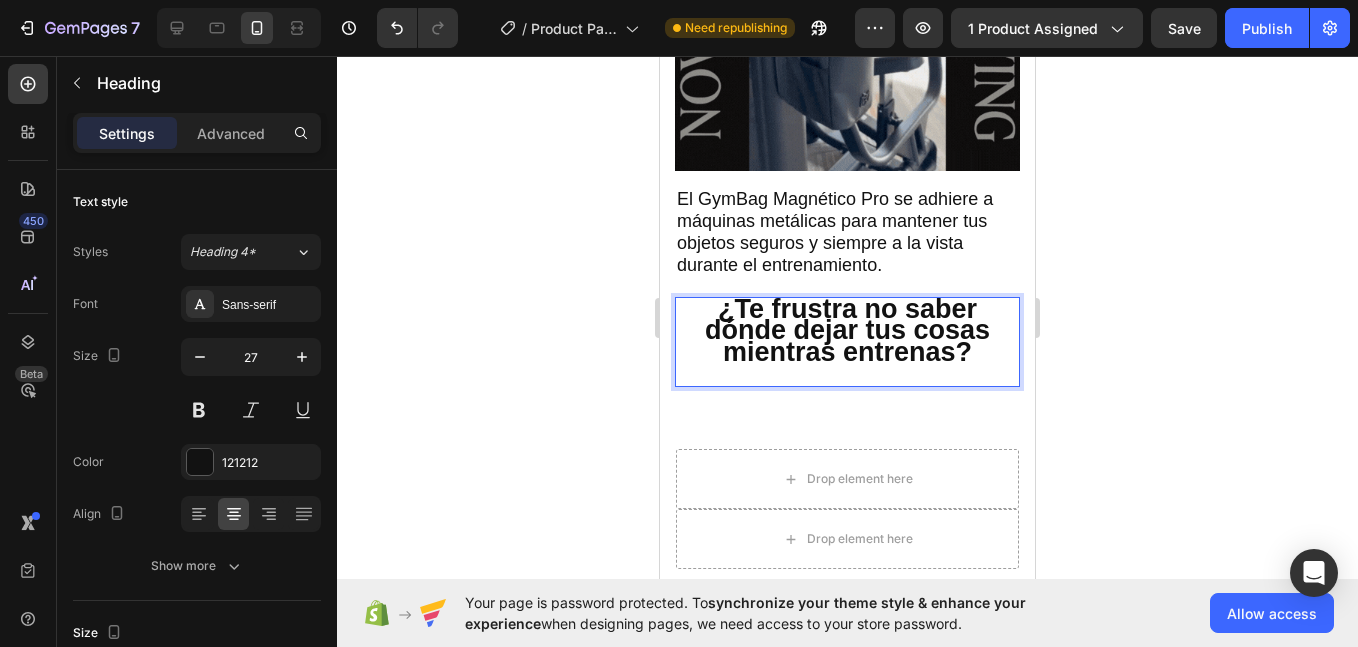 scroll, scrollTop: 1, scrollLeft: 0, axis: vertical 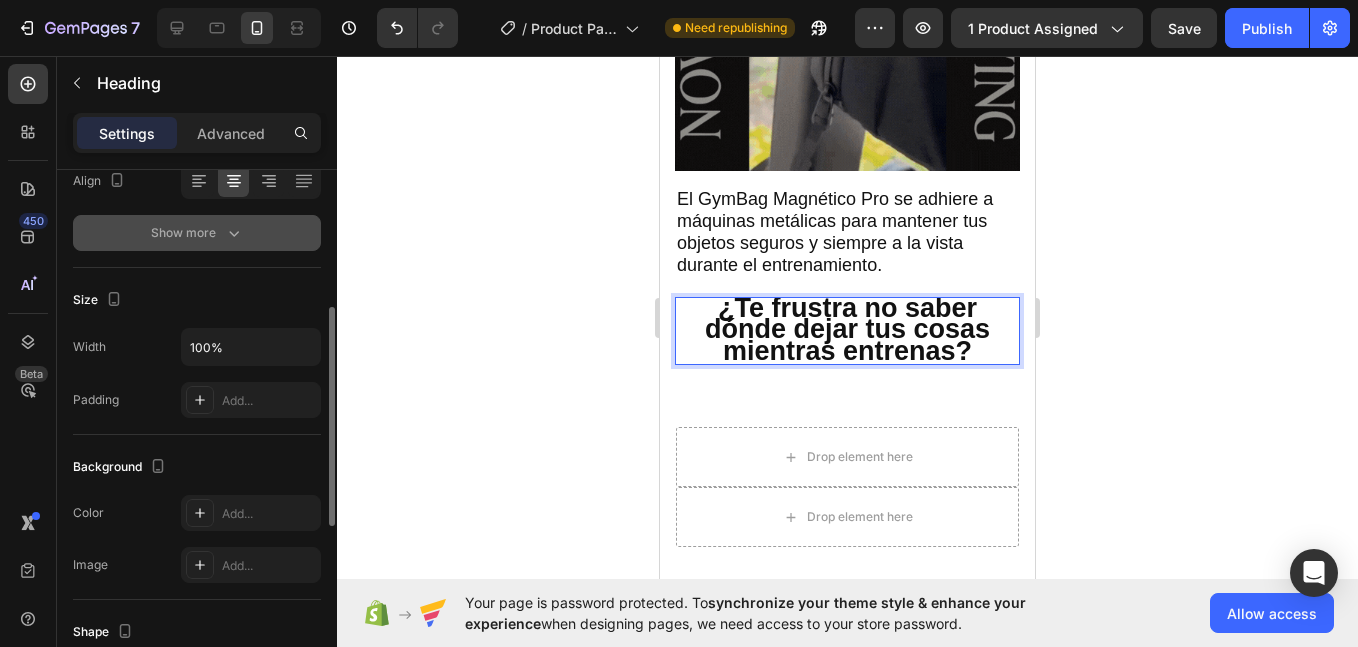 click on "Show more" at bounding box center [197, 233] 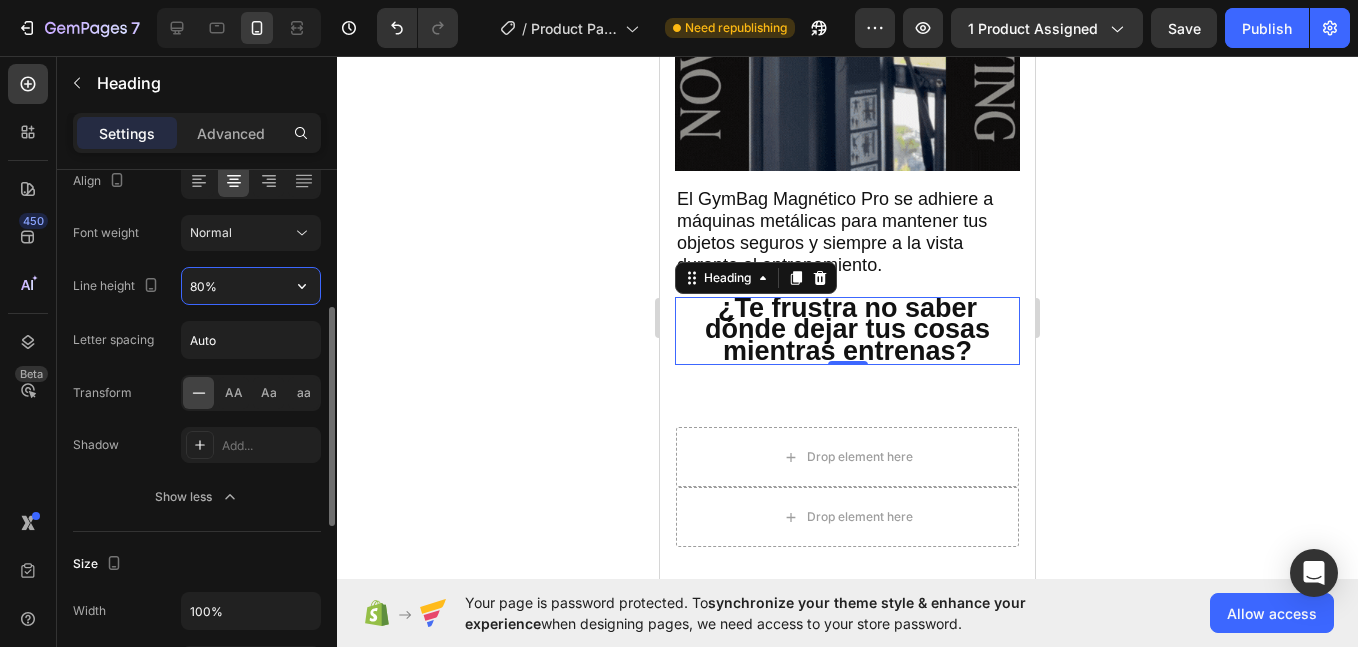 click on "80%" at bounding box center [251, 286] 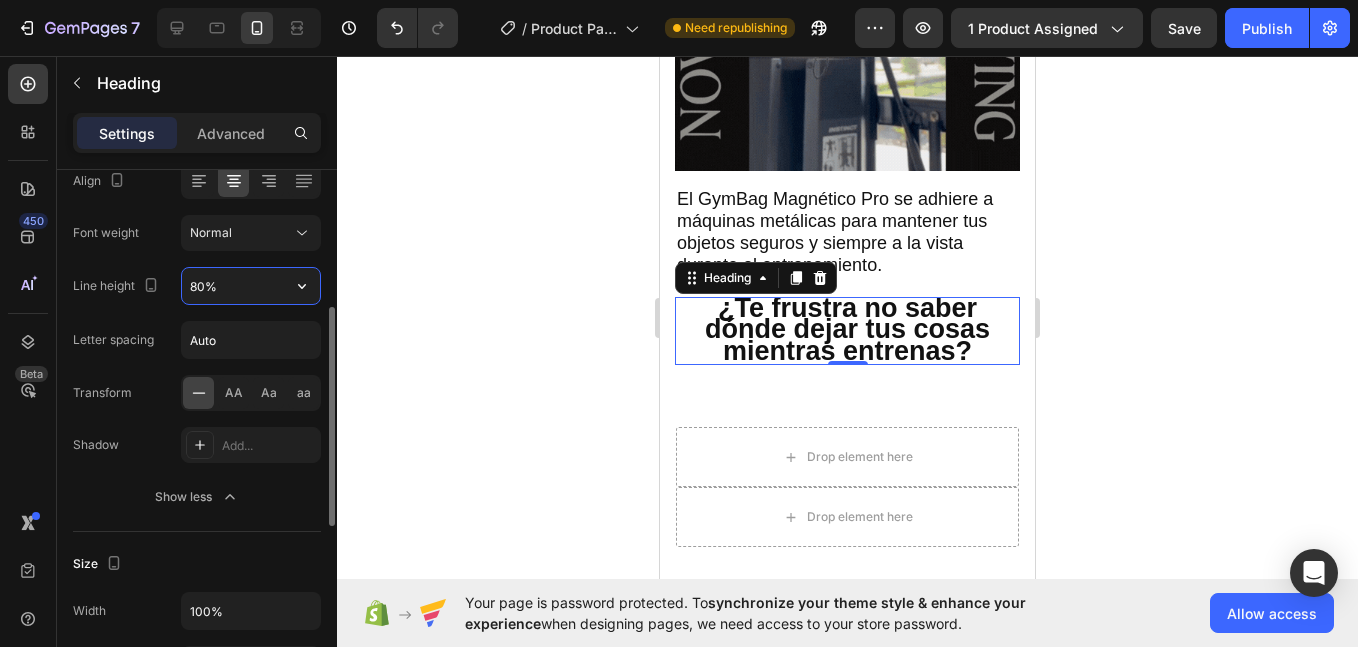 click on "80%" at bounding box center (251, 286) 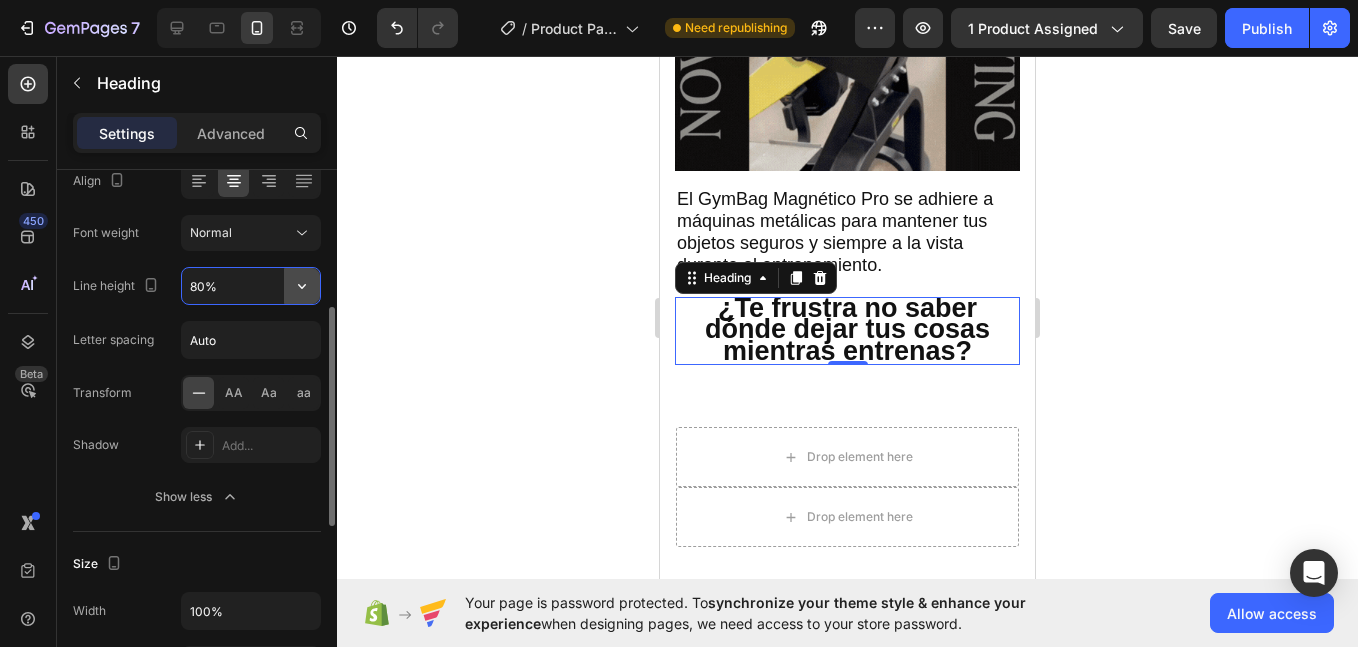 click 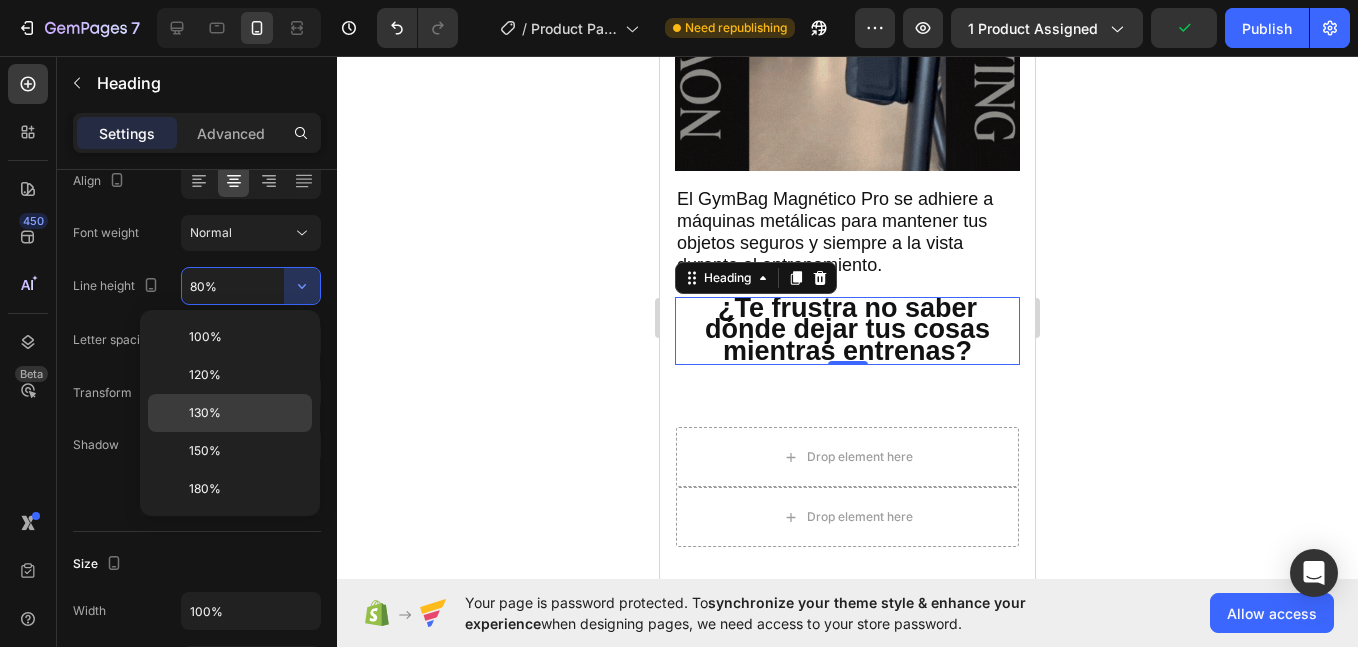 click on "130%" at bounding box center [205, 413] 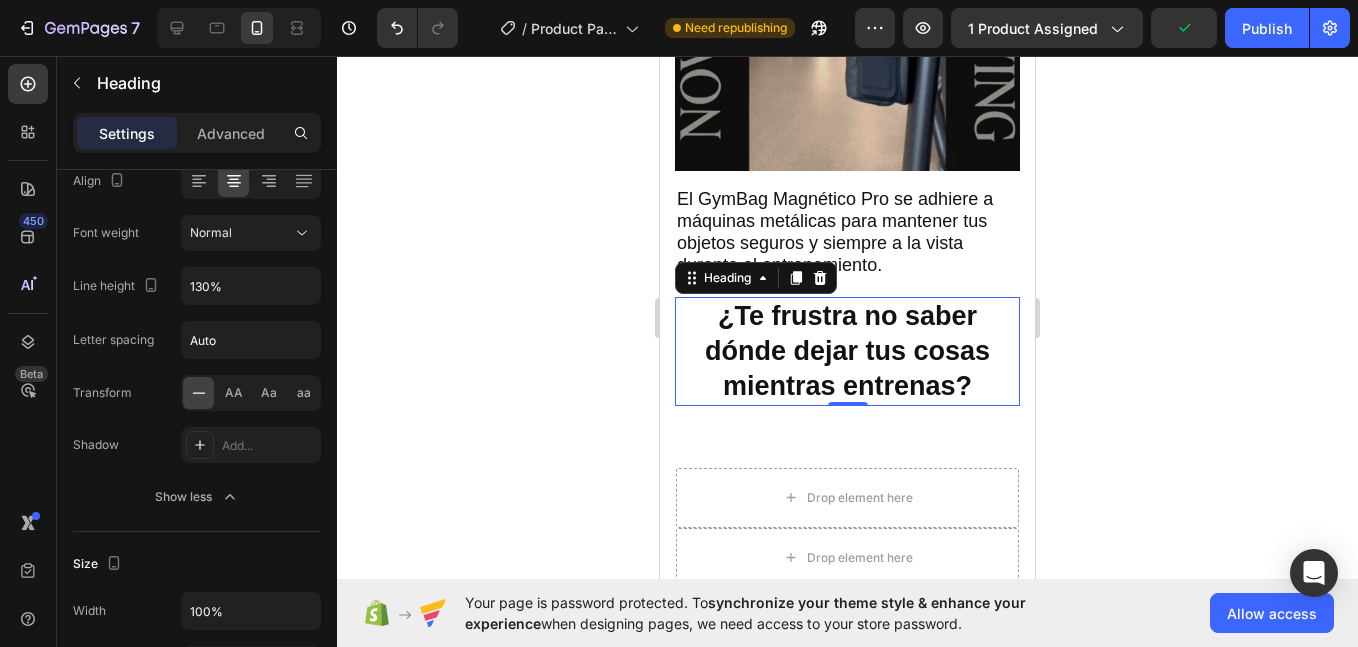 scroll, scrollTop: 0, scrollLeft: 0, axis: both 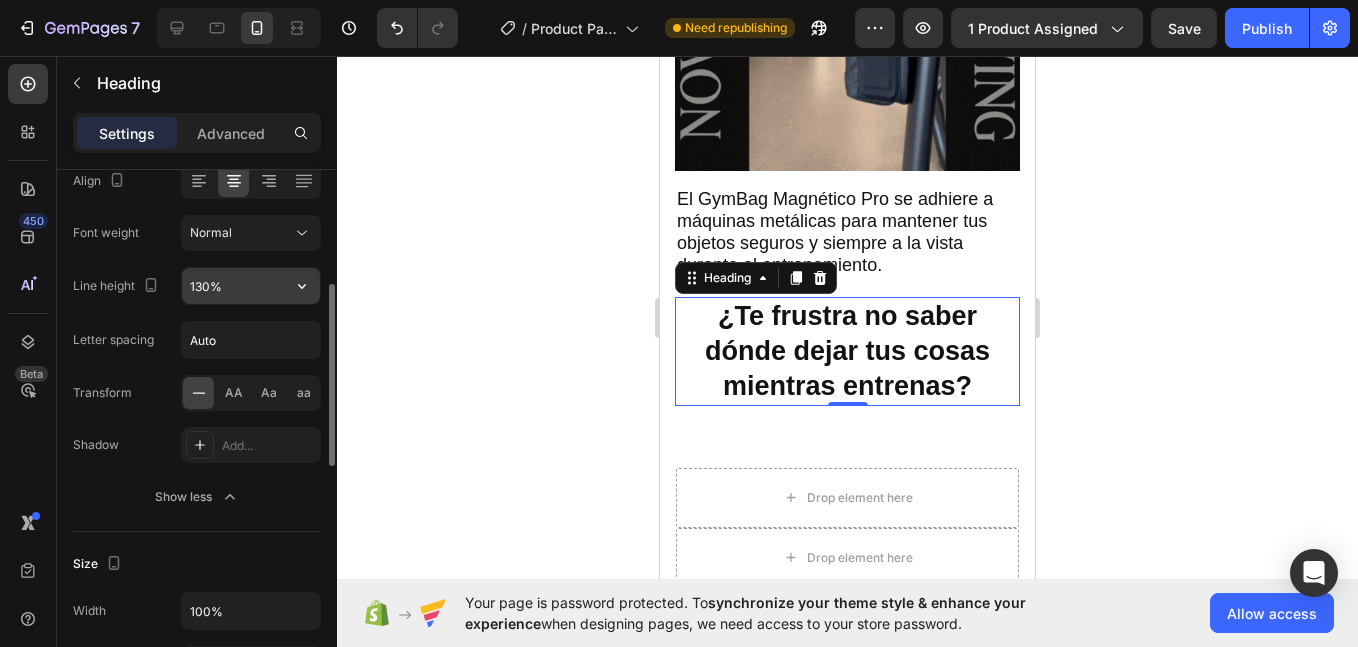 click on "130%" at bounding box center [251, 286] 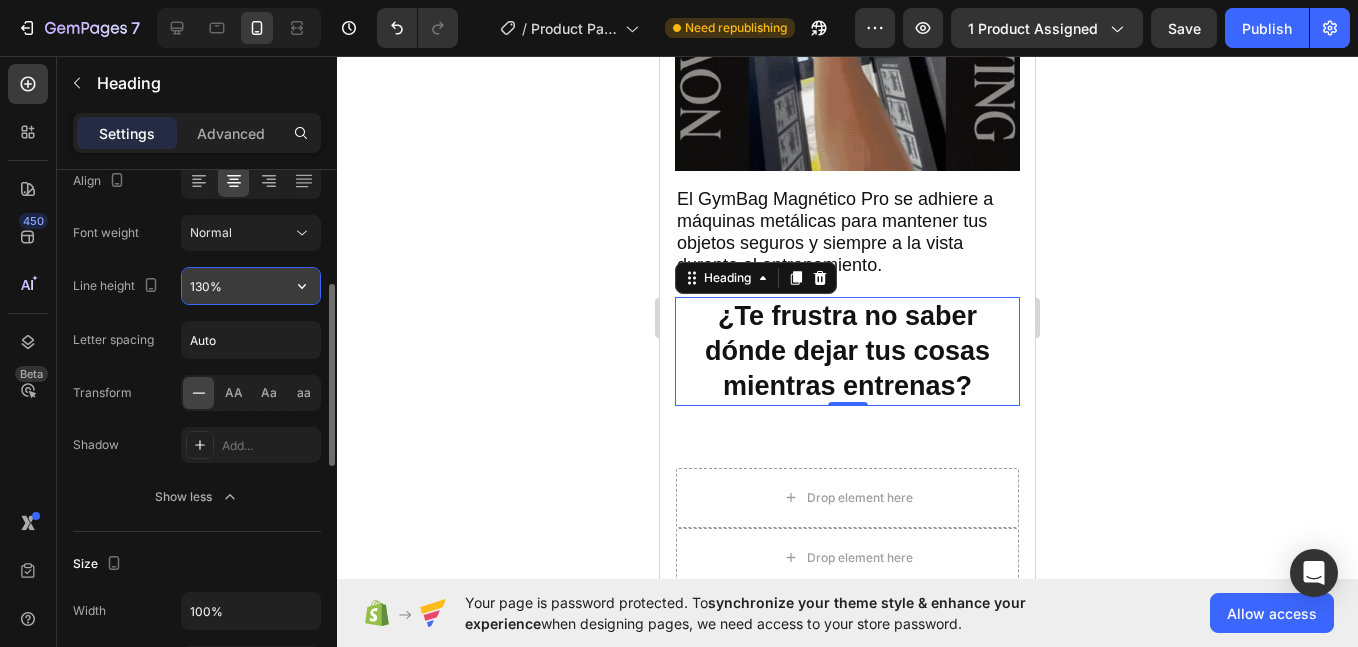 click 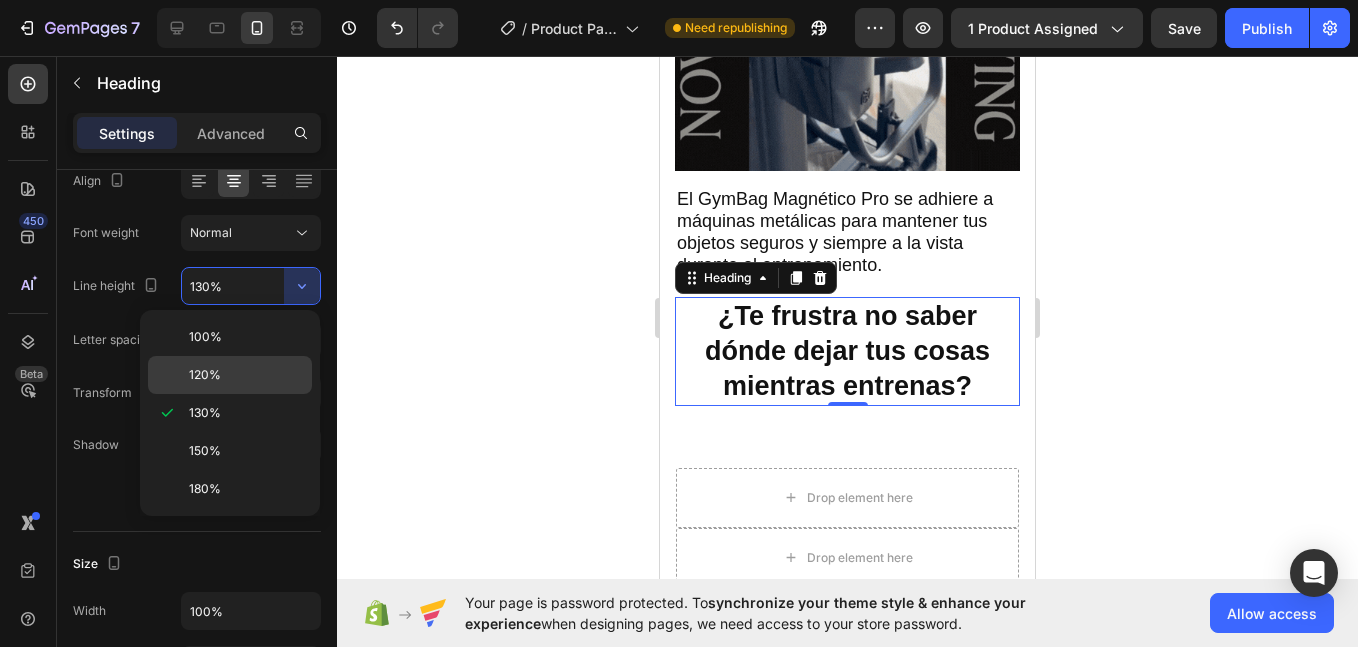 click on "120%" at bounding box center [246, 375] 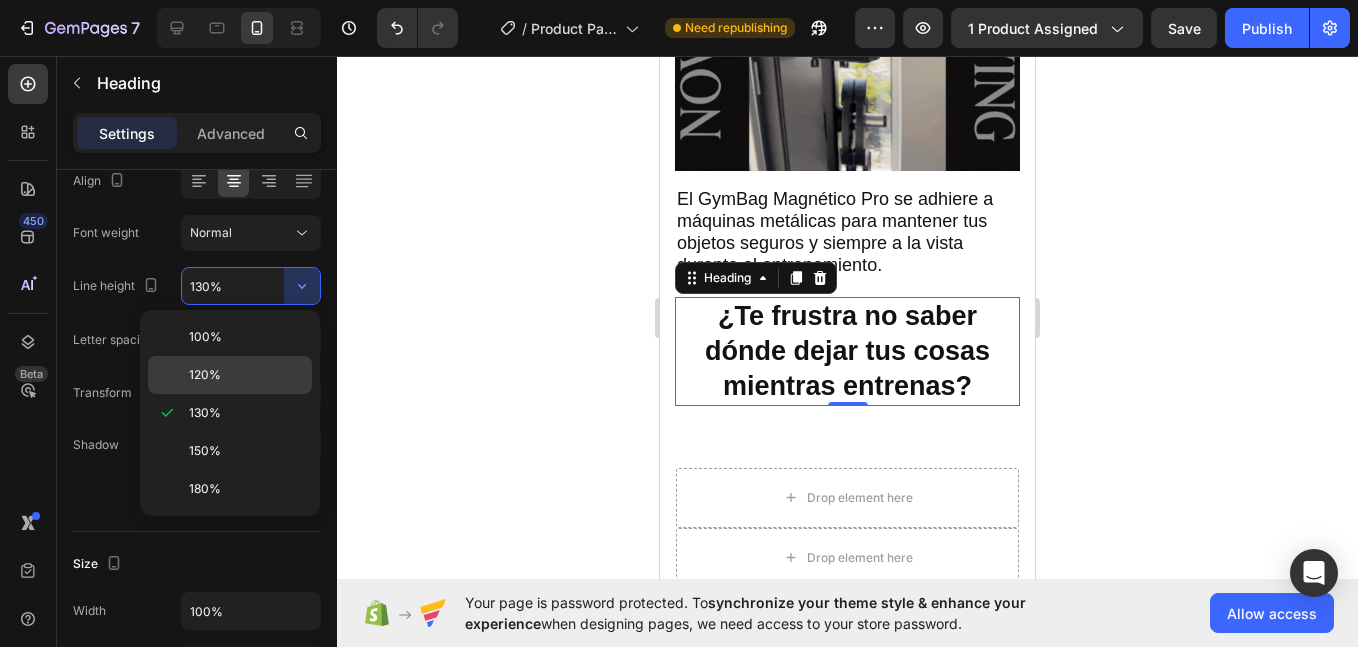 type on "120%" 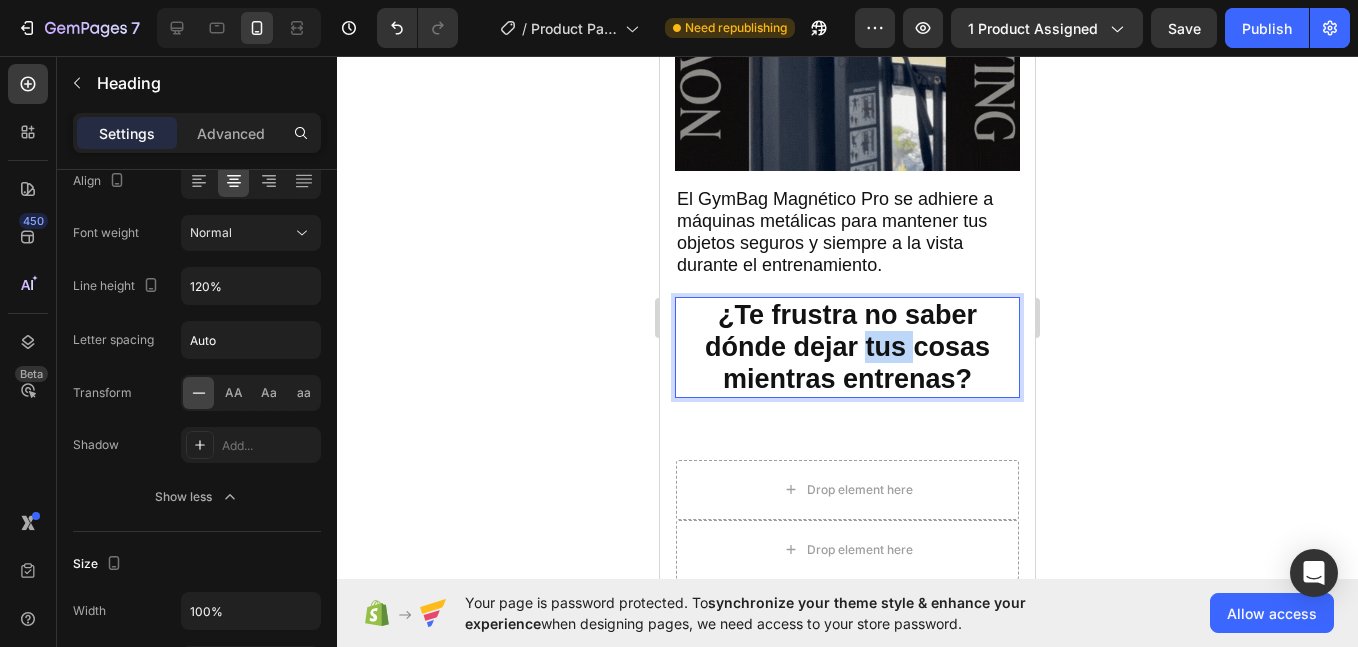 click on "¿Te frustra no saber dónde dejar tus cosas mientras entrenas?" at bounding box center [847, 347] 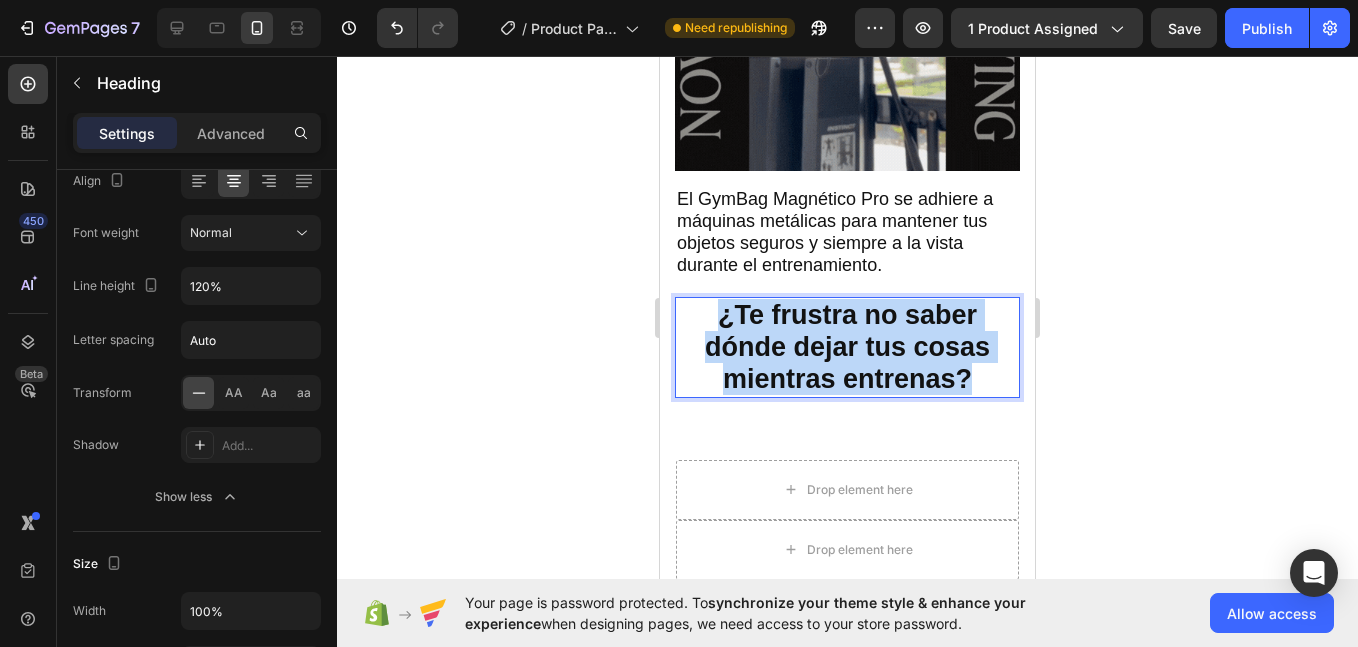 click on "¿Te frustra no saber dónde dejar tus cosas mientras entrenas?" at bounding box center (847, 347) 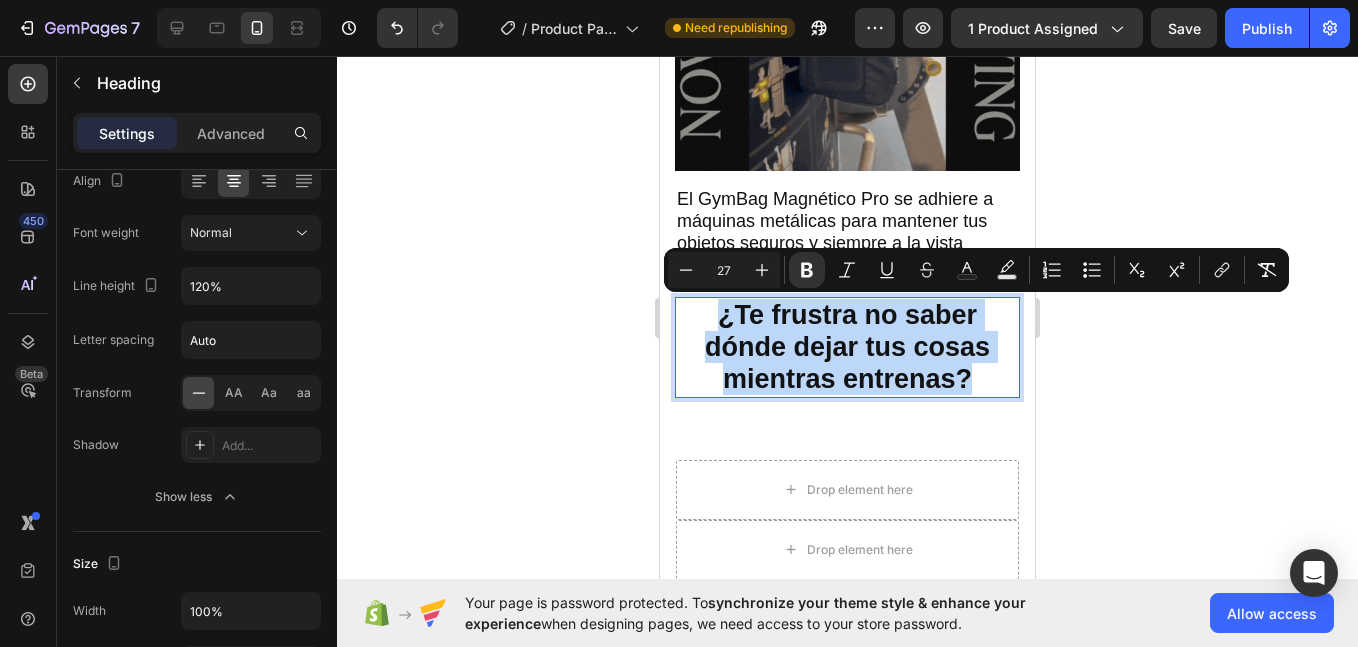 click on "¿Te frustra no saber dónde dejar tus cosas mientras entrenas?" at bounding box center (847, 347) 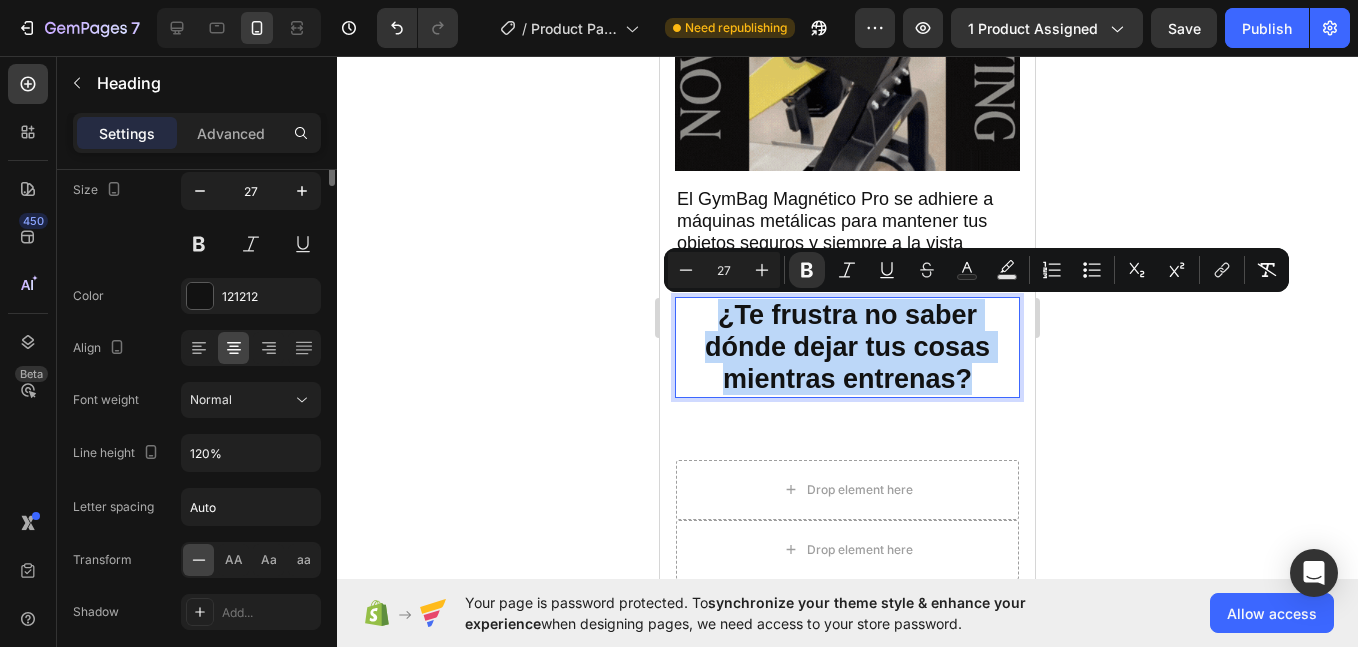 scroll, scrollTop: 0, scrollLeft: 0, axis: both 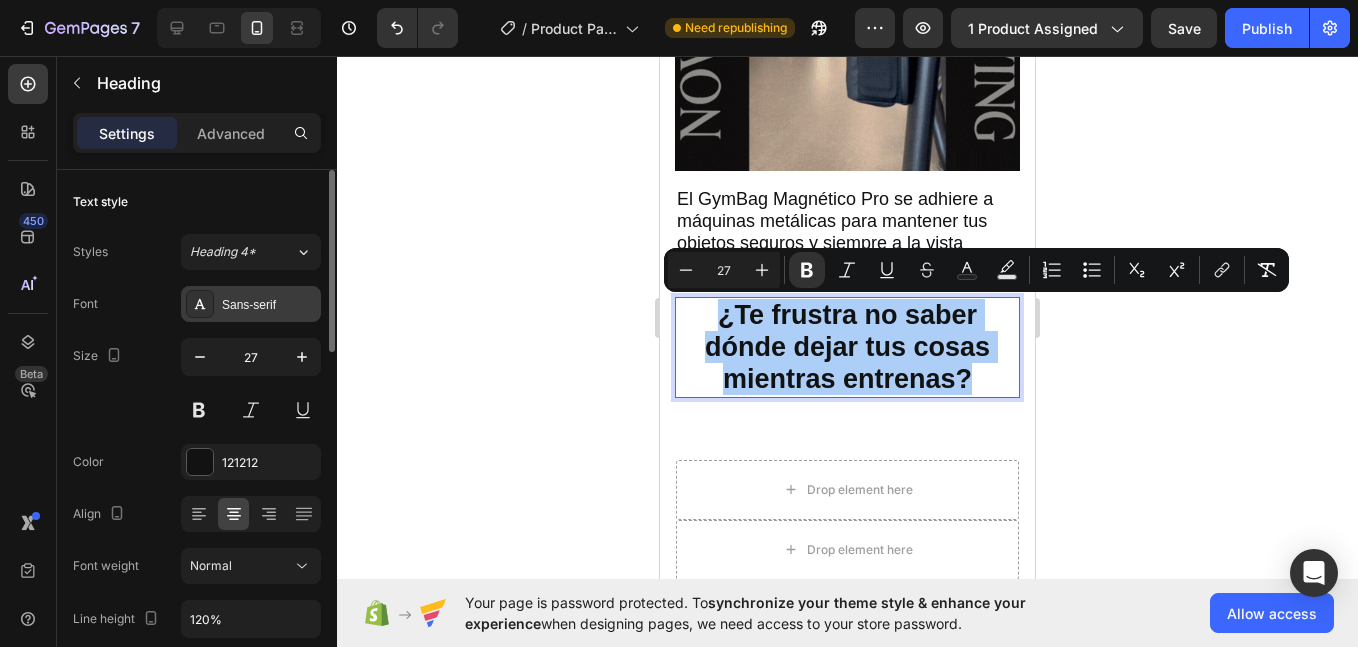click on "Sans-serif" at bounding box center [269, 305] 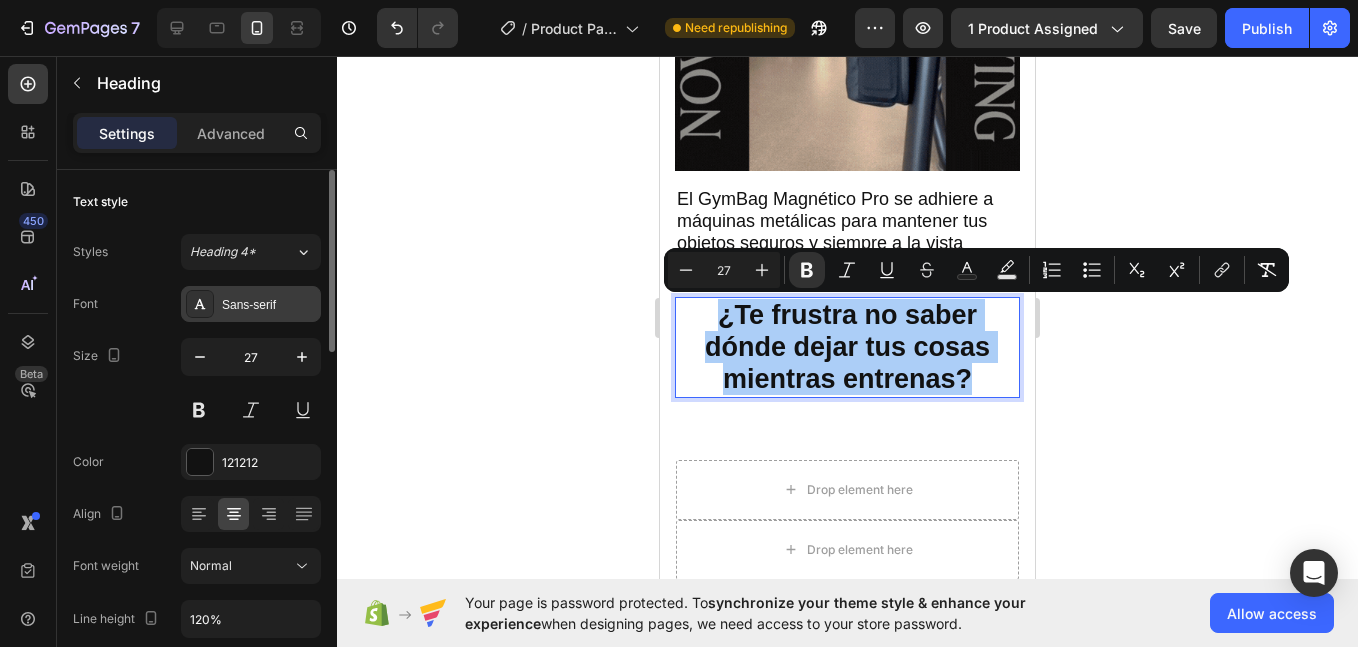 click 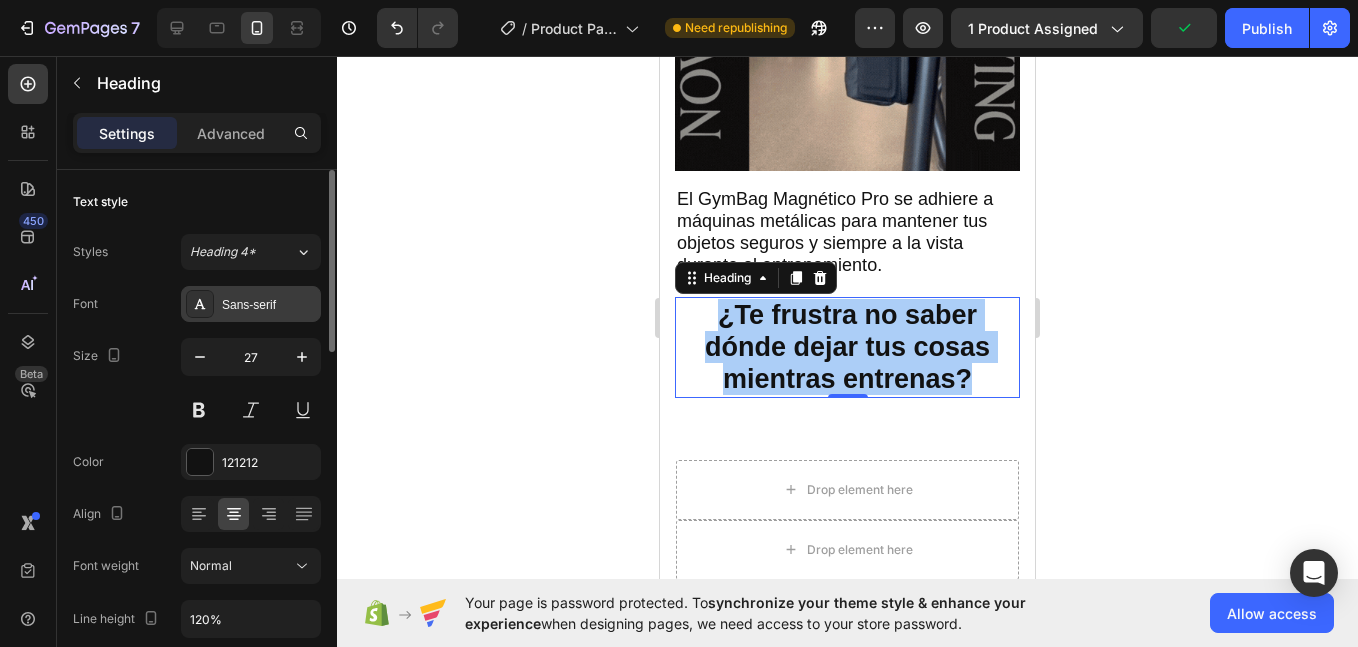 click on "Sans-serif" at bounding box center [269, 305] 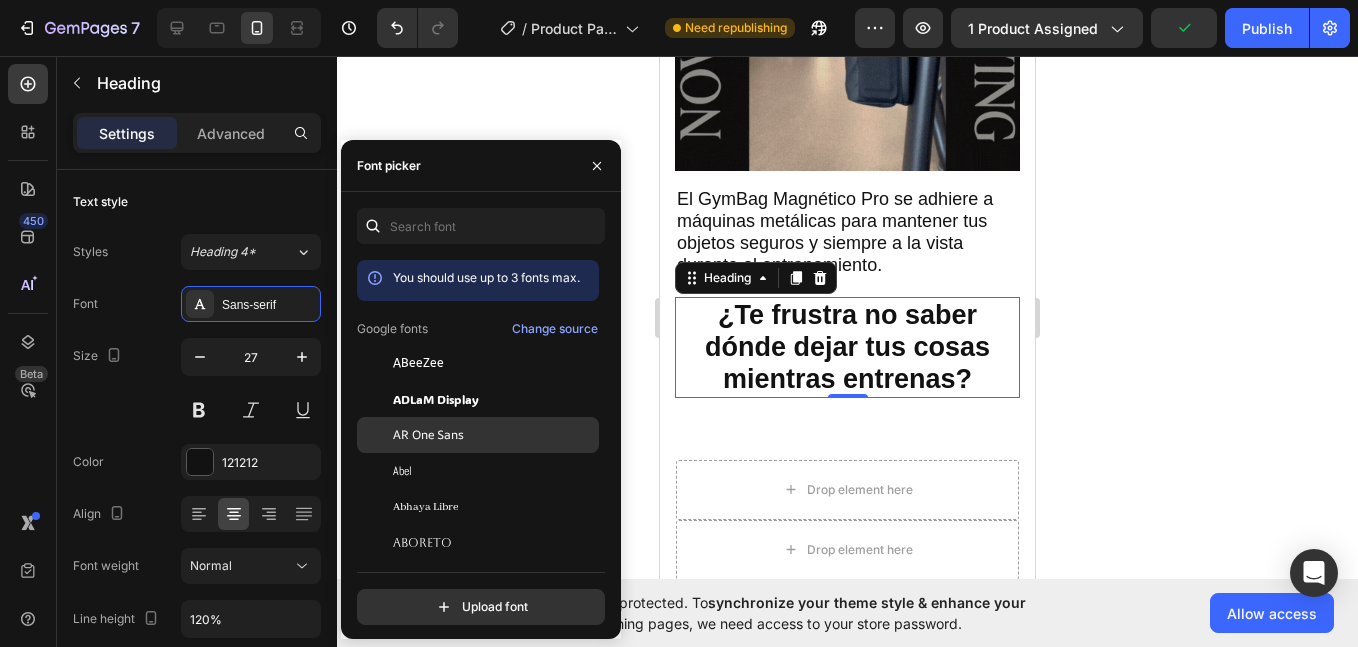 scroll, scrollTop: 333, scrollLeft: 0, axis: vertical 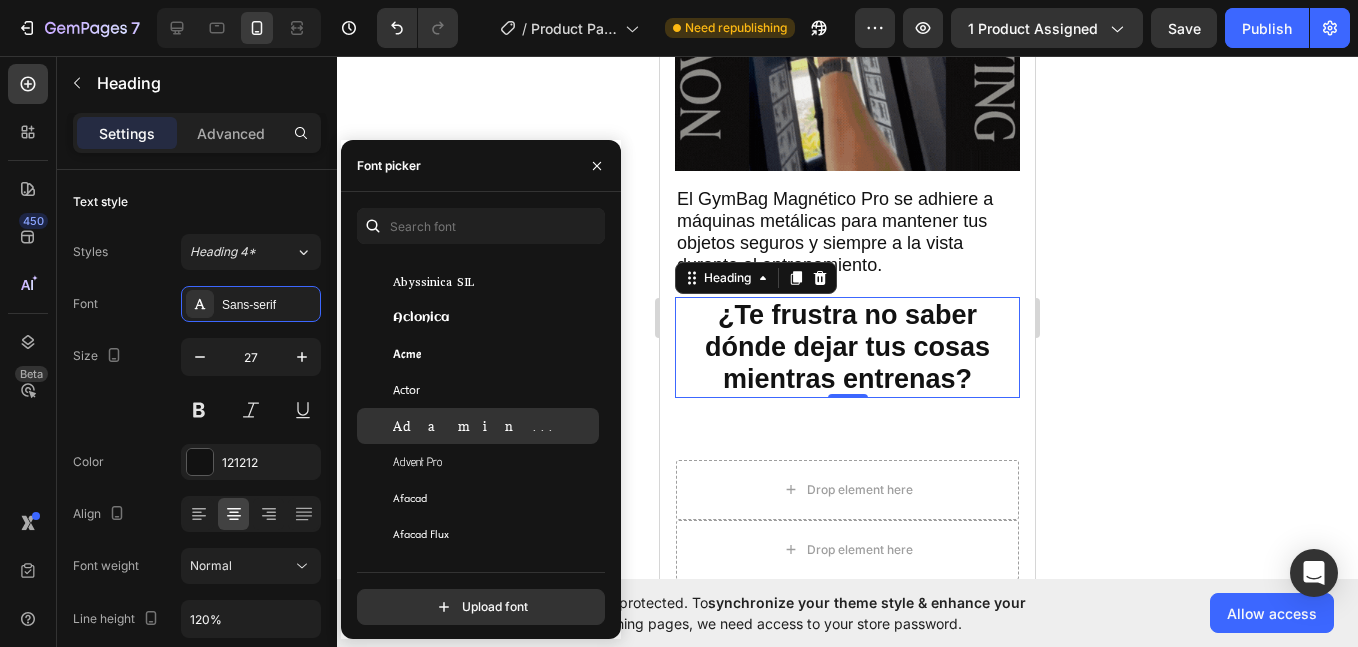 click on "Adamina" at bounding box center [494, 426] 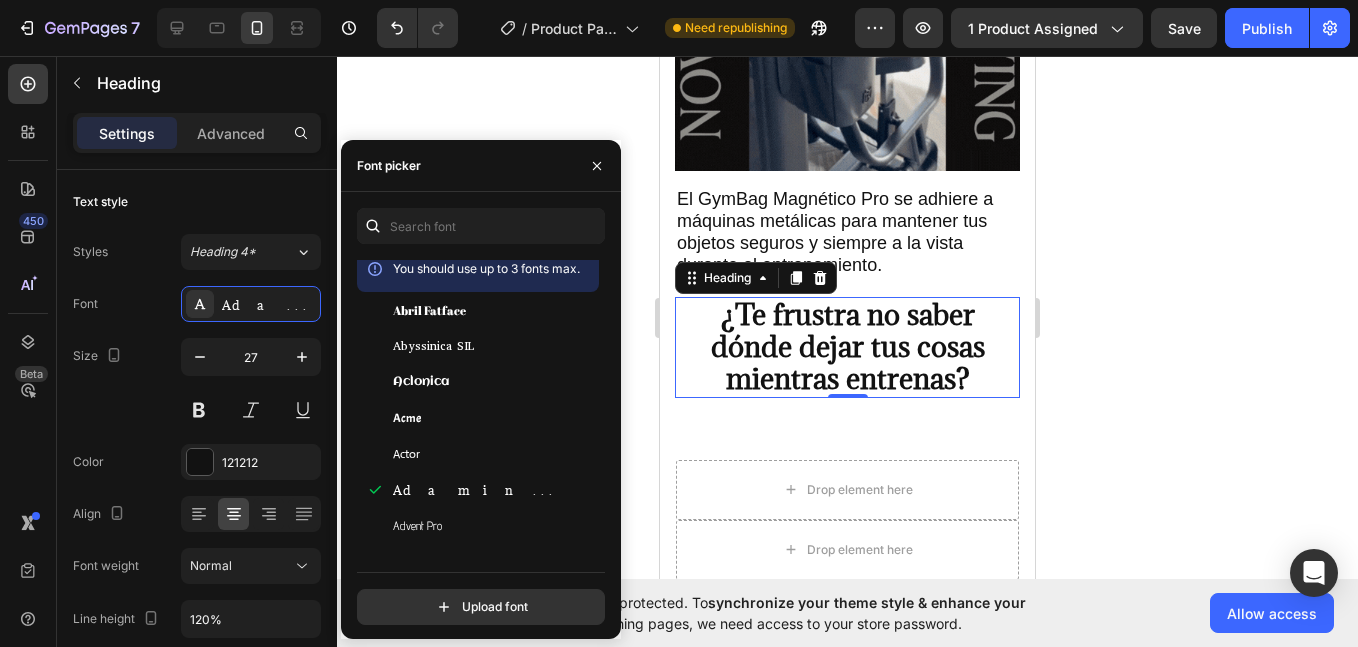 scroll, scrollTop: 667, scrollLeft: 0, axis: vertical 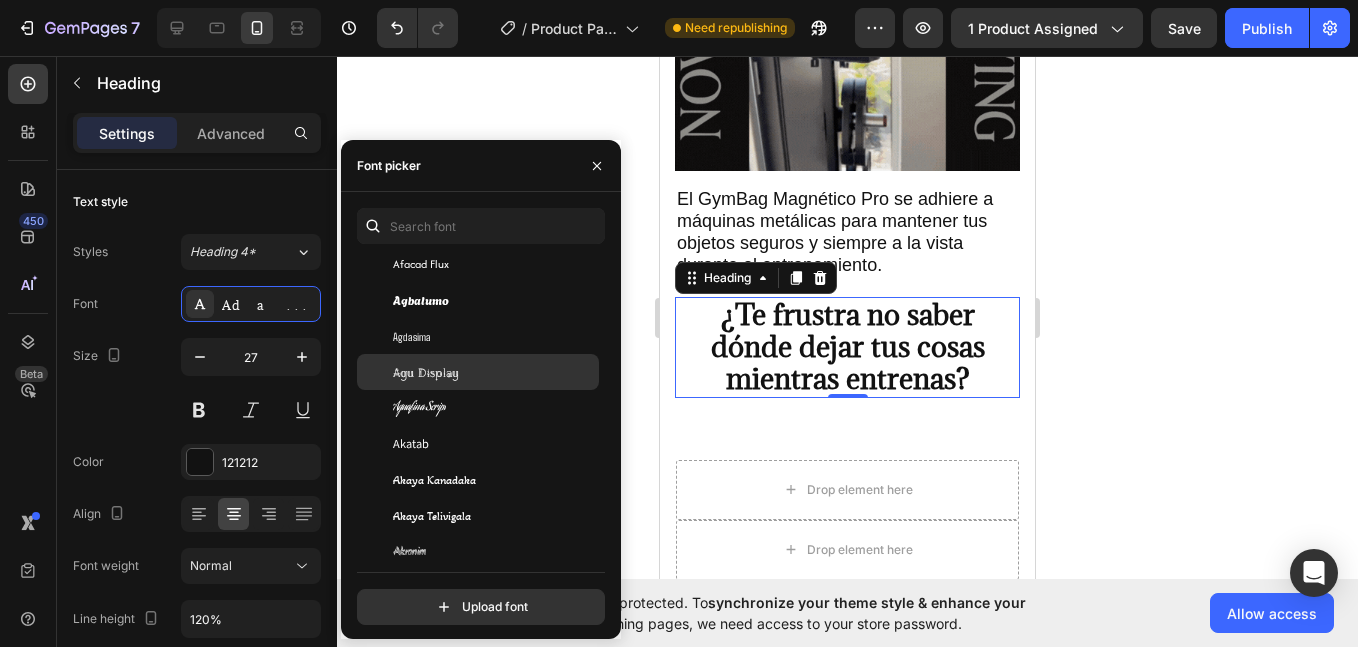 click on "Agu Display" at bounding box center [426, 372] 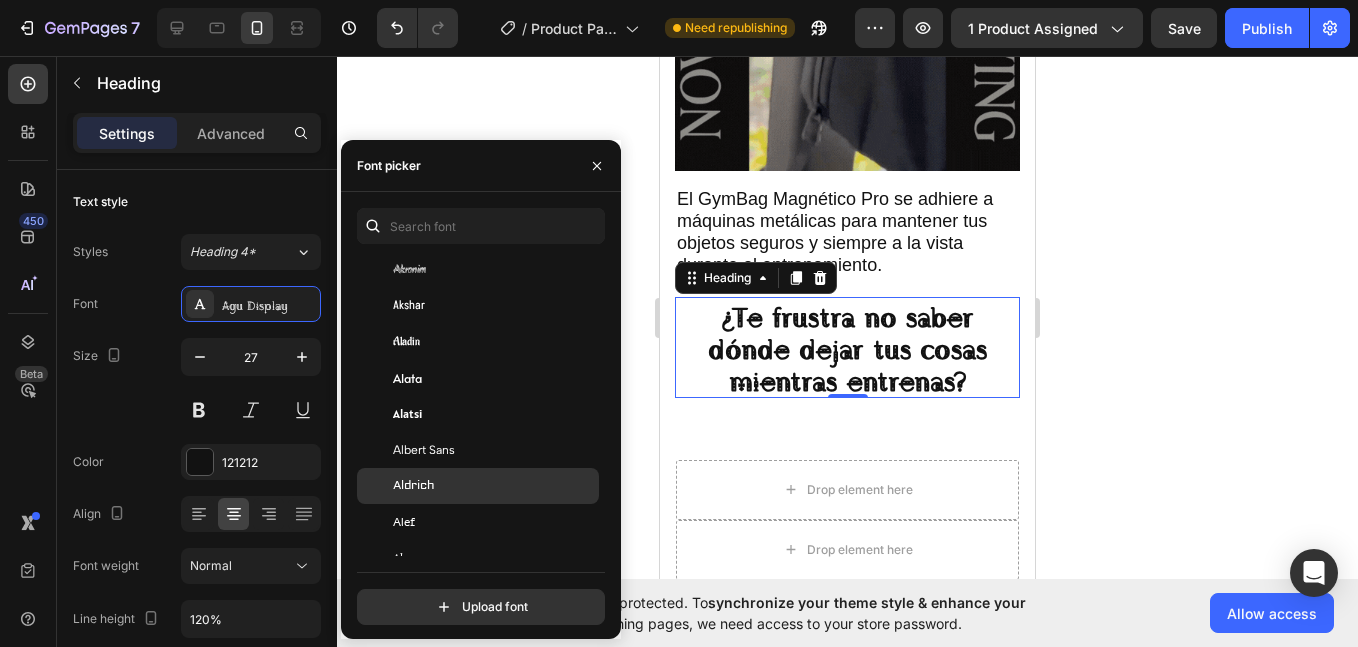 scroll, scrollTop: 1000, scrollLeft: 0, axis: vertical 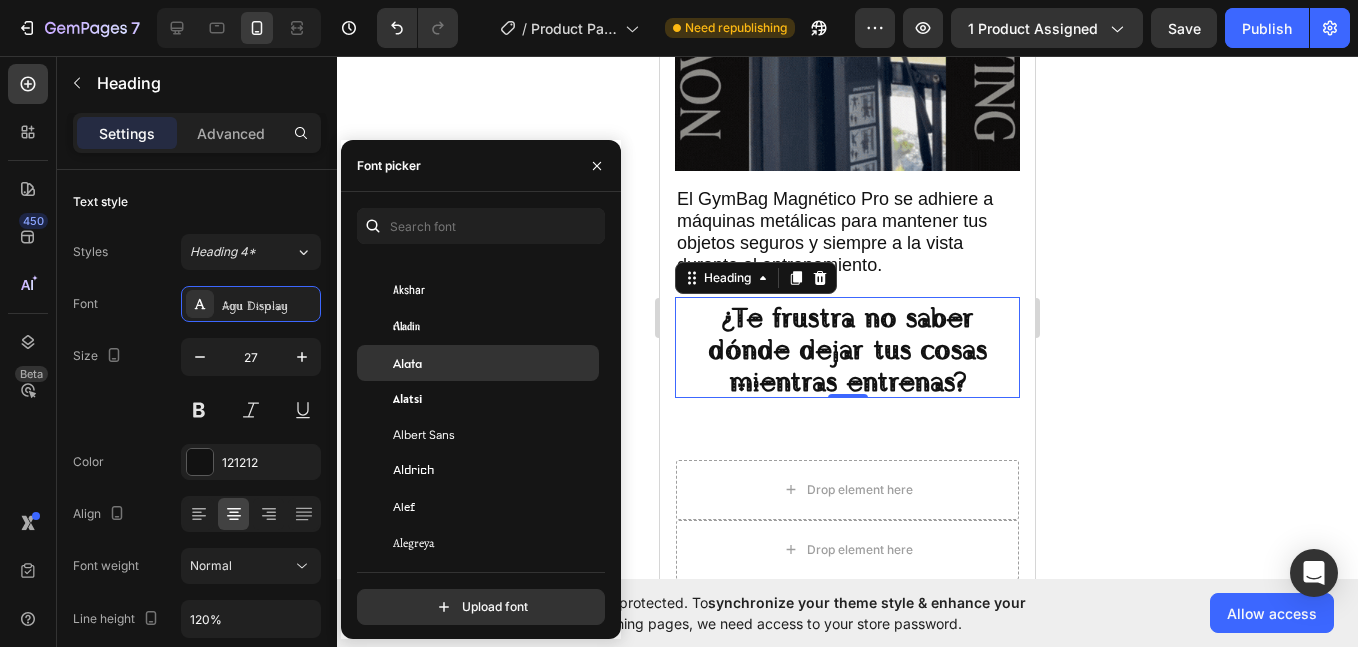 click on "Alata" at bounding box center (494, 363) 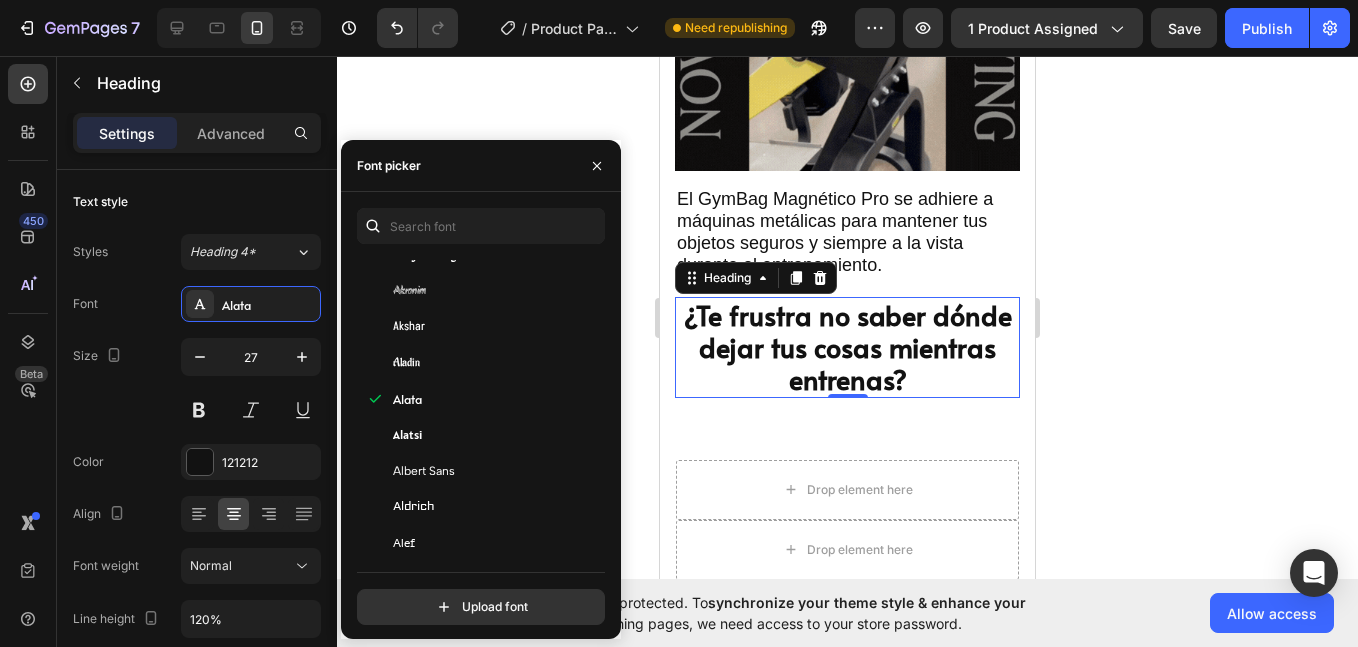 click 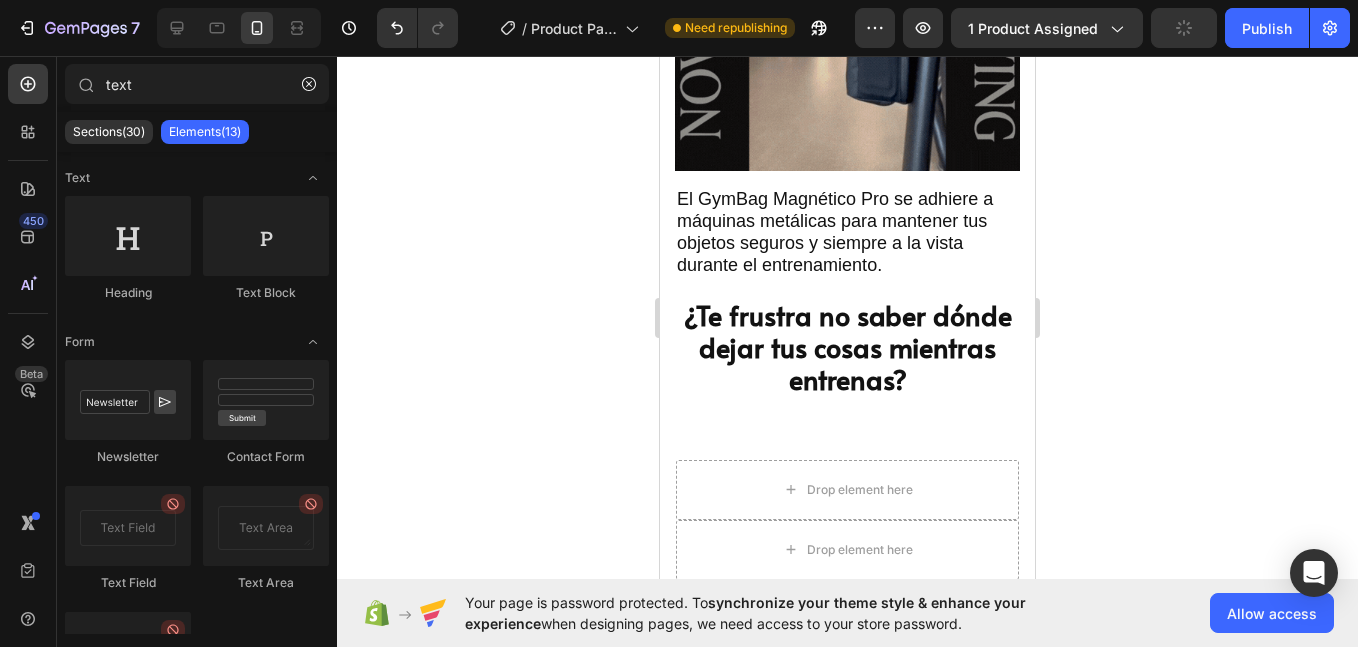 click on "⁠⁠⁠⁠⁠⁠⁠ ¿Te frustra no saber dónde dejar tus cosas mientras entrenas?" at bounding box center (847, 347) 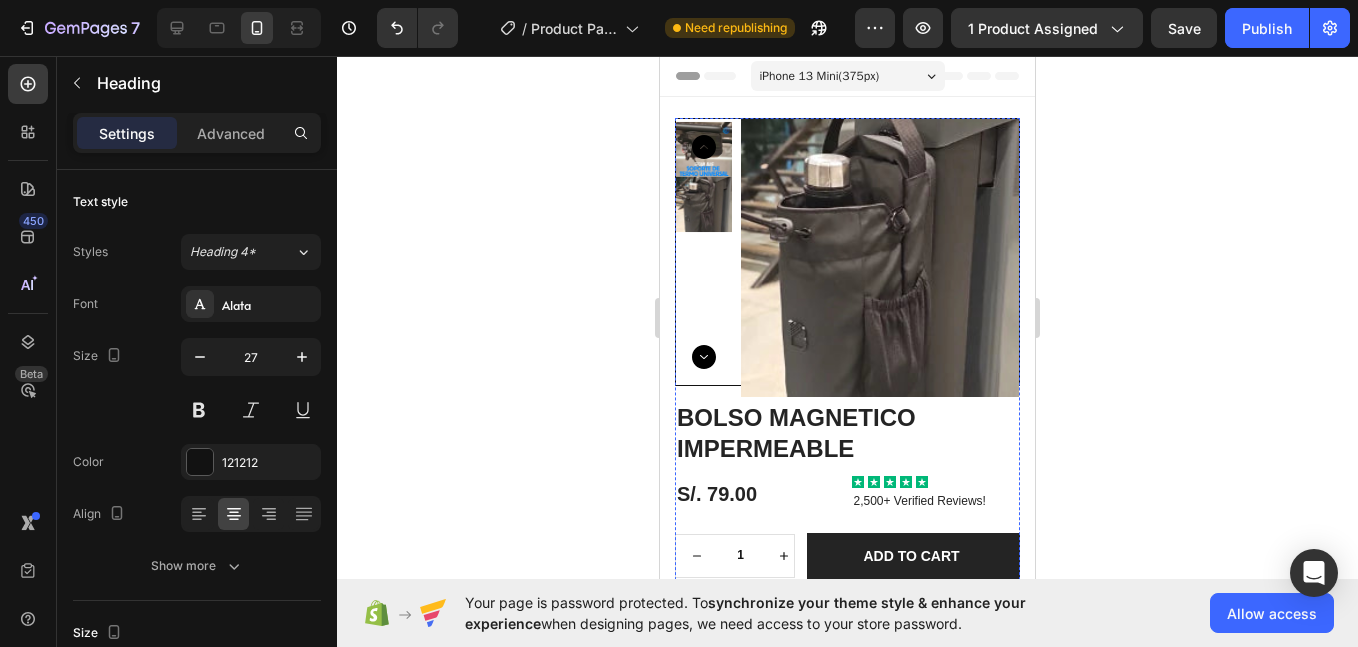 scroll, scrollTop: 0, scrollLeft: 0, axis: both 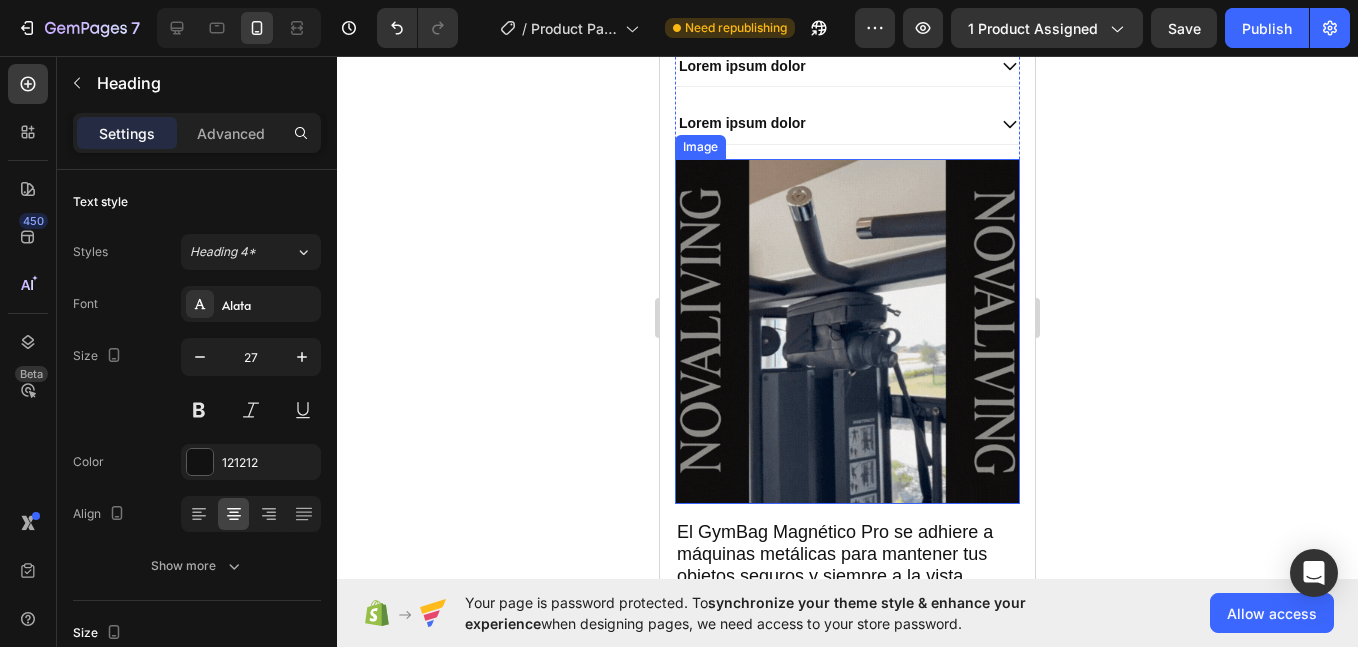 click at bounding box center [847, 331] 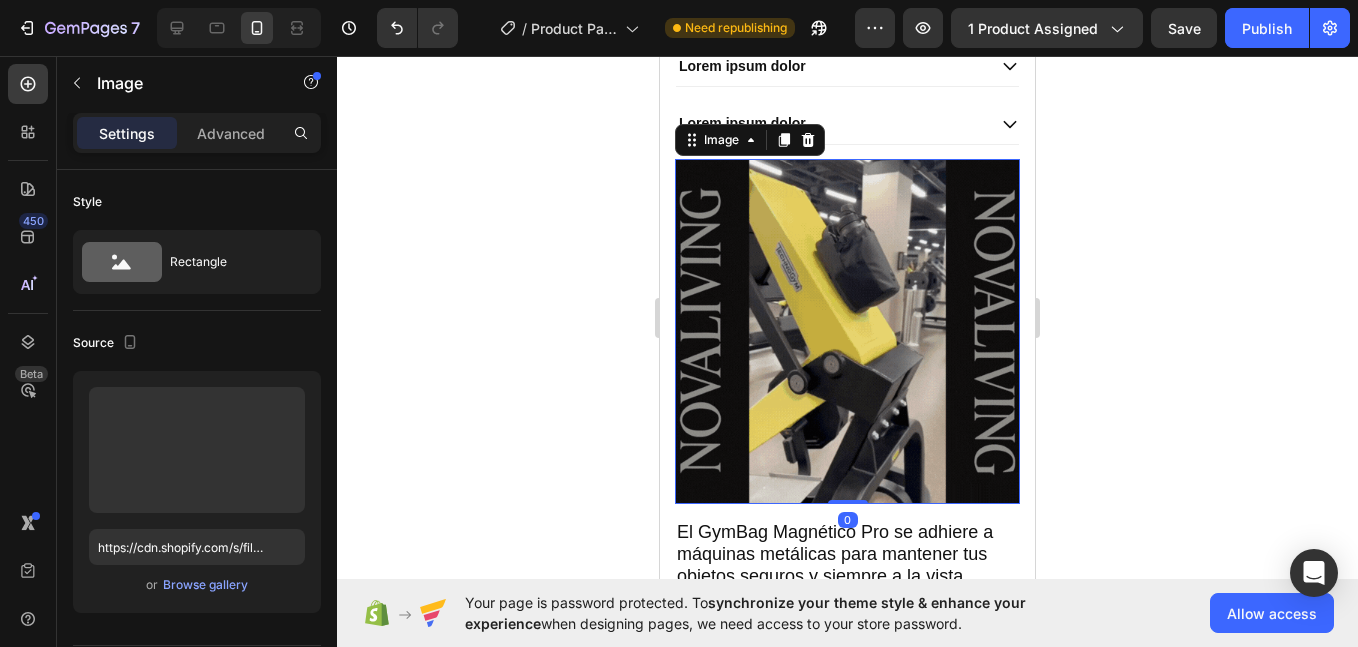 scroll, scrollTop: 833, scrollLeft: 0, axis: vertical 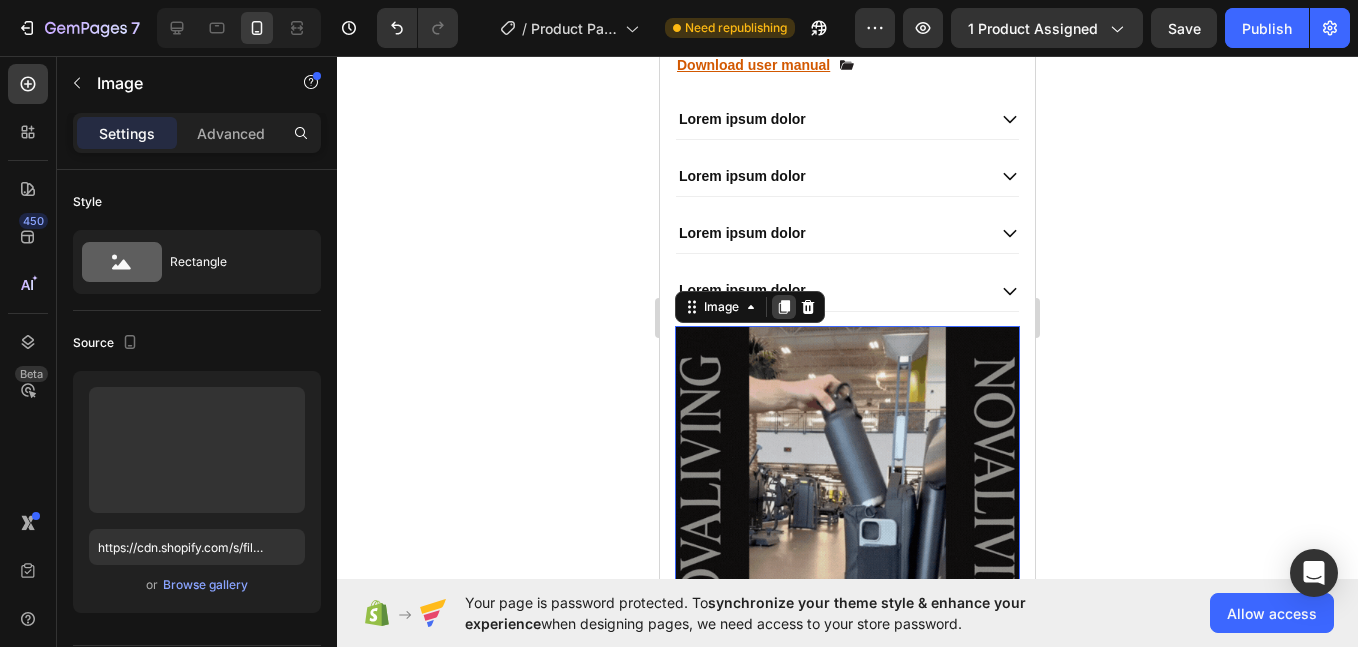 click at bounding box center [784, 307] 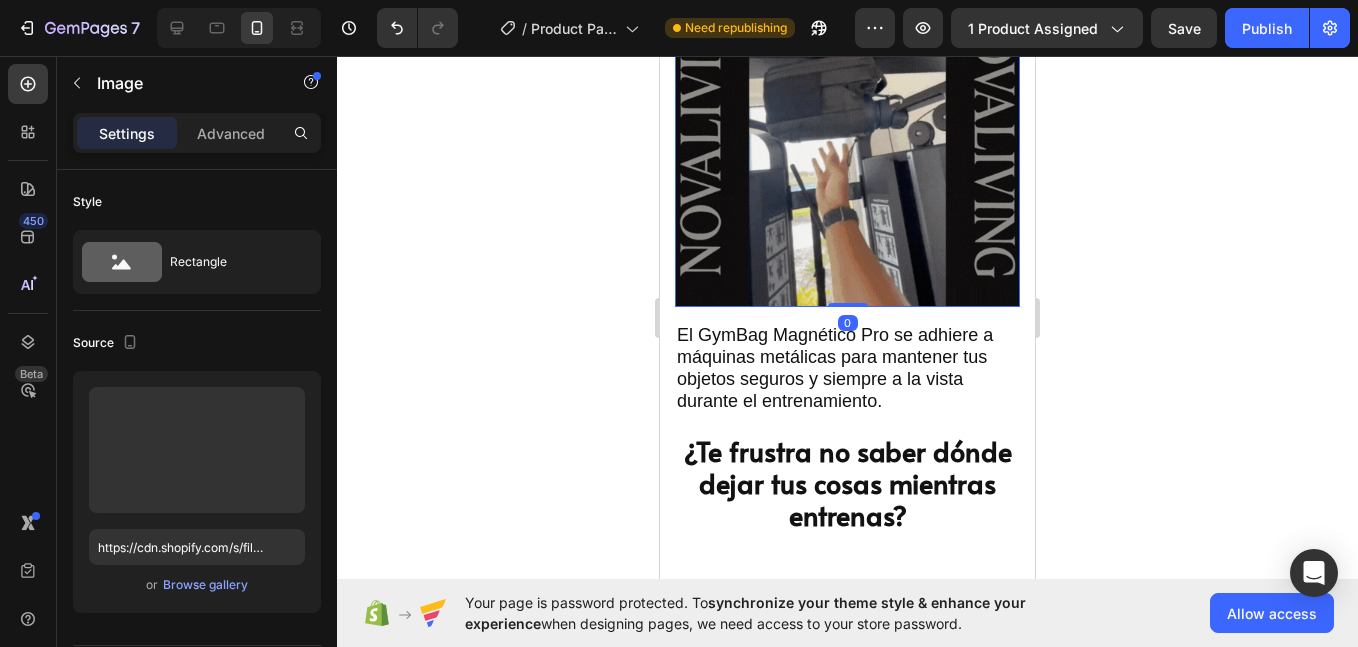 scroll, scrollTop: 1378, scrollLeft: 0, axis: vertical 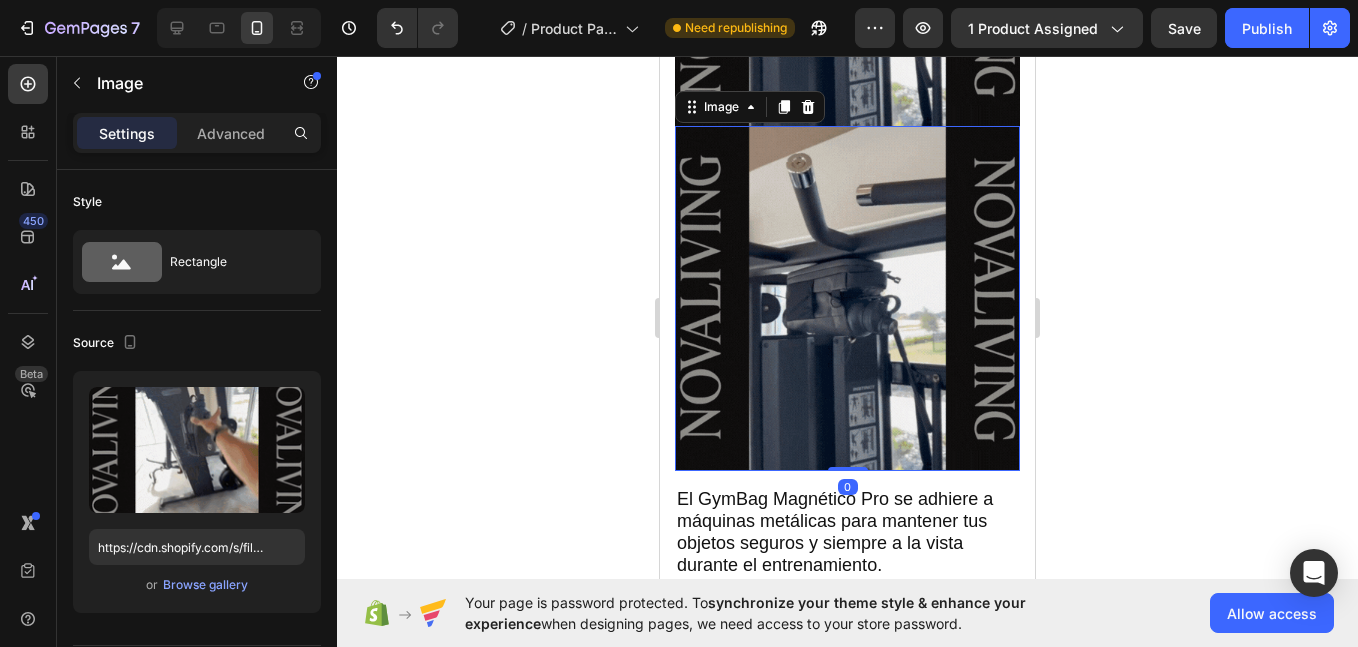 click at bounding box center [847, 298] 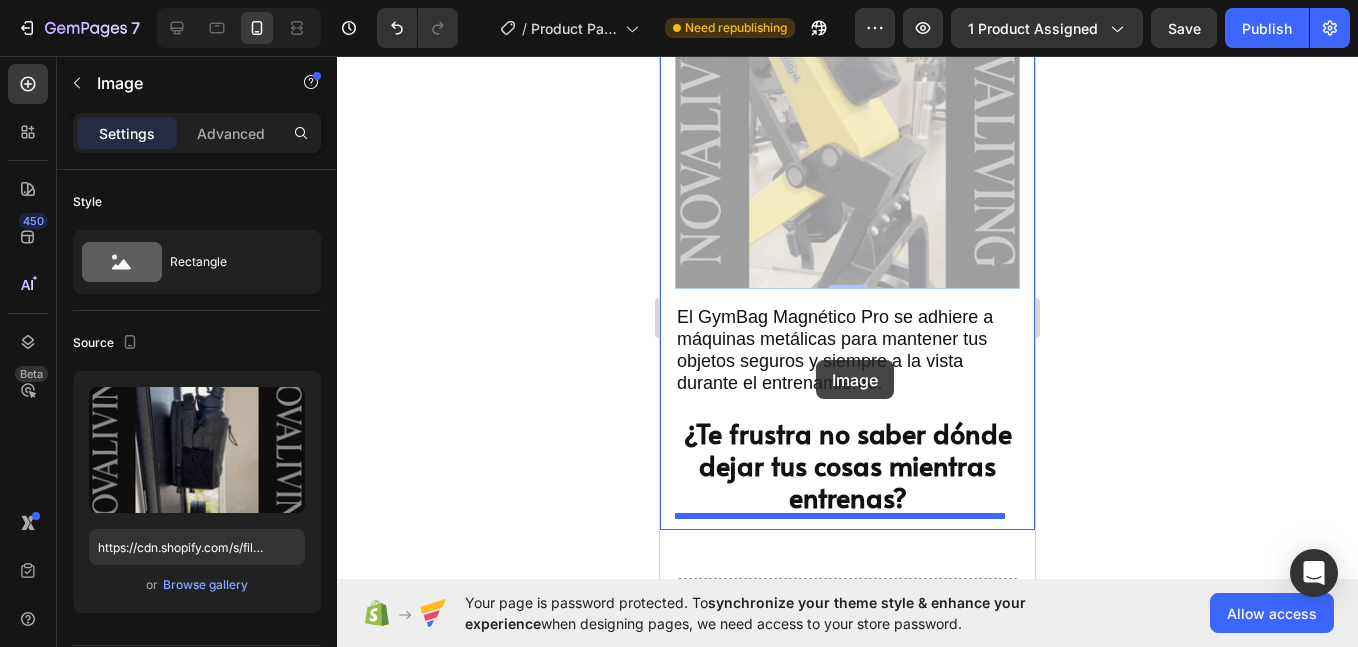 scroll, scrollTop: 1854, scrollLeft: 0, axis: vertical 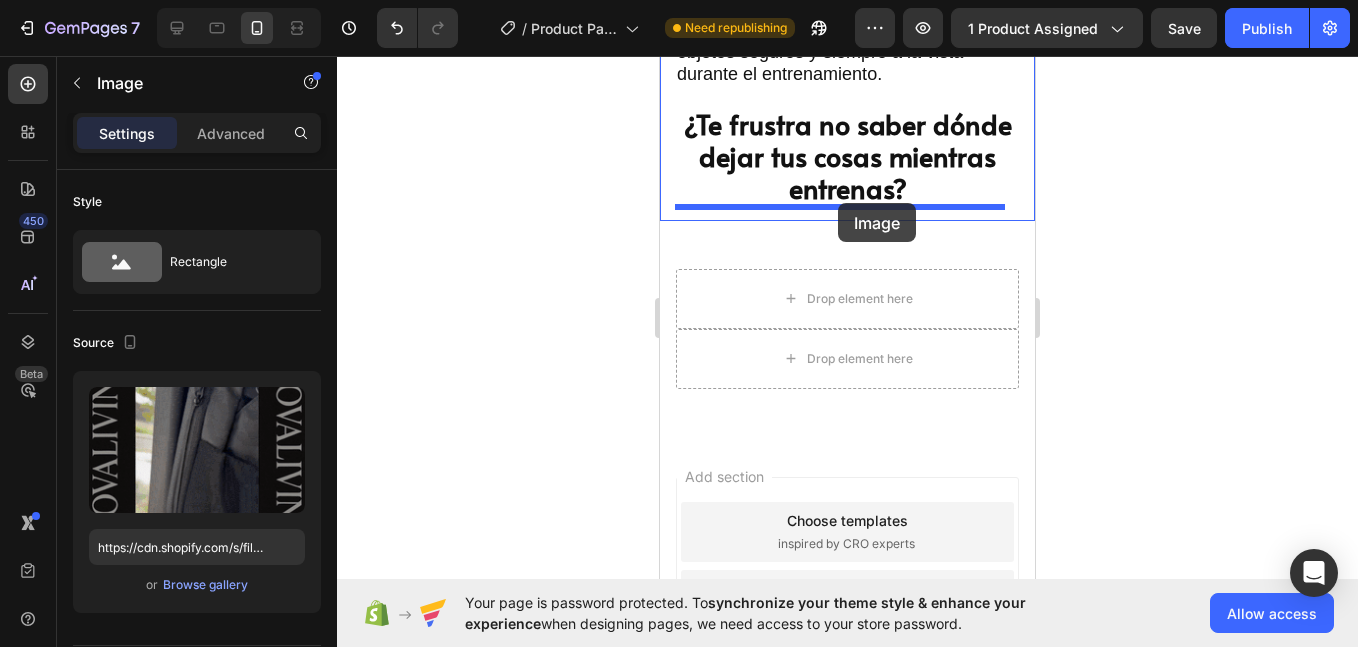 drag, startPoint x: 687, startPoint y: 110, endPoint x: 838, endPoint y: 203, distance: 177.34148 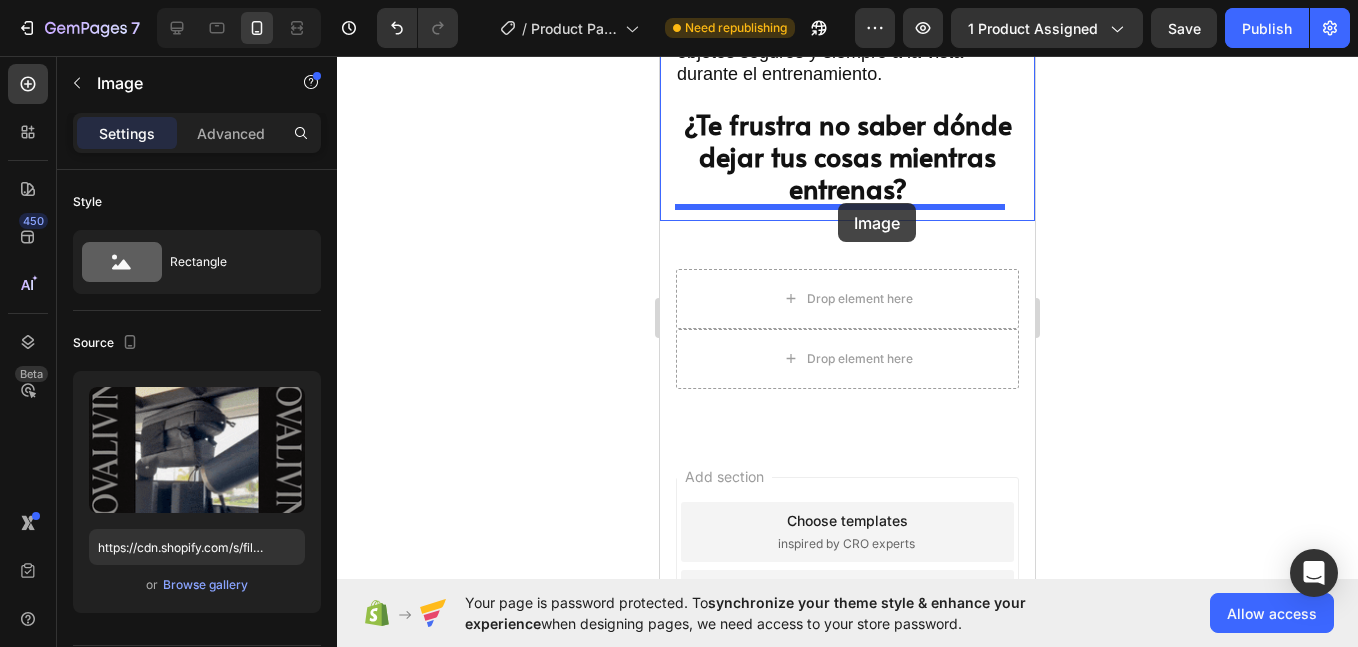 scroll, scrollTop: 1524, scrollLeft: 0, axis: vertical 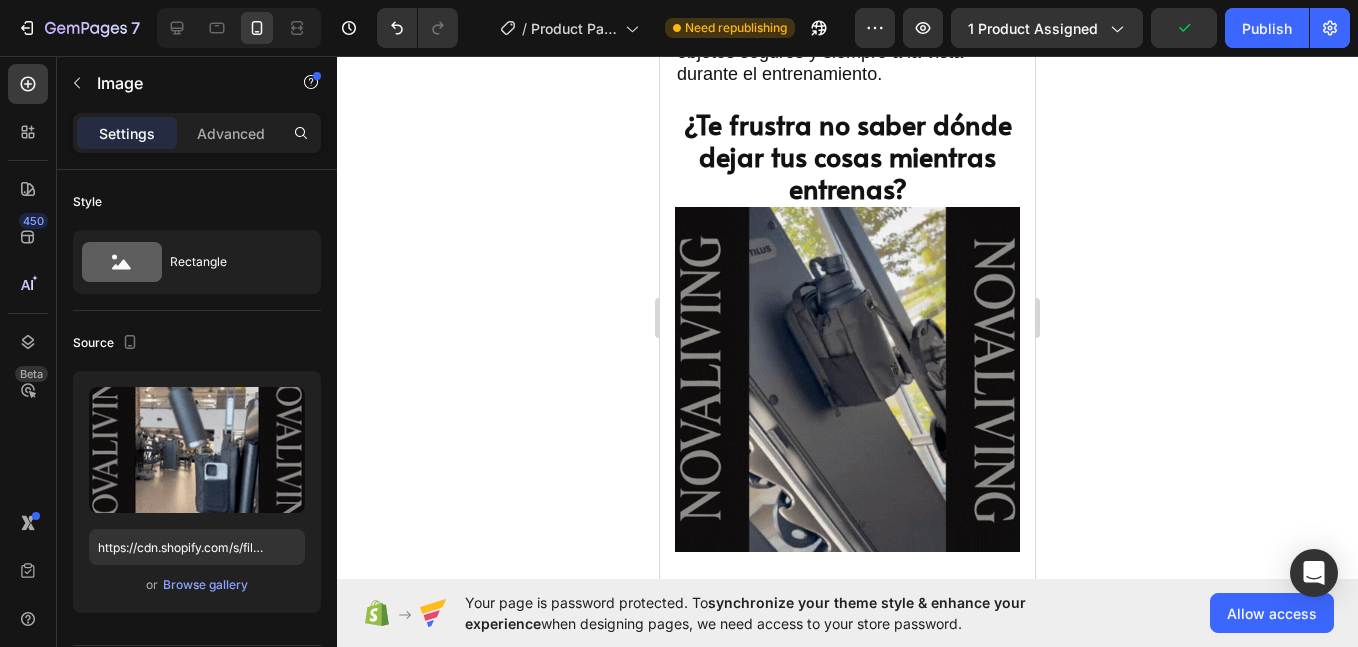 click at bounding box center [847, 379] 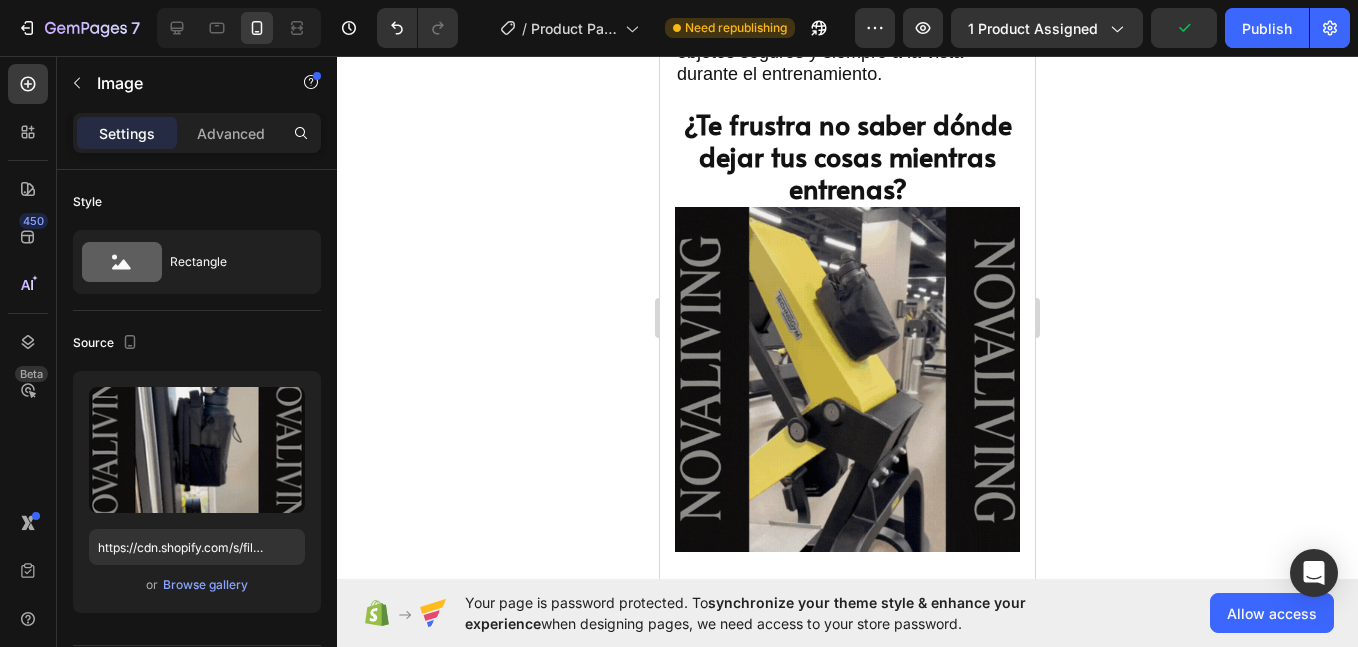 click at bounding box center [847, 379] 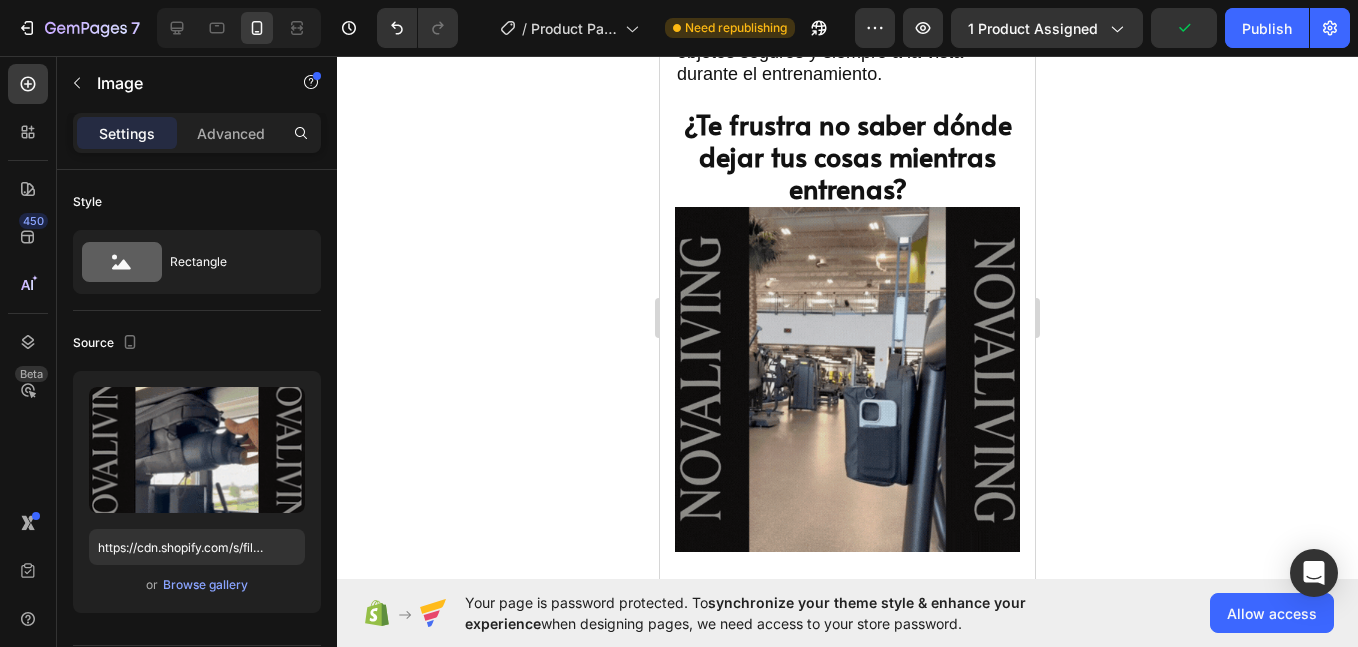 click at bounding box center [847, 379] 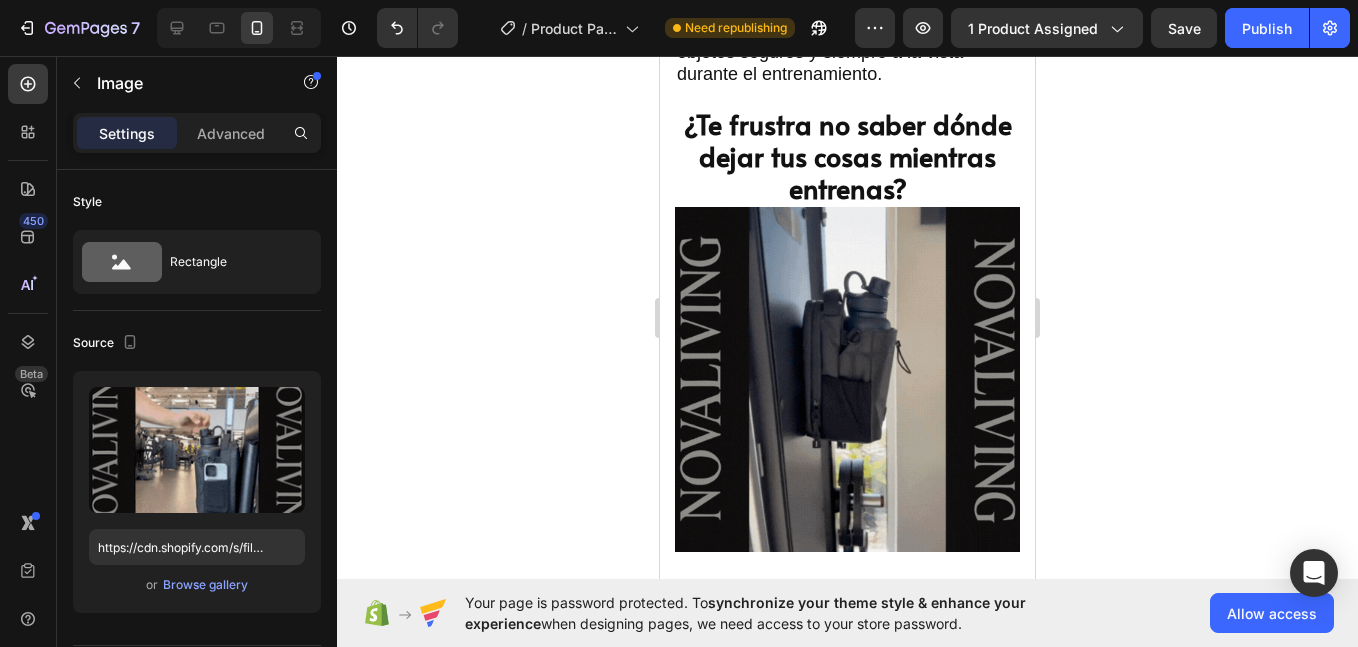 click at bounding box center [847, 379] 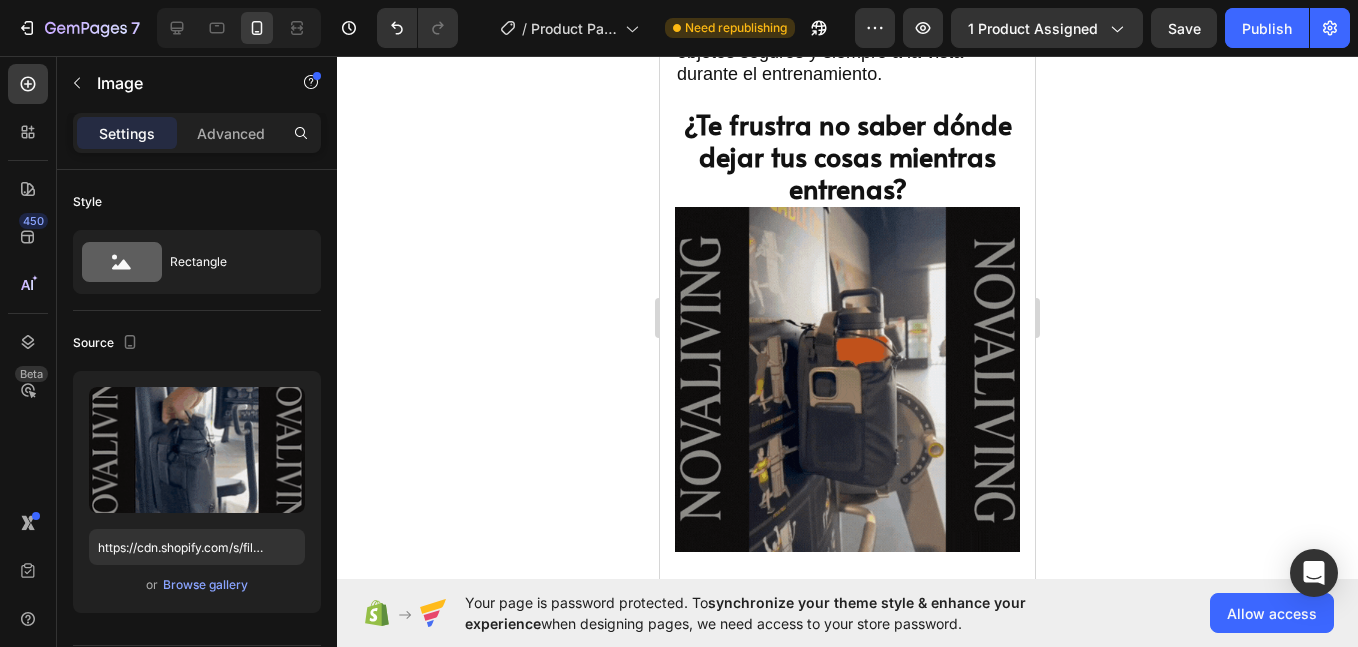 click at bounding box center [847, 379] 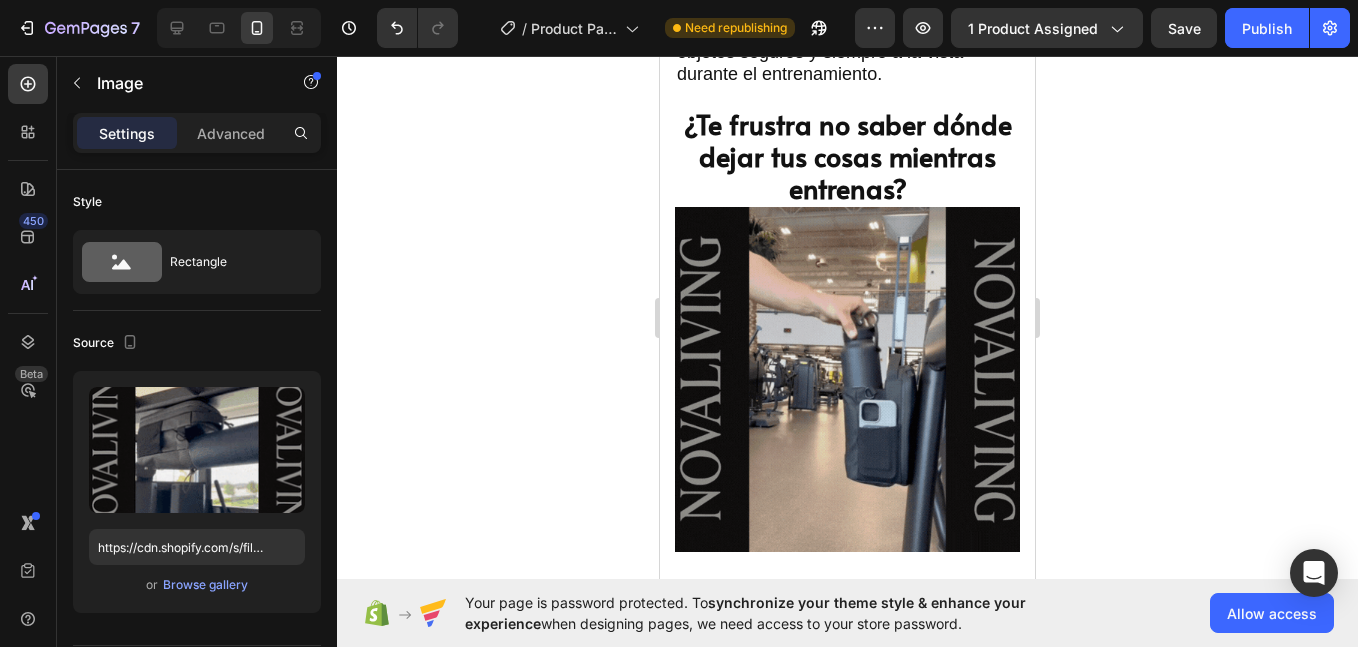 click at bounding box center (847, 379) 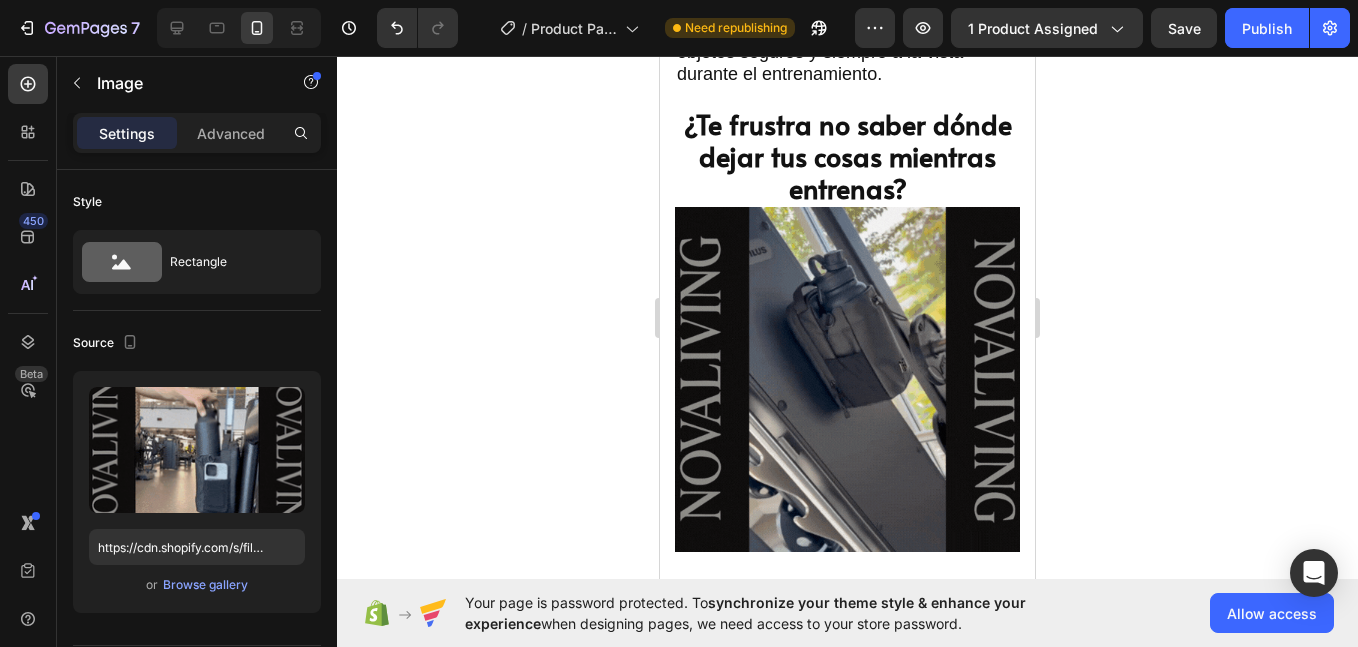 click at bounding box center (847, 379) 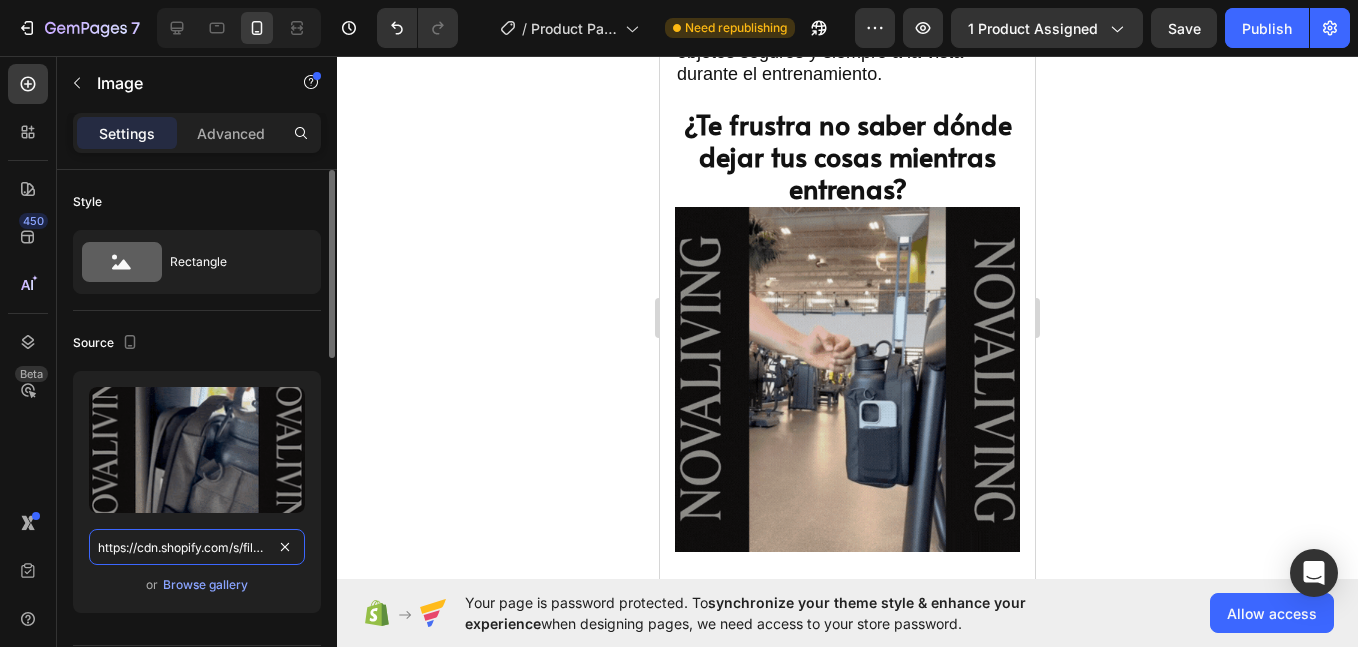click on "https://cdn.shopify.com/s/files/1/0751/8194/9149/files/Super_strong_magnetized_gym_cup_holder_bag_steady_at_a_stroke_4.gif?v=1749099692" at bounding box center [197, 547] 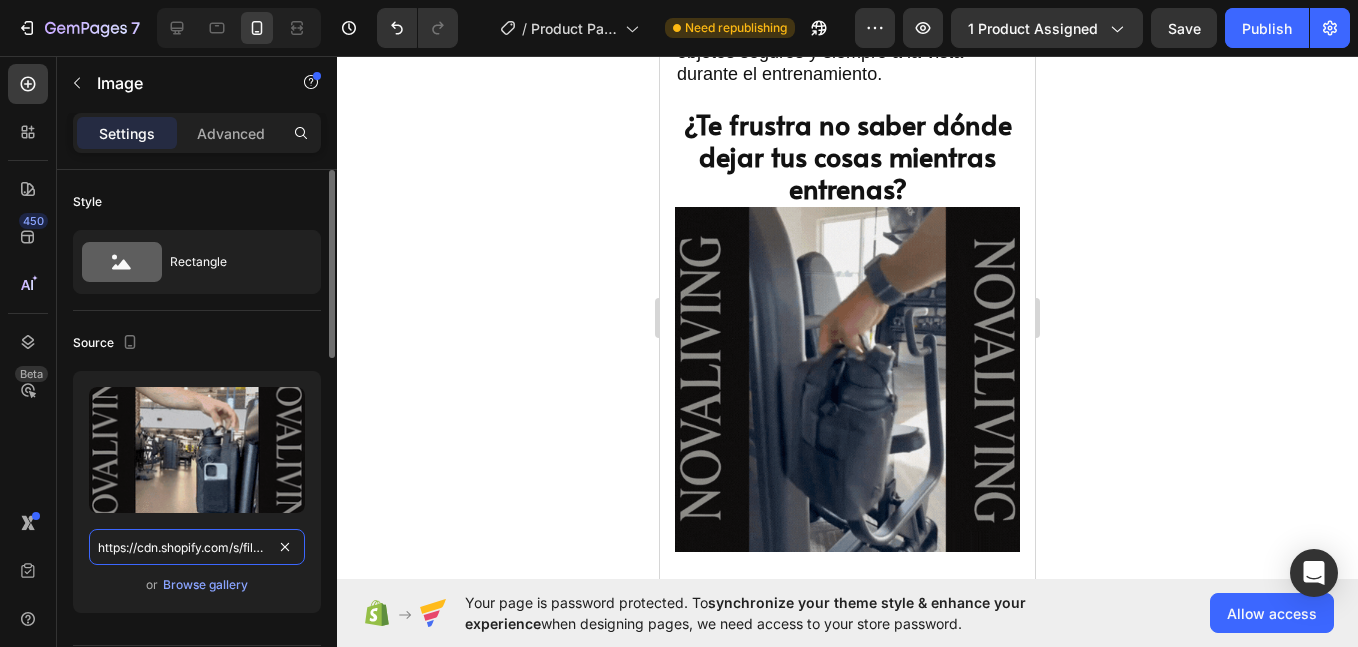 click on "https://cdn.shopify.com/s/files/1/0751/8194/9149/files/Super_strong_magnetized_gym_cup_holder_bag_steady_at_a_stroke_4.gif?v=1749099692" at bounding box center [197, 547] 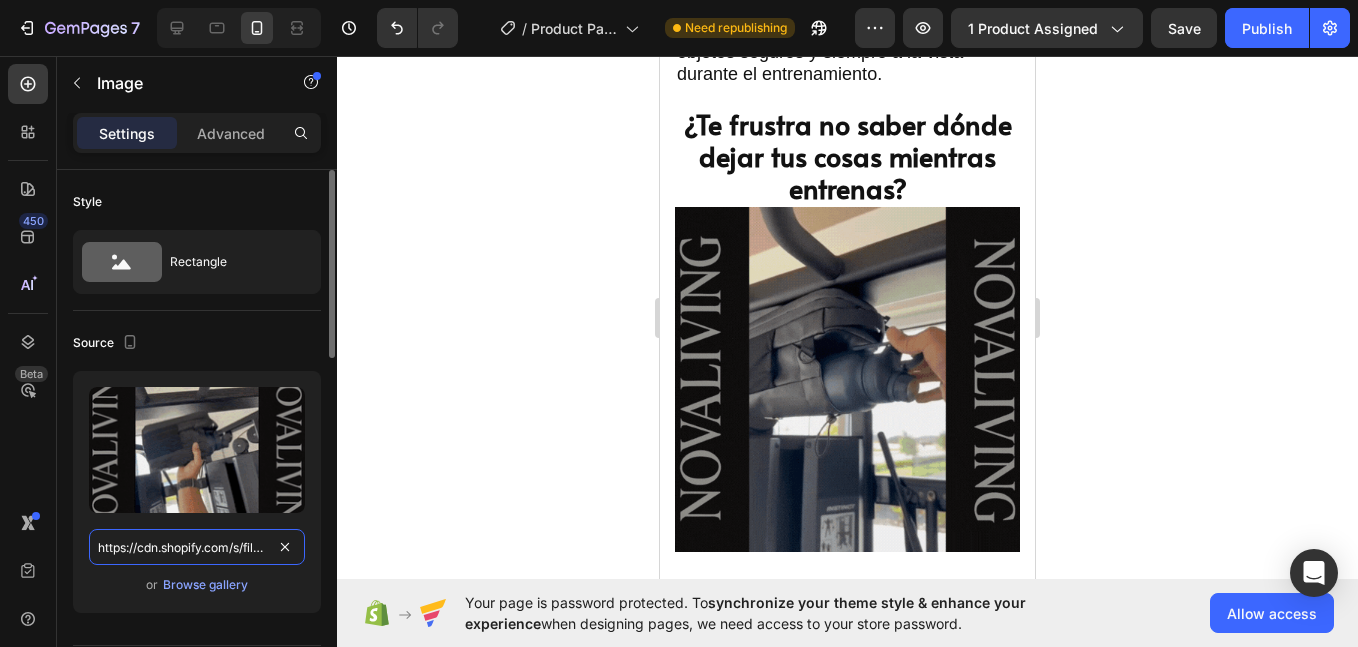 click on "https://cdn.shopify.com/s/files/1/0751/8194/9149/files/Super_strong_magnetized_gym_cup_holder_bag_steady_at_a_stroke_4.gif?v=1749099692" at bounding box center [197, 547] 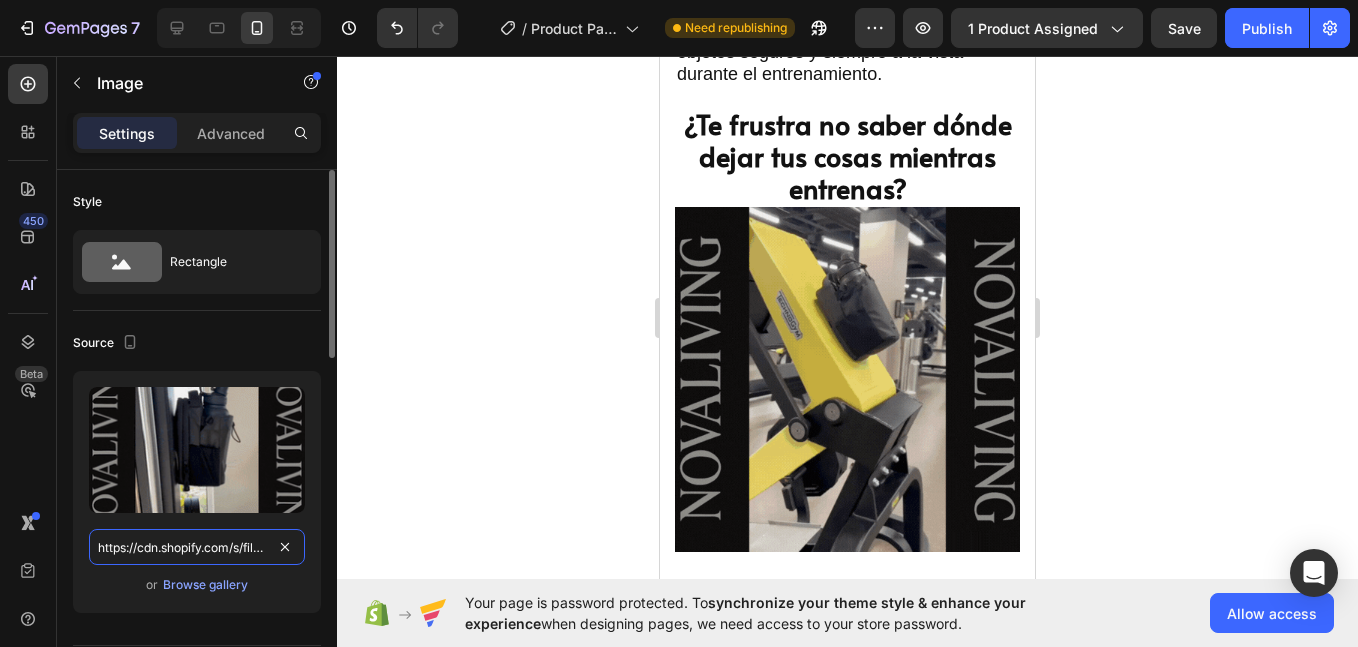 paste on "7.gif?v=1749144813" 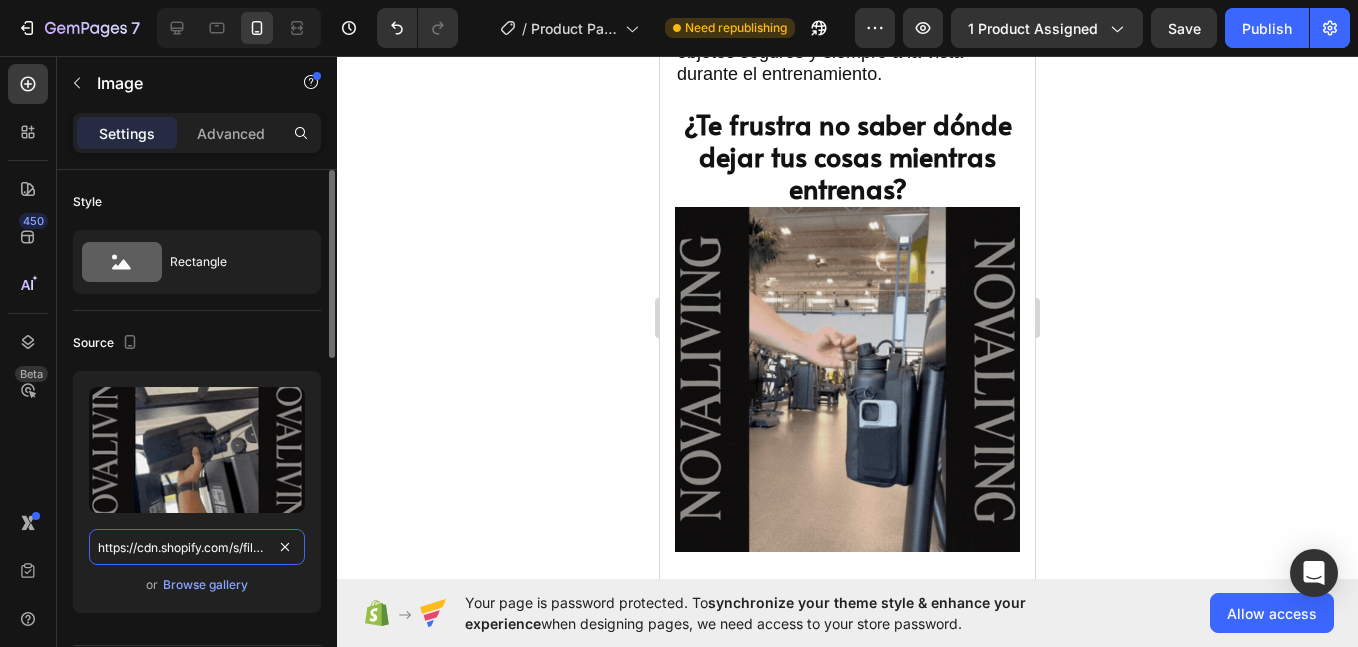 scroll, scrollTop: 0, scrollLeft: 643, axis: horizontal 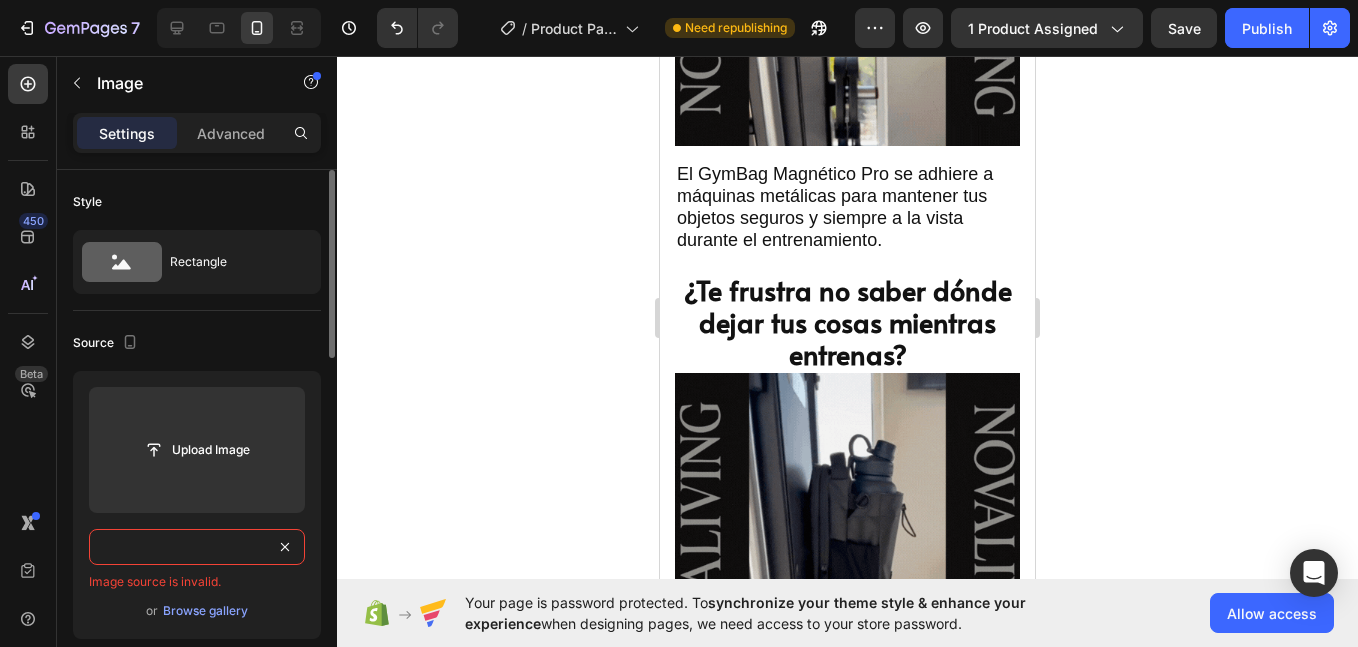 click on "https://cdn.shopify.com/s/files/1/0751/8194/9149/files/Super_strong_magnetized_gym_cup_holder_bag_steady_at_a_stroke_7.gif?v=1749144813" at bounding box center [197, 547] 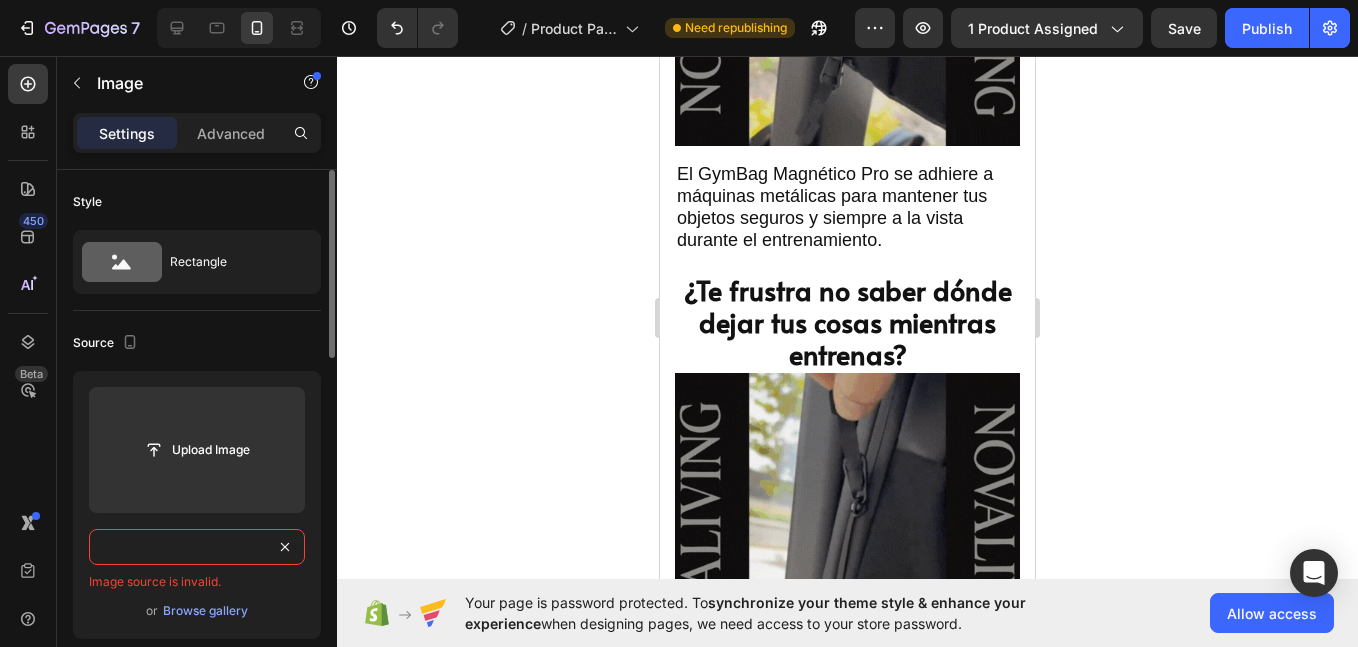 click on "https://cdn.shopify.com/s/files/1/0751/8194/9149/files/Super_strong_magnetized_gym_cup_holder_bag_steady_at_a_stroke_7.gif?v=1749144813" at bounding box center (197, 547) 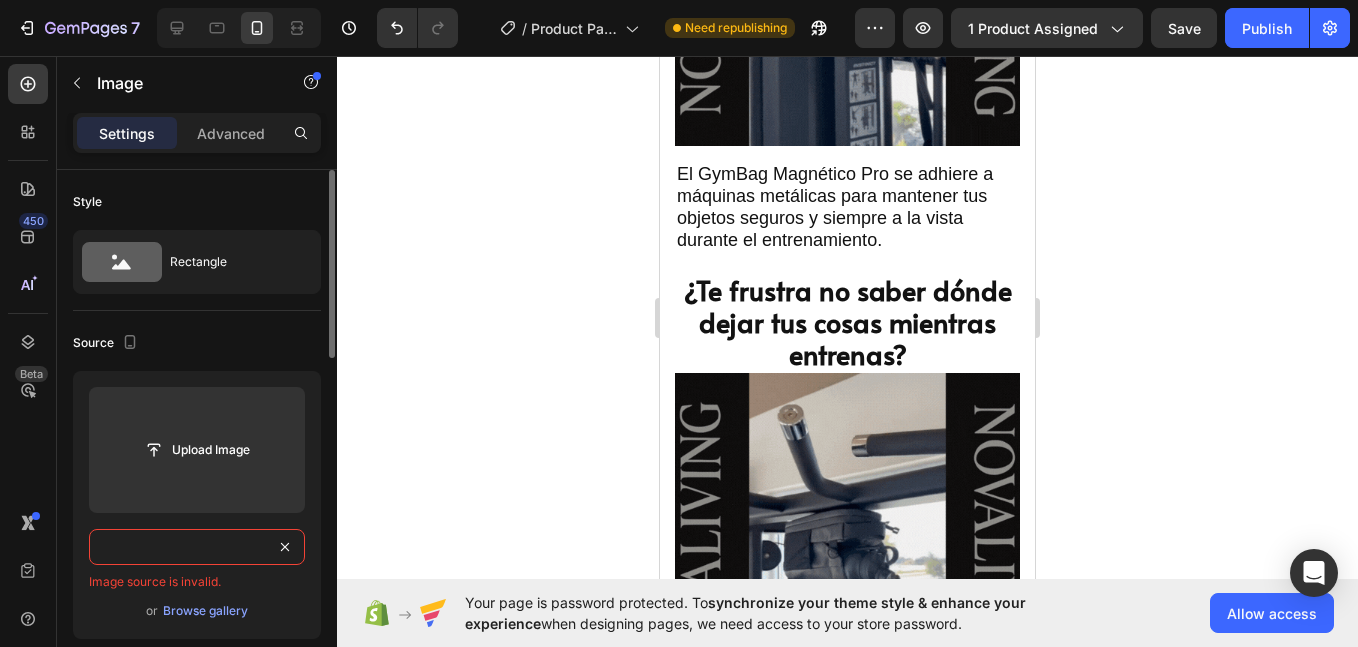 click on "https://cdn.shopify.com/s/files/1/0751/8194/9149/files/Super_strong_magnetized_gym_cup_holder_bag_steady_at_a_stroke_7.gif?v=1749144813" at bounding box center [197, 547] 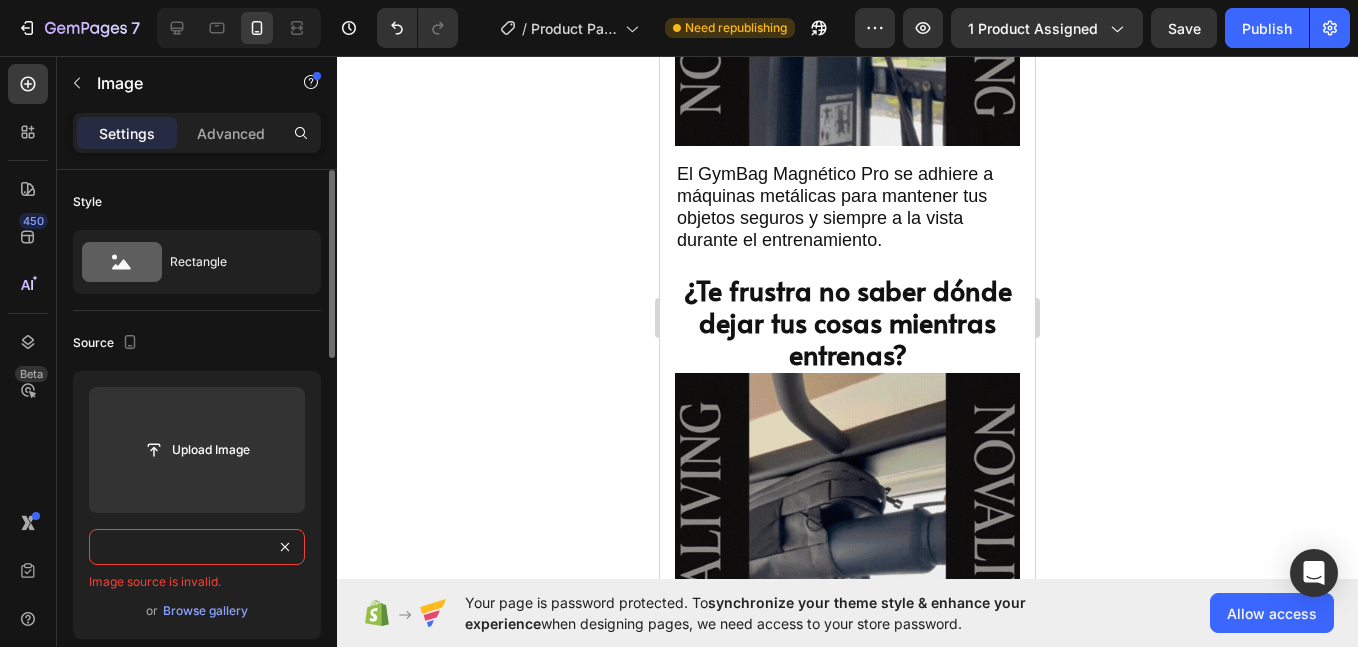 paste 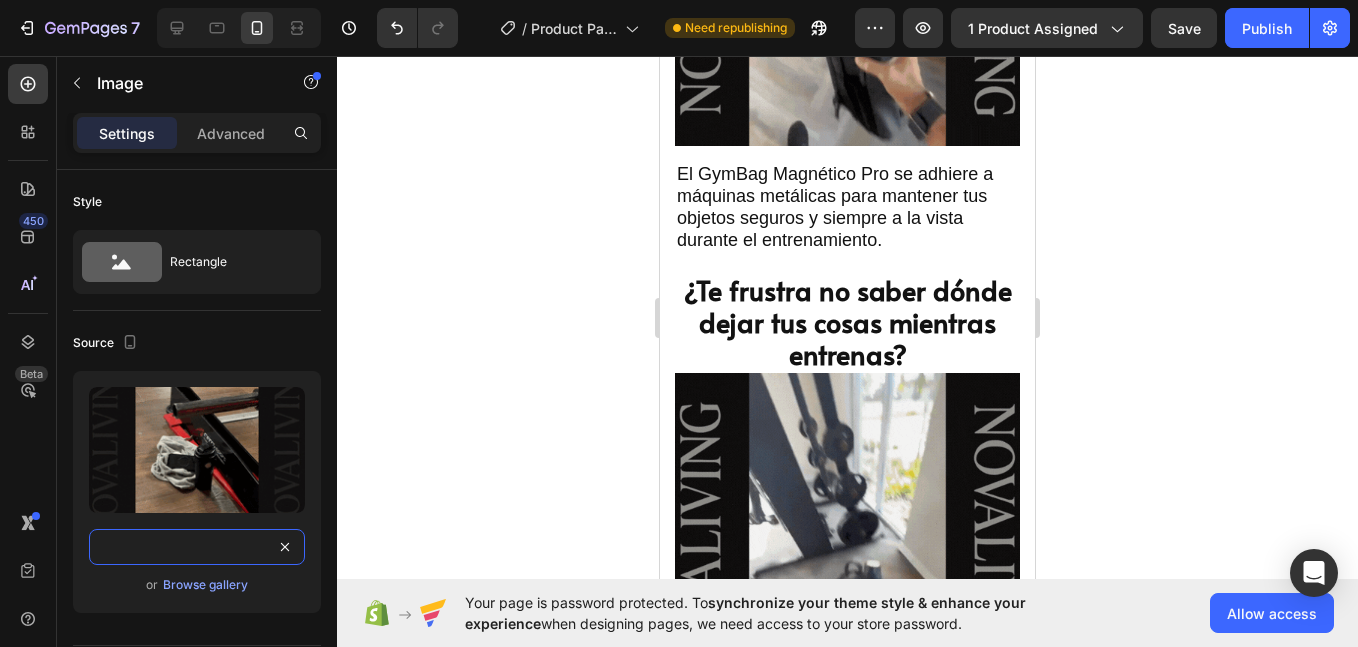 type on "https://cdn.shopify.com/s/files/1/0751/8194/9149/files/Super_strong_magnetized_gym_cup_holder_bag_steady_at_a_stroke_7.gif?v=1749144813" 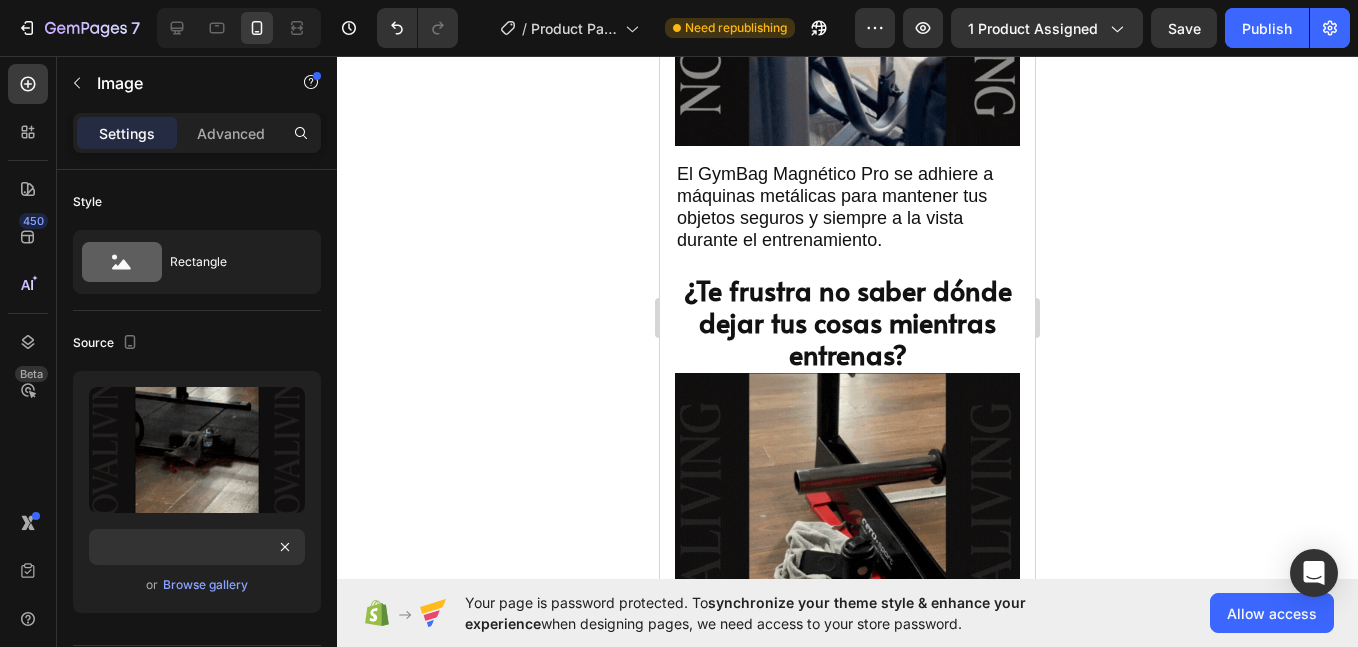 click at bounding box center (847, 545) 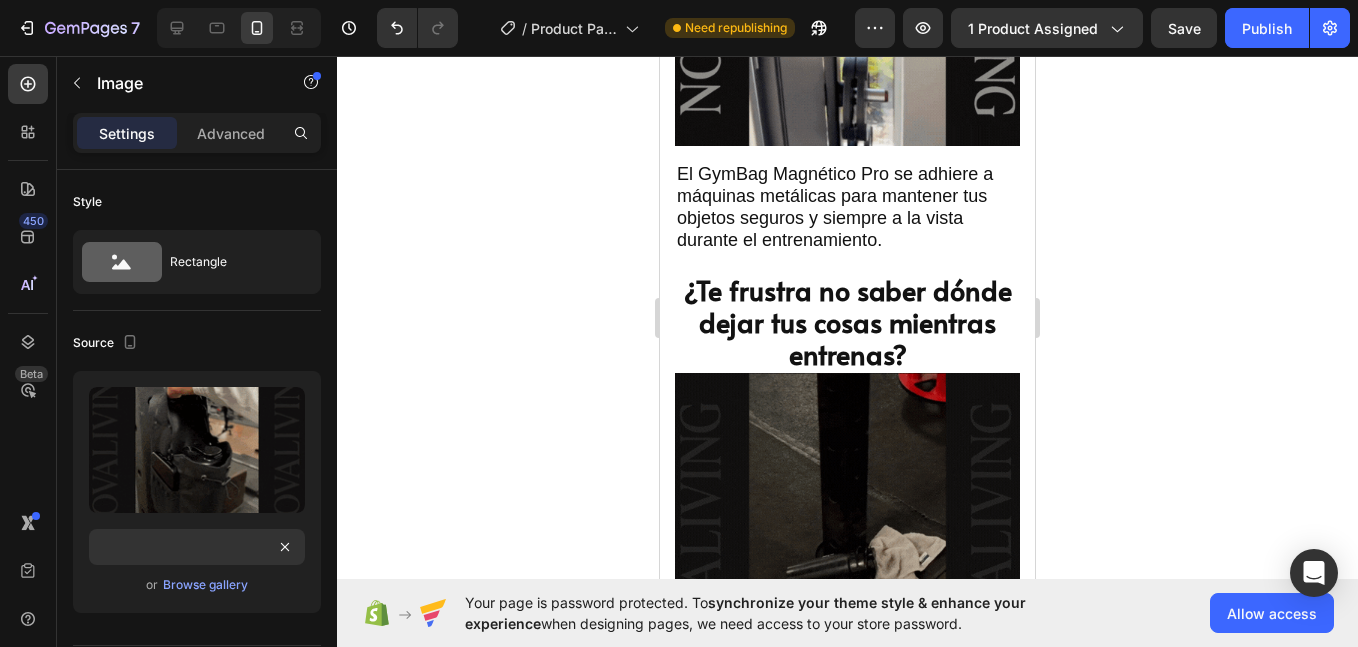 scroll, scrollTop: 0, scrollLeft: 0, axis: both 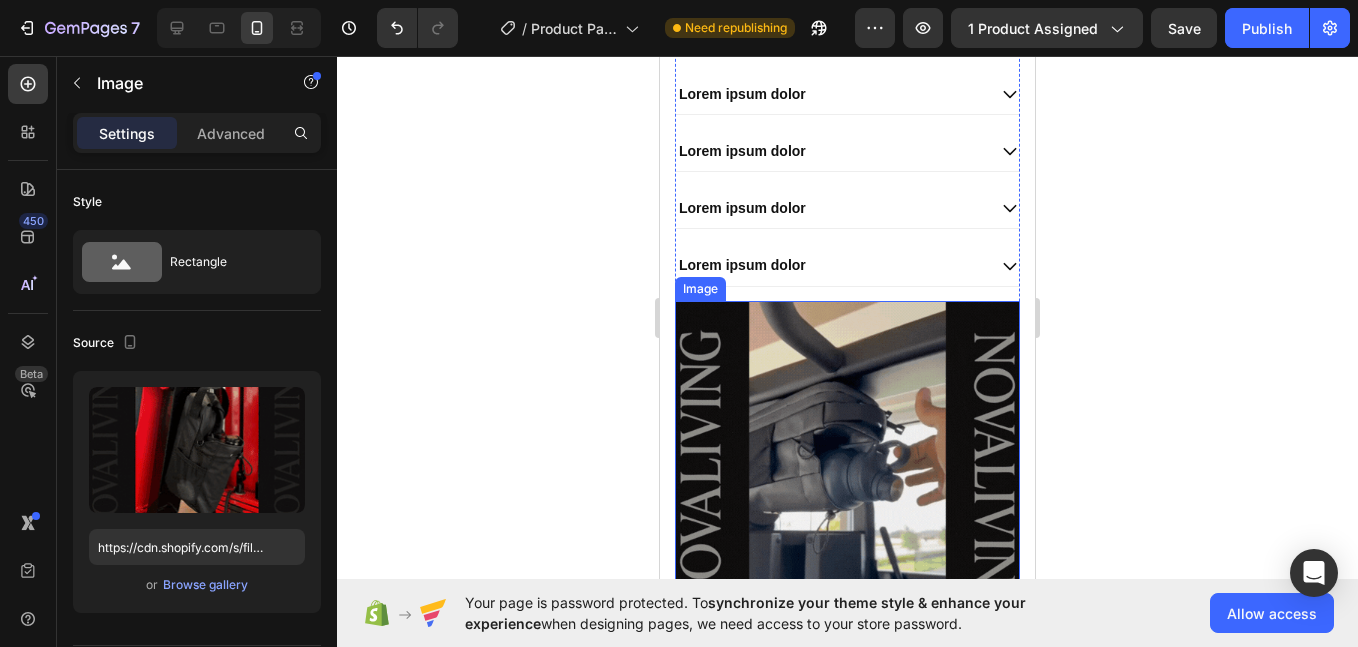 click at bounding box center (847, 473) 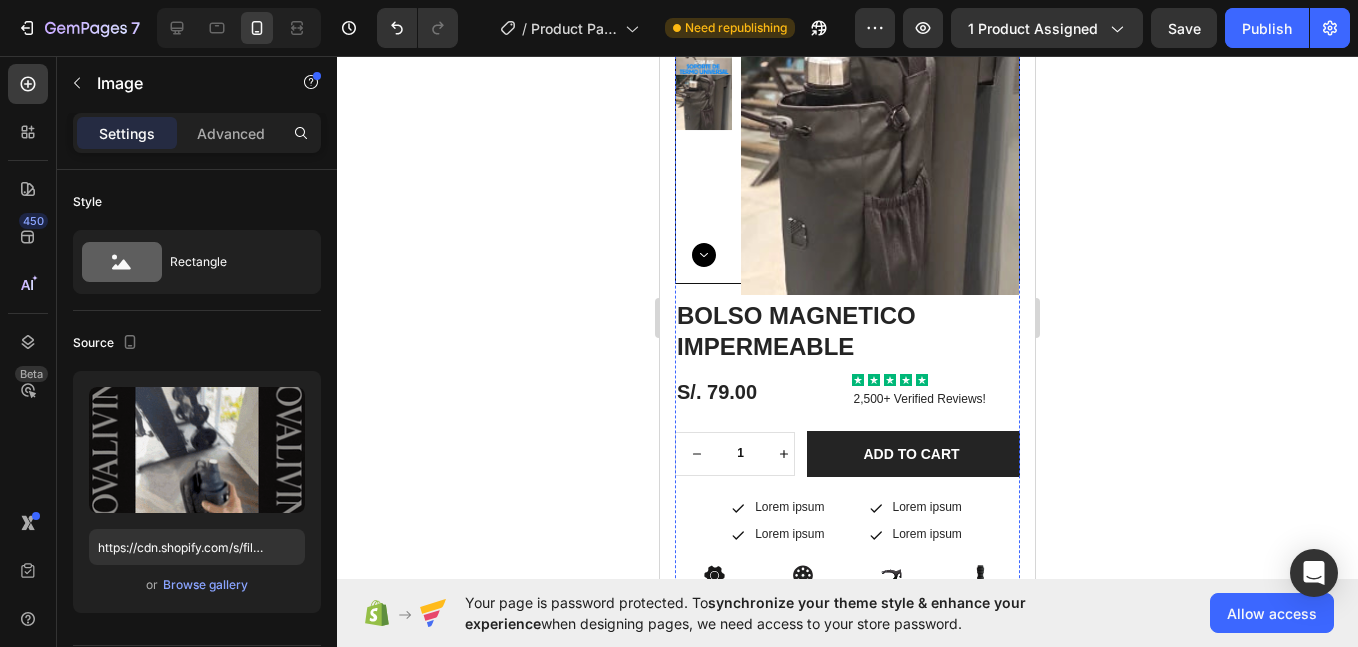 scroll, scrollTop: 0, scrollLeft: 0, axis: both 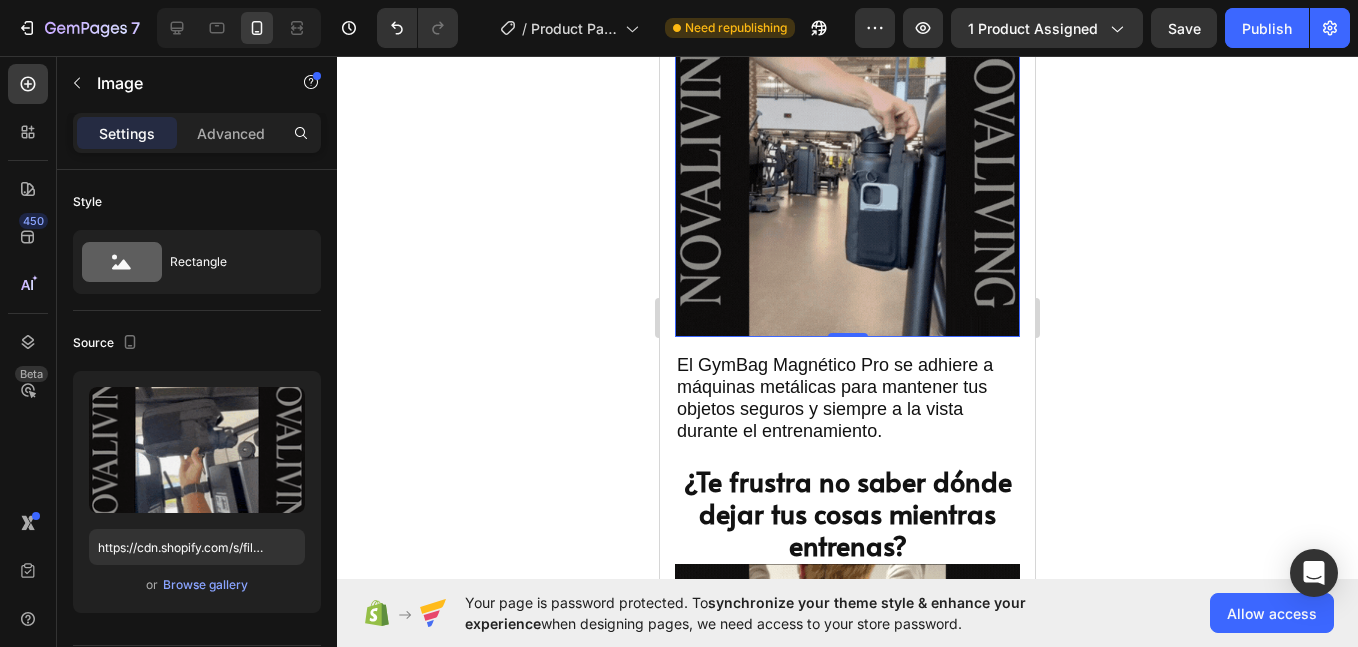 click at bounding box center (847, 164) 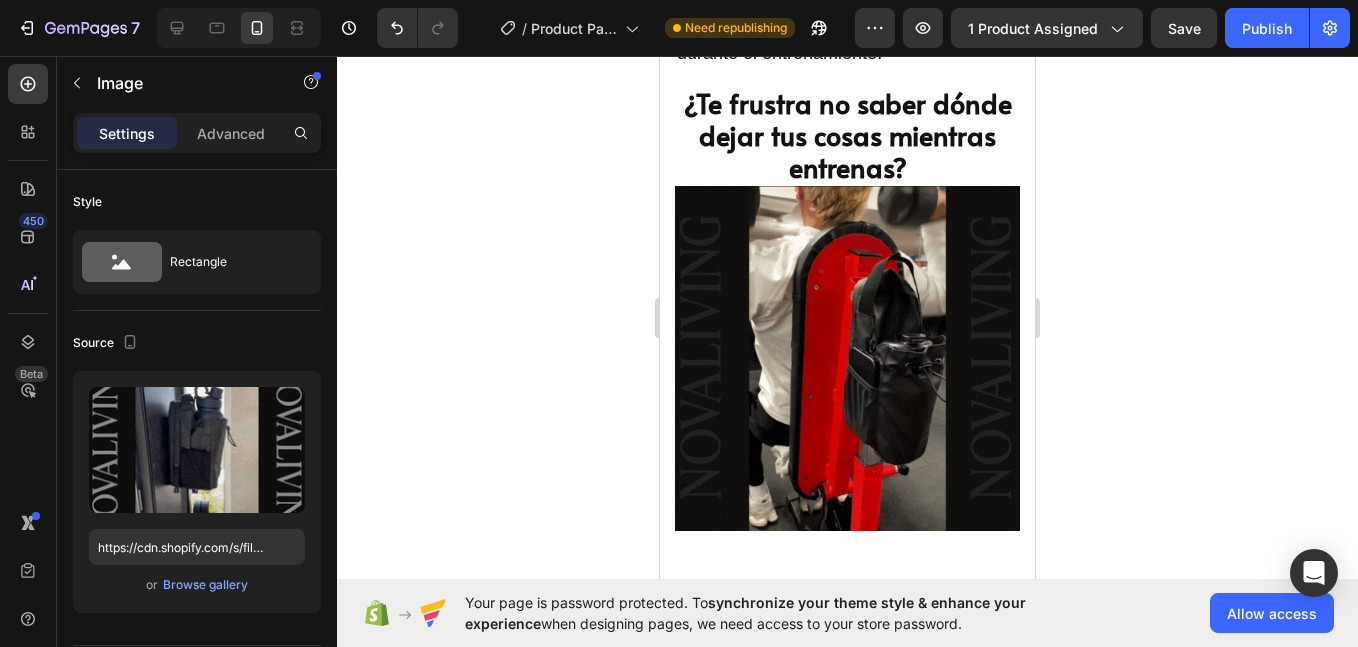 scroll, scrollTop: 1754, scrollLeft: 0, axis: vertical 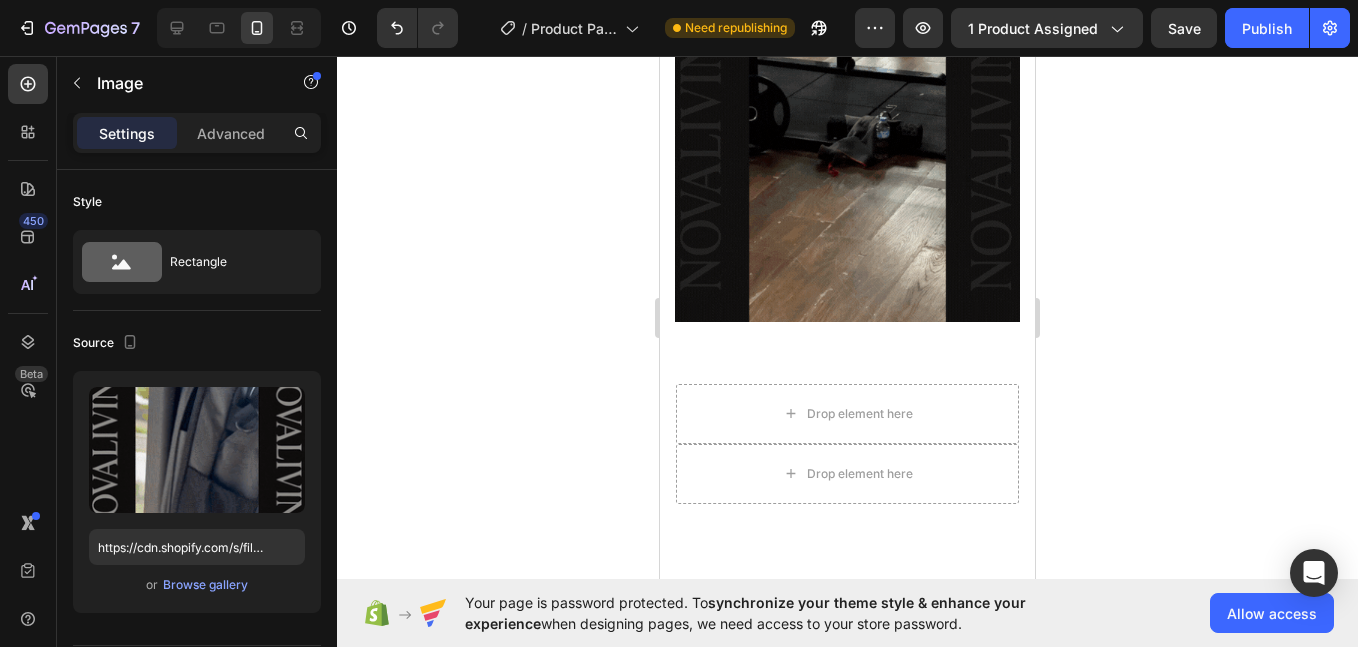 click at bounding box center [847, 149] 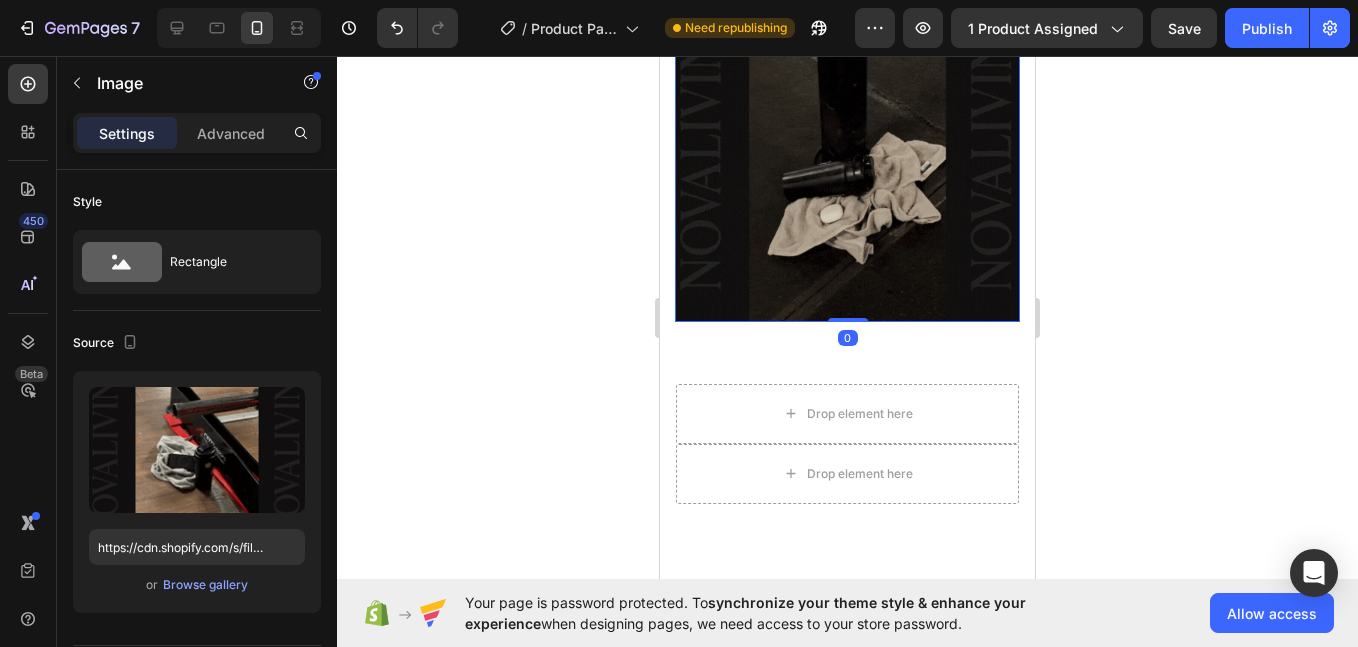 click at bounding box center (847, 149) 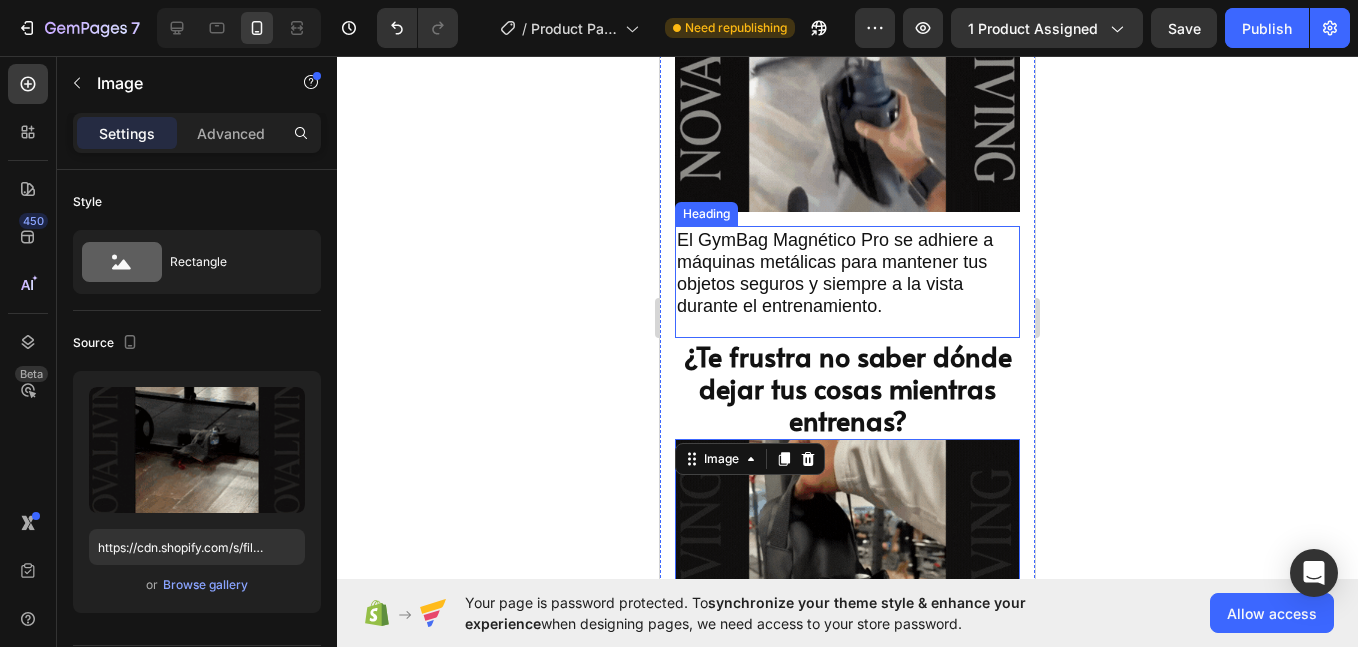 scroll, scrollTop: 1254, scrollLeft: 0, axis: vertical 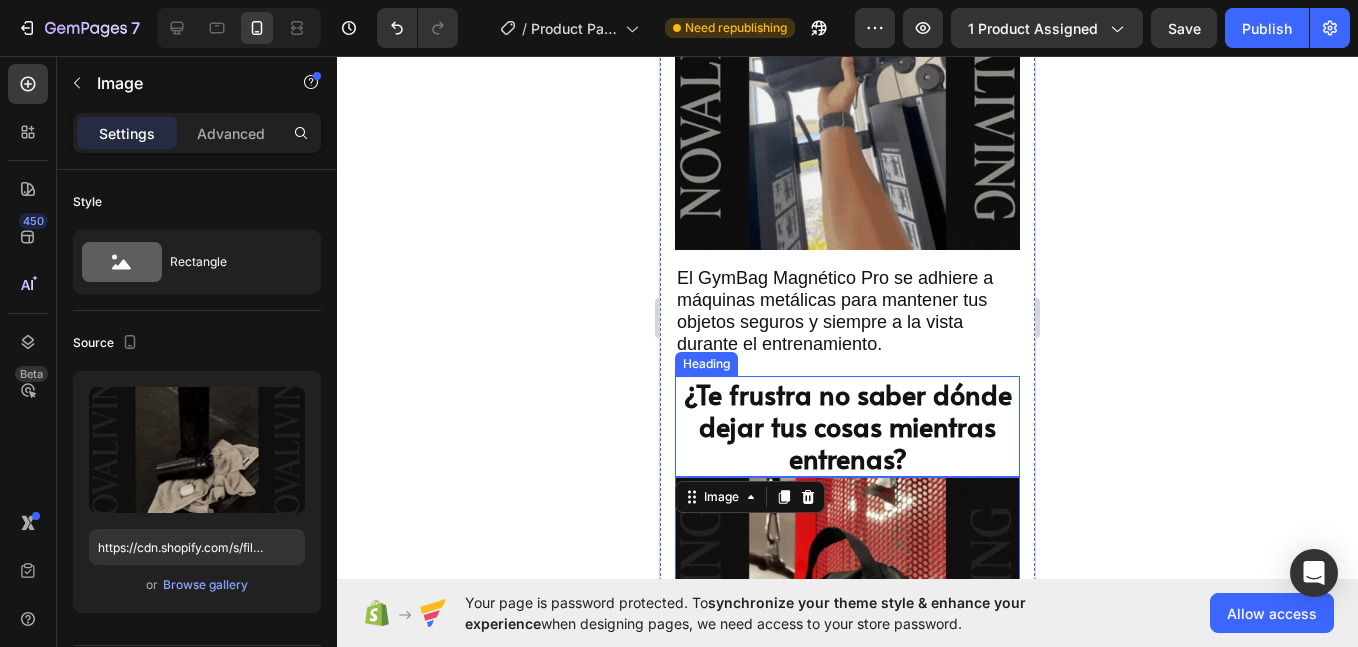 click on "¿Te frustra no saber dónde dejar tus cosas mientras entrenas?" at bounding box center (848, 426) 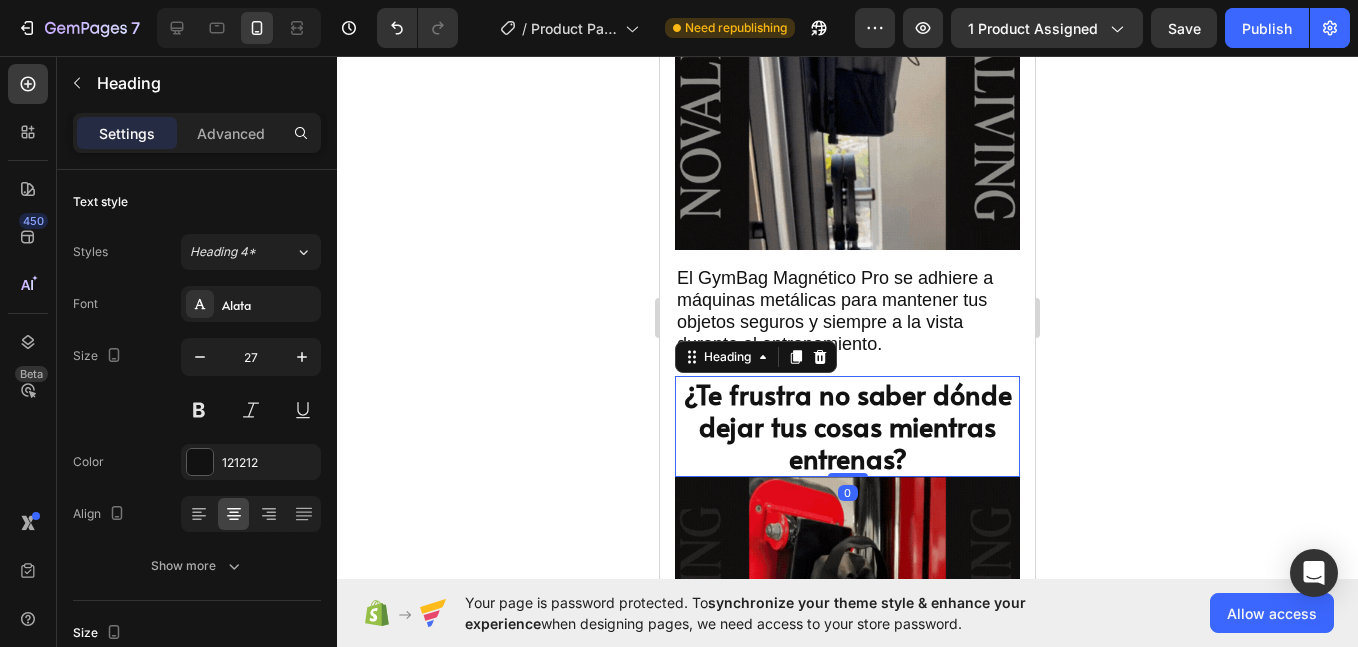 click 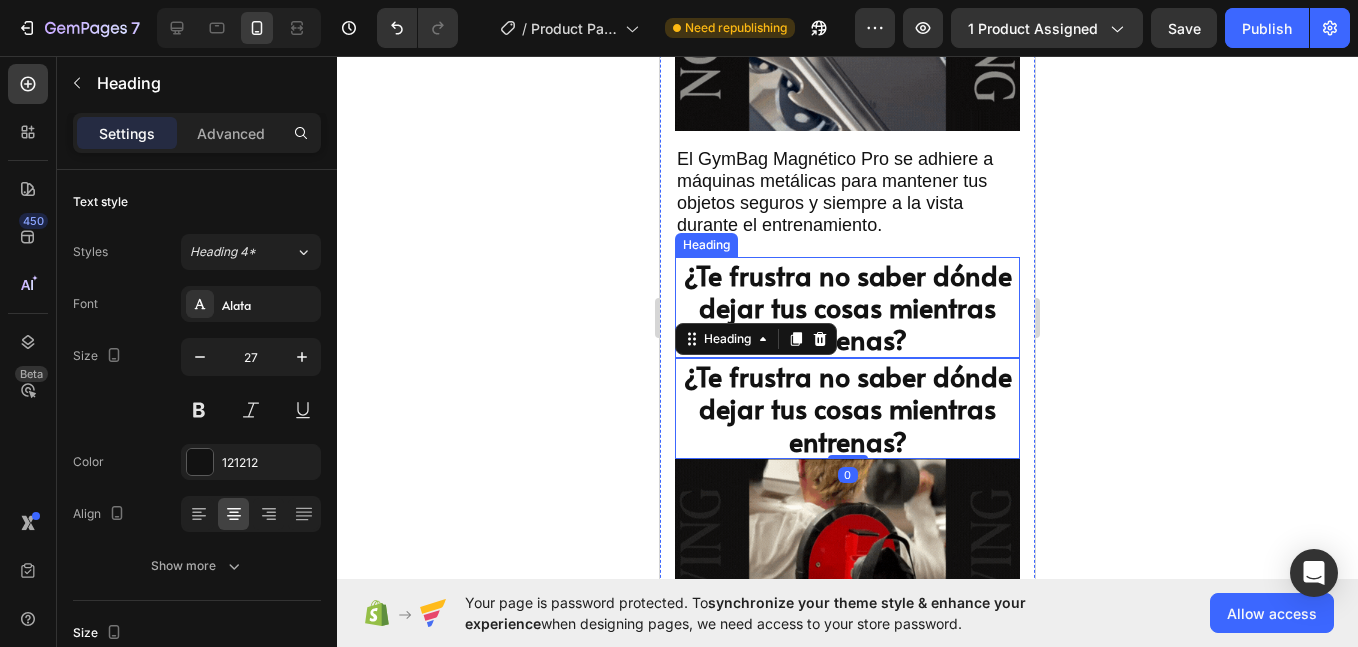 scroll, scrollTop: 1421, scrollLeft: 0, axis: vertical 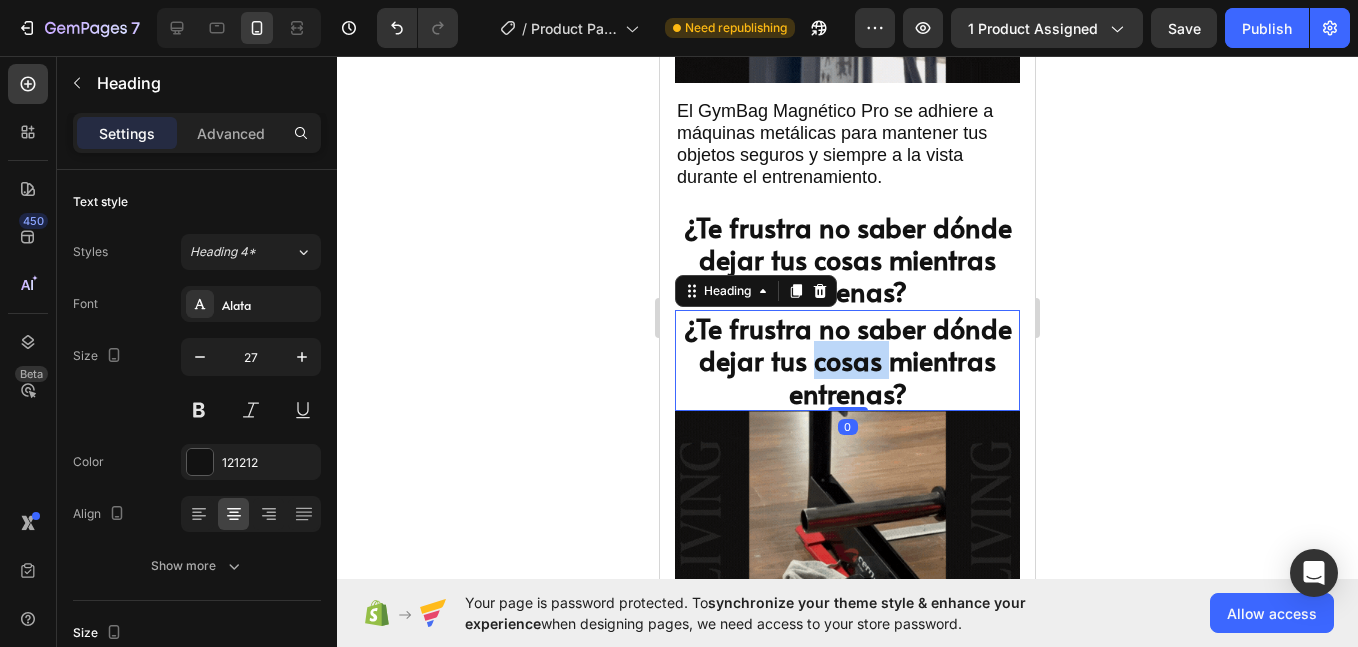 click on "¿Te frustra no saber dónde dejar tus cosas mientras entrenas?" at bounding box center [848, 360] 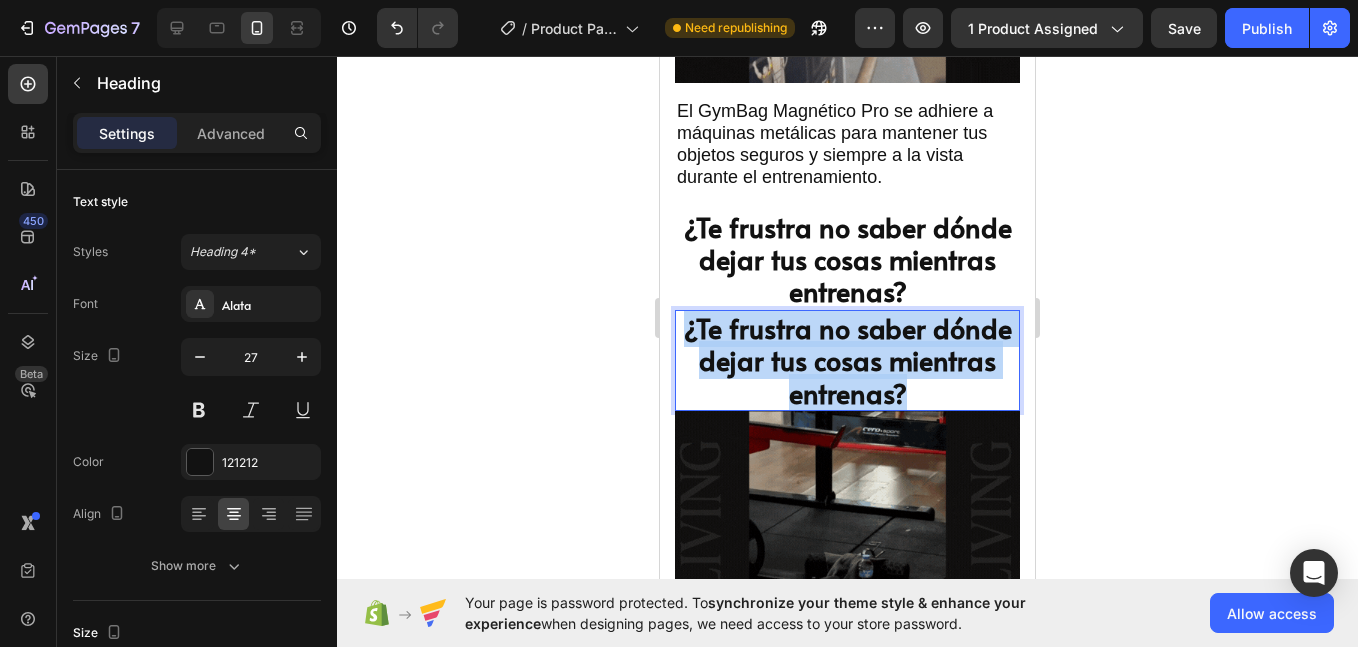 click on "¿Te frustra no saber dónde dejar tus cosas mientras entrenas?" at bounding box center [848, 360] 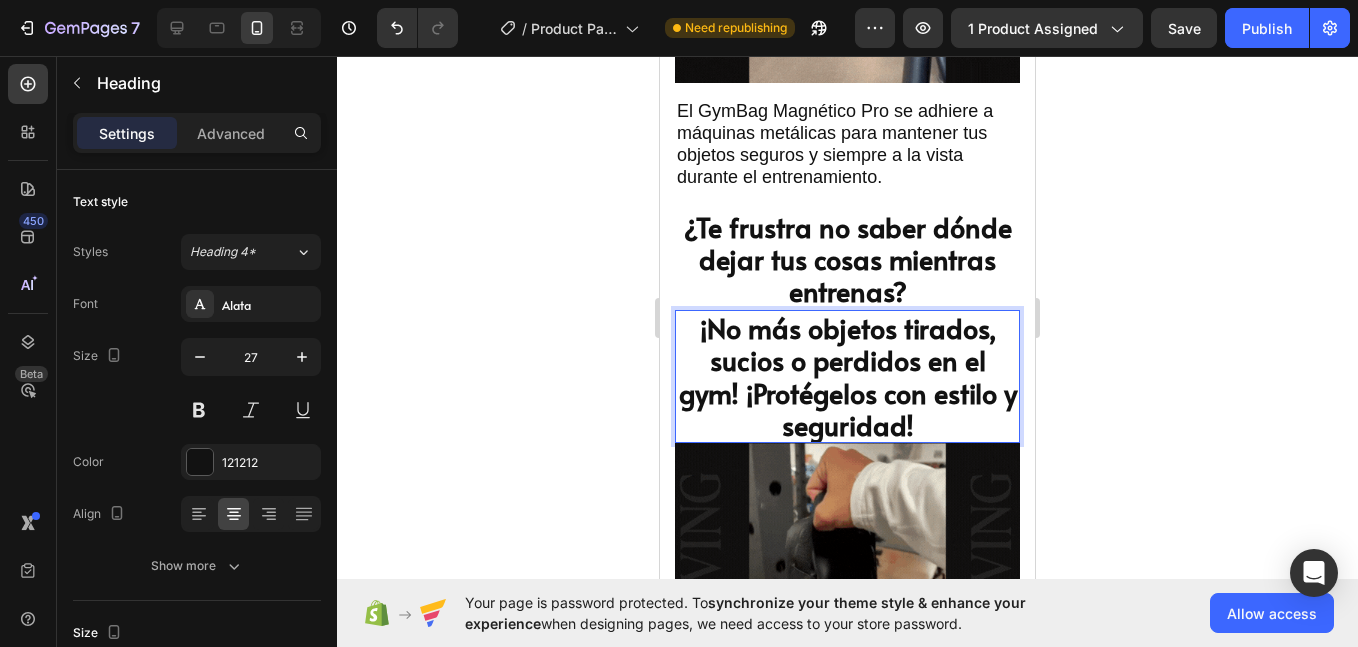 click on "¡No más objetos tirados, sucios o perdidos en el gym! ¡Protégelos con estilo y seguridad!" at bounding box center [847, 377] 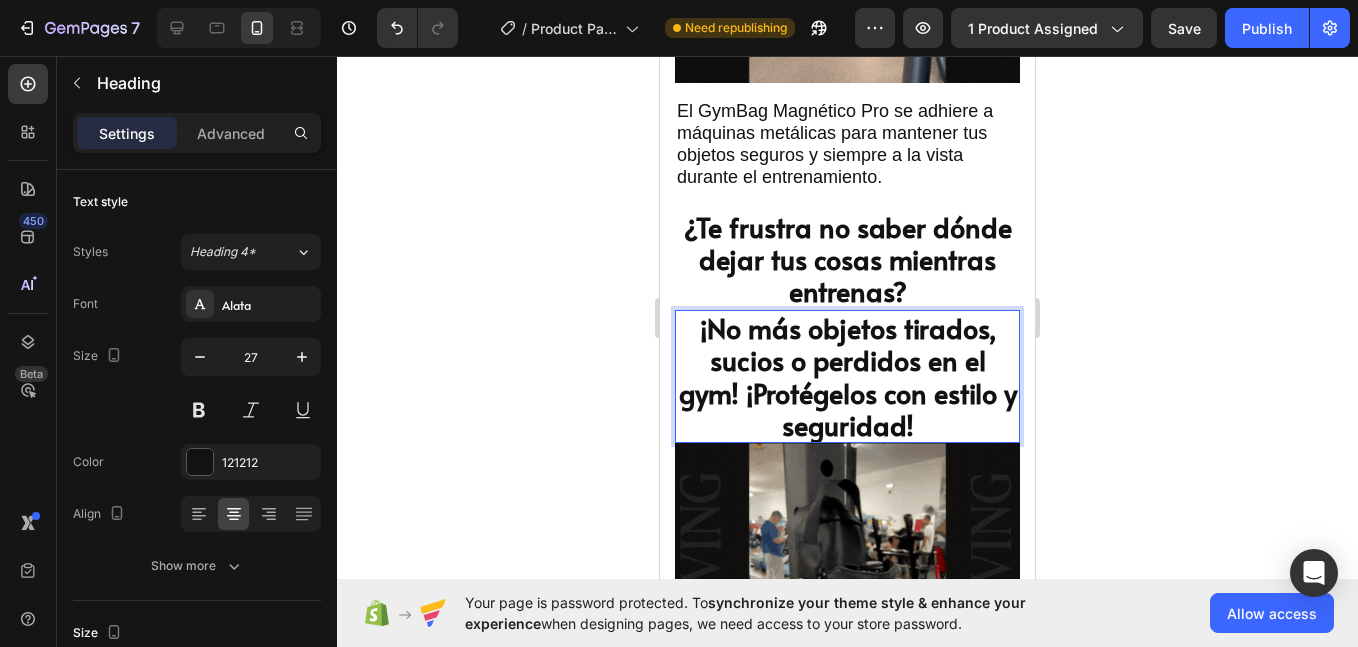 click 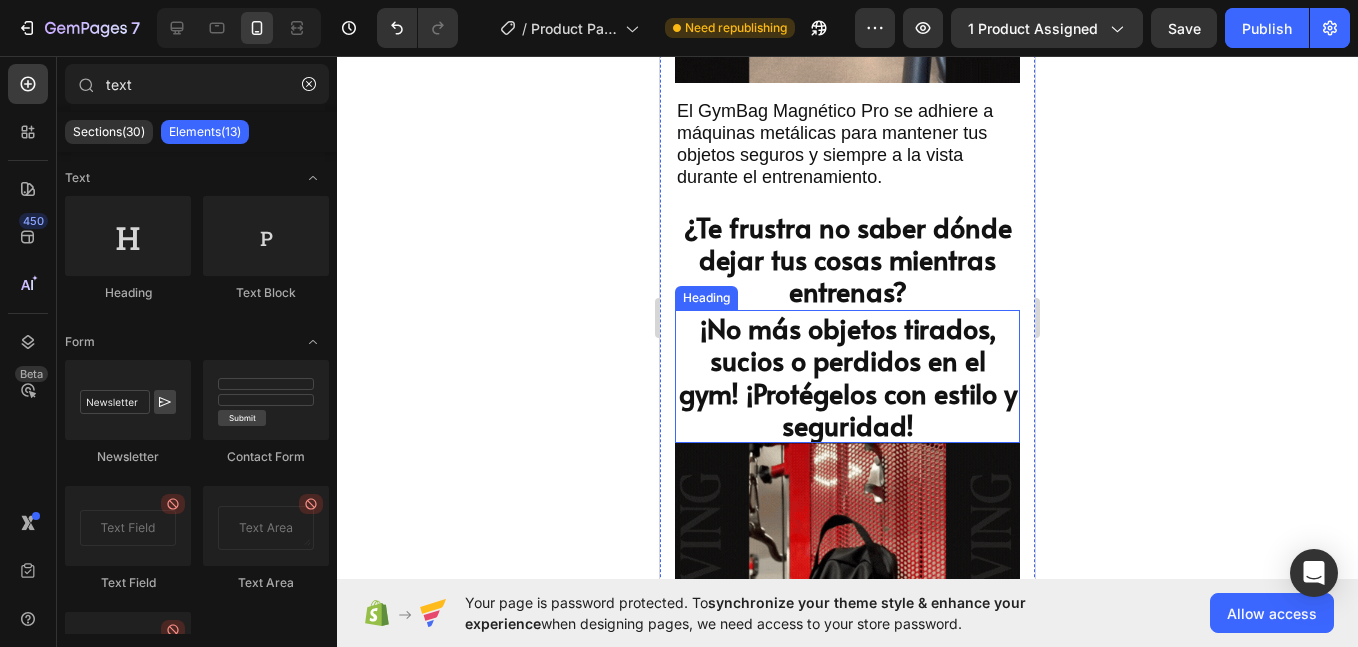 click on "¡No más objetos tirados, sucios o perdidos en el gym! ¡Protégelos con estilo y seguridad!" at bounding box center [848, 376] 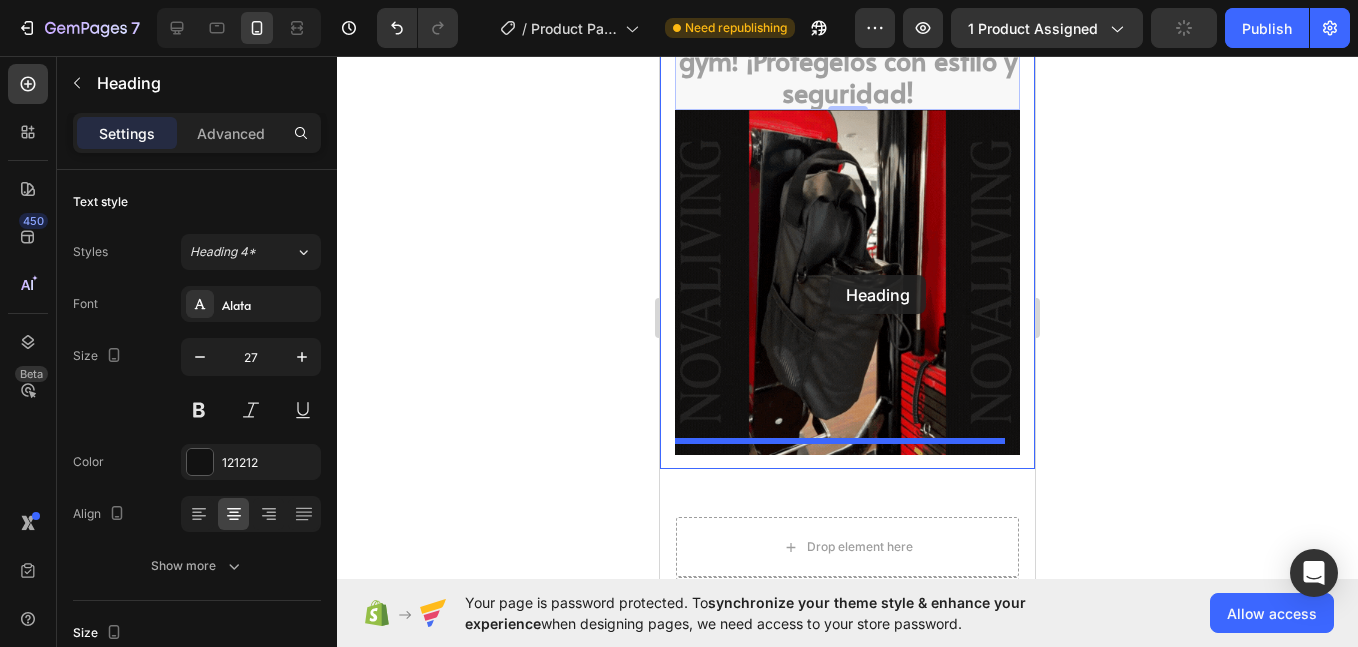 scroll, scrollTop: 1921, scrollLeft: 0, axis: vertical 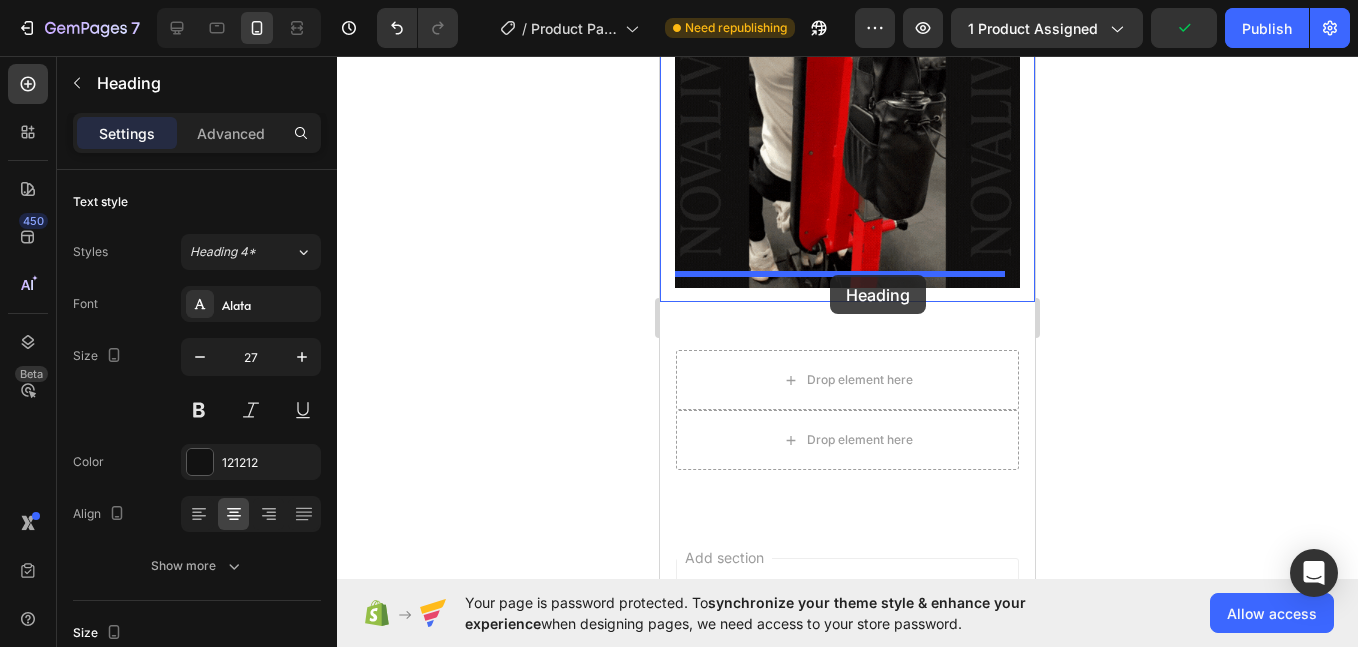 drag, startPoint x: 688, startPoint y: 285, endPoint x: 830, endPoint y: 275, distance: 142.35168 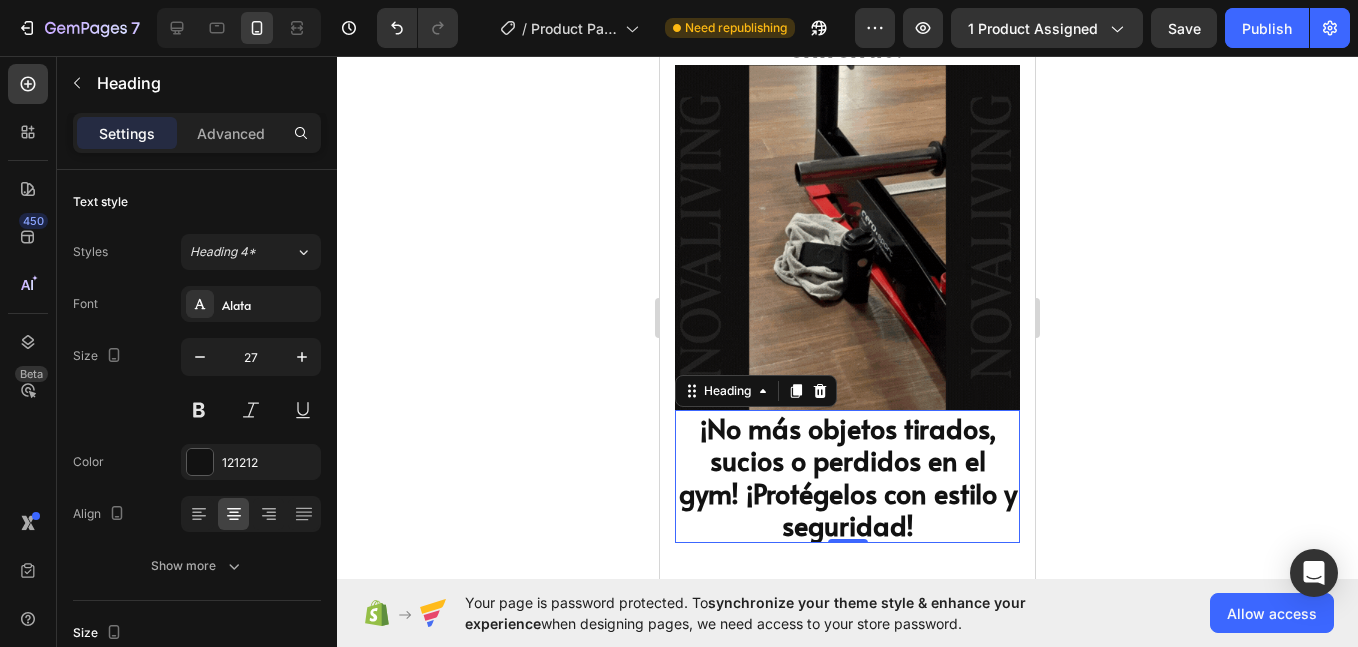 scroll, scrollTop: 1620, scrollLeft: 0, axis: vertical 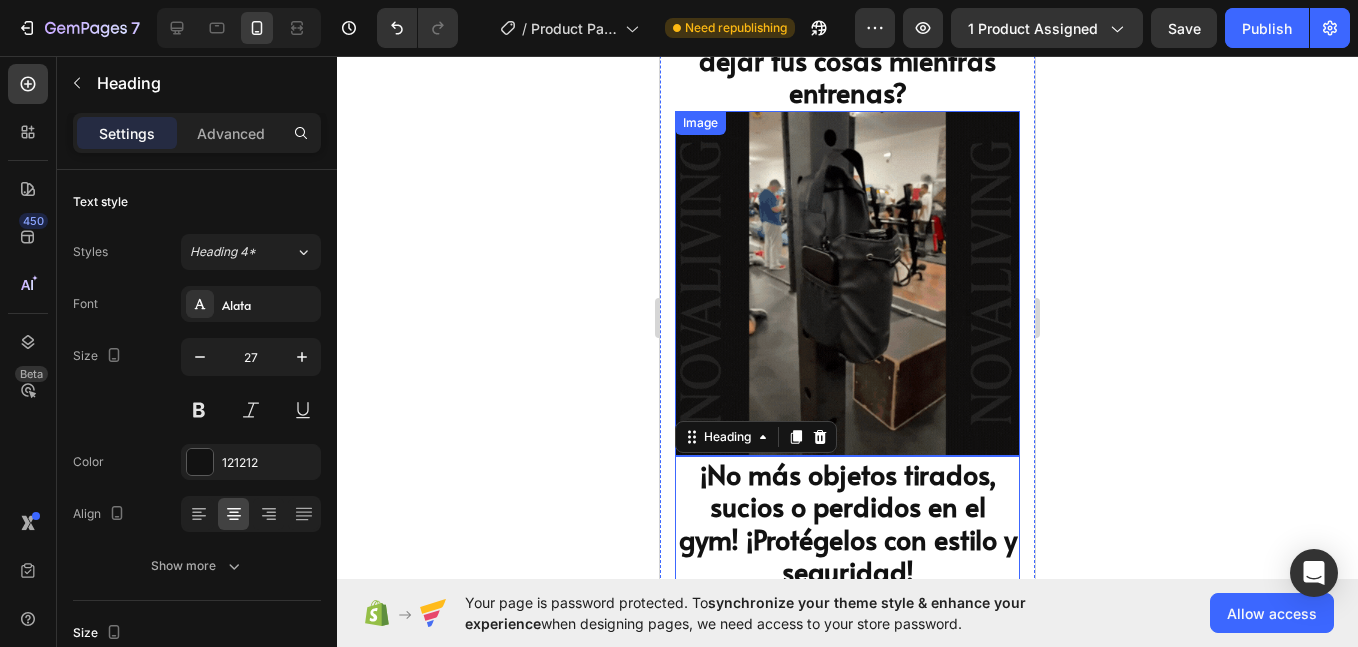 click at bounding box center (847, 283) 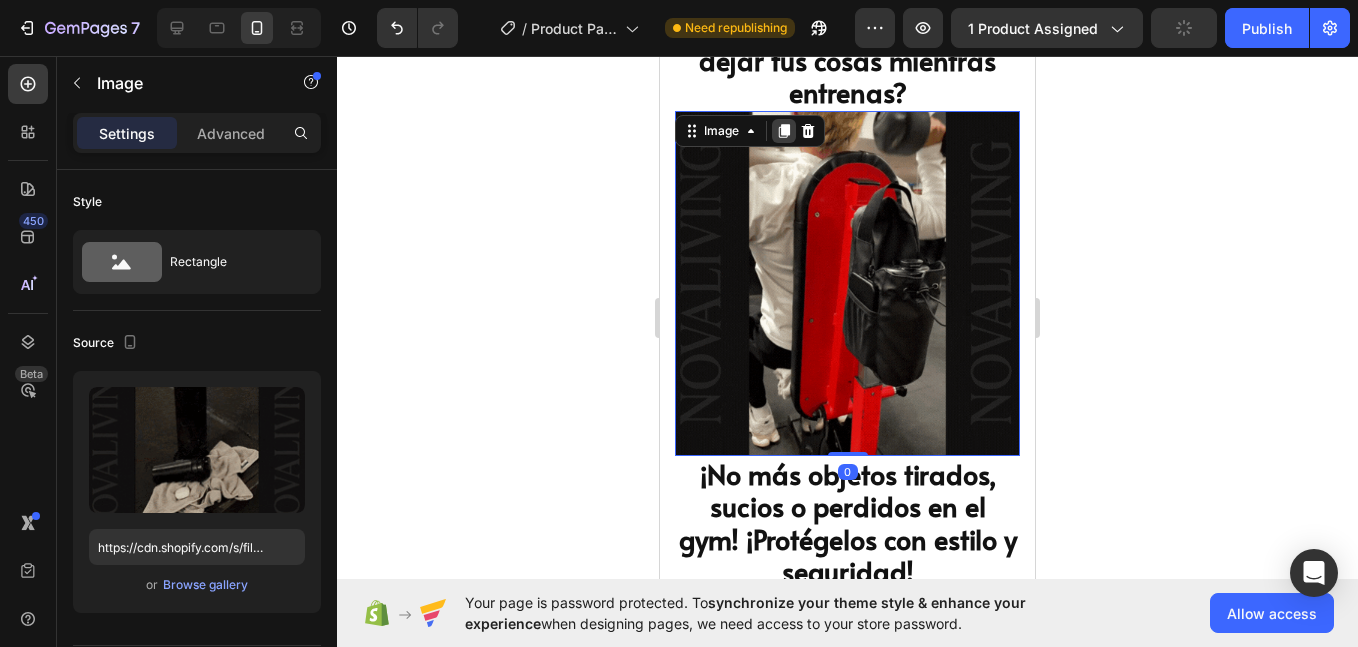 click 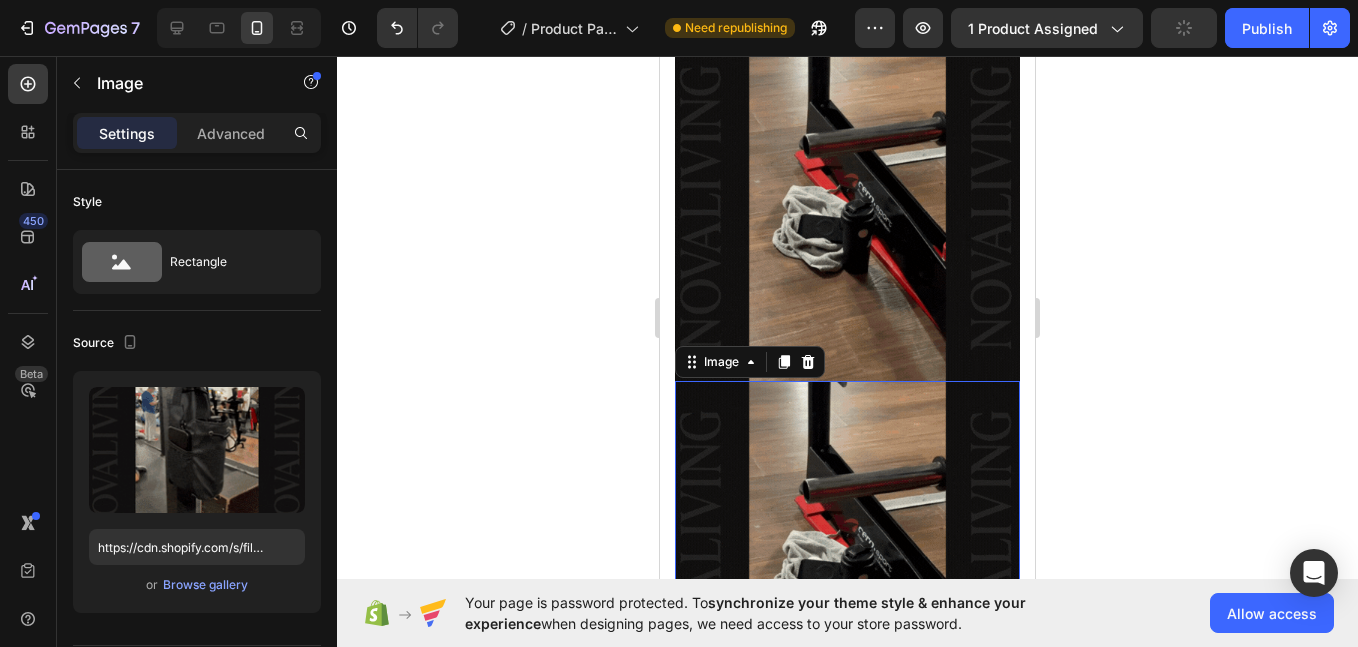 scroll, scrollTop: 1935, scrollLeft: 0, axis: vertical 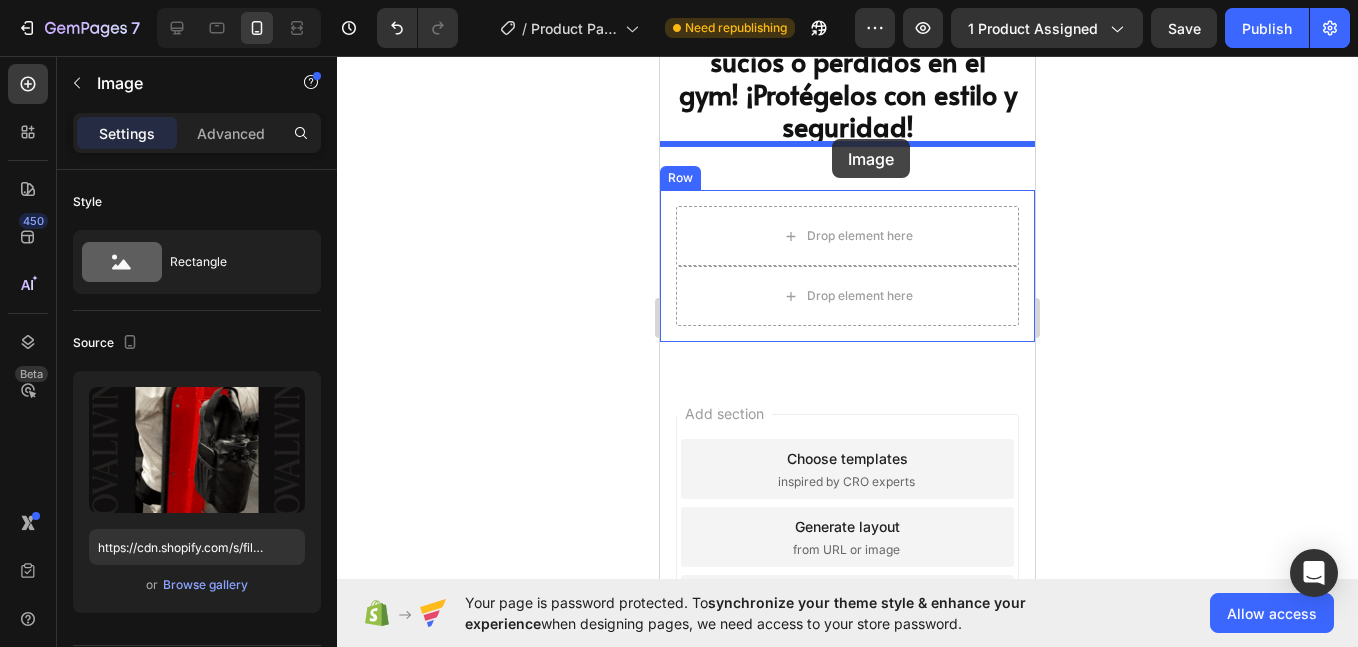 drag, startPoint x: 687, startPoint y: 107, endPoint x: 832, endPoint y: 139, distance: 148.48906 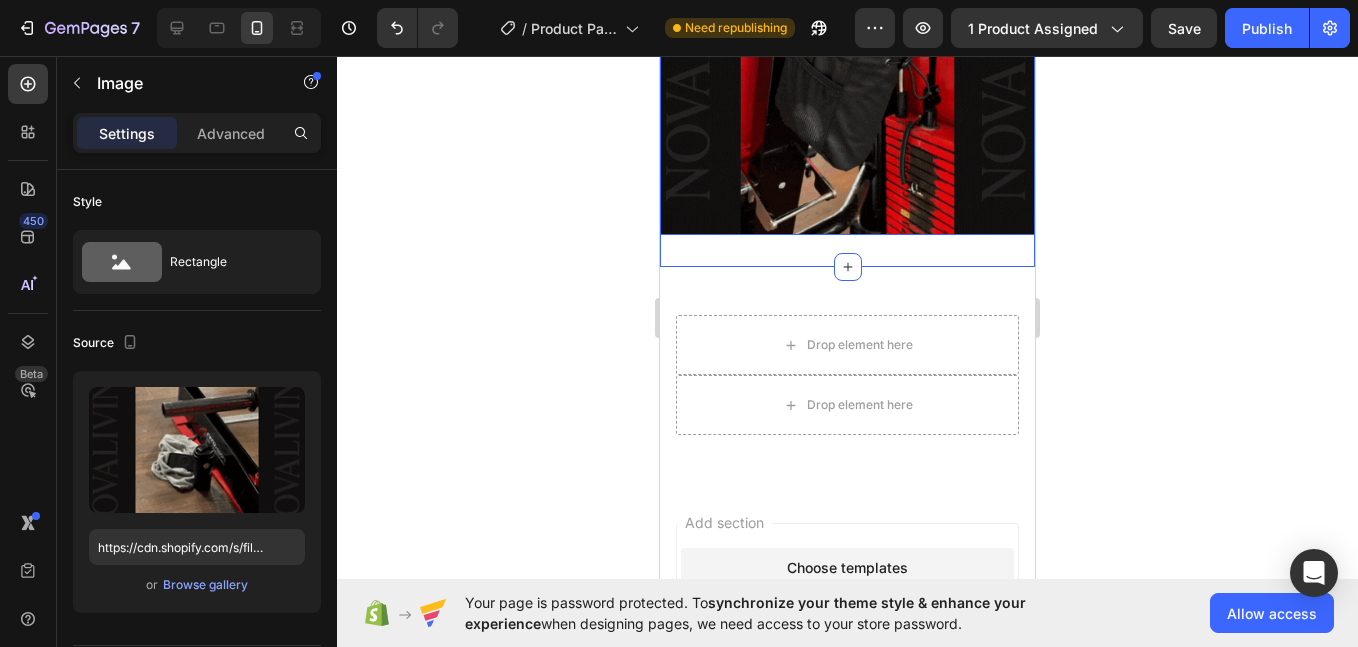 scroll, scrollTop: 2065, scrollLeft: 0, axis: vertical 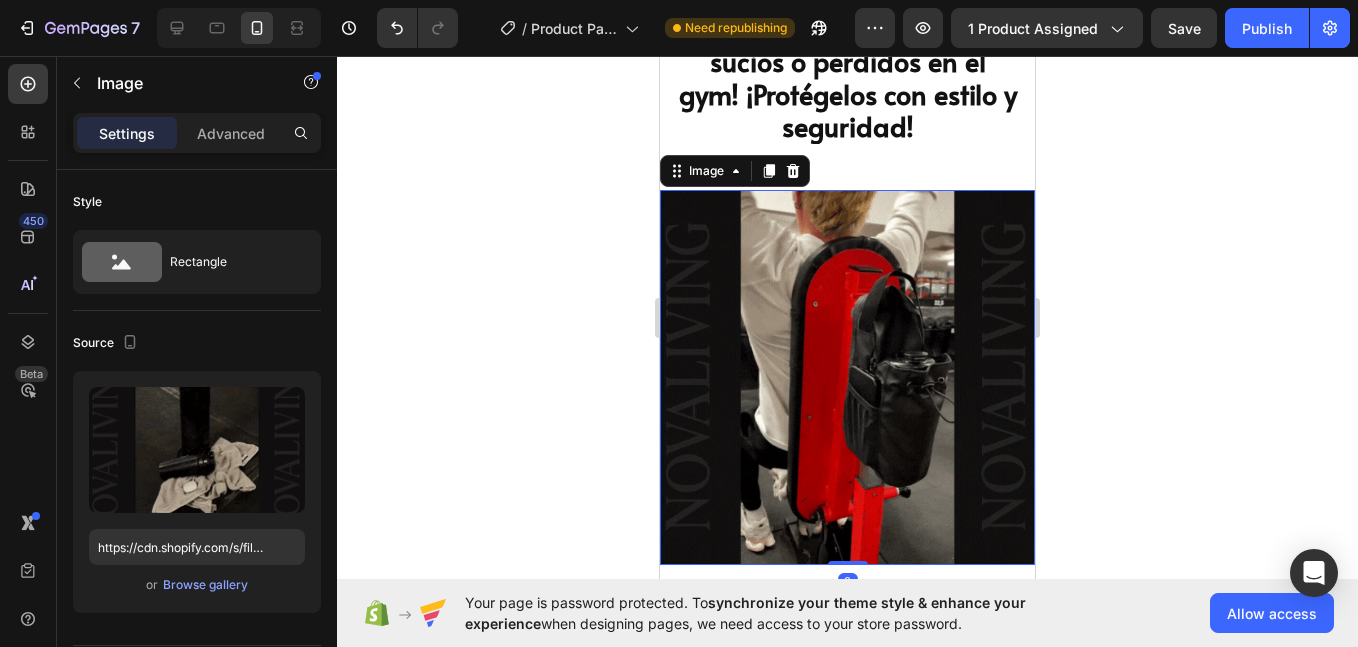 click at bounding box center (847, 377) 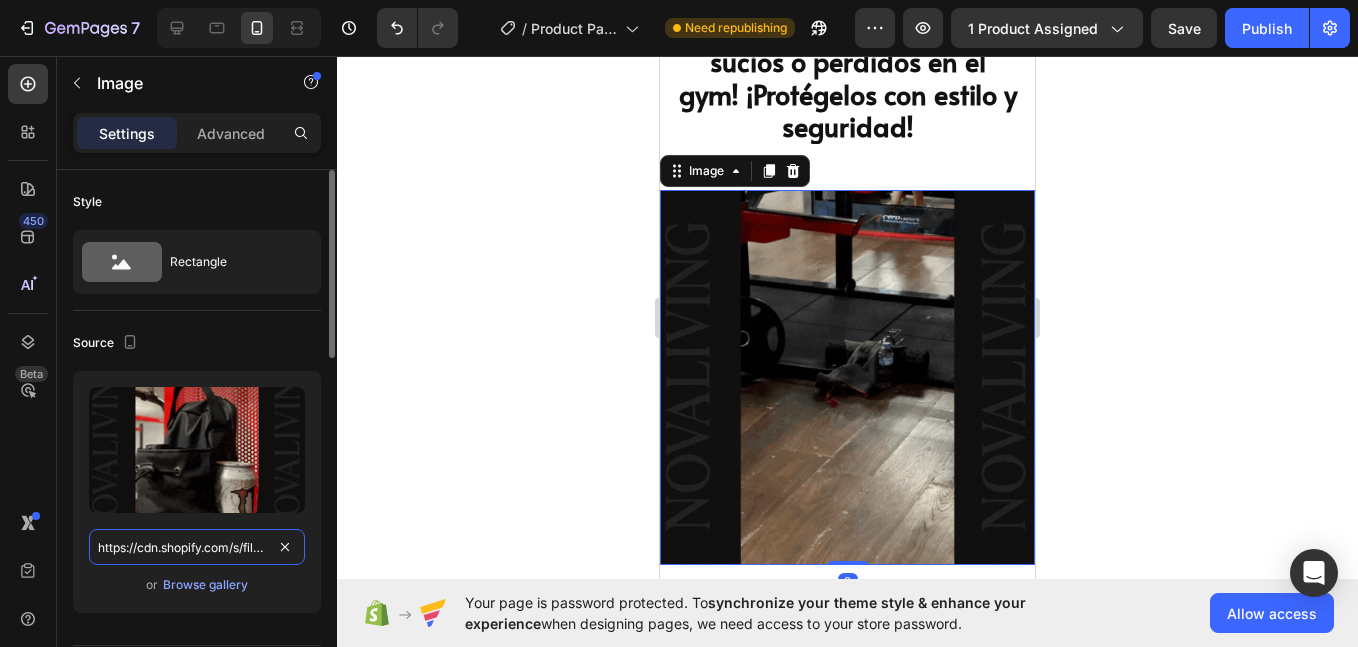 click on "https://cdn.shopify.com/s/files/1/0751/8194/9149/files/Super_strong_magnetized_gym_cup_holder_bag_steady_at_a_stroke_7.gif?v=1749144813" at bounding box center [197, 547] 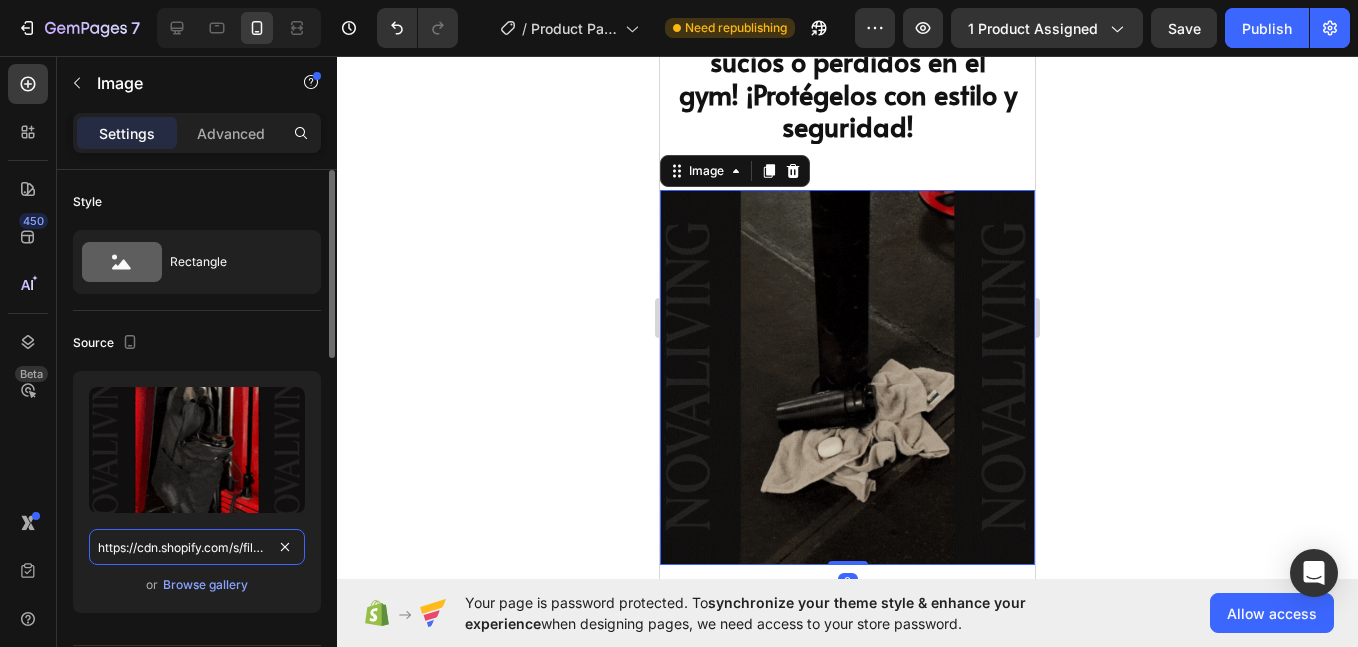 click on "https://cdn.shopify.com/s/files/1/0751/8194/9149/files/Super_strong_magnetized_gym_cup_holder_bag_steady_at_a_stroke_7.gif?v=1749144813" at bounding box center [197, 547] 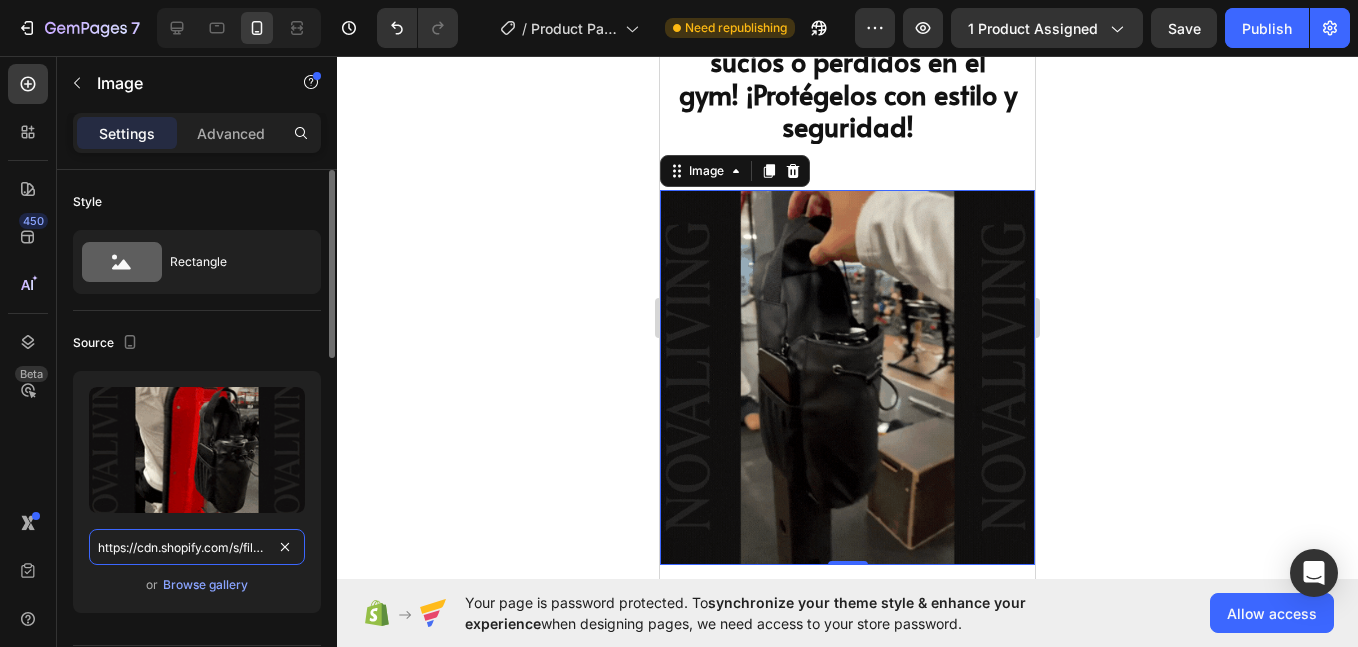 click on "https://cdn.shopify.com/s/files/1/0751/8194/9149/files/Super_strong_magnetized_gym_cup_holder_bag_steady_at_a_stroke_7.gif?v=1749144813" at bounding box center (197, 547) 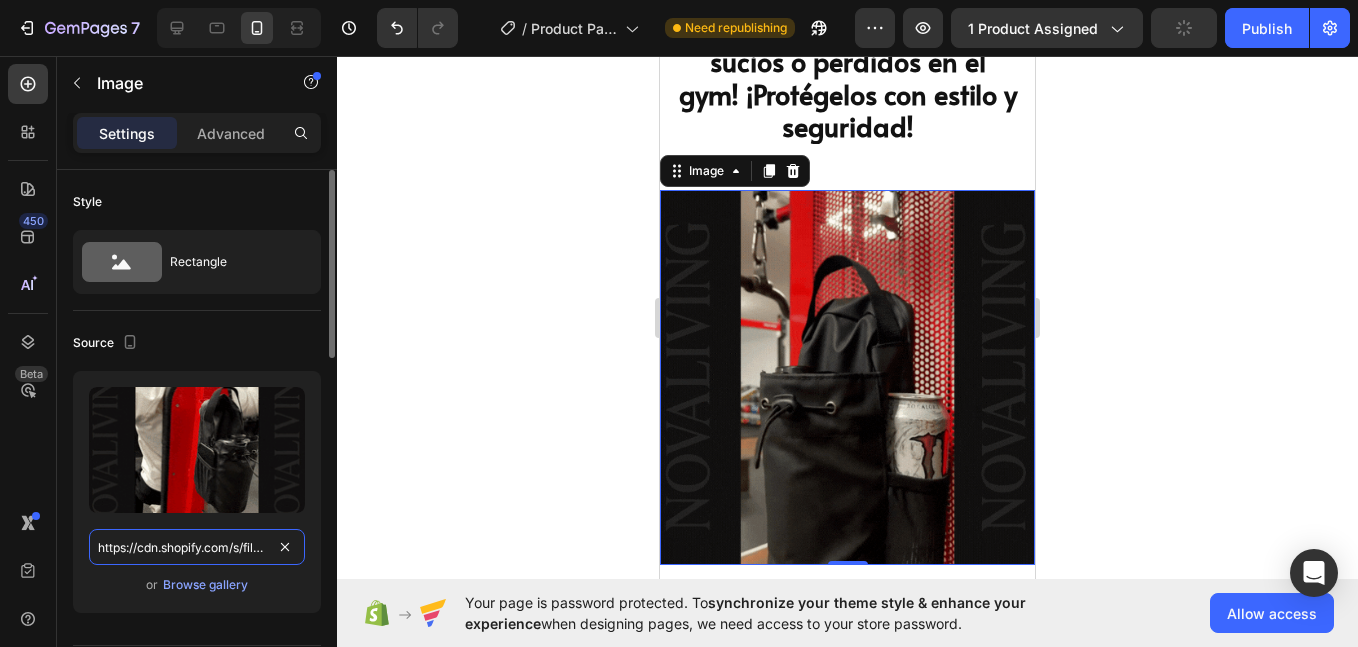 paste on "9.gif?v=1749146" 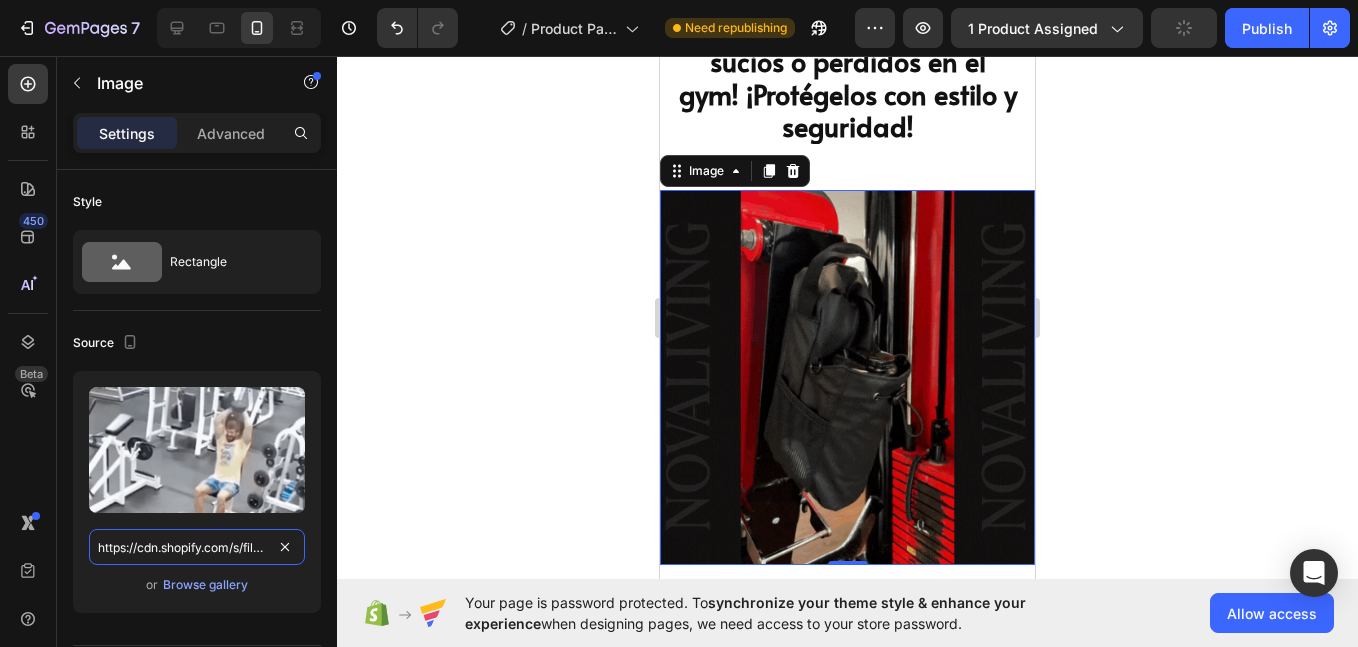 scroll, scrollTop: 0, scrollLeft: 644, axis: horizontal 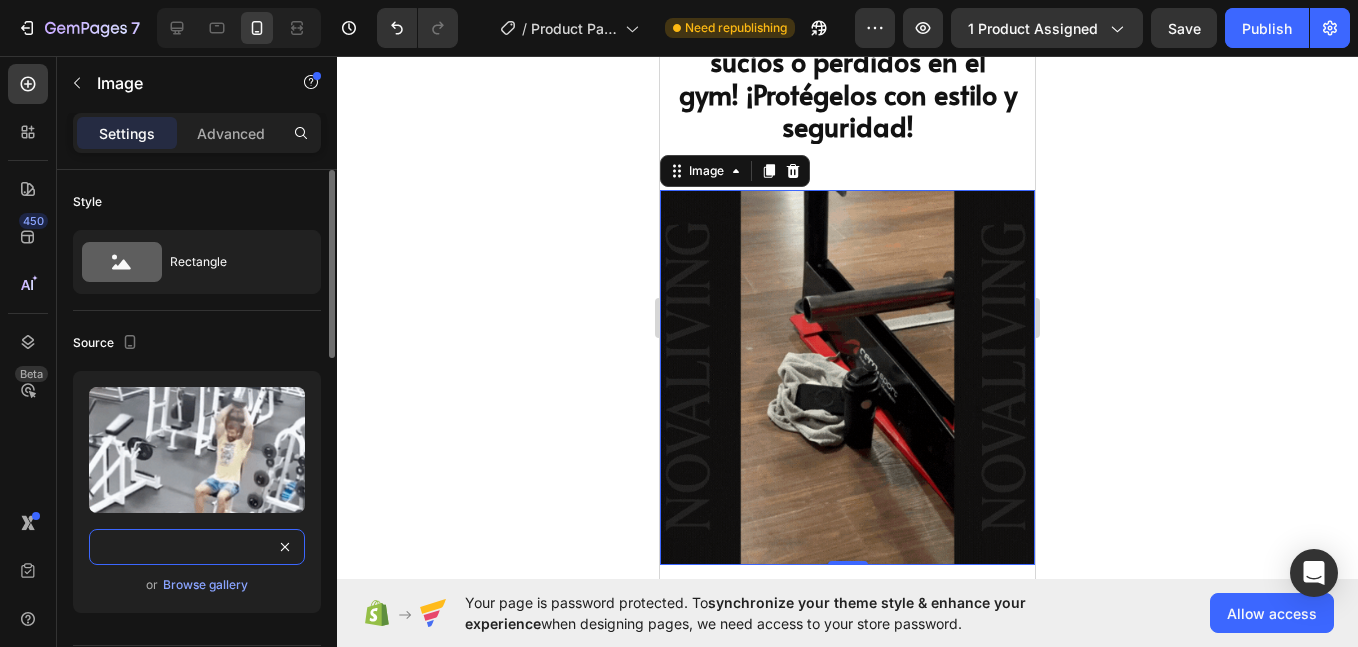 type on "https://cdn.shopify.com/s/files/1/0751/8194/9149/files/Super_strong_magnetized_gym_cup_holder_bag_steady_at_a_stroke_9.gif?v=1749146813" 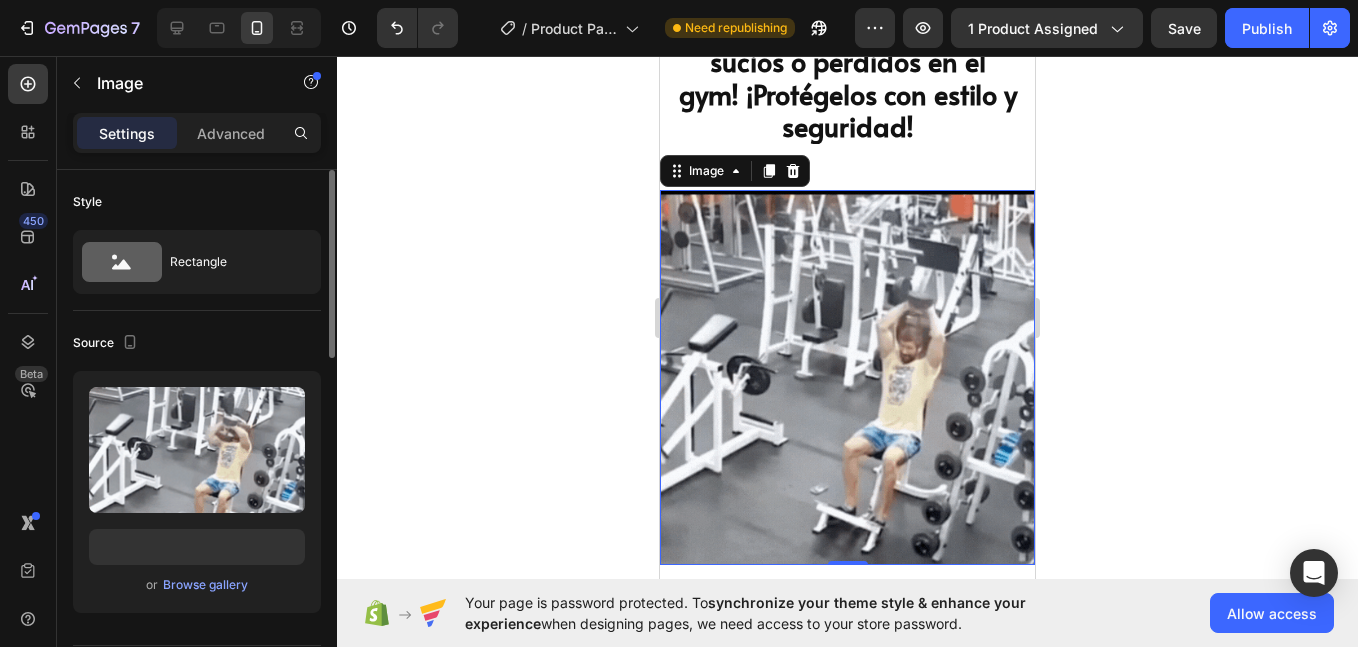 scroll, scrollTop: 0, scrollLeft: 0, axis: both 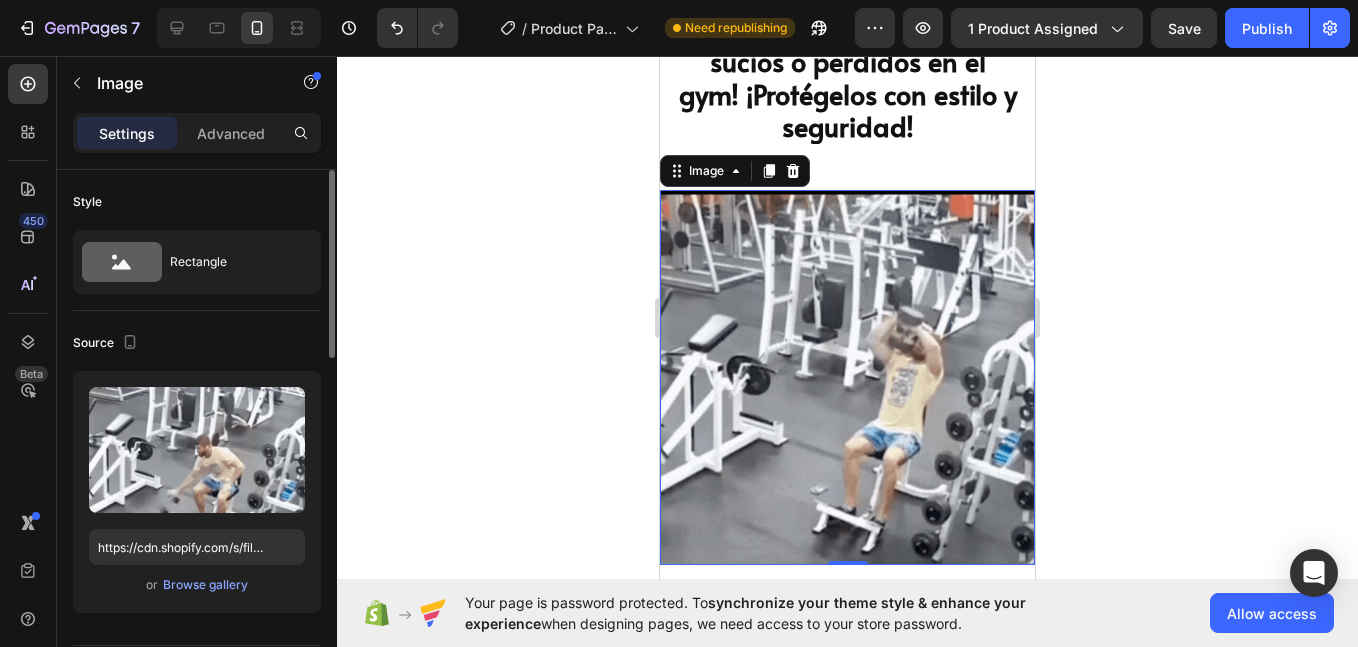 click on "Upload Image https://cdn.shopify.com/s/files/1/0751/8194/9149/files/Super_strong_magnetized_gym_cup_holder_bag_steady_at_a_stroke_9.gif?v=1749146813 or  Browse gallery" at bounding box center [197, 492] 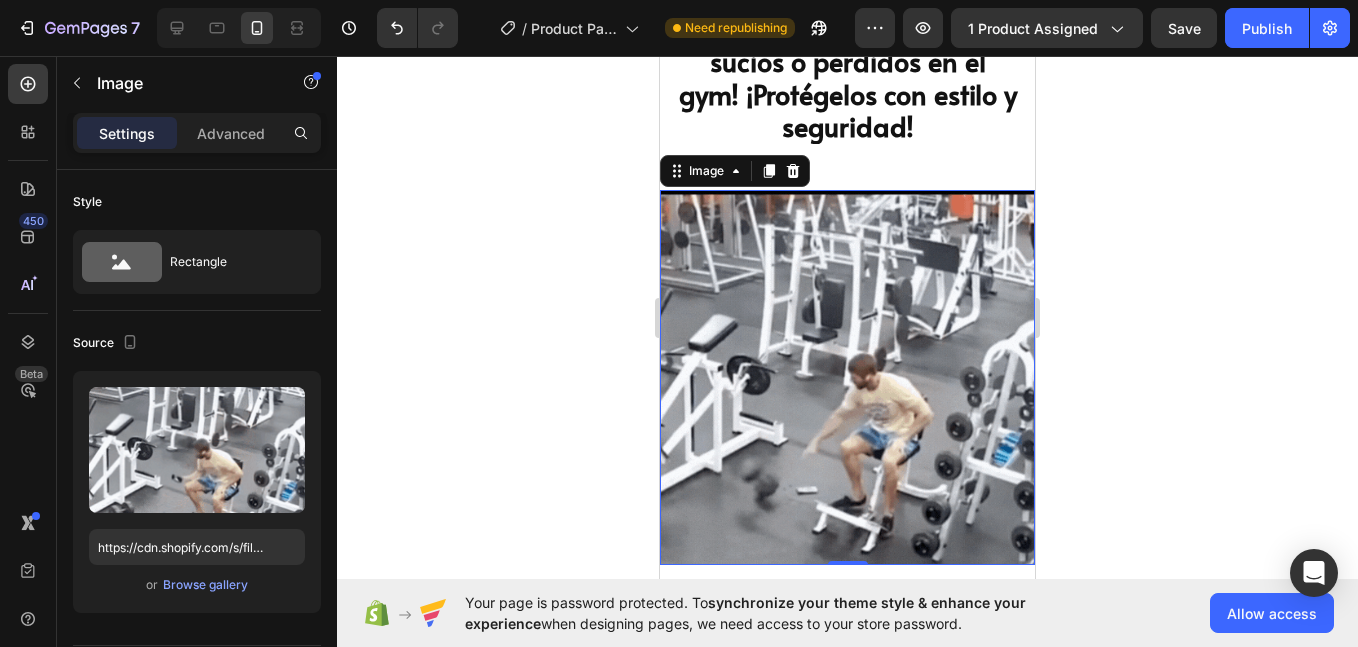 scroll, scrollTop: 1898, scrollLeft: 0, axis: vertical 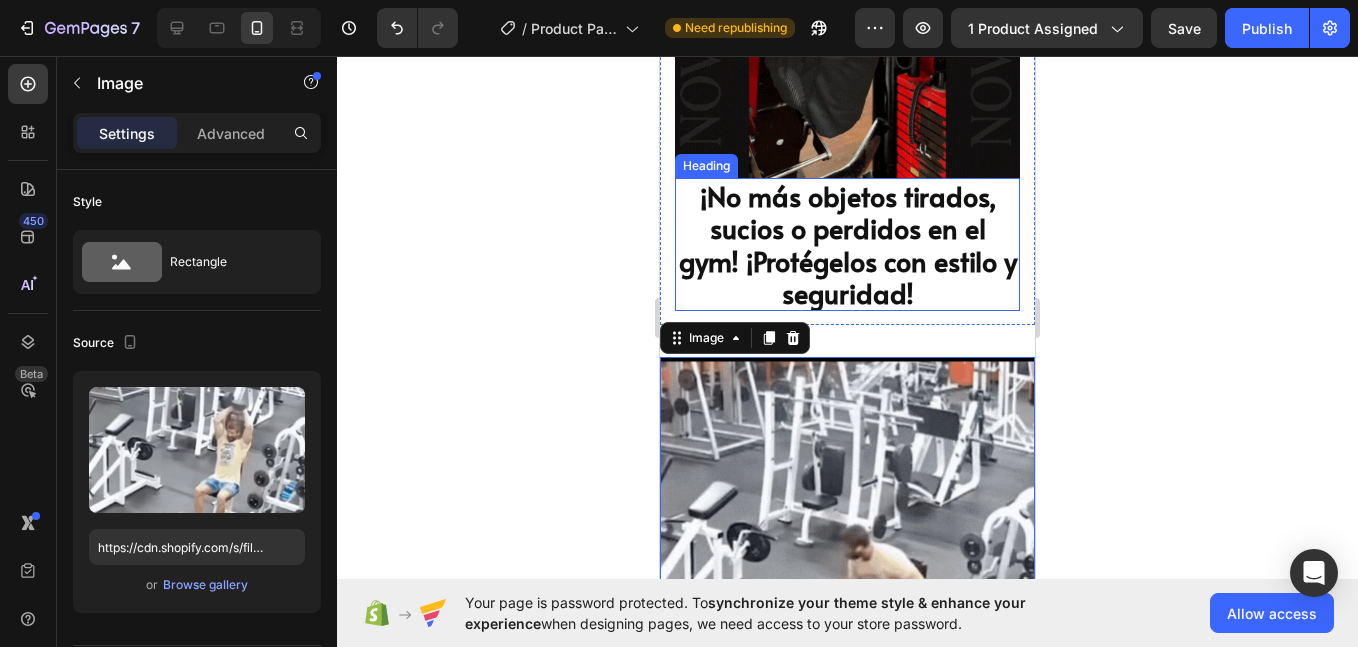 click on "¡No más objetos tirados, sucios o perdidos en el gym! ¡Protégelos con estilo y seguridad!" at bounding box center (848, 244) 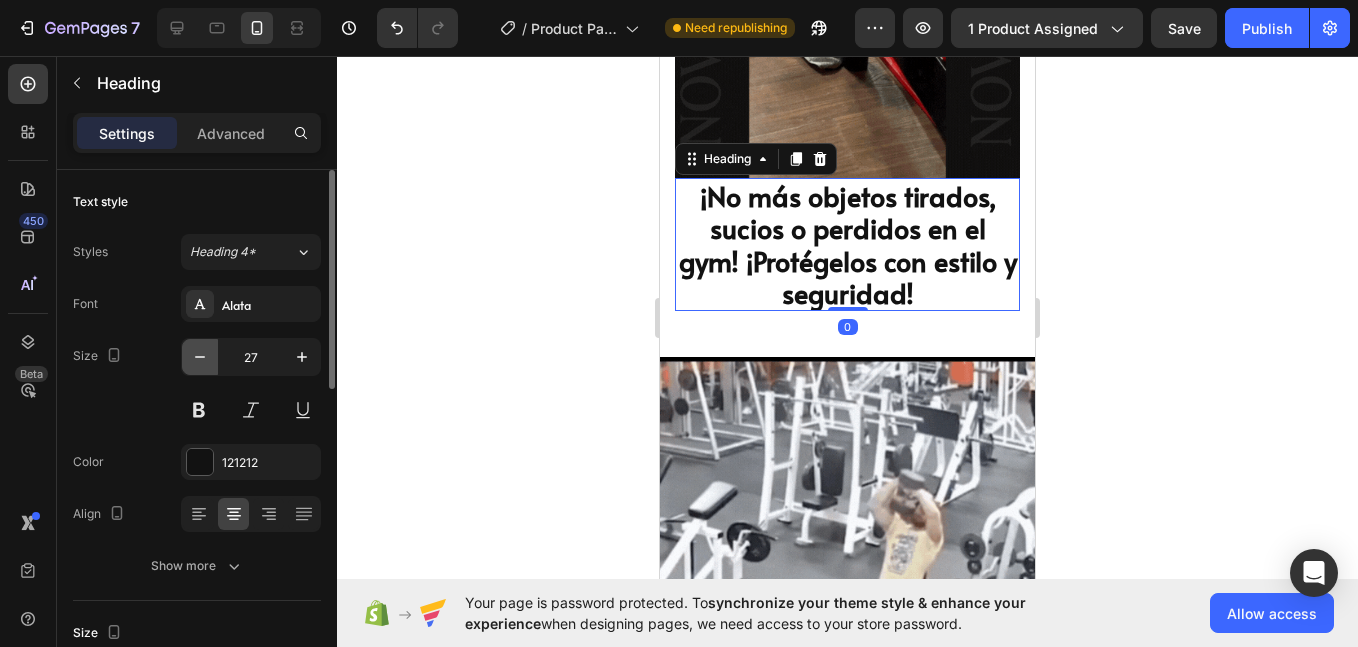 click 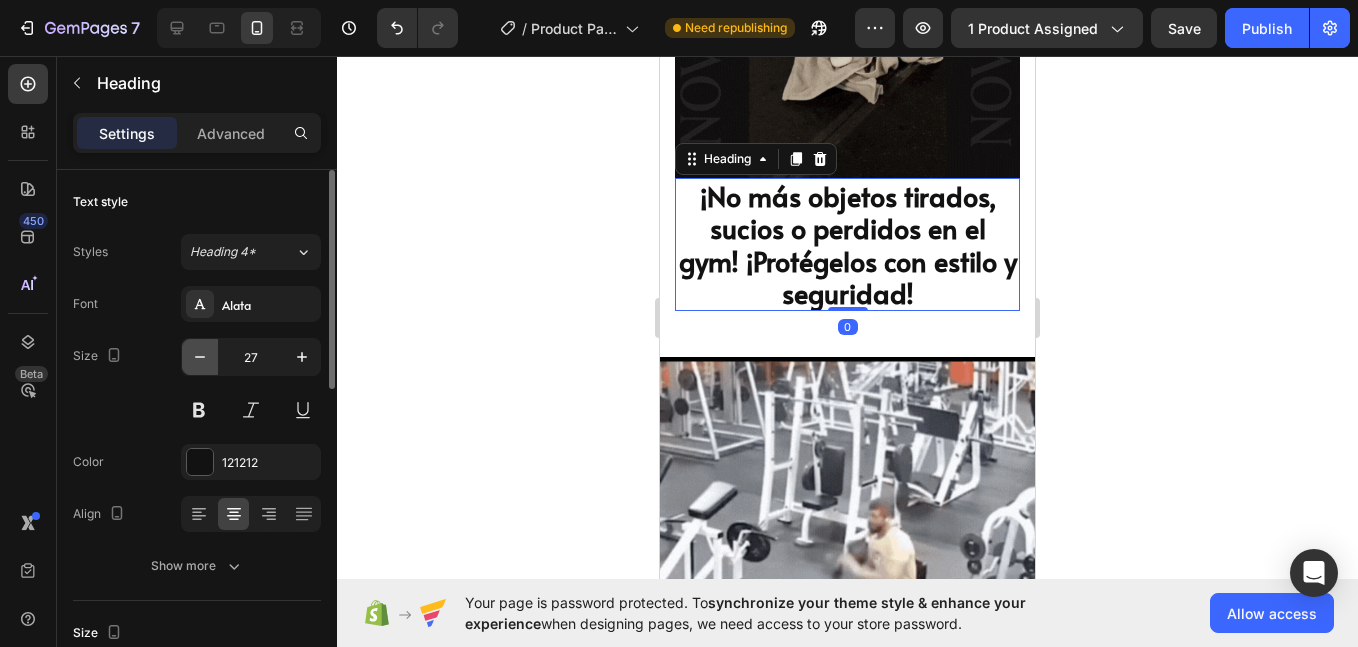 click 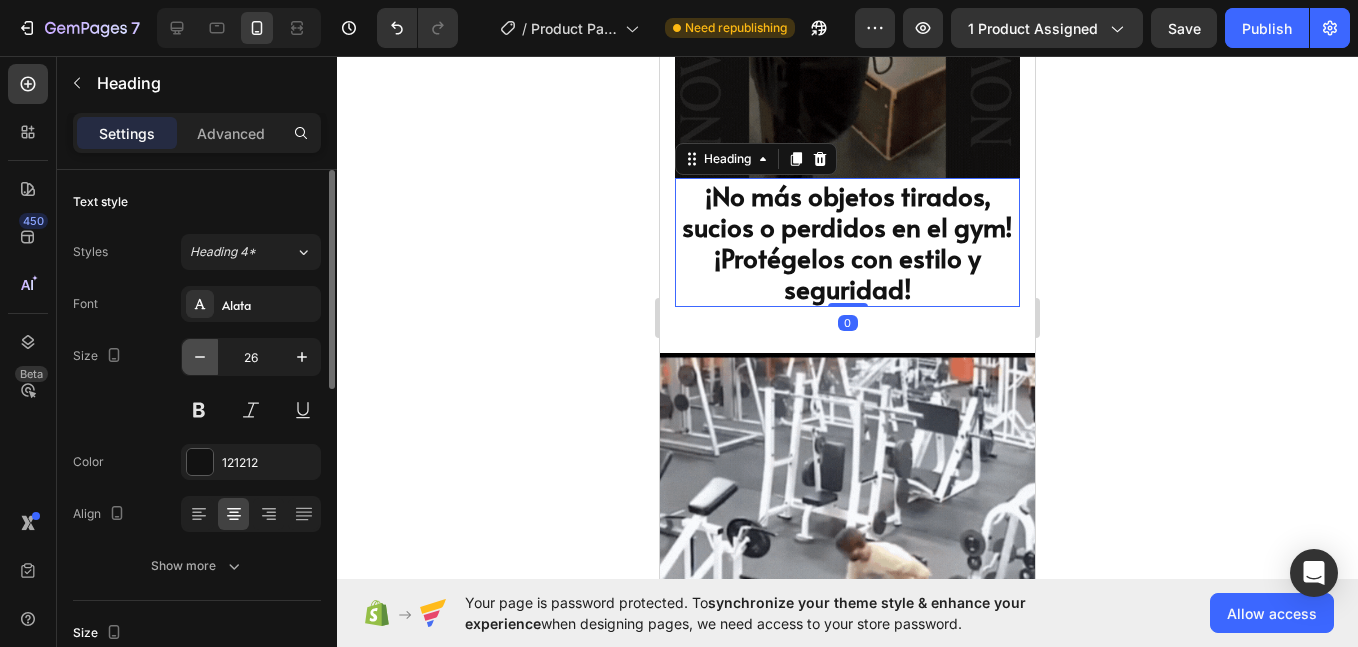type on "25" 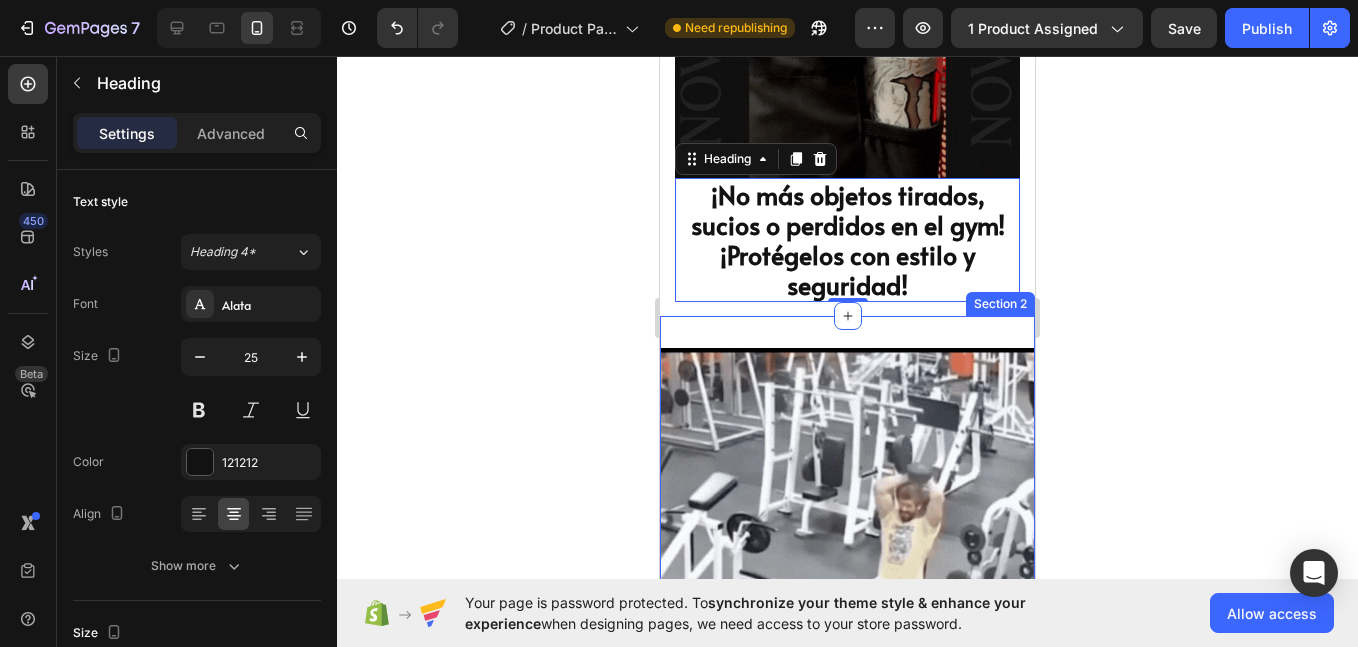 click on "Image Section 2" at bounding box center [847, 535] 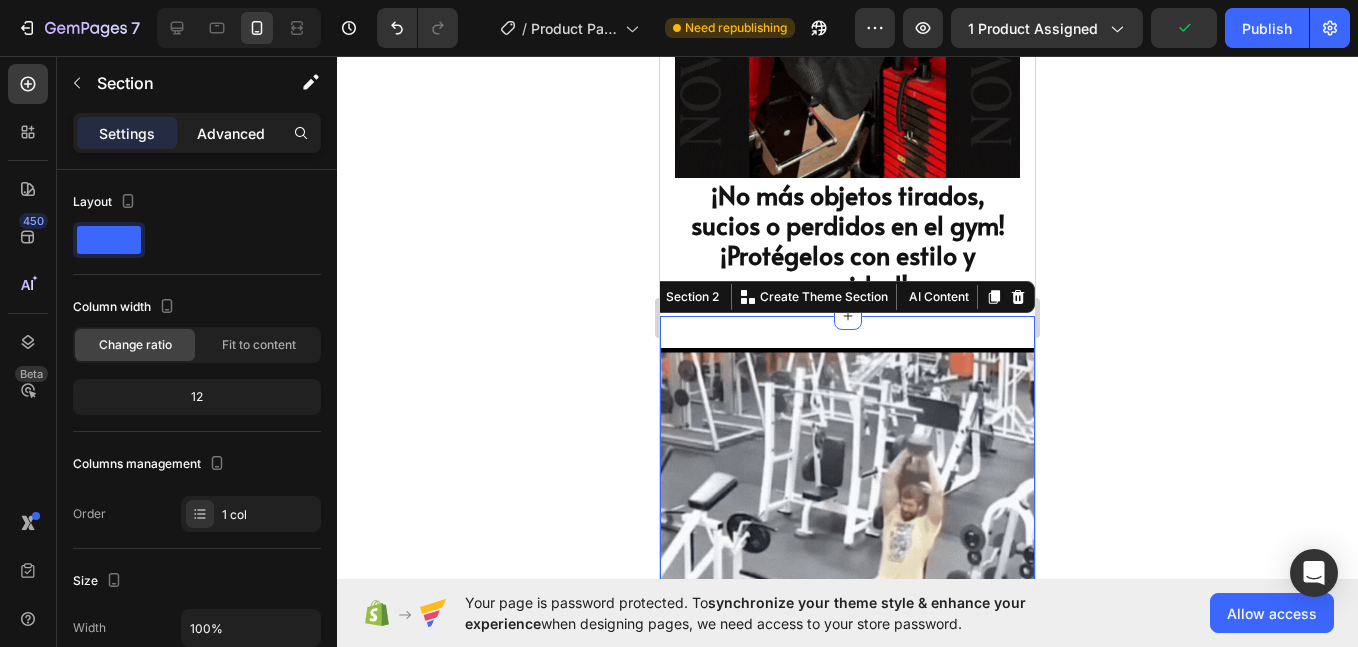 click on "Advanced" at bounding box center [231, 133] 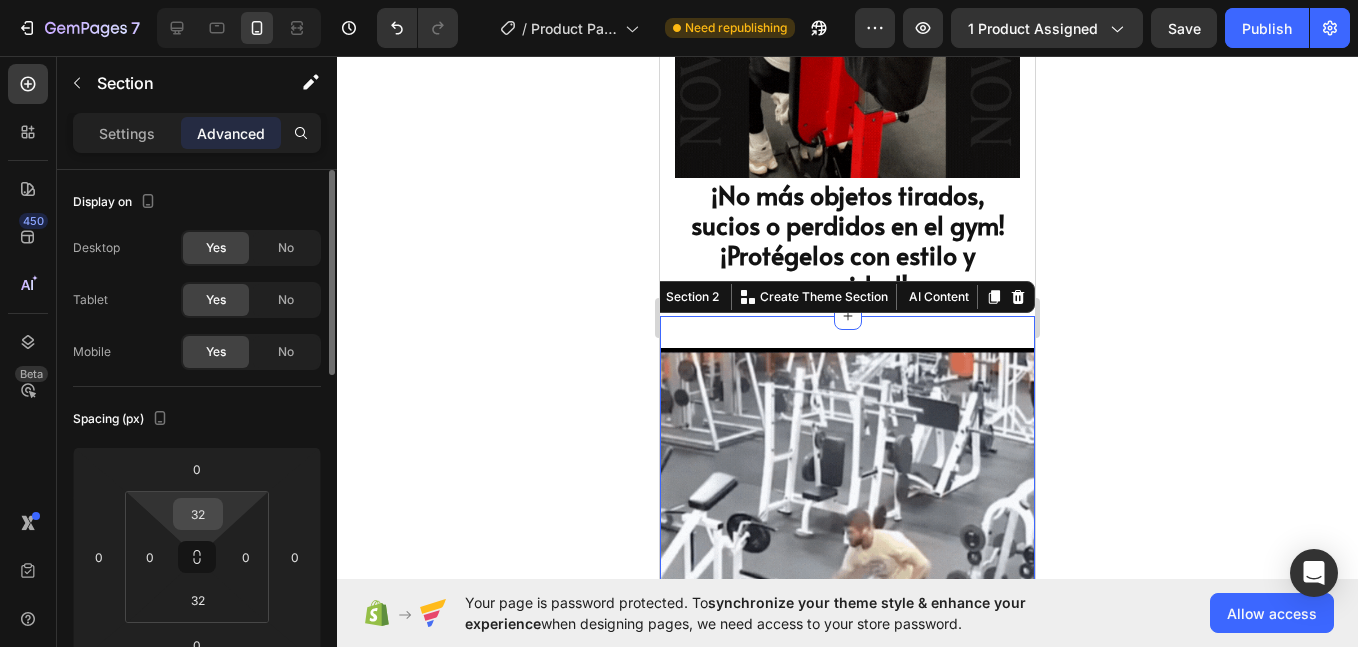 click on "32" at bounding box center [198, 514] 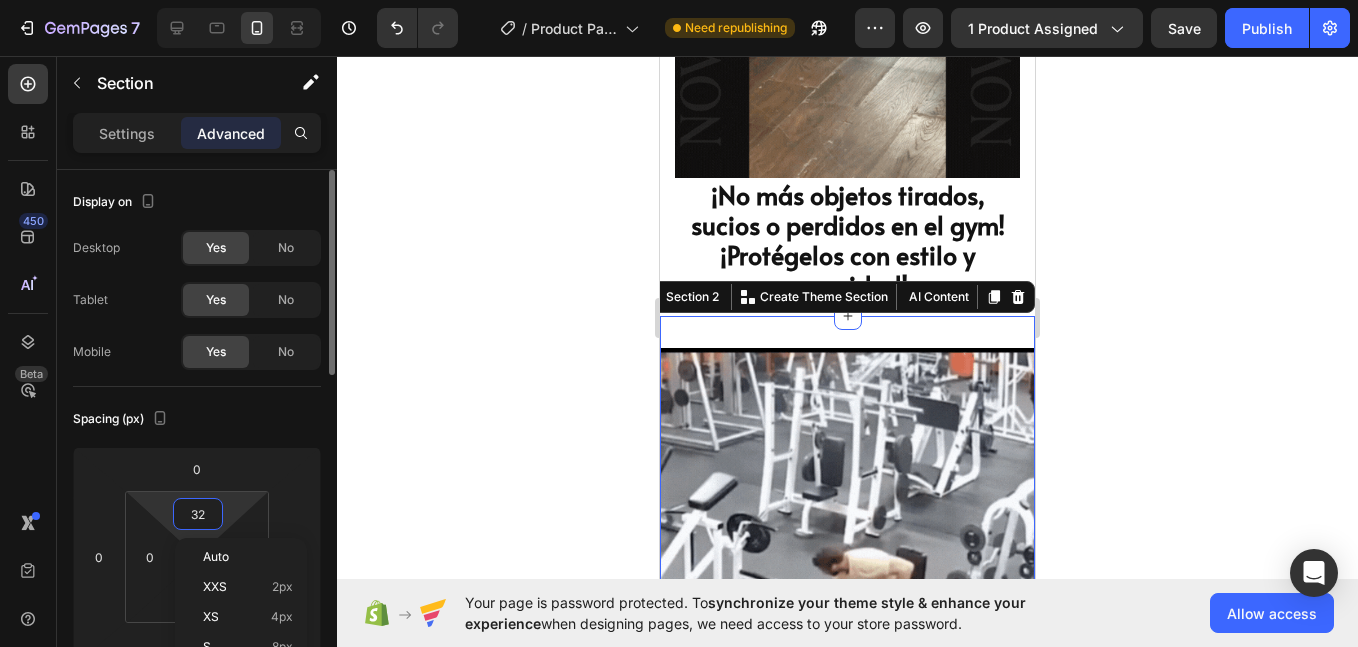 type on "0" 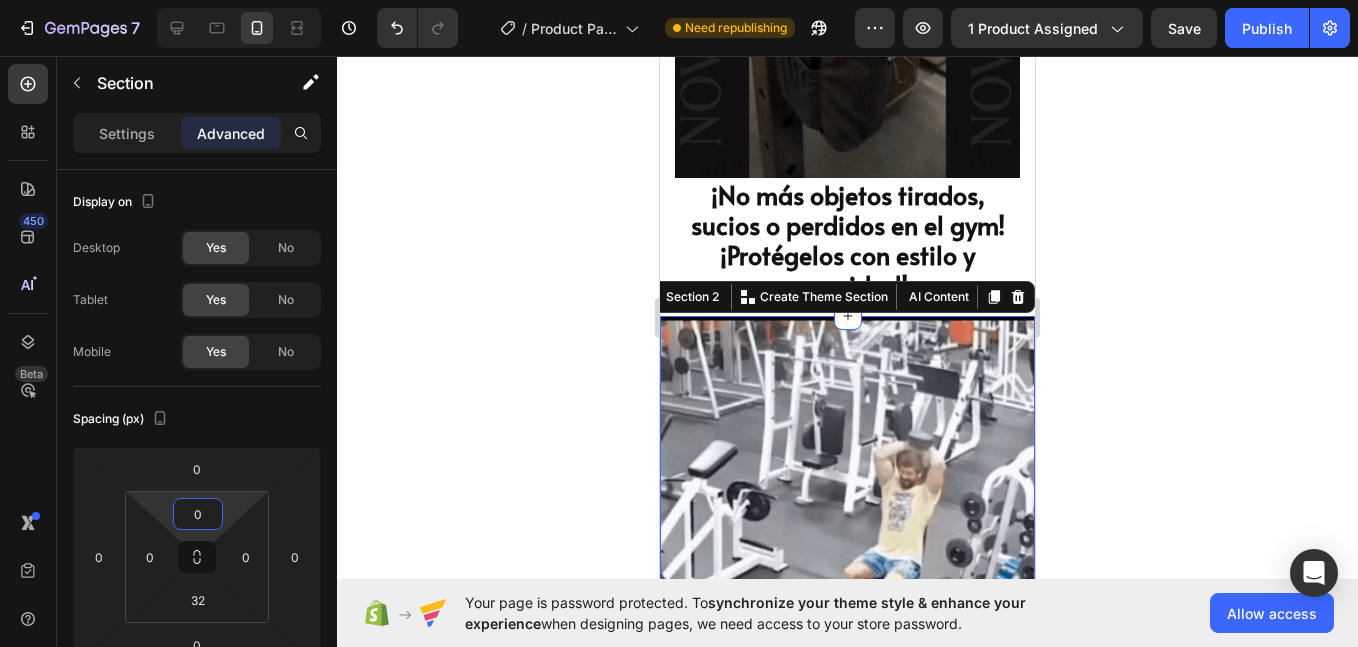 click 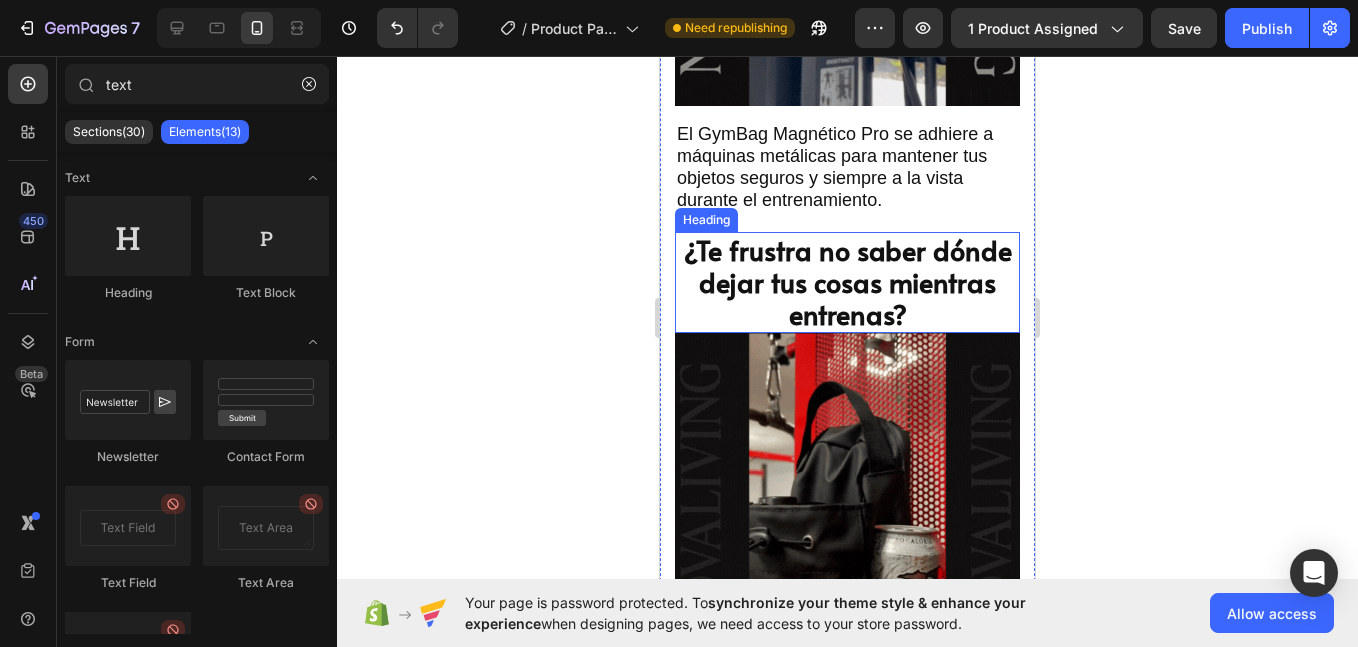 scroll, scrollTop: 1565, scrollLeft: 0, axis: vertical 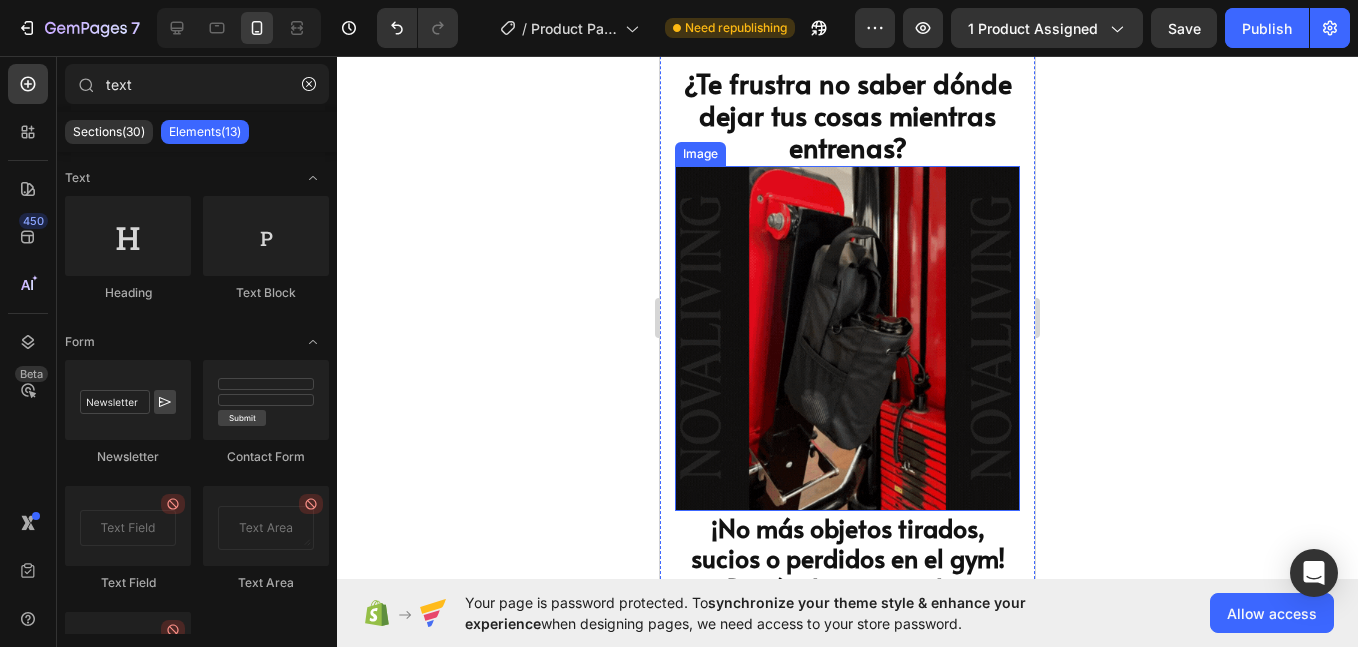 click at bounding box center [847, 338] 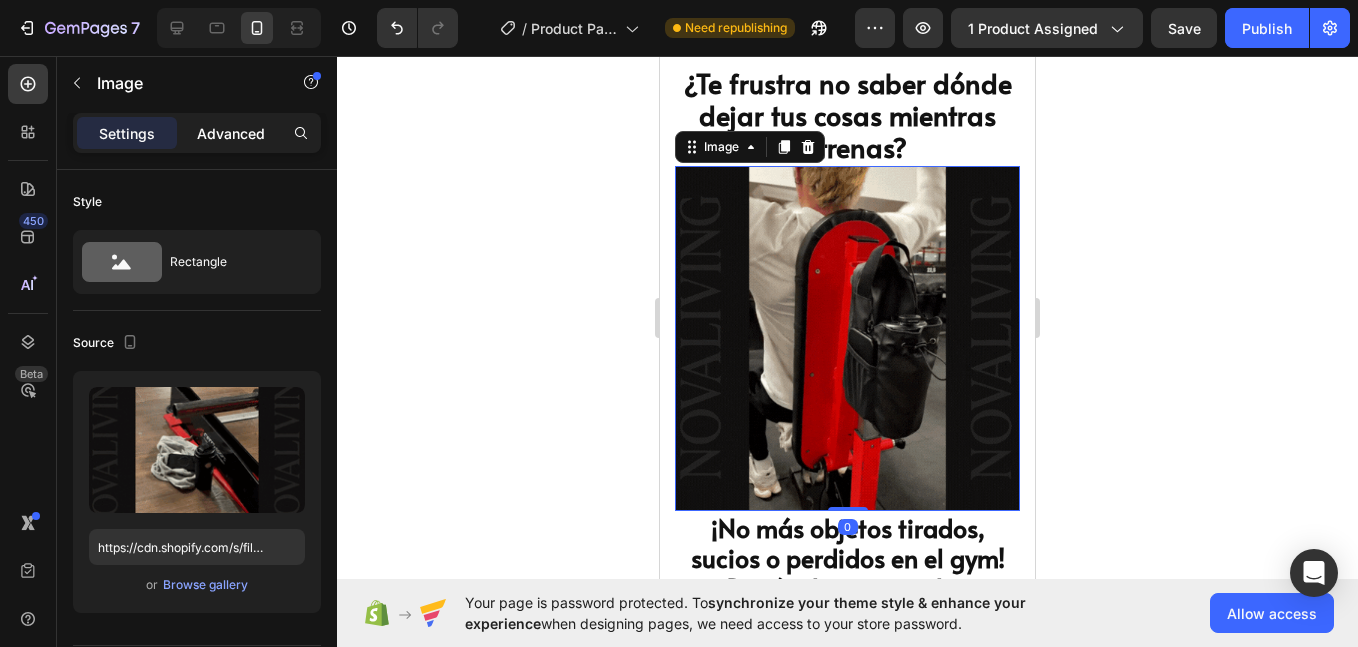click on "Advanced" 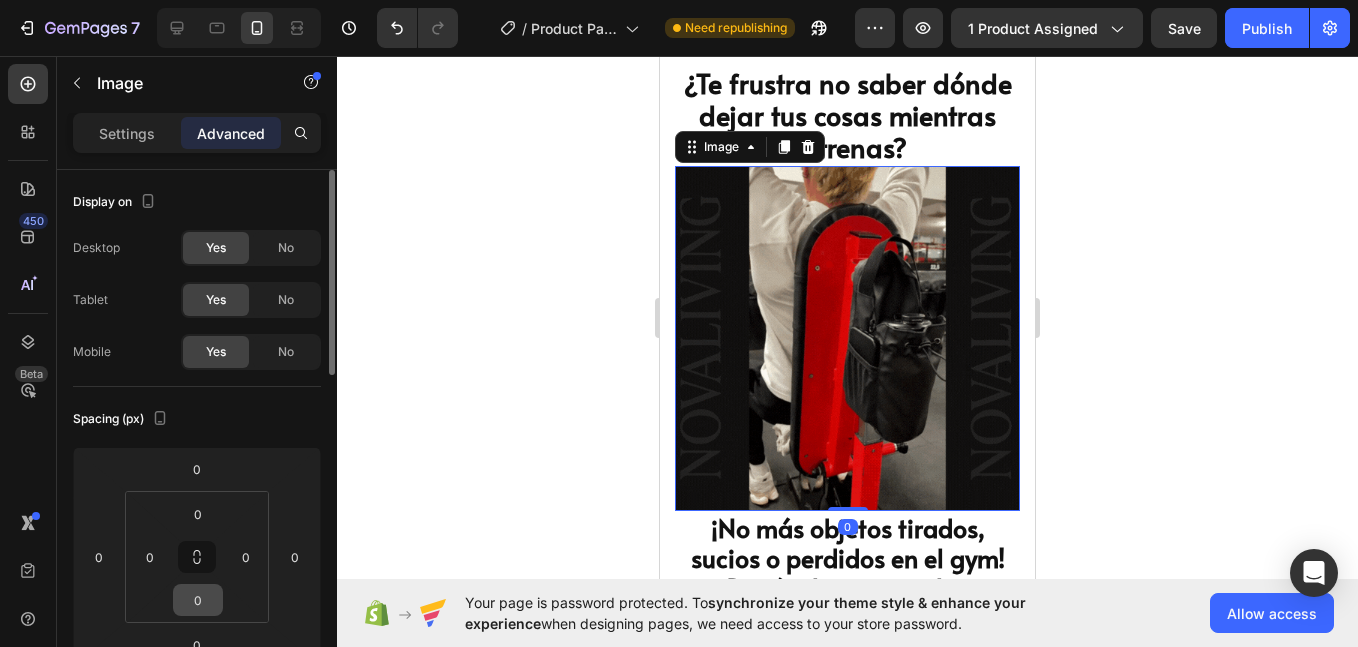 scroll, scrollTop: 167, scrollLeft: 0, axis: vertical 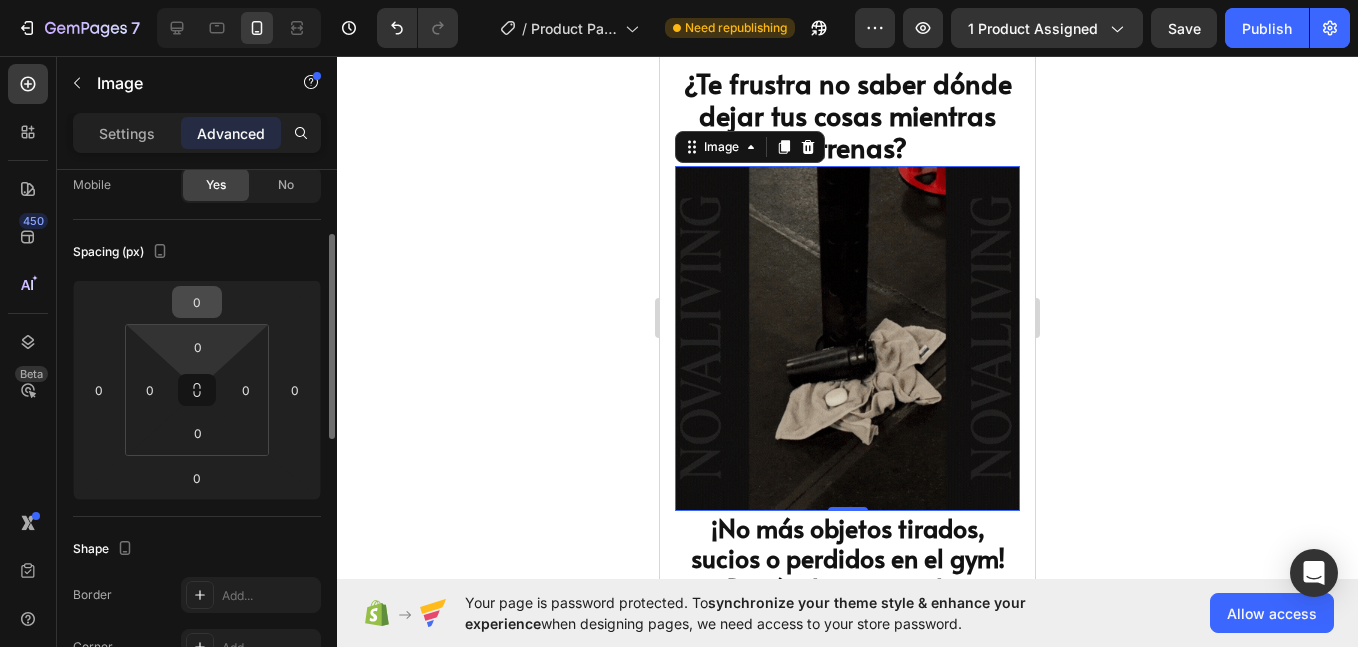click on "0" at bounding box center [197, 302] 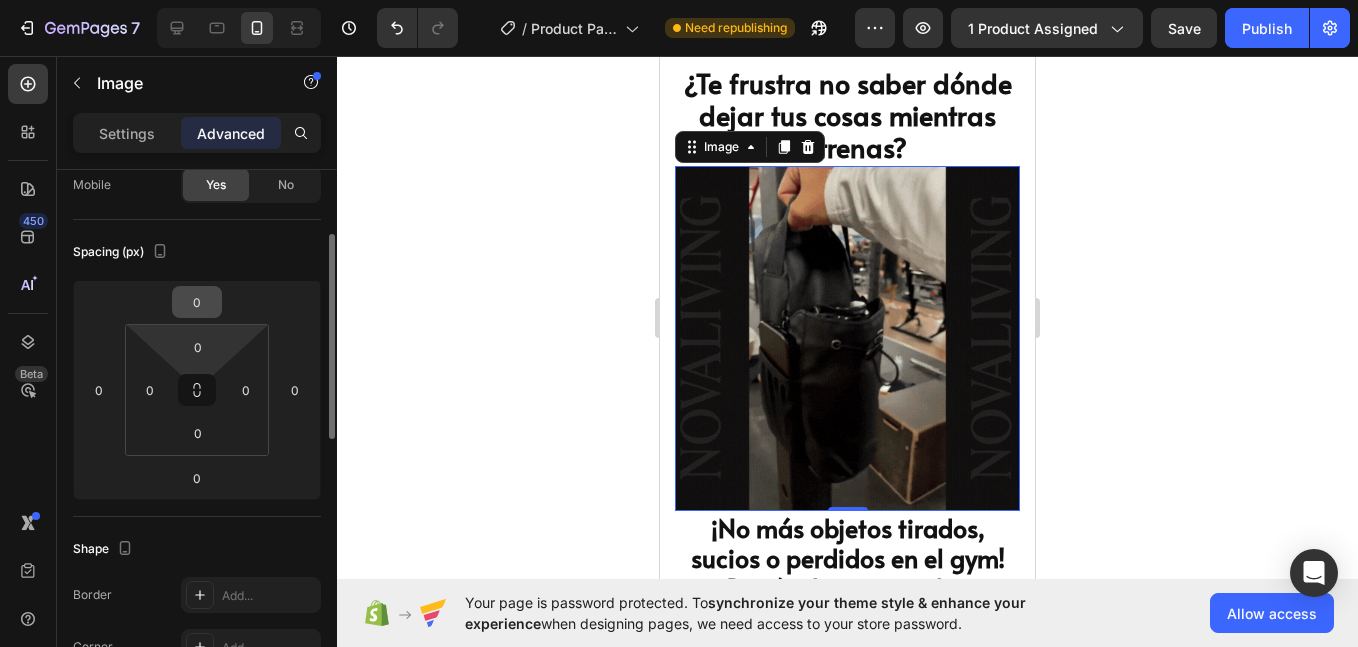 click on "0" at bounding box center (197, 302) 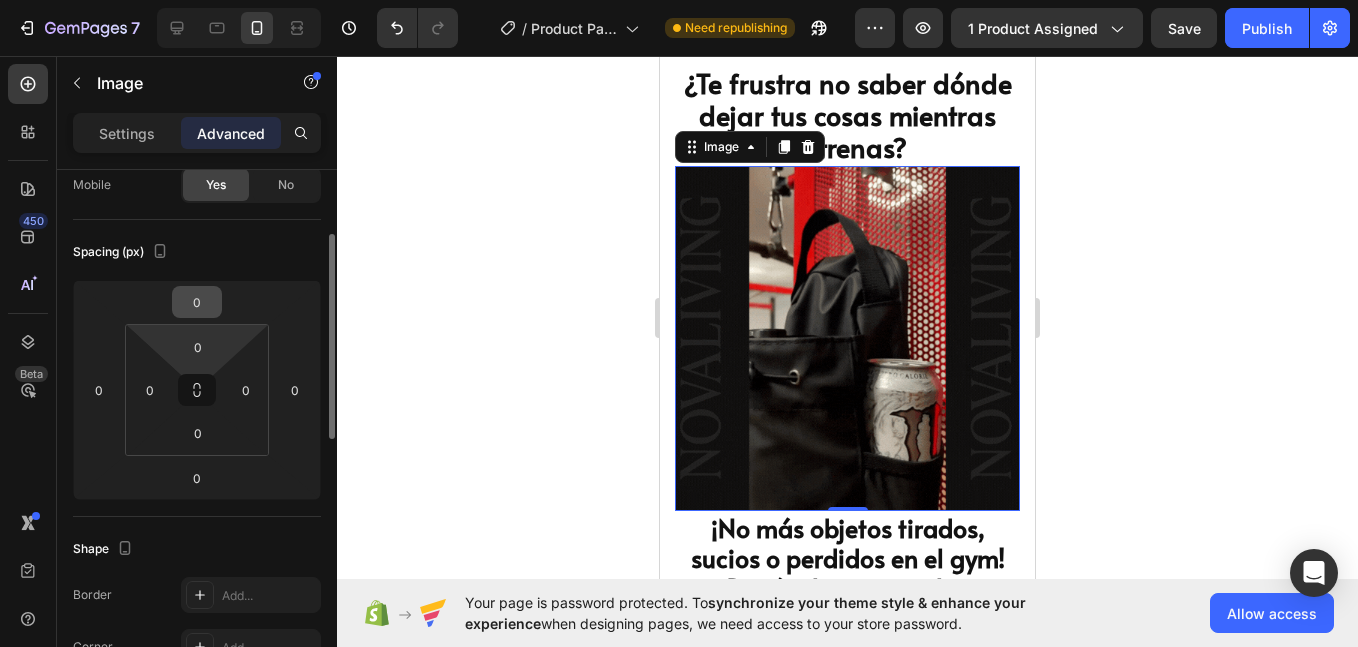 click on "0" at bounding box center [197, 302] 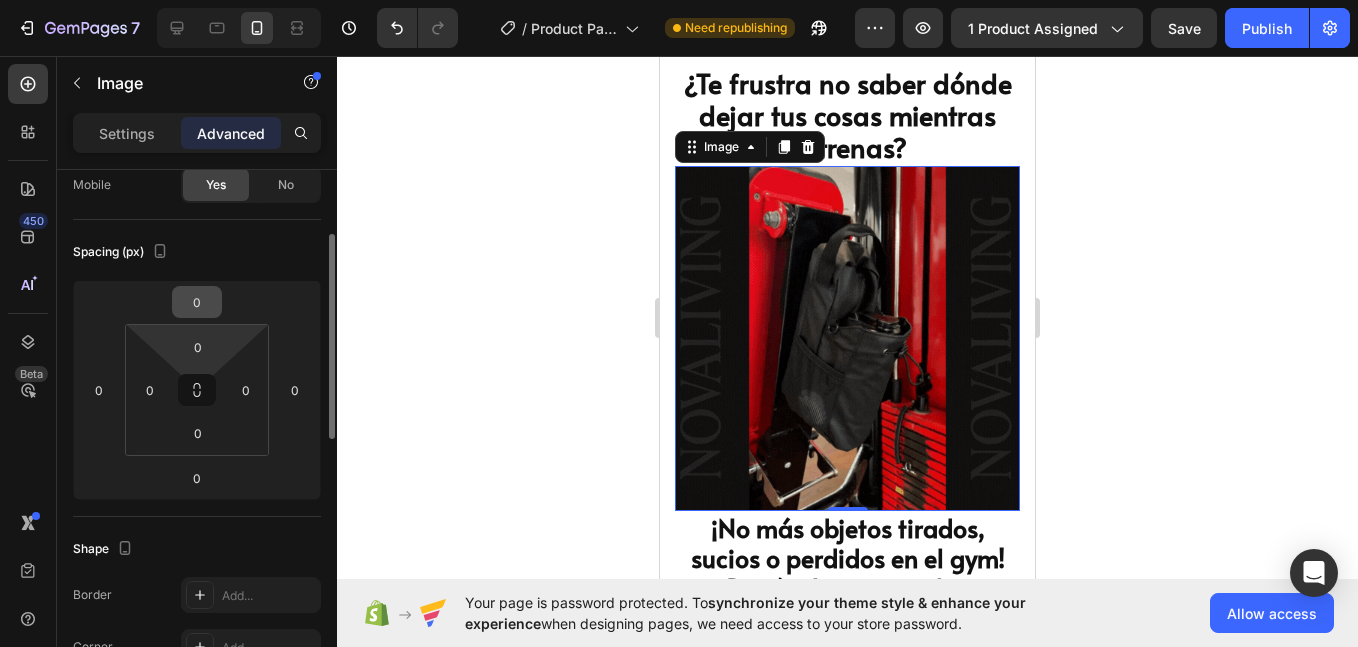 click on "0" at bounding box center [197, 302] 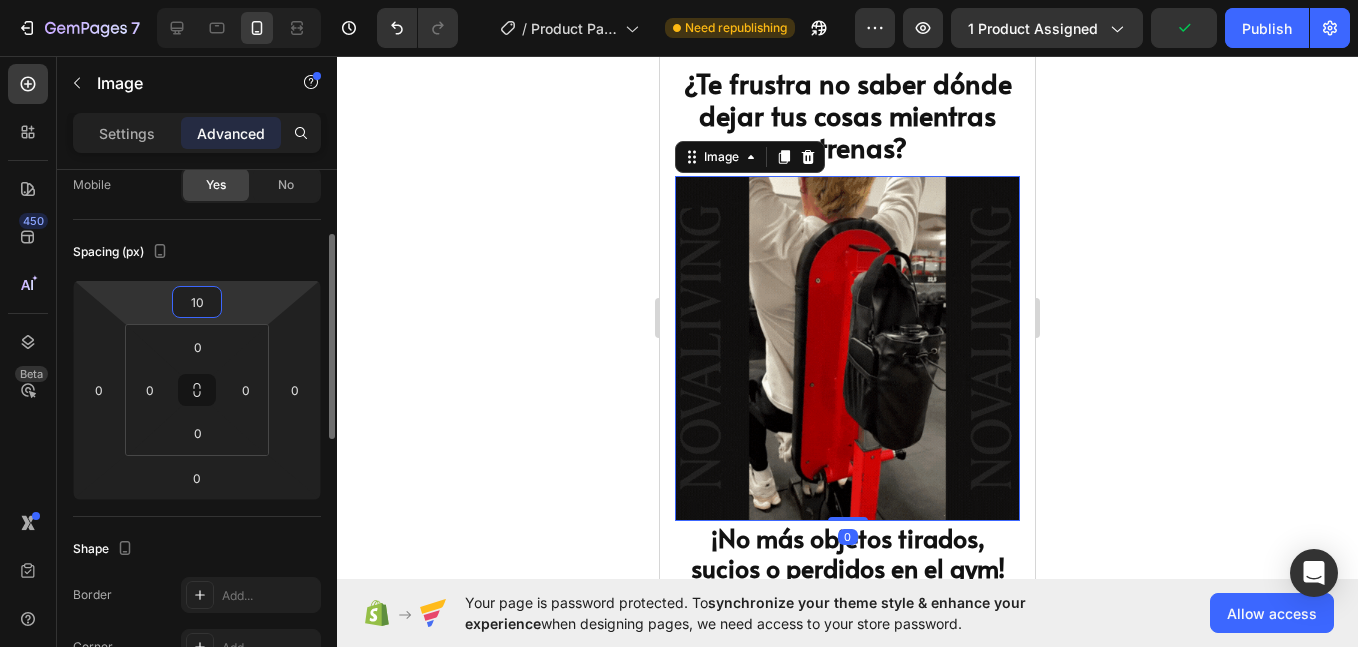 click on "10" at bounding box center (197, 302) 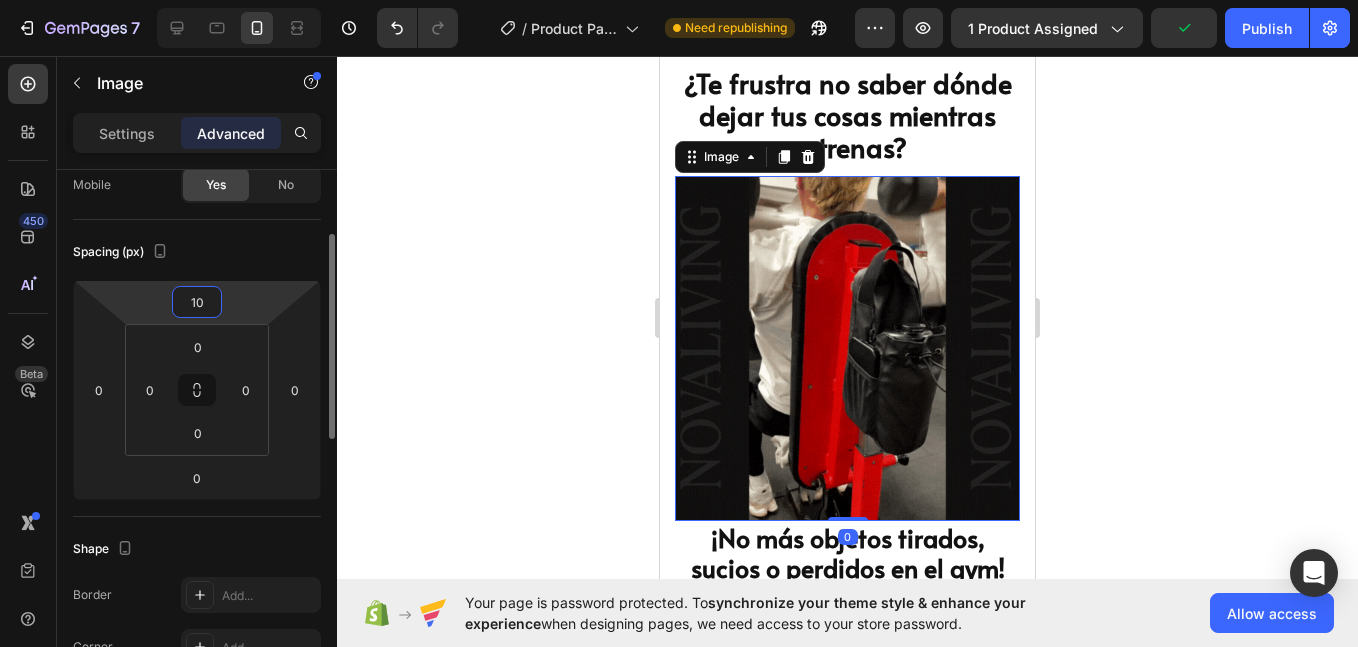 click on "10" at bounding box center [197, 302] 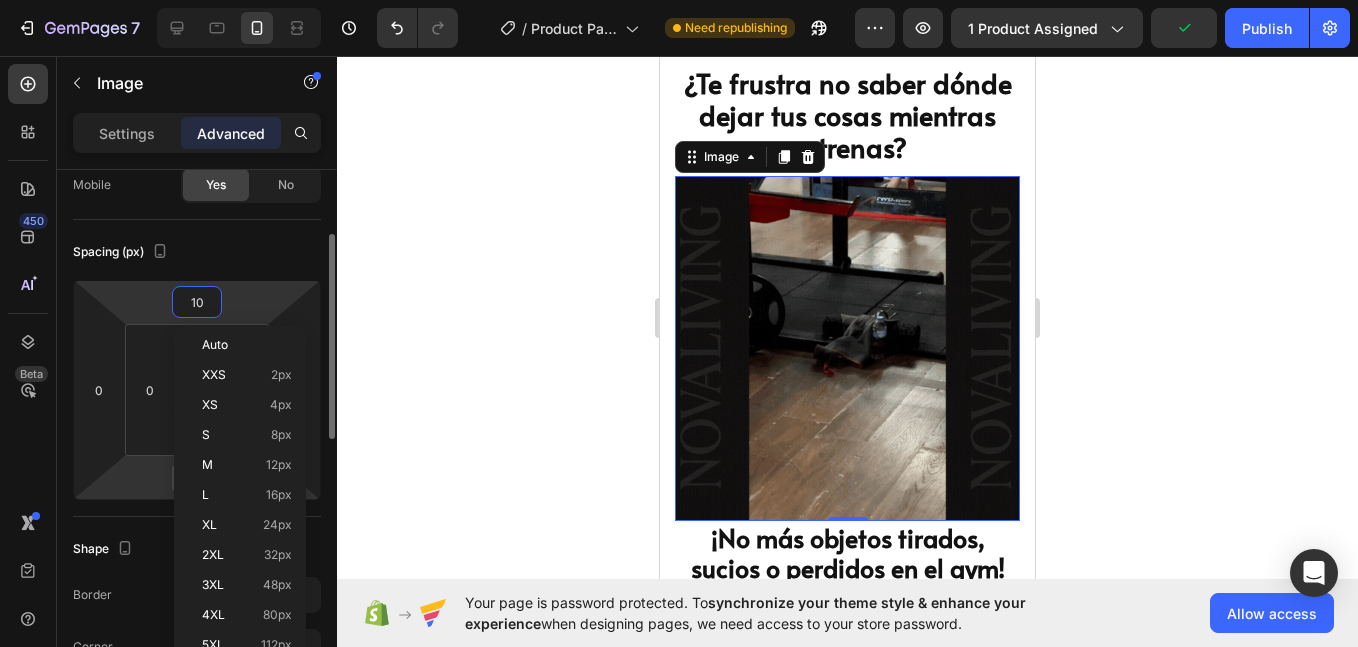 type on "10" 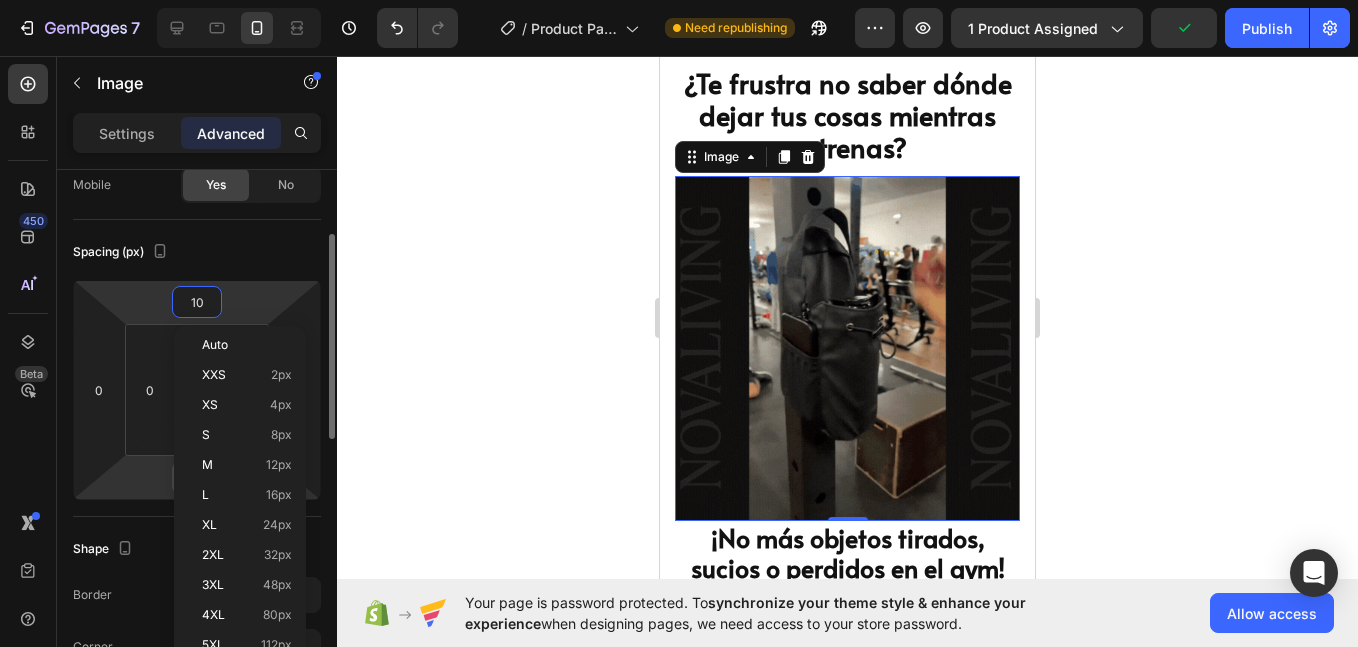 click on "7   /  Product Page - Aug 3, 21:39:24 Need republishing Preview 1 product assigned  Publish  450 Beta text Sections(30) Elements(13) Text
Heading
Text Block Form
Newsletter
Contact Form
Text Field
Text Area
Dropdown Media
Video Banner
Hero Banner
Hero Banner" at bounding box center (679, 0) 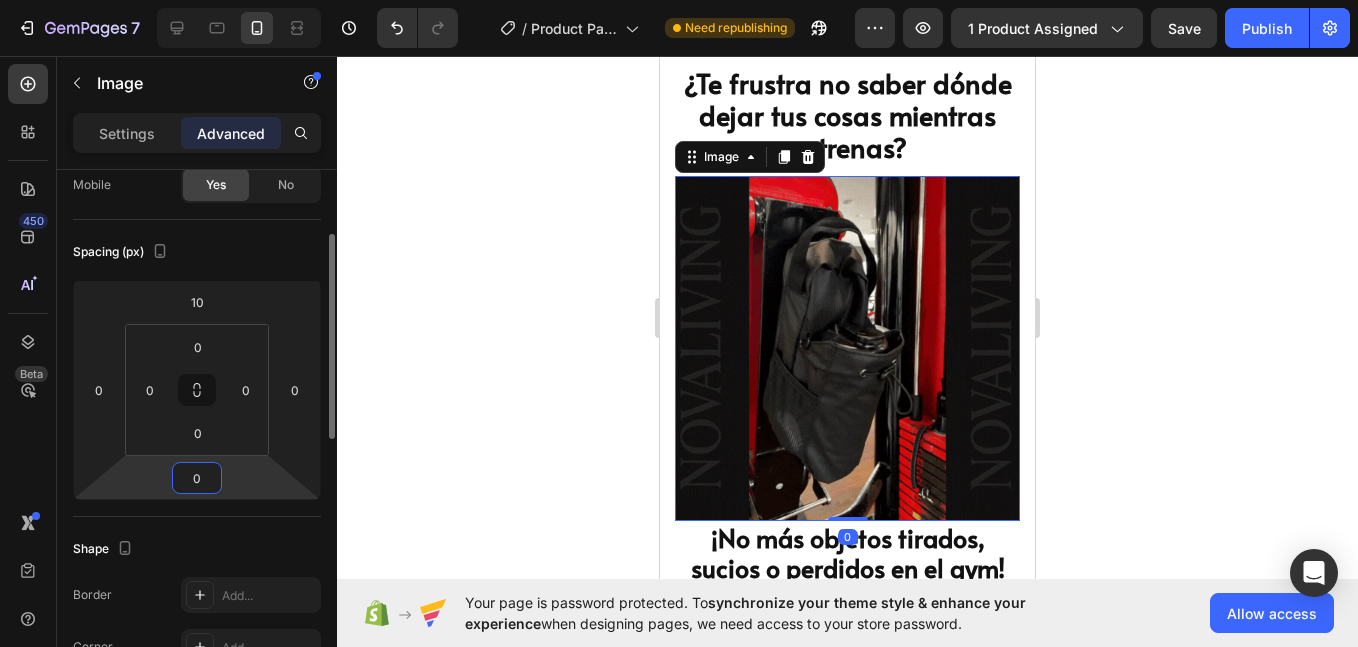click on "0" at bounding box center (197, 478) 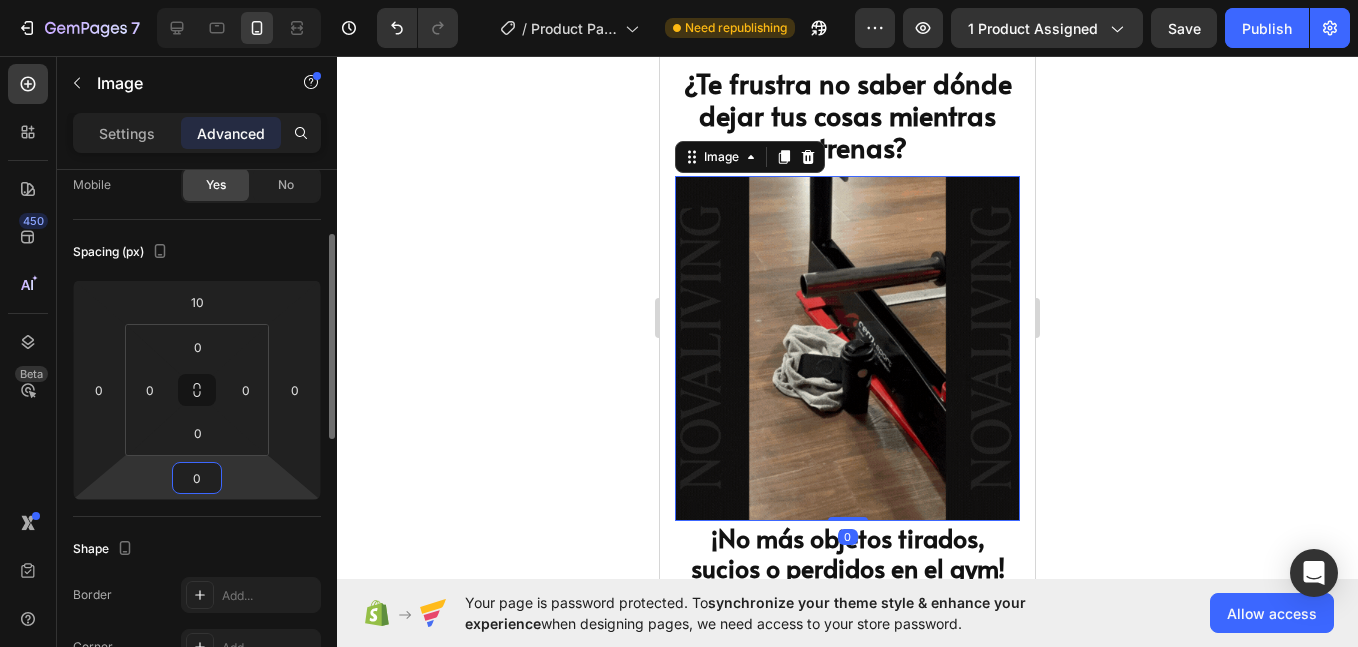 click on "0" at bounding box center (197, 478) 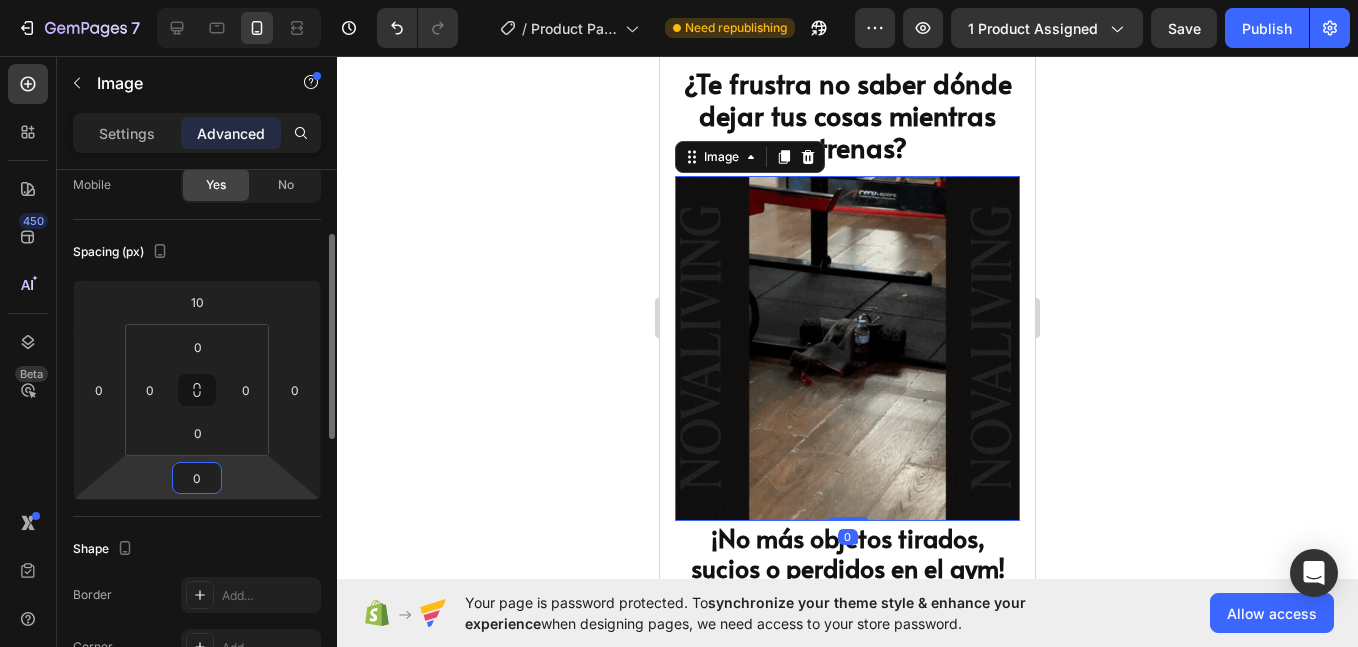 click on "0" at bounding box center [197, 478] 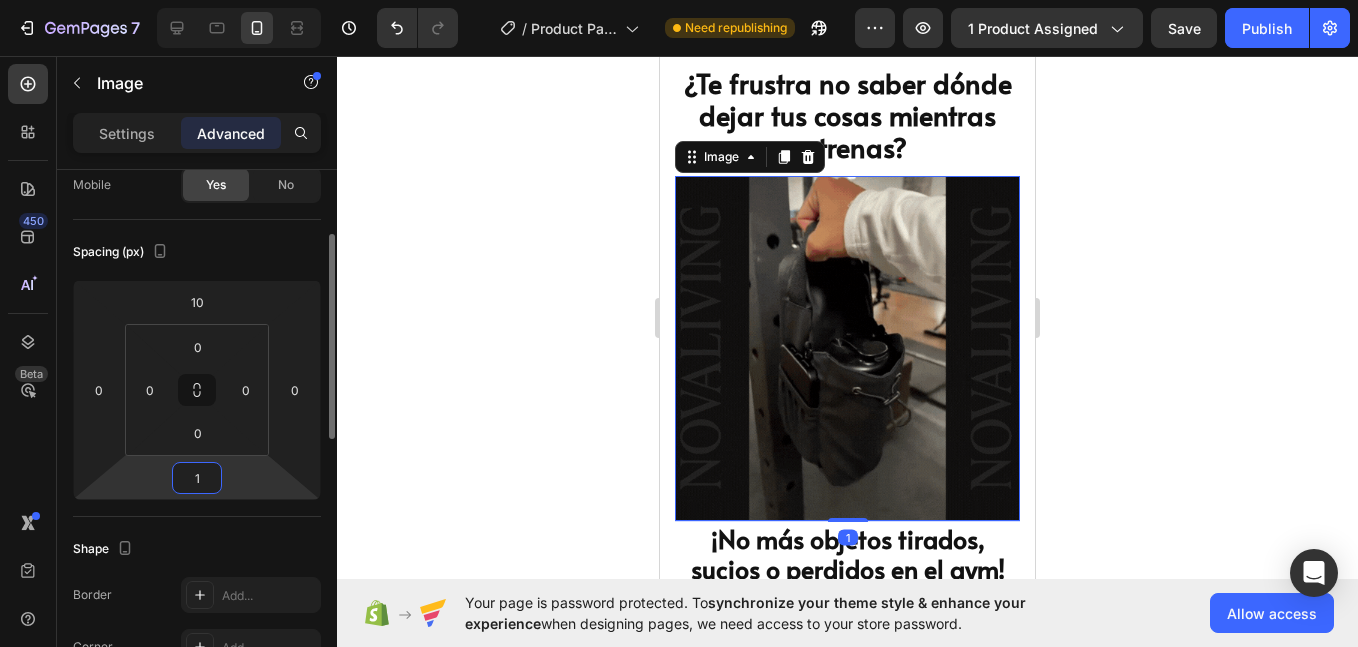 type on "10" 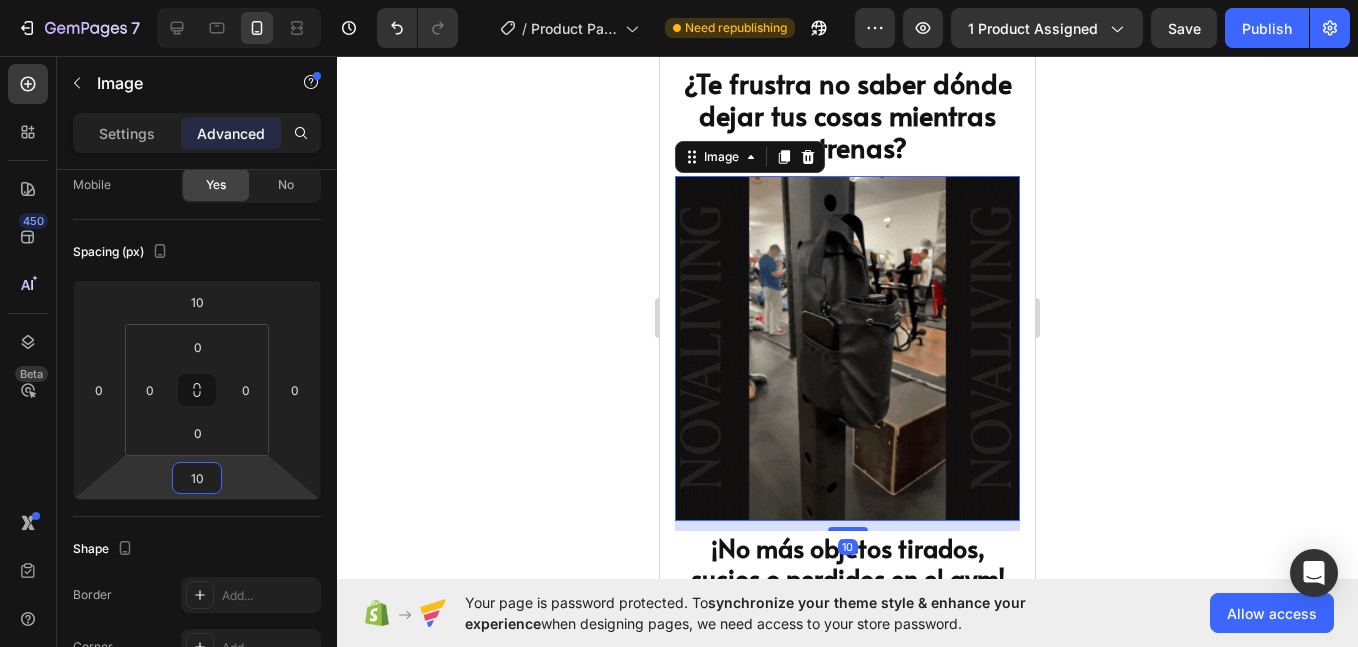 click 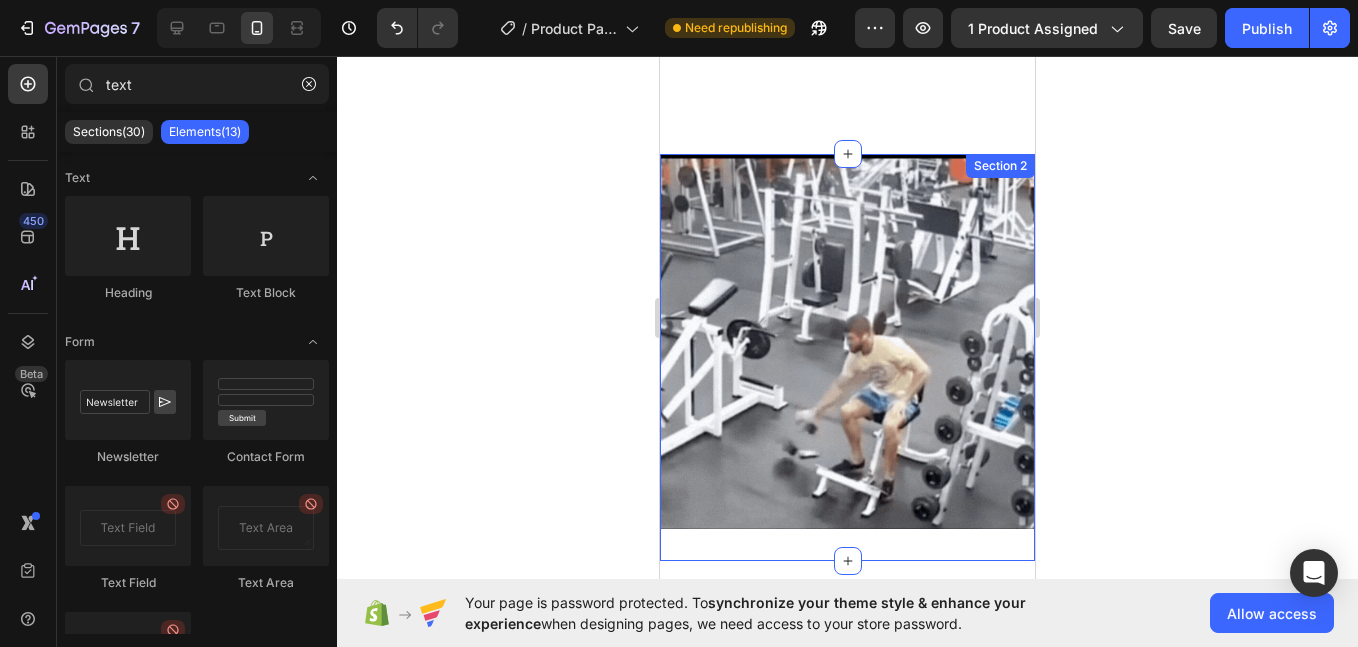 scroll, scrollTop: 2232, scrollLeft: 0, axis: vertical 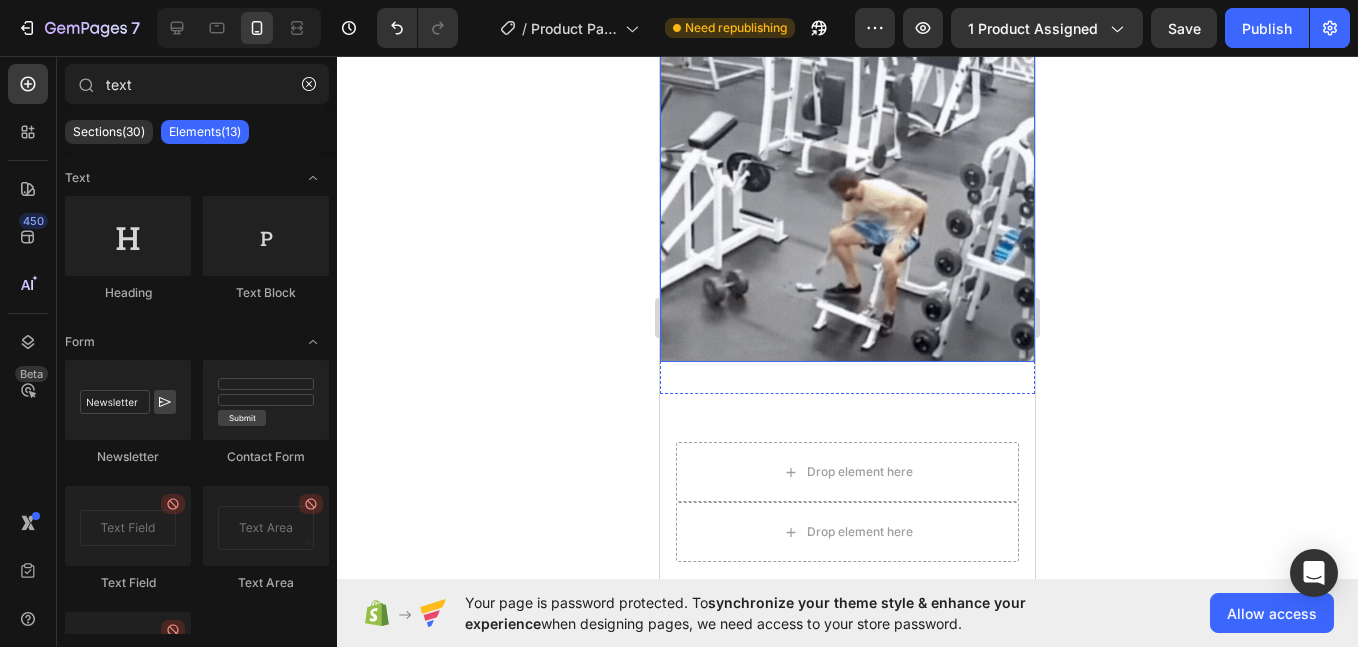 click at bounding box center (847, 174) 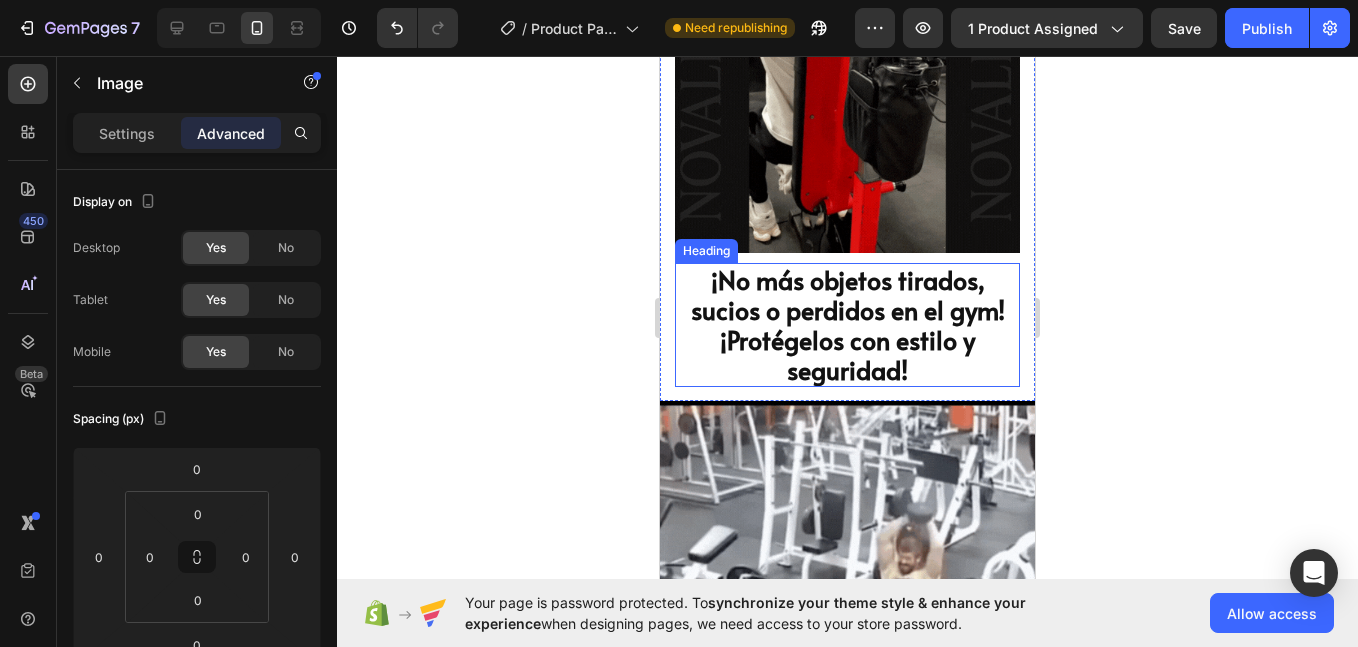 scroll, scrollTop: 2000, scrollLeft: 0, axis: vertical 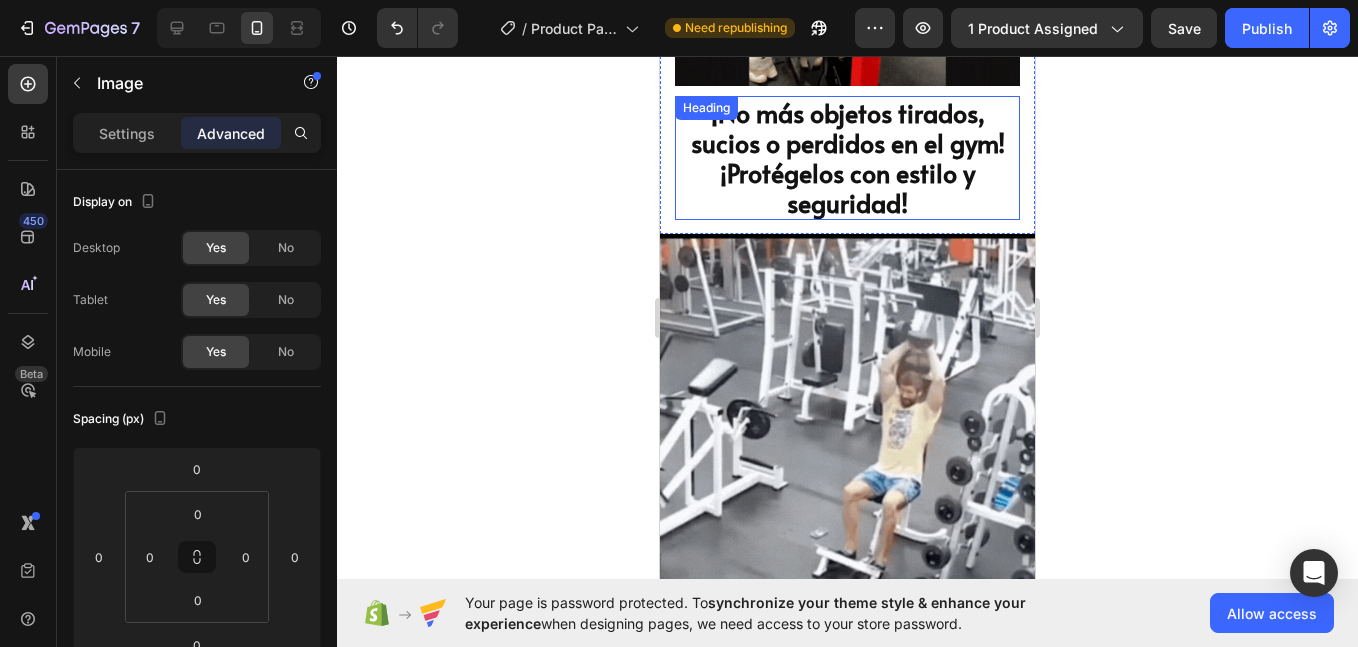 click on "¡No más objetos tirados, sucios o perdidos en el gym! ¡Protégelos con estilo y seguridad!" at bounding box center [847, 158] 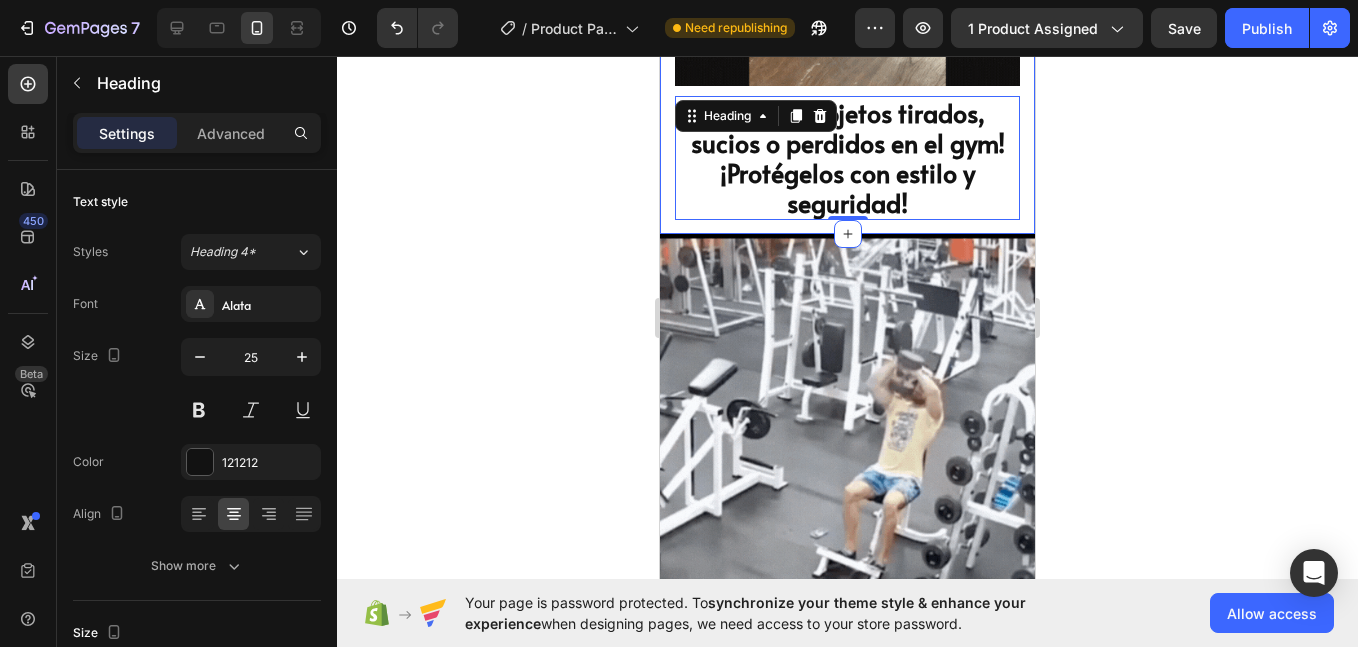 click on "Product Images BOLSO MAGNETICO IMPERMEABLE Product Title S/. 79.00 Product Price Product Price
Icon
Icon
Icon
Icon
Icon Icon List 2,500+ Verified Reviews! Text Block Row
Icon Lorem ipsum Text Block Row
Icon Lorem ipsum Text Block Row Row
Icon Lorem ipsum Text Block Row
Icon Lorem ipsum Text Block Row Row Row
1
Product Quantity Row Add to cart Add to Cart Row
Icon Lorem ipsum Text Block Row
Icon Lorem ipsum Text Block Row Row
Icon Lorem ipsum Text Block Row
Icon Lorem ipsum Text Block Row Row Row
Icon Lorem ipsum  dolor sit Text Block
Icon Lorem ipsum  dolor sit Text Block
Icon Lorem ipsum  dolor sit Text Block" at bounding box center [847, -835] 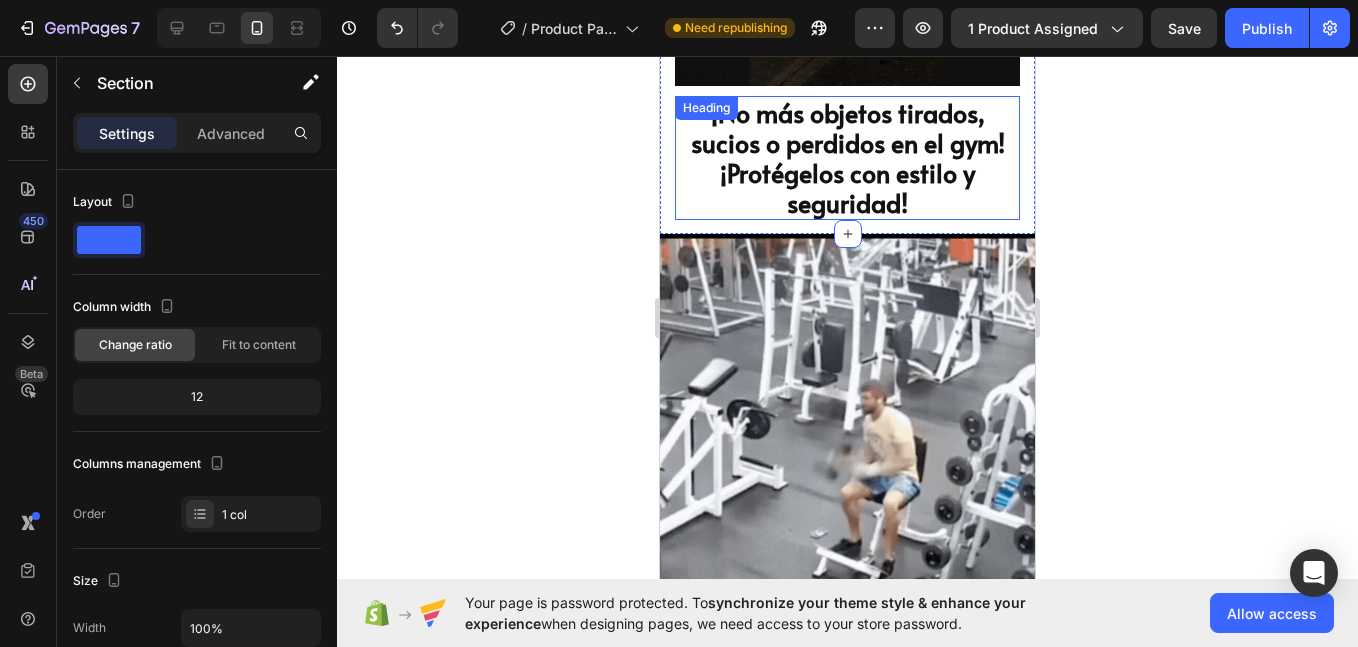 click on "¡No más objetos tirados, sucios o perdidos en el gym! ¡Protégelos con estilo y seguridad!" at bounding box center [847, 158] 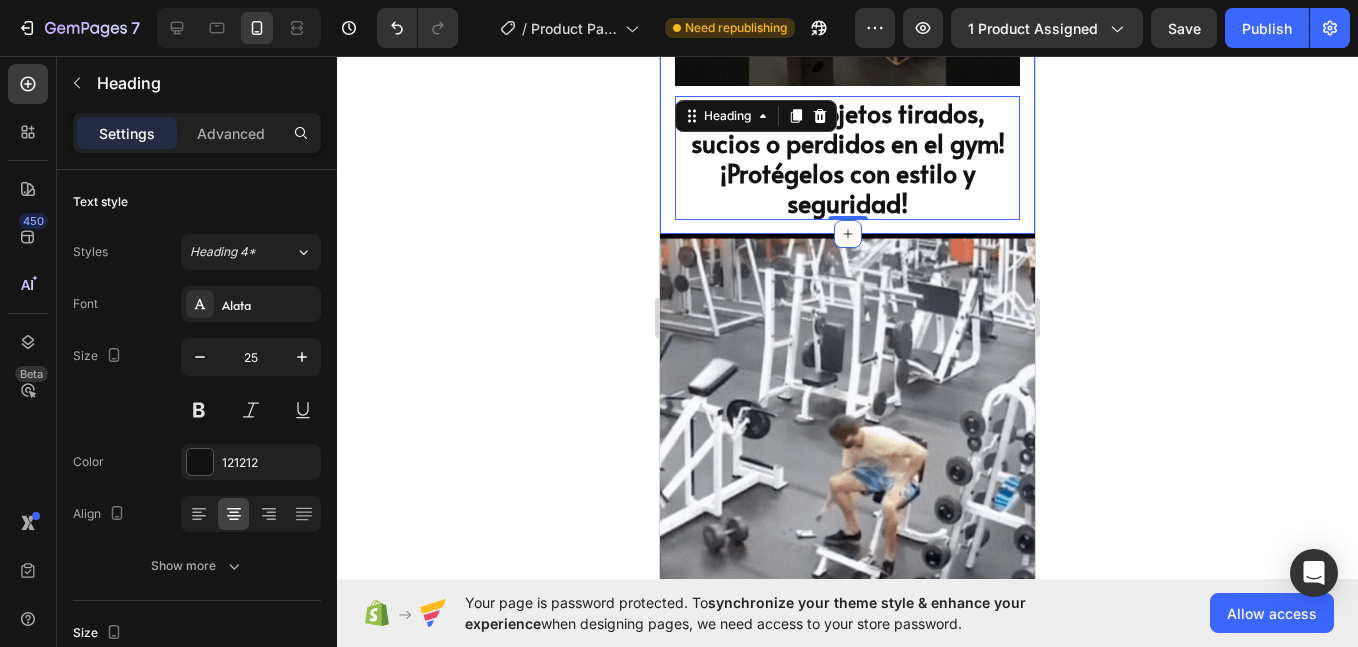 click on "Product Images BOLSO MAGNETICO IMPERMEABLE Product Title S/. 79.00 Product Price Product Price
Icon
Icon
Icon
Icon
Icon Icon List 2,500+ Verified Reviews! Text Block Row
Icon Lorem ipsum Text Block Row
Icon Lorem ipsum Text Block Row Row
Icon Lorem ipsum Text Block Row
Icon Lorem ipsum Text Block Row Row Row
1
Product Quantity Row Add to cart Add to Cart Row
Icon Lorem ipsum Text Block Row
Icon Lorem ipsum Text Block Row Row
Icon Lorem ipsum Text Block Row
Icon Lorem ipsum Text Block Row Row Row
Icon Lorem ipsum  dolor sit Text Block
Icon Lorem ipsum  dolor sit Text Block
Icon Lorem ipsum  dolor sit Text Block" at bounding box center [847, -835] 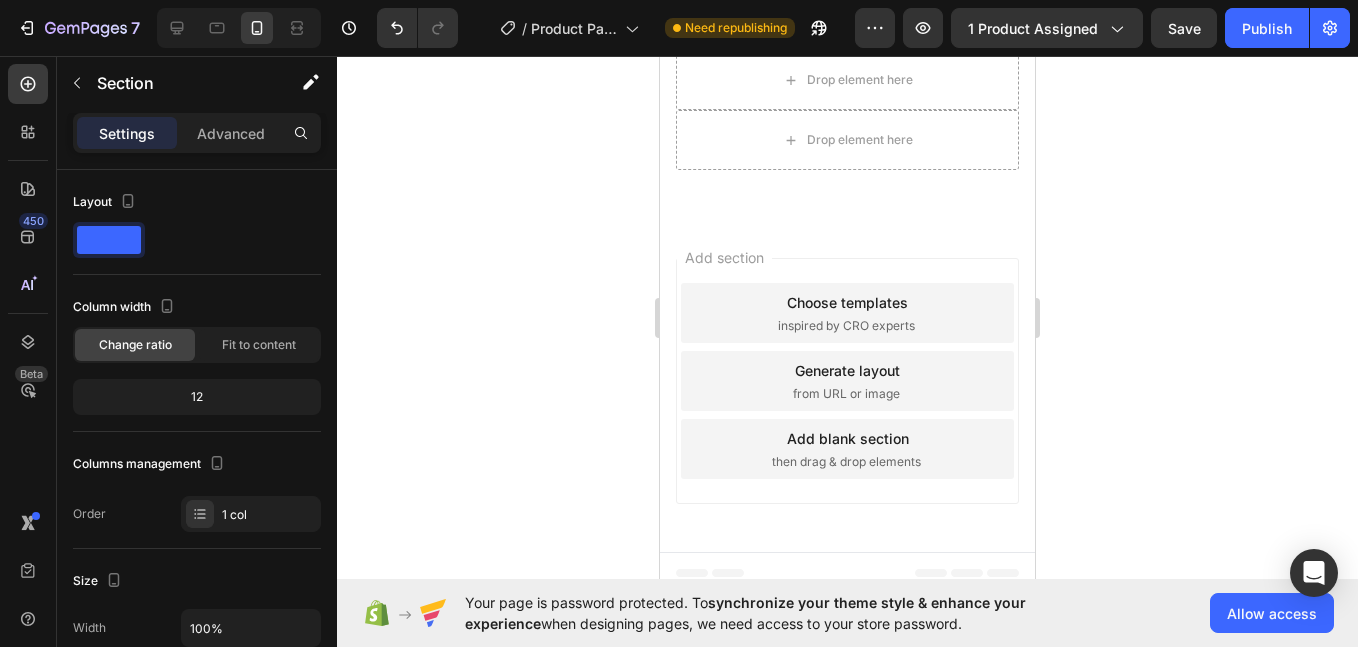scroll, scrollTop: 2265, scrollLeft: 0, axis: vertical 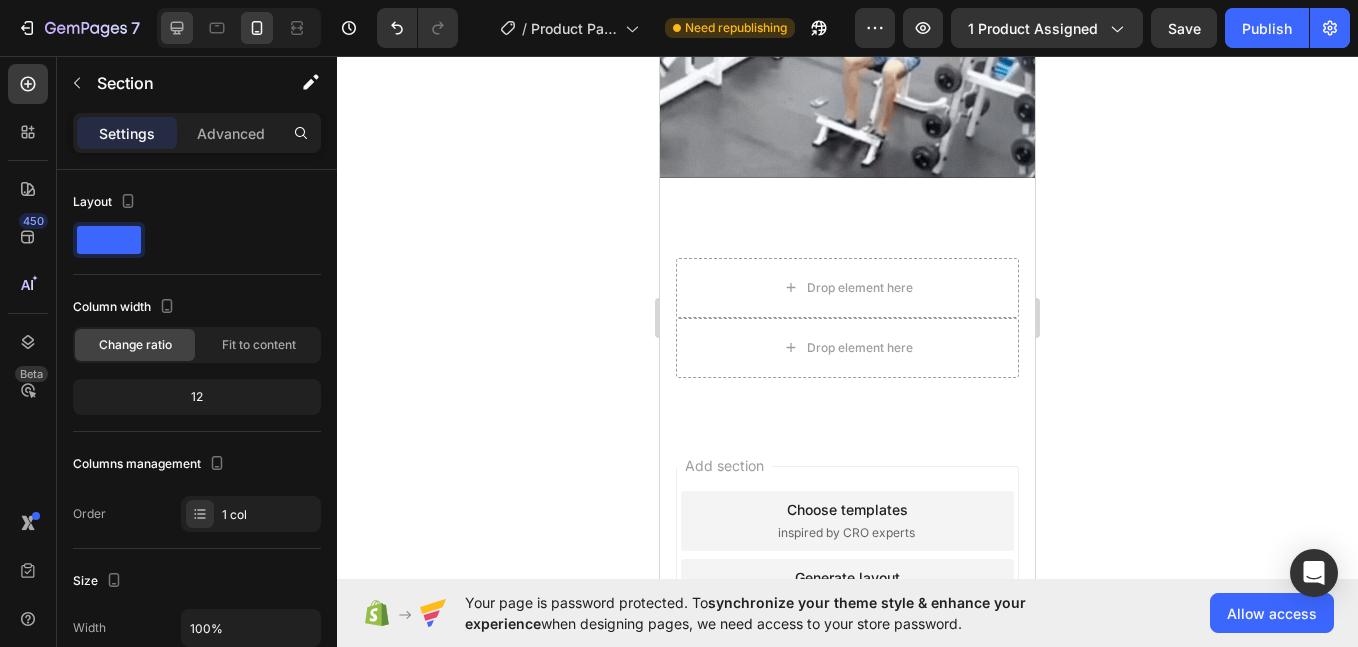 click 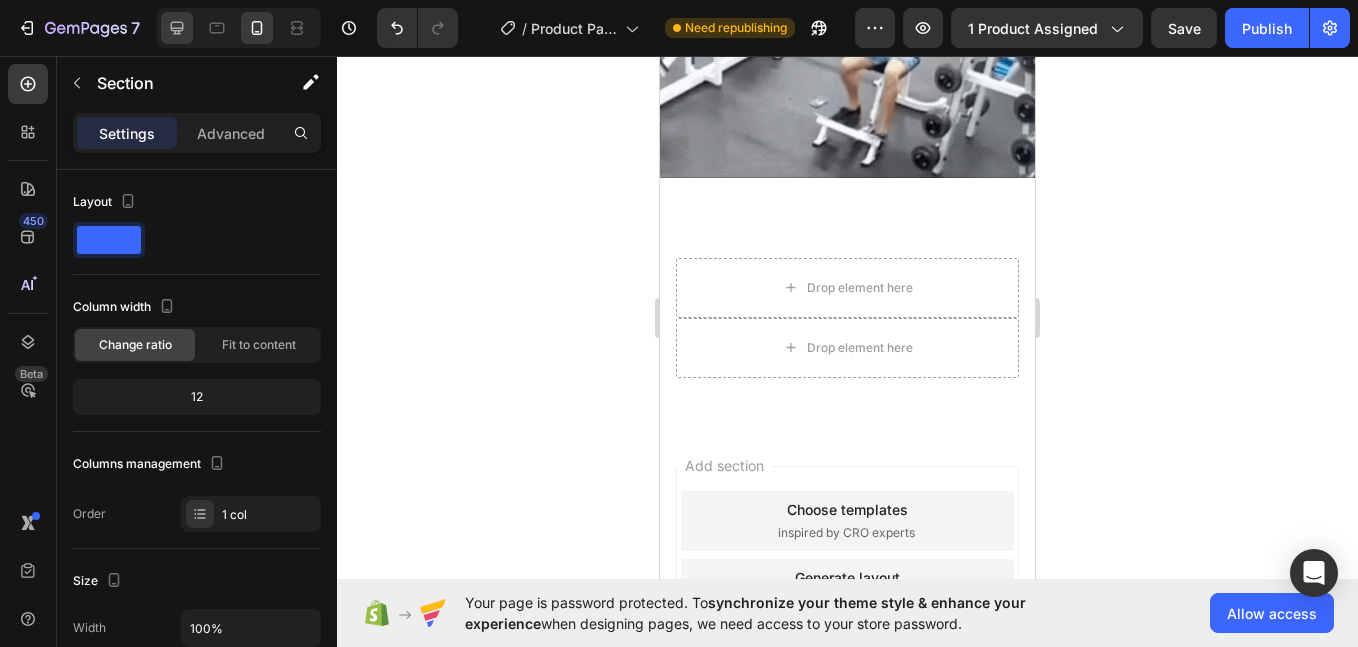 click 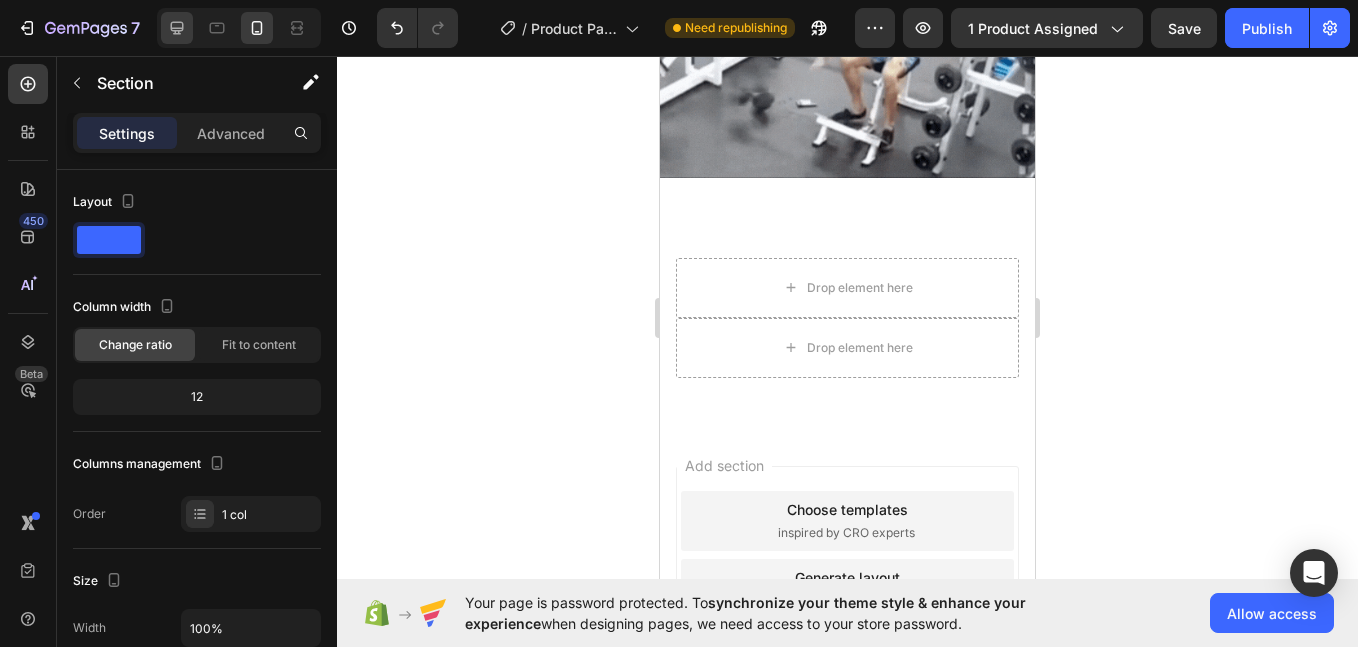 click 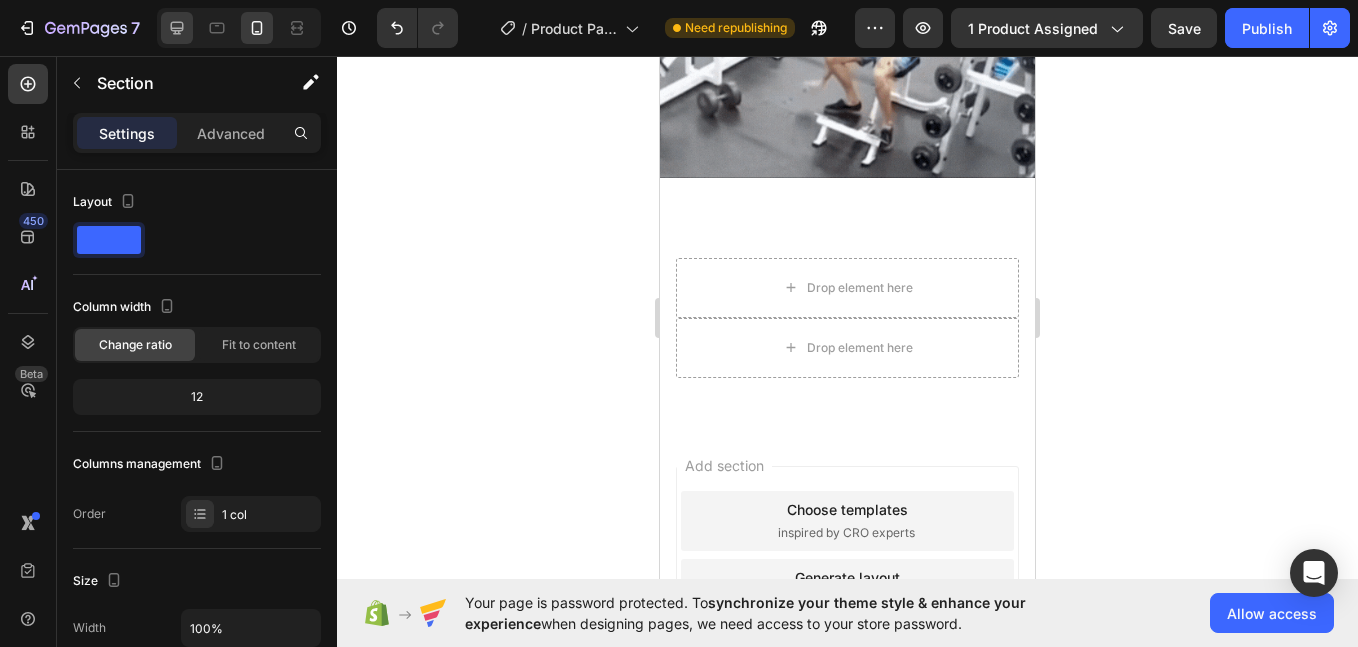 click 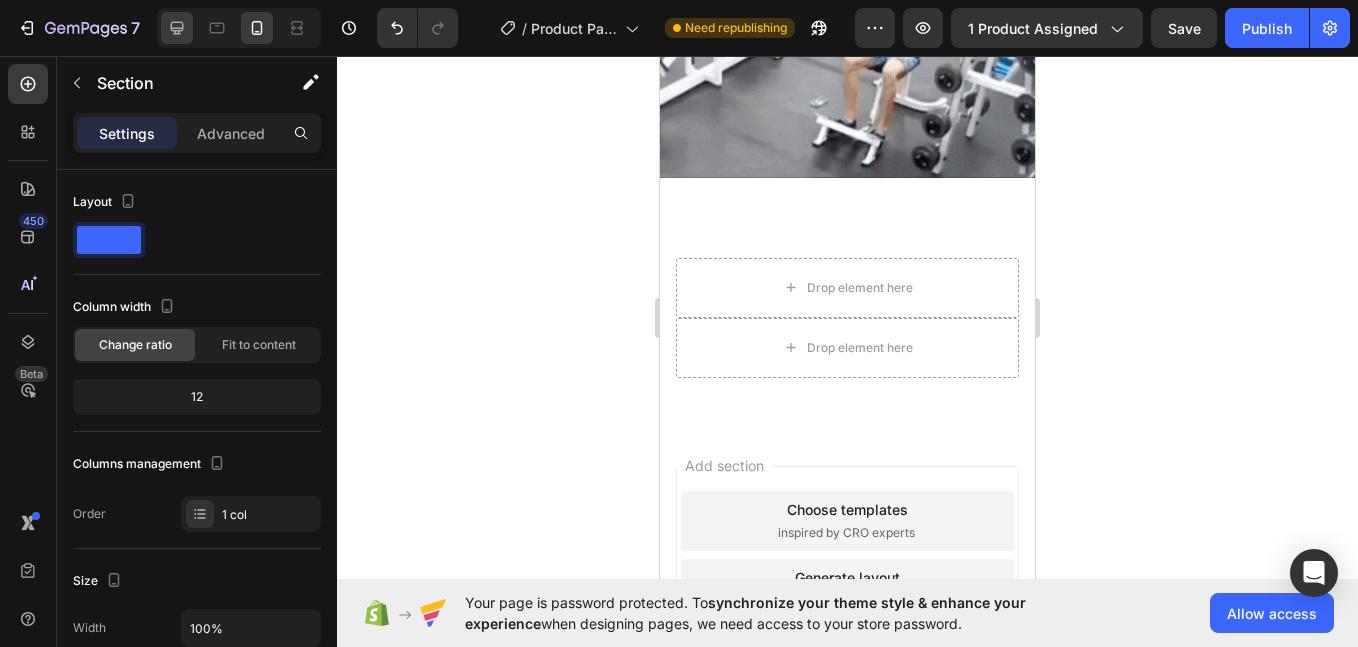 click 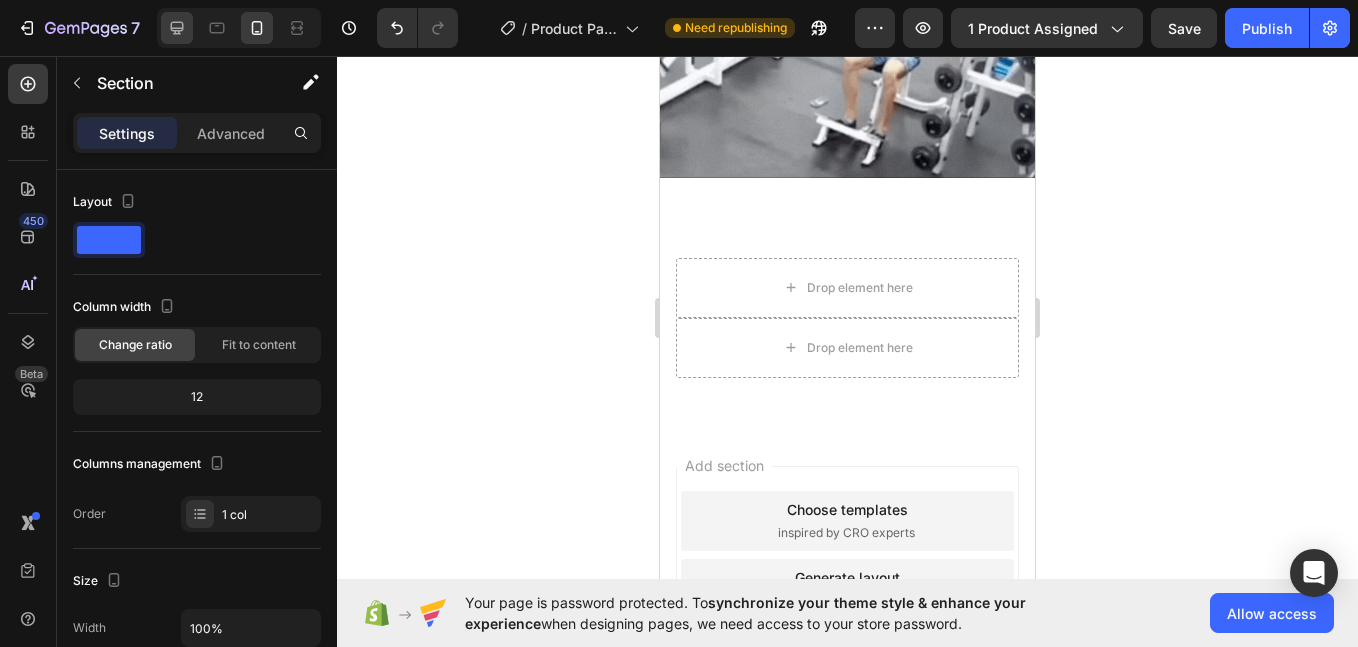 click 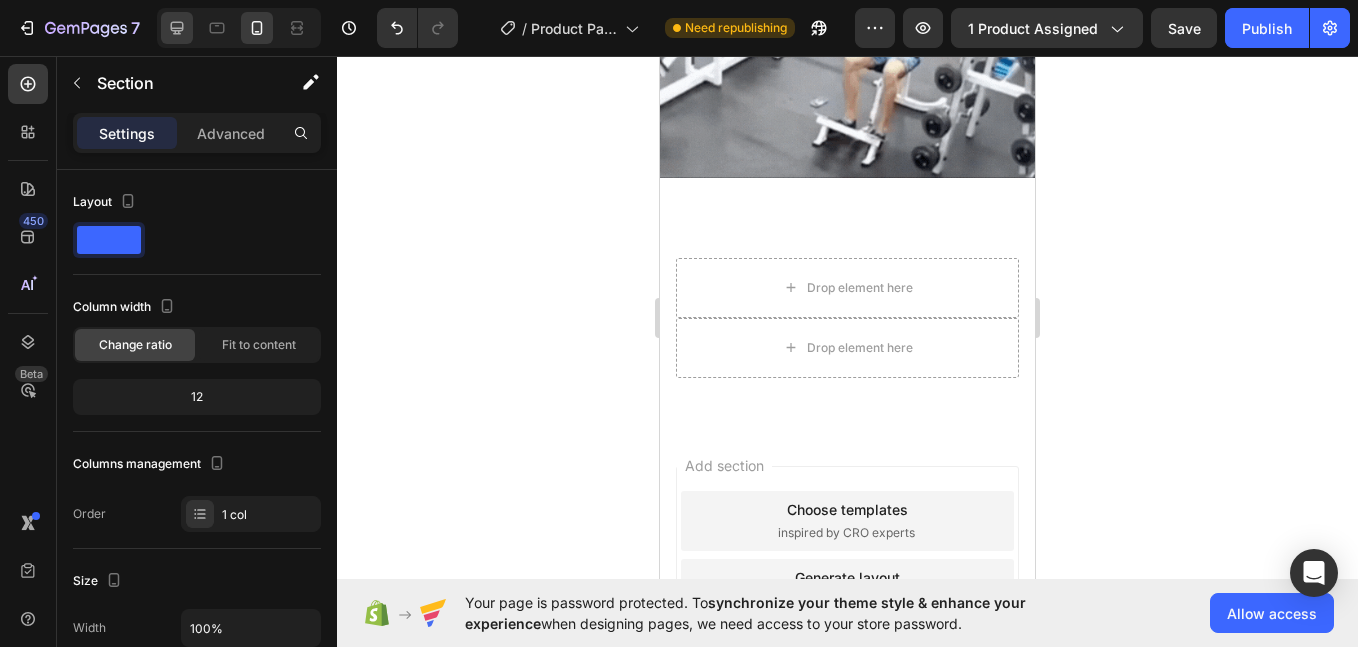 click 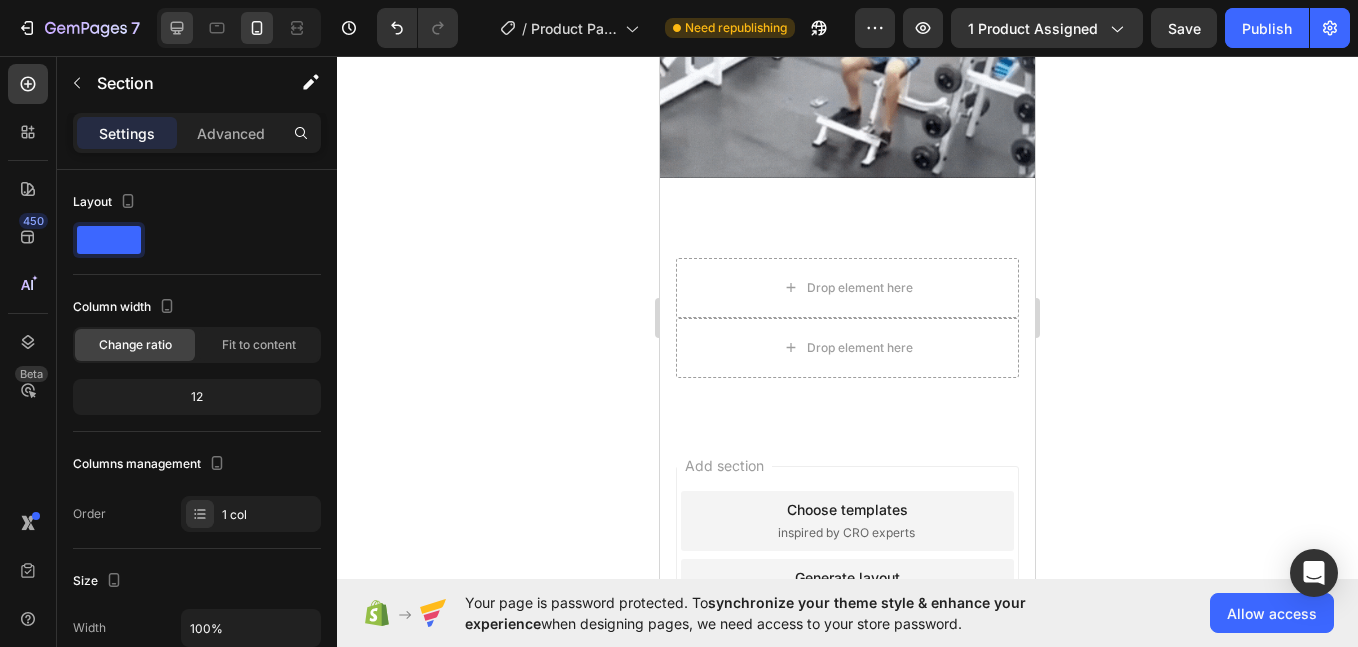 click 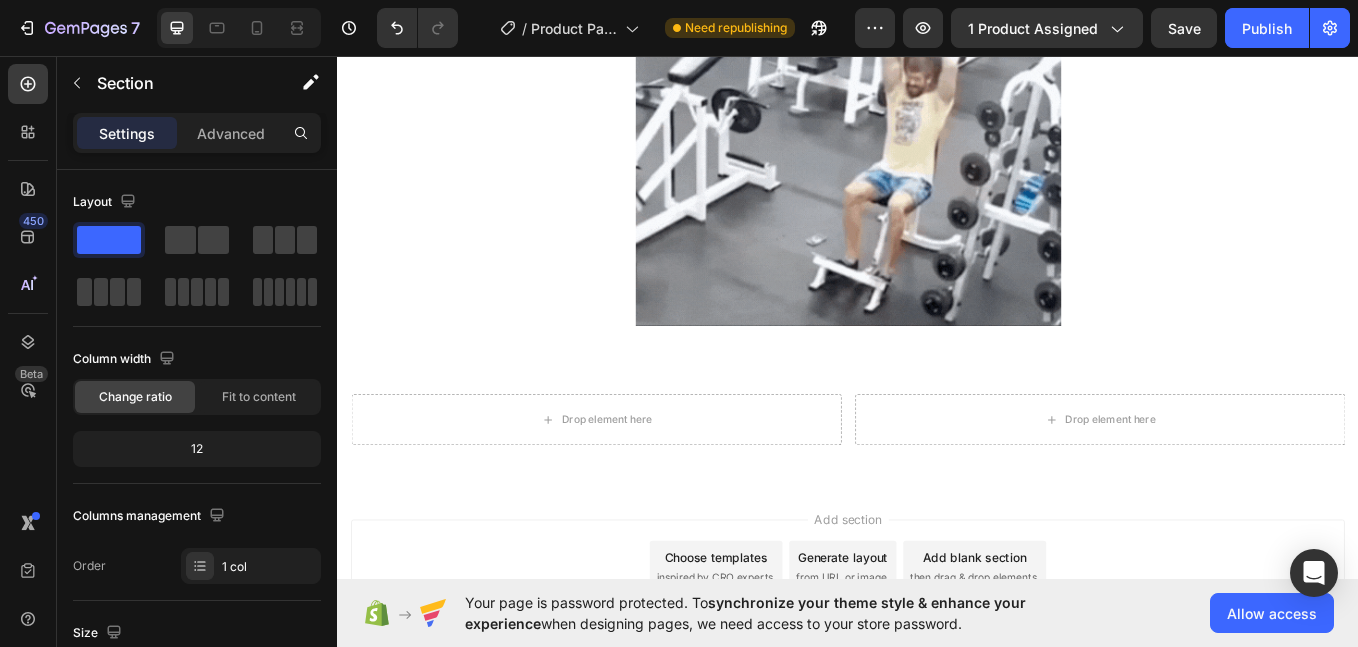 click 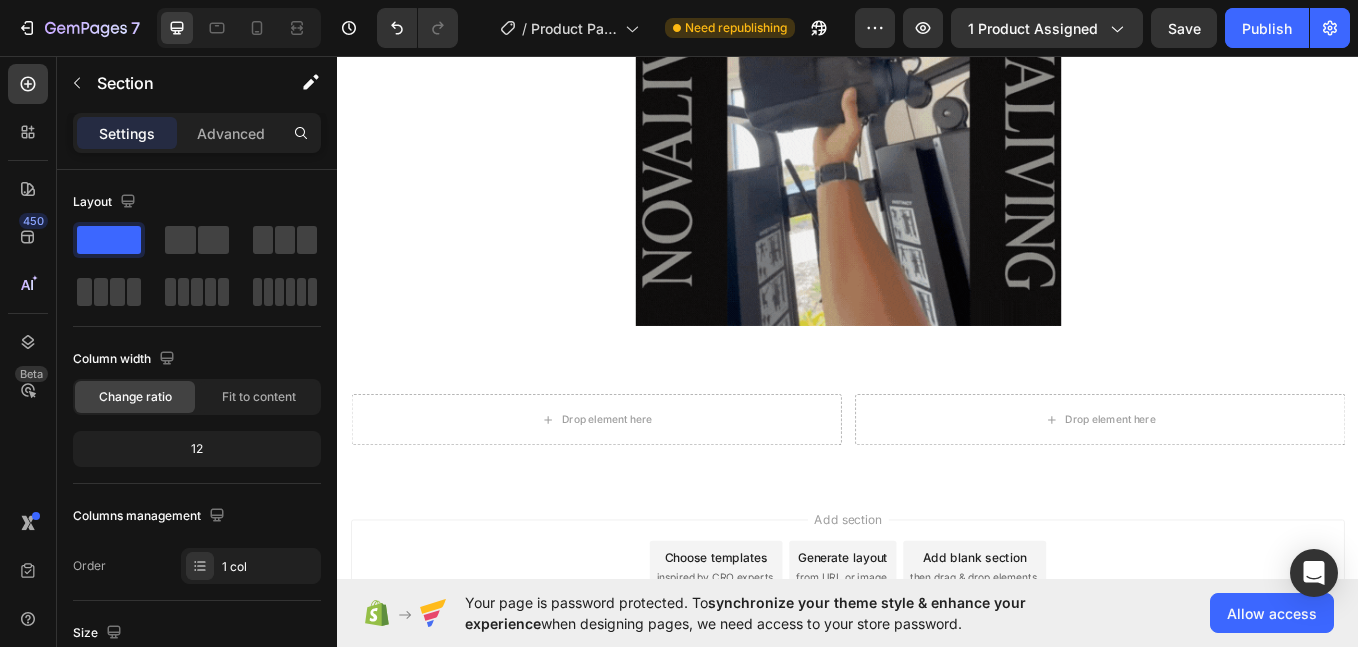 click 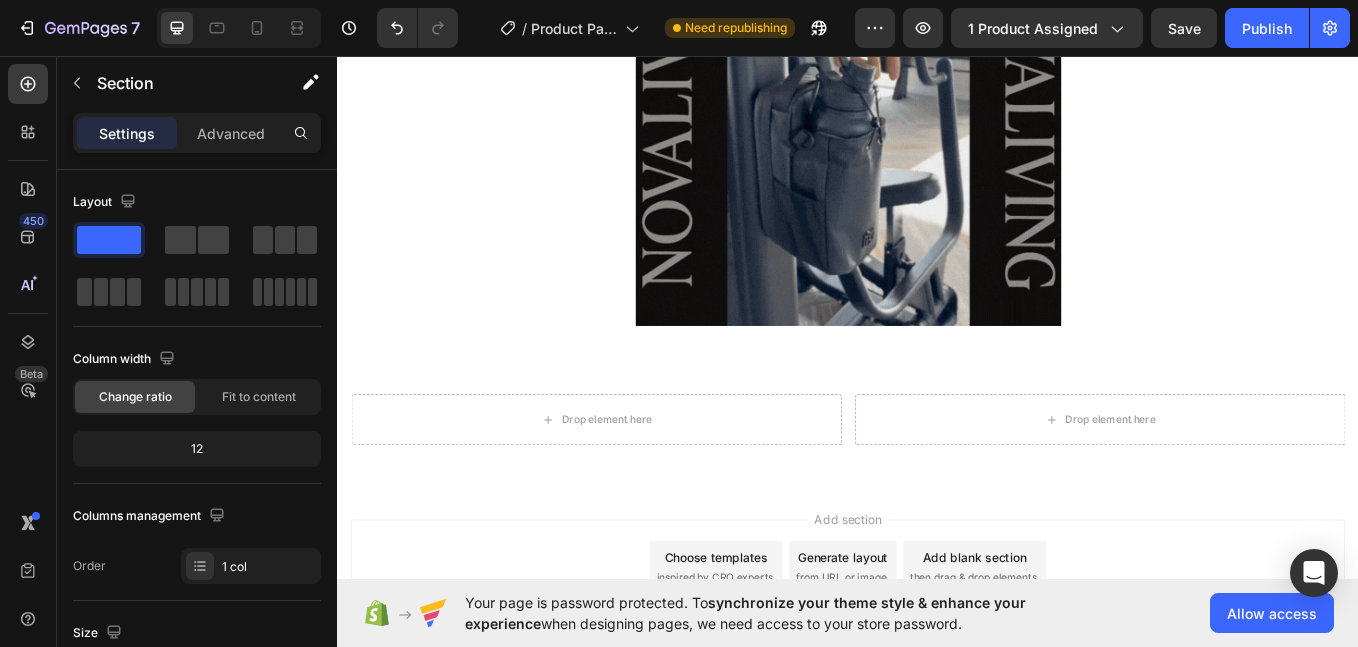 click 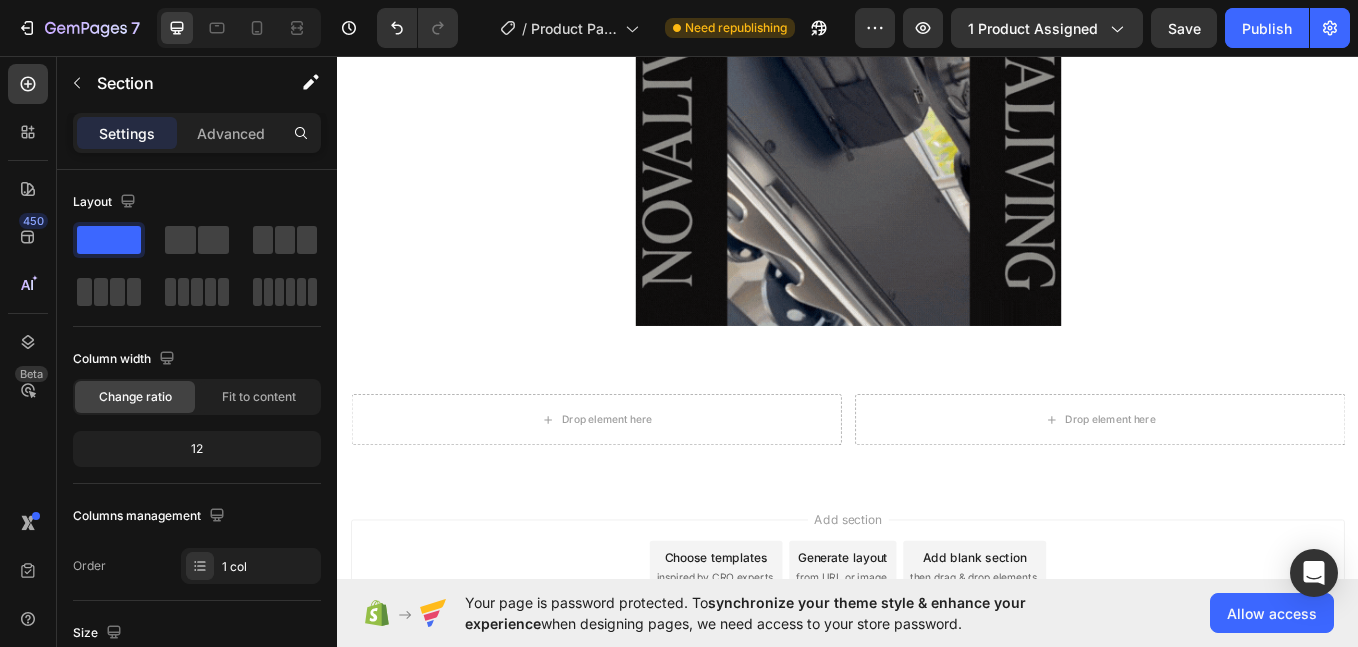 click 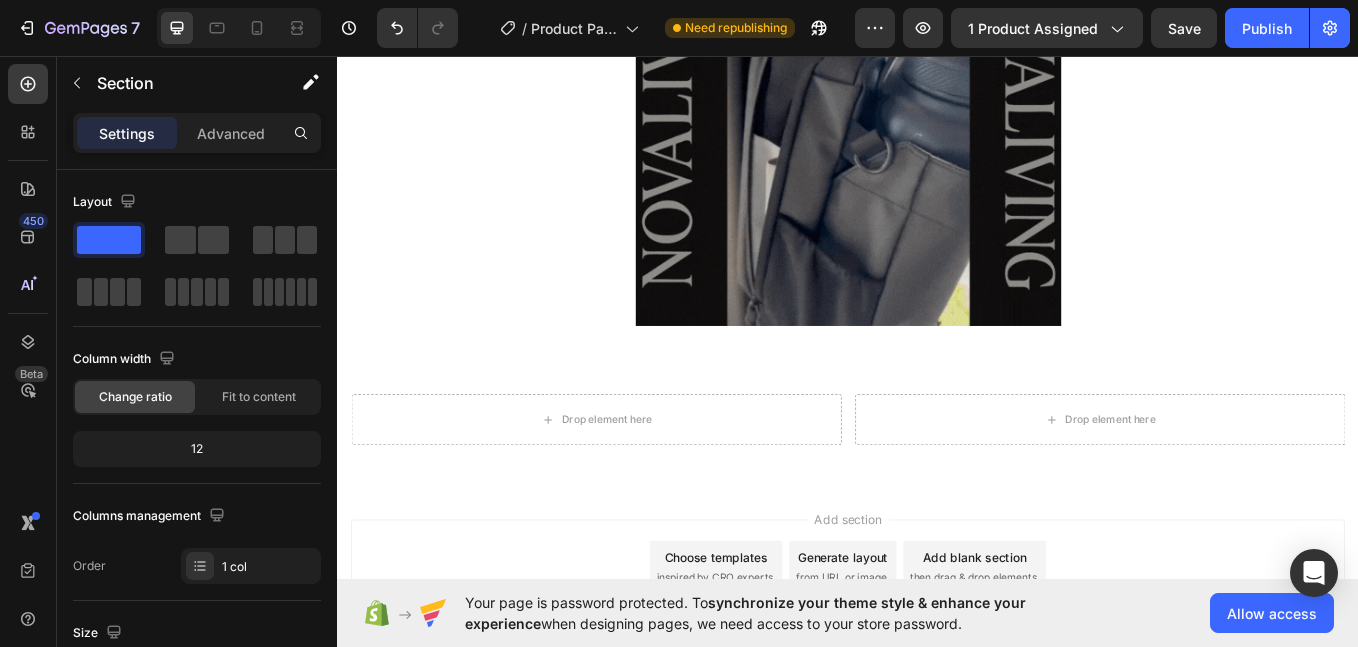 click 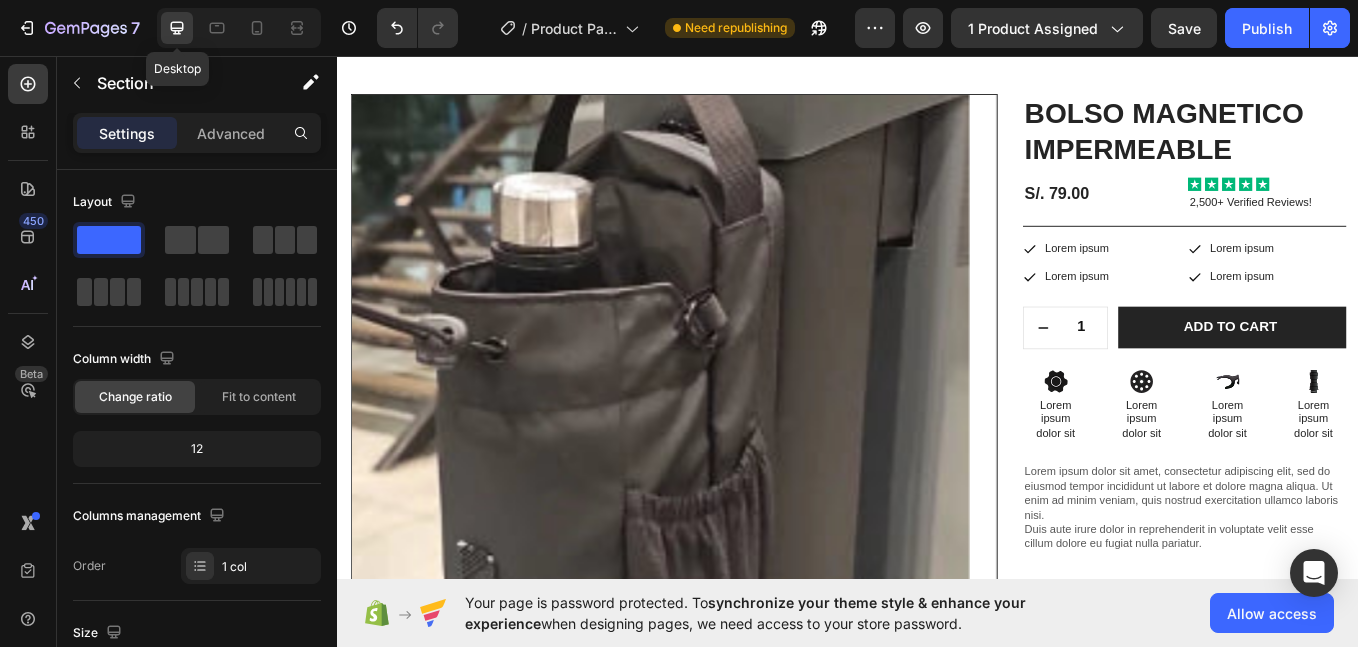 scroll, scrollTop: 0, scrollLeft: 0, axis: both 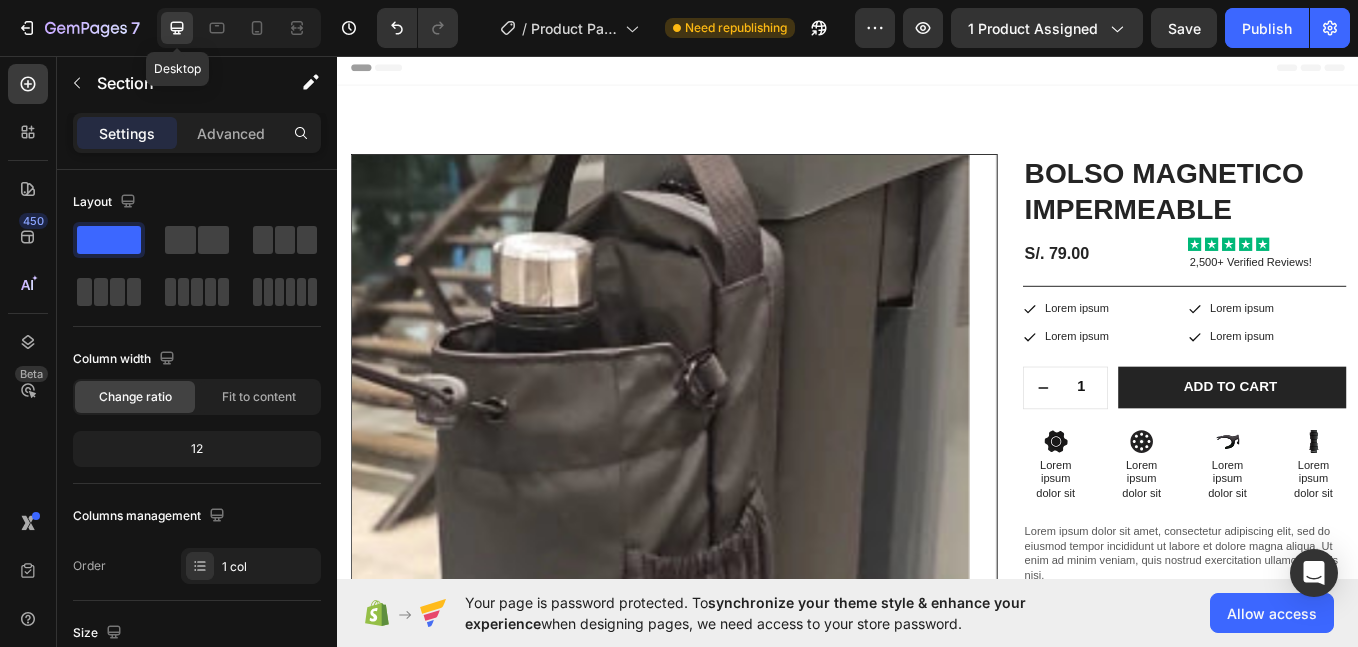 click 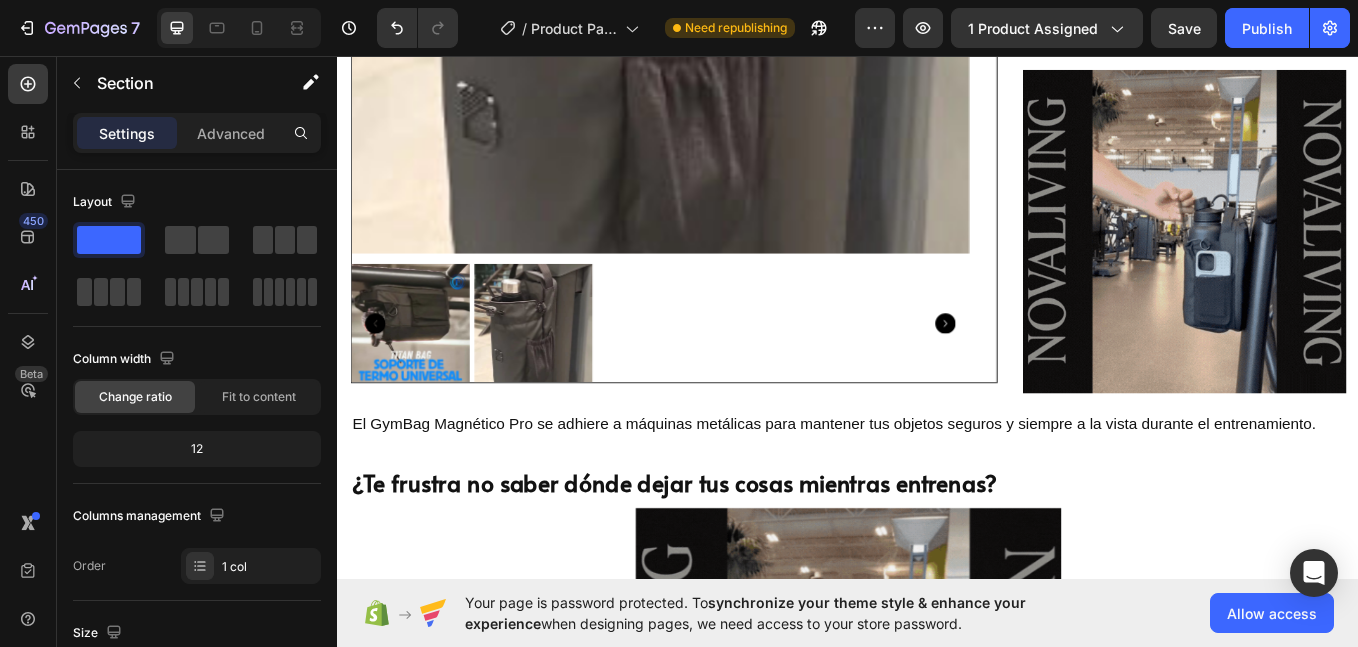 scroll, scrollTop: 1000, scrollLeft: 0, axis: vertical 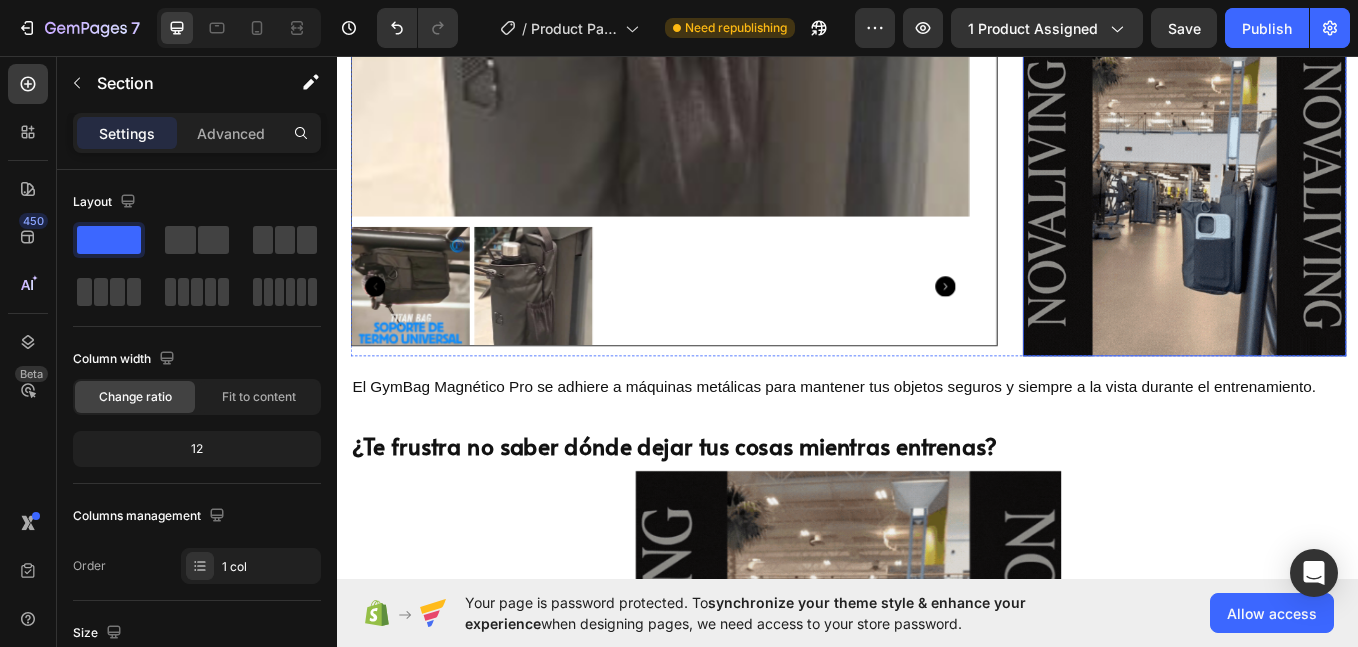 click at bounding box center (1332, 219) 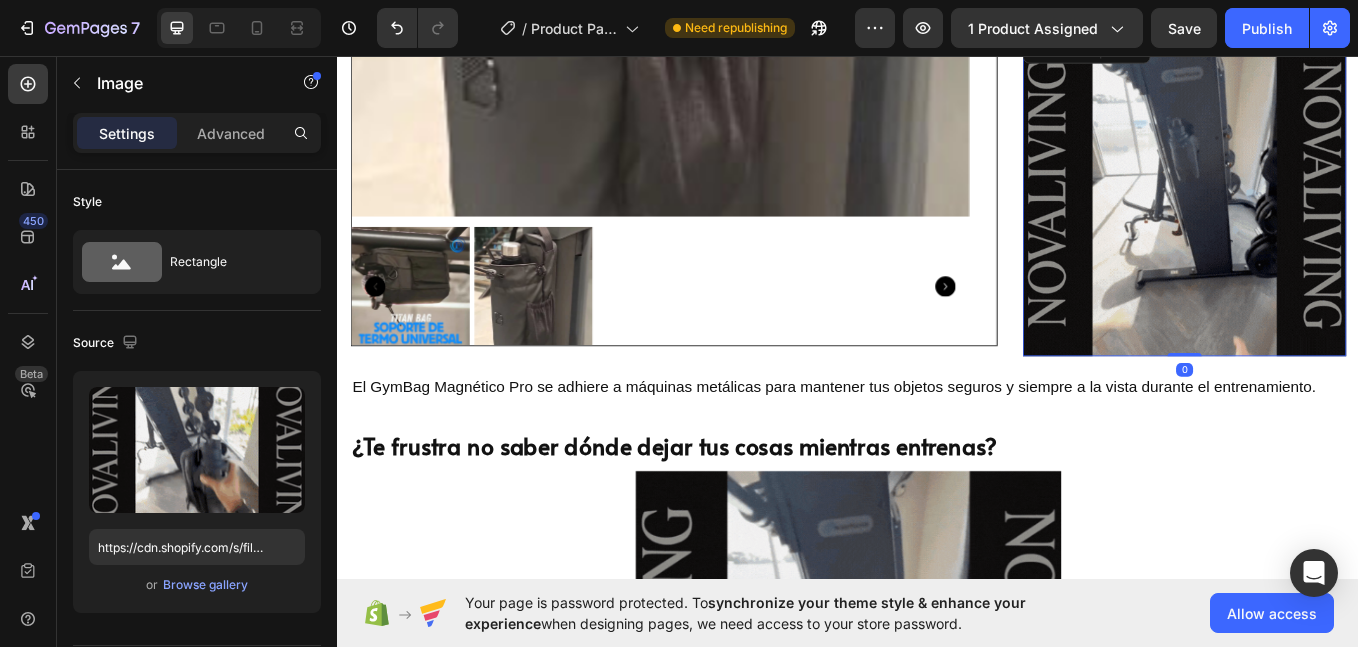 click on "El GymBag Magnético Pro se adhiere a máquinas metálicas para mantener tus objetos seguros y siempre a la vista durante el entrenamiento." at bounding box center (920, 445) 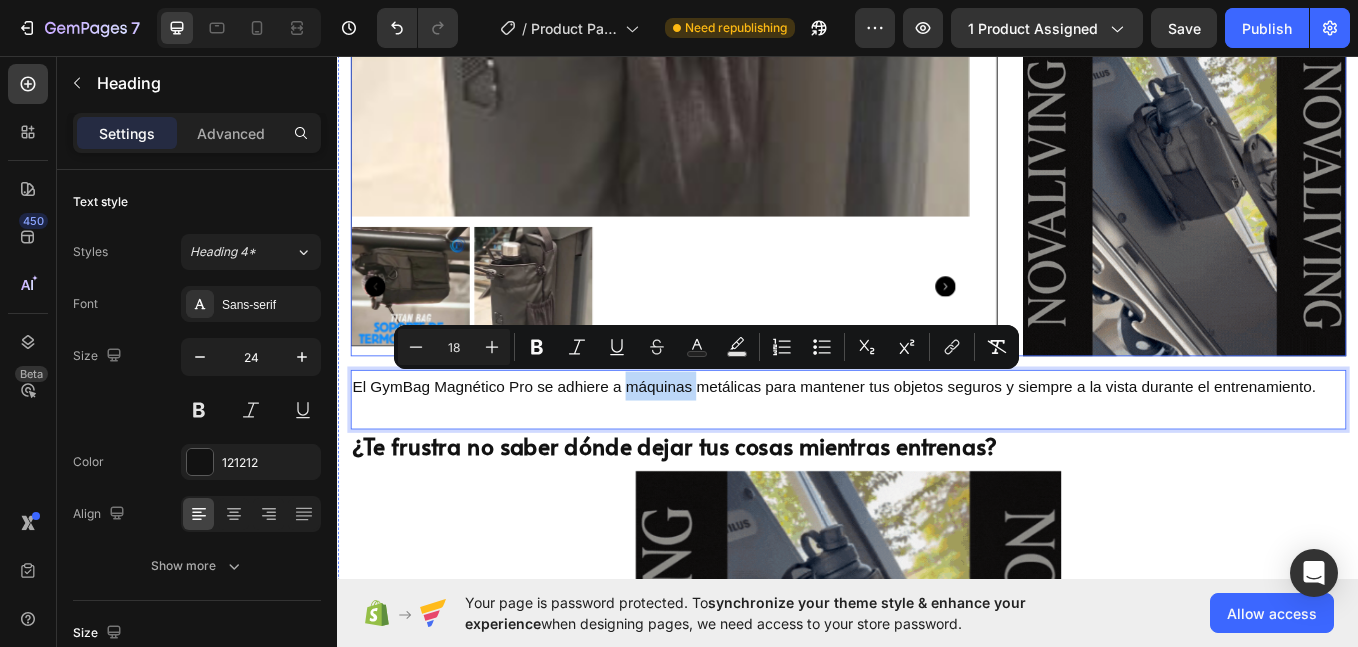 click on "¿Te frustra no saber dónde dejar tus cosas mientras entrenas?" at bounding box center (732, 514) 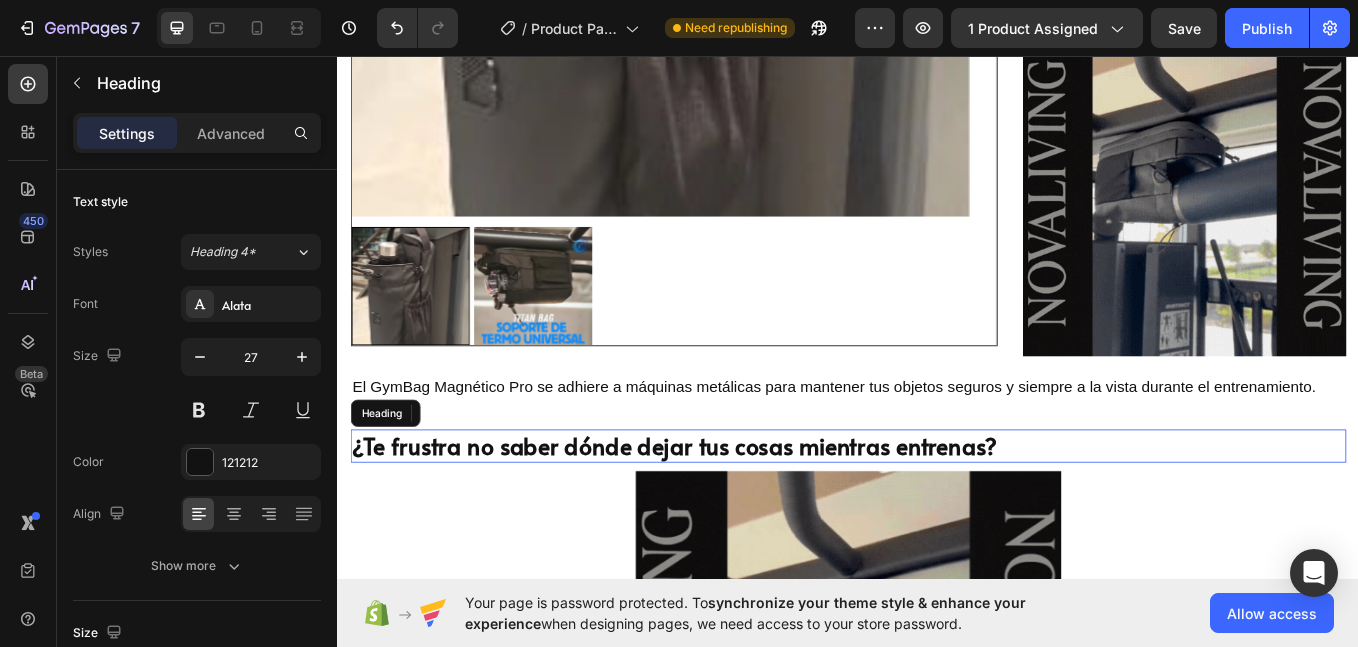 click on "El GymBag Magnético Pro se adhiere a máquinas metálicas para mantener tus objetos seguros y siempre a la vista durante el entrenamiento." at bounding box center (920, 445) 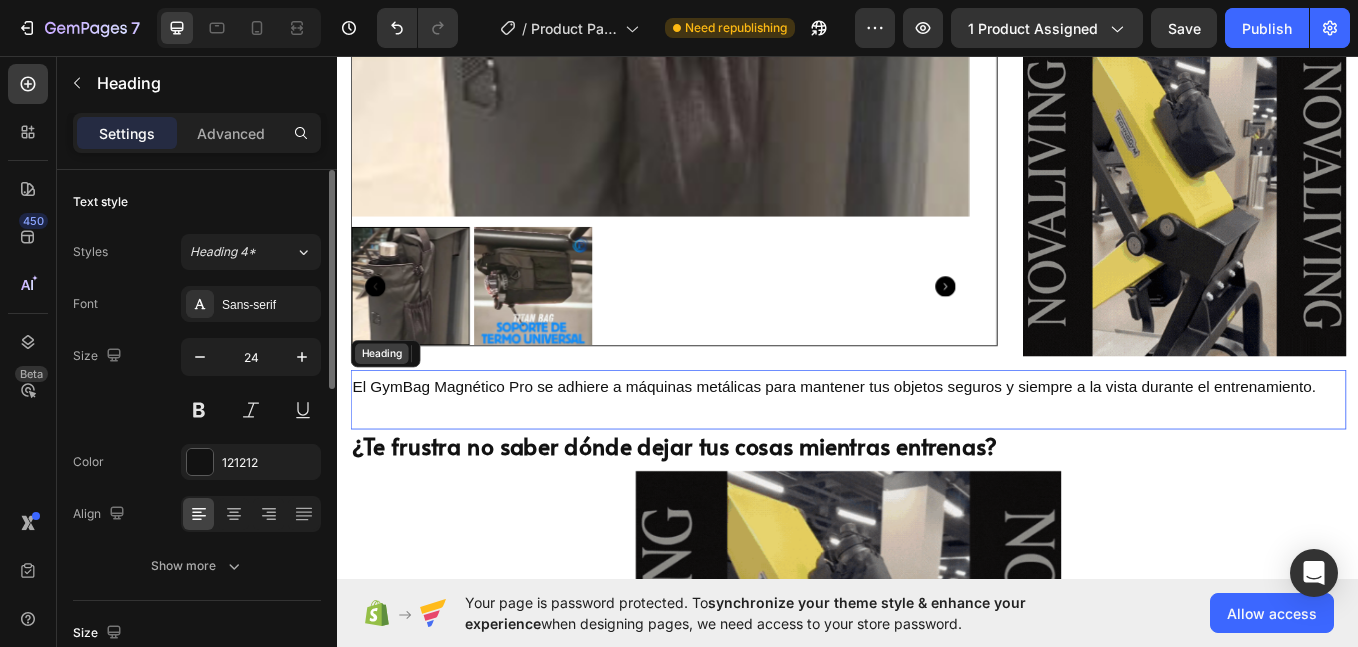 scroll, scrollTop: 0, scrollLeft: 0, axis: both 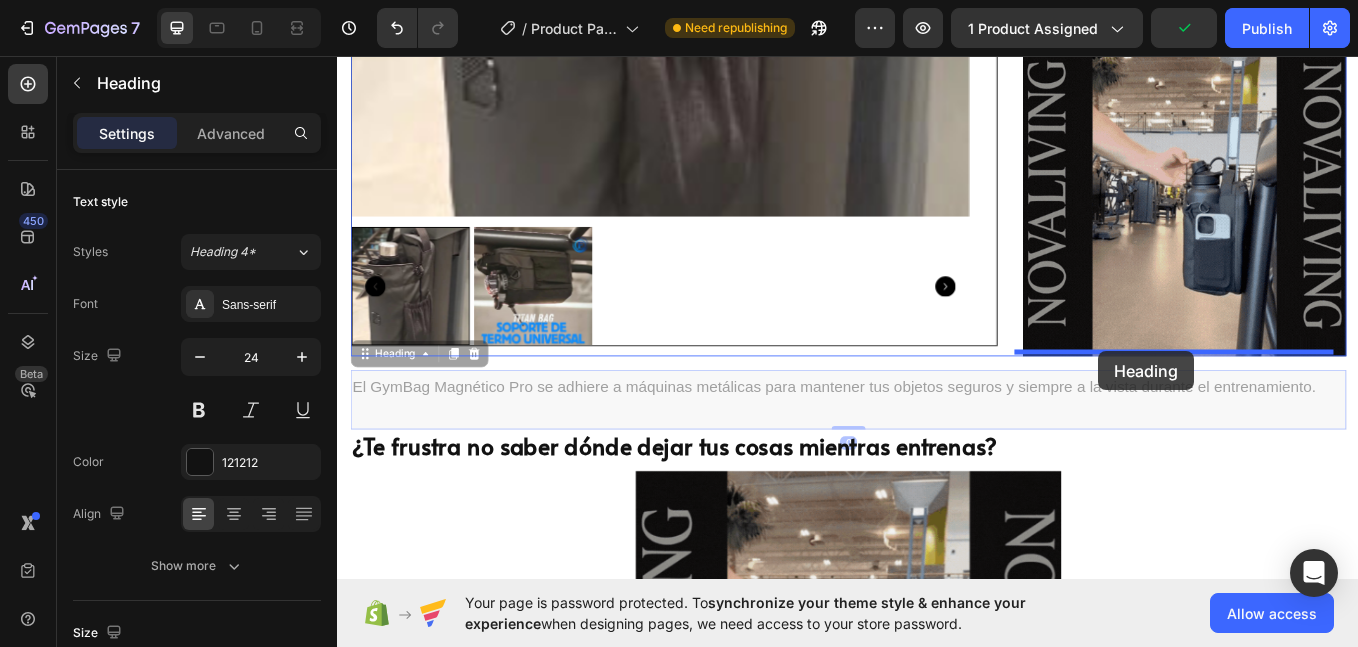 drag, startPoint x: 372, startPoint y: 395, endPoint x: 1231, endPoint y: 403, distance: 859.03723 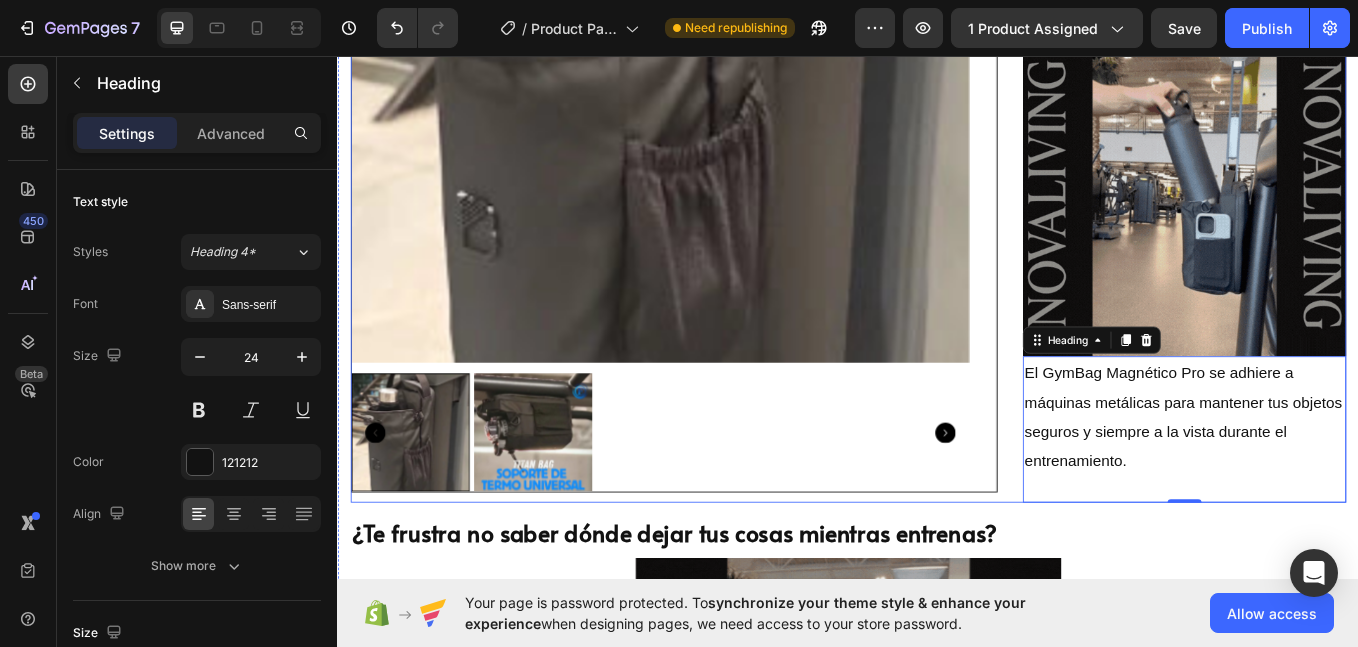 scroll, scrollTop: 1167, scrollLeft: 0, axis: vertical 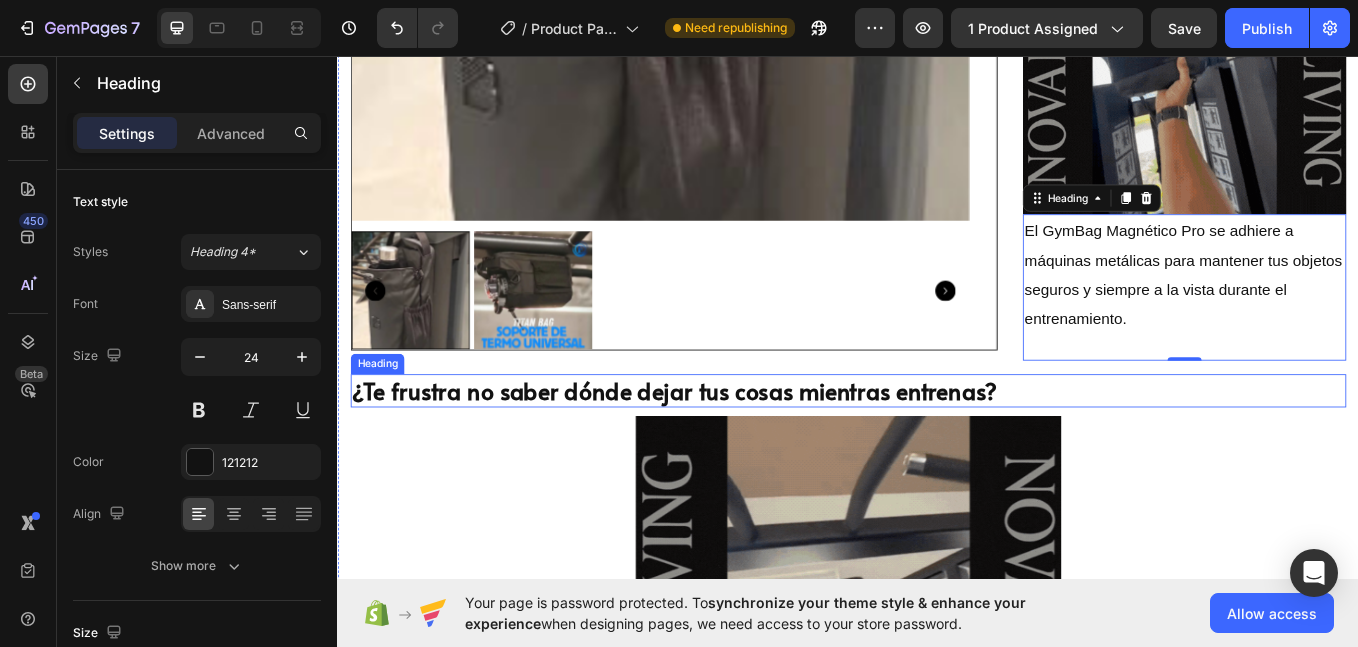 click on "¿Te frustra no saber dónde dejar tus cosas mientras entrenas?" at bounding box center [732, 449] 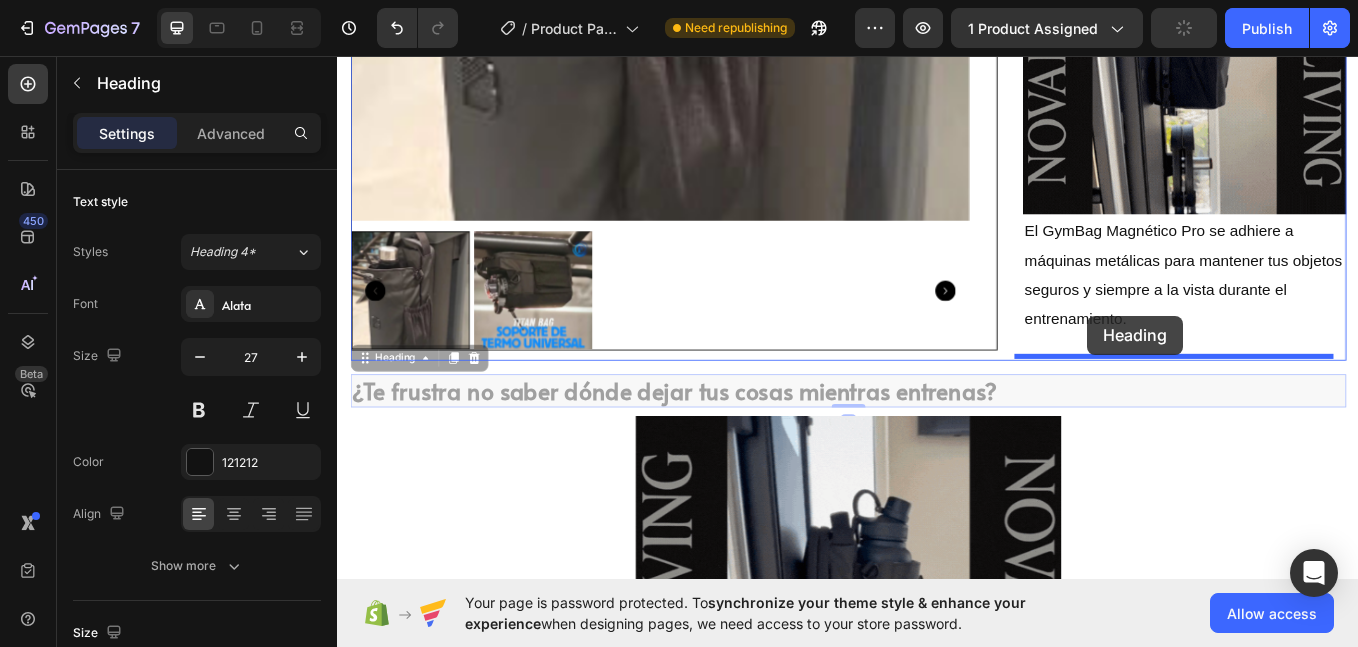 drag, startPoint x: 374, startPoint y: 410, endPoint x: 1218, endPoint y: 361, distance: 845.4212 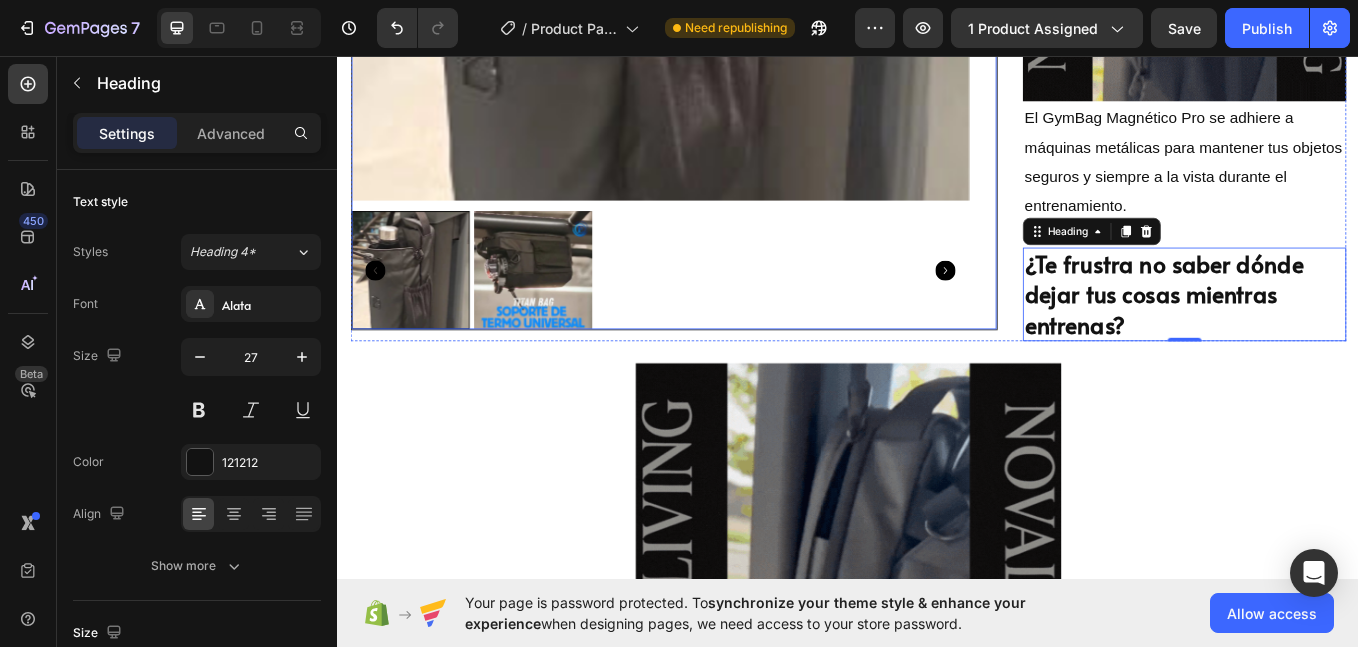 scroll, scrollTop: 1333, scrollLeft: 0, axis: vertical 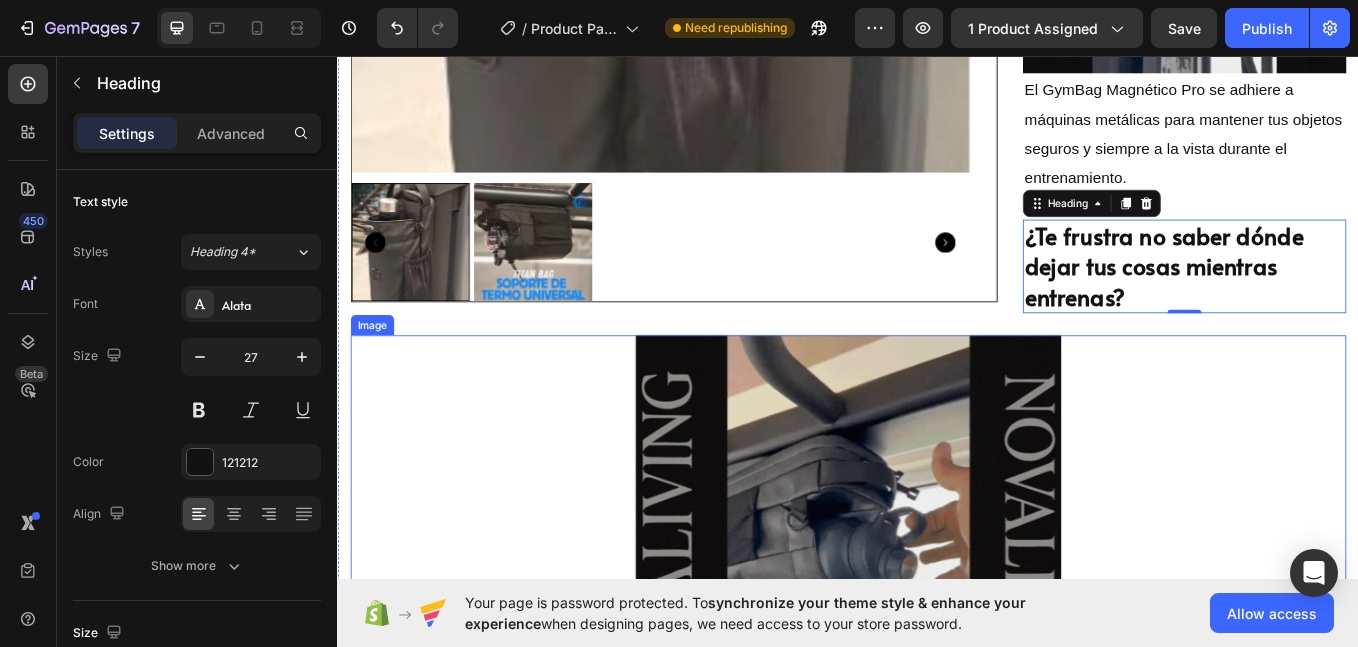 click at bounding box center [937, 634] 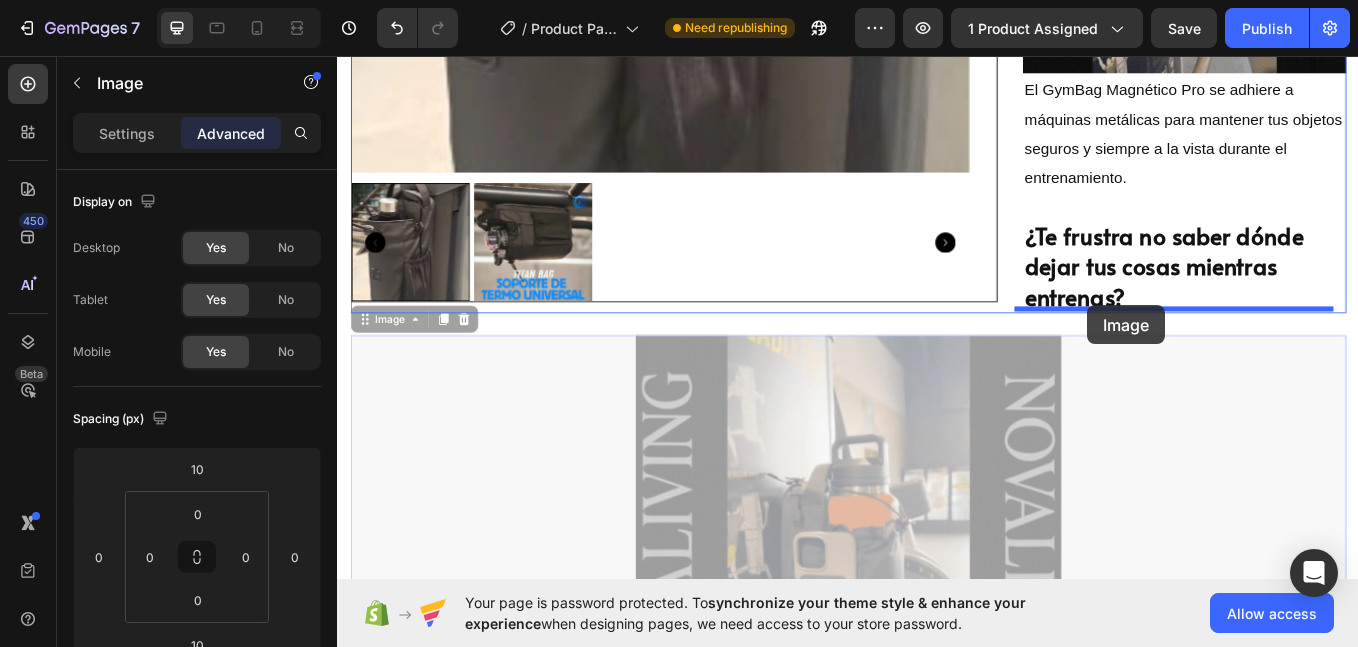 drag, startPoint x: 376, startPoint y: 359, endPoint x: 1218, endPoint y: 349, distance: 842.0594 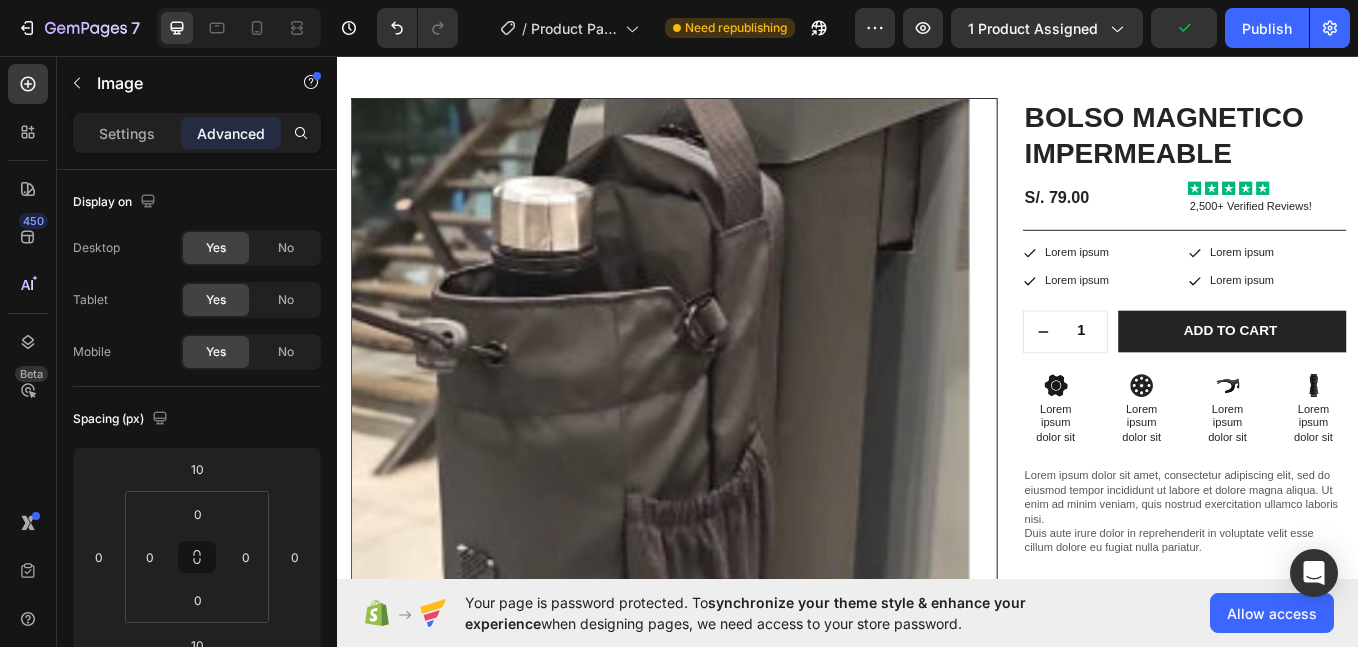 scroll, scrollTop: 0, scrollLeft: 0, axis: both 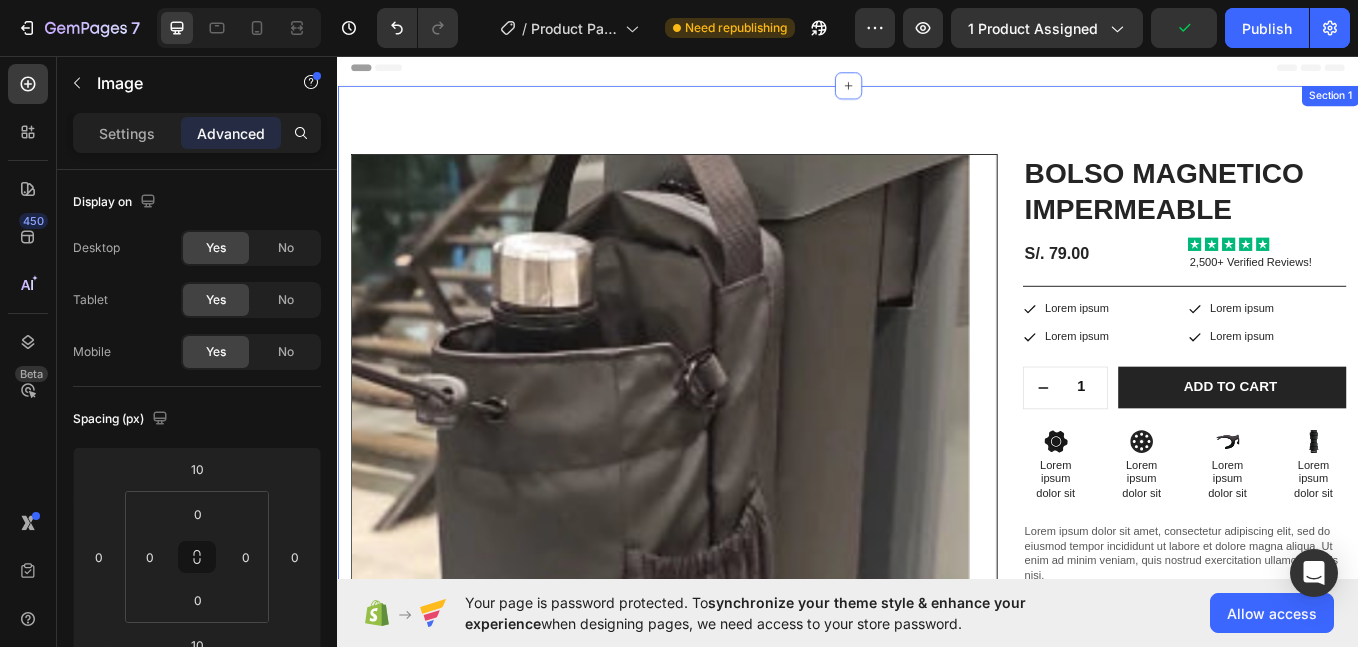 click on "Product Images BOLSO MAGNETICO IMPERMEABLE Product Title S/. 79.00 Product Price Product Price
Icon
Icon
Icon
Icon
Icon Icon List 2,500+ Verified Reviews! Text Block Row
Icon Lorem ipsum Text Block Row
Icon Lorem ipsum Text Block Row Row
Icon Lorem ipsum Text Block Row
Icon Lorem ipsum Text Block Row Row Row
1
Product Quantity Row Add to cart Add to Cart Row
Icon Lorem ipsum Text Block Row
Icon Lorem ipsum Text Block Row Row
Icon Lorem ipsum Text Block Row
Icon Lorem ipsum Text Block Row Row Row
Icon Lorem ipsum  dolor sit Text Block
Icon Lorem ipsum  dolor sit Text Block
Icon Lorem ipsum  dolor sit Text Block" at bounding box center (937, 1141) 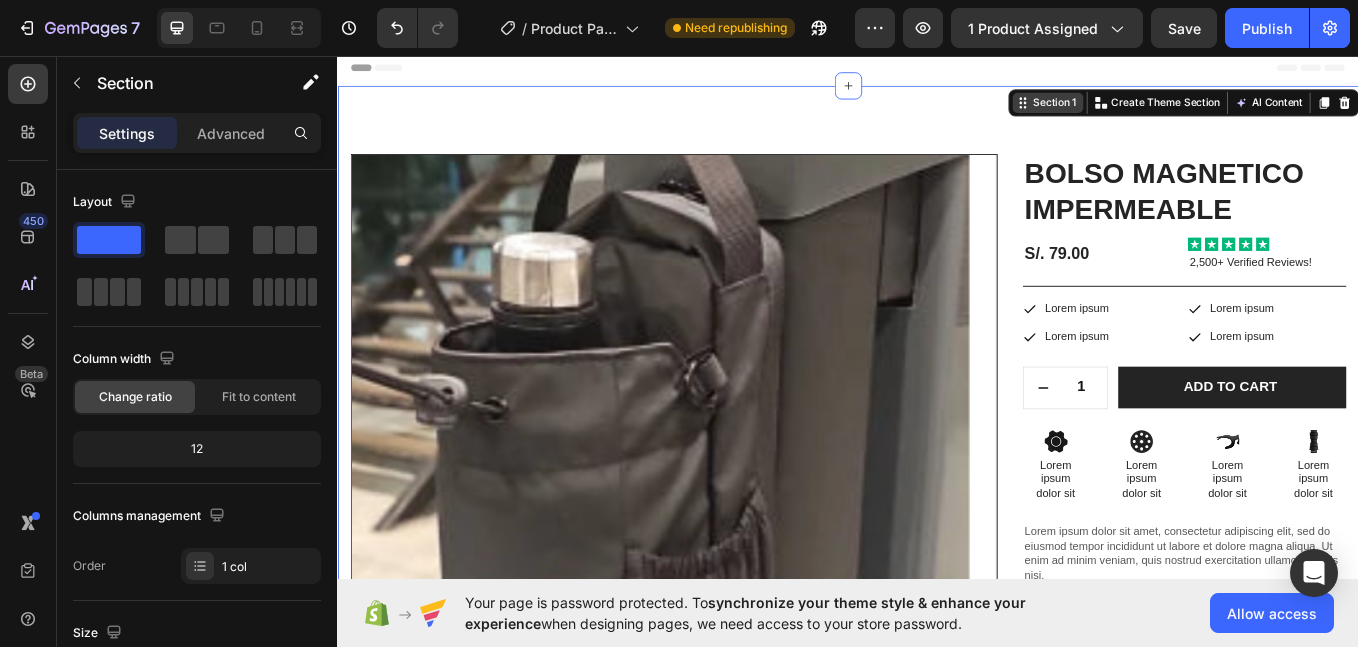 click on "Section 1" at bounding box center (1179, 111) 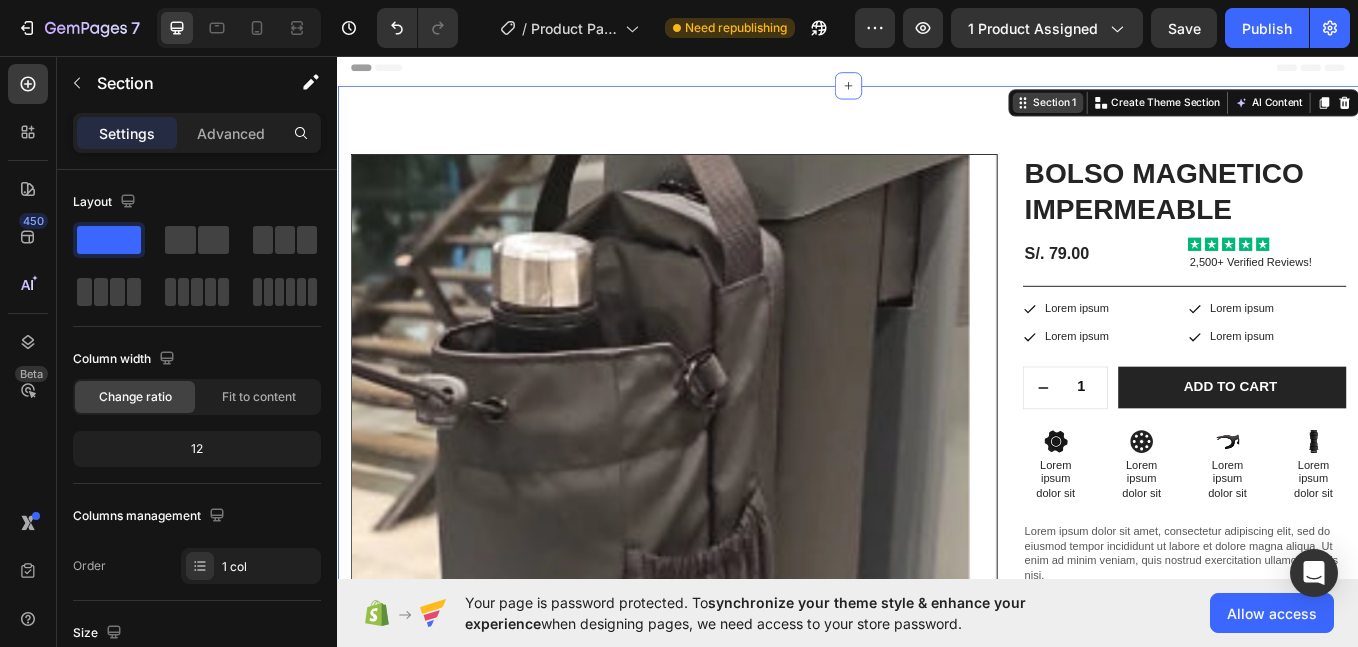 click 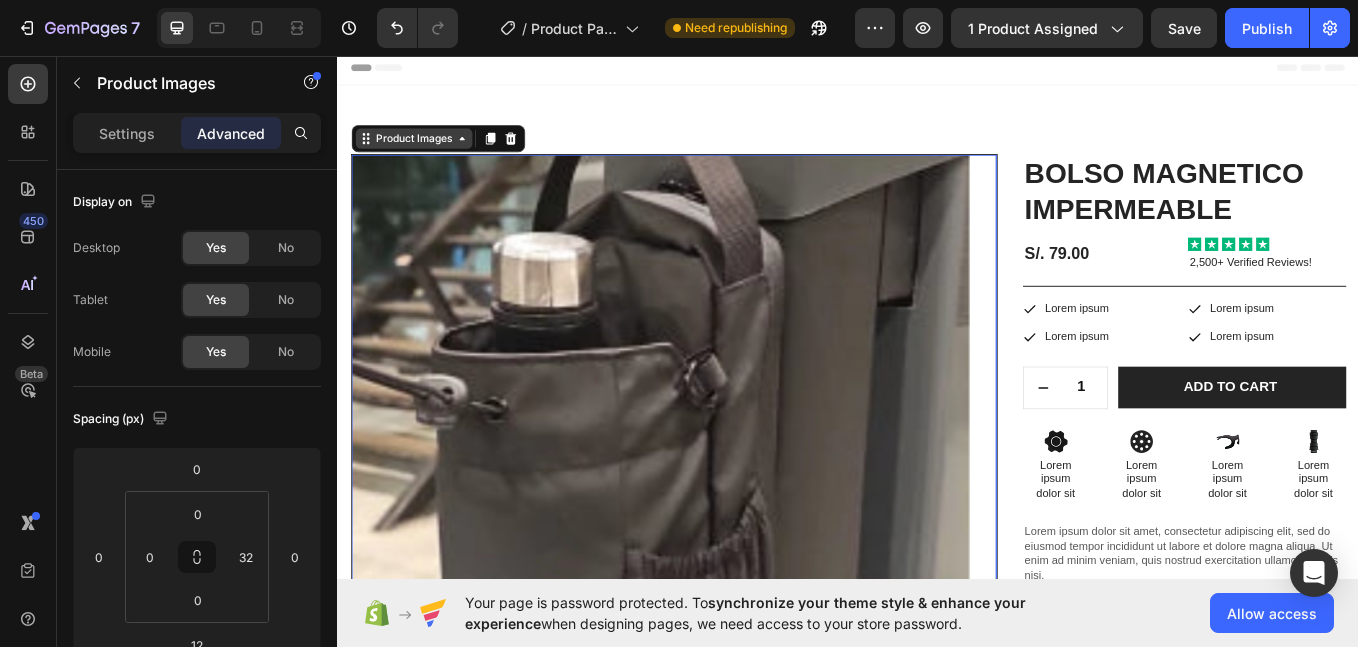 click on "Product Images" at bounding box center (426, 153) 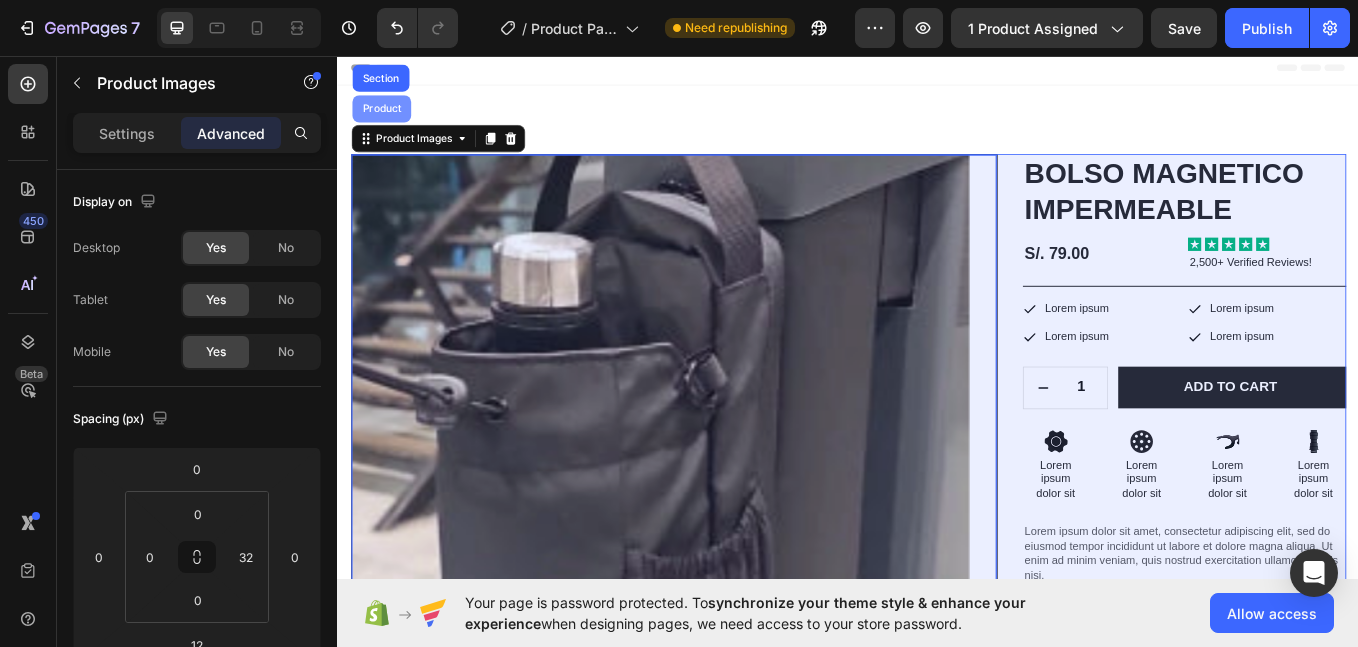 click on "Product" at bounding box center (388, 118) 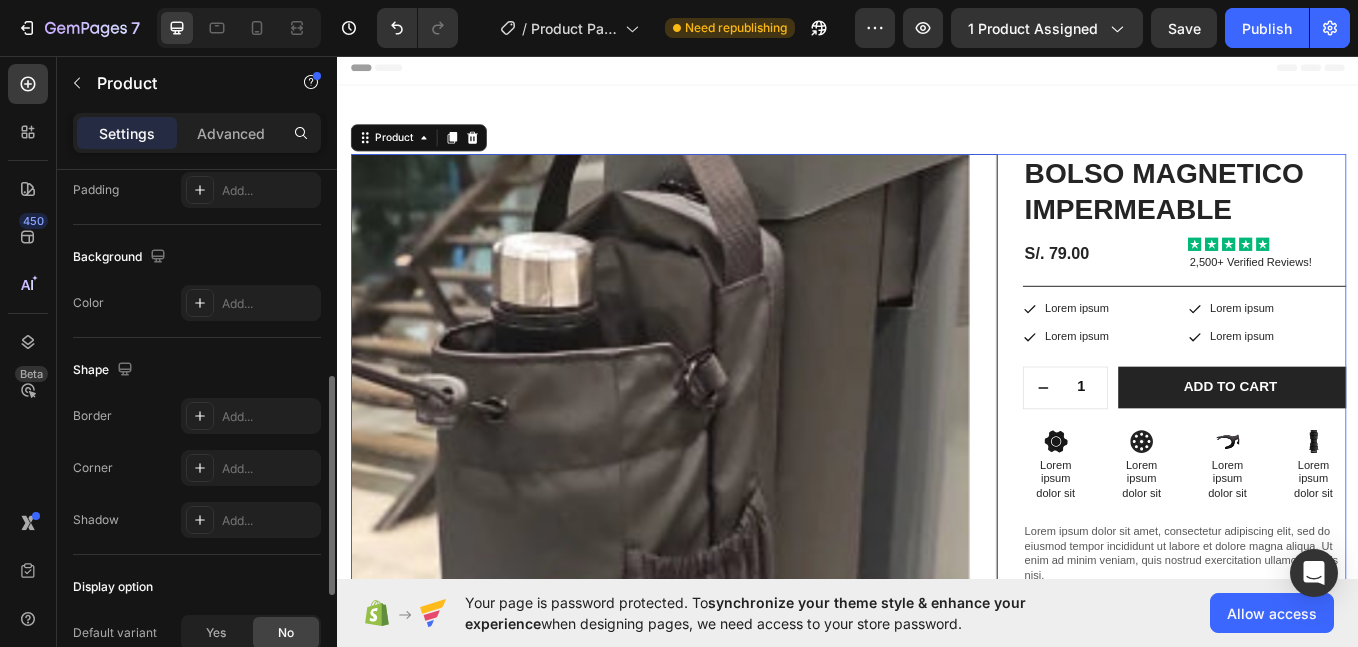 scroll, scrollTop: 766, scrollLeft: 0, axis: vertical 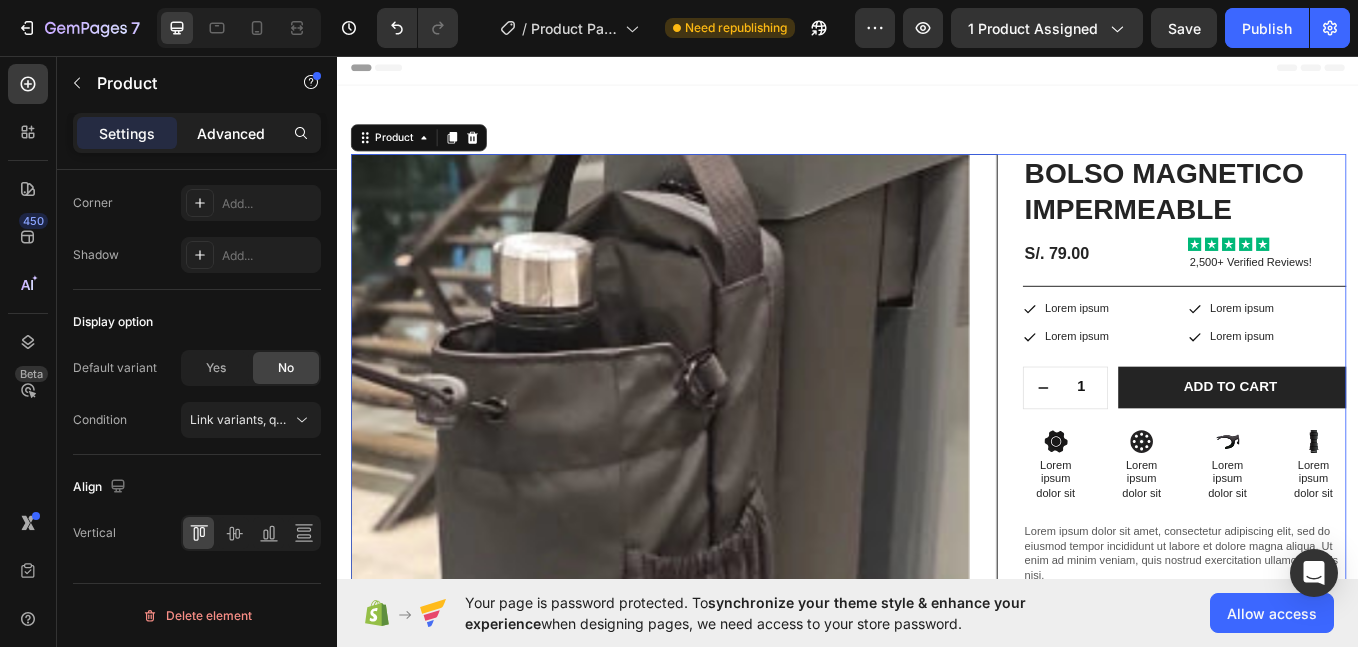 click on "Advanced" at bounding box center (231, 133) 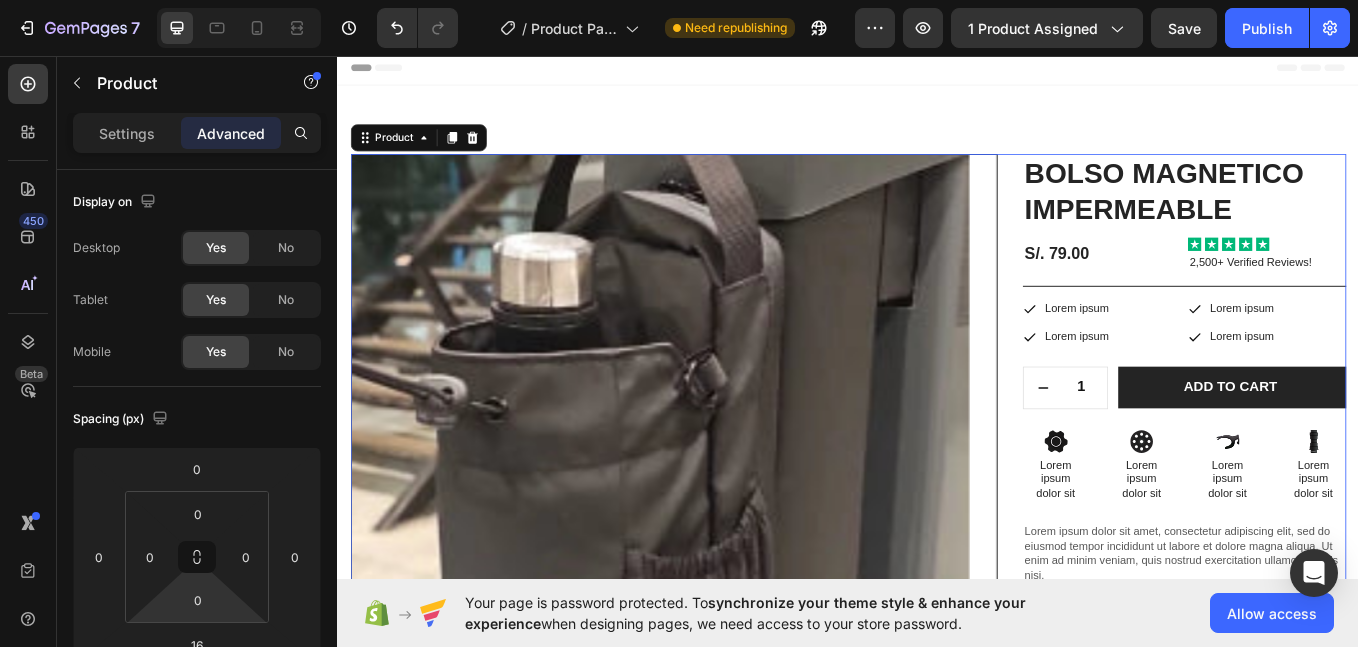 scroll, scrollTop: 501, scrollLeft: 0, axis: vertical 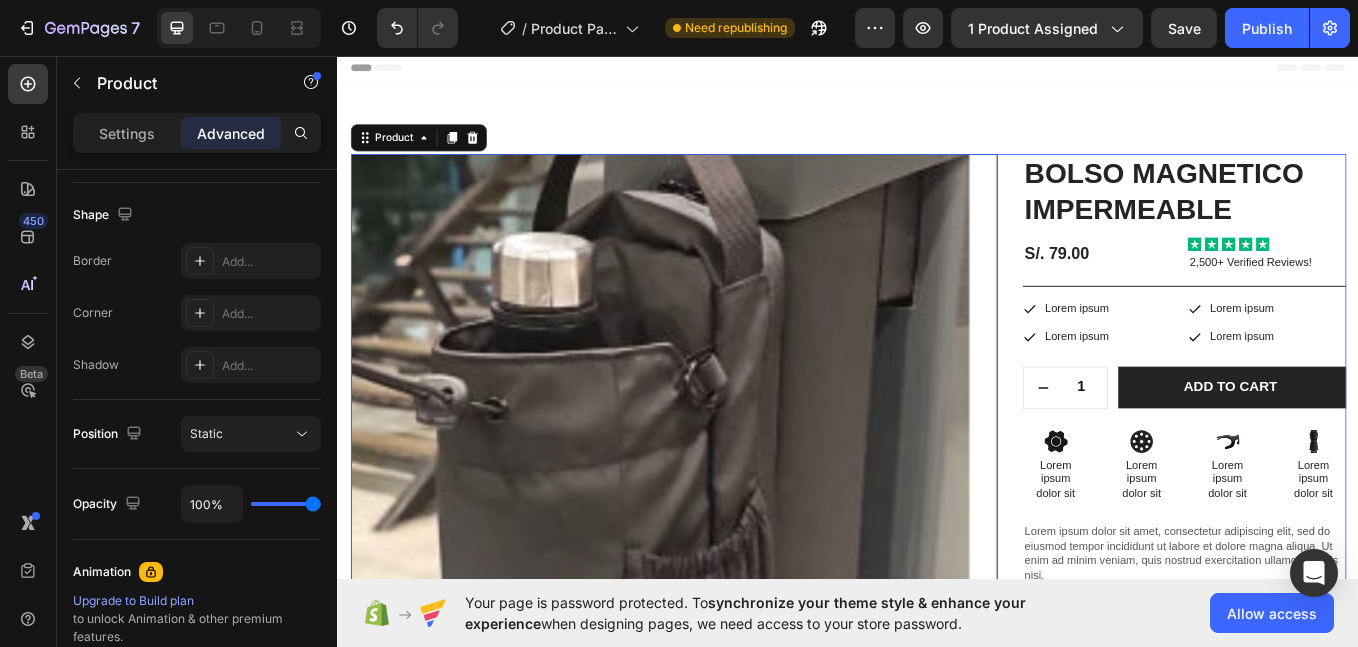 click on "Product Images" at bounding box center (732, 610) 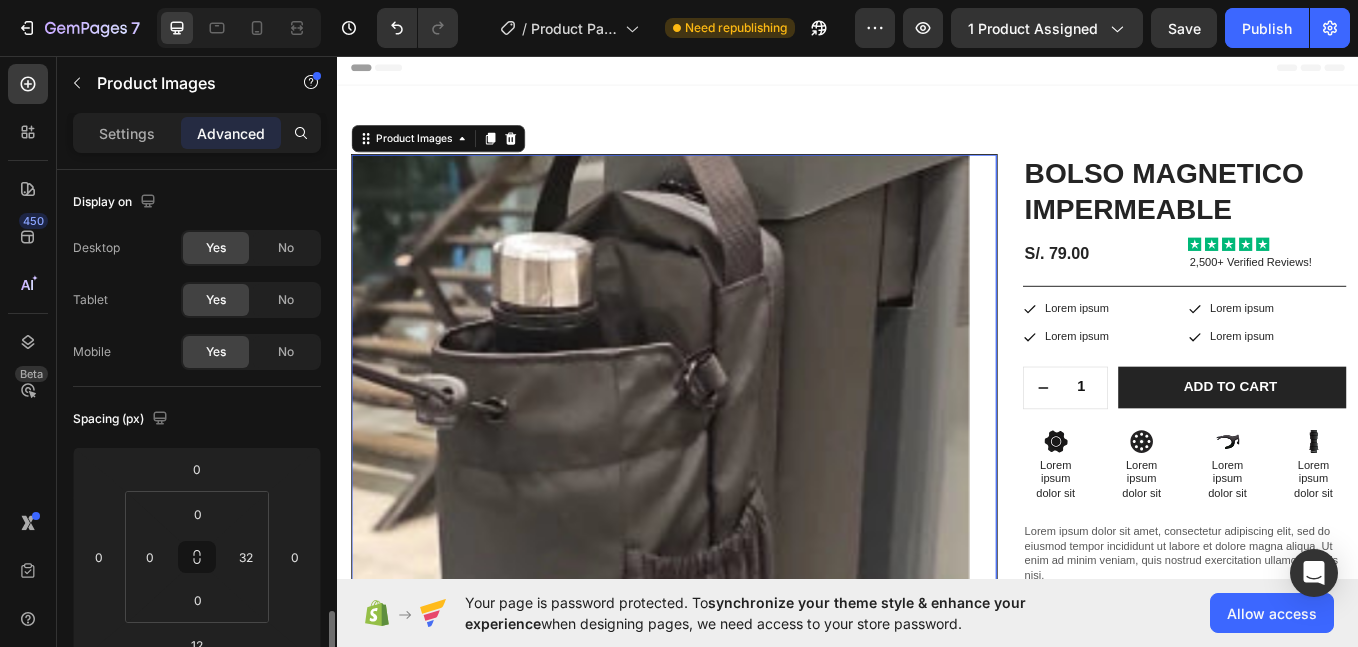 scroll, scrollTop: 501, scrollLeft: 0, axis: vertical 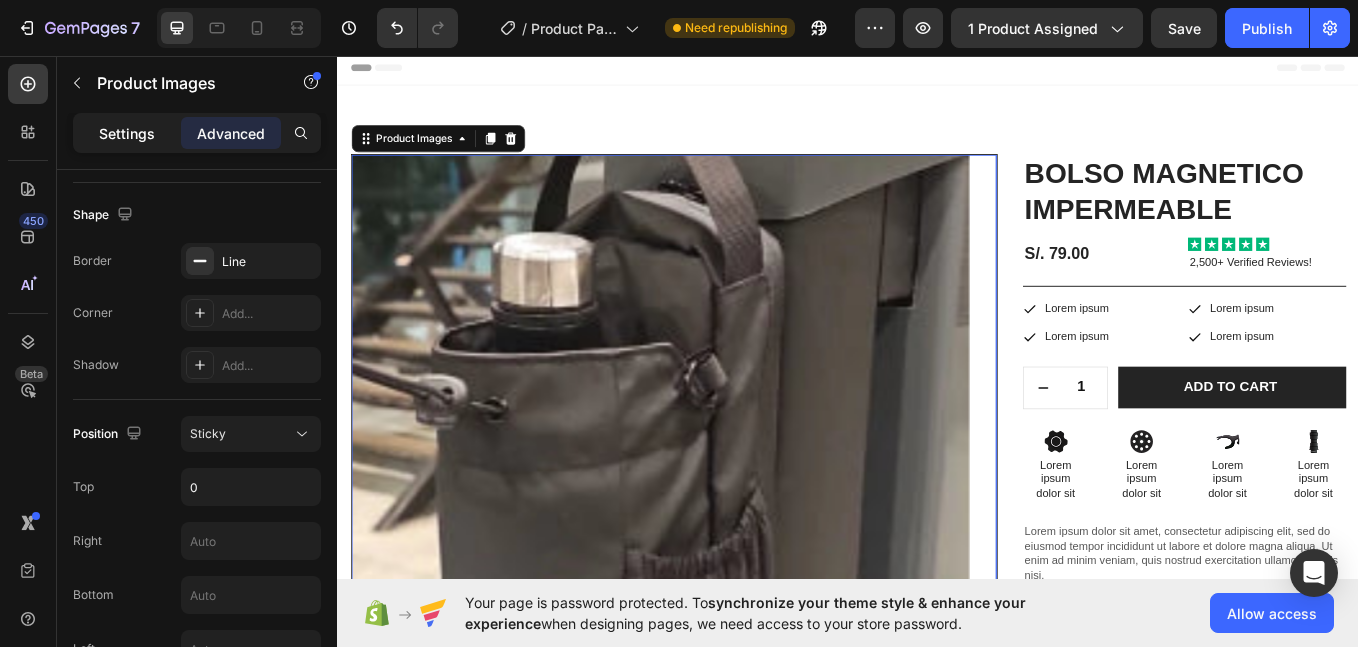 click on "Settings" 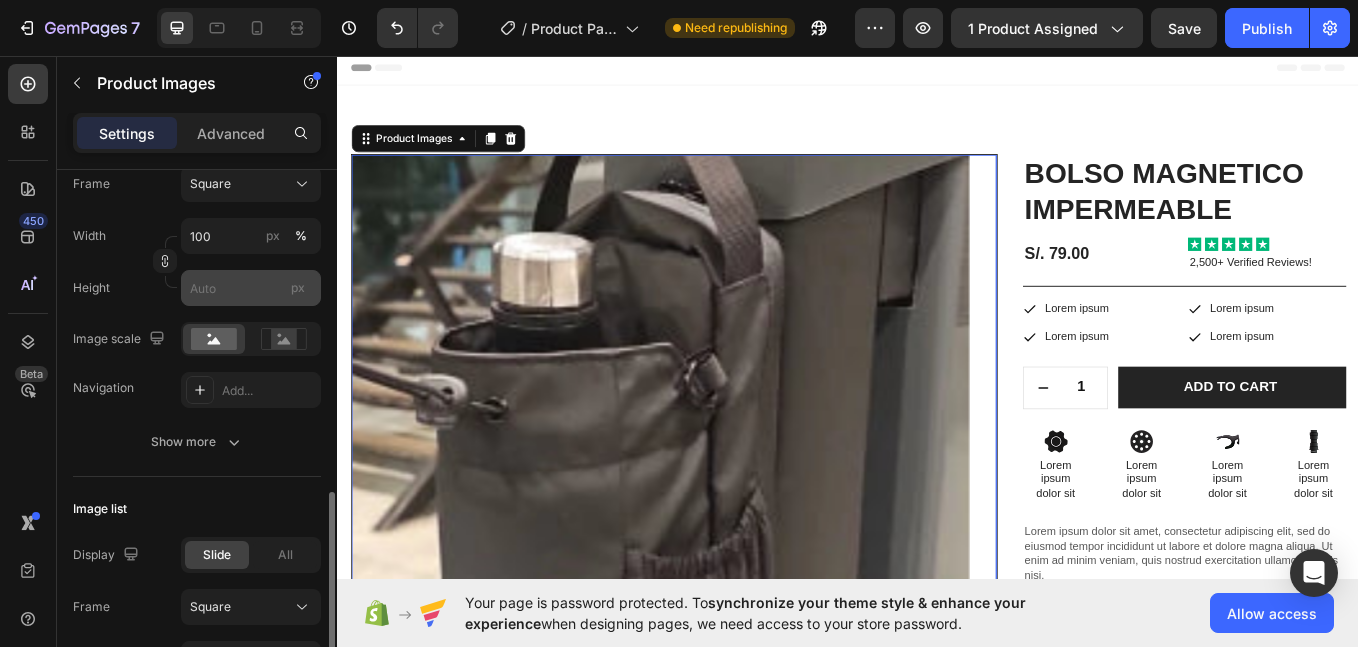 scroll, scrollTop: 668, scrollLeft: 0, axis: vertical 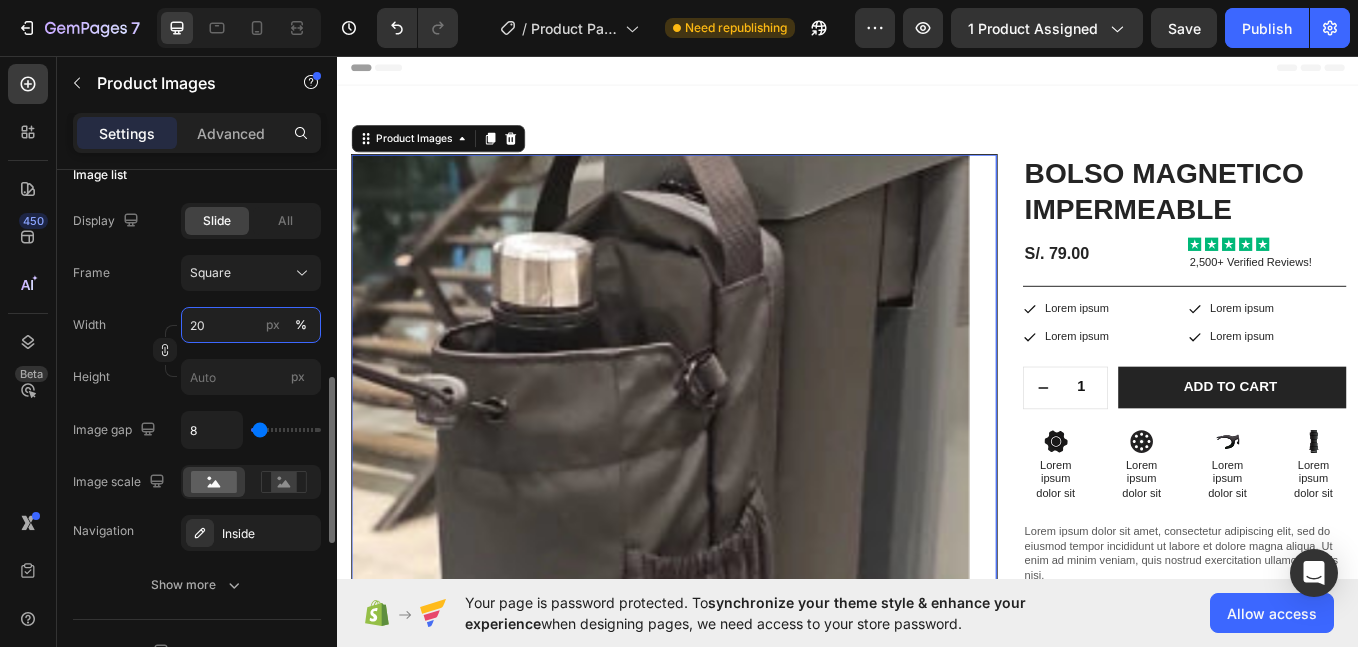 click on "20" at bounding box center [251, 325] 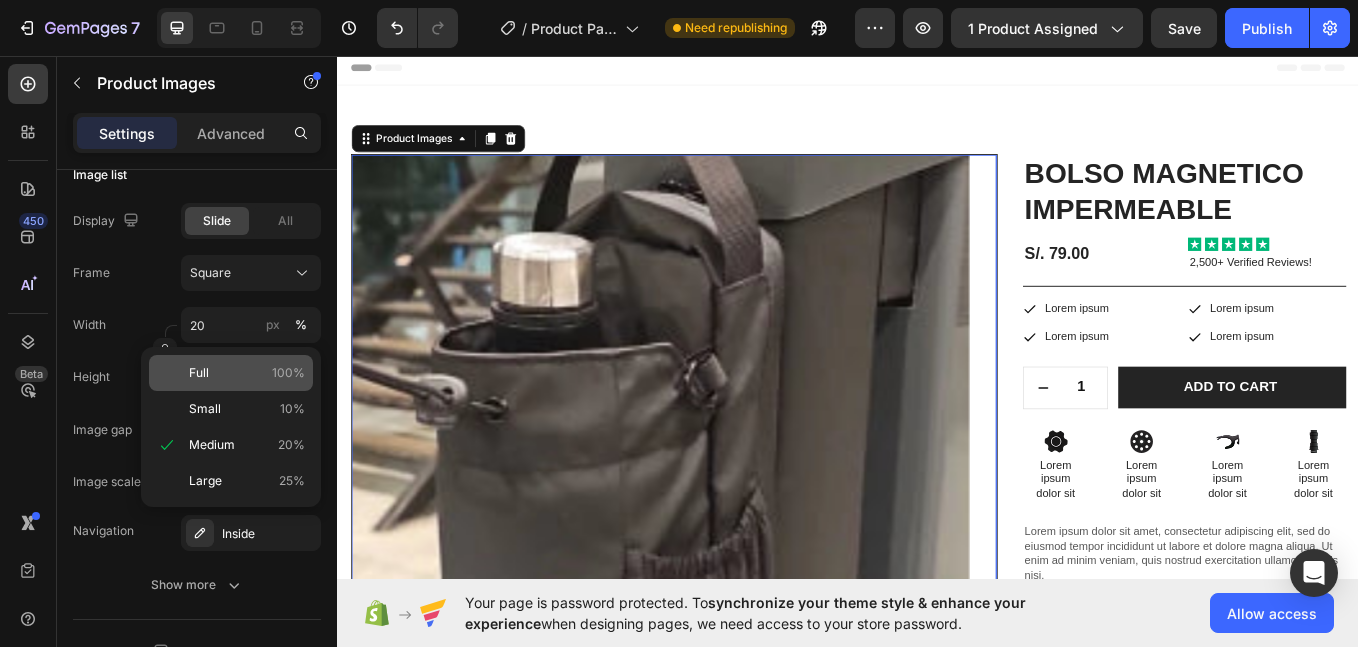 click on "Full 100%" at bounding box center (247, 373) 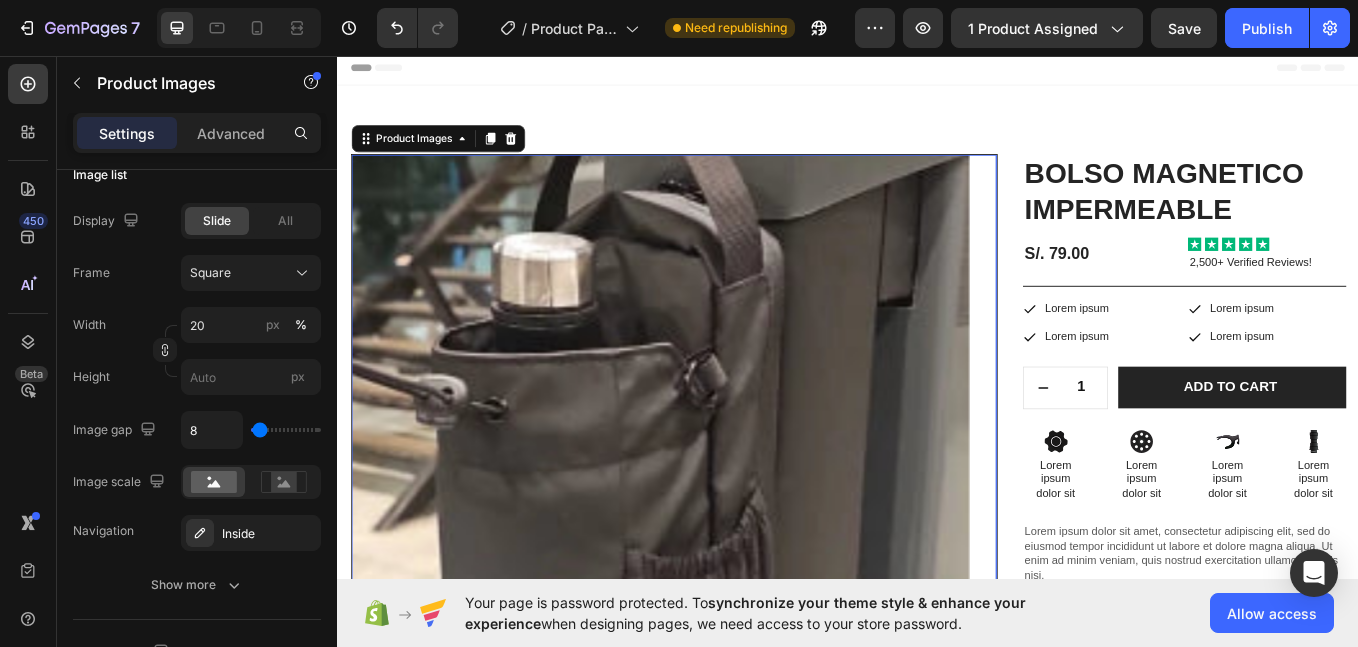 type on "100" 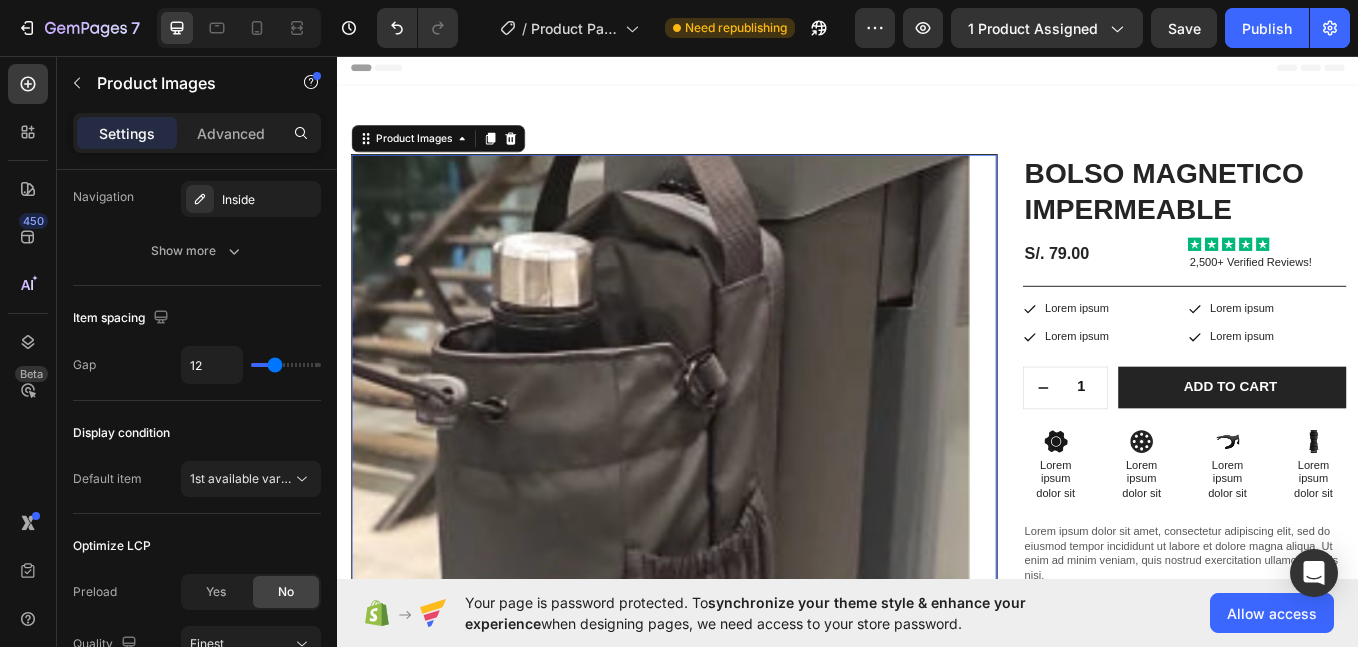 scroll, scrollTop: 1169, scrollLeft: 0, axis: vertical 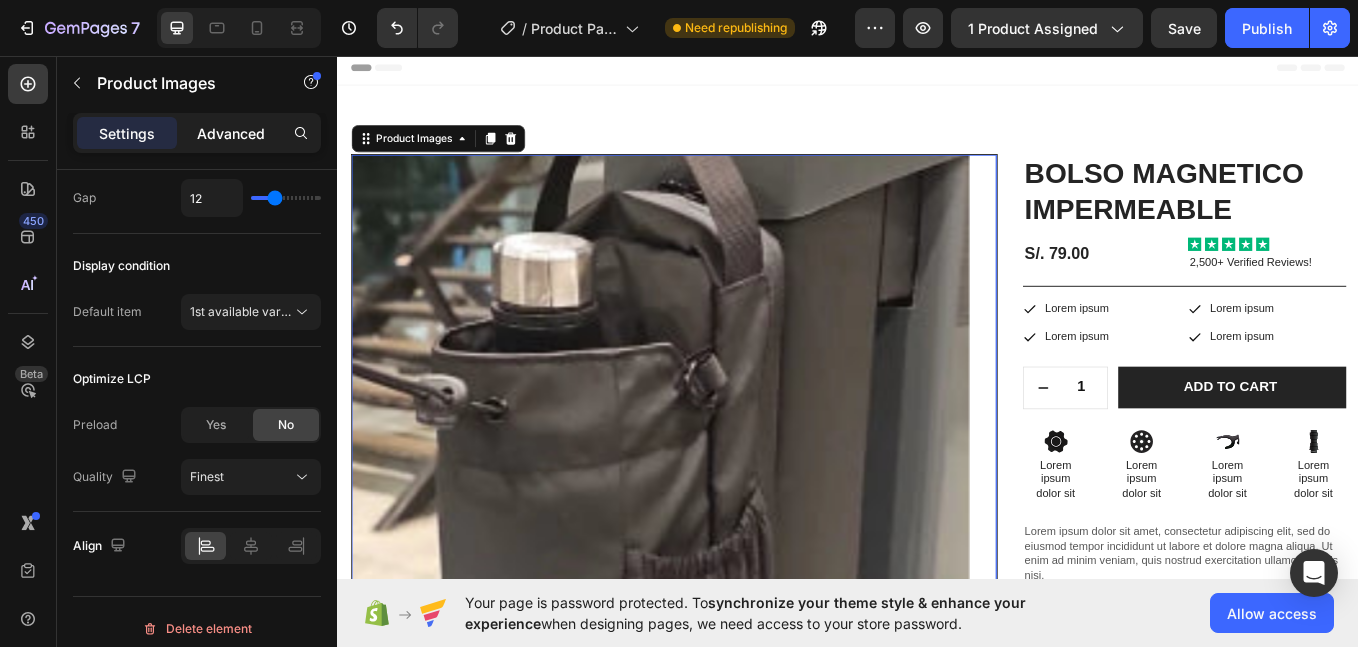 drag, startPoint x: 209, startPoint y: 124, endPoint x: 491, endPoint y: 299, distance: 331.88702 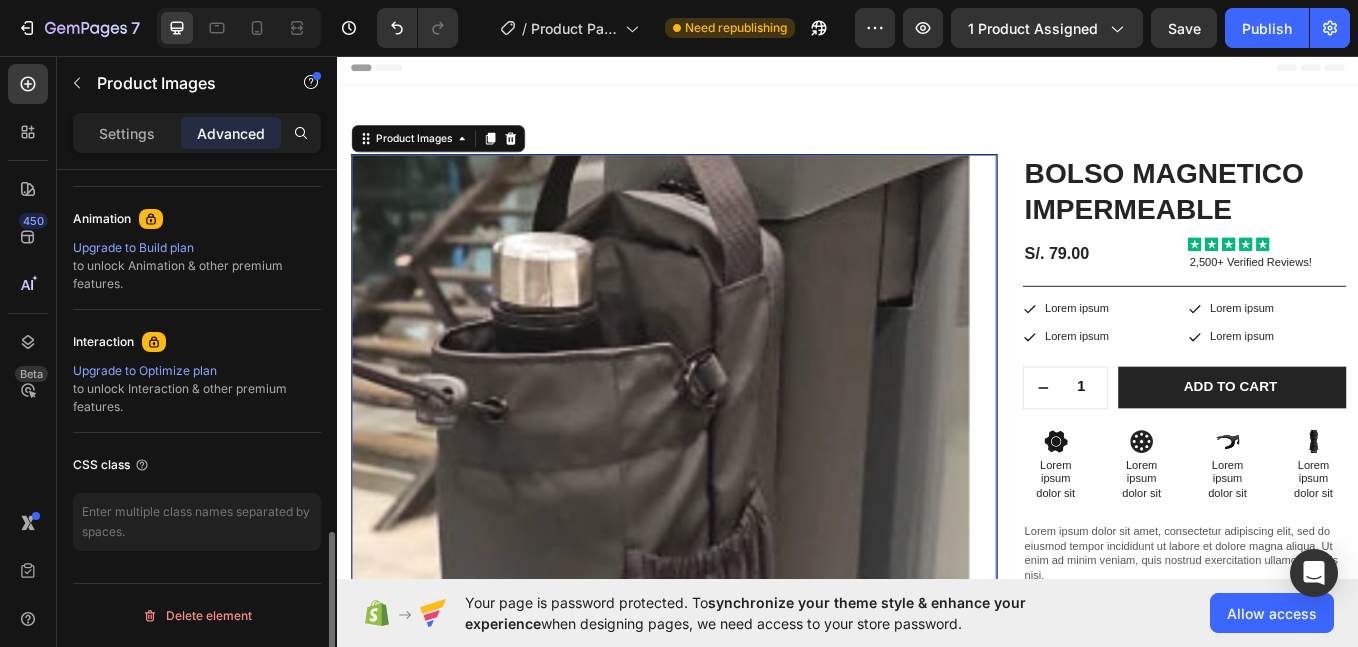 scroll, scrollTop: 1122, scrollLeft: 0, axis: vertical 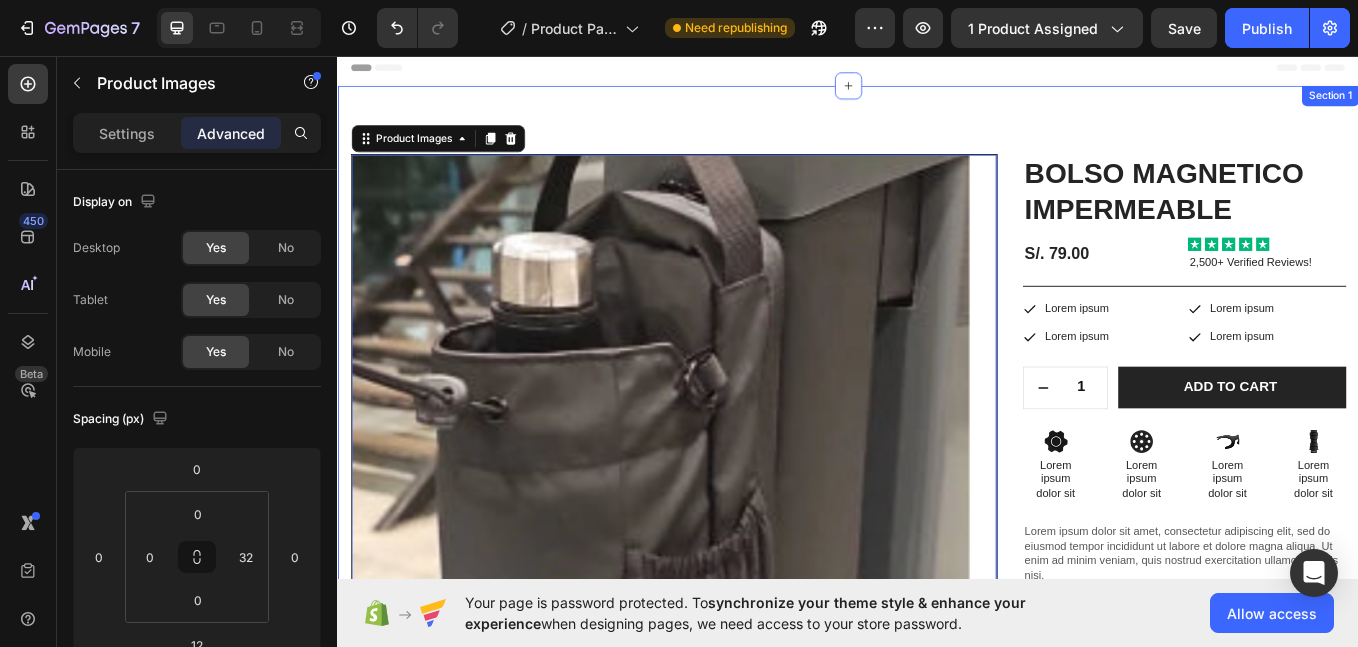 click on "Product Images   12BOLSO MAGNETICO IMPERMEABLE Product Title S/. 79.00 Product Price Product Price
Icon
Icon
Icon
Icon
Icon Icon List 2,500+ Verified Reviews! Text Block Row
Icon Lorem ipsum Text Block Row
Icon Lorem ipsum Text Block Row Row
Icon Lorem ipsum Text Block Row
Icon Lorem ipsum Text Block Row Row Row
1
Product Quantity Row Add to cart Add to Cart Row
Icon Lorem ipsum Text Block Row
Icon Lorem ipsum Text Block Row Row
Icon Lorem ipsum Text Block Row
Icon Lorem ipsum Text Block Row Row Row
Icon Lorem ipsum  dolor sit Text Block
Icon Lorem ipsum  dolor sit Text Block
Icon Lorem ipsum  dolor sit Text Block" at bounding box center (937, 1141) 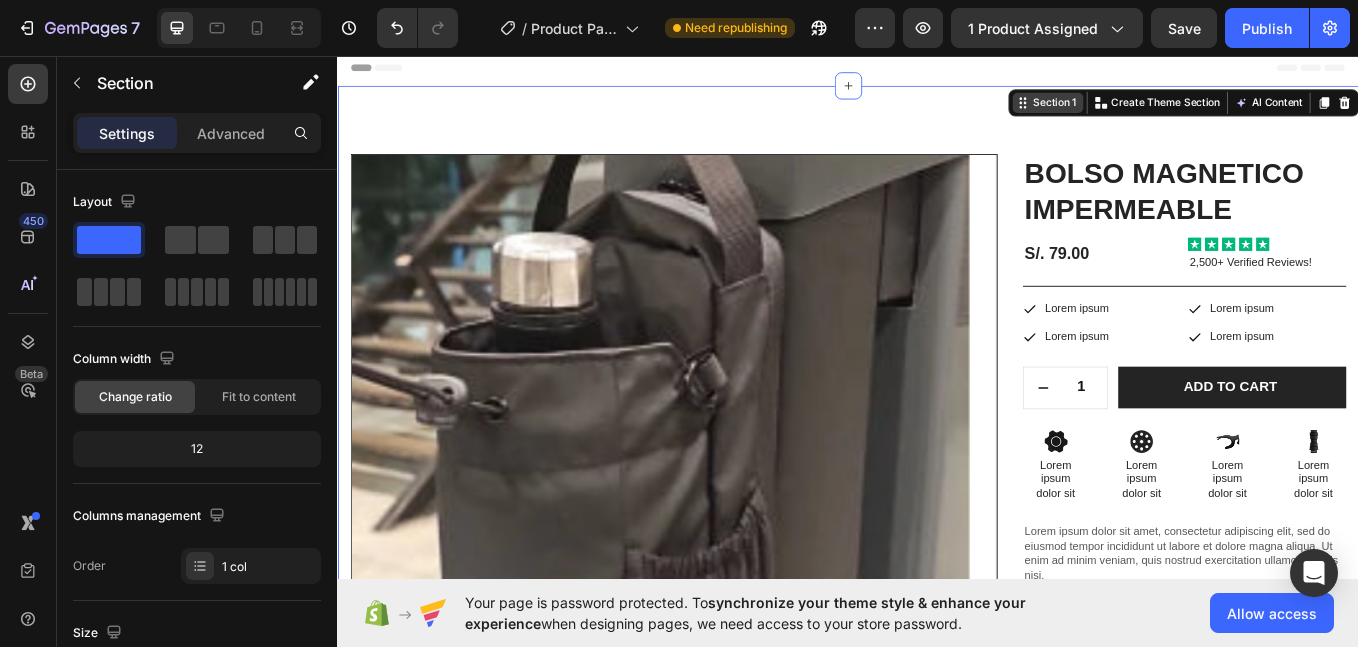click on "Section 1" at bounding box center (1179, 111) 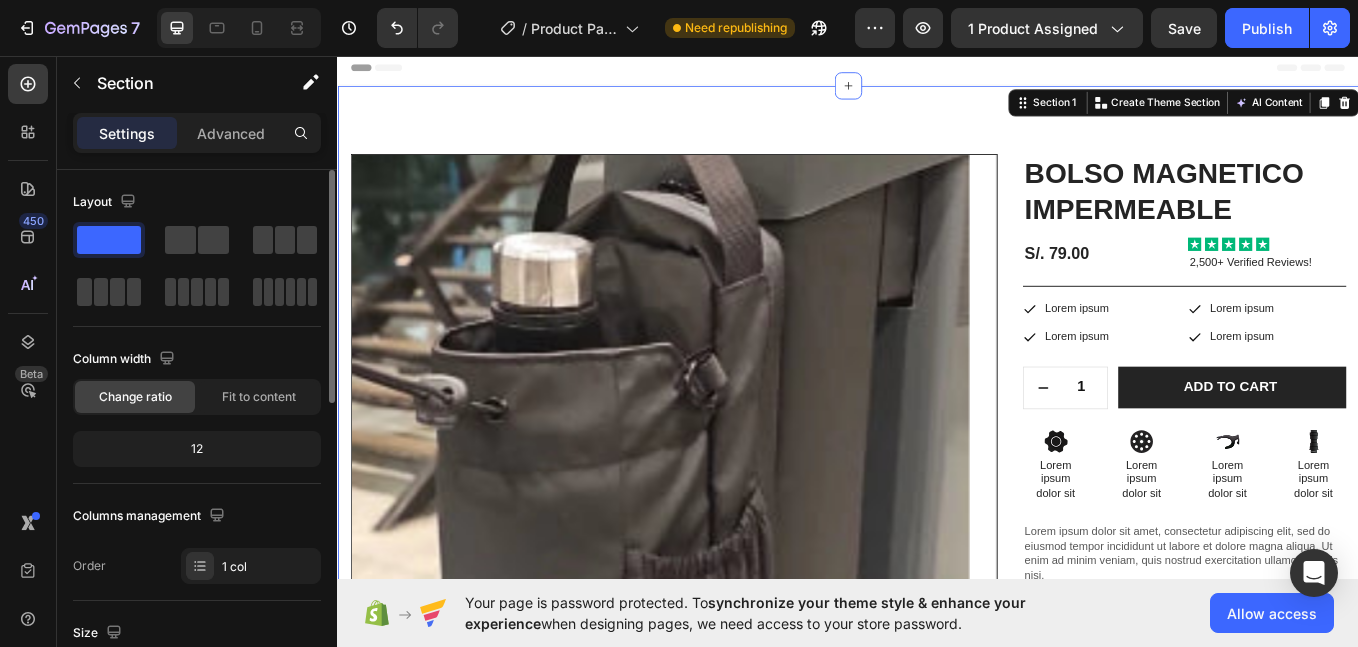 click on "12" 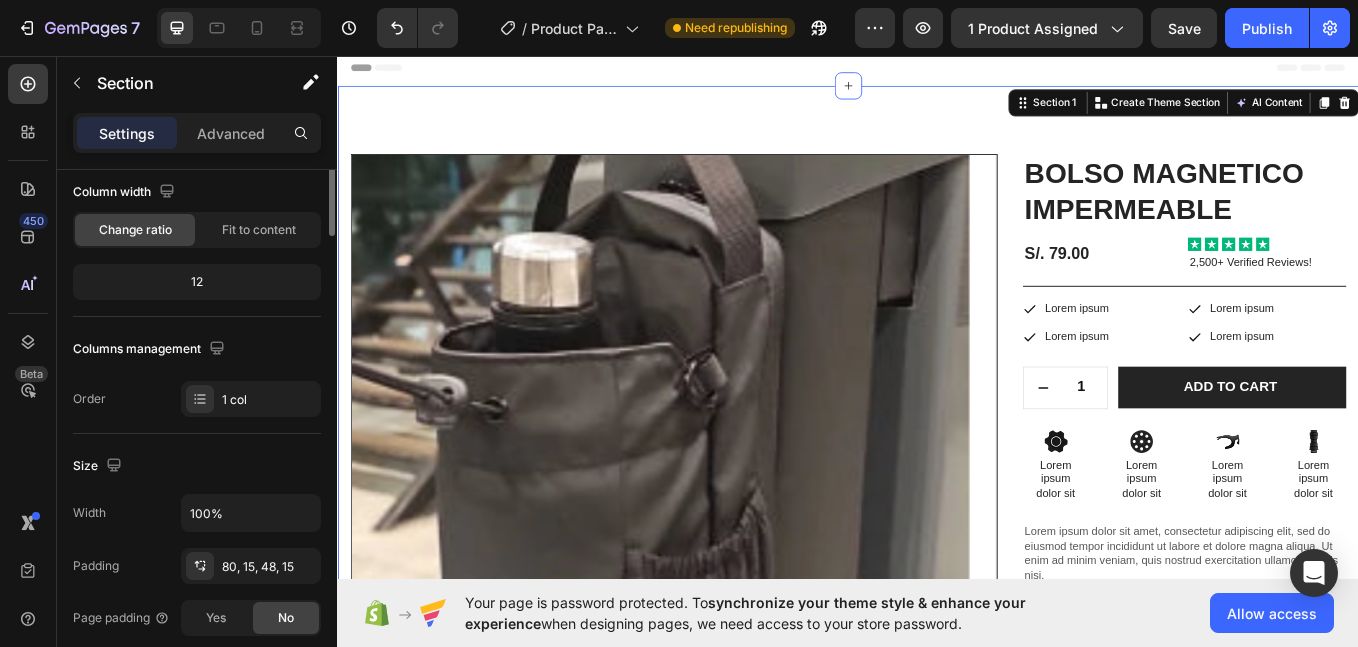 scroll, scrollTop: 0, scrollLeft: 0, axis: both 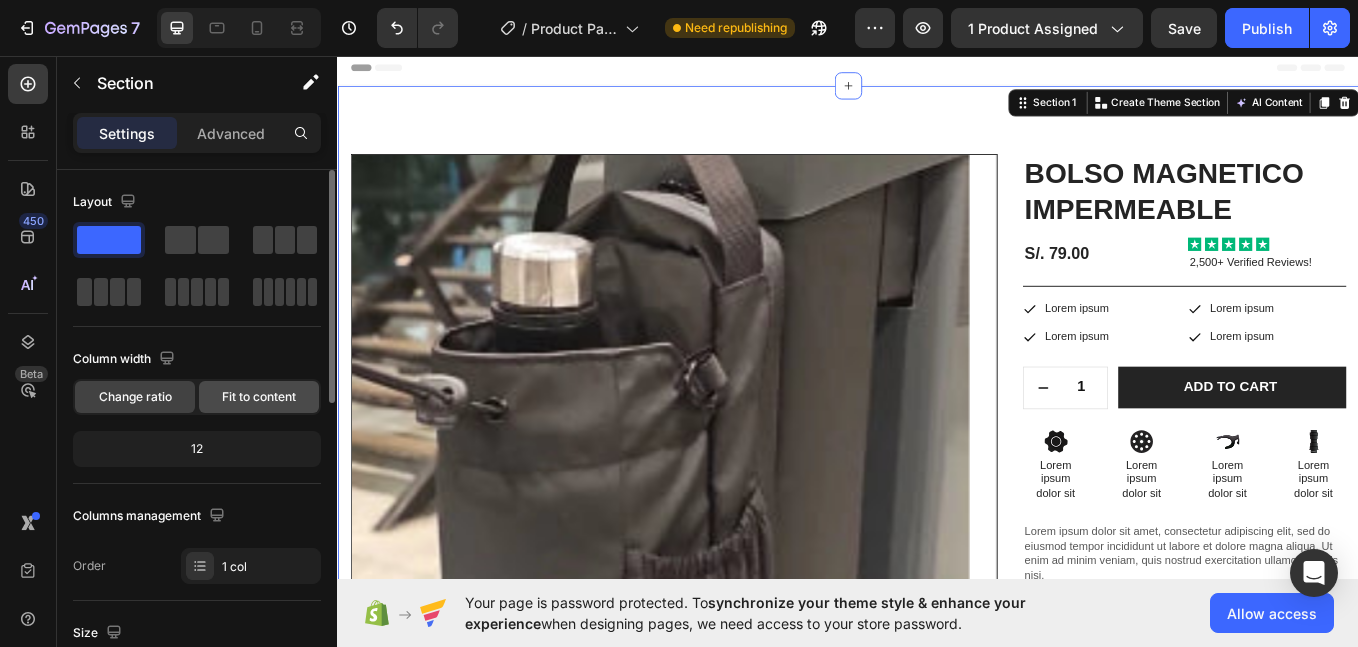 click on "Fit to content" 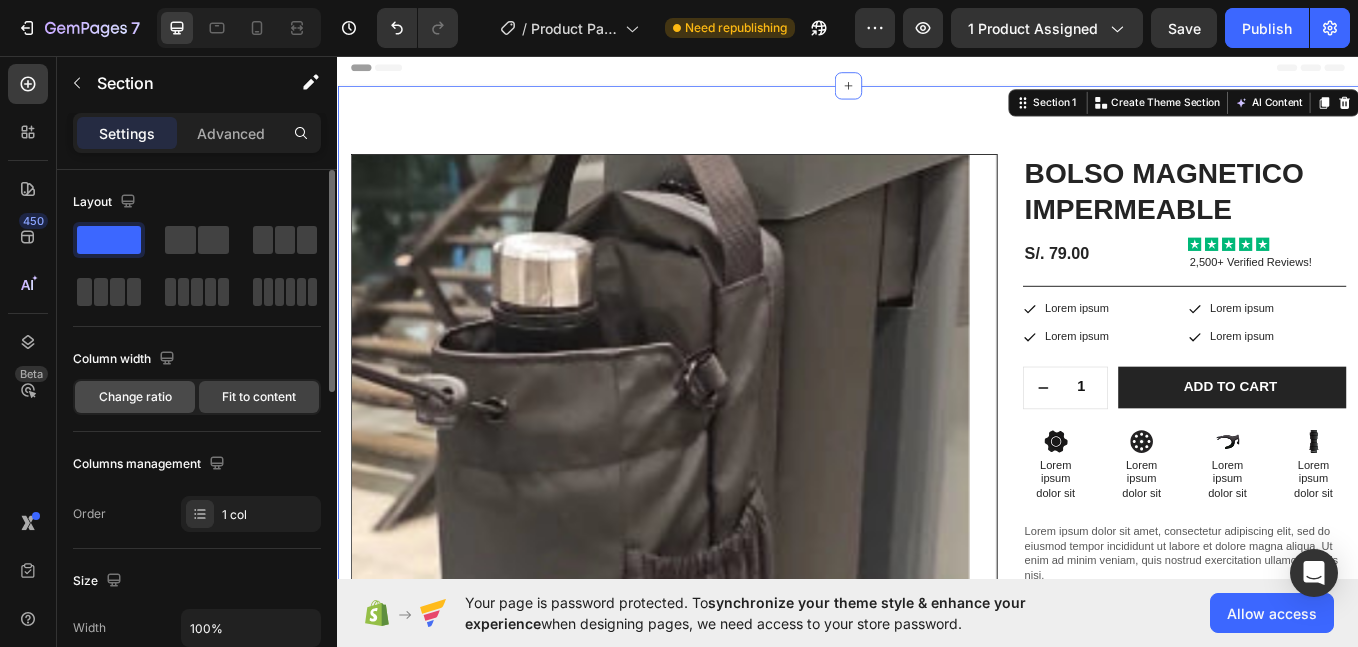 click on "Change ratio" 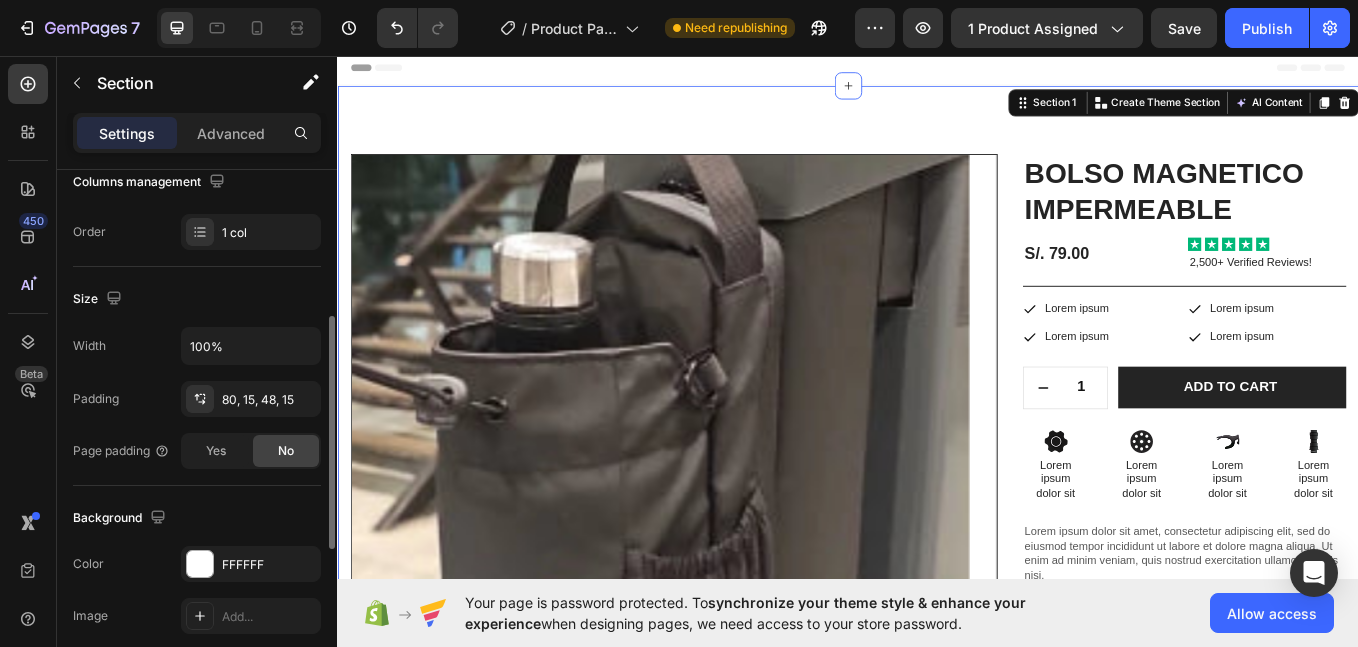 scroll, scrollTop: 0, scrollLeft: 0, axis: both 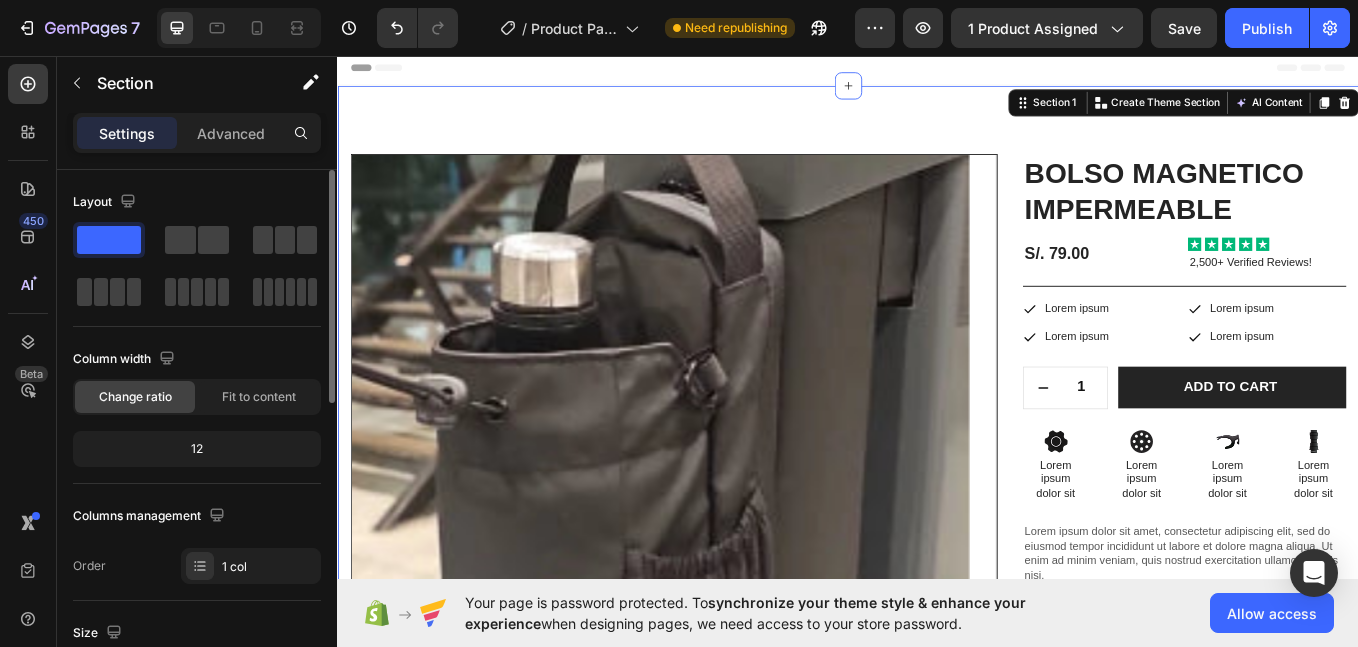 click on "12" 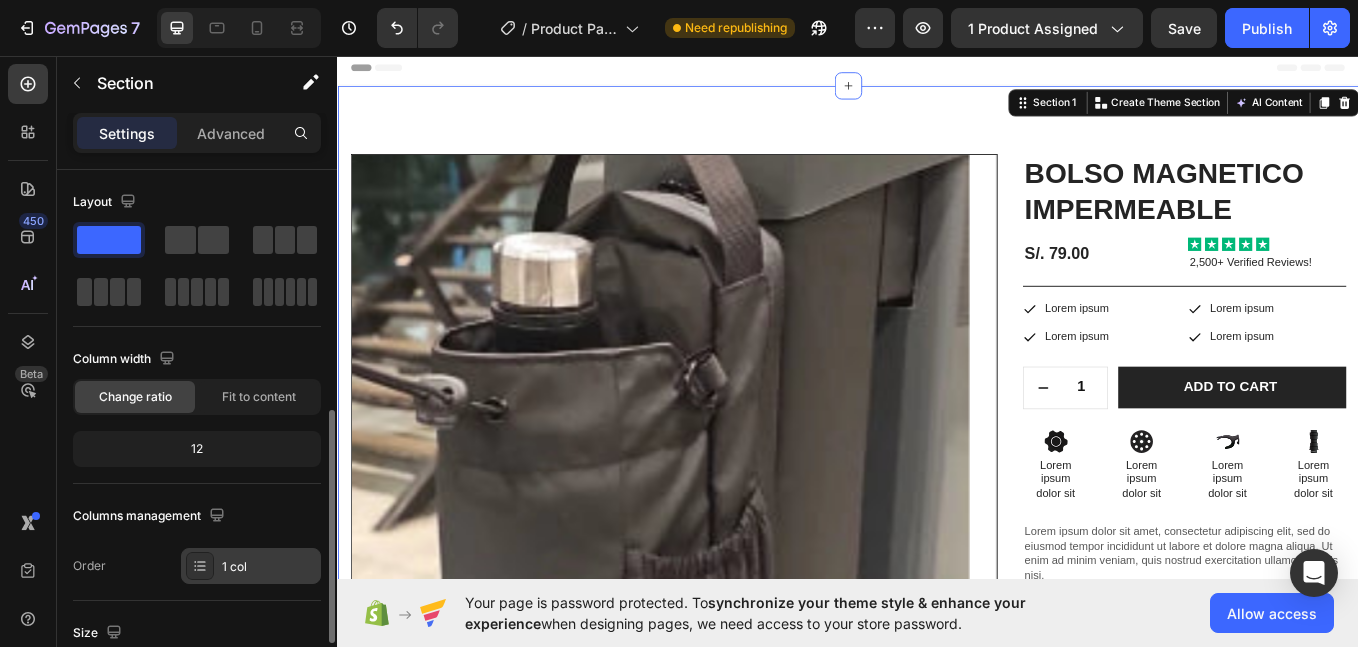 scroll, scrollTop: 167, scrollLeft: 0, axis: vertical 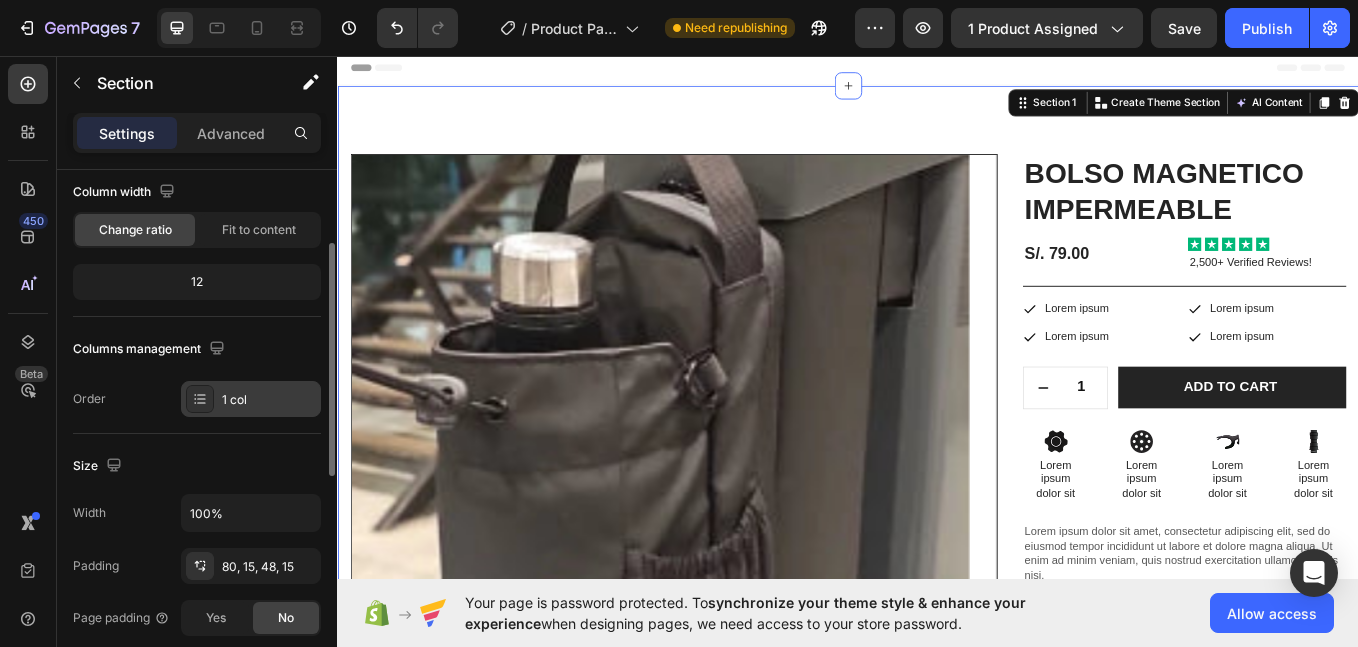click on "1 col" at bounding box center [269, 400] 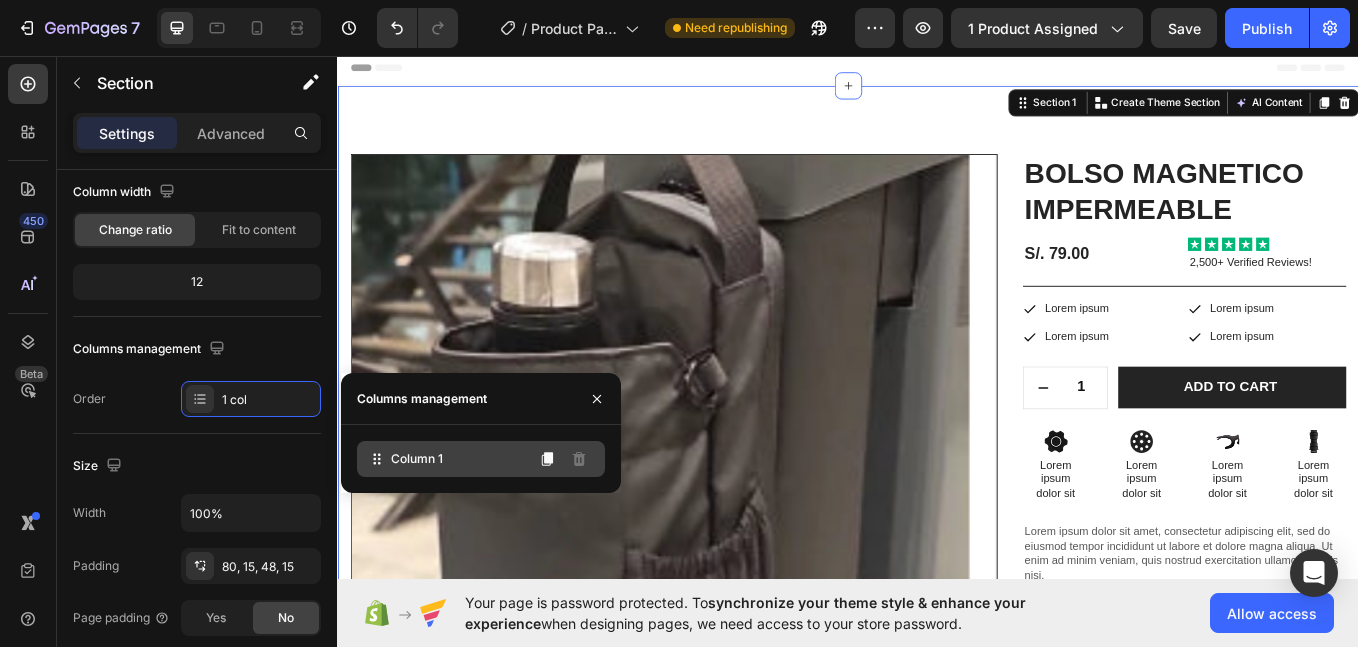 click on "Column 1" at bounding box center (417, 459) 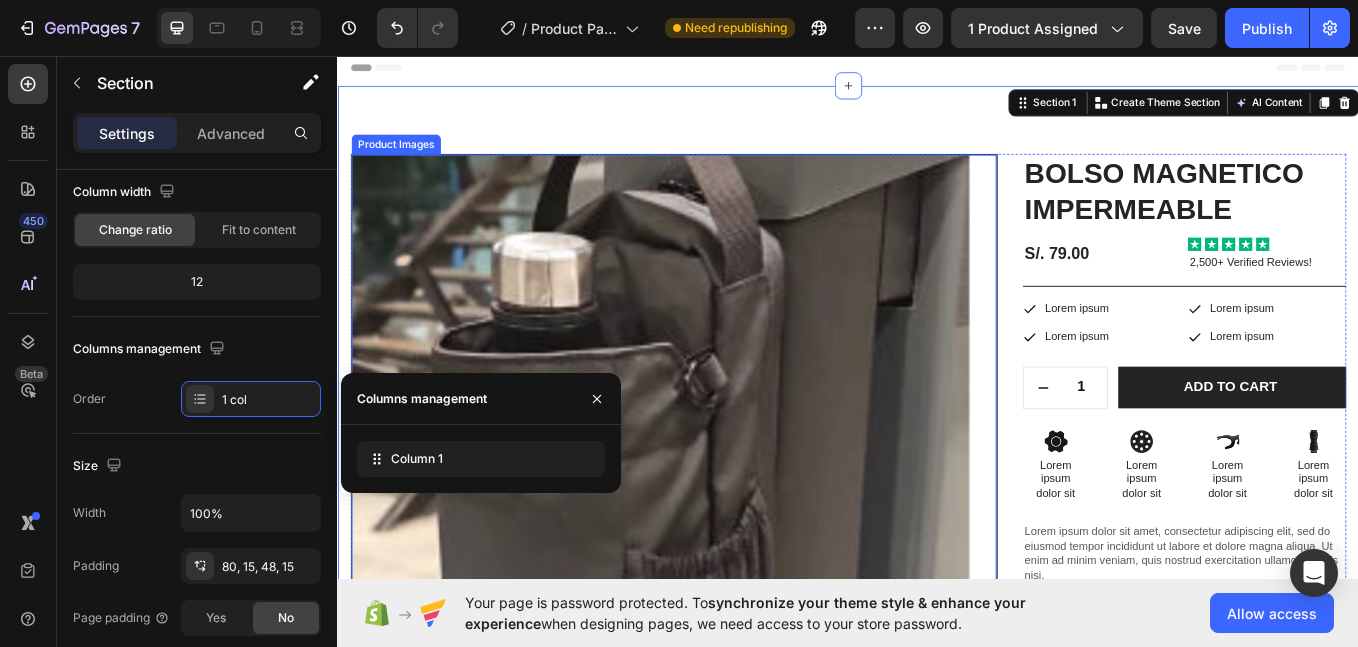 click on "Product Images" at bounding box center (732, 904) 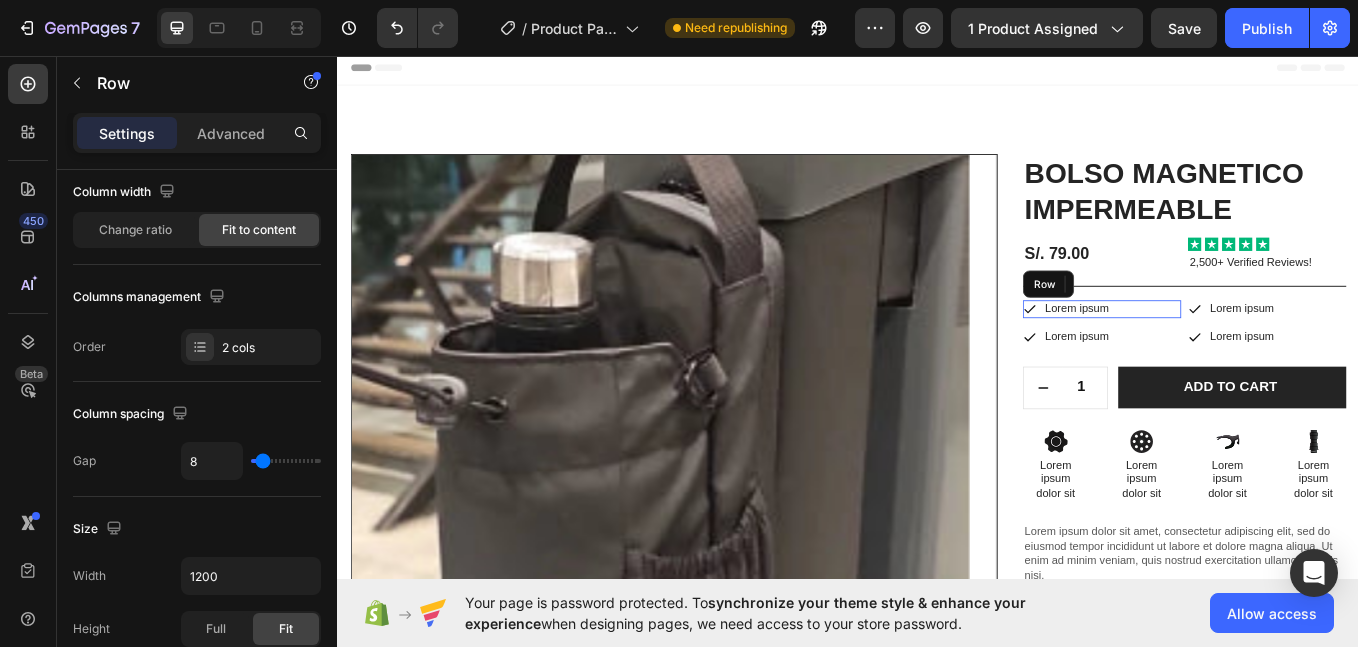 click on "Icon" at bounding box center (1150, 353) 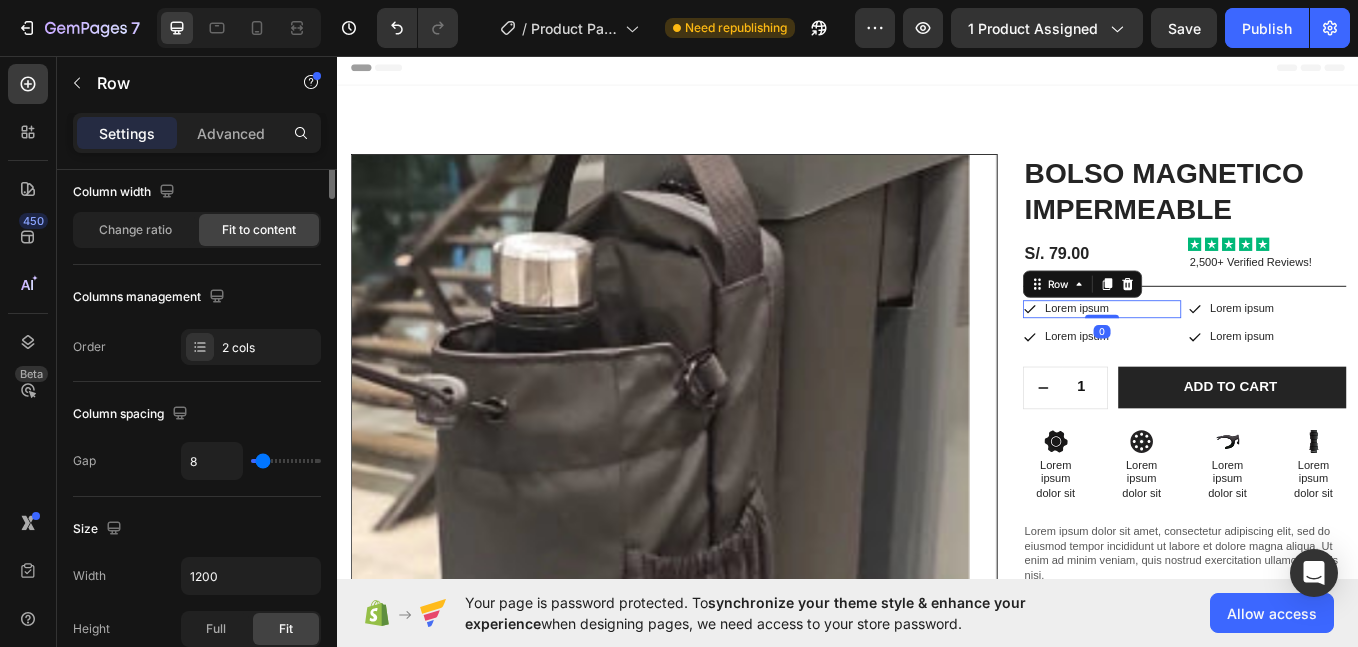 scroll, scrollTop: 0, scrollLeft: 0, axis: both 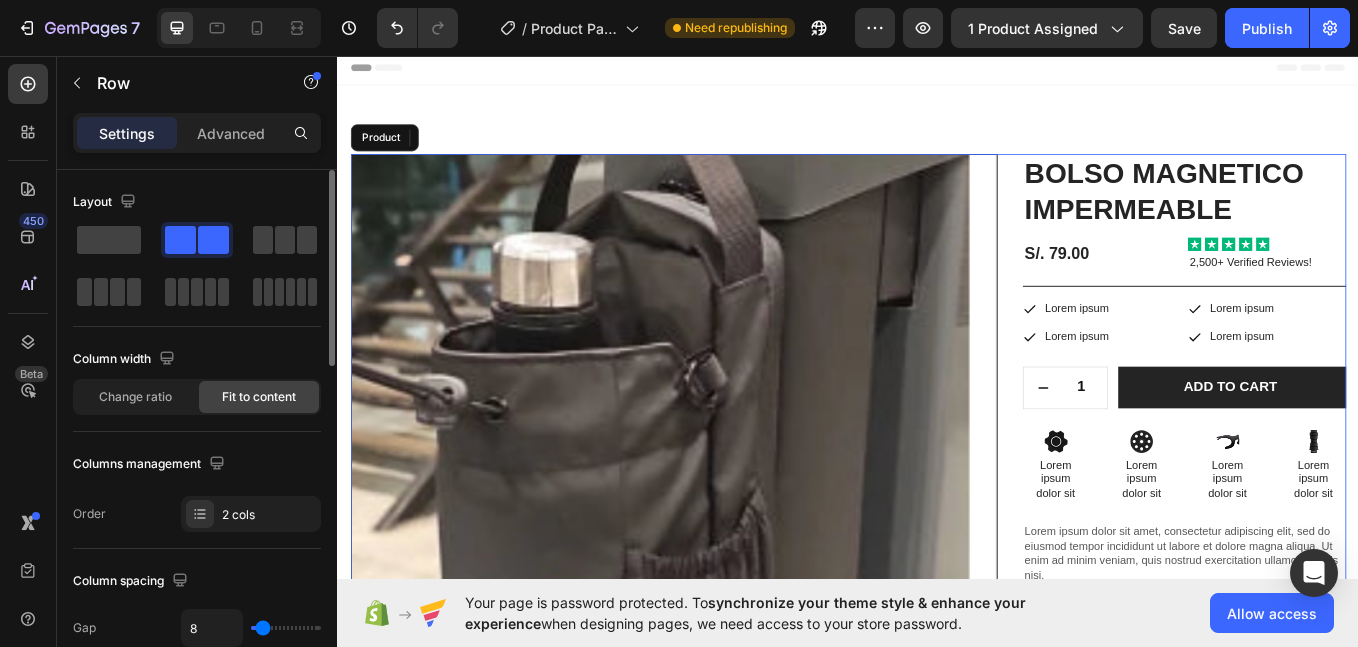 click on "Product Images BOLSO MAGNETICO IMPERMEABLE Product Title S/. 79.00 Product Price Product Price
Icon
Icon
Icon
Icon
Icon Icon List 2,500+ Verified Reviews! Text Block Row
Icon Lorem ipsum Text Block Row   0
Icon Lorem ipsum Text Block Row Row
Icon Lorem ipsum Text Block Row
Icon Lorem ipsum Text Block Row Row Row
1
Product Quantity Row Add to cart Add to Cart Row
Icon Lorem ipsum Text Block Row
Icon Lorem ipsum Text Block Row Row
Icon Lorem ipsum Text Block Row
Icon Lorem ipsum Text Block Row Row Row
Icon Lorem ipsum  dolor sit Text Block
Icon Lorem ipsum  dolor sit Text Block
Icon Lorem ipsum  dolor sit Text Block" at bounding box center (937, 1131) 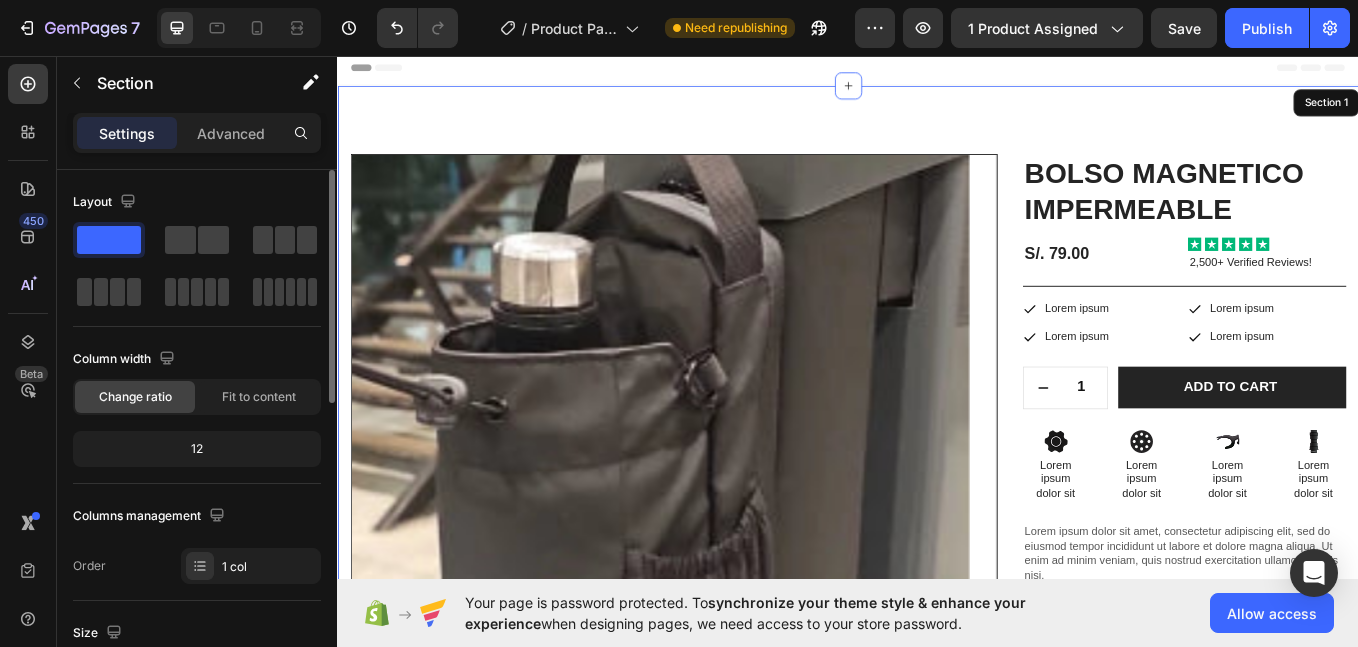 click on "BOLSO MAGNETICO IMPERMEABLE" at bounding box center (1332, 216) 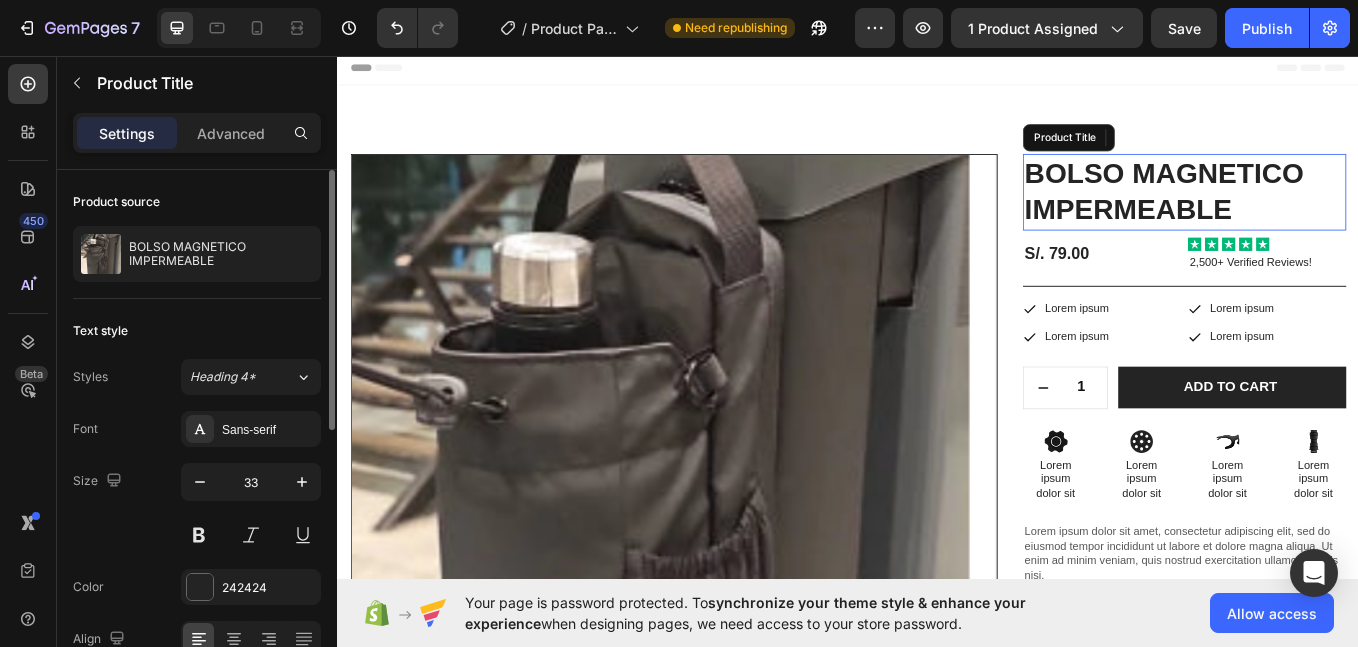 click on "BOLSO MAGNETICO IMPERMEABLE" at bounding box center [1332, 216] 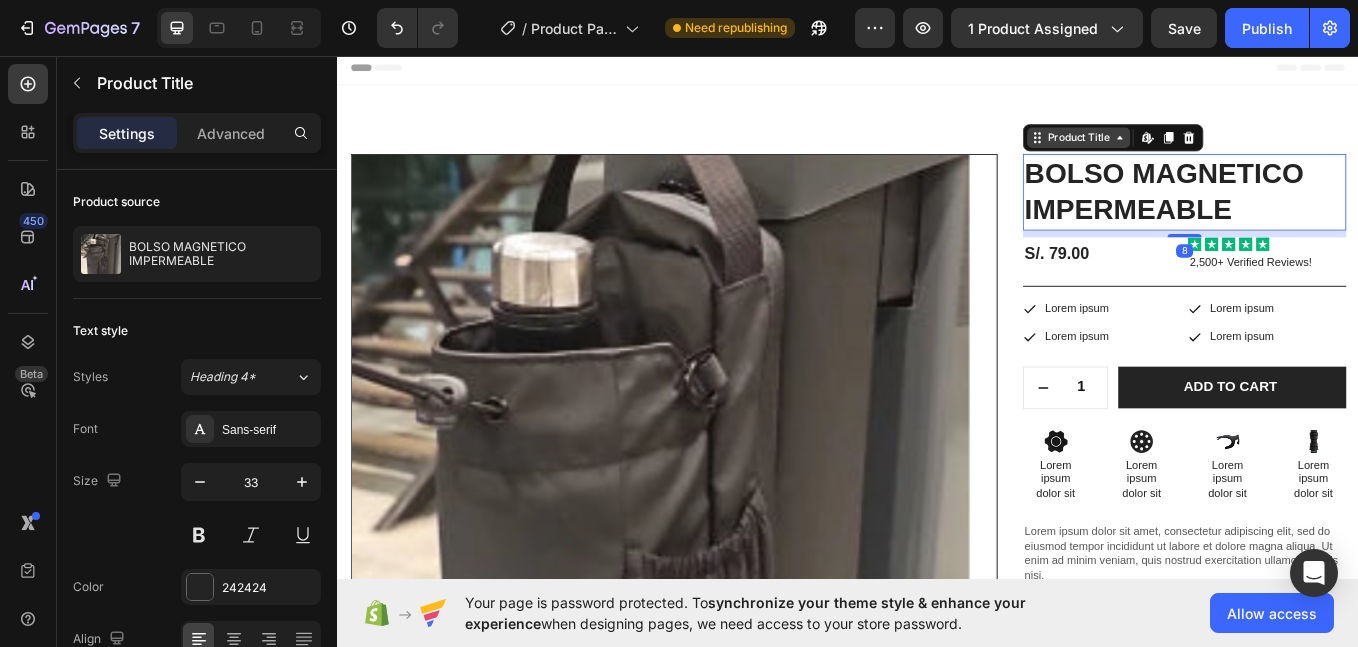 click 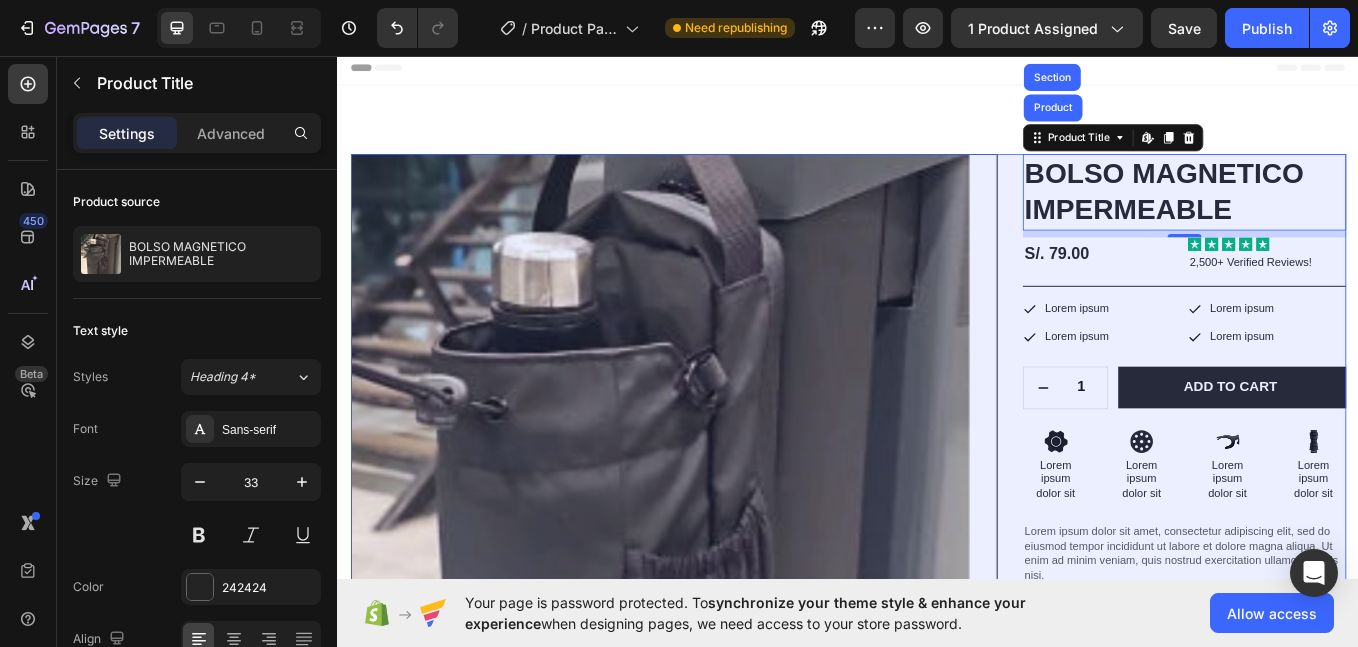click on "Product" at bounding box center (1177, 117) 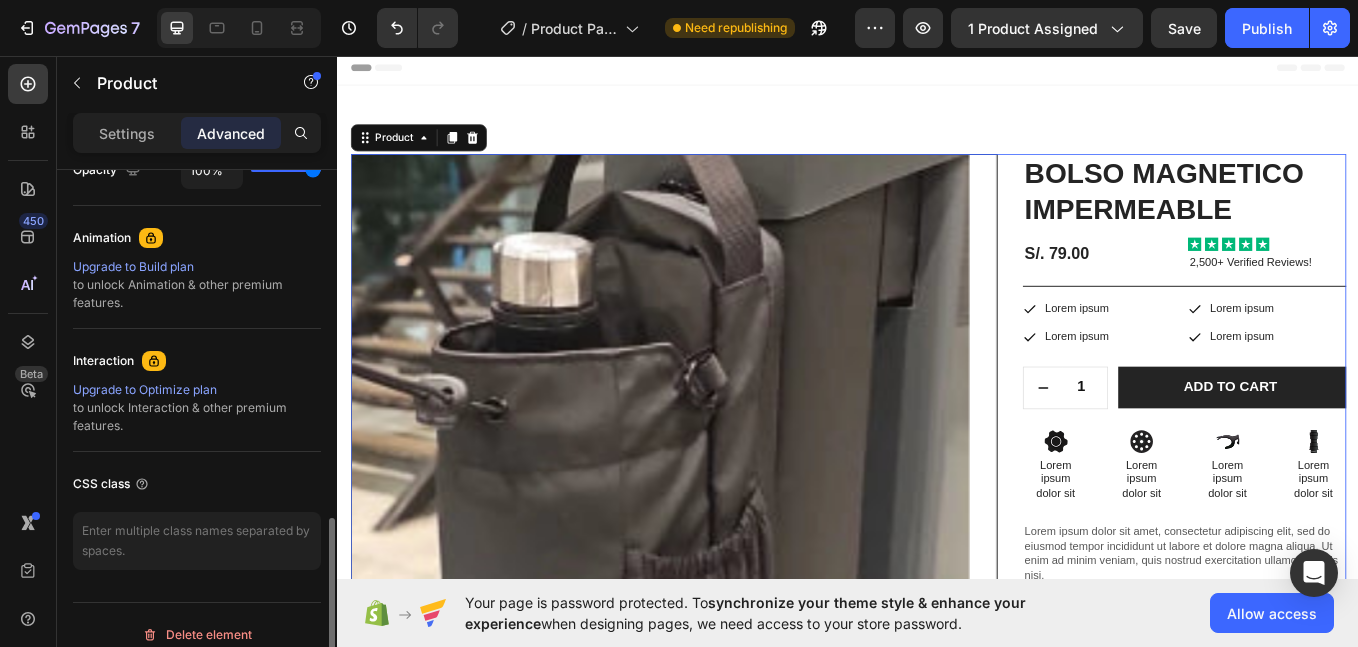 scroll, scrollTop: 854, scrollLeft: 0, axis: vertical 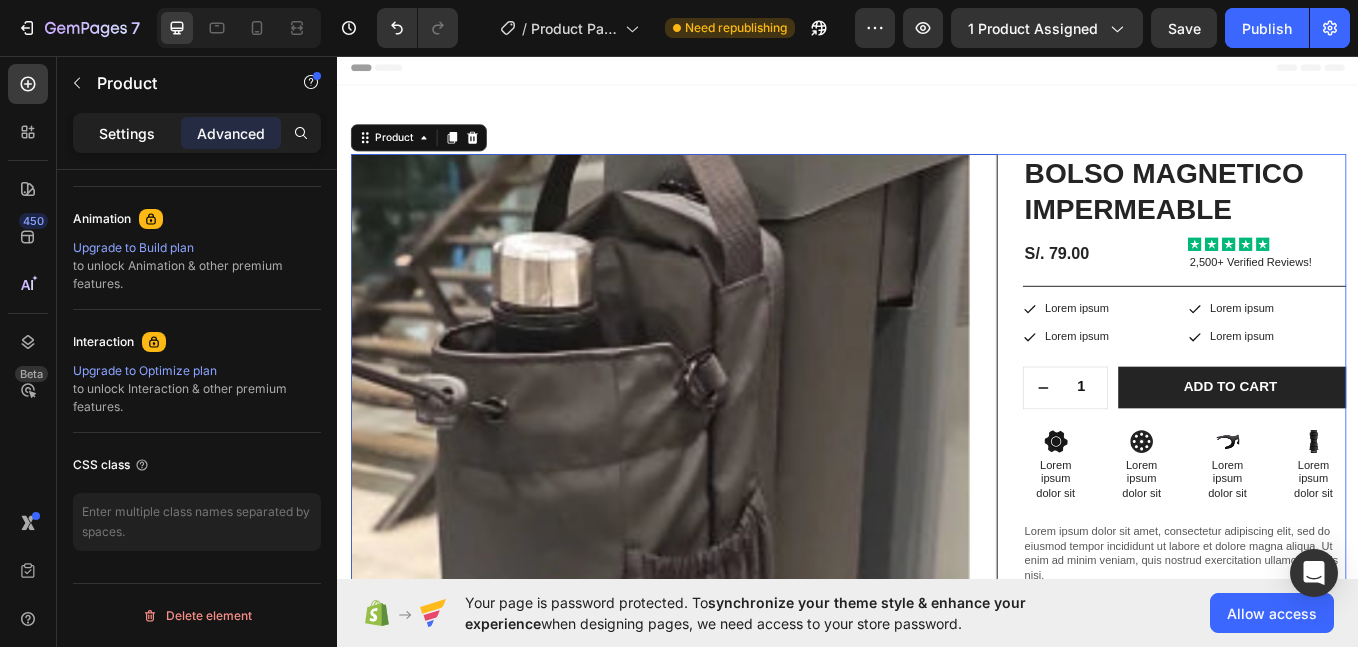 click on "Settings" at bounding box center [127, 133] 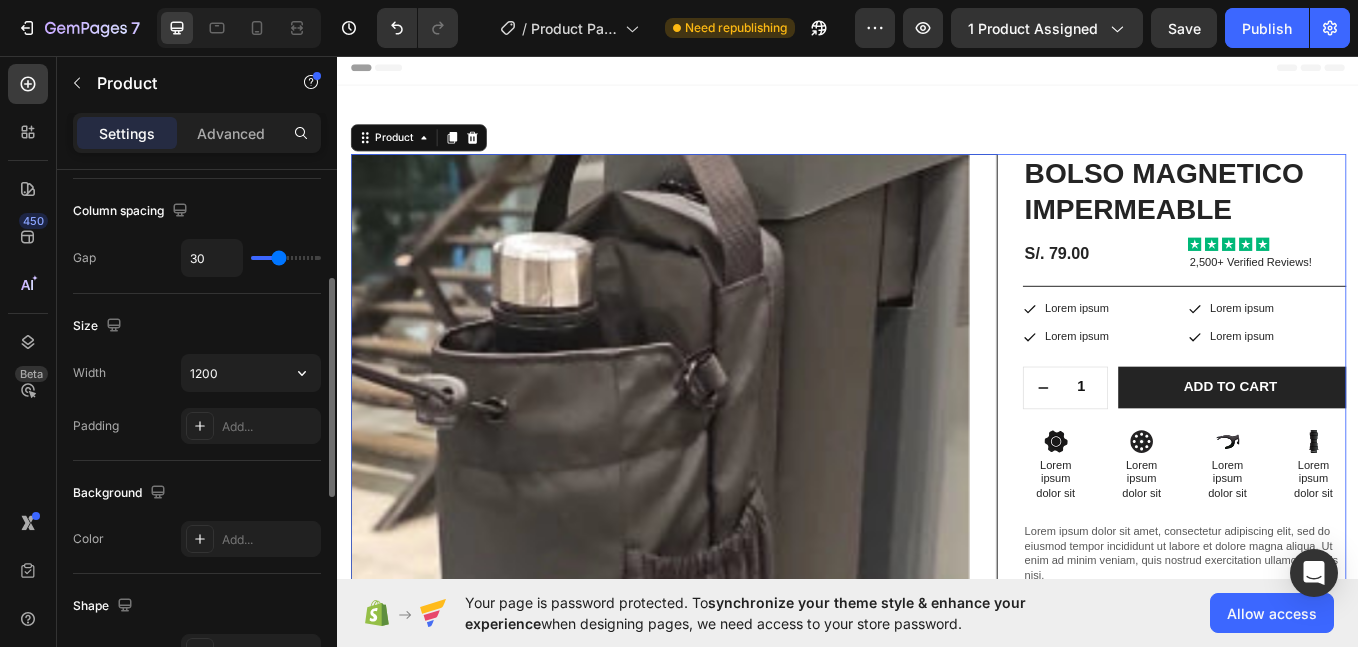 scroll, scrollTop: 0, scrollLeft: 0, axis: both 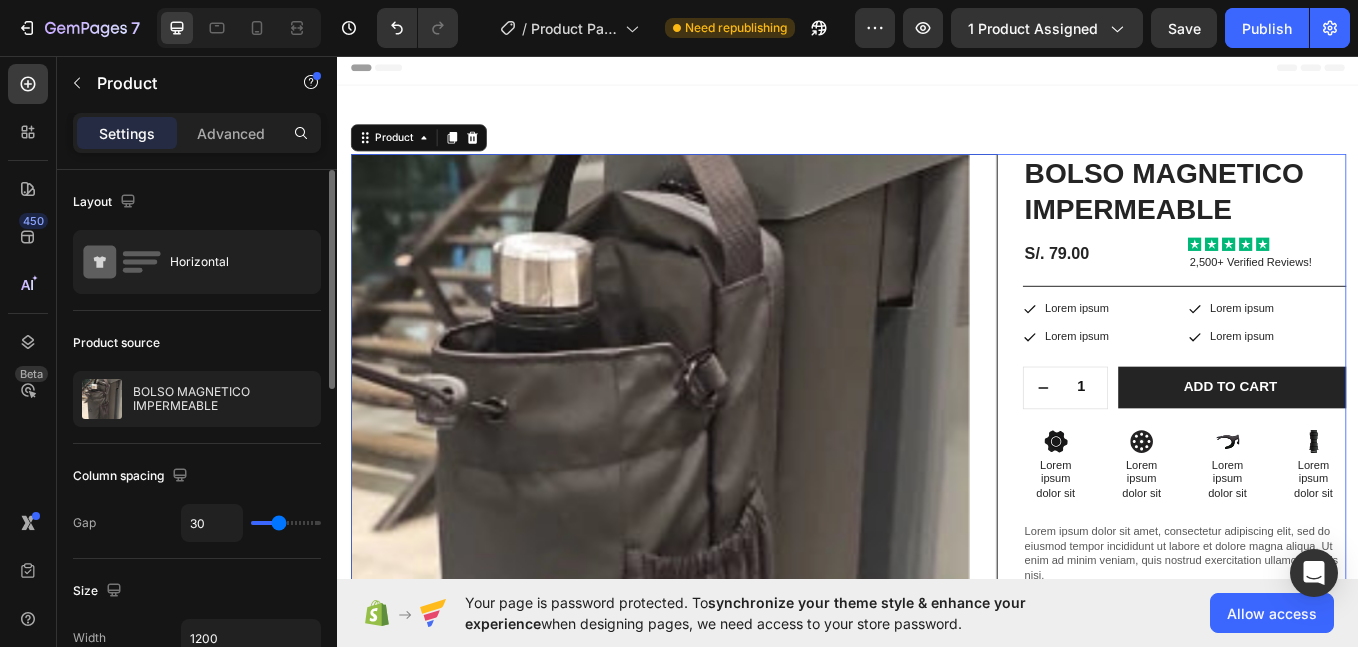 type on "12" 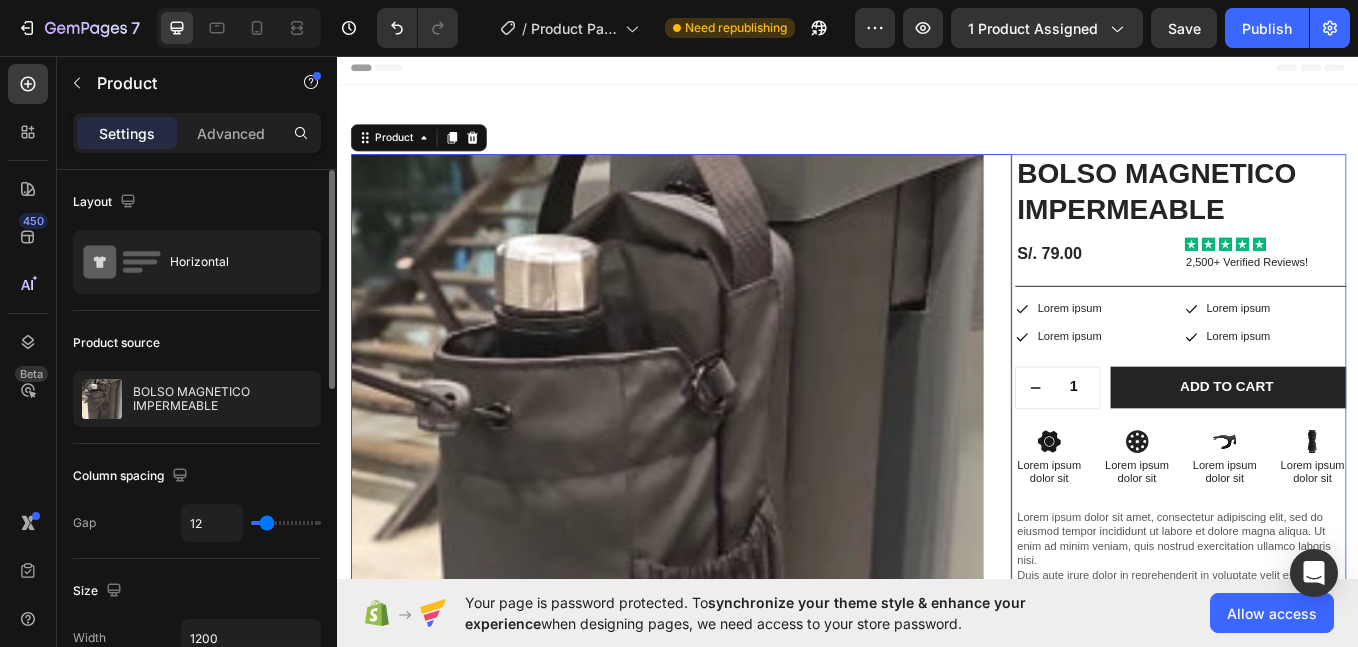 type on "4" 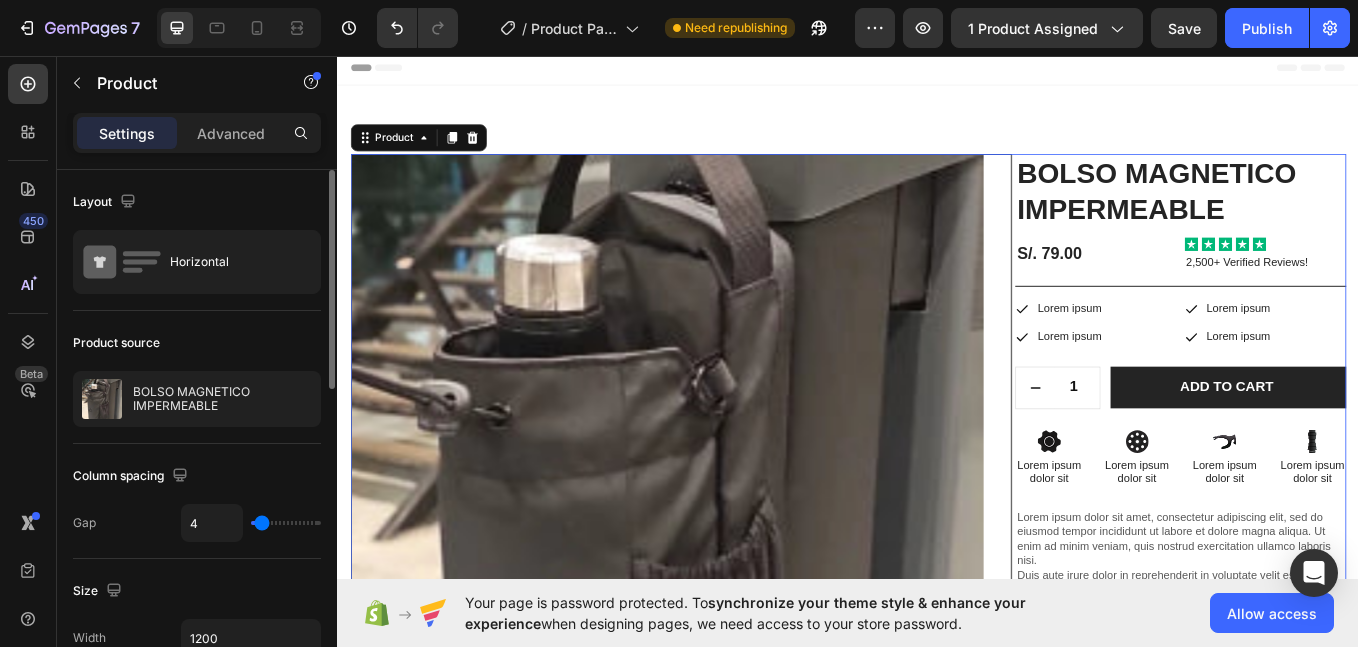 type on "21" 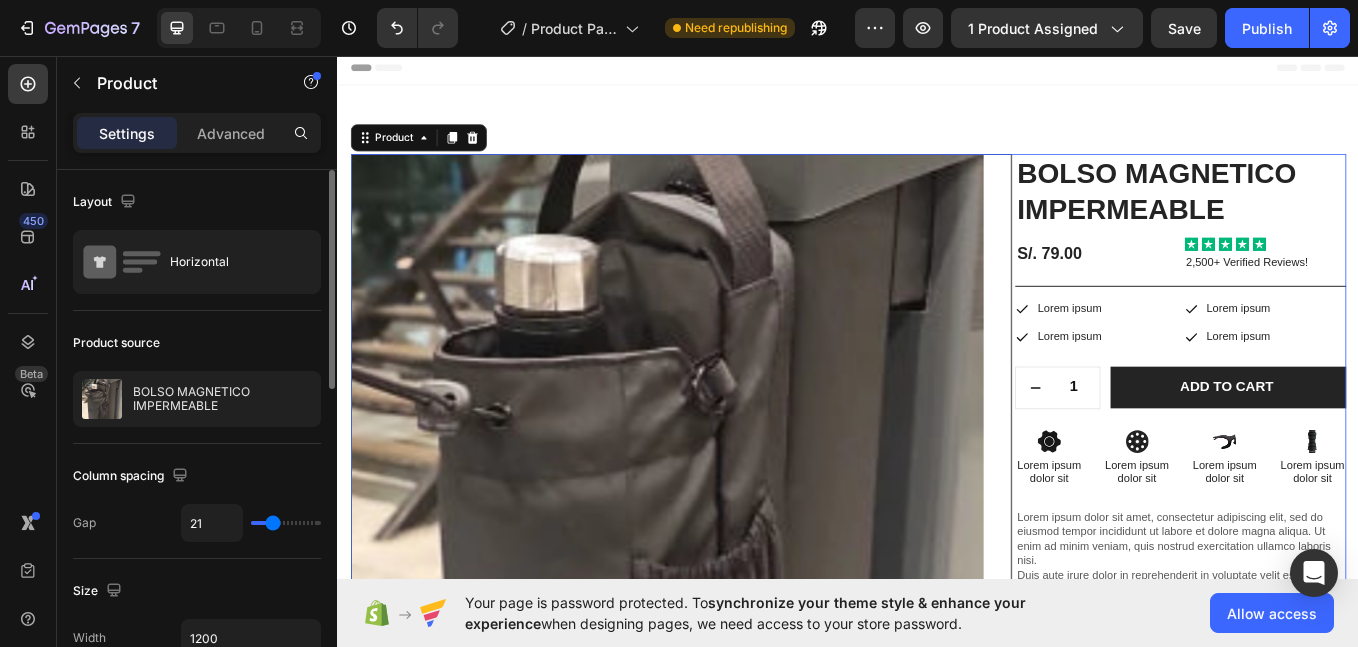type on "52" 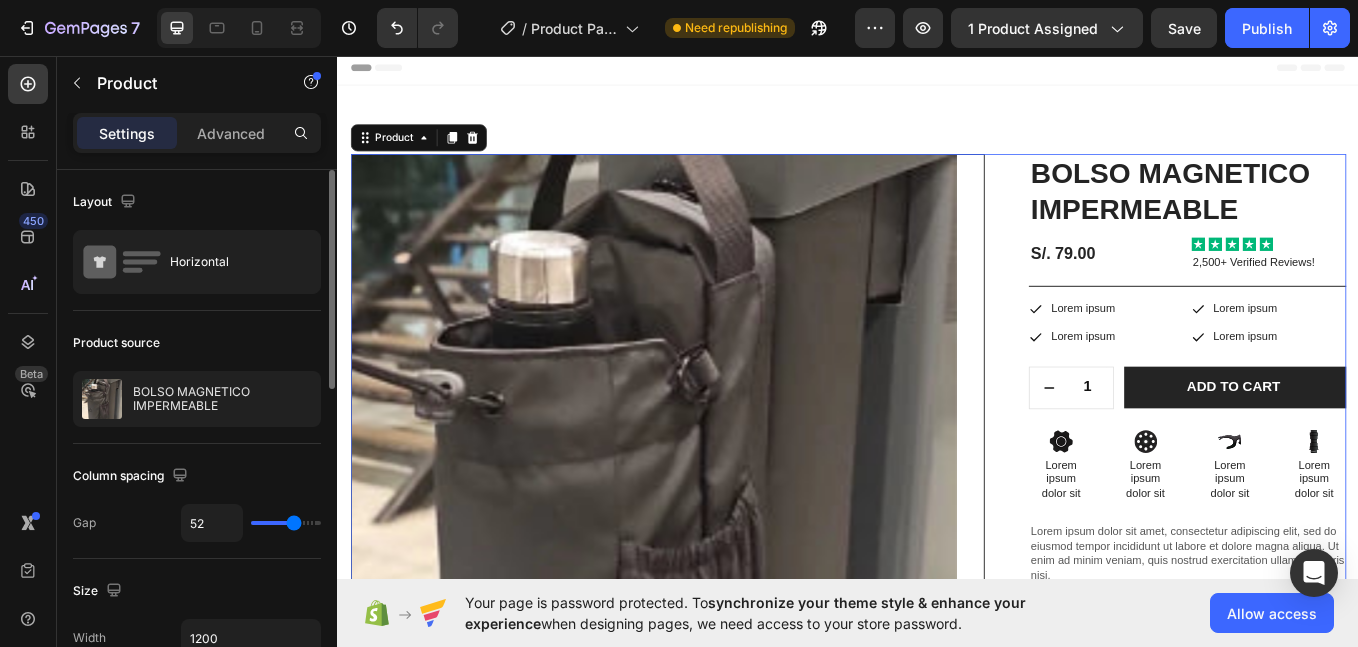 type on "13" 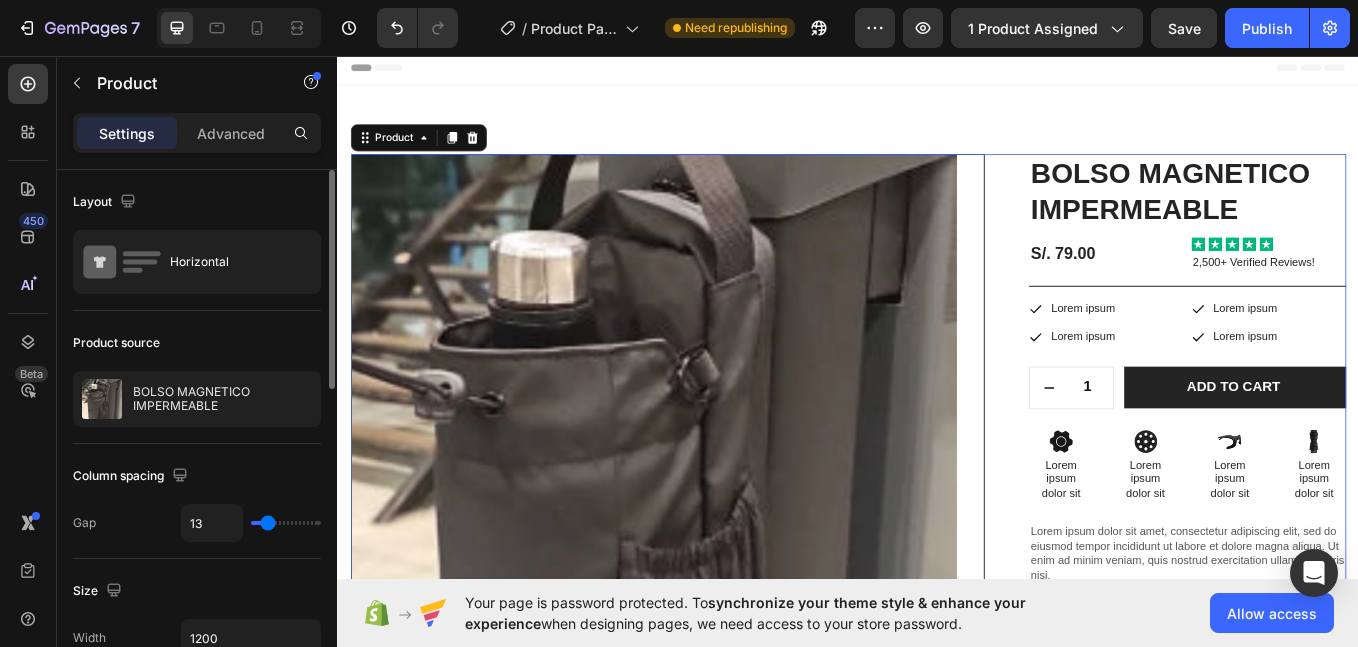 type on "3" 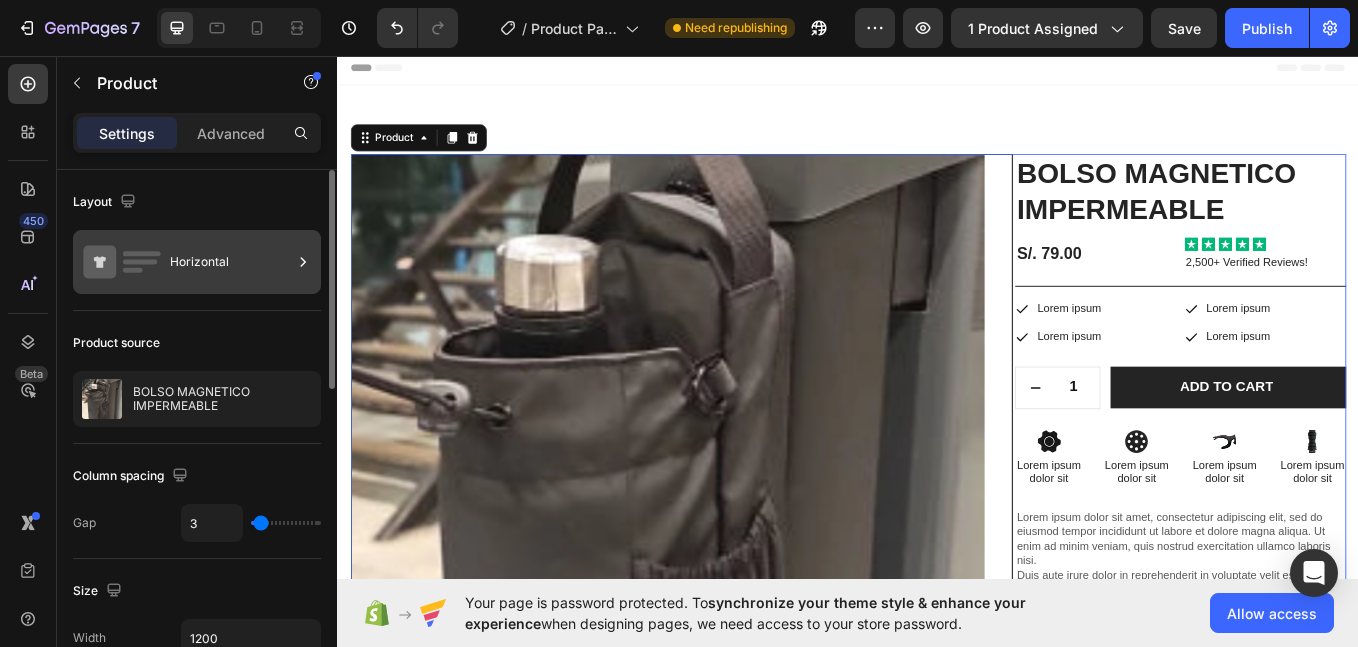 drag, startPoint x: 274, startPoint y: 521, endPoint x: 210, endPoint y: 267, distance: 261.93893 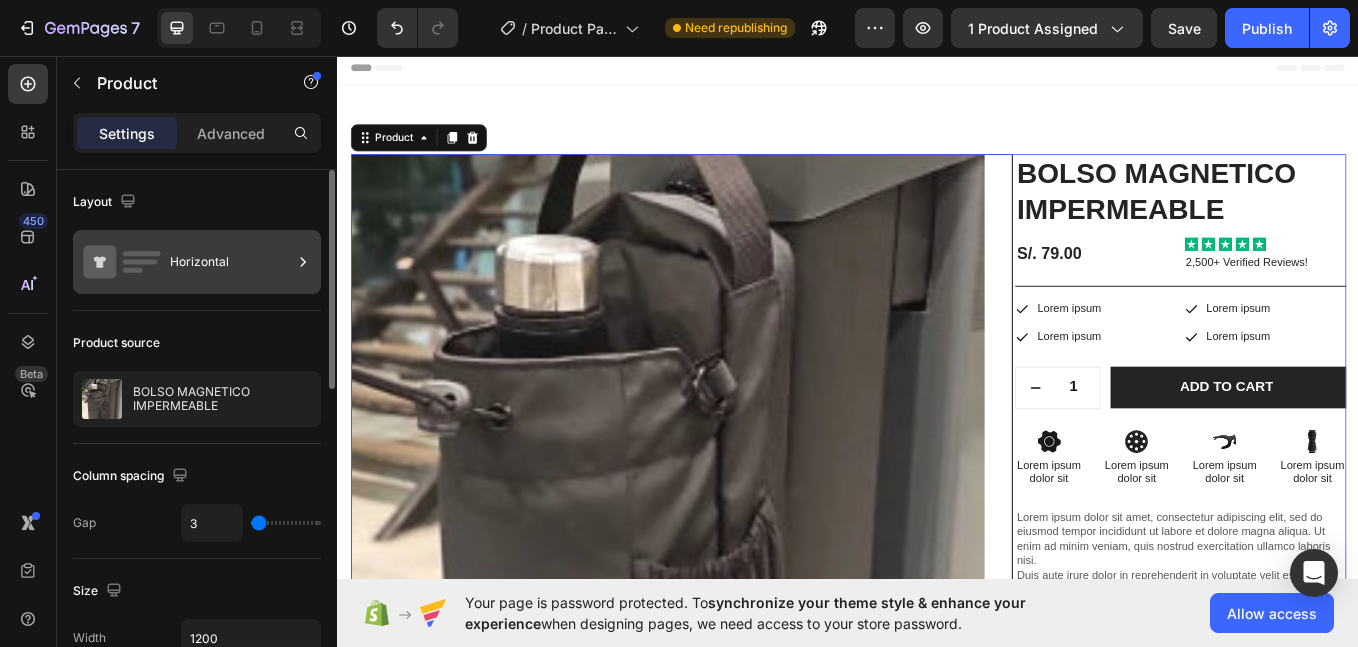 click at bounding box center (286, 523) 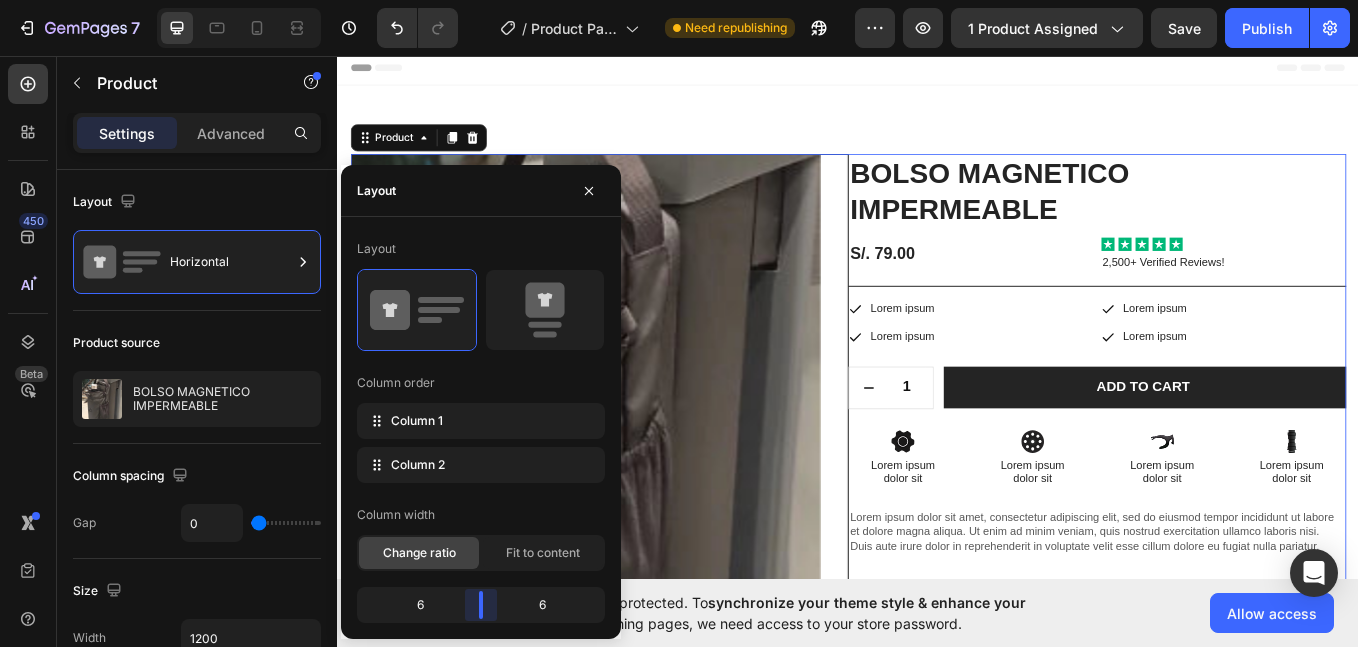 drag, startPoint x: 513, startPoint y: 600, endPoint x: 749, endPoint y: 382, distance: 321.2787 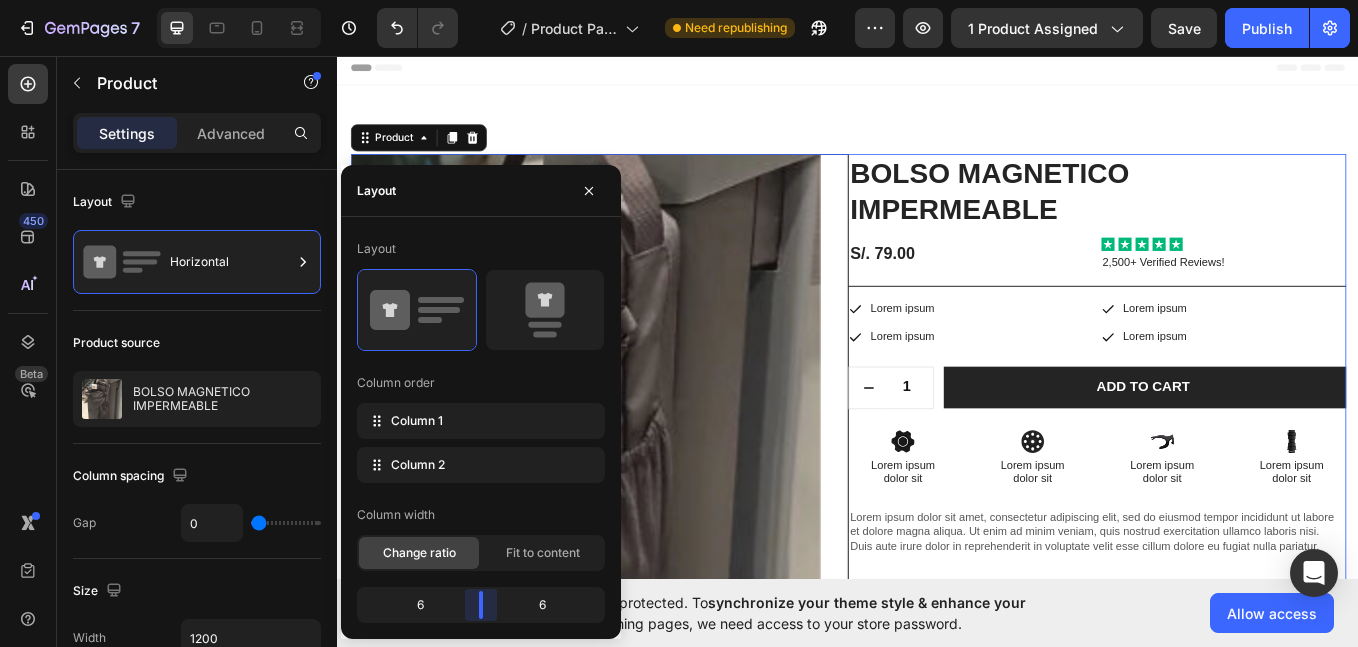 click on "7   /  Product Page - Aug 3, 21:39:24 Need republishing Preview 1 product assigned  Save   Publish  450 Beta text Sections(30) Elements(13) Text
Heading
Text Block Form
Newsletter
Contact Form
Text Field
Text Area
Dropdown Media
Video Banner
Hero Banner
Hero Banner" at bounding box center (679, 0) 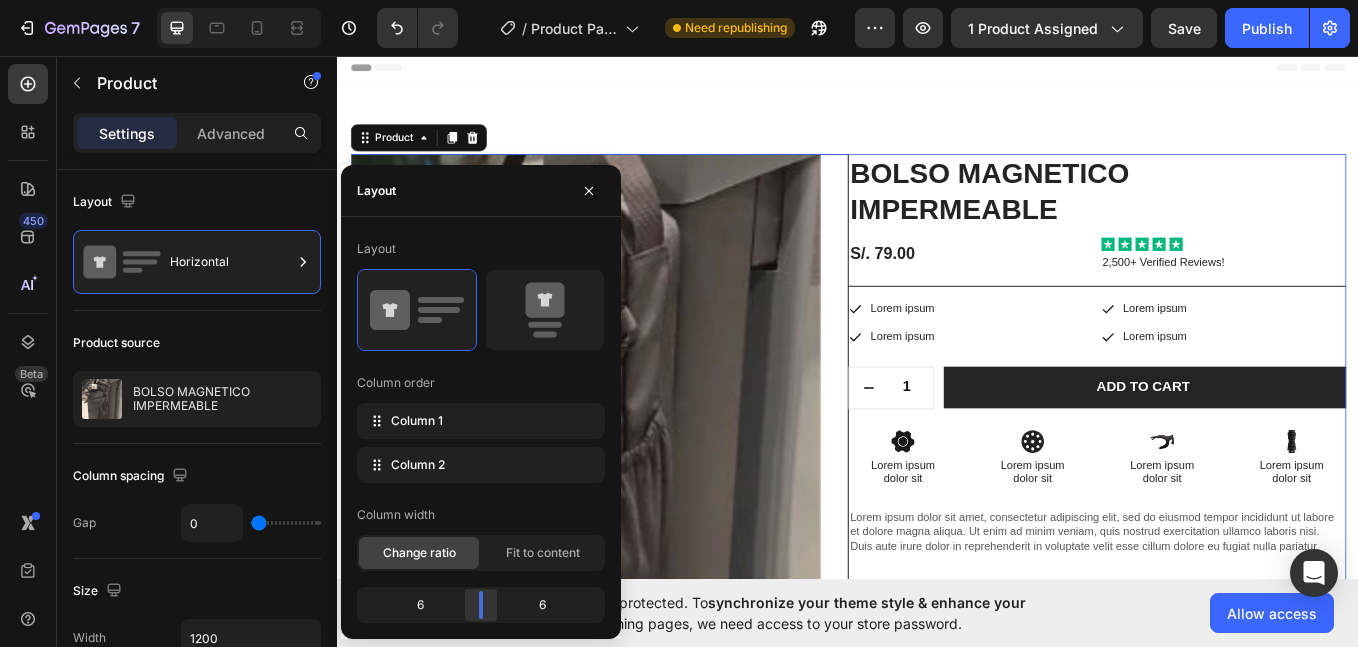 drag, startPoint x: 479, startPoint y: 607, endPoint x: 487, endPoint y: 597, distance: 12.806249 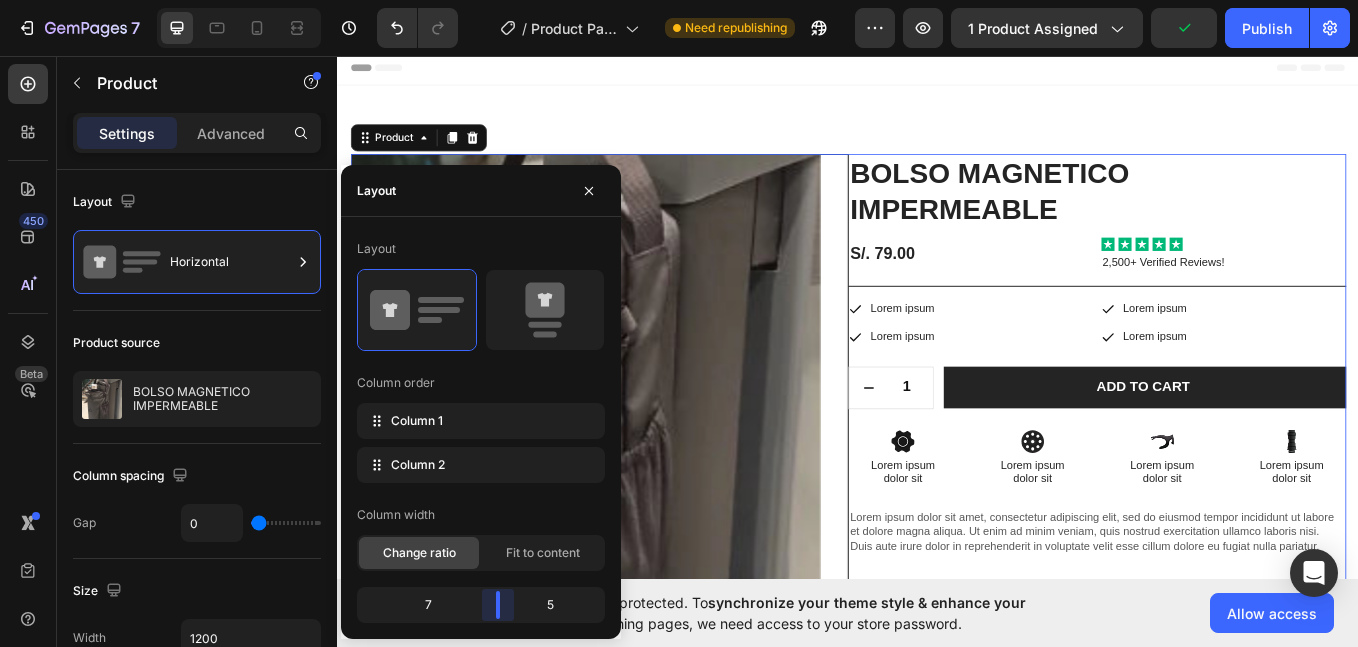 click on "7   /  Product Page - Aug 3, 21:39:24 Need republishing Preview 1 product assigned  Publish  450 Beta text Sections(30) Elements(13) Text
Heading
Text Block Form
Newsletter
Contact Form
Text Field
Text Area
Dropdown Media
Video Banner
Hero Banner
Hero Banner" at bounding box center [679, 0] 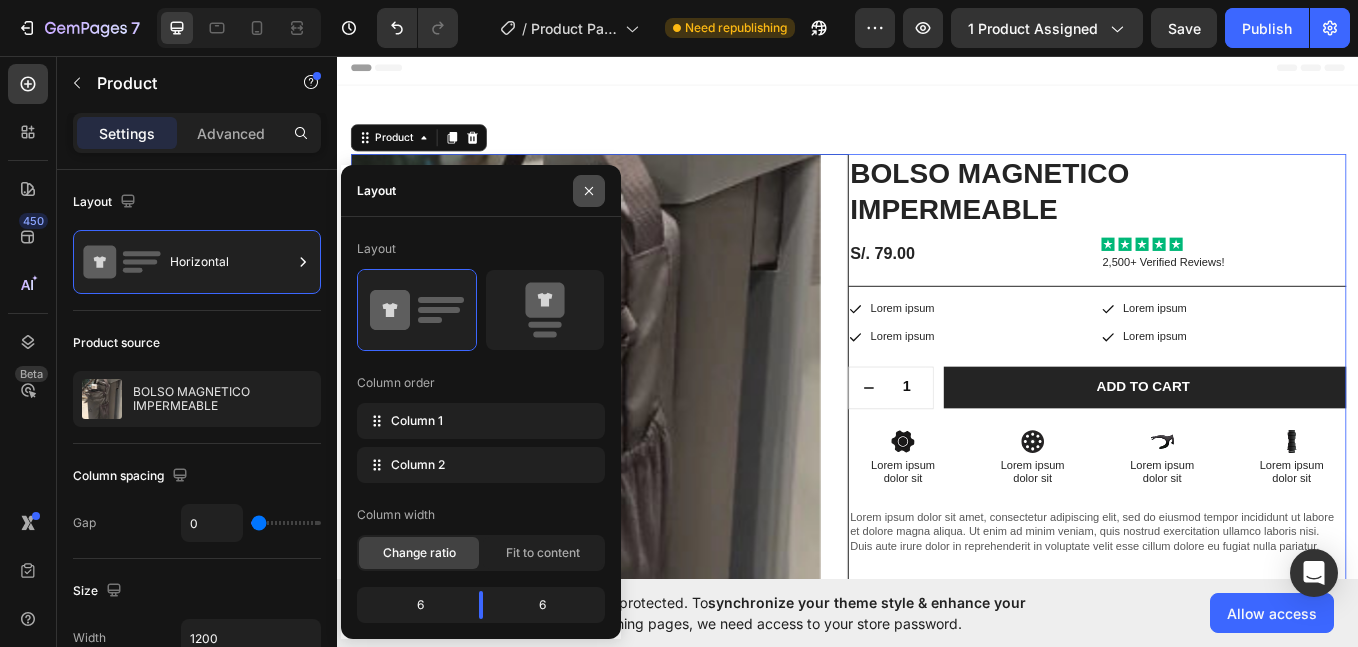 click at bounding box center [589, 191] 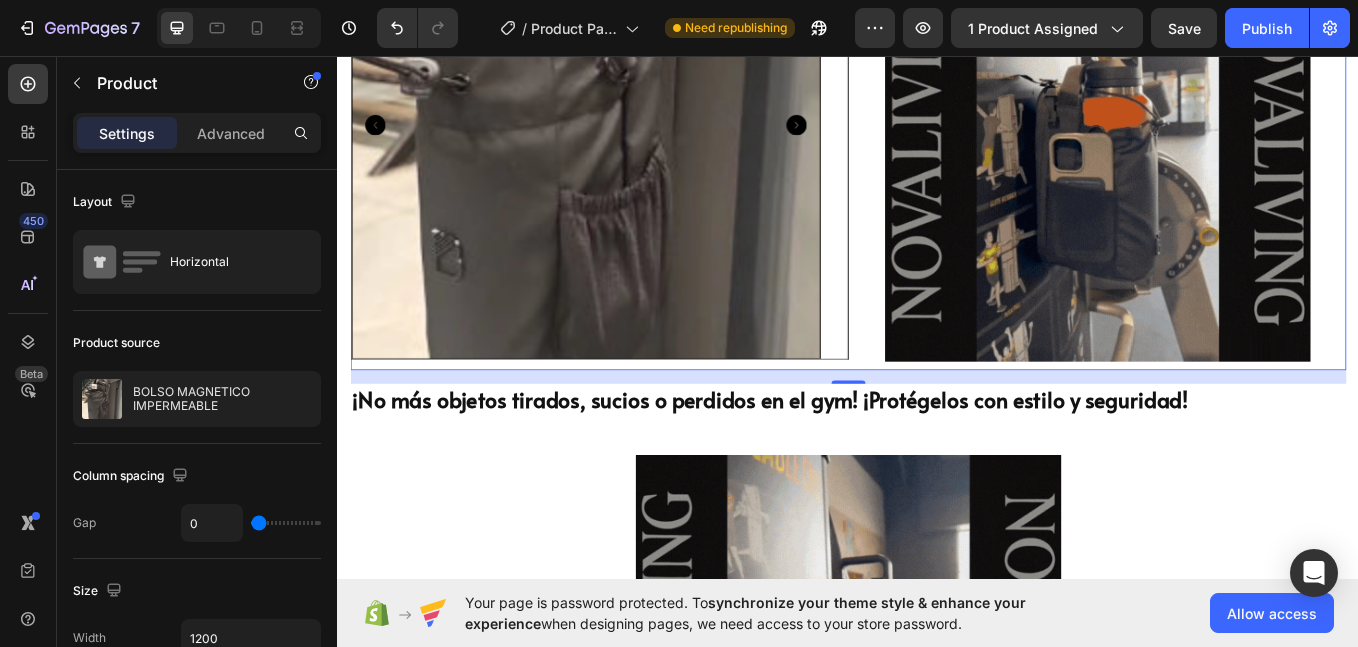scroll, scrollTop: 1833, scrollLeft: 0, axis: vertical 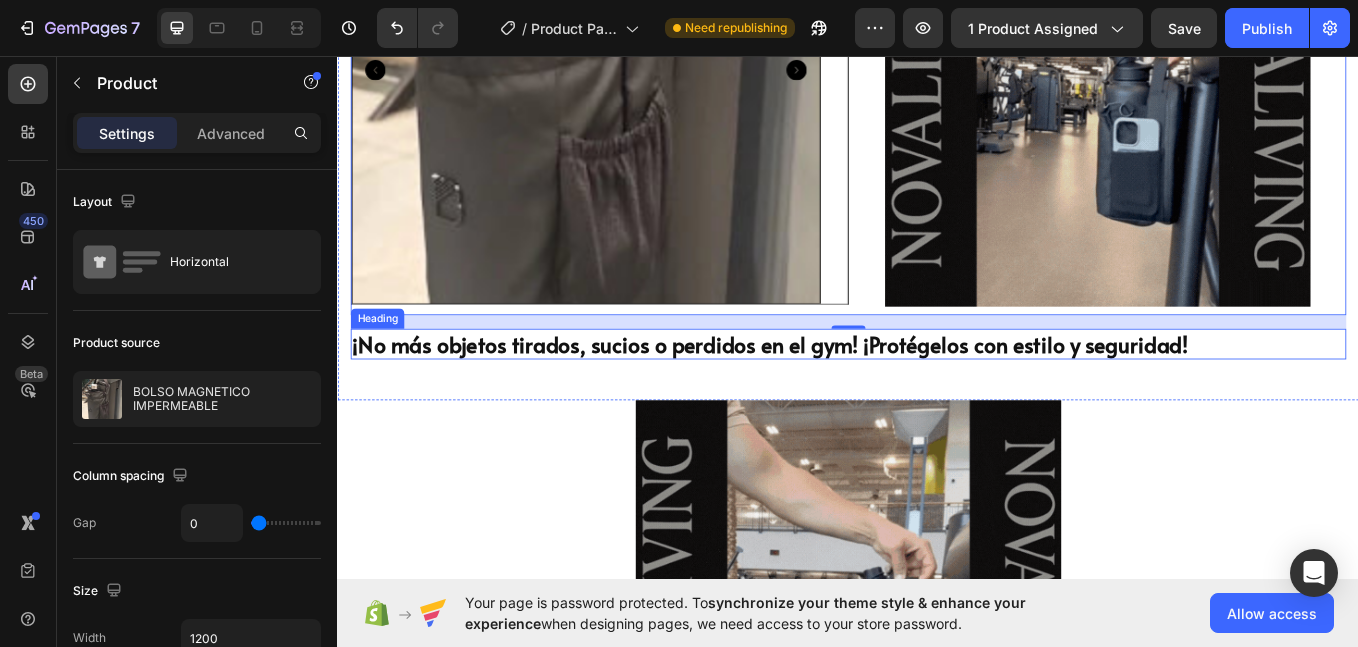 click on "¡No más objetos tirados, sucios o perdidos en el gym! ¡Protégelos con estilo y seguridad!" at bounding box center (845, 394) 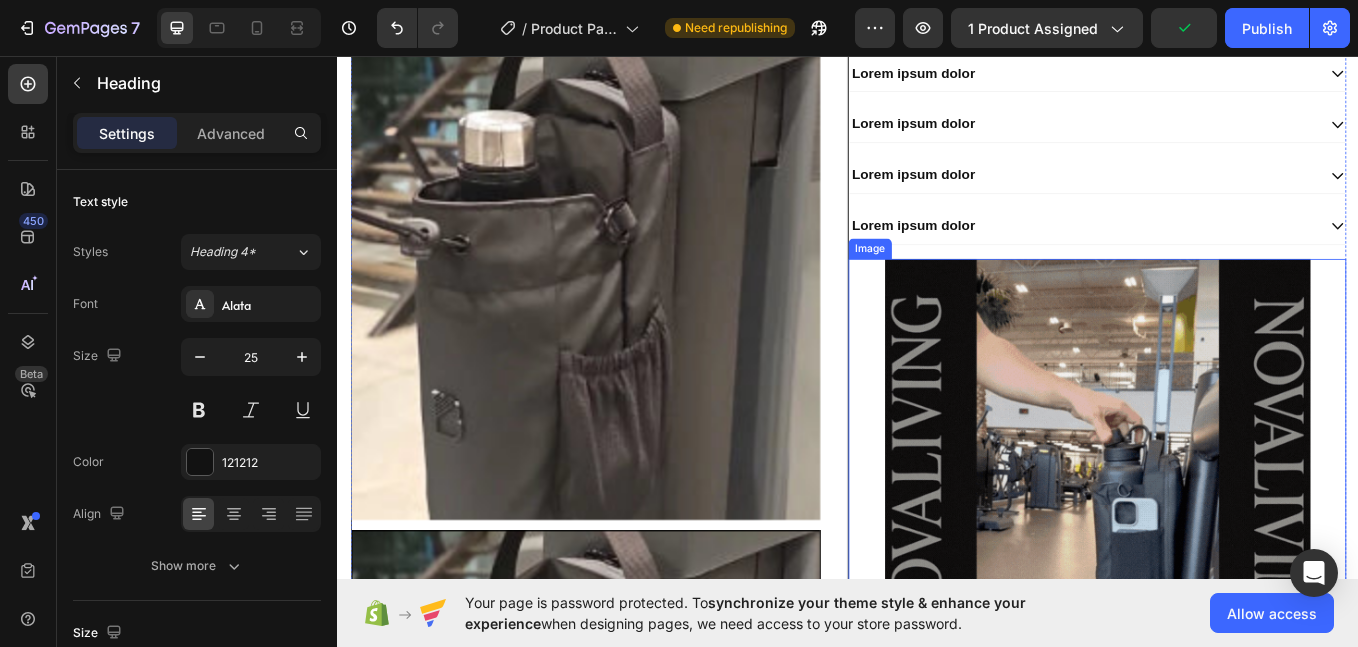 scroll, scrollTop: 833, scrollLeft: 0, axis: vertical 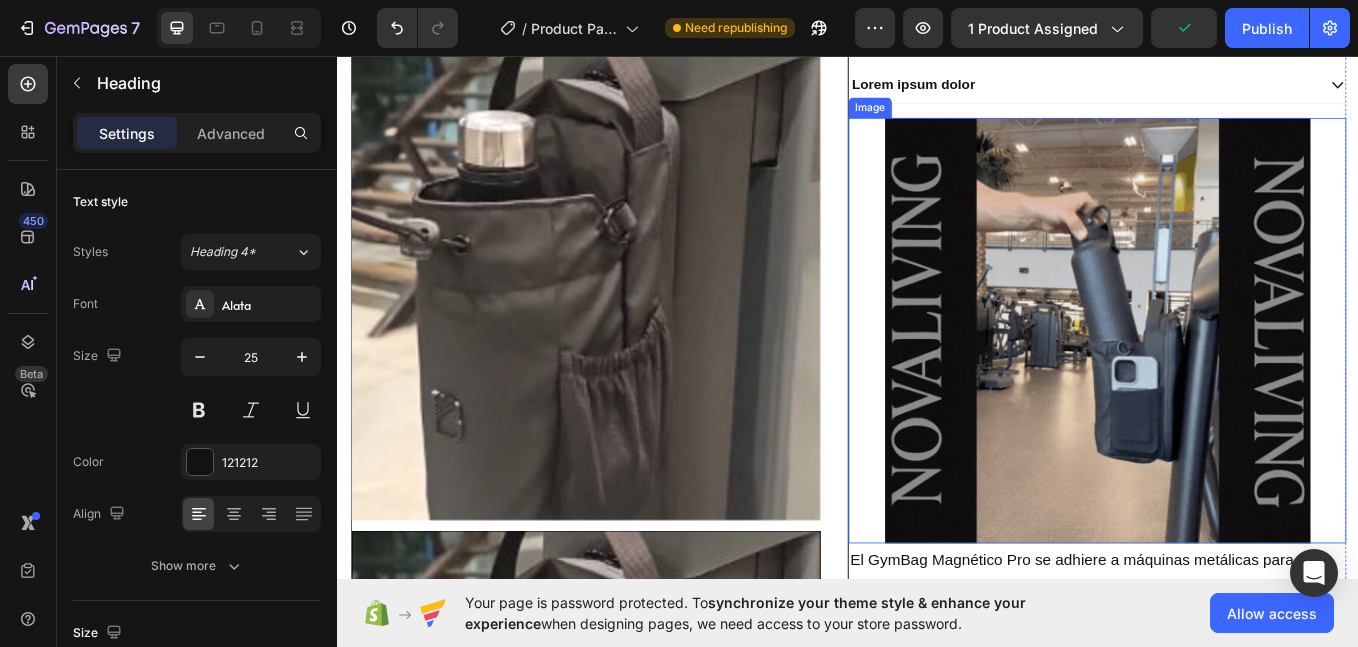 click at bounding box center [1230, 379] 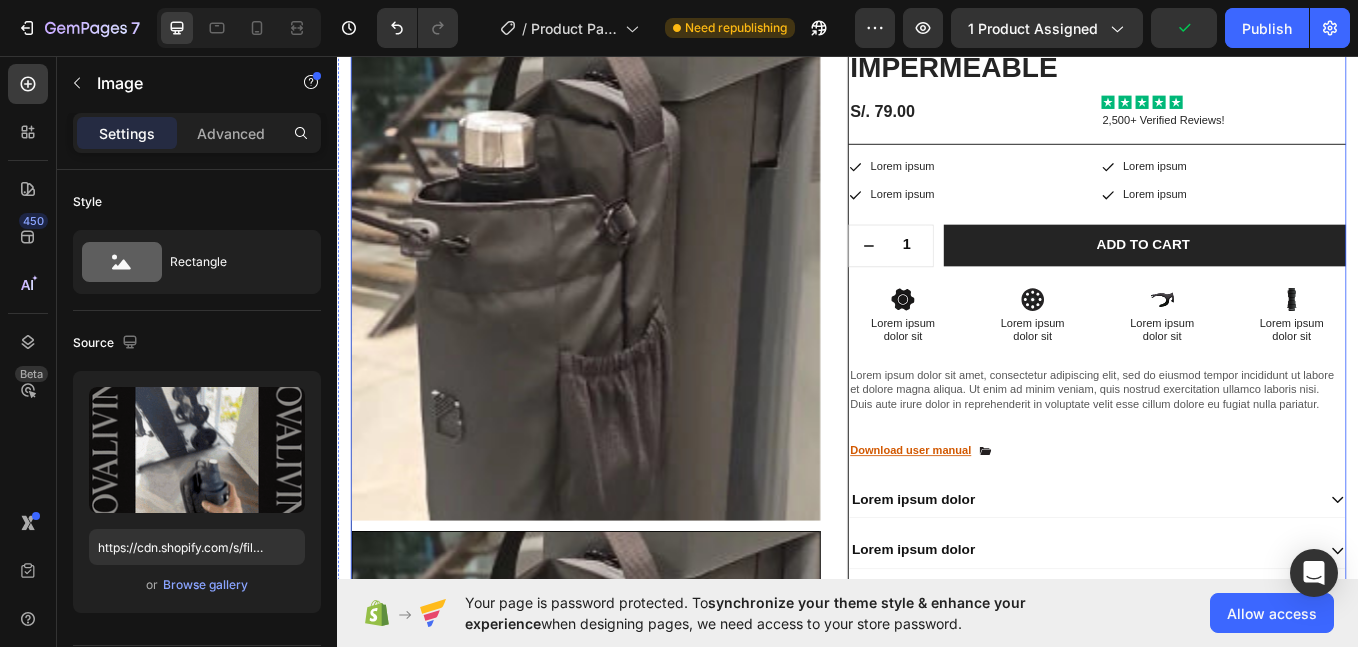 scroll, scrollTop: 1000, scrollLeft: 0, axis: vertical 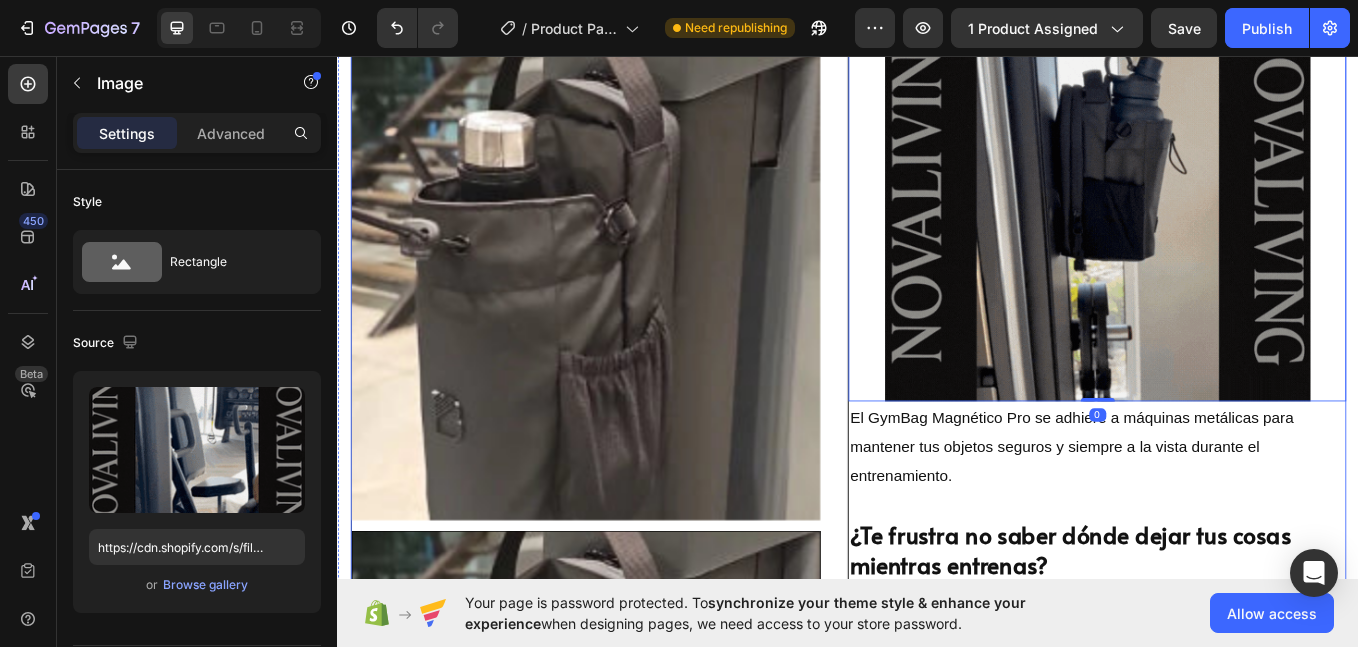 click at bounding box center [1230, 212] 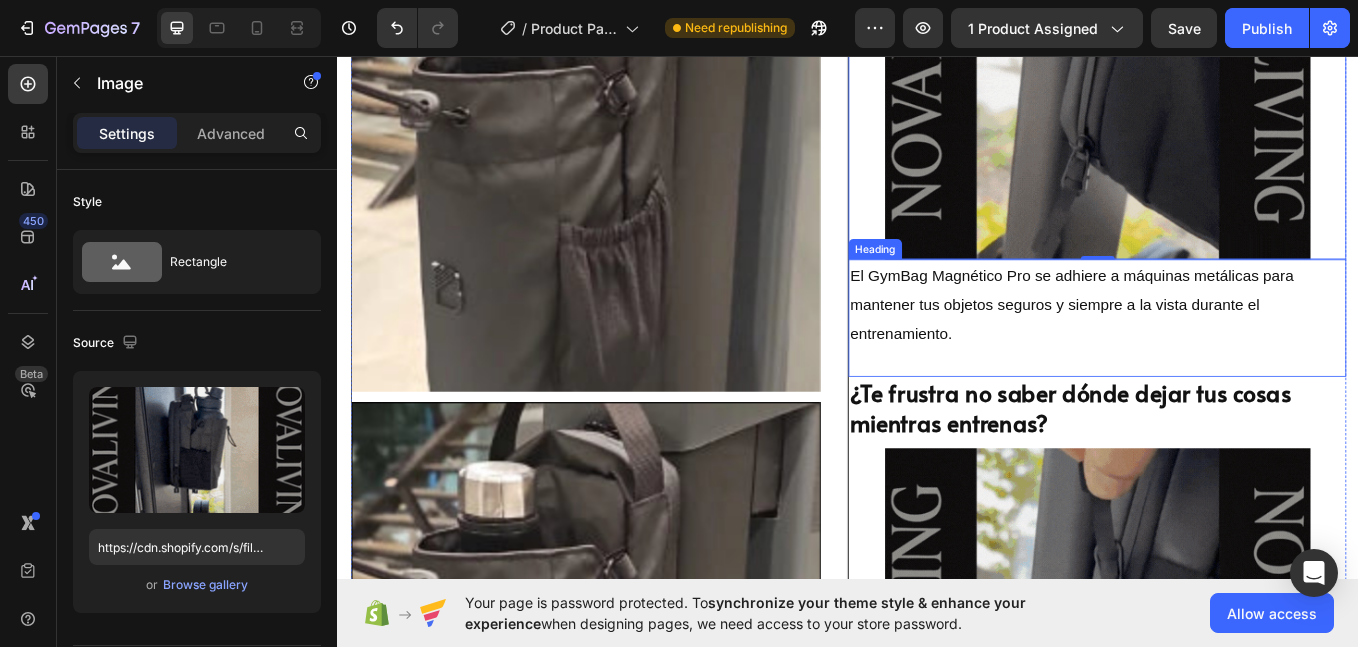 scroll, scrollTop: 1333, scrollLeft: 0, axis: vertical 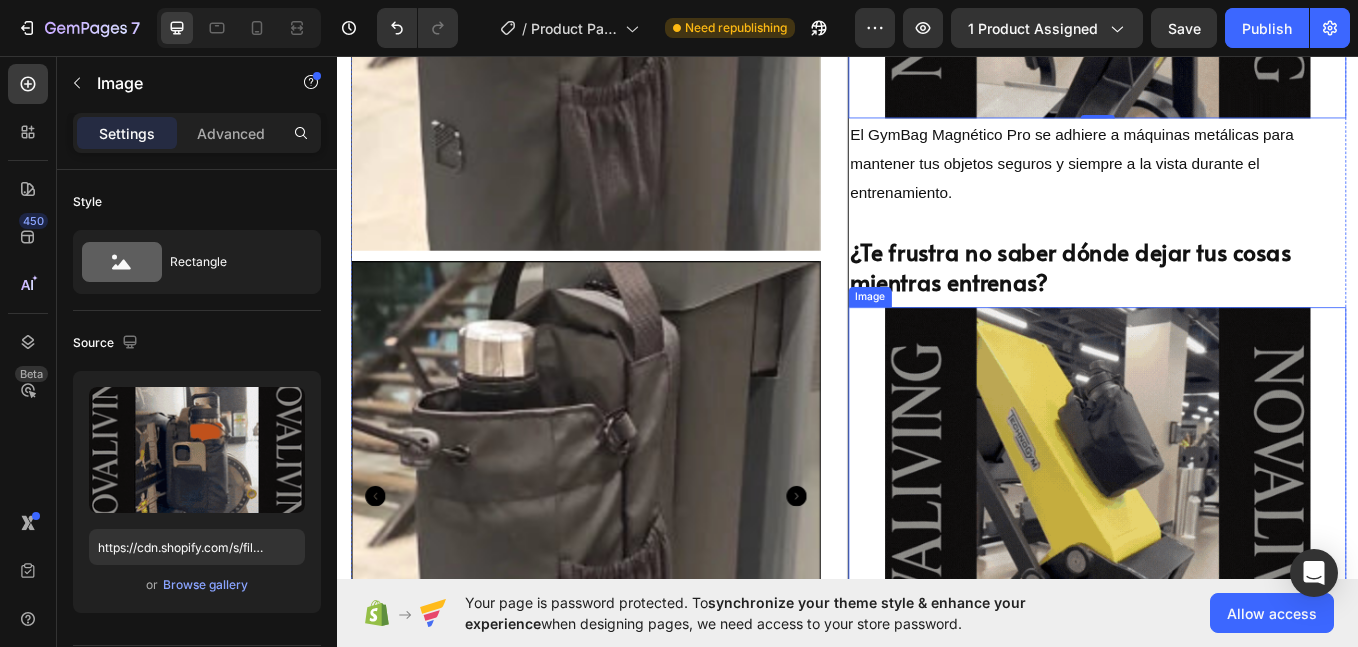 click at bounding box center (1230, 601) 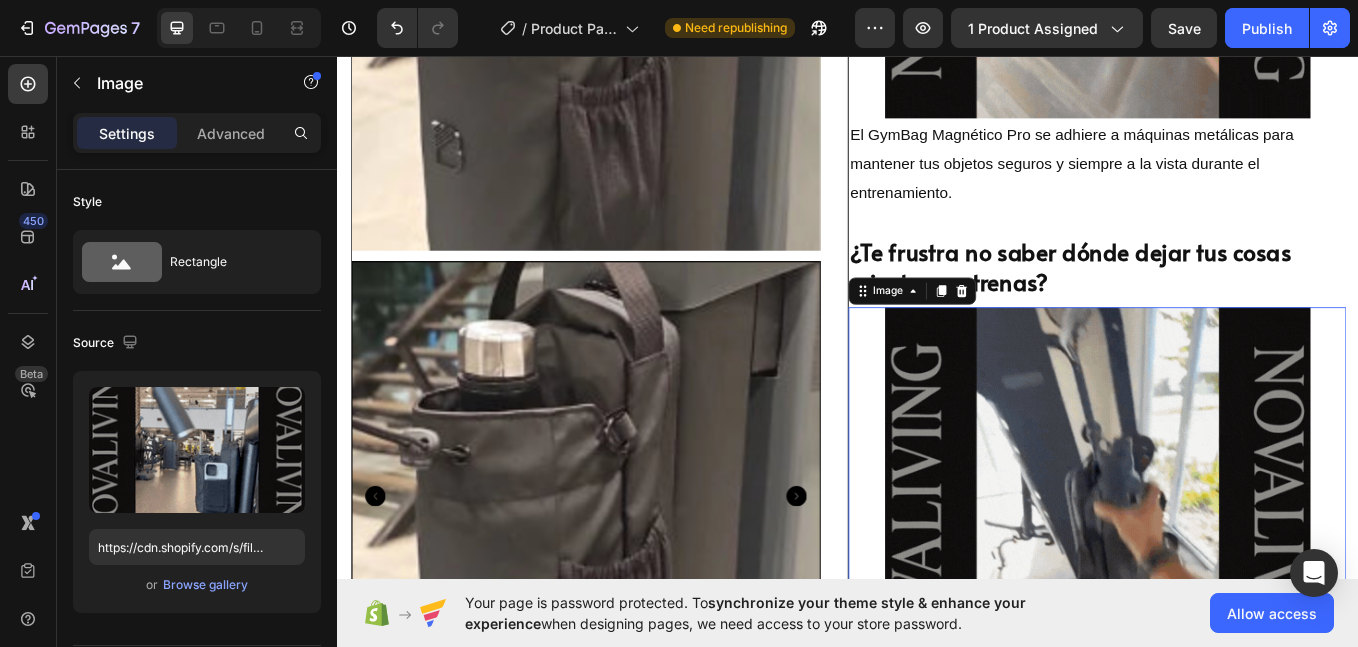click at bounding box center (1230, 601) 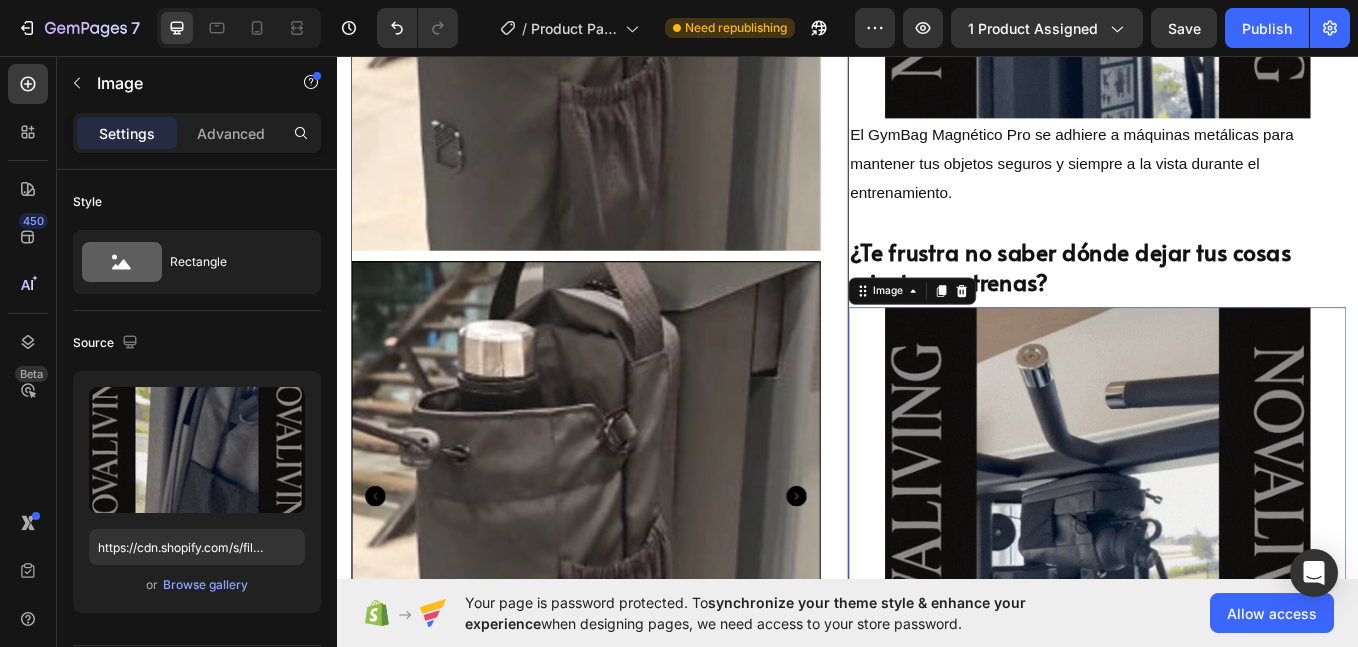 click at bounding box center (1230, 601) 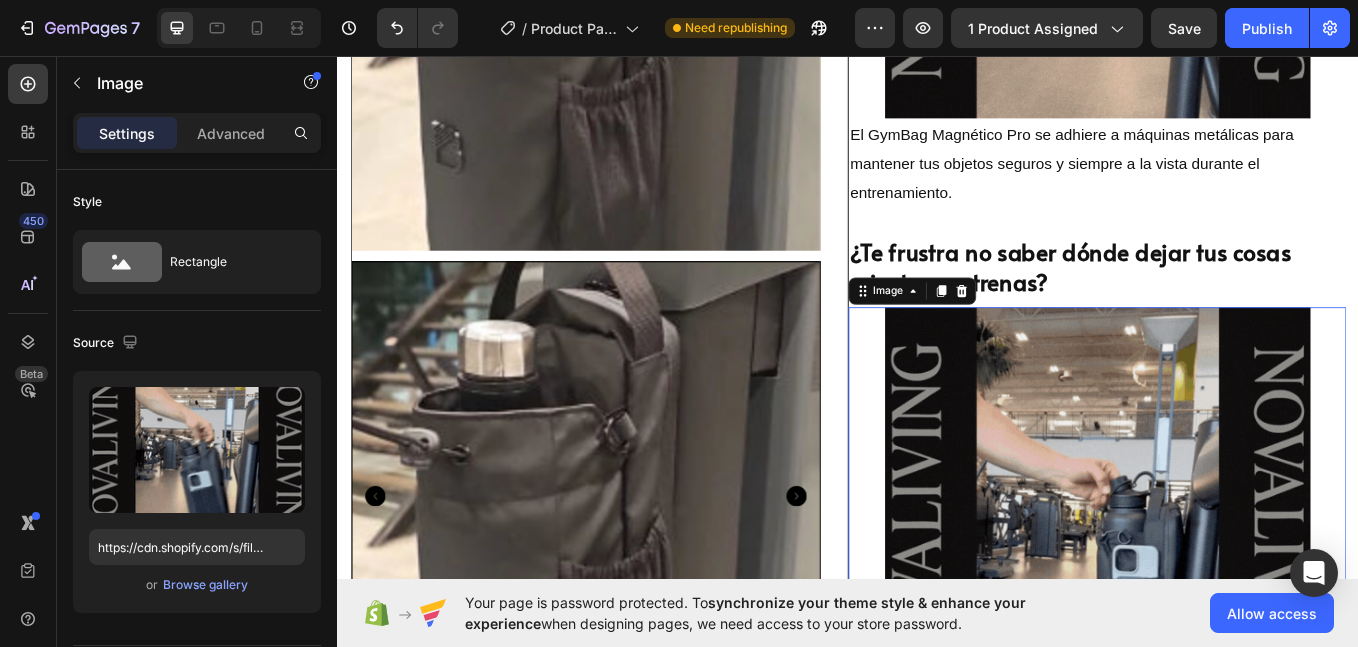 click at bounding box center (1230, 601) 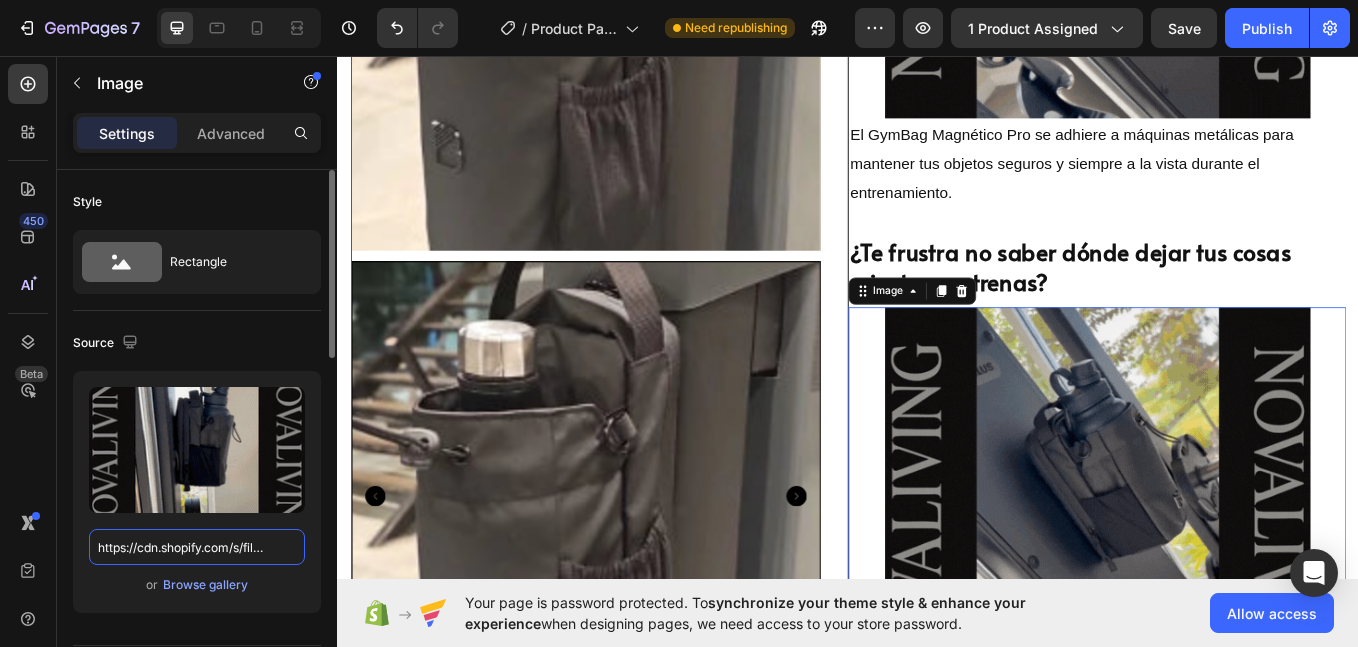 click on "https://cdn.shopify.com/s/files/1/0751/8194/9149/files/Super_strong_magnetized_gym_cup_holder_bag_steady_at_a_stroke_4.gif?v=1749099692" at bounding box center [197, 547] 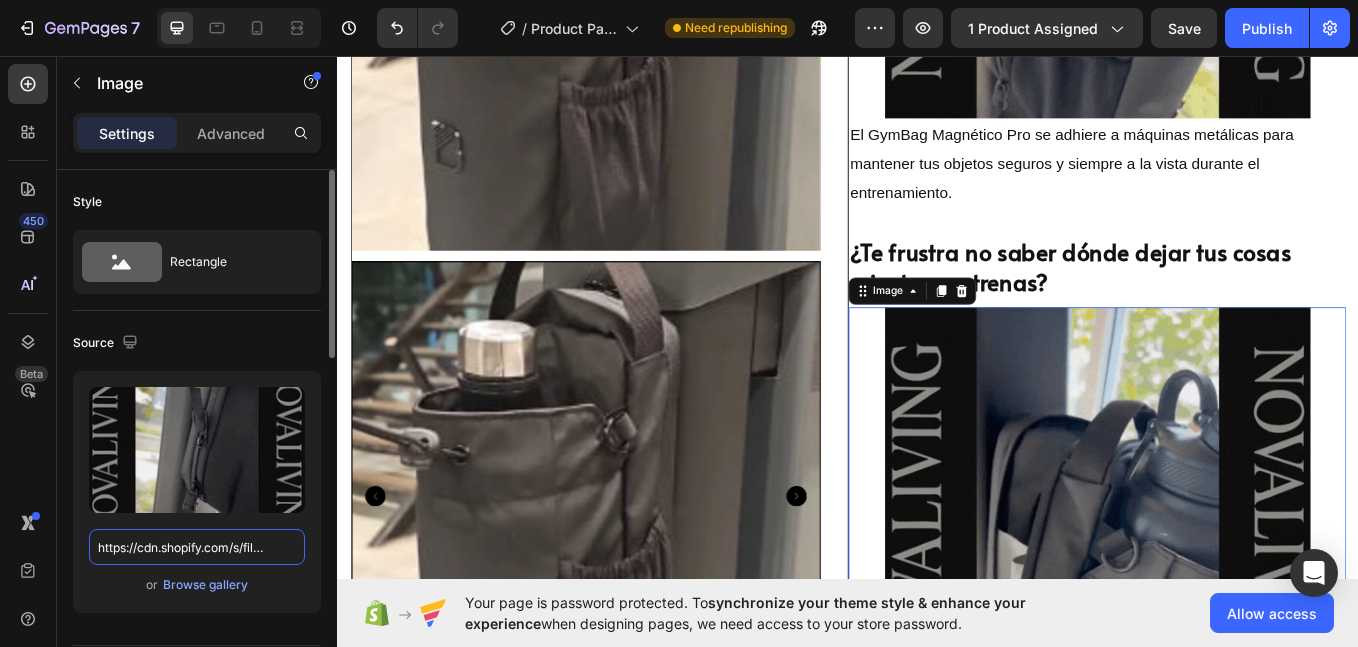 click on "https://cdn.shopify.com/s/files/1/0751/8194/9149/files/Super_strong_magnetized_gym_cup_holder_bag_steady_at_a_stroke_4.gif?v=1749099692" at bounding box center (197, 547) 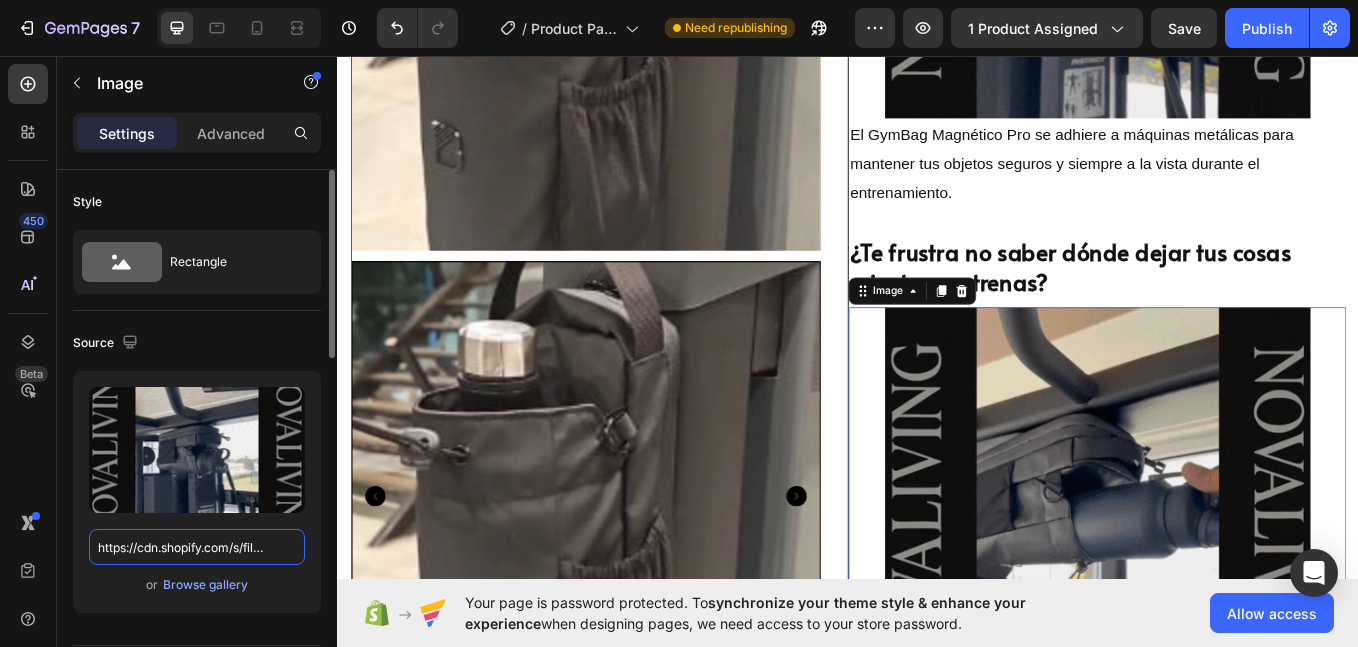 click on "https://cdn.shopify.com/s/files/1/0751/8194/9149/files/Super_strong_magnetized_gym_cup_holder_bag_steady_at_a_stroke_4.gif?v=1749099692" at bounding box center [197, 547] 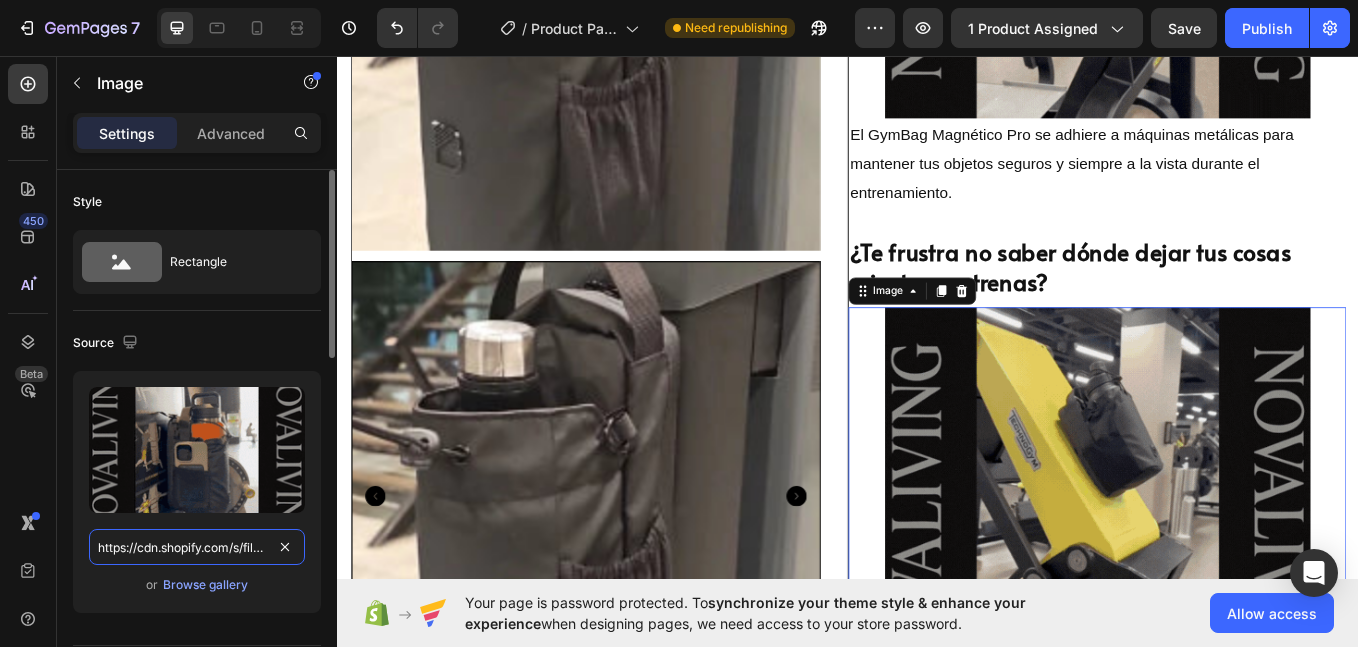 click on "https://cdn.shopify.com/s/files/1/0751/8194/9149/files/Super_strong_magnetized_gym_cup_holder_bag_steady_at_a_stroke_4.gif?v=1749099692" at bounding box center (197, 547) 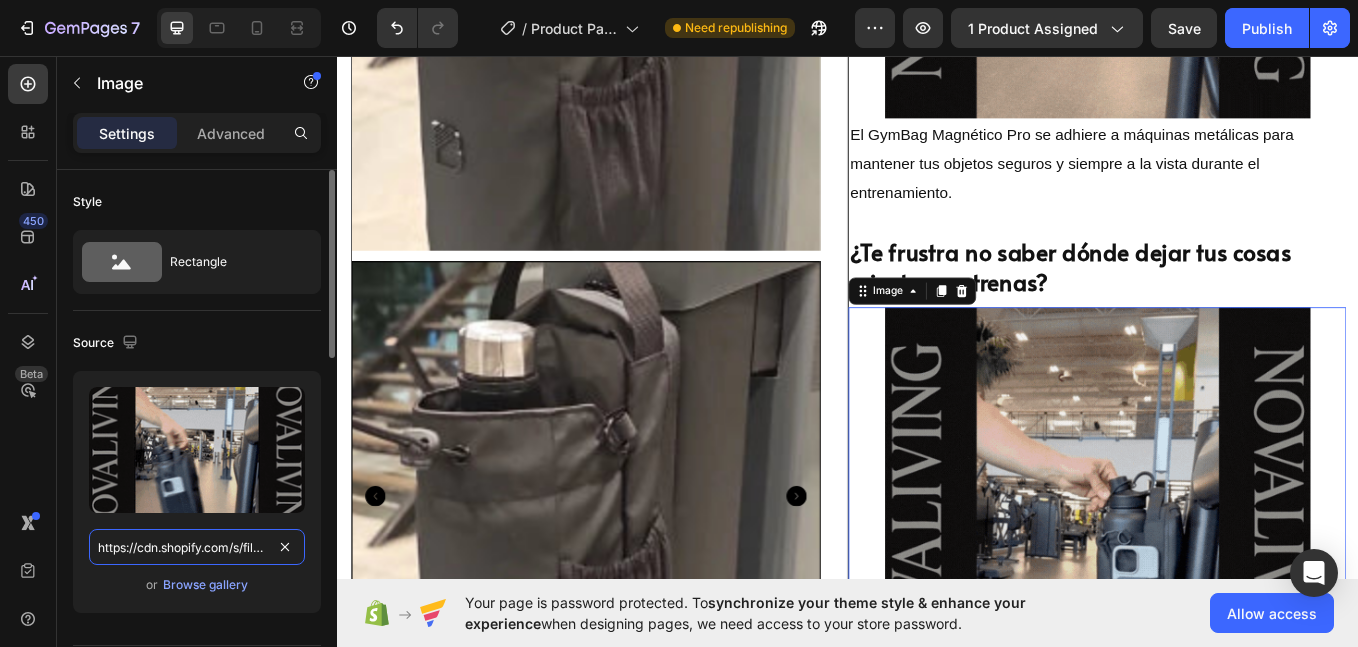 click on "https://cdn.shopify.com/s/files/1/0751/8194/9149/files/Super_strong_magnetized_gym_cup_holder_bag_steady_at_a_stroke_4.gif?v=1749099692" at bounding box center [197, 547] 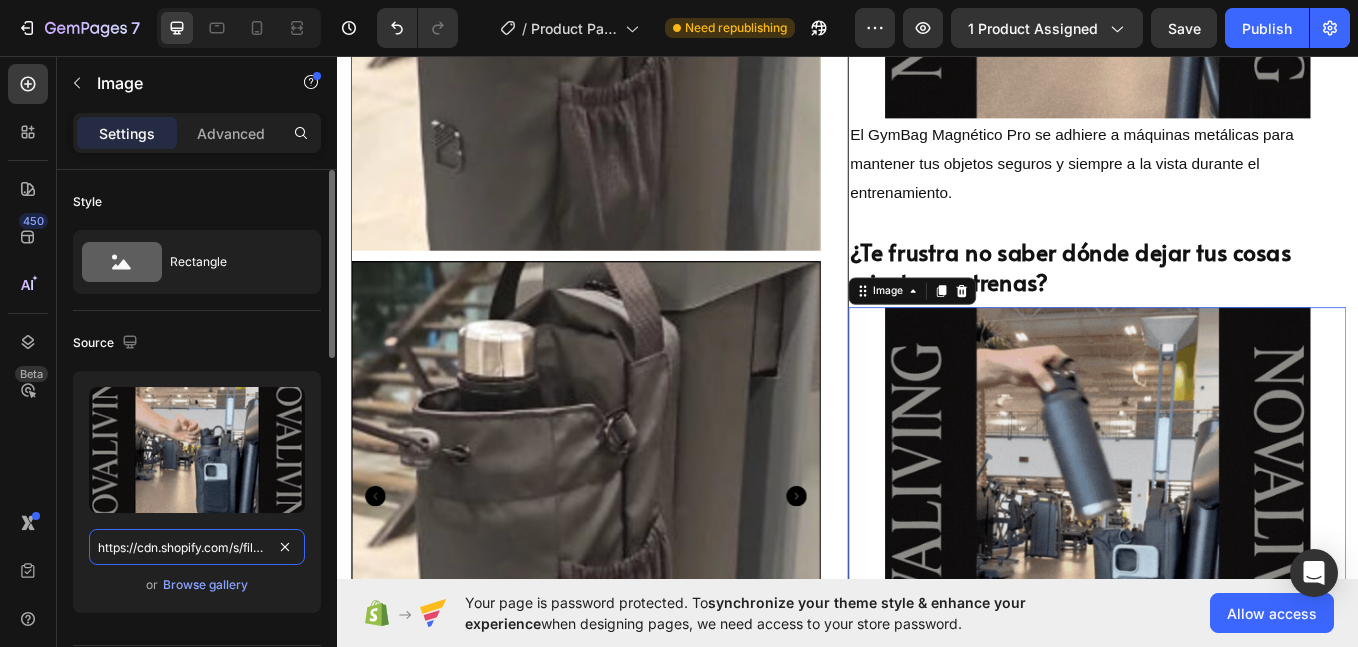 click on "https://cdn.shopify.com/s/files/1/0751/8194/9149/files/Super_strong_magnetized_gym_cup_holder_bag_steady_at_a_stroke_4.gif?v=1749099692" at bounding box center [197, 547] 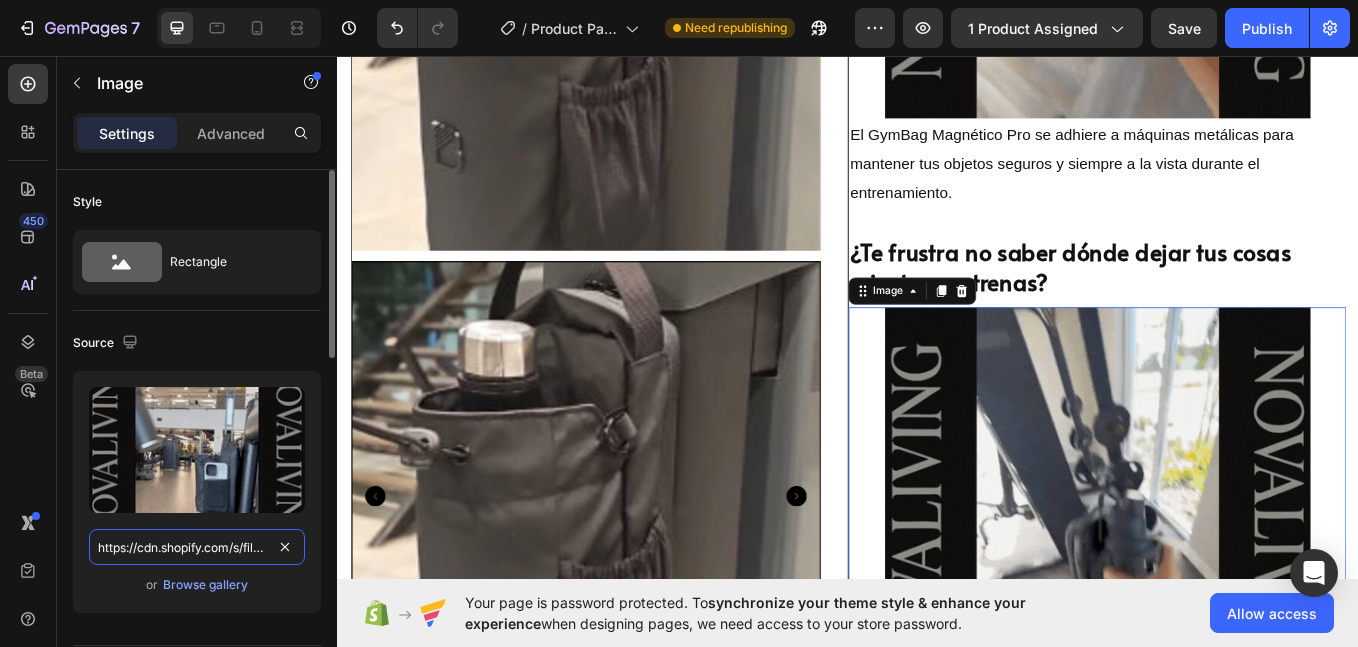 paste on "7.gif?v=1749144813" 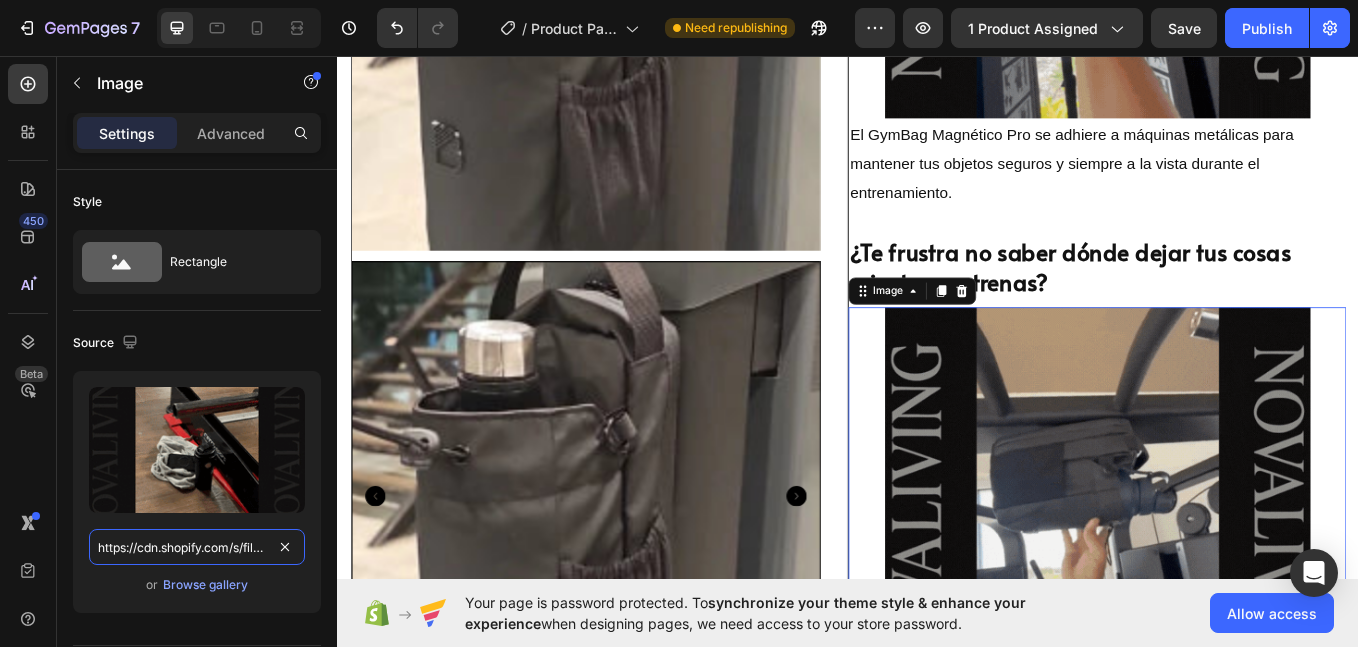 type on "https://cdn.shopify.com/s/files/1/0751/8194/9149/files/Super_strong_magnetized_gym_cup_holder_bag_steady_at_a_stroke_7.gif?v=1749144813" 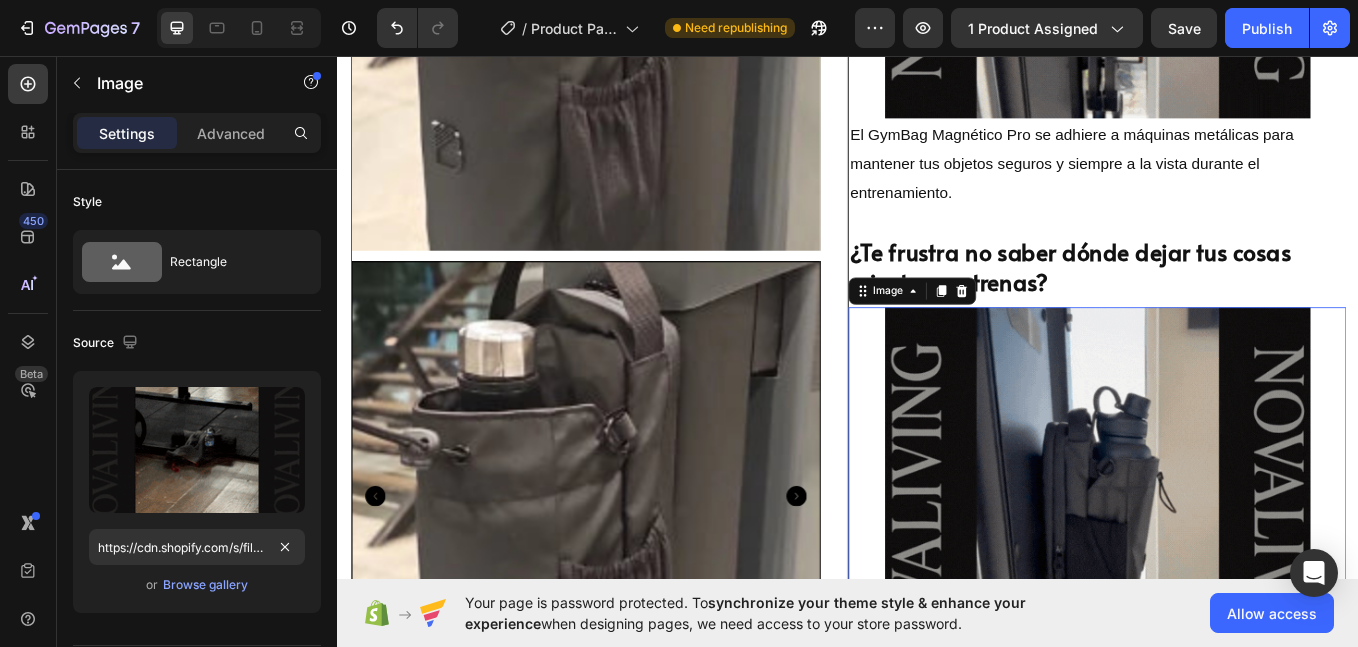 click at bounding box center [1230, 601] 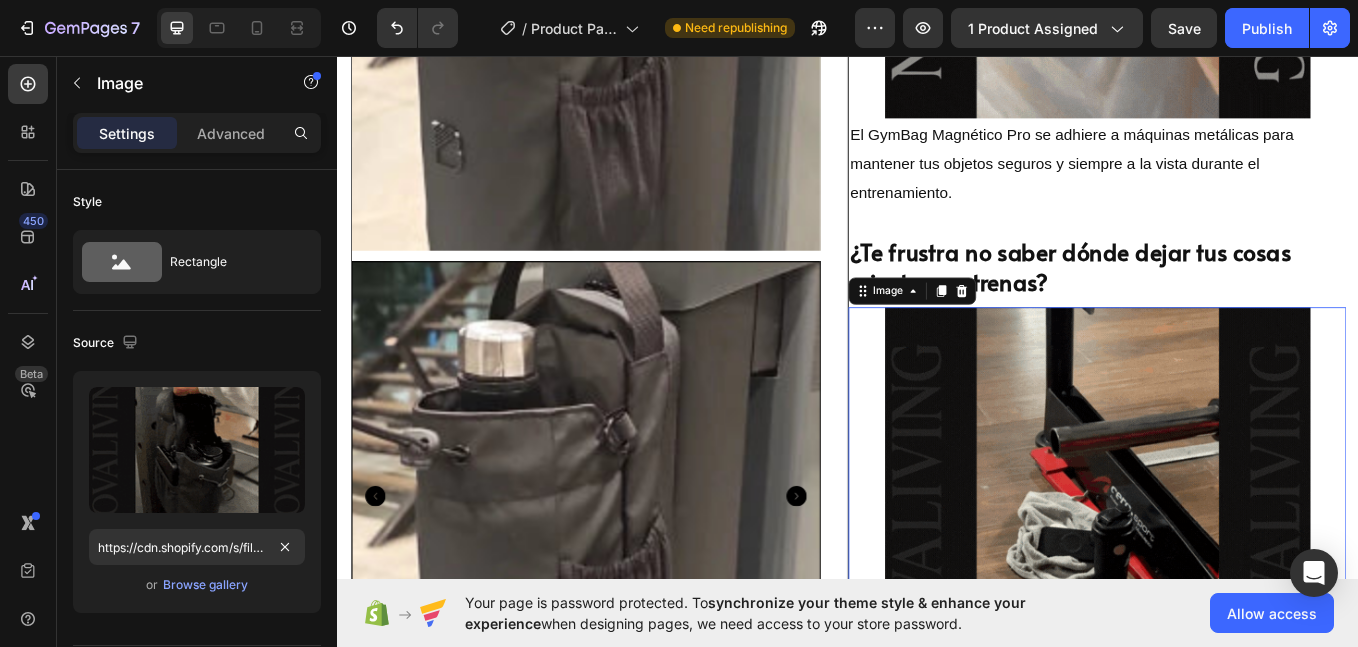 scroll, scrollTop: 0, scrollLeft: 0, axis: both 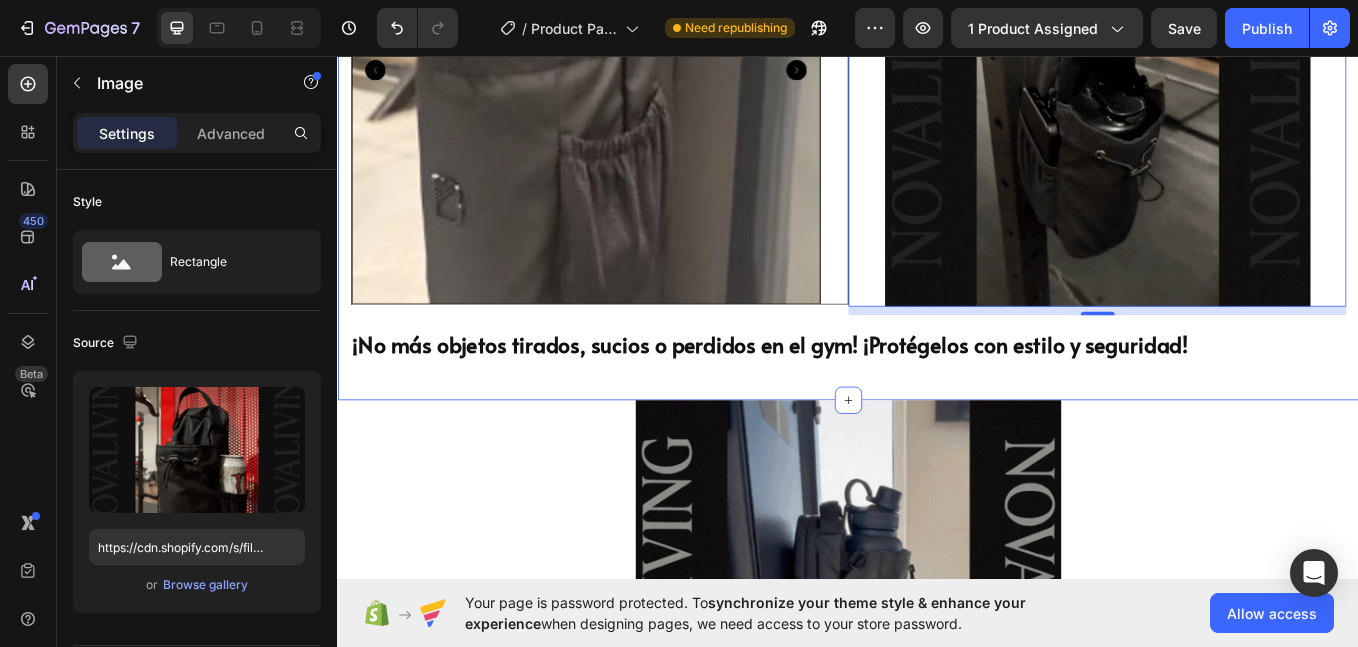 click on "Product Images BOLSO MAGNETICO IMPERMEABLE Product Title S/. 79.00 Product Price Product Price
Icon
Icon
Icon
Icon
Icon Icon List 2,500+ Verified Reviews! Text Block Row
Icon Lorem ipsum Text Block Row
Icon Lorem ipsum Text Block Row Row
Icon Lorem ipsum Text Block Row
Icon Lorem ipsum Text Block Row Row Row
1
Product Quantity Row Add to cart Add to Cart Row
Icon Lorem ipsum Text Block Row
Icon Lorem ipsum Text Block Row Row
Icon Lorem ipsum Text Block Row
Icon Lorem ipsum Text Block Row Row Row
Icon Lorem ipsum  dolor sit Text Block
Icon Lorem ipsum  dolor sit Text Block
Icon Lorem ipsum  dolor sit Text Block" at bounding box center [937, -641] 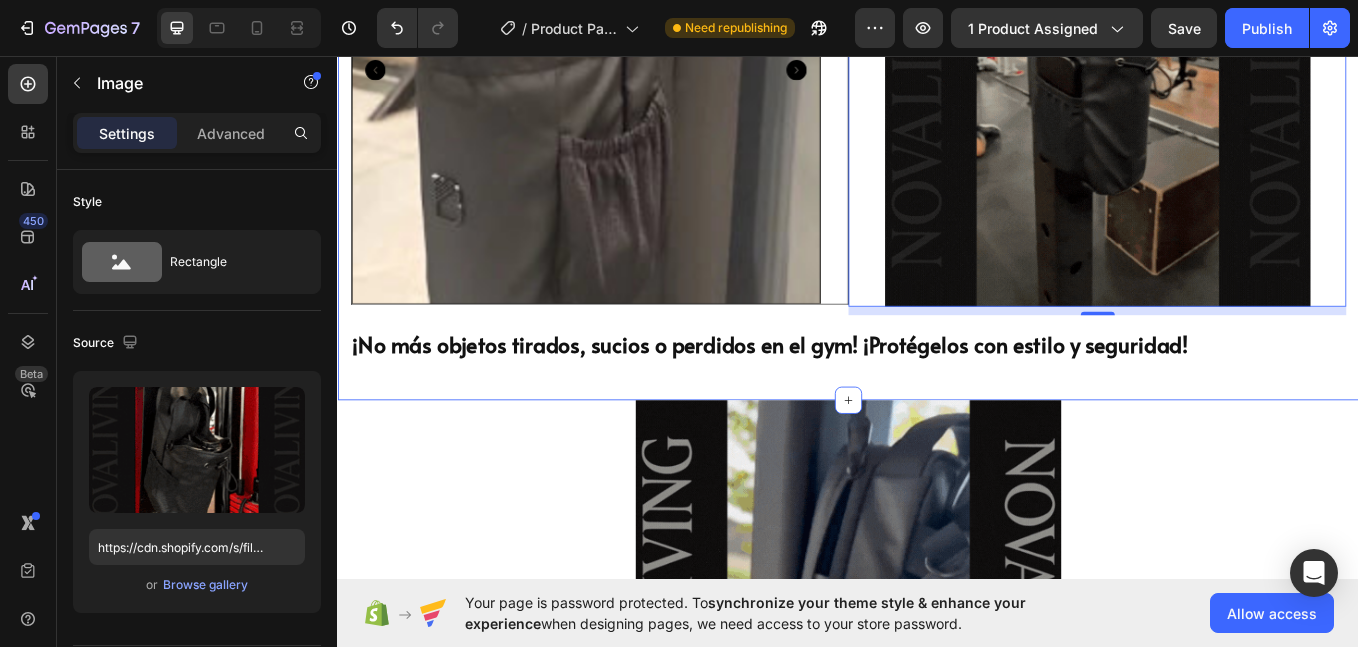 click on "¡No más objetos tirados, sucios o perdidos en el gym! ¡Protégelos con estilo y seguridad!" at bounding box center [845, 394] 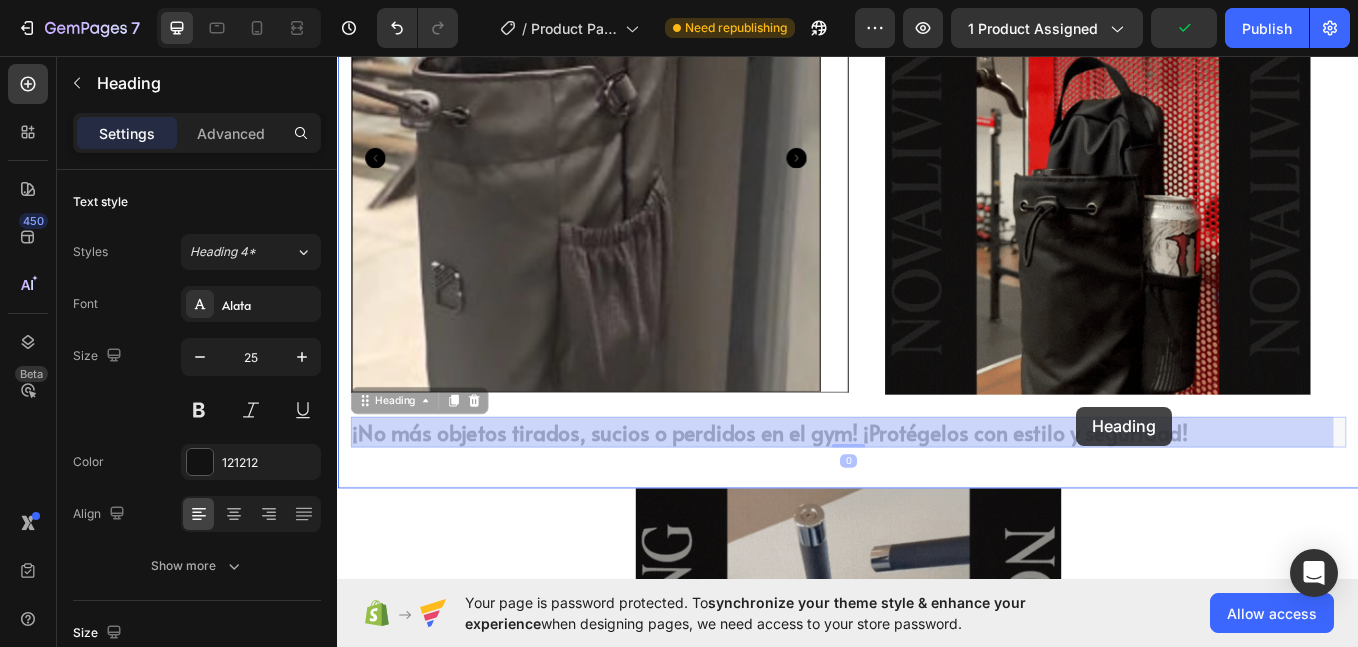 scroll, scrollTop: 1762, scrollLeft: 0, axis: vertical 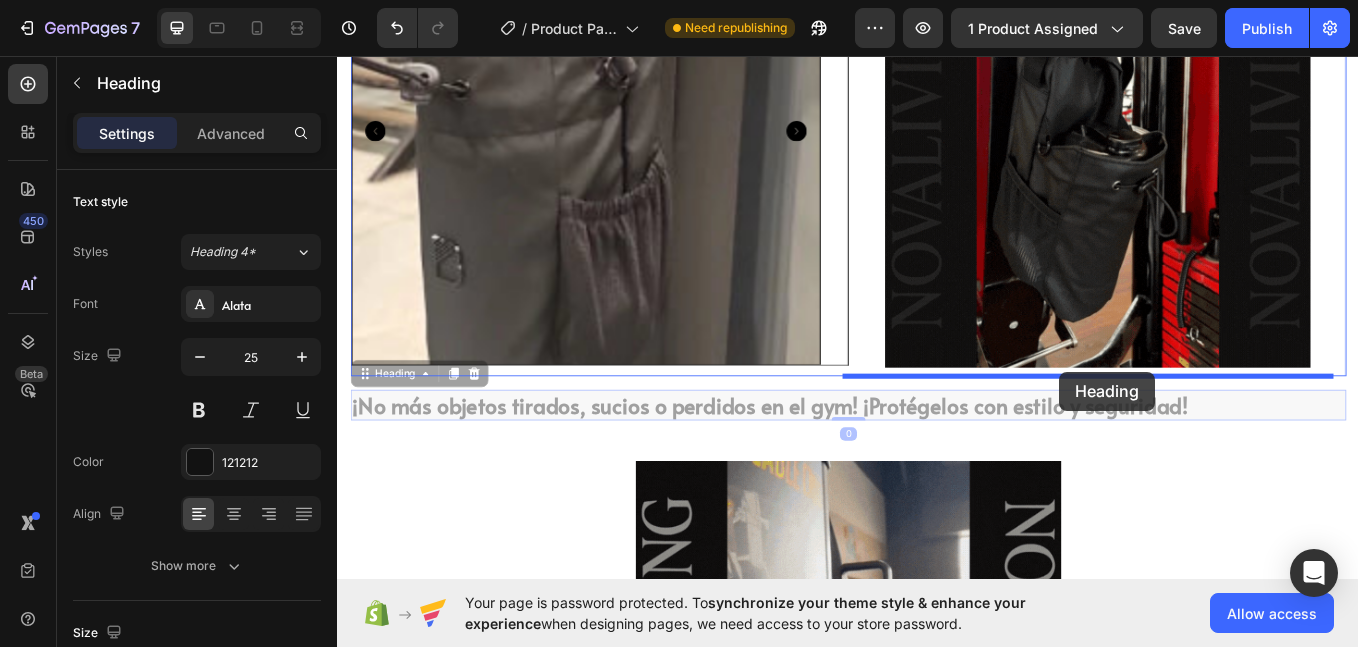 drag, startPoint x: 368, startPoint y: 349, endPoint x: 1185, endPoint y: 427, distance: 820.7149 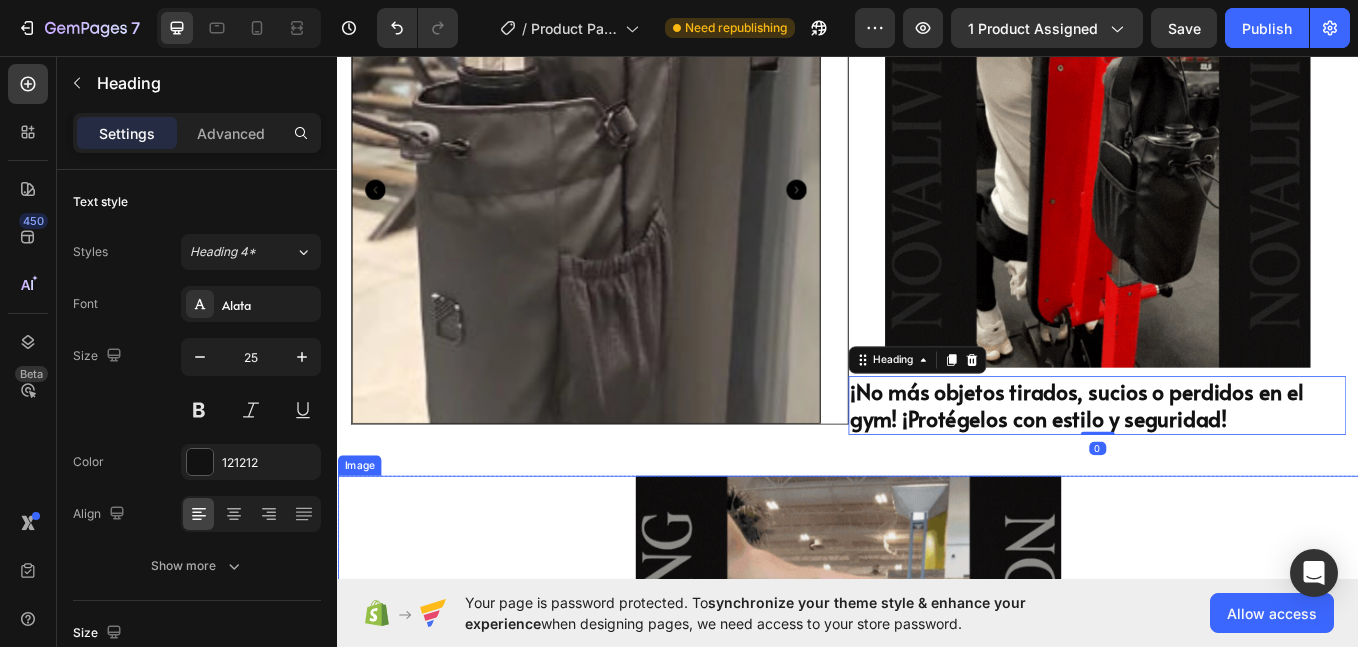 click at bounding box center [937, 799] 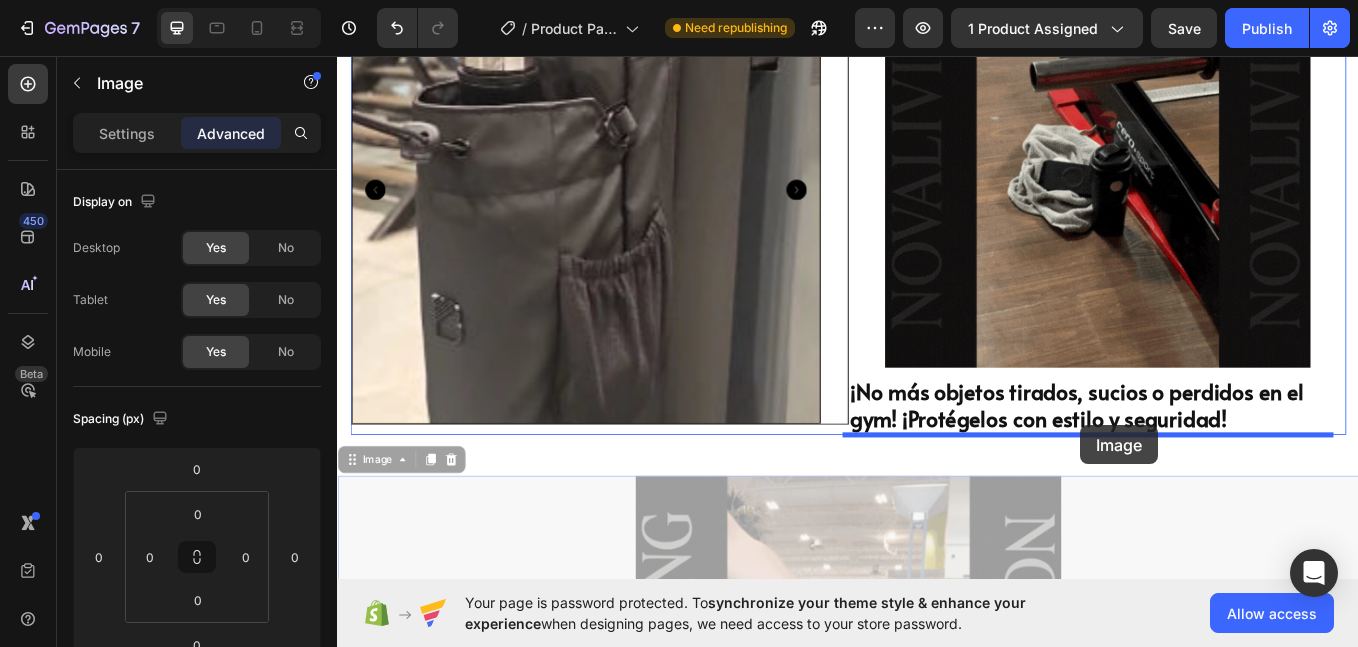 drag, startPoint x: 1219, startPoint y: 520, endPoint x: 1210, endPoint y: 490, distance: 31.320919 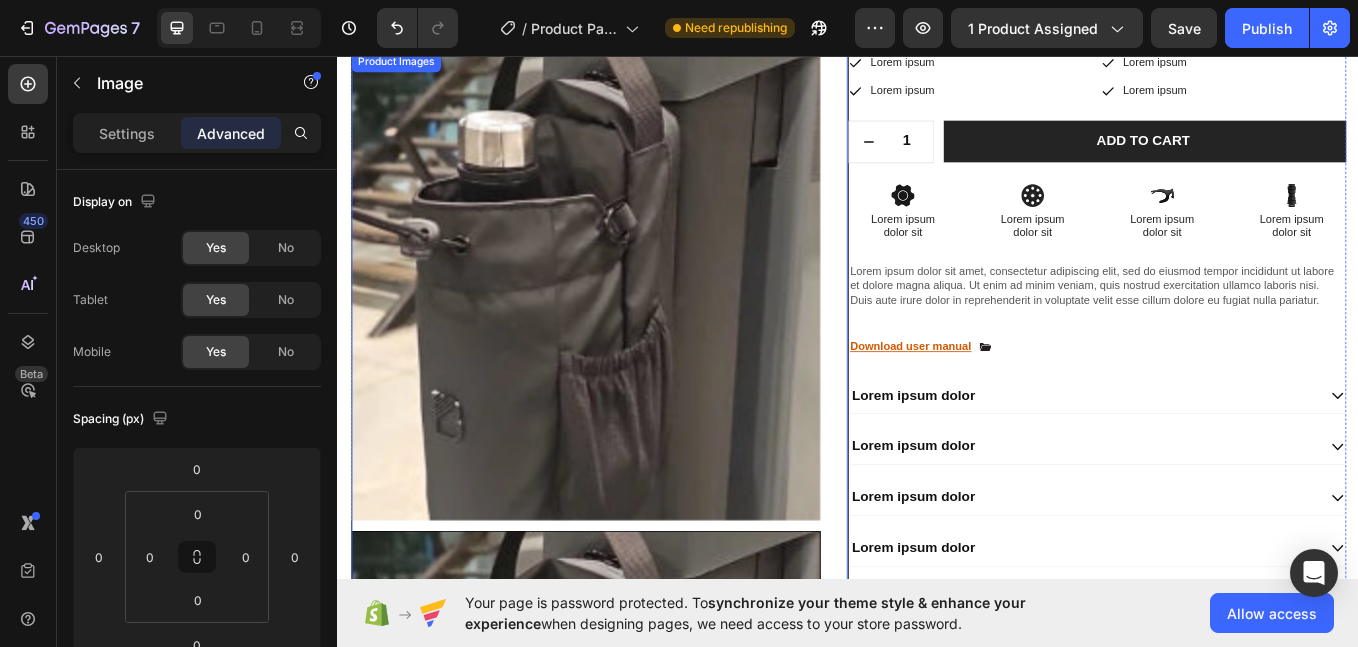 scroll, scrollTop: 500, scrollLeft: 0, axis: vertical 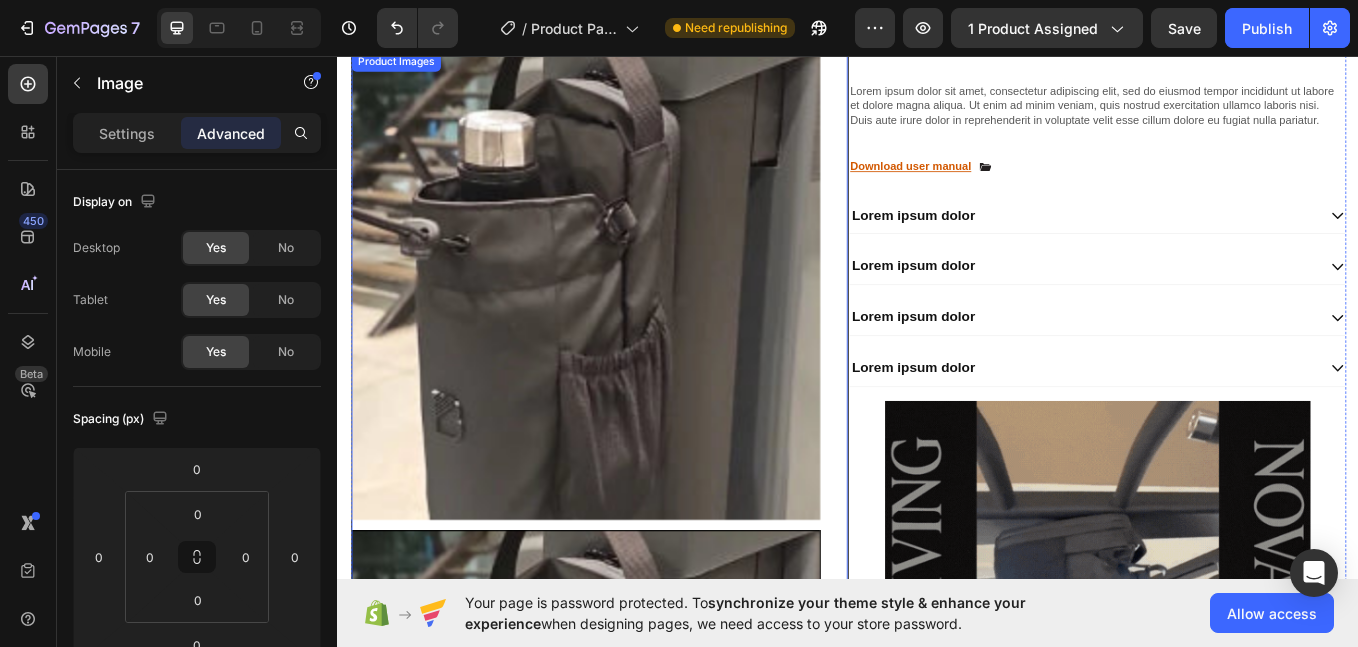 click at bounding box center (628, 326) 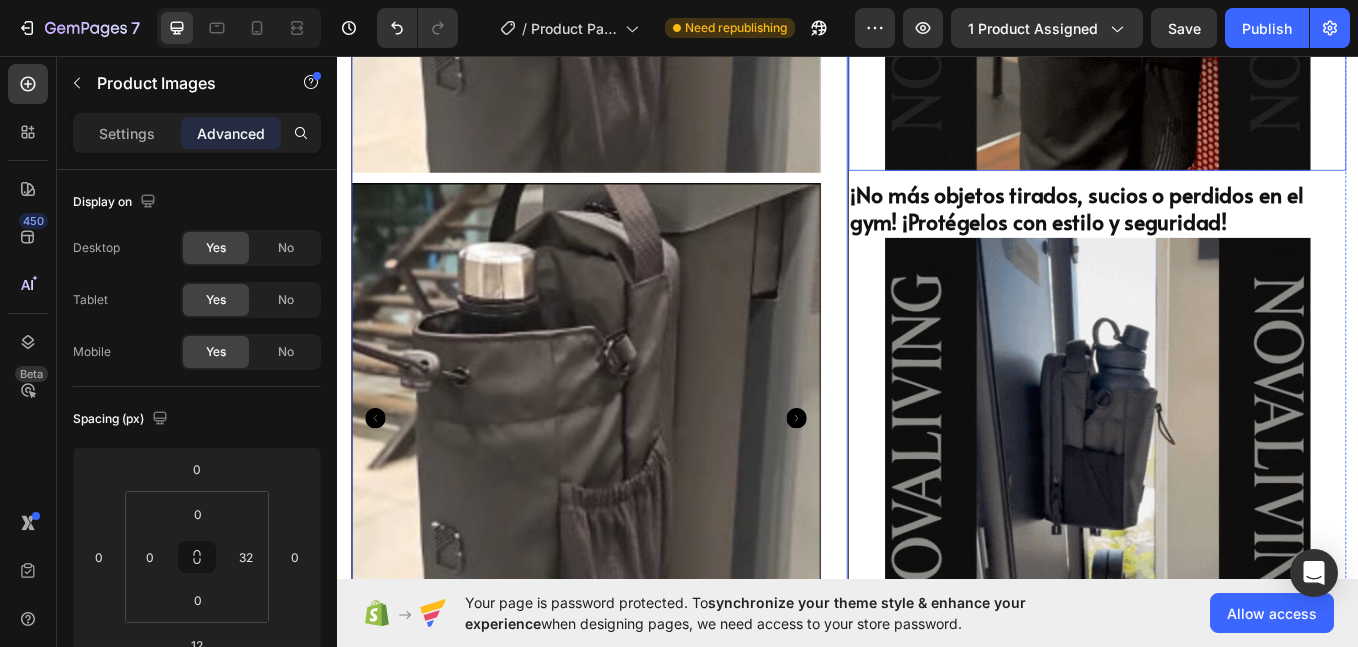 scroll, scrollTop: 2000, scrollLeft: 0, axis: vertical 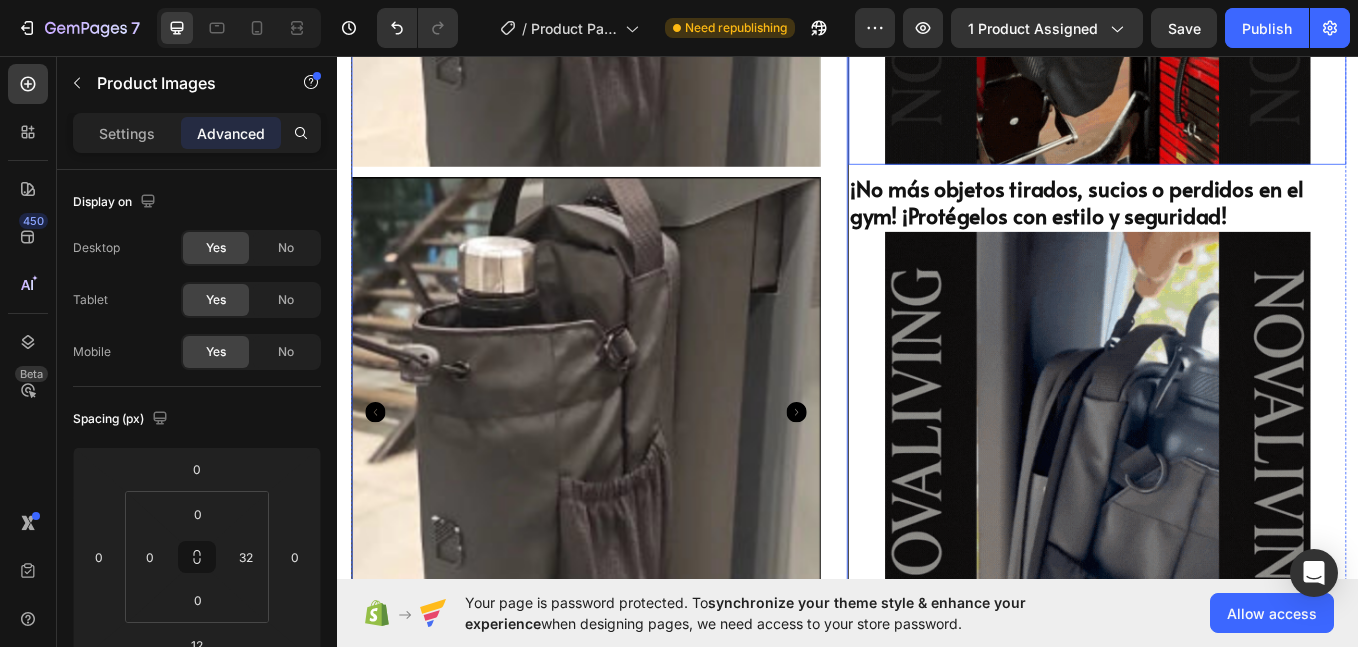 click at bounding box center [1230, 513] 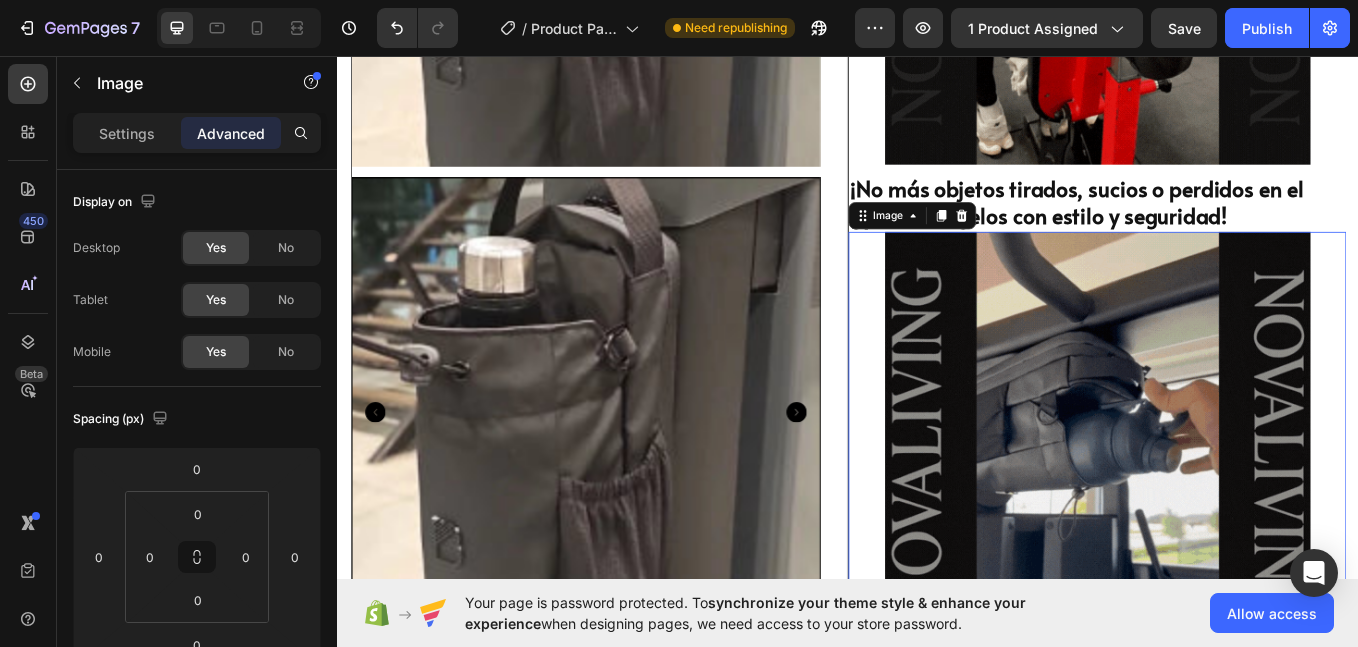 click at bounding box center [1230, 513] 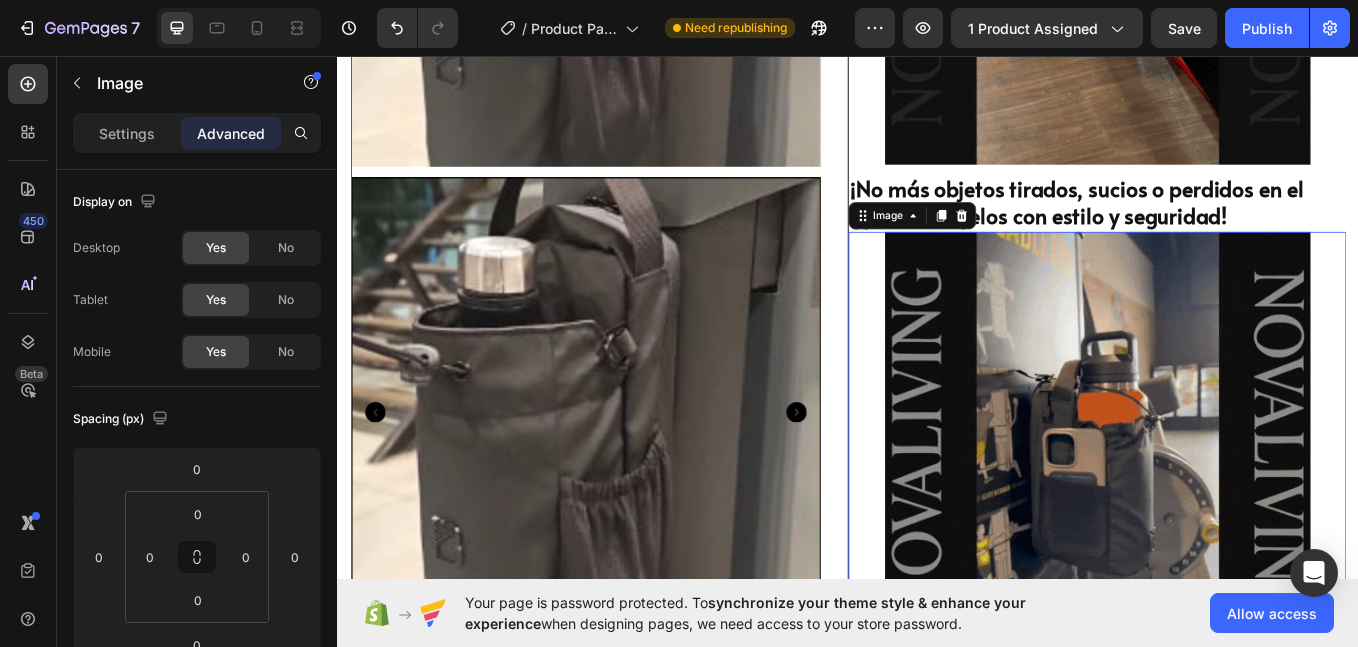 click at bounding box center [1230, 513] 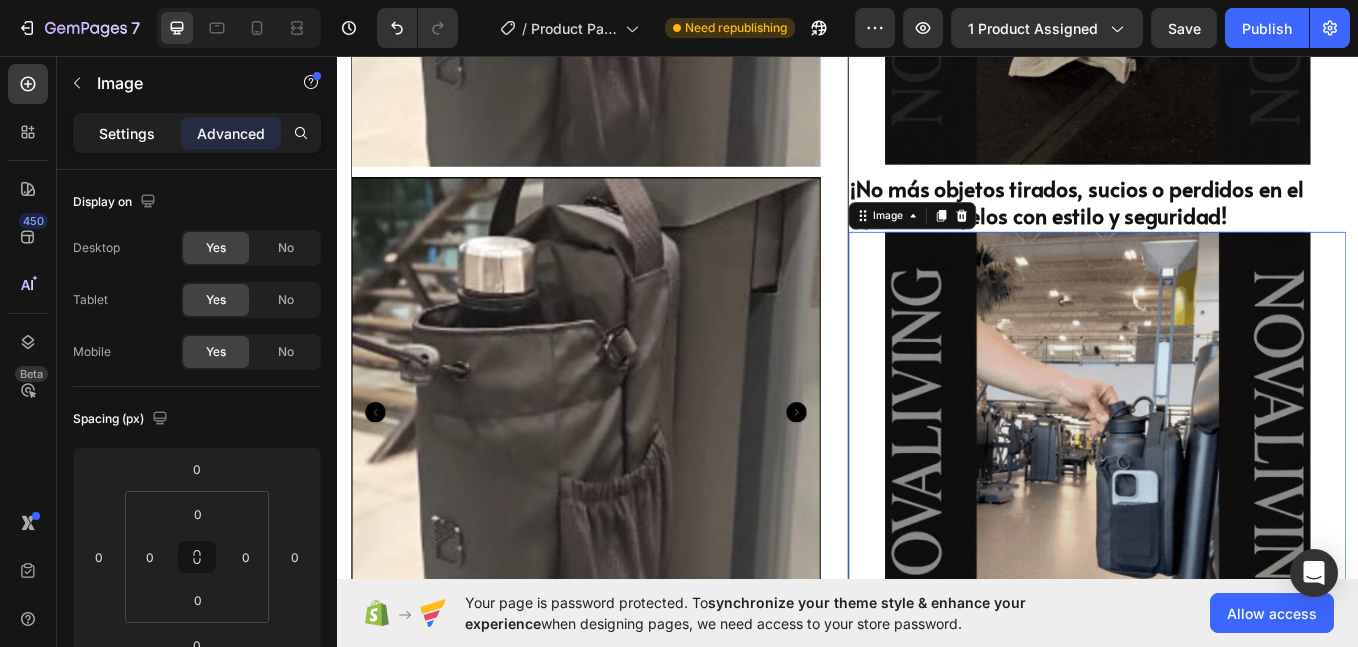 click on "Settings" 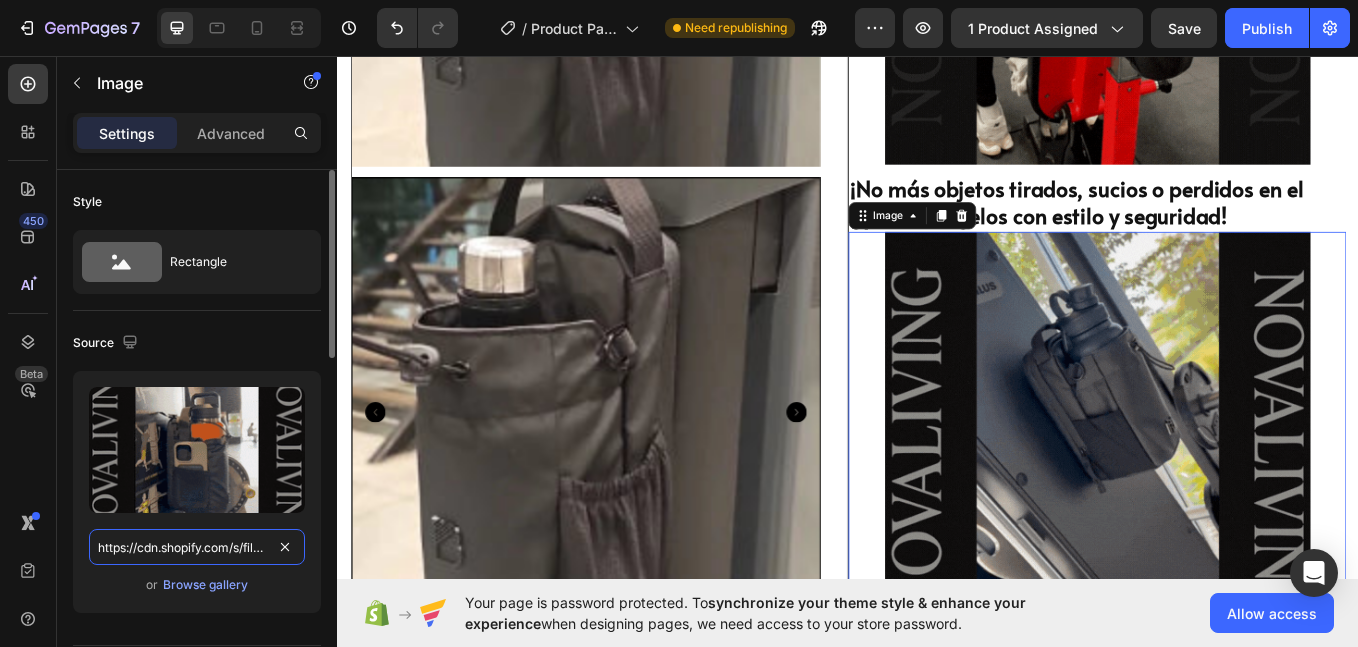 click on "https://cdn.shopify.com/s/files/1/0751/8194/9149/files/Super_strong_magnetized_gym_cup_holder_bag_steady_at_a_stroke_4.gif?v=1749099692" at bounding box center (197, 547) 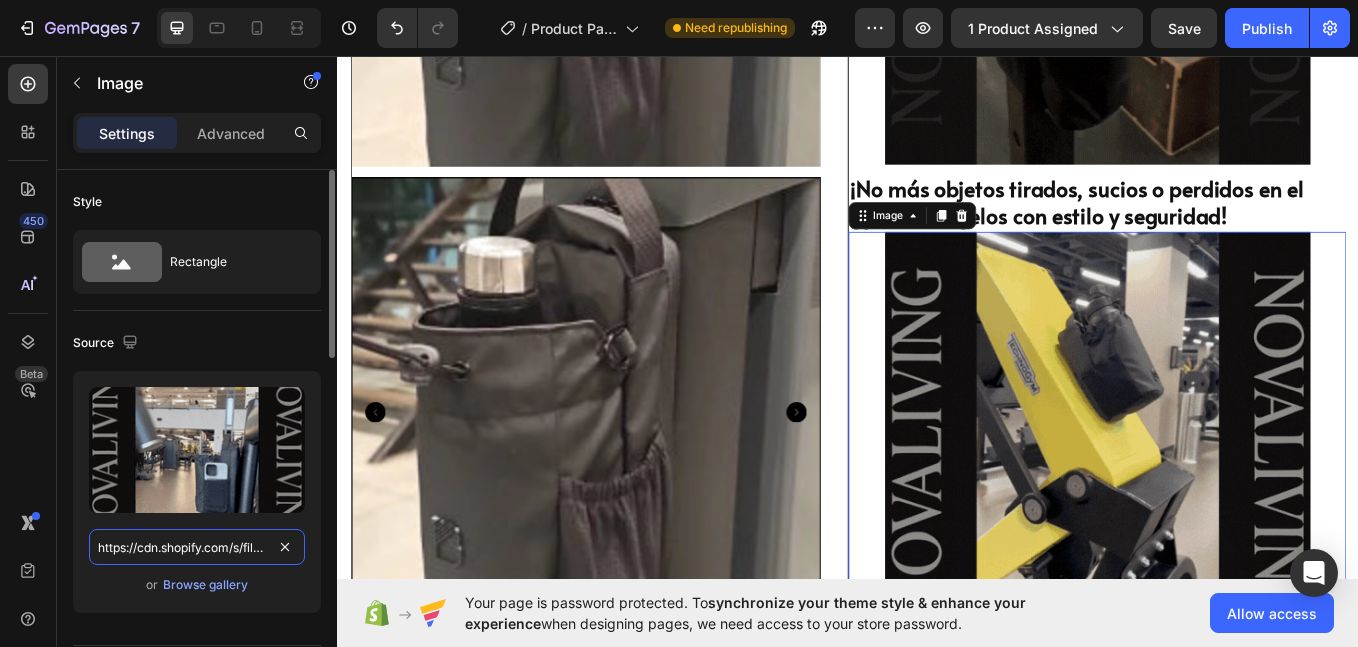 click on "https://cdn.shopify.com/s/files/1/0751/8194/9149/files/Super_strong_magnetized_gym_cup_holder_bag_steady_at_a_stroke_4.gif?v=1749099692" at bounding box center (197, 547) 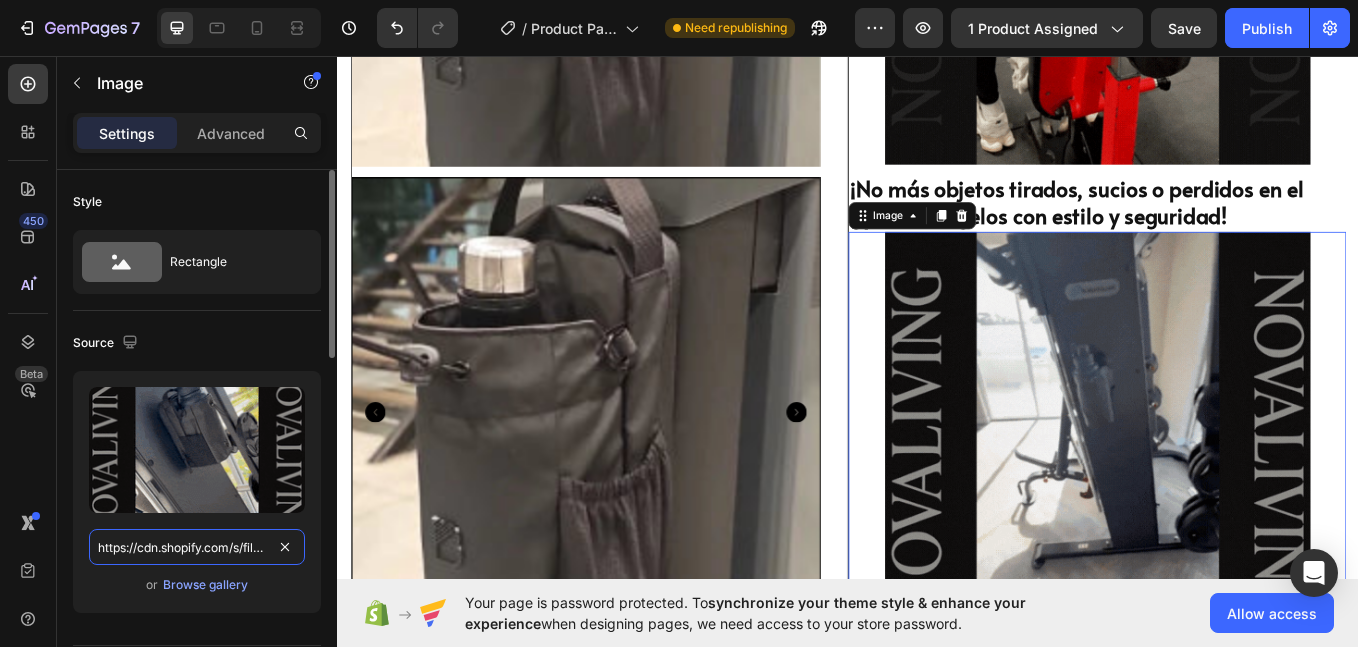 click on "https://cdn.shopify.com/s/files/1/0751/8194/9149/files/Super_strong_magnetized_gym_cup_holder_bag_steady_at_a_stroke_4.gif?v=1749099692" at bounding box center [197, 547] 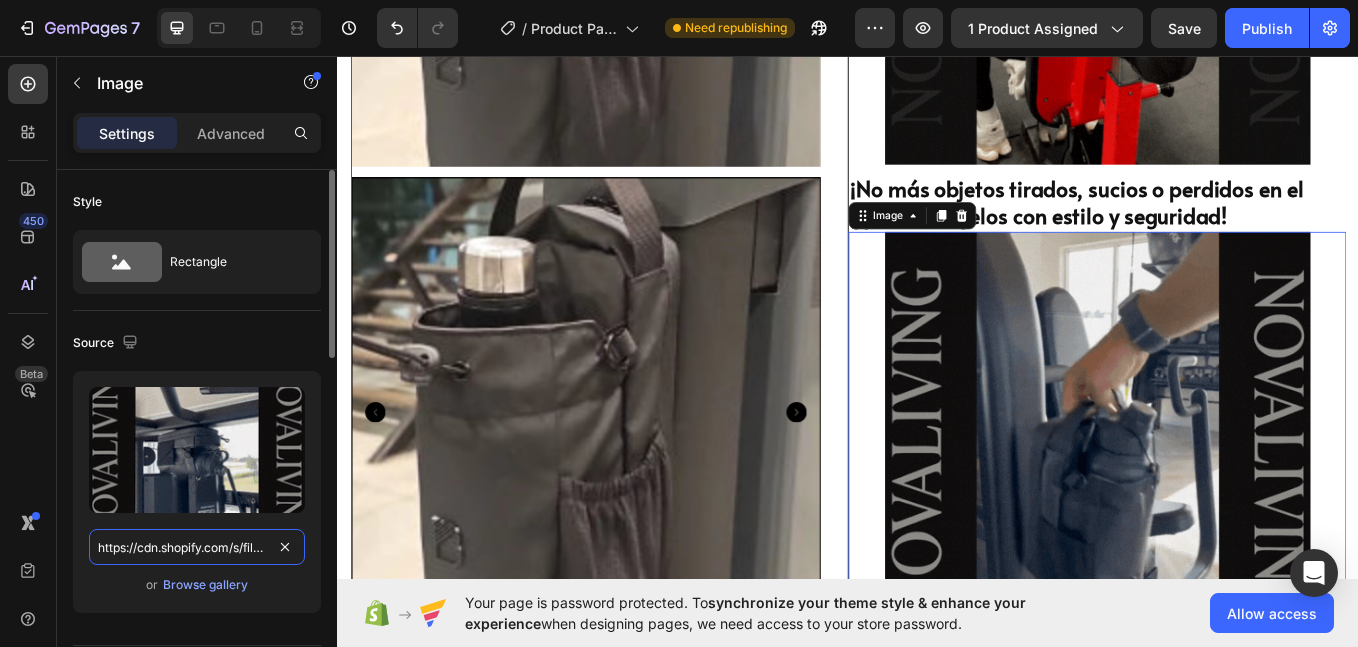 paste on "9.gif?v=1749146813" 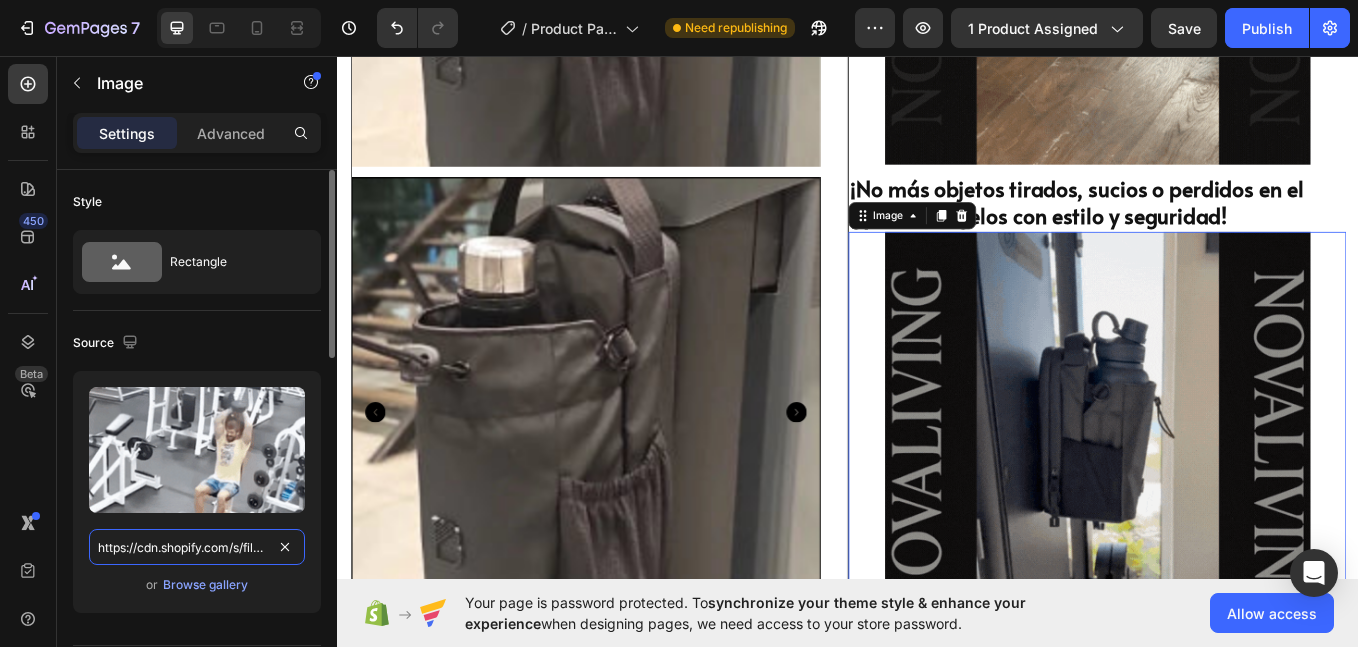 scroll, scrollTop: 0, scrollLeft: 644, axis: horizontal 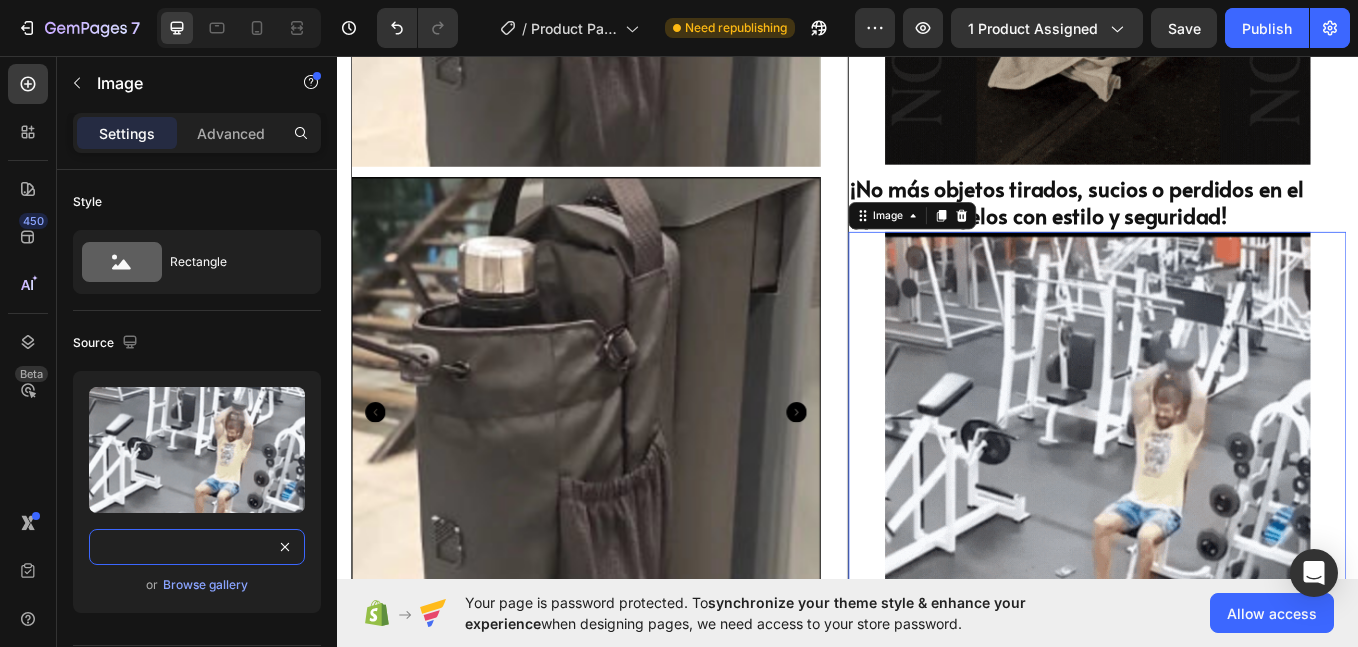 type on "https://cdn.shopify.com/s/files/1/0751/8194/9149/files/Super_strong_magnetized_gym_cup_holder_bag_steady_at_a_stroke_9.gif?v=1749146813" 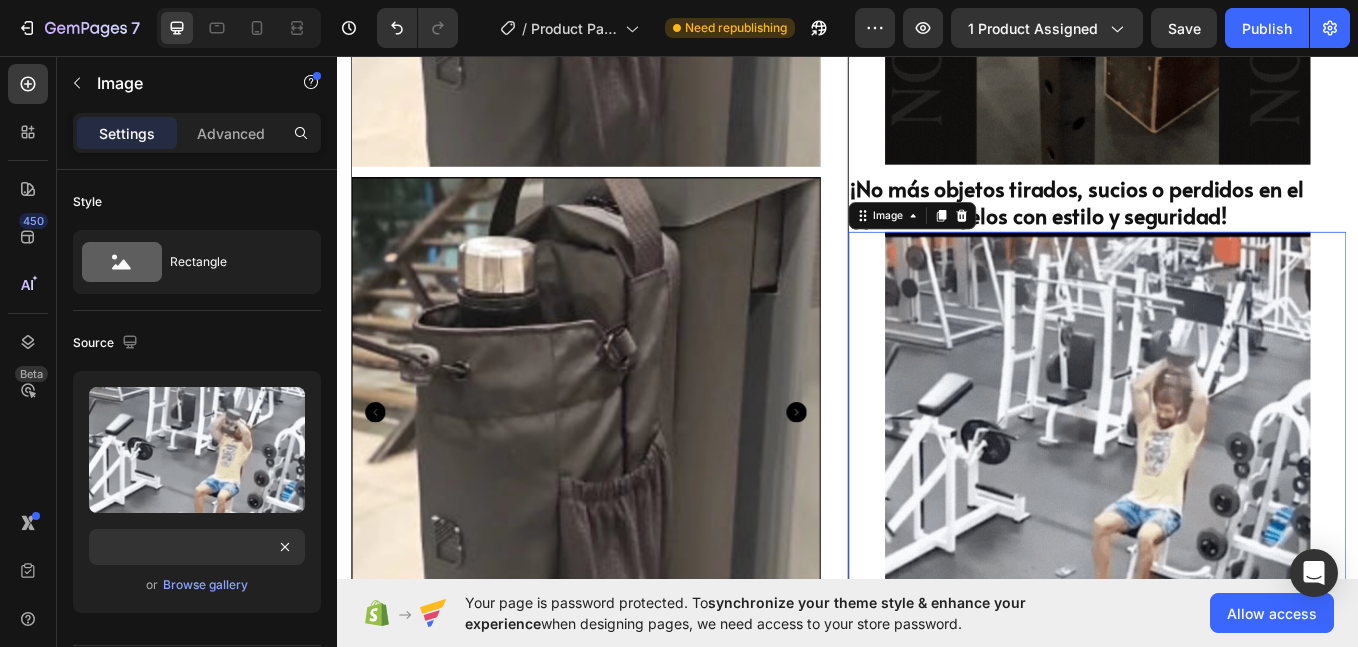 scroll, scrollTop: 0, scrollLeft: 0, axis: both 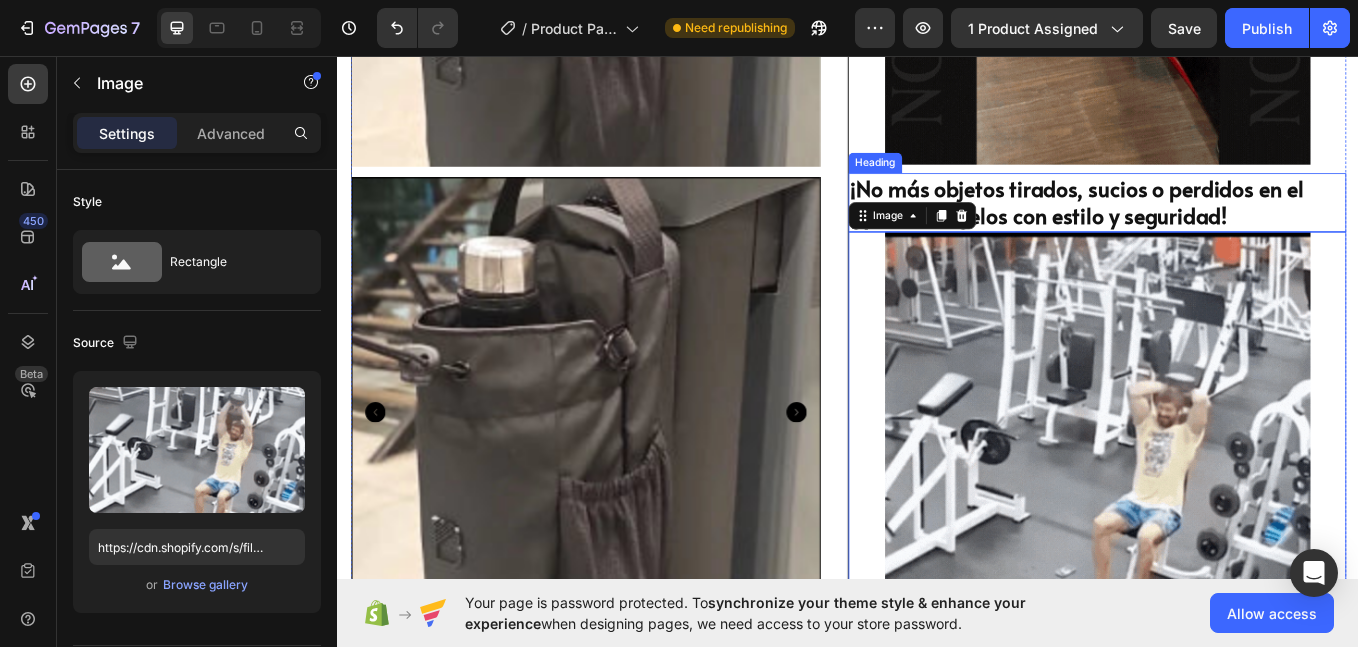 click on "¡No más objetos tirados, sucios o perdidos en el gym! ¡Protégelos con estilo y seguridad!" at bounding box center (1205, 228) 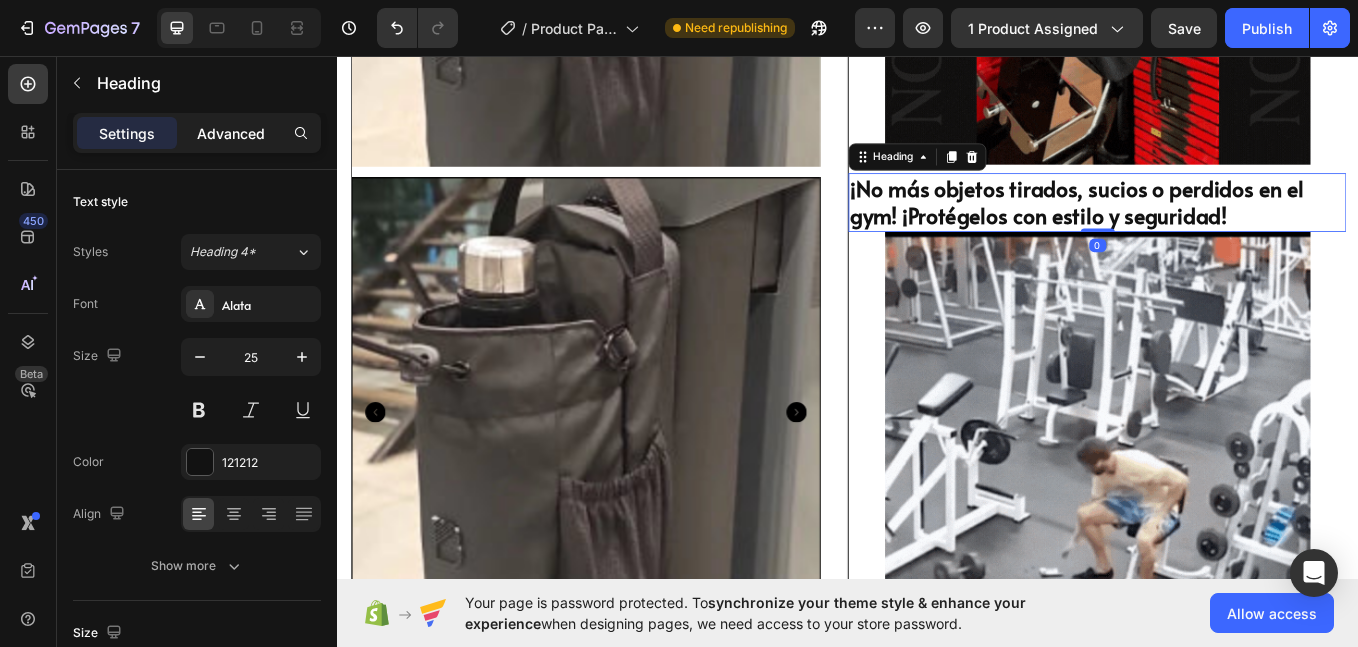 click on "Advanced" at bounding box center [231, 133] 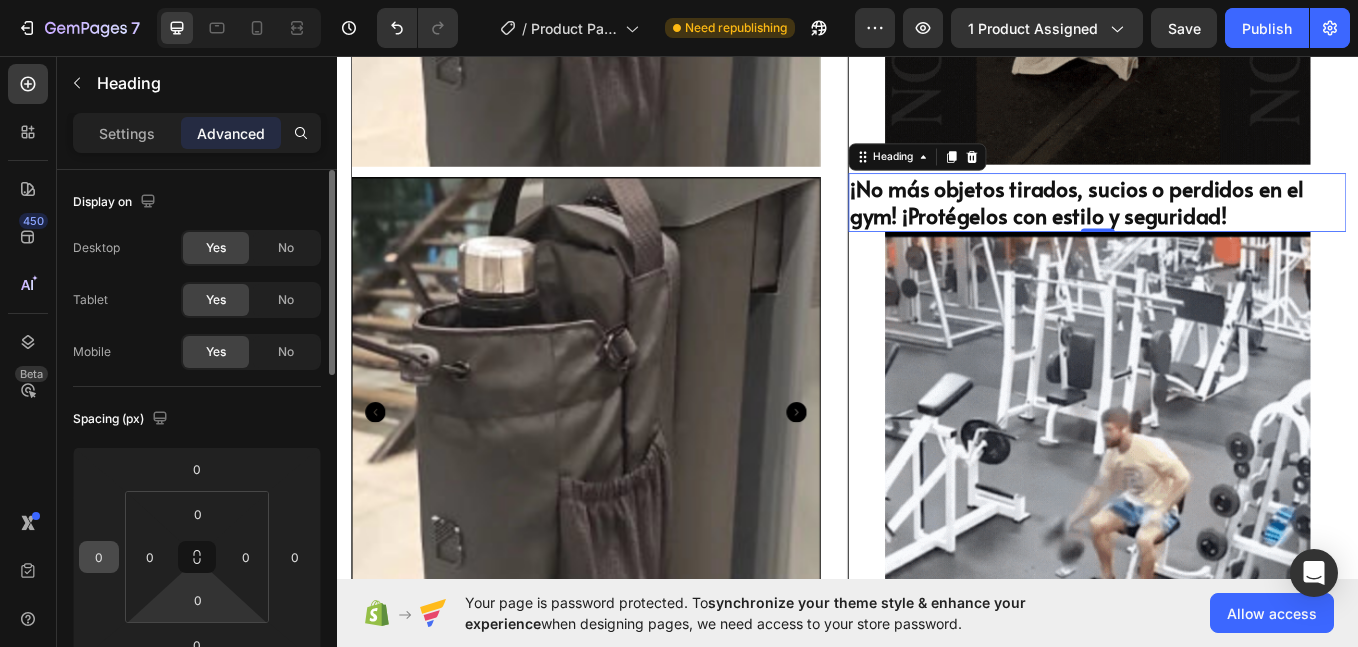 click on "0" at bounding box center (99, 557) 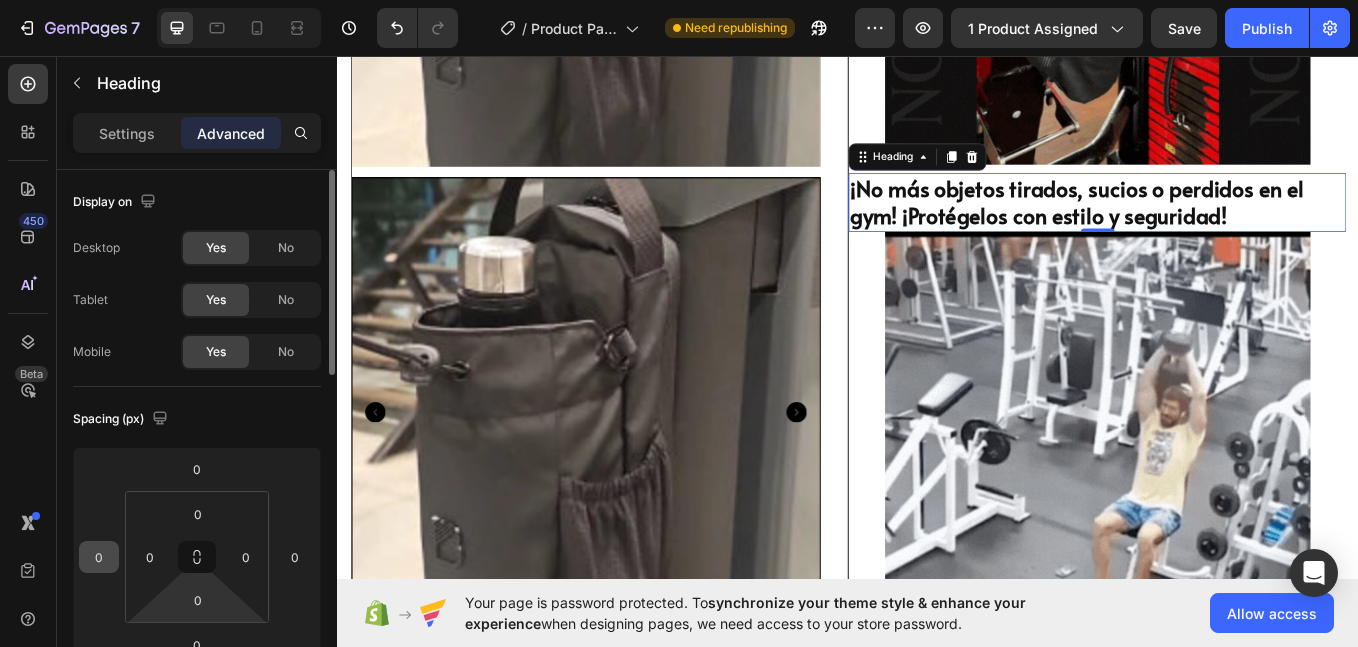 click on "0" at bounding box center [99, 557] 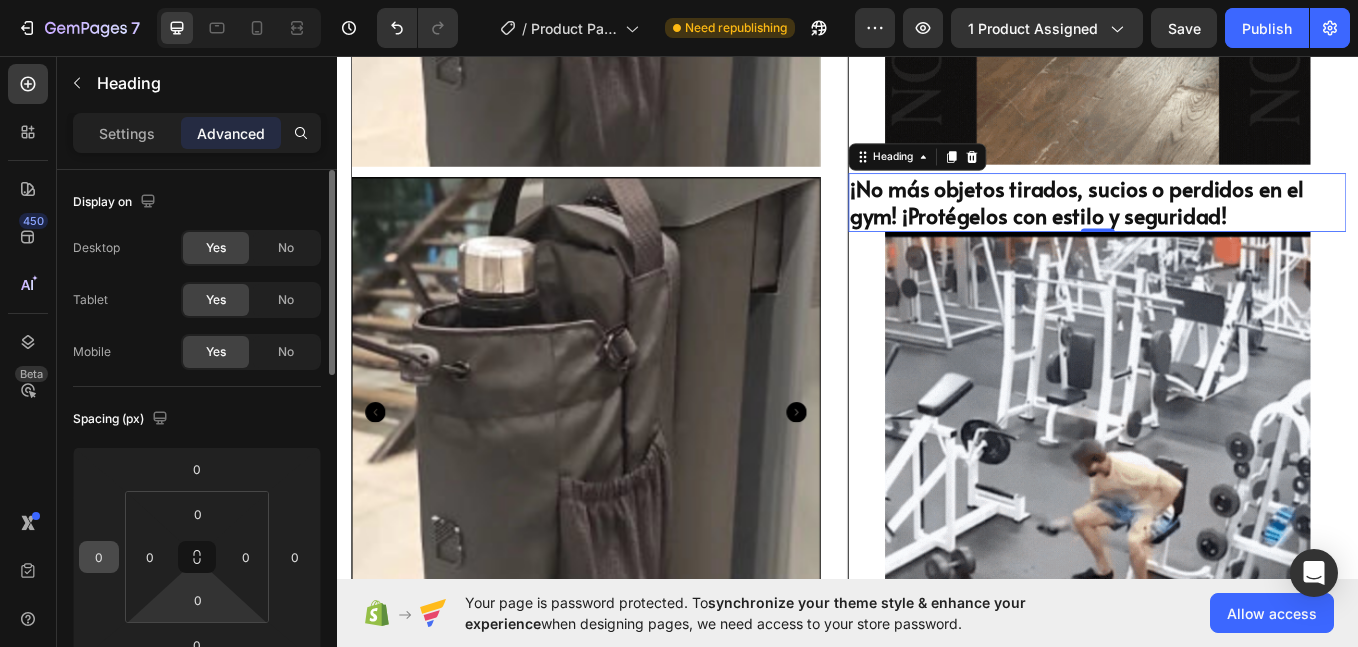 click on "0" at bounding box center (99, 557) 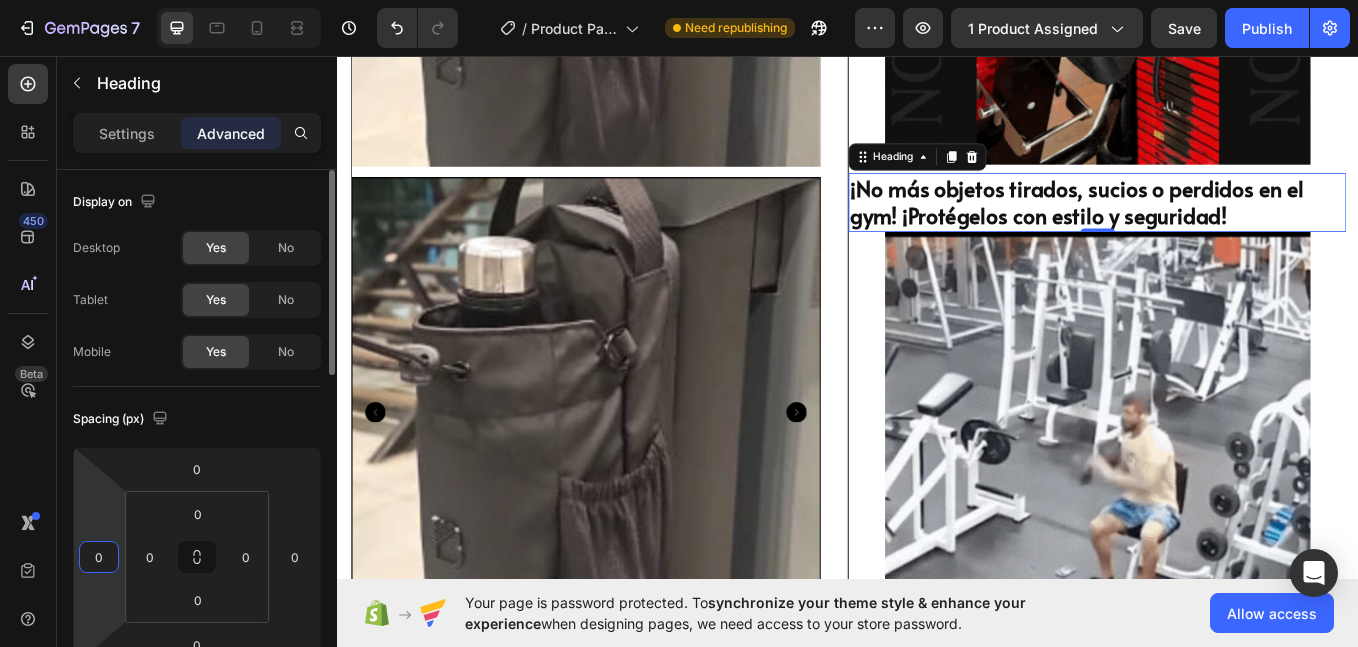 click on "0" at bounding box center (99, 557) 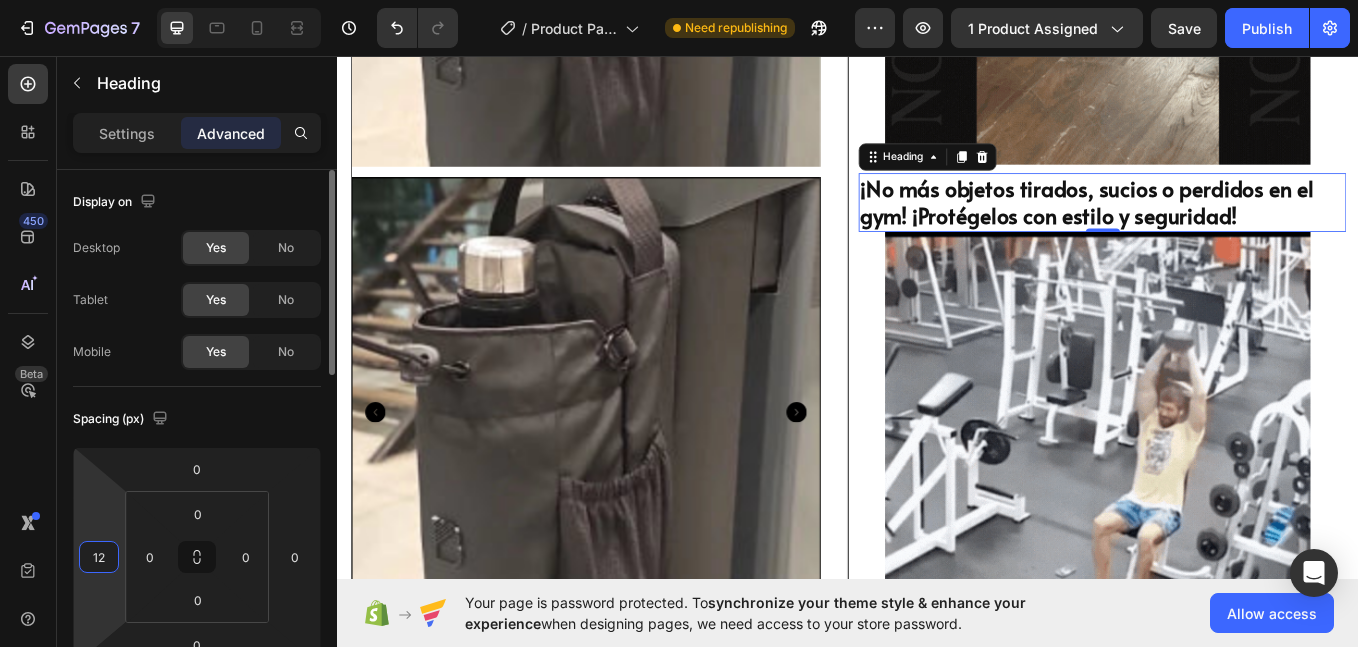 click on "12" at bounding box center (99, 557) 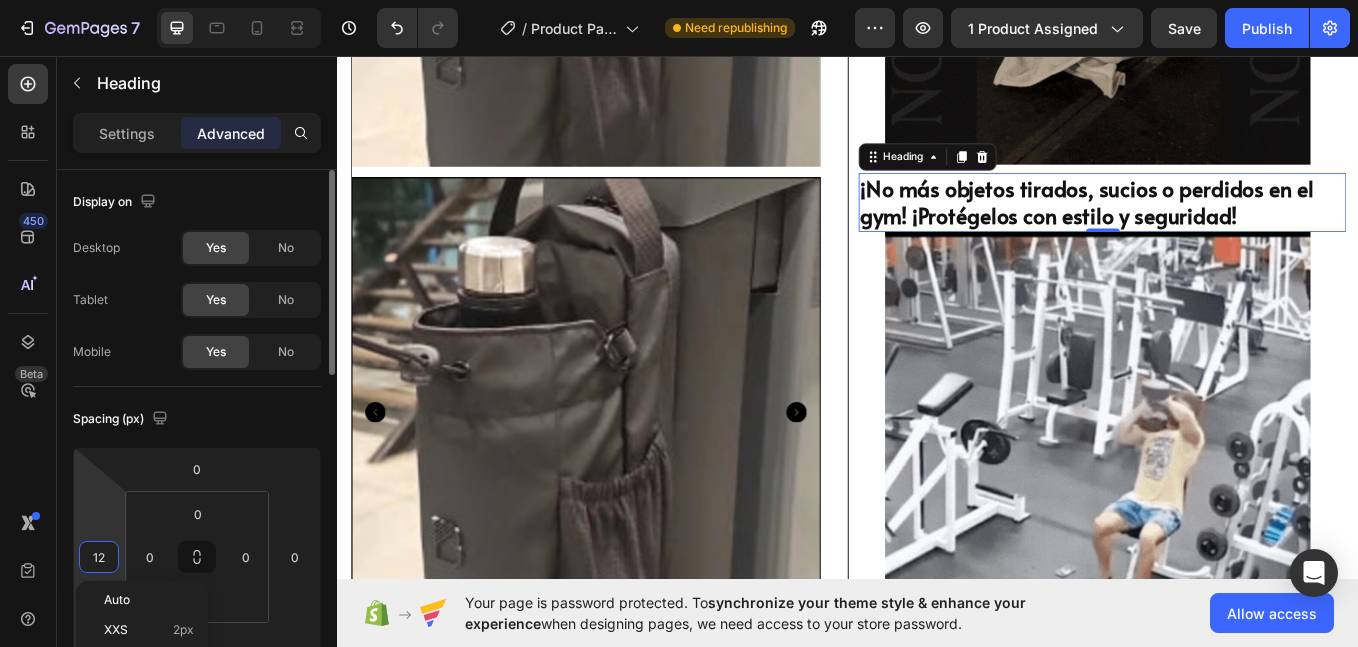 click on "12" at bounding box center [99, 557] 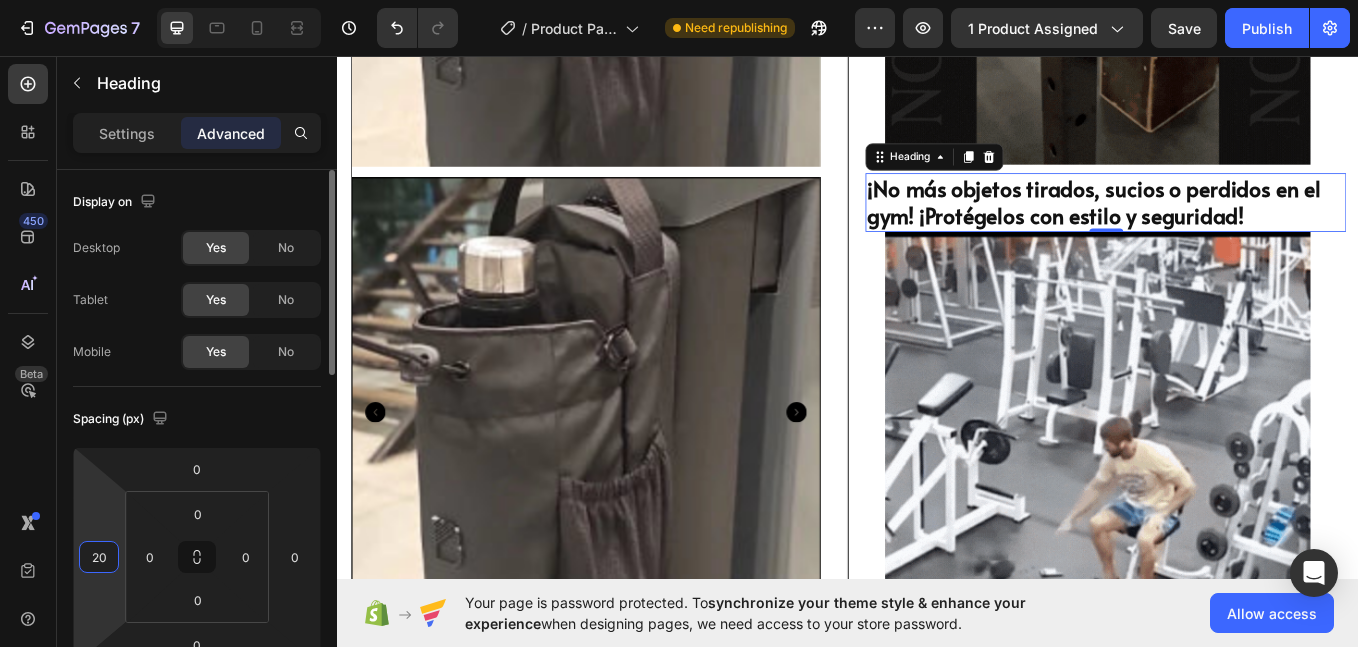 click on "20" at bounding box center [99, 557] 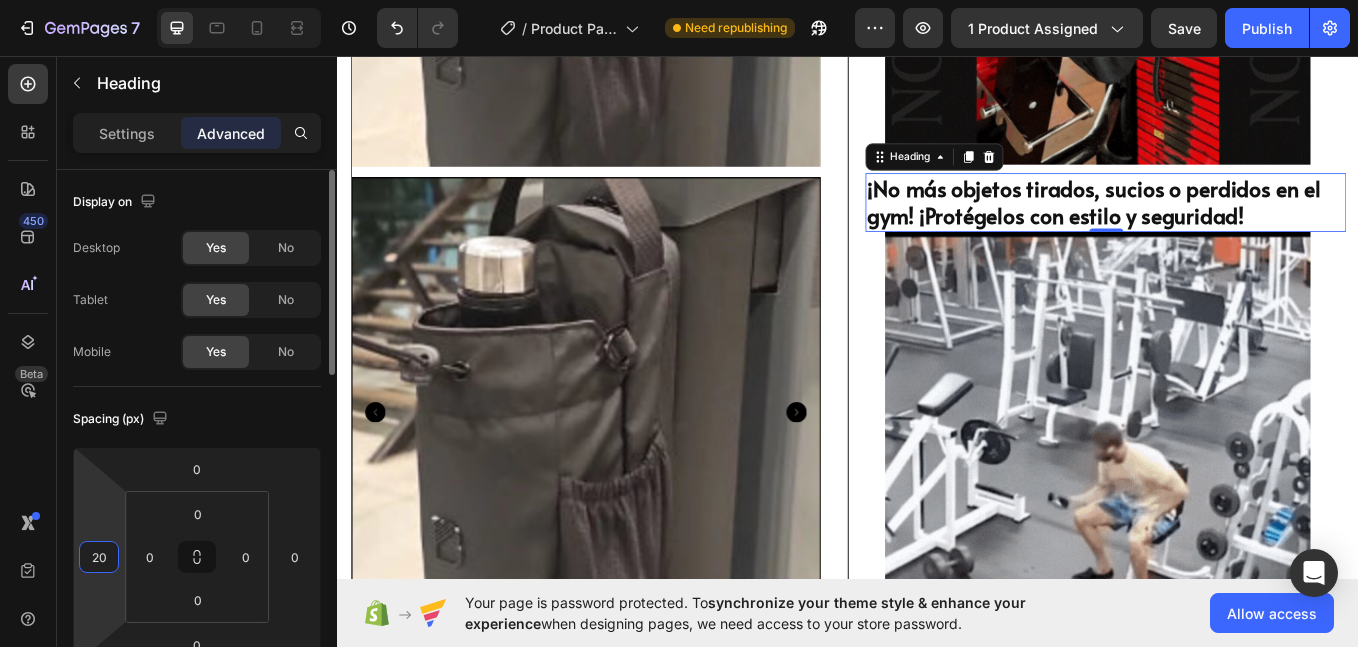 click on "20" at bounding box center (99, 557) 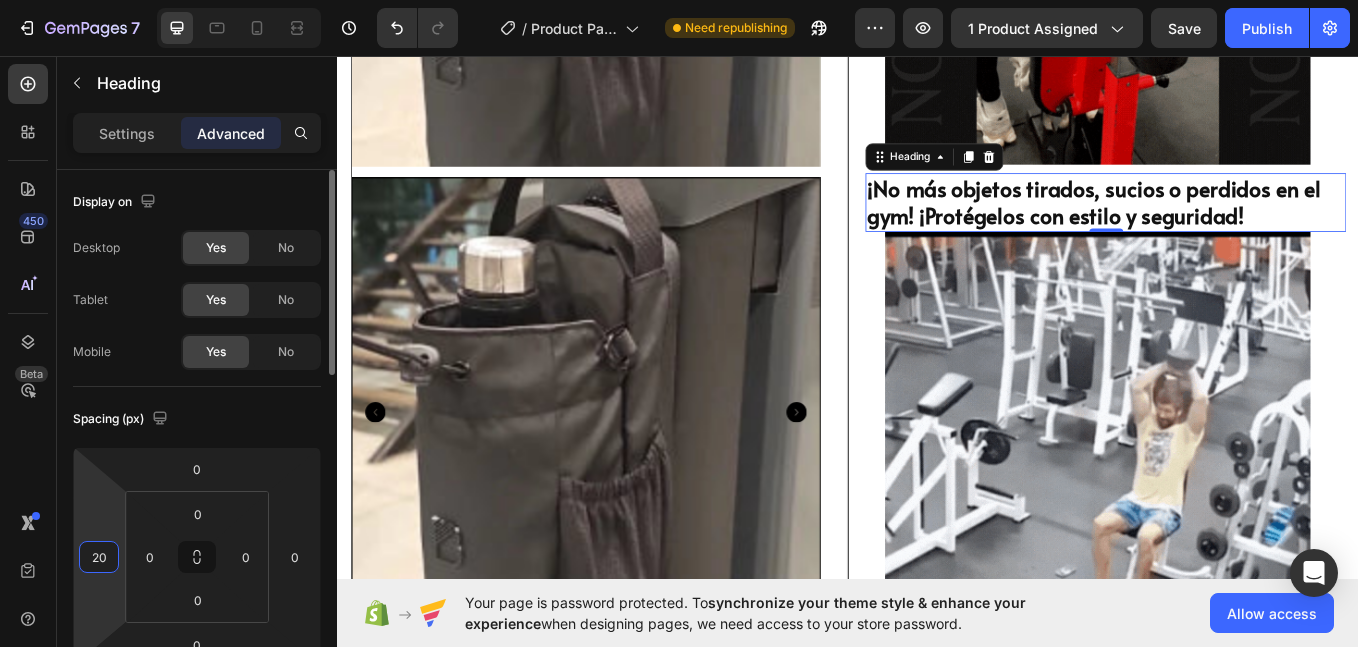 click on "20" at bounding box center [99, 557] 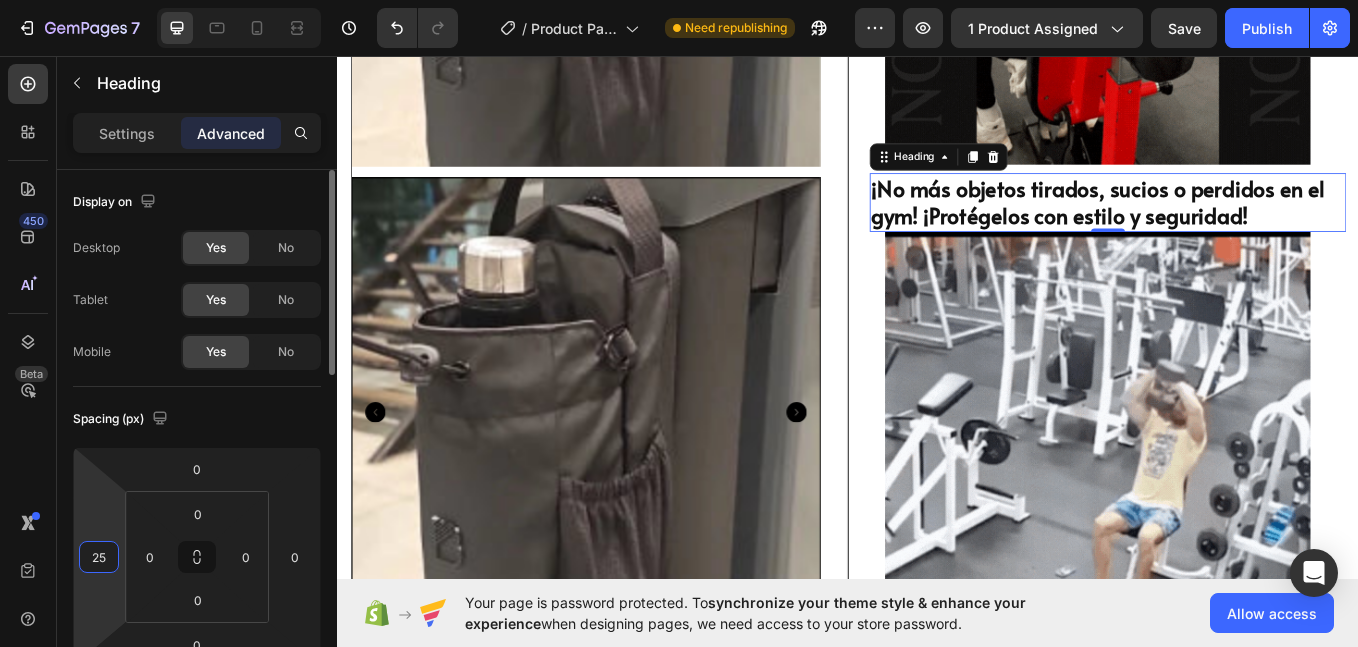 click on "25" at bounding box center (99, 557) 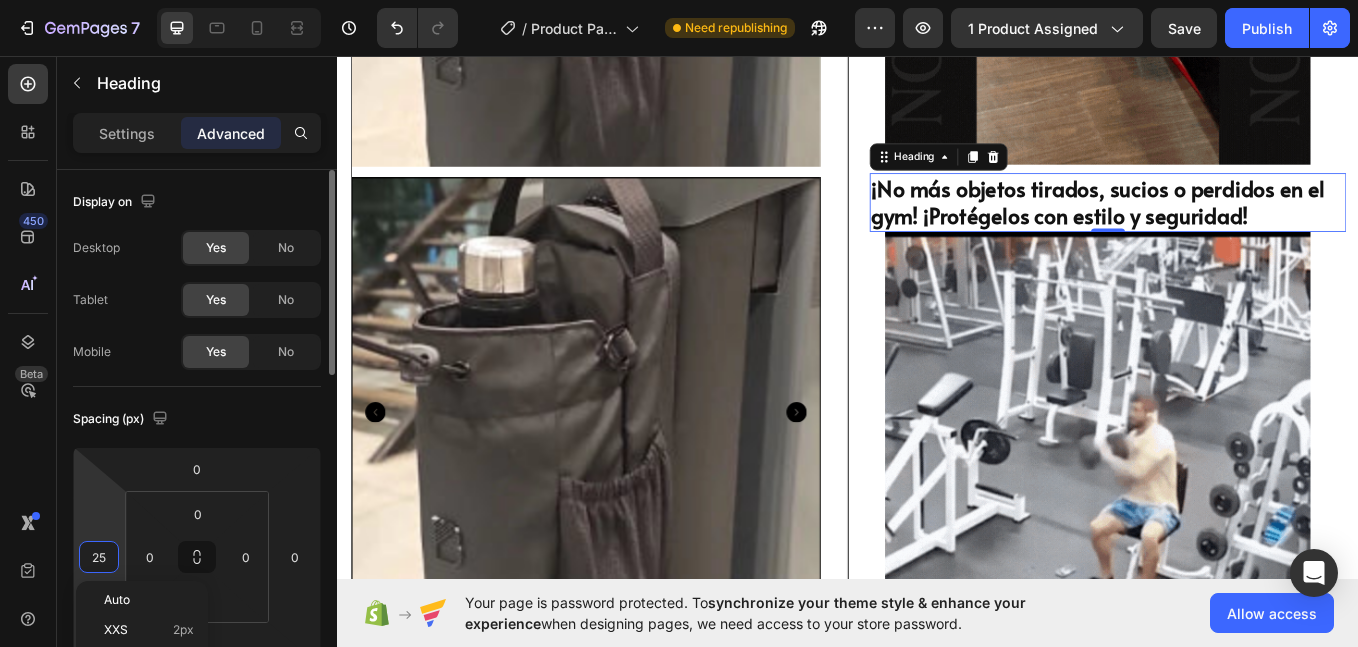 click on "25" at bounding box center (99, 557) 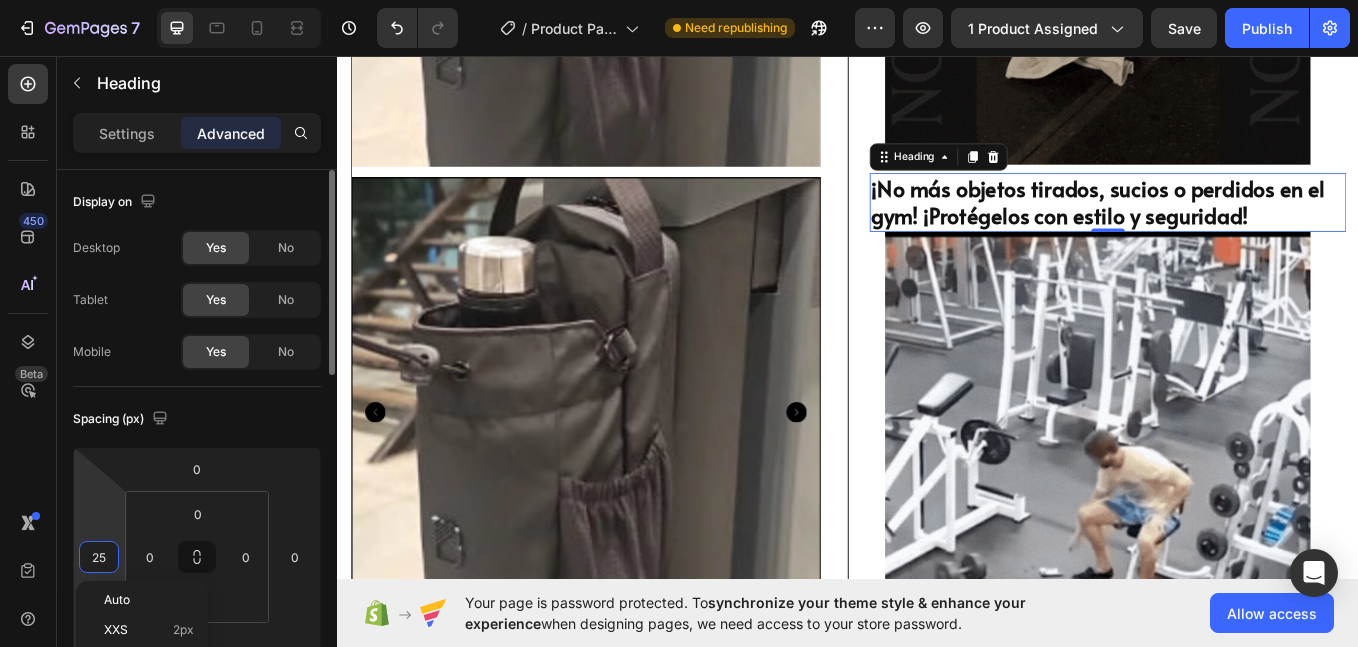 click on "25" at bounding box center [99, 557] 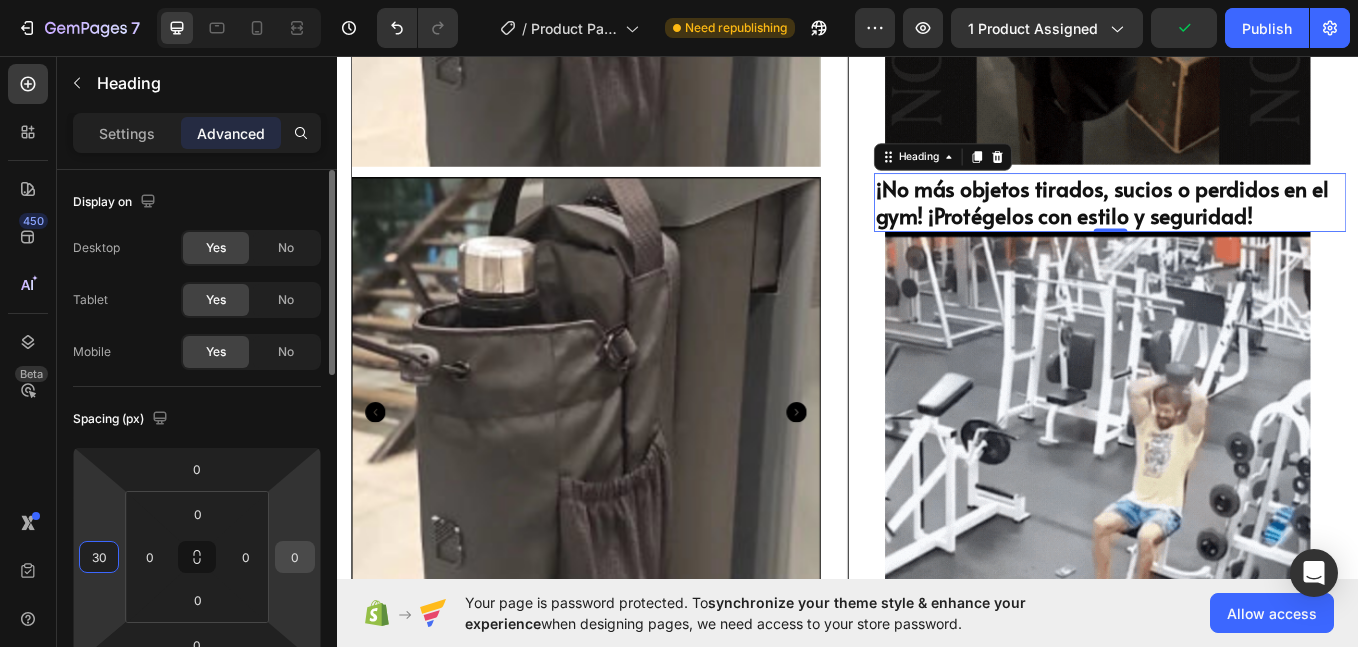 type on "30" 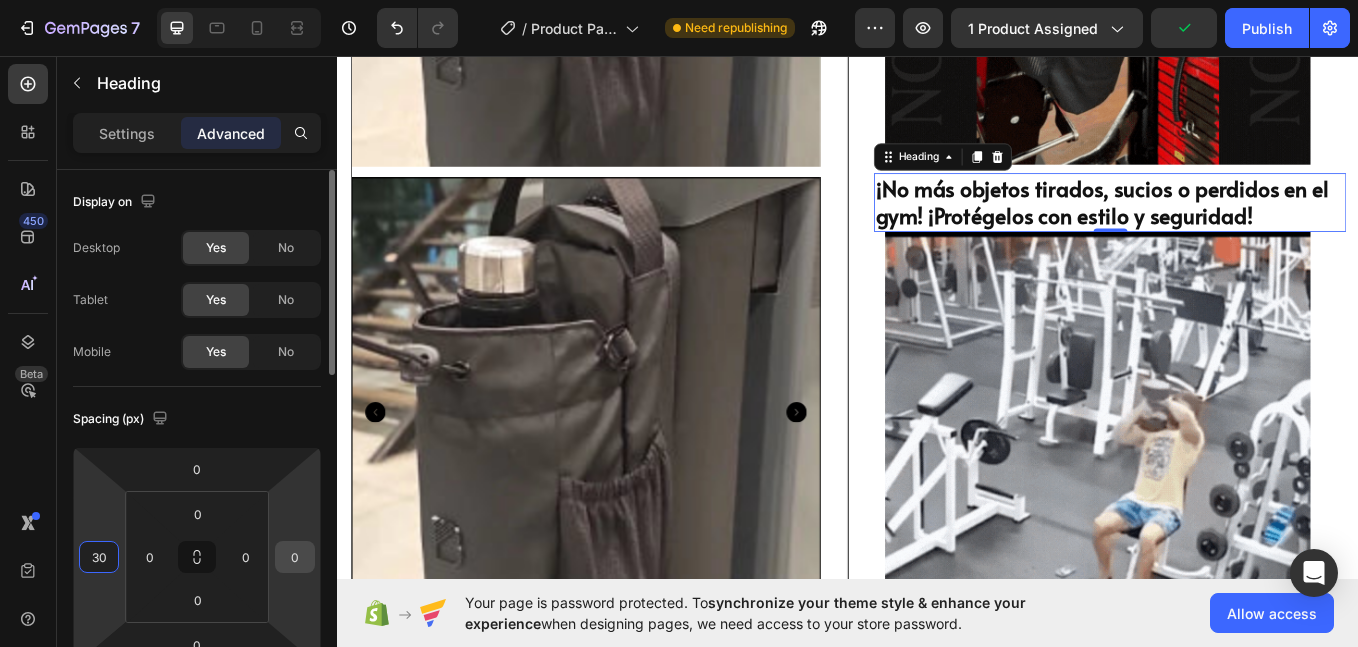click on "0" at bounding box center (295, 557) 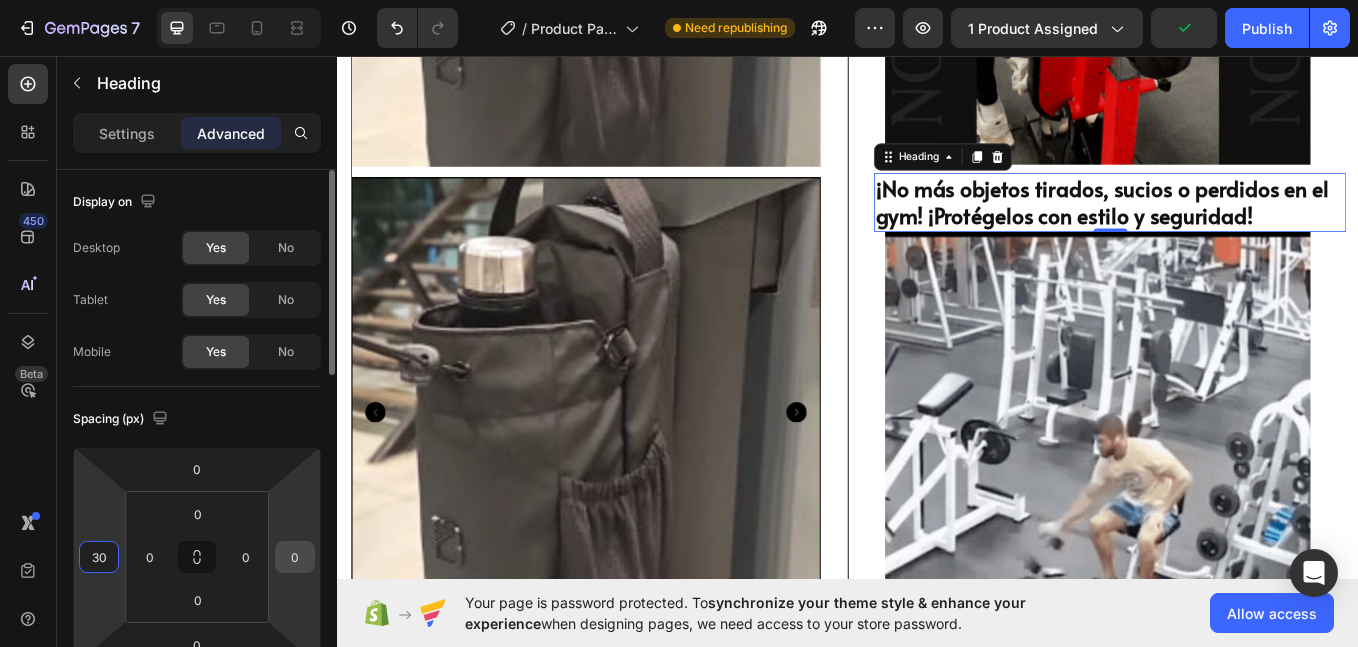 click on "0" at bounding box center (295, 557) 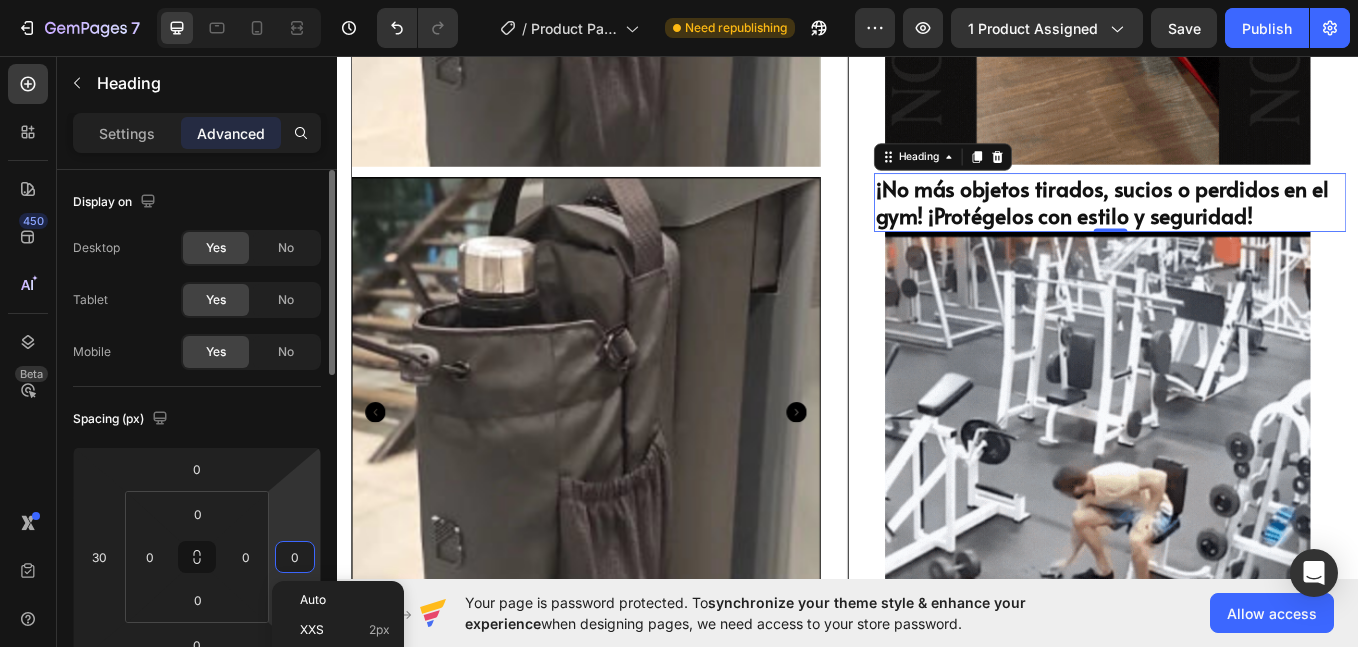 click on "0" at bounding box center (295, 557) 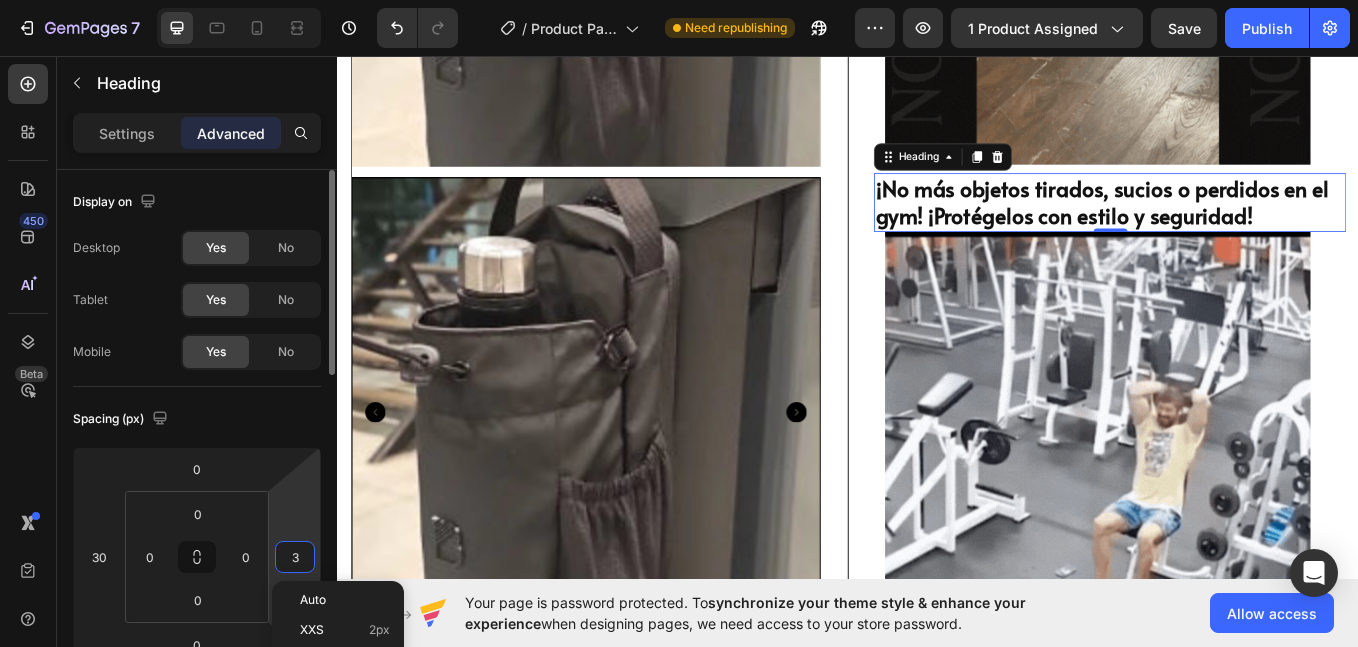 type on "30" 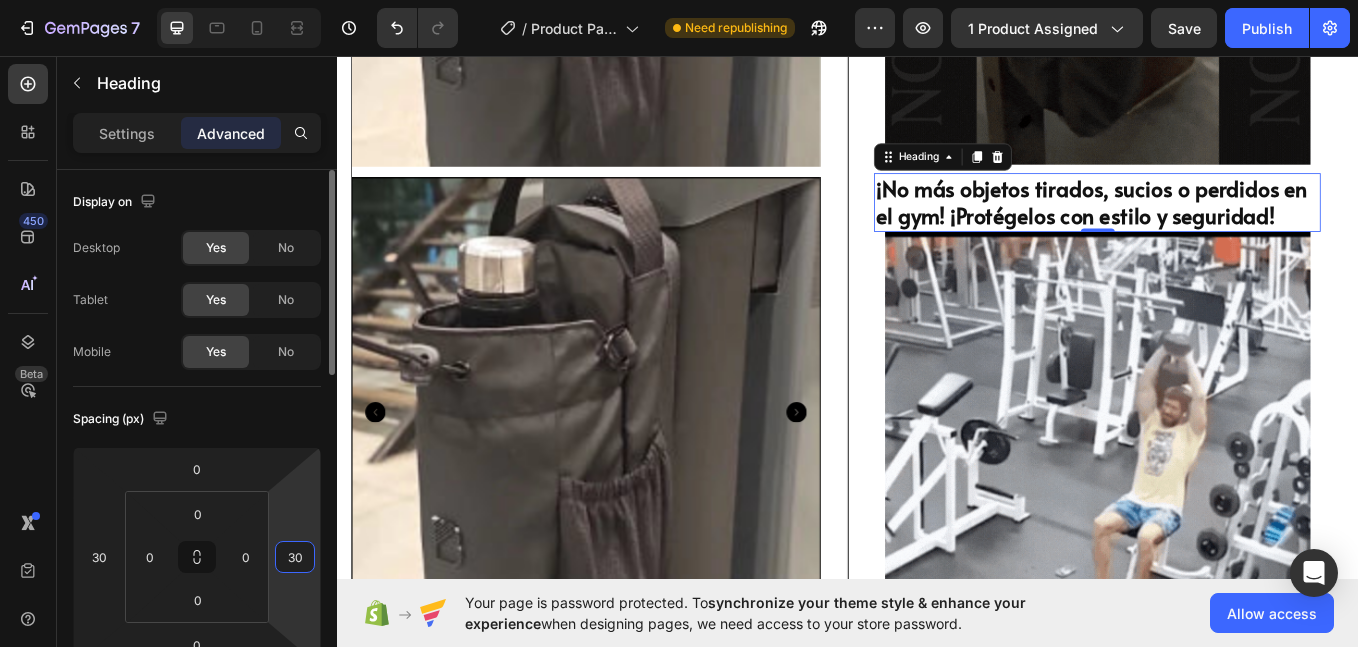 click on "30" at bounding box center (295, 557) 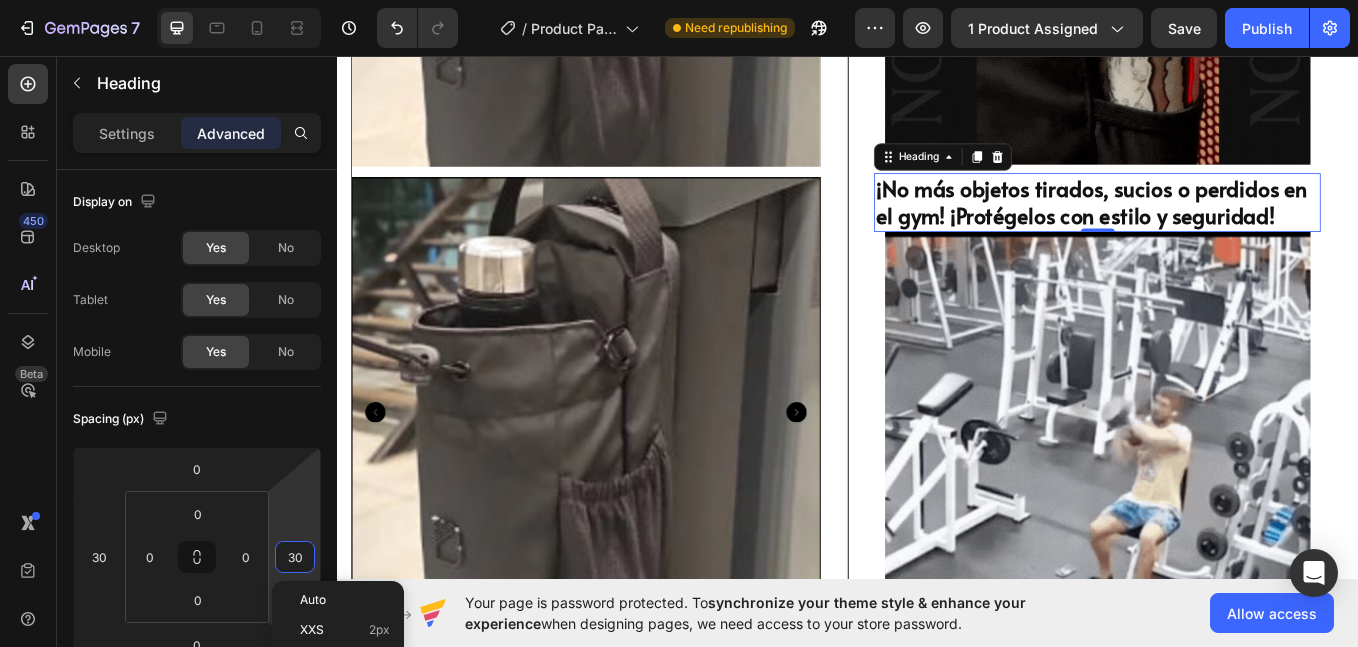 click at bounding box center (1230, 513) 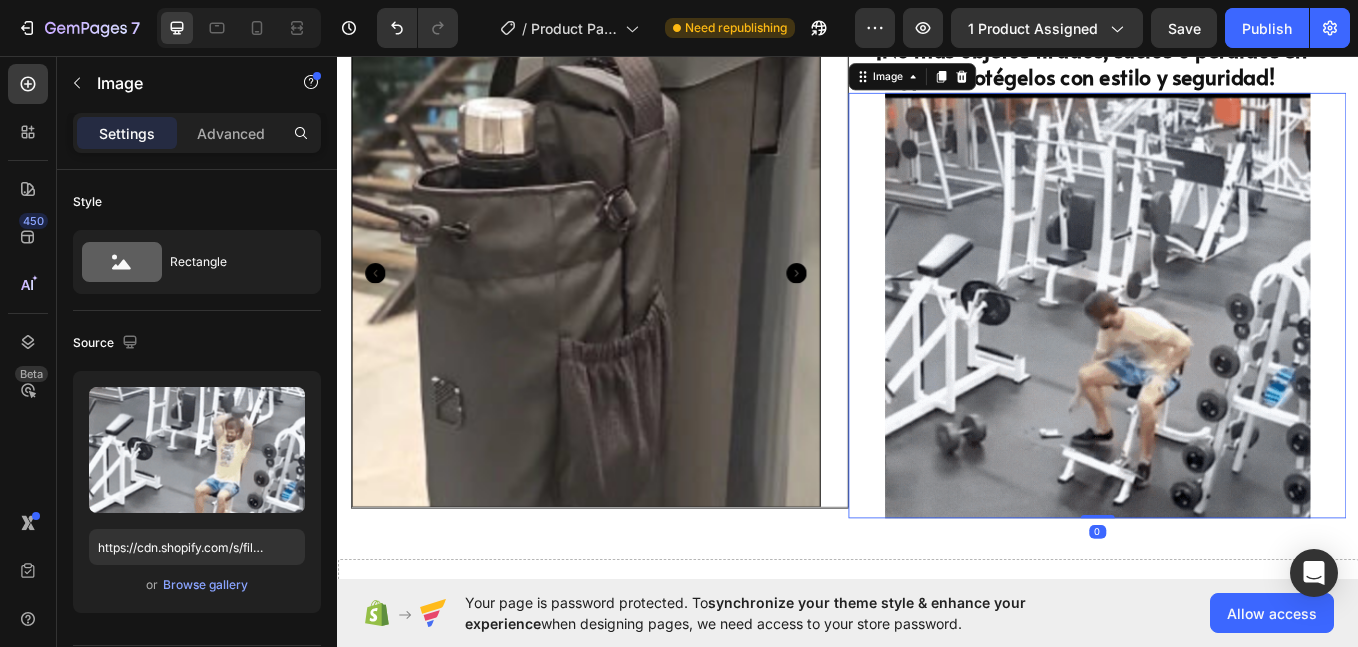 scroll, scrollTop: 2000, scrollLeft: 0, axis: vertical 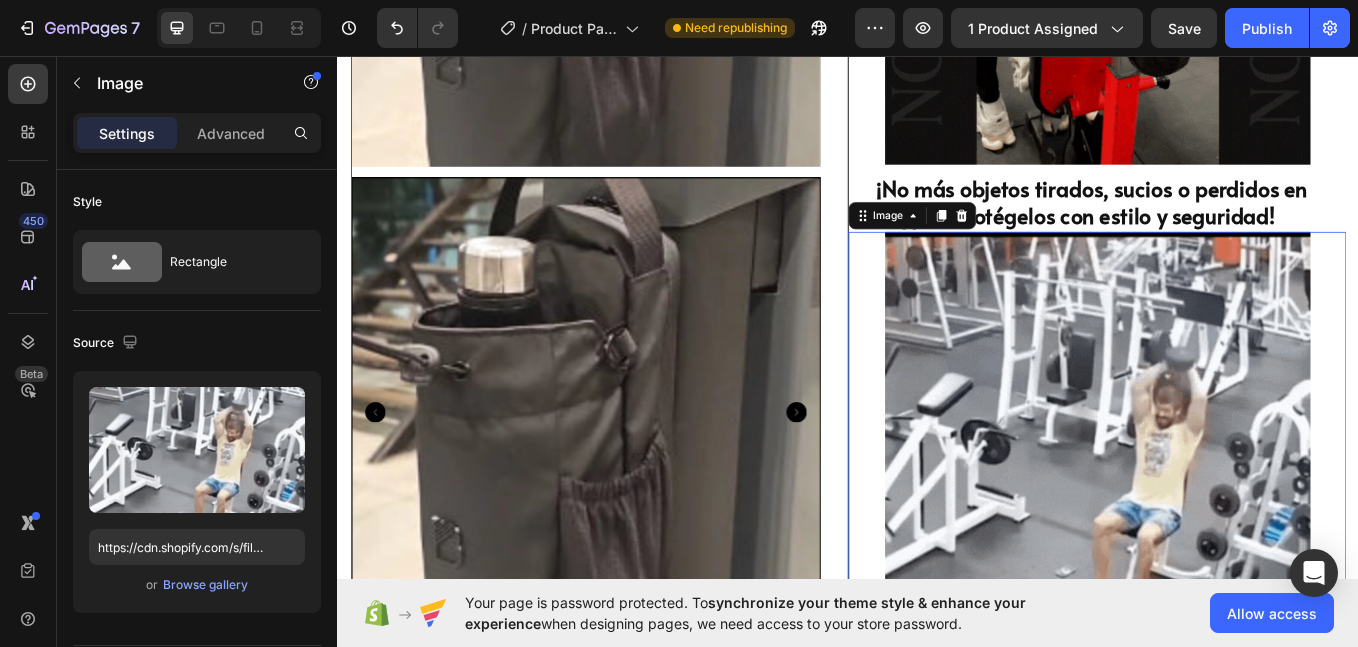 click on "¡No más objetos tirados, sucios o perdidos en el gym! ¡Protégelos con estilo y seguridad!" at bounding box center (1222, 228) 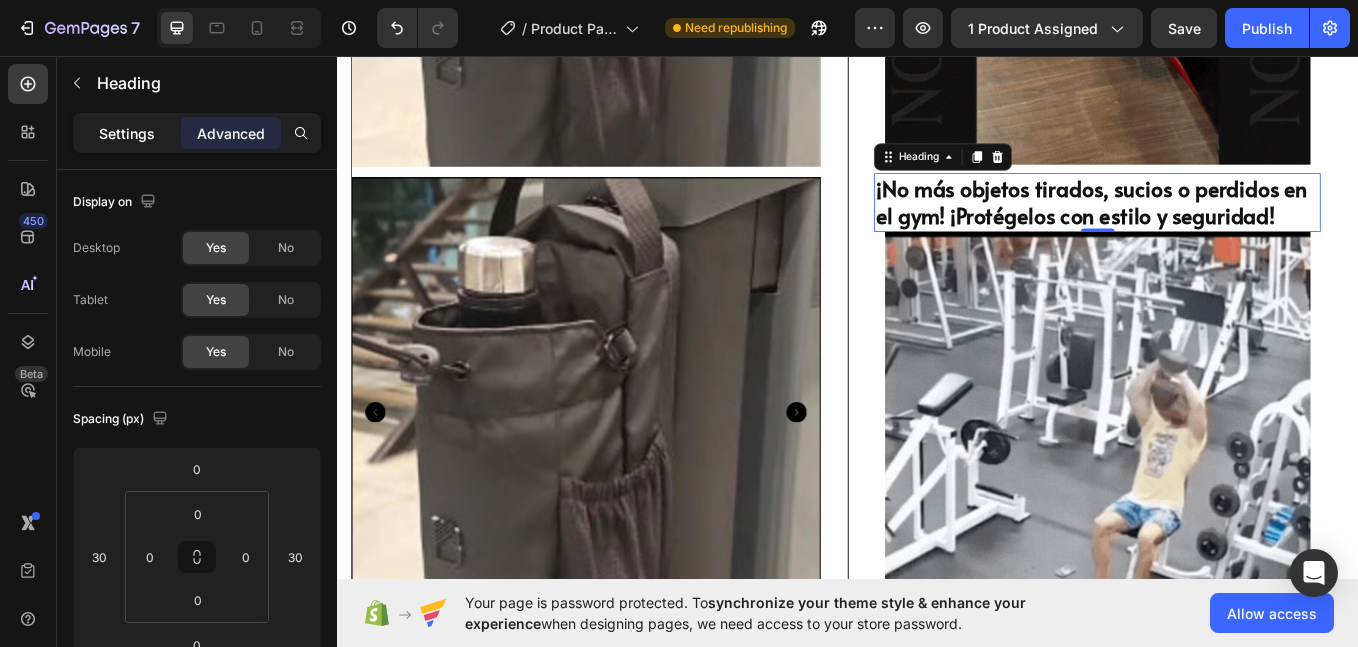 click on "Settings" at bounding box center (127, 133) 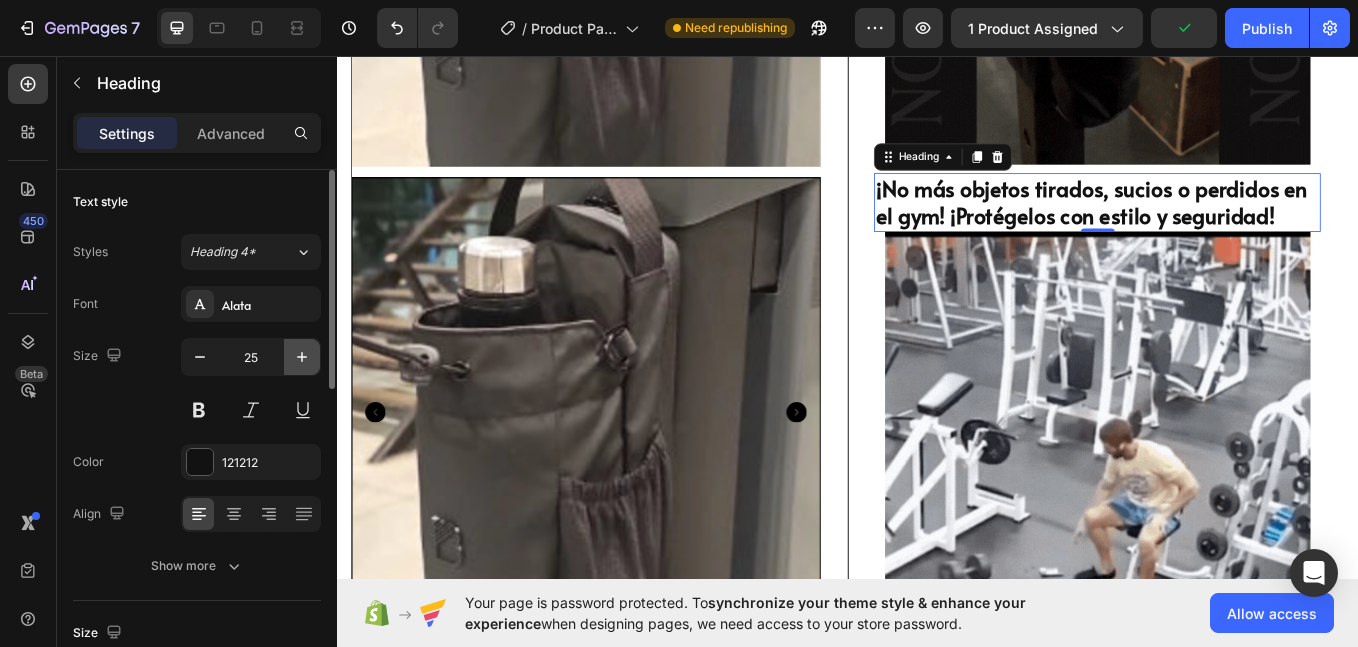 click 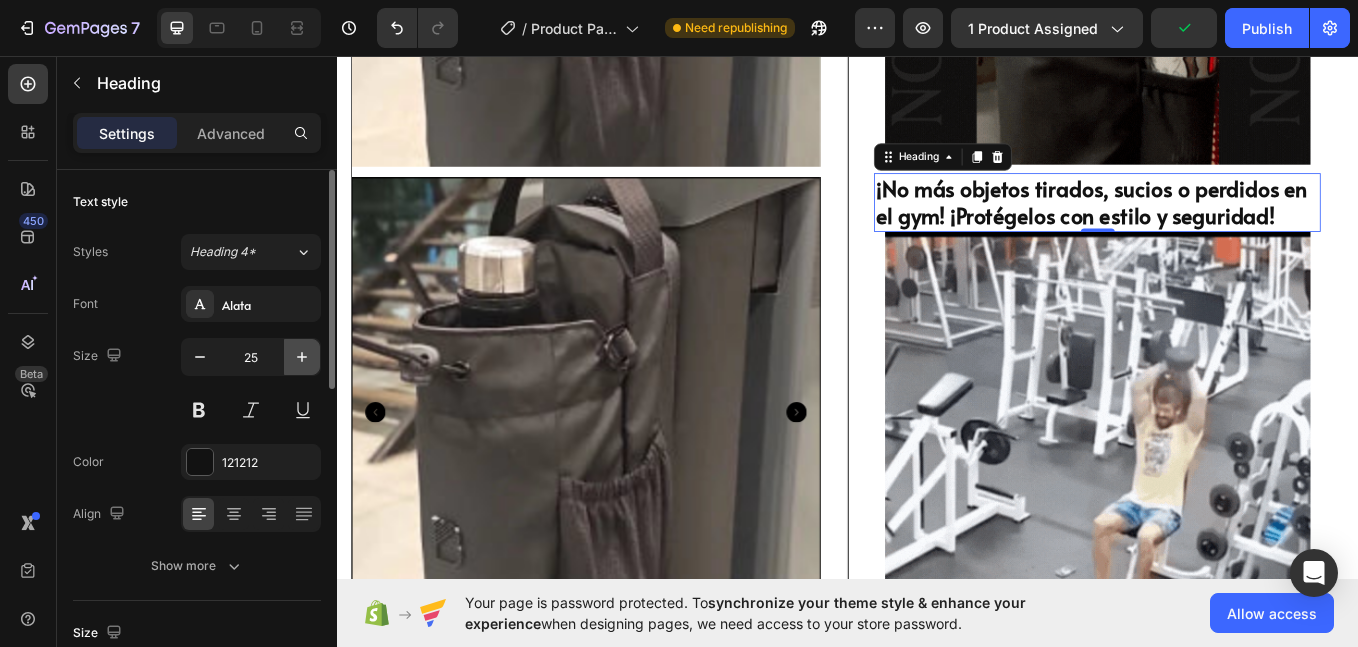 click 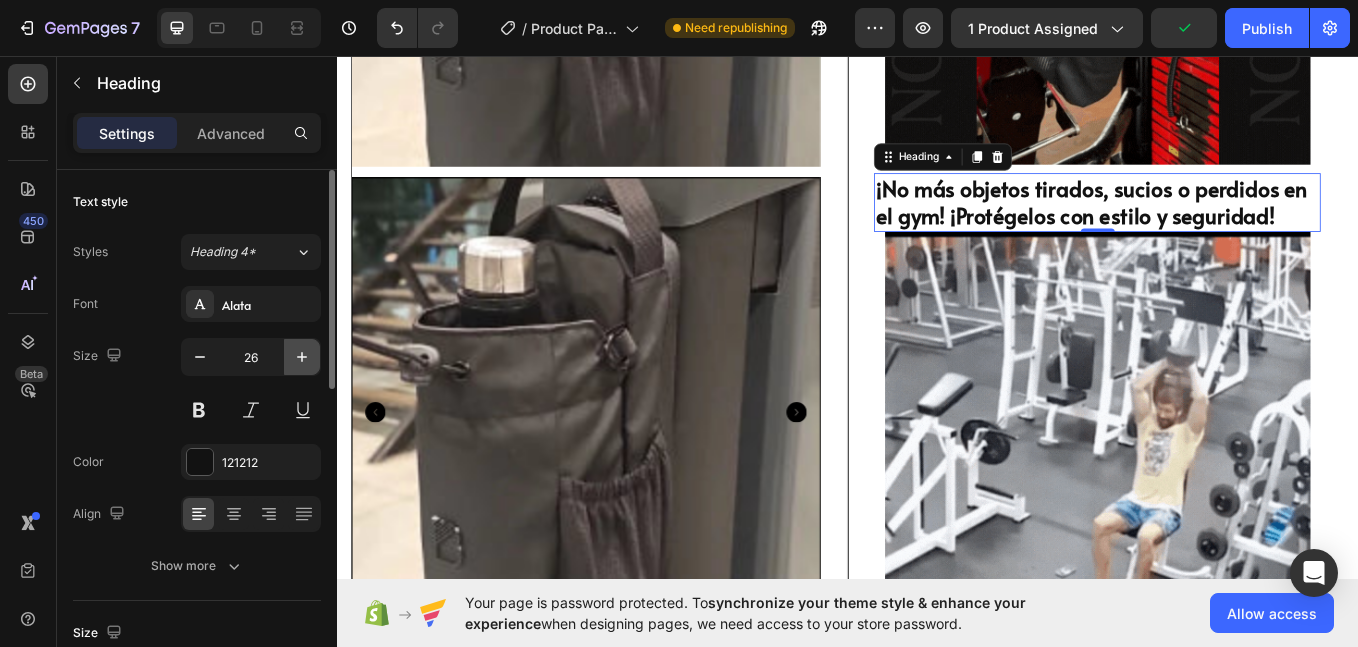 click 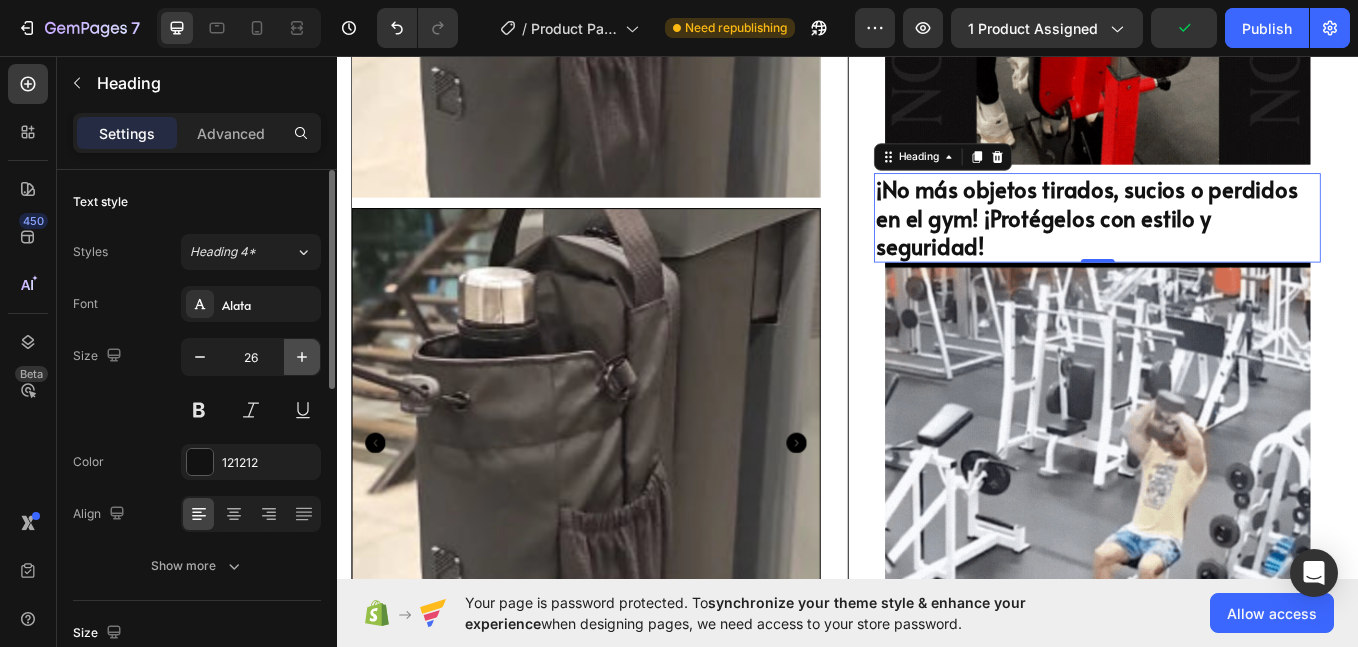 click 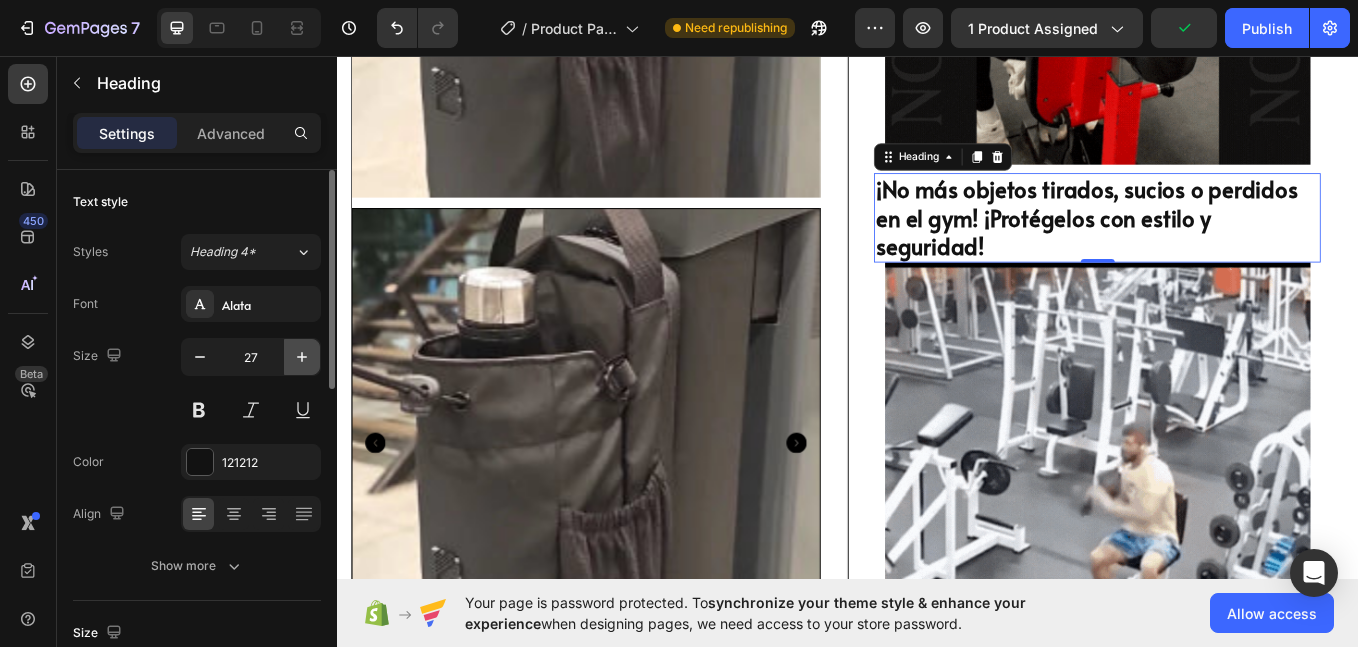 click 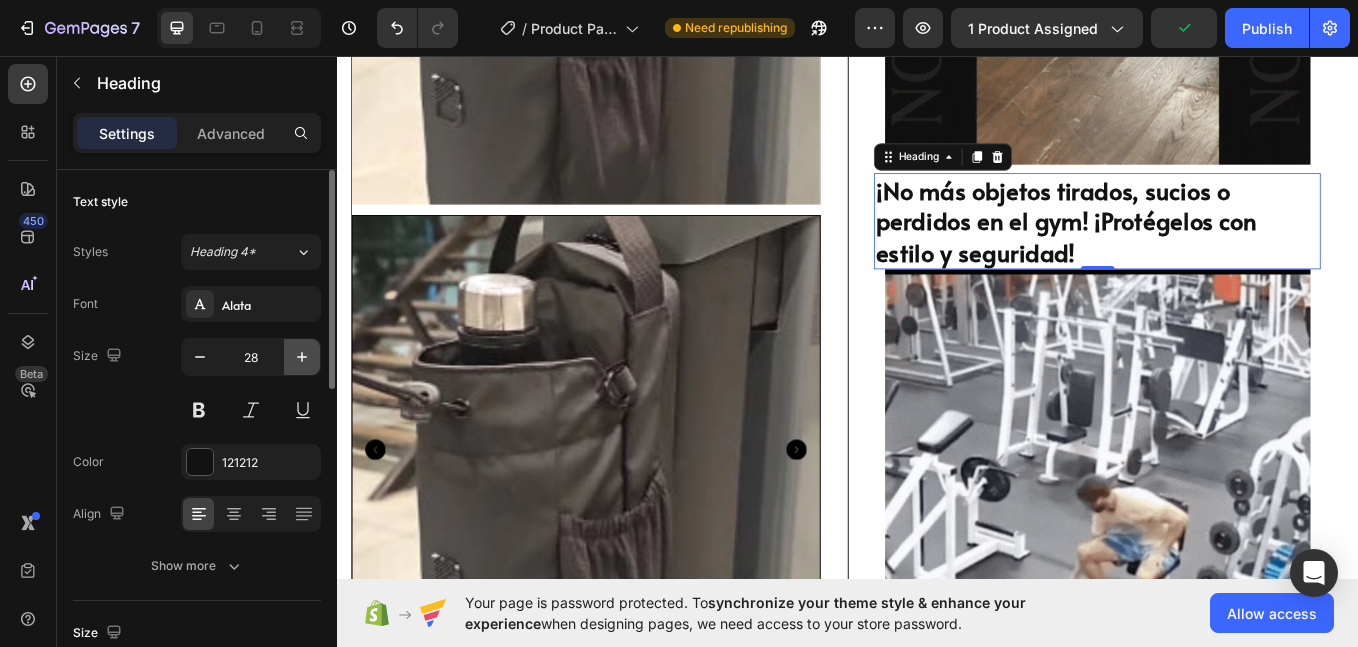 type on "29" 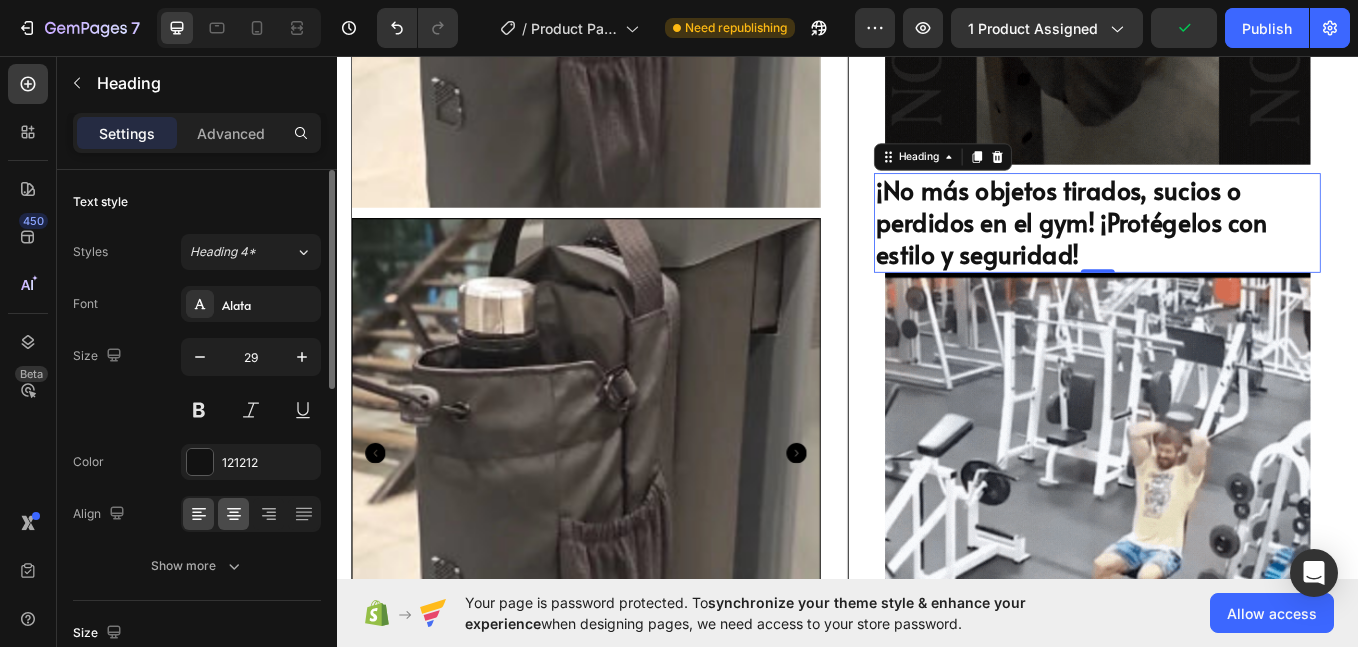 click 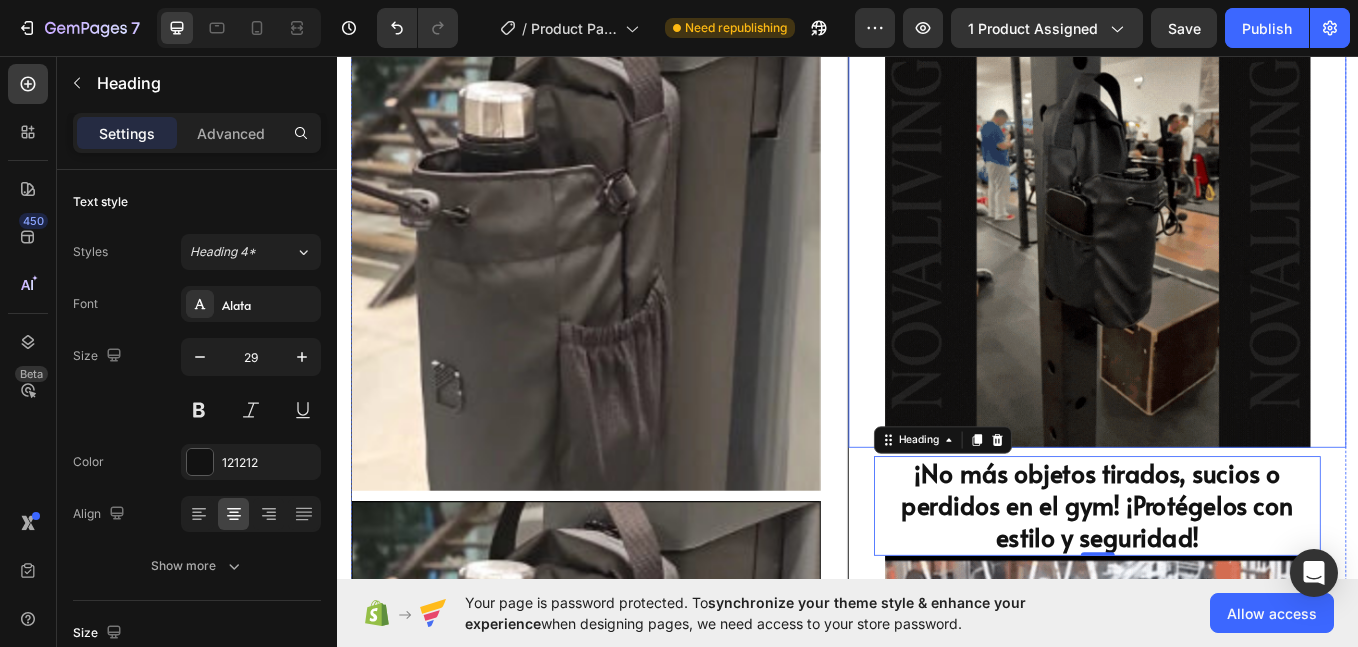 scroll, scrollTop: 1333, scrollLeft: 0, axis: vertical 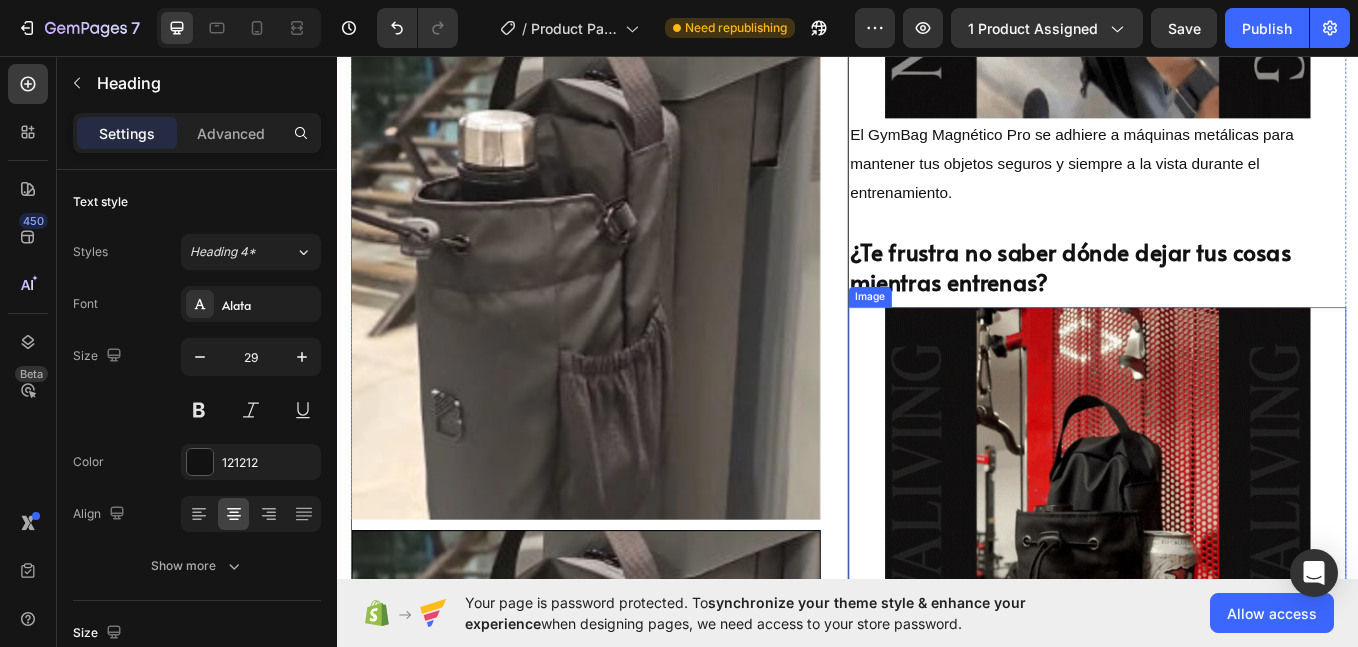 click on "¿Te frustra no saber dónde dejar tus cosas mientras entrenas?" at bounding box center [1198, 303] 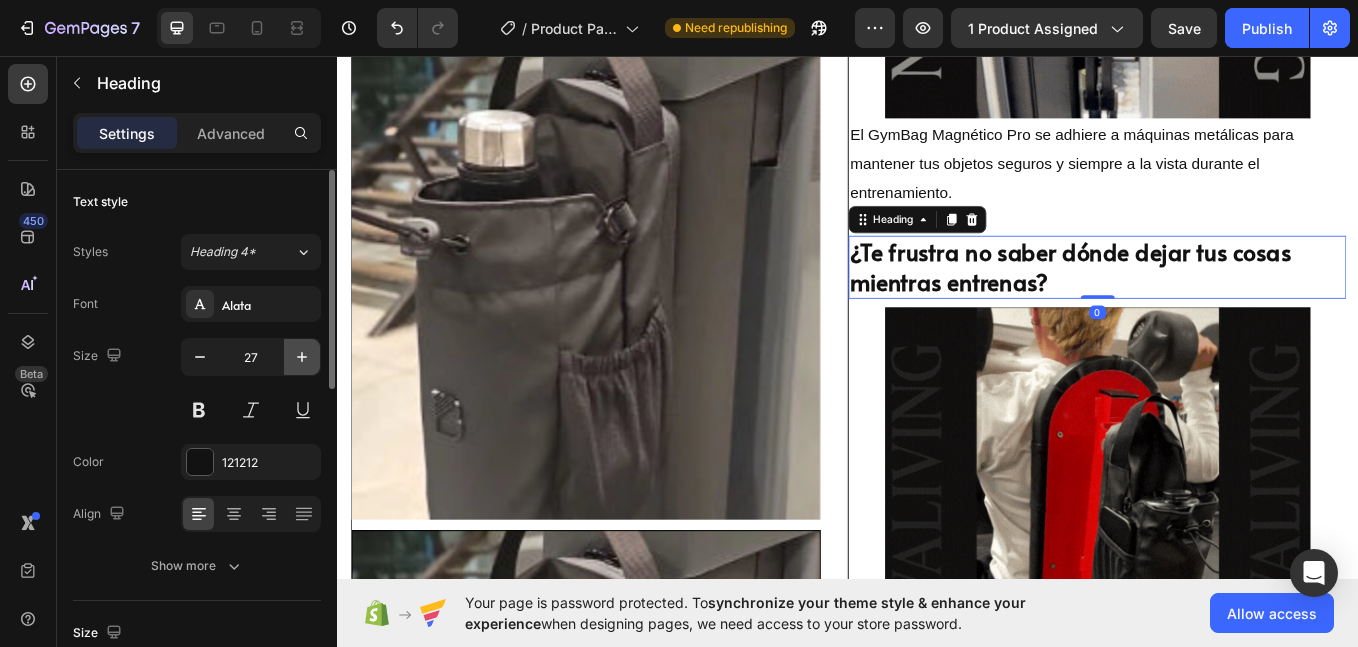 click at bounding box center (302, 357) 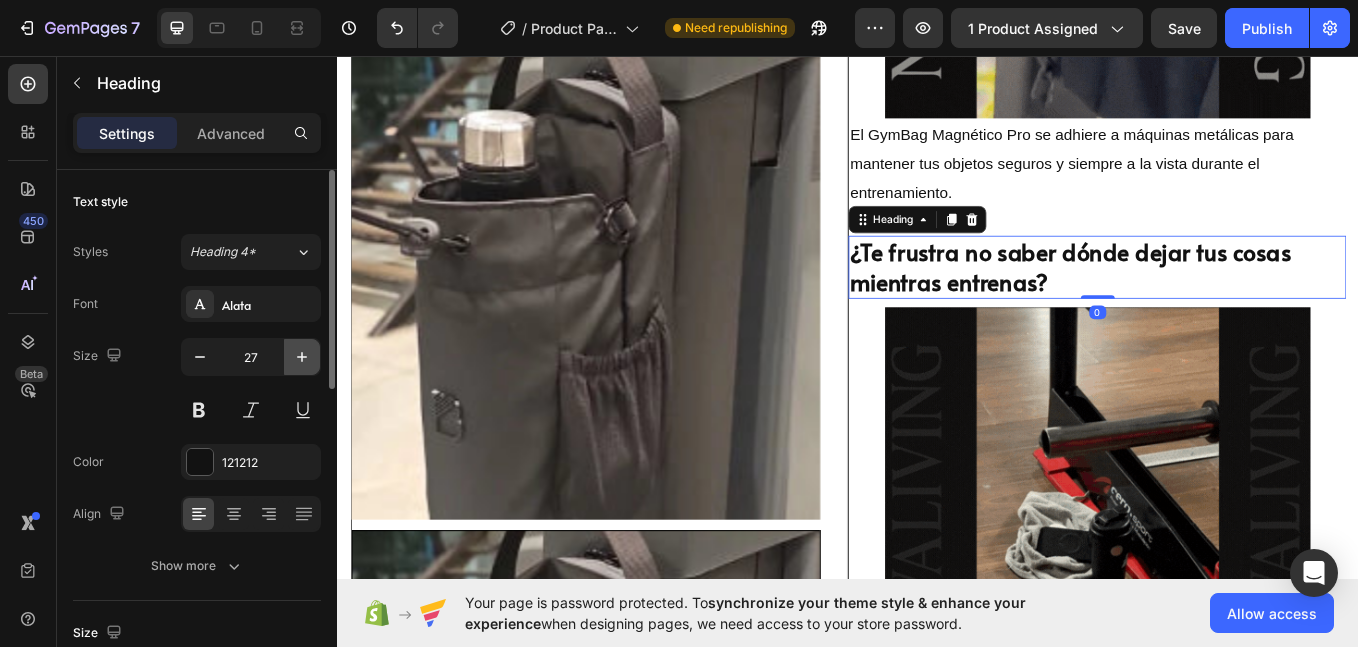 click at bounding box center (302, 357) 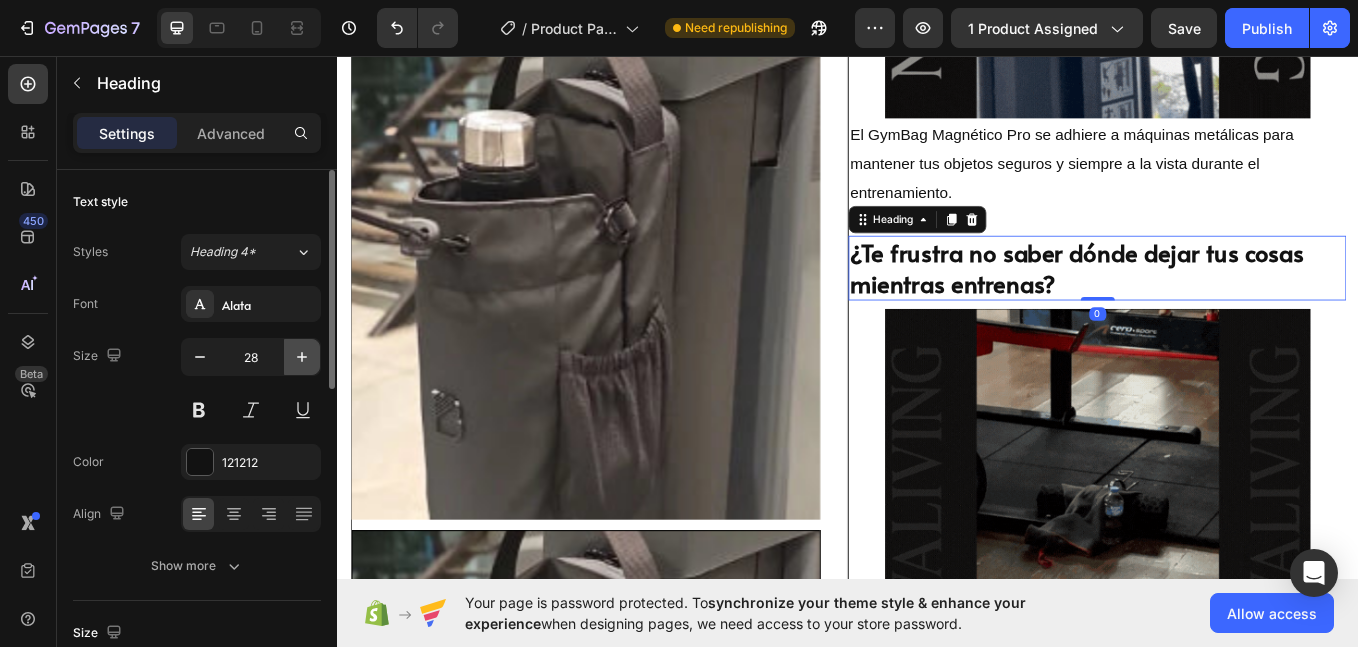 click at bounding box center [302, 357] 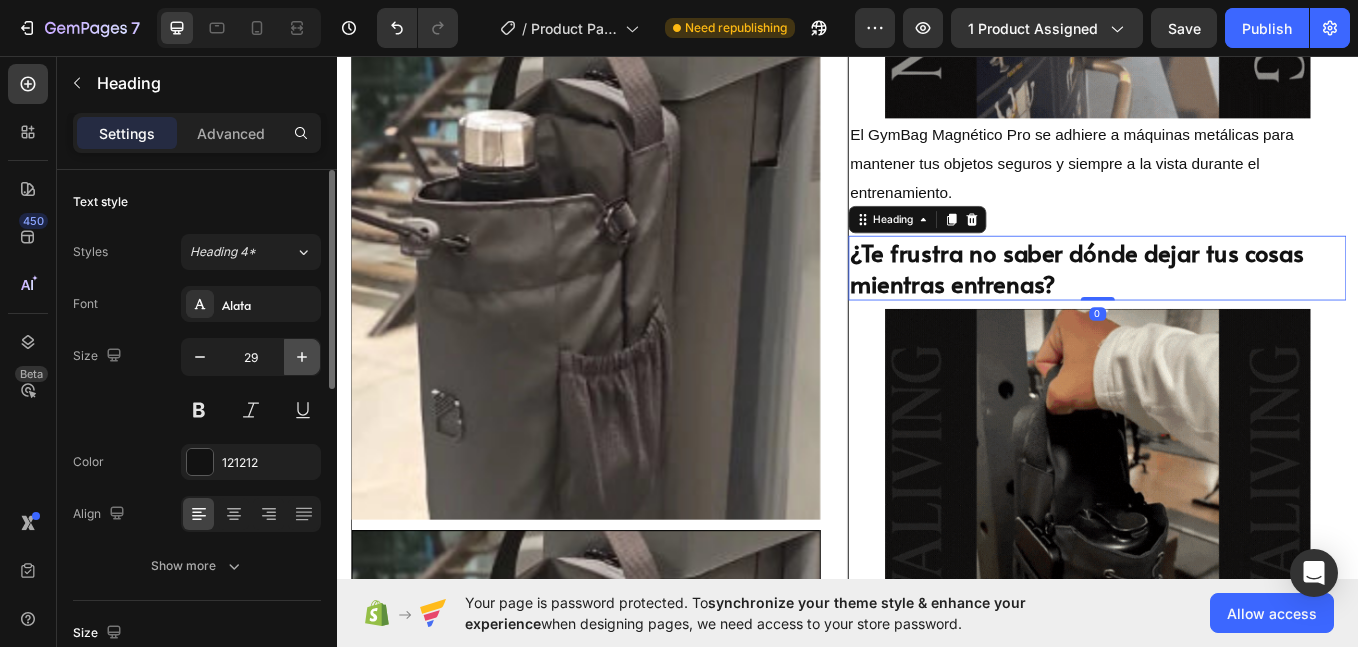 click at bounding box center [302, 357] 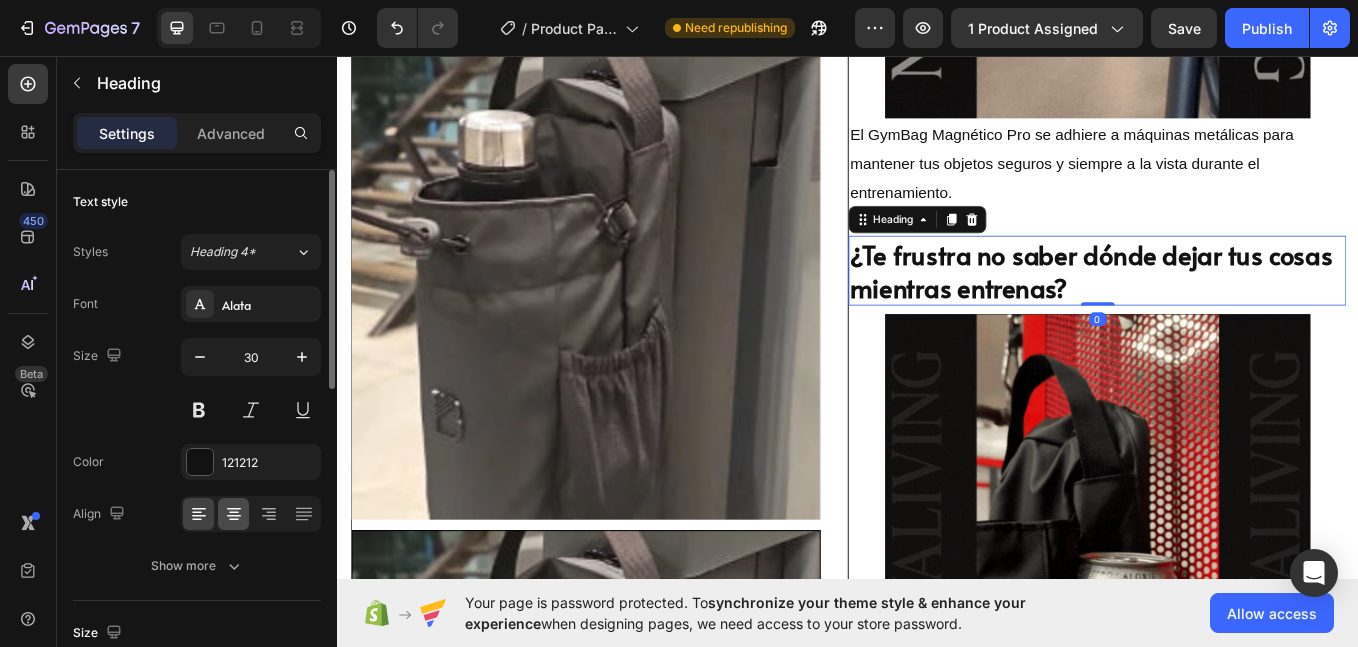 type on "31" 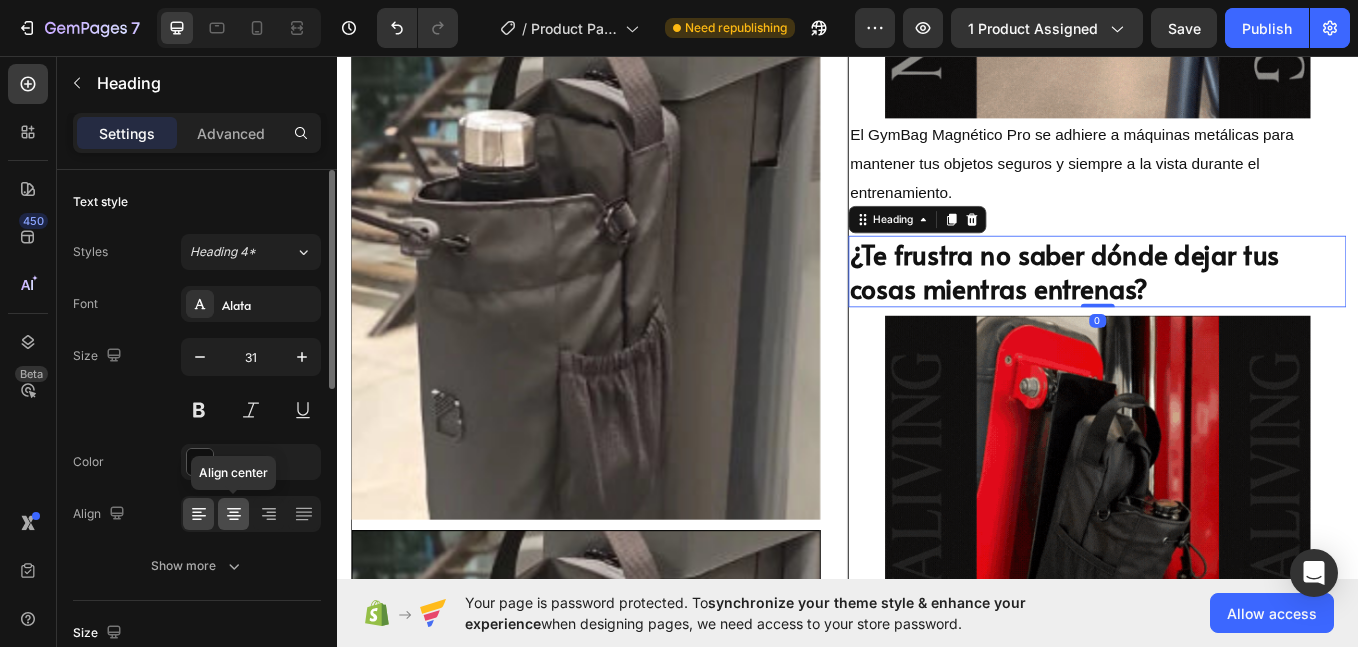 click 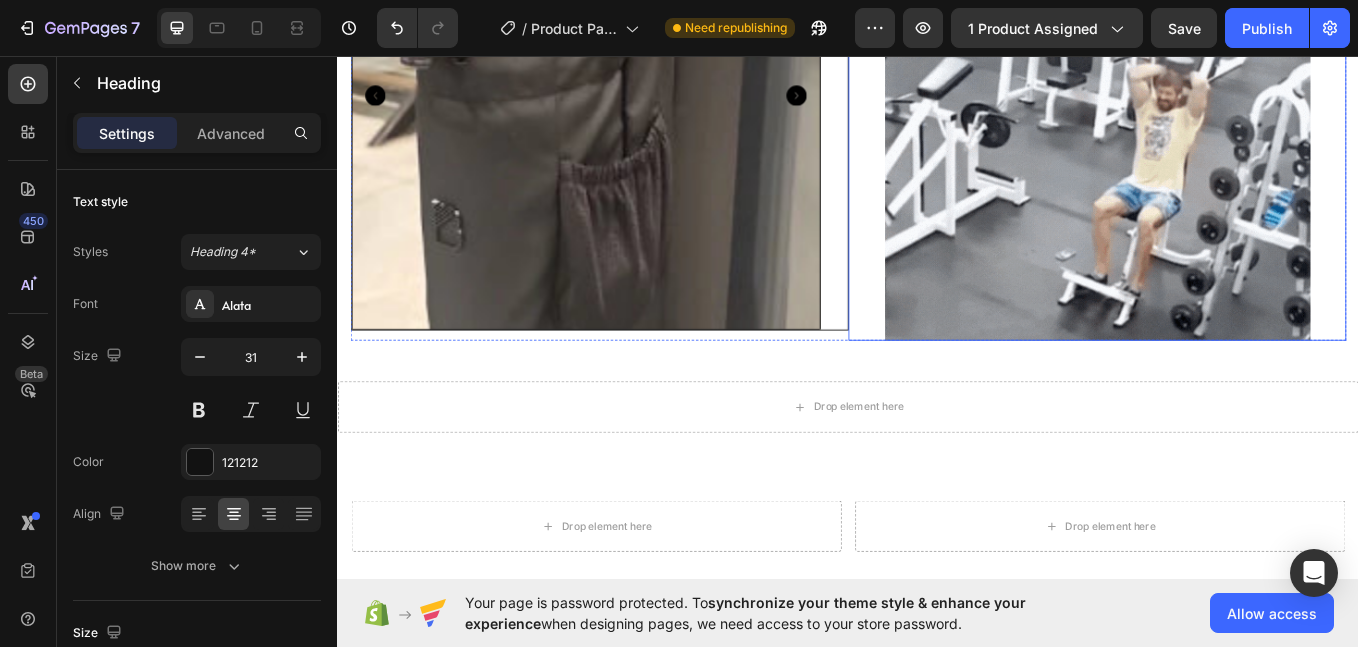 scroll, scrollTop: 2500, scrollLeft: 0, axis: vertical 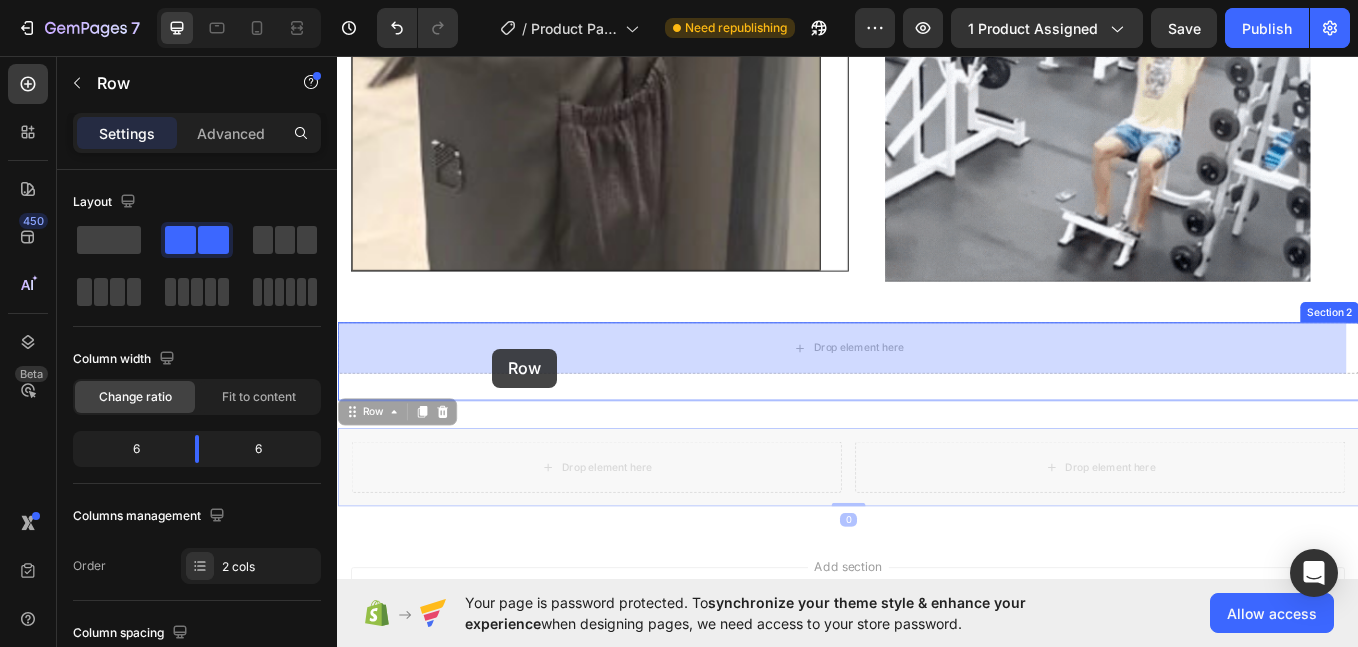 drag, startPoint x: 355, startPoint y: 484, endPoint x: 519, endPoint y: 400, distance: 184.26068 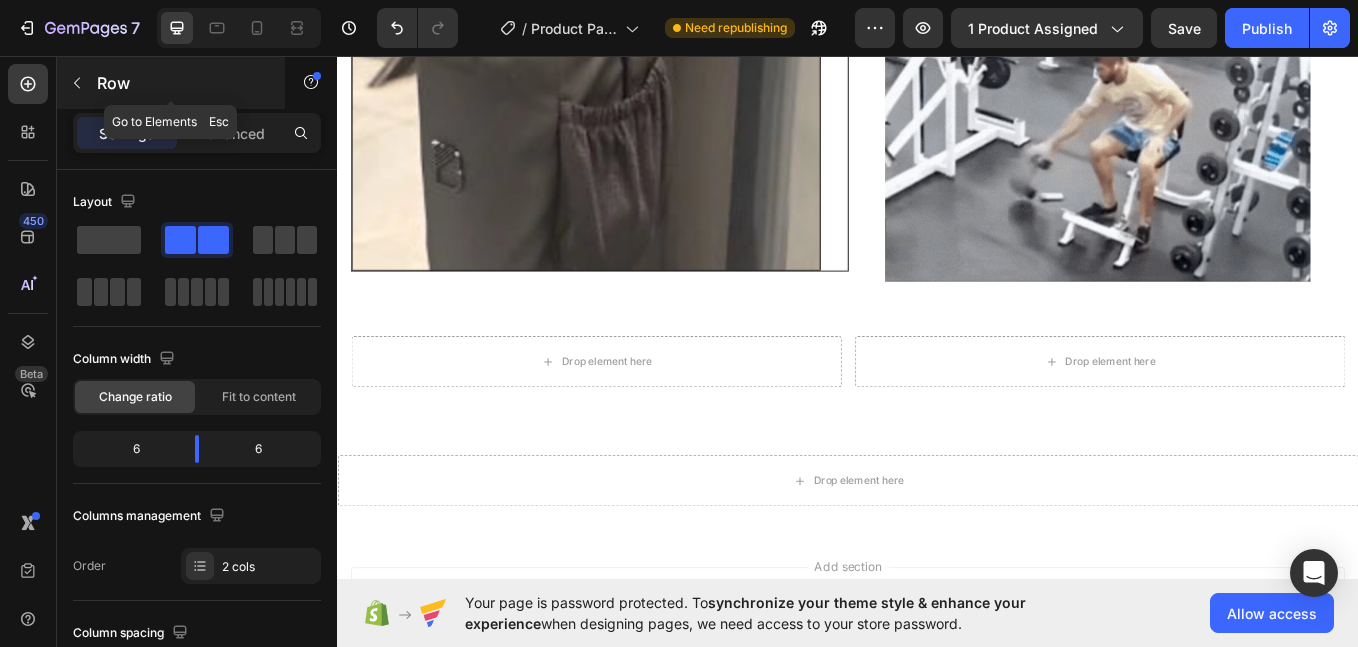 click at bounding box center [77, 83] 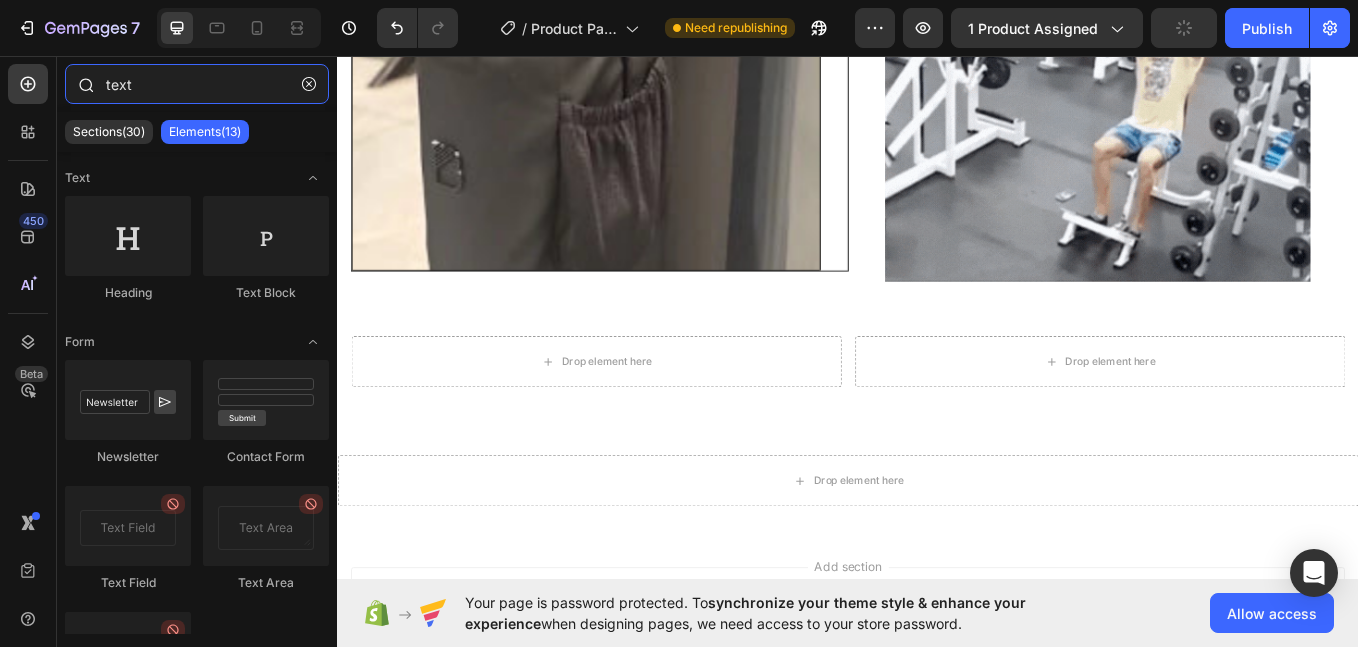 click on "text" at bounding box center (197, 84) 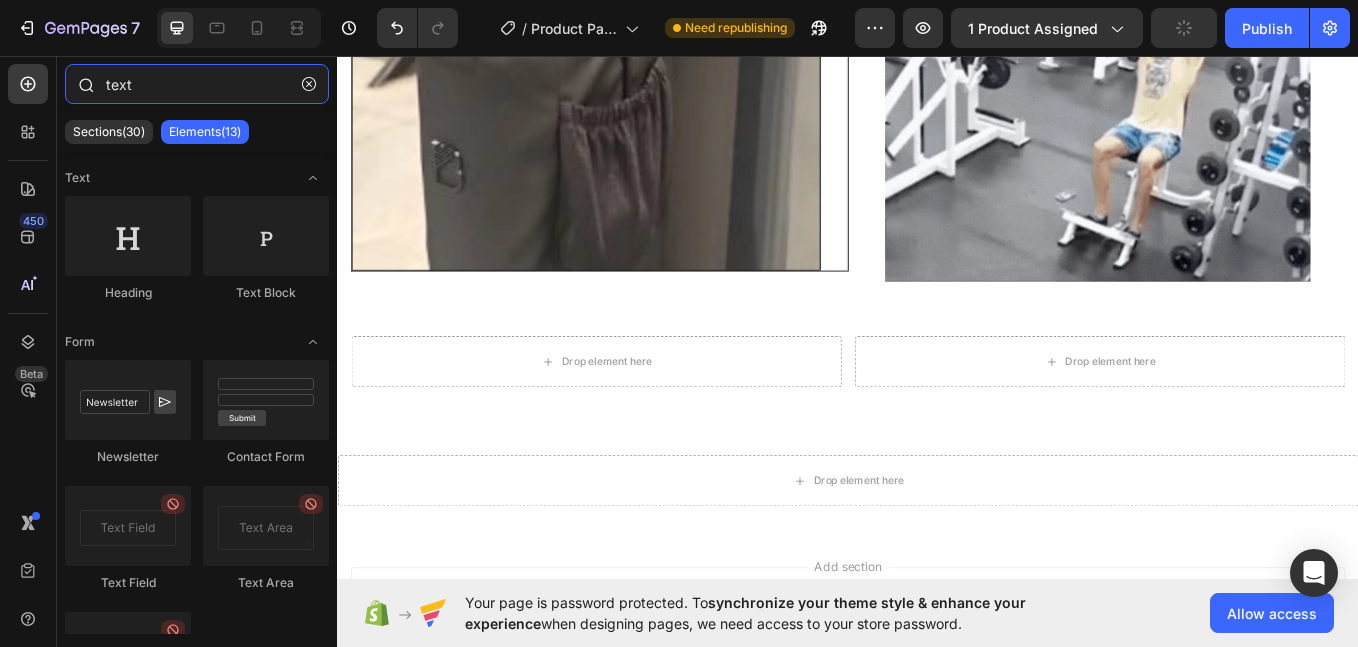 click on "text" at bounding box center [197, 84] 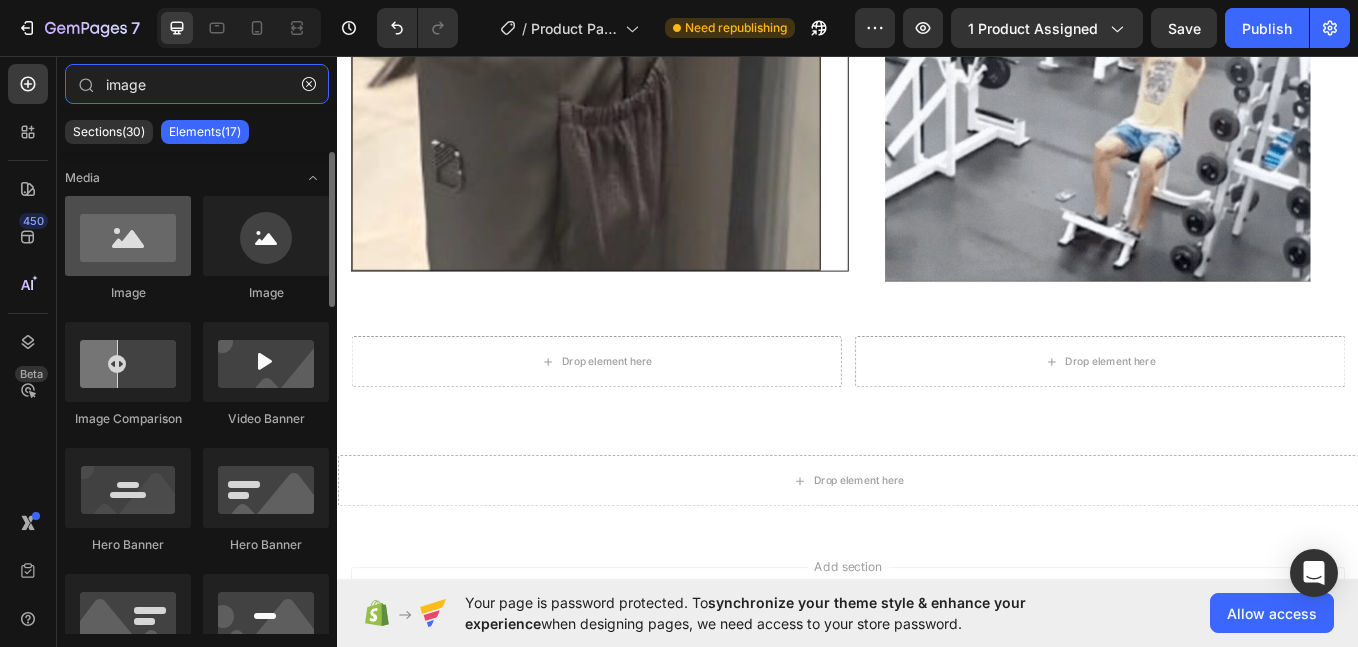 type on "image" 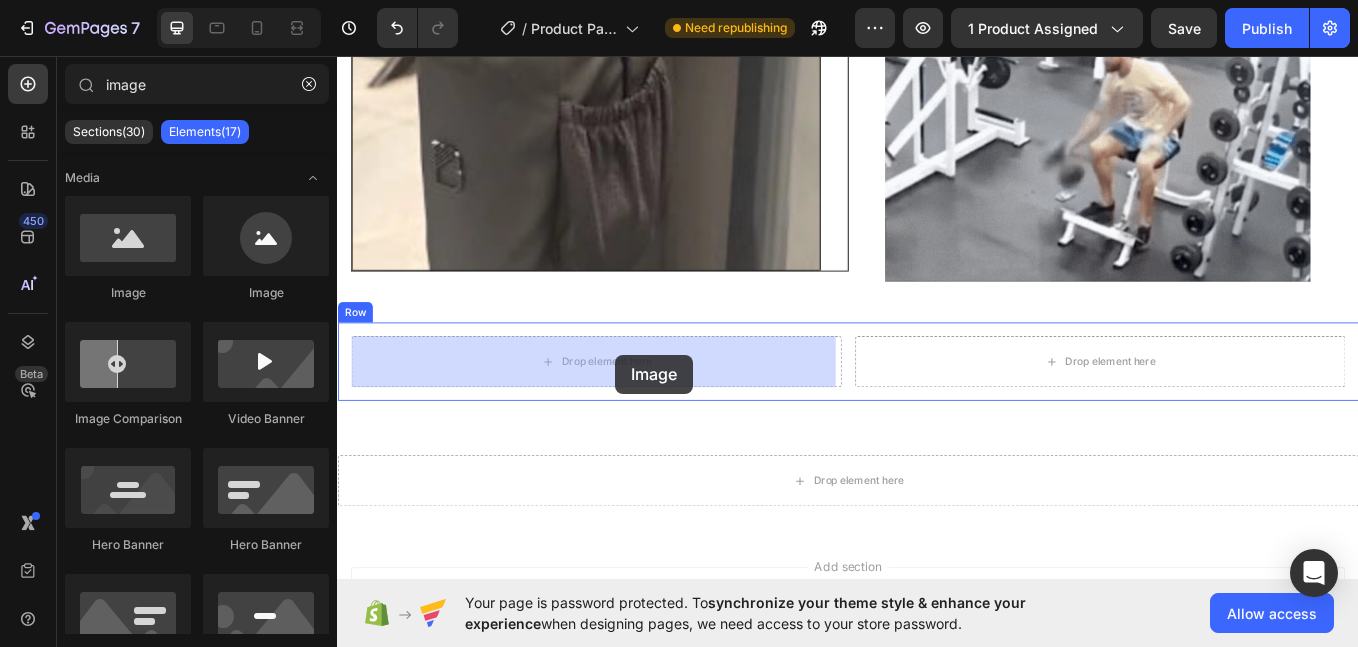 drag, startPoint x: 488, startPoint y: 318, endPoint x: 664, endPoint y: 407, distance: 197.22322 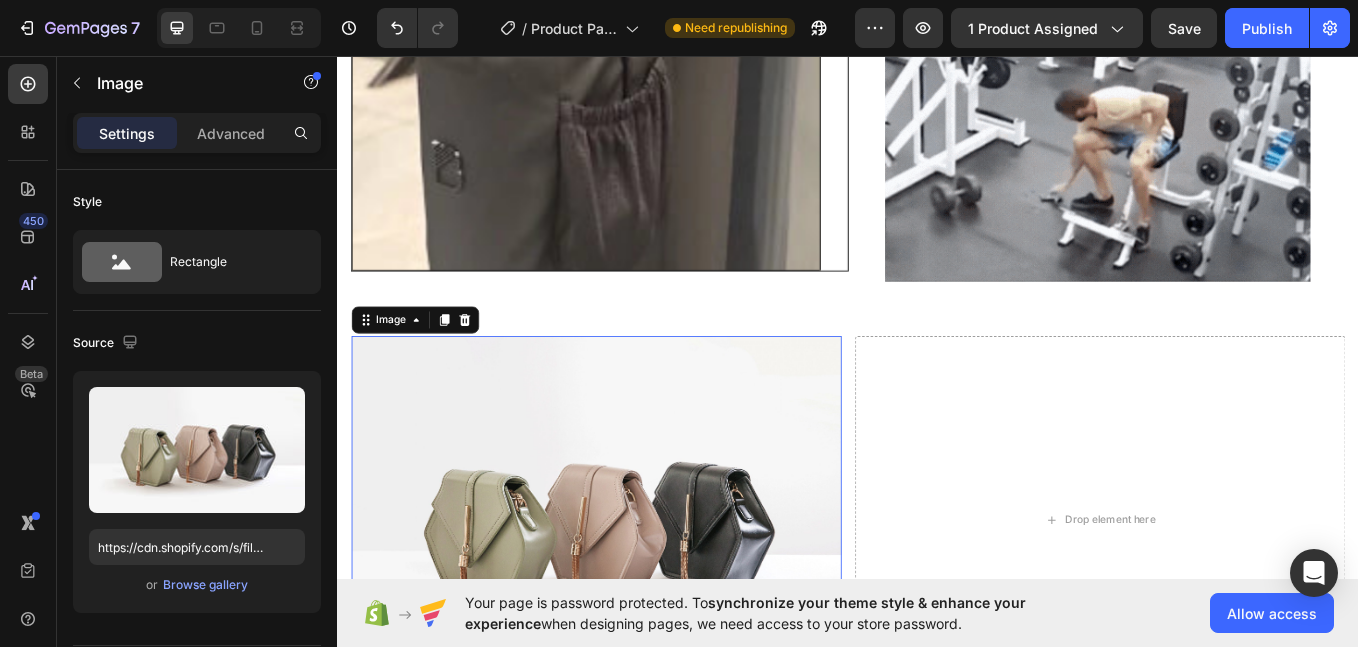 click at bounding box center (641, 601) 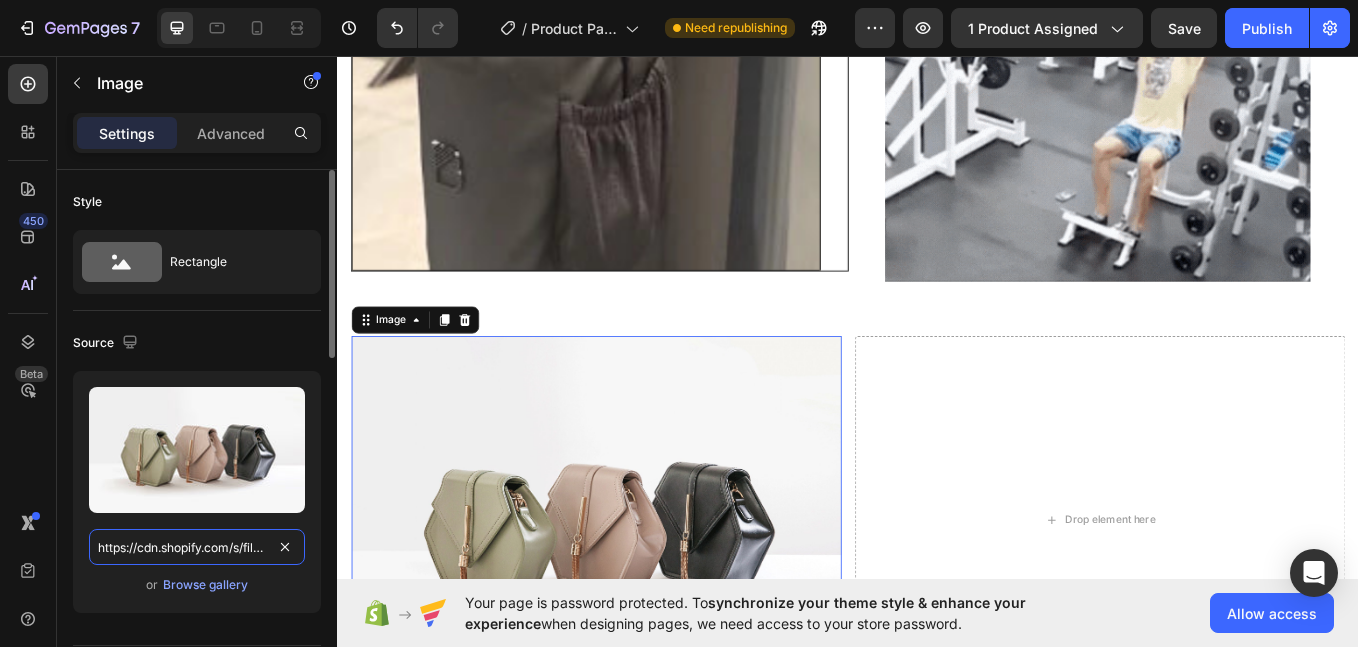 click on "https://cdn.shopify.com/s/files/1/2005/9307/files/image_demo.jpg" at bounding box center [197, 547] 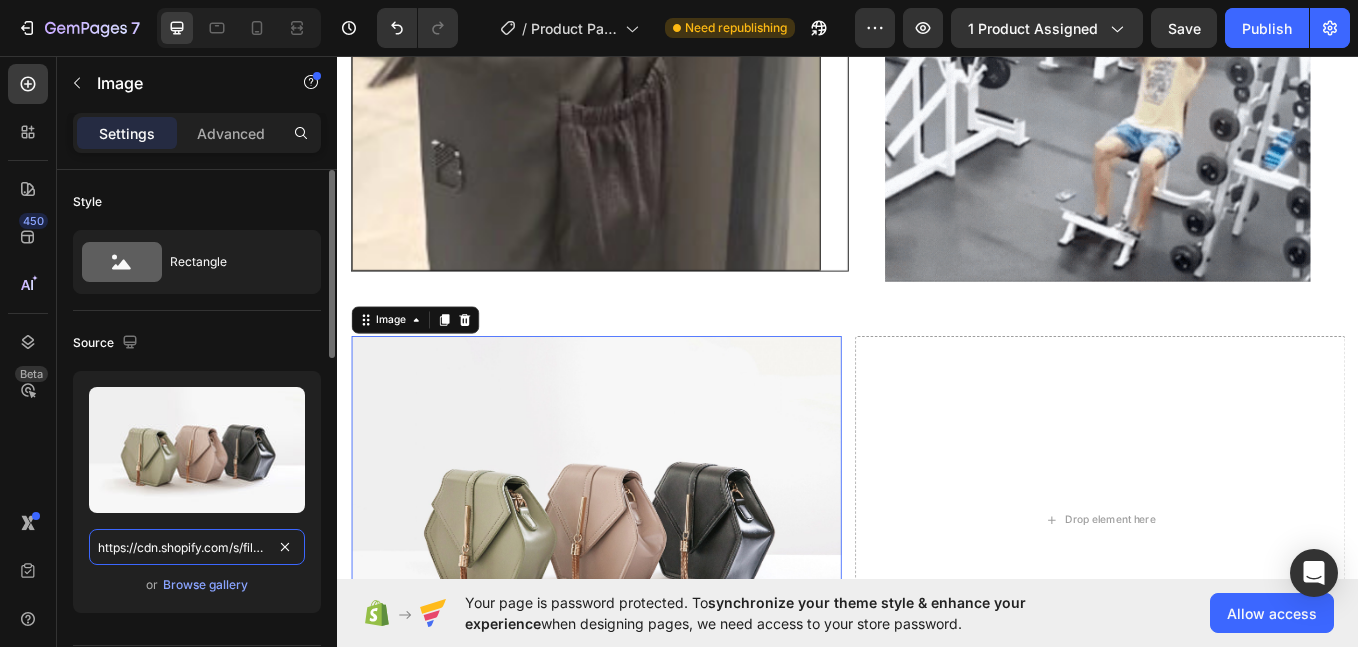 click on "https://cdn.shopify.com/s/files/1/2005/9307/files/image_demo.jpg" at bounding box center [197, 547] 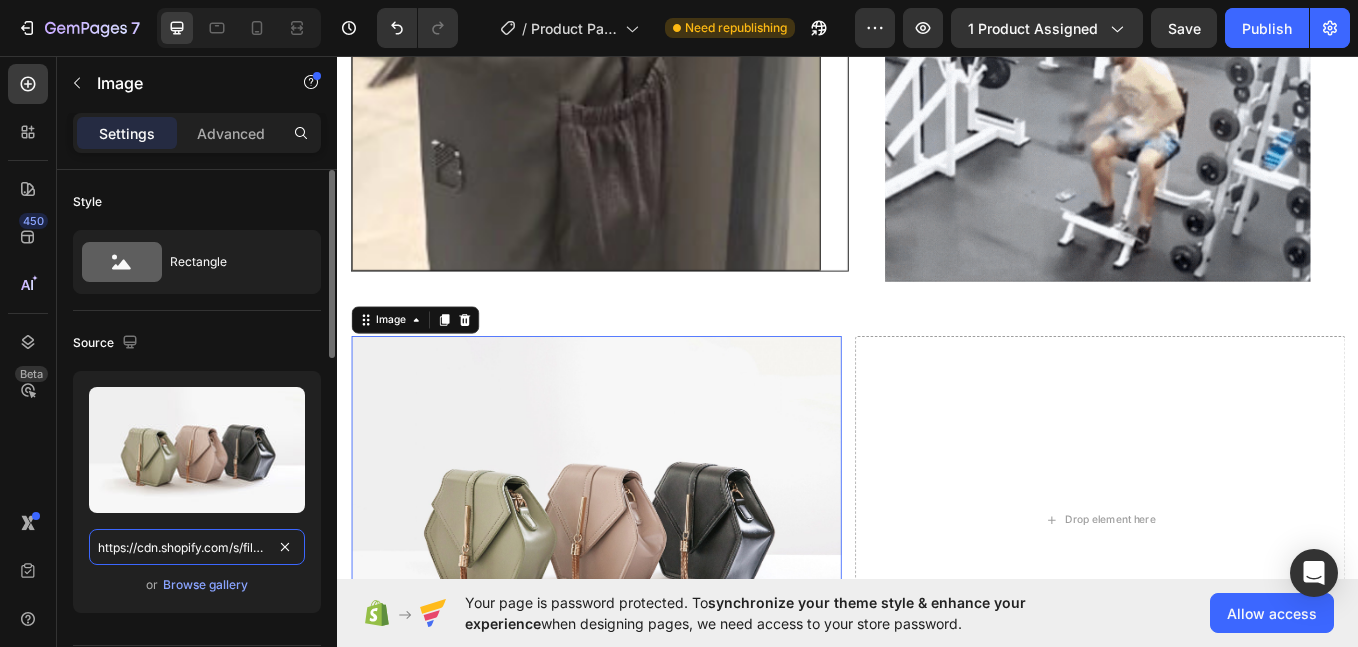 click on "https://cdn.shopify.com/s/files/1/2005/9307/files/image_demo.jpg" at bounding box center (197, 547) 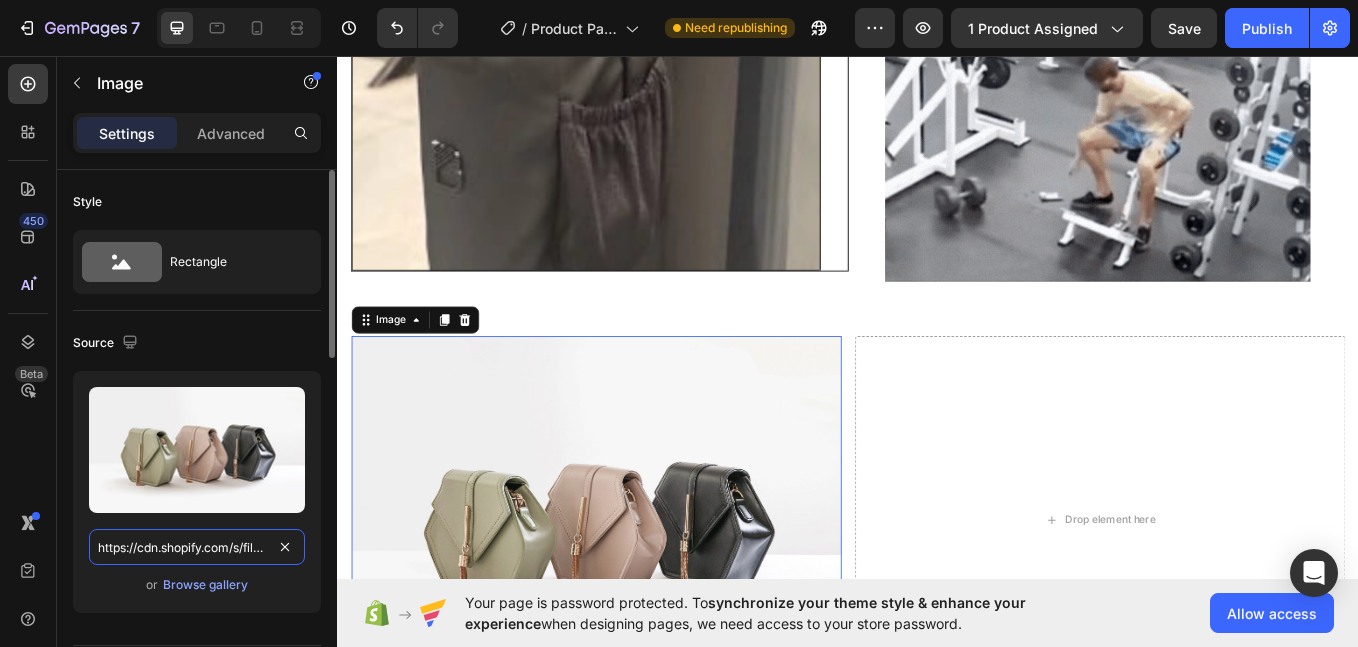 paste on "novaliving.com.co/cdn/shop/files/ChatGPT_Image_8_jun_2025_10_44_17_a.m..png?v=1749397472&width=750" 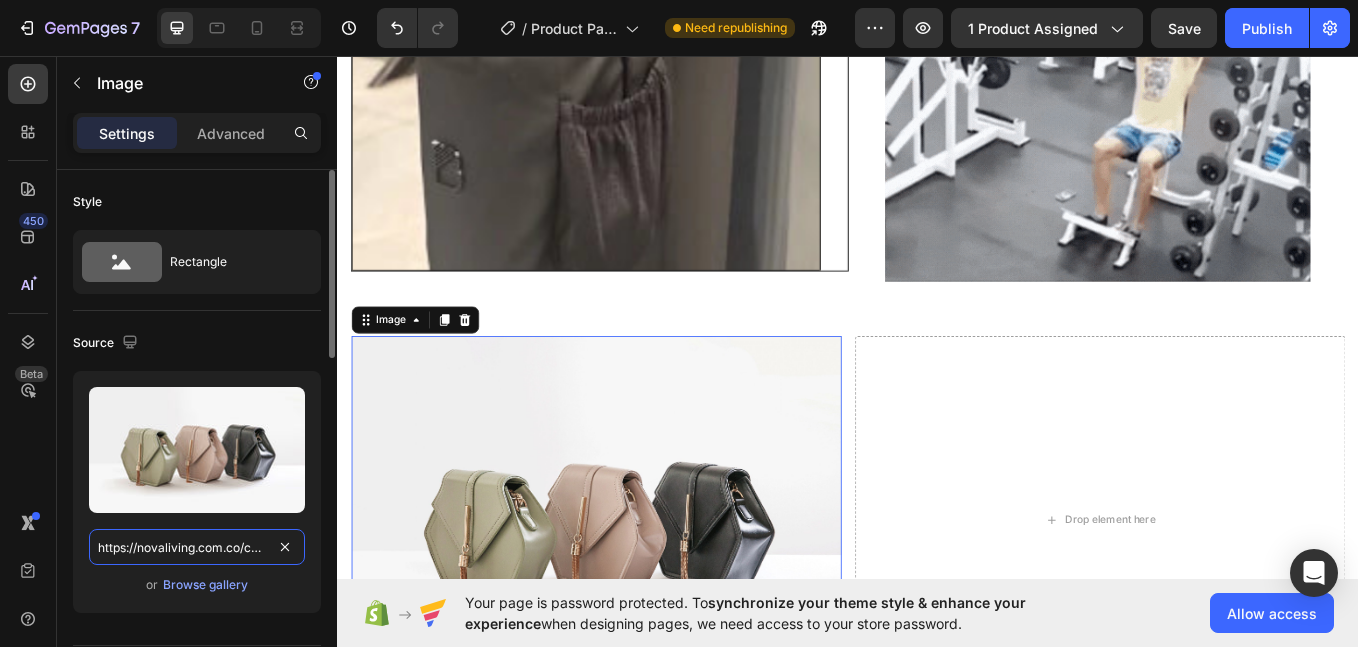 scroll, scrollTop: 0, scrollLeft: 491, axis: horizontal 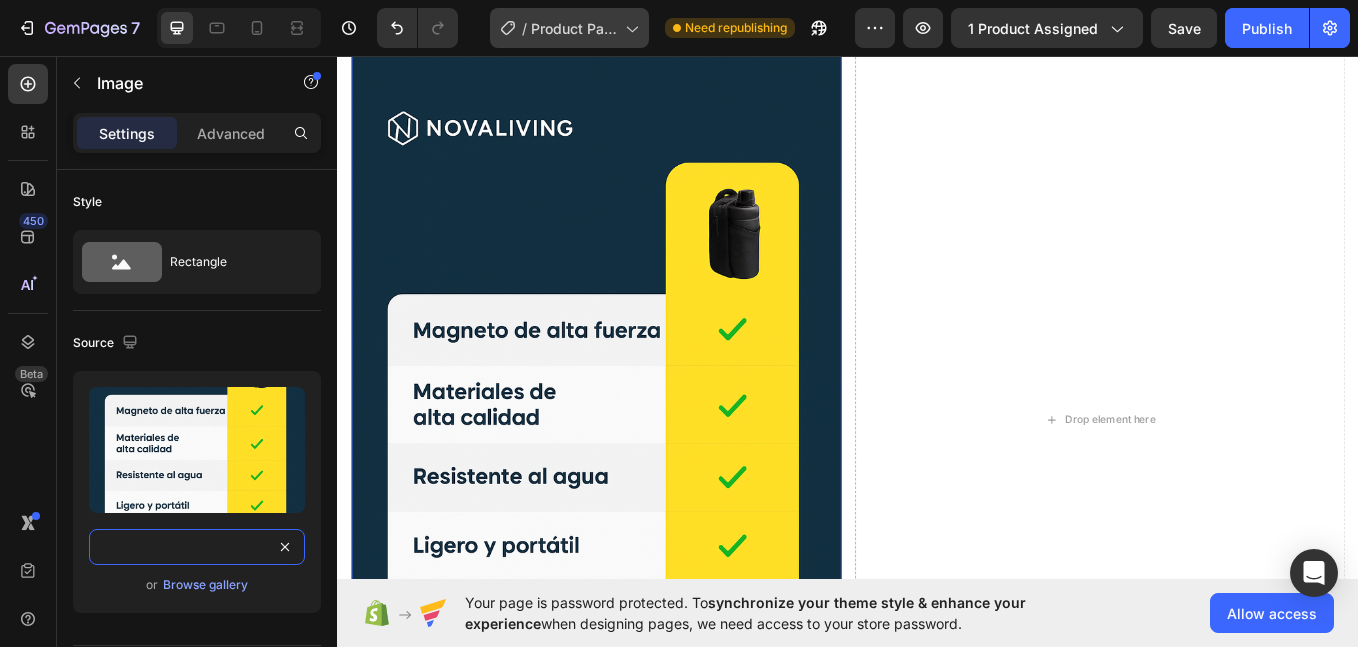 type on "https://novaliving.com.co/cdn/shop/files/ChatGPT_Image_8_jun_2025_10_44_17_a.m..png?v=1749397472&width=750" 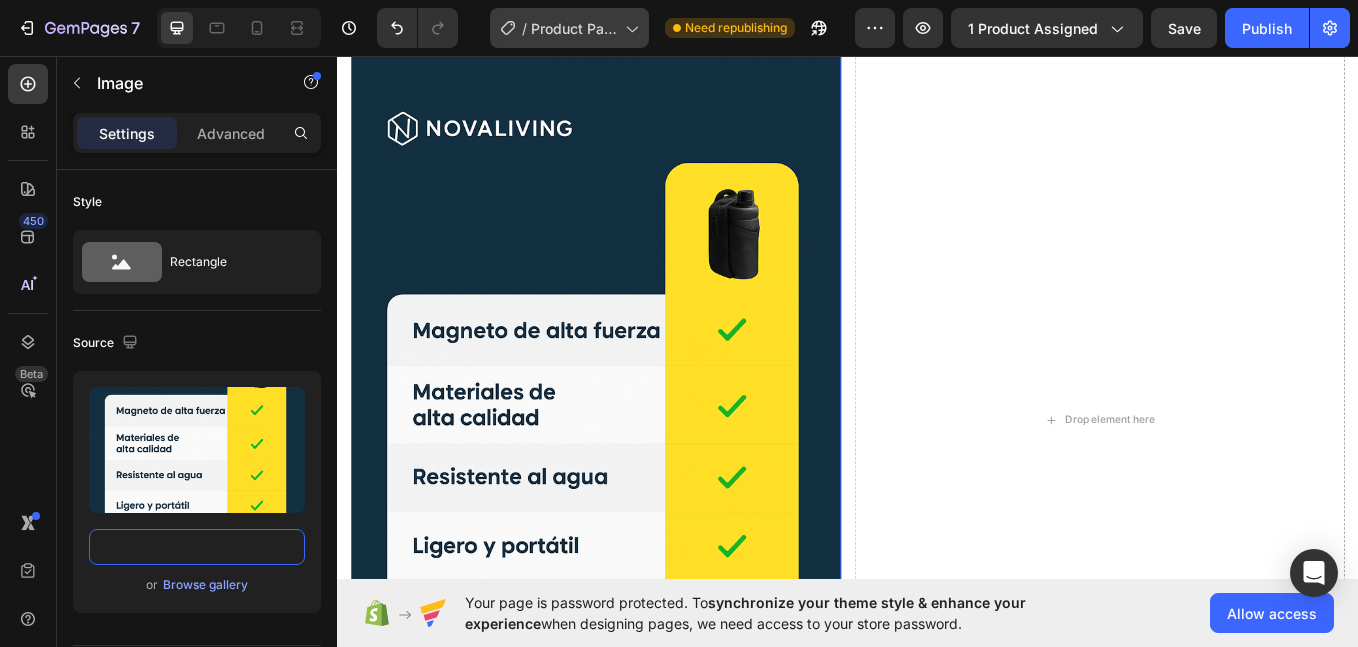 scroll, scrollTop: 0, scrollLeft: 0, axis: both 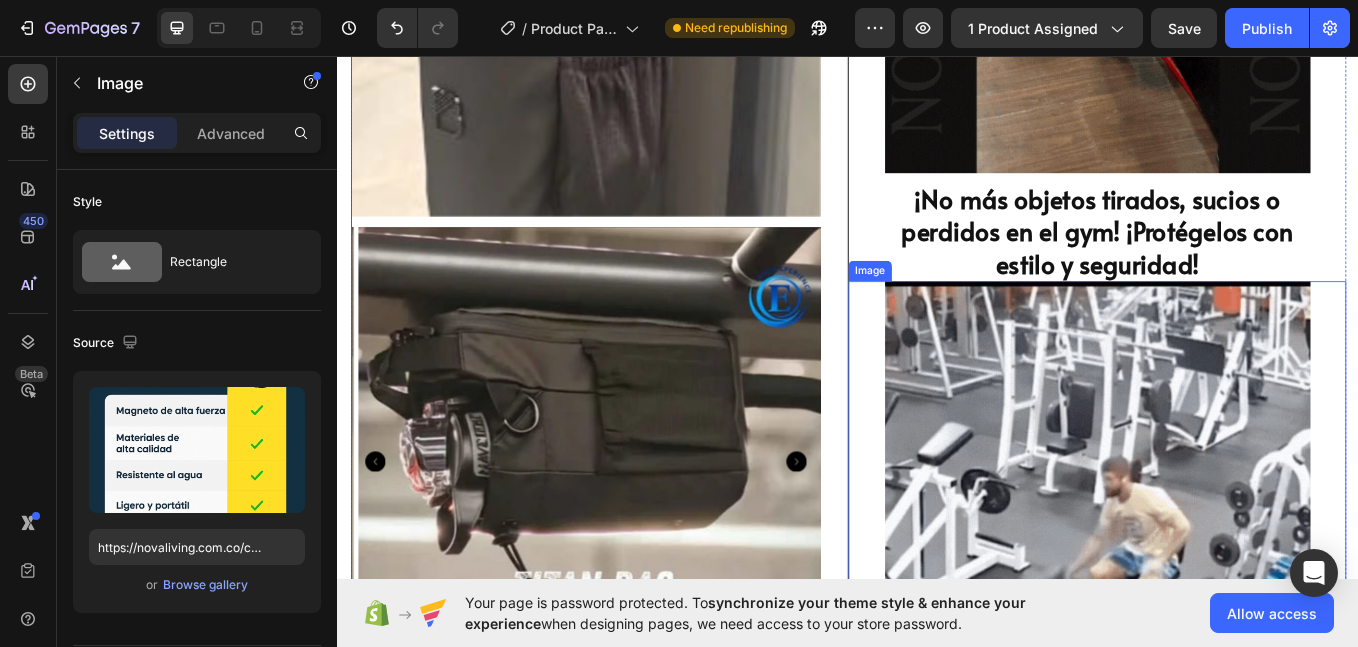 click on "¡No más objetos tirados, sucios o perdidos en el gym! ¡Protégelos con estilo y seguridad!" at bounding box center (1229, 261) 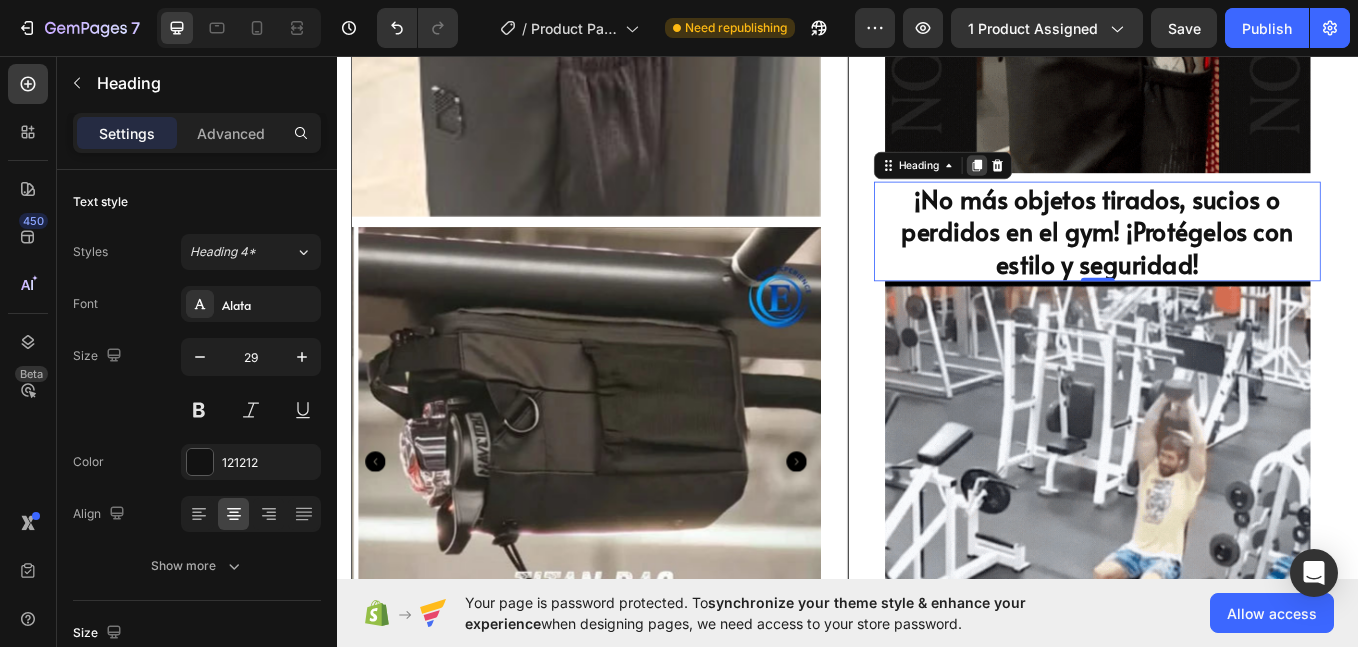 click 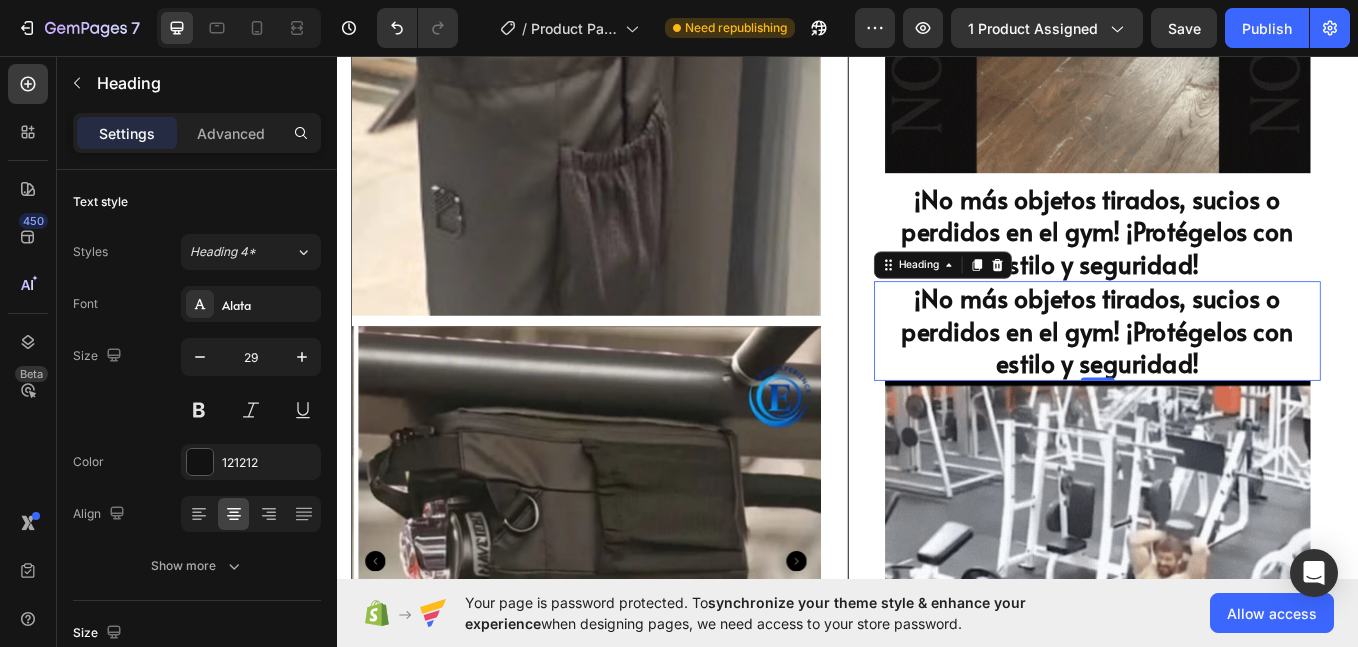 drag, startPoint x: 972, startPoint y: 296, endPoint x: 1011, endPoint y: 316, distance: 43.829212 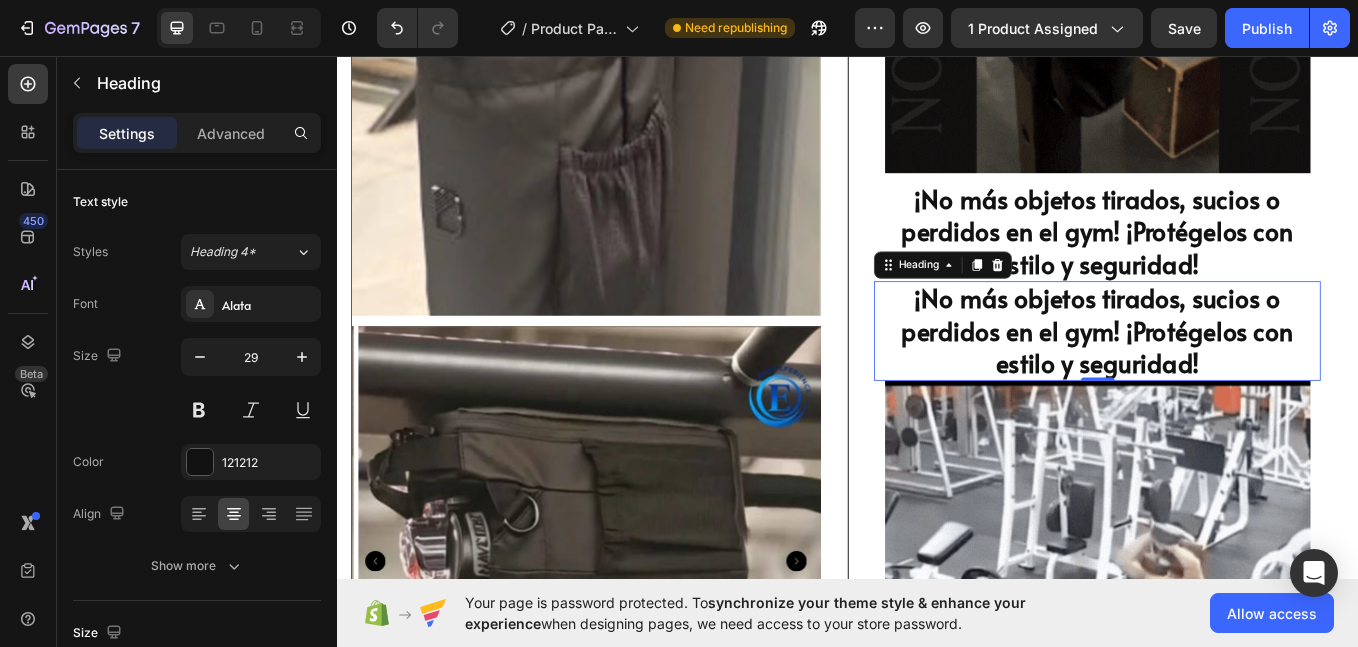 click on "¡No más objetos tirados, sucios o perdidos en el gym! ¡Protégelos con estilo y seguridad! Heading   0" at bounding box center [1229, 379] 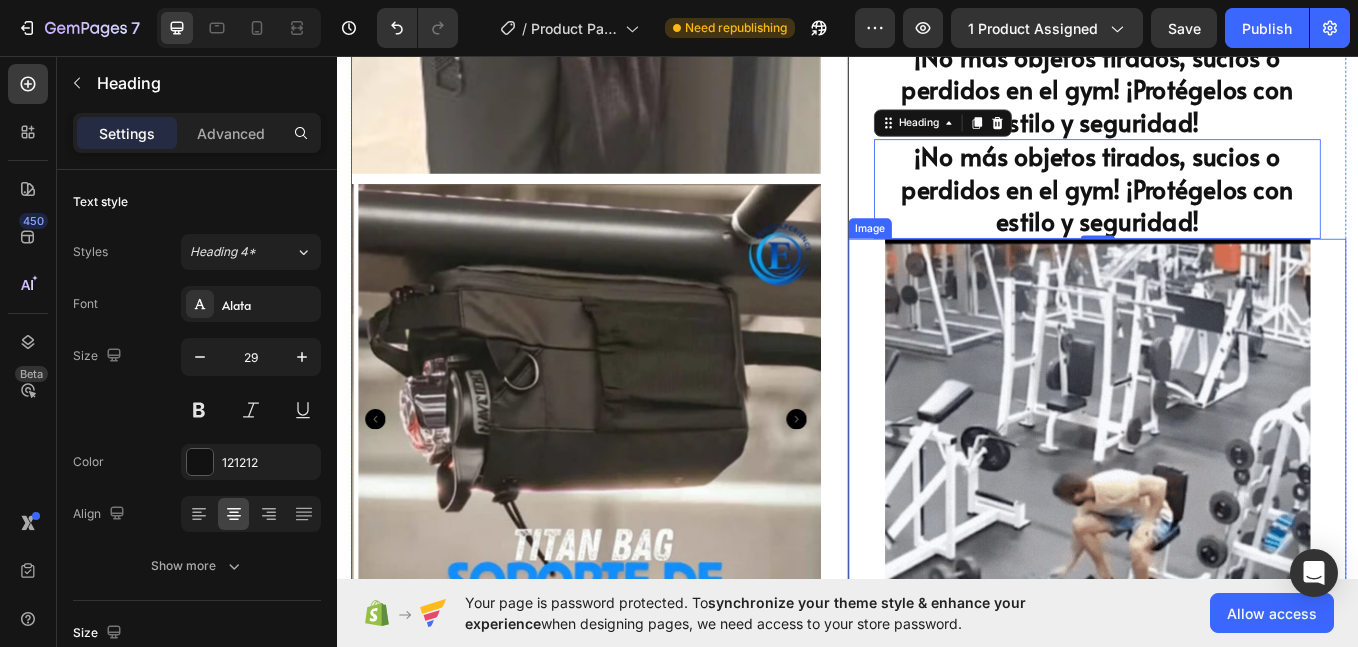 scroll, scrollTop: 2333, scrollLeft: 0, axis: vertical 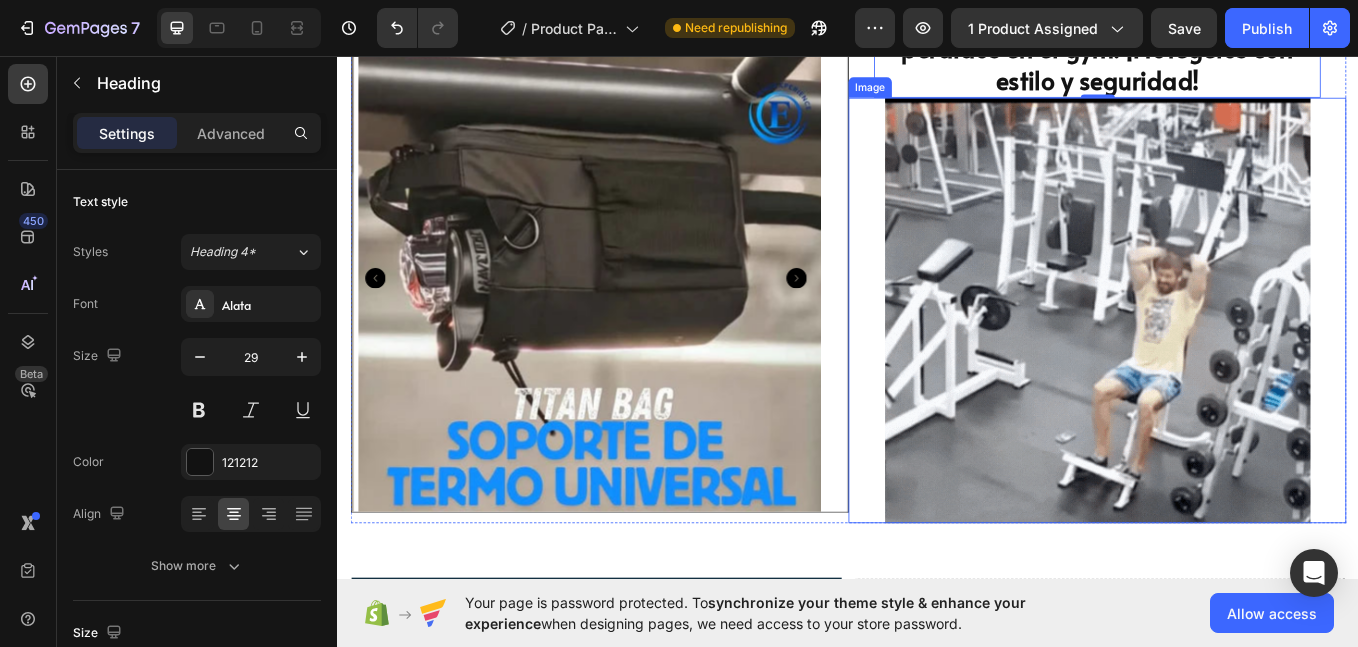 drag, startPoint x: 979, startPoint y: 300, endPoint x: 1023, endPoint y: 338, distance: 58.137768 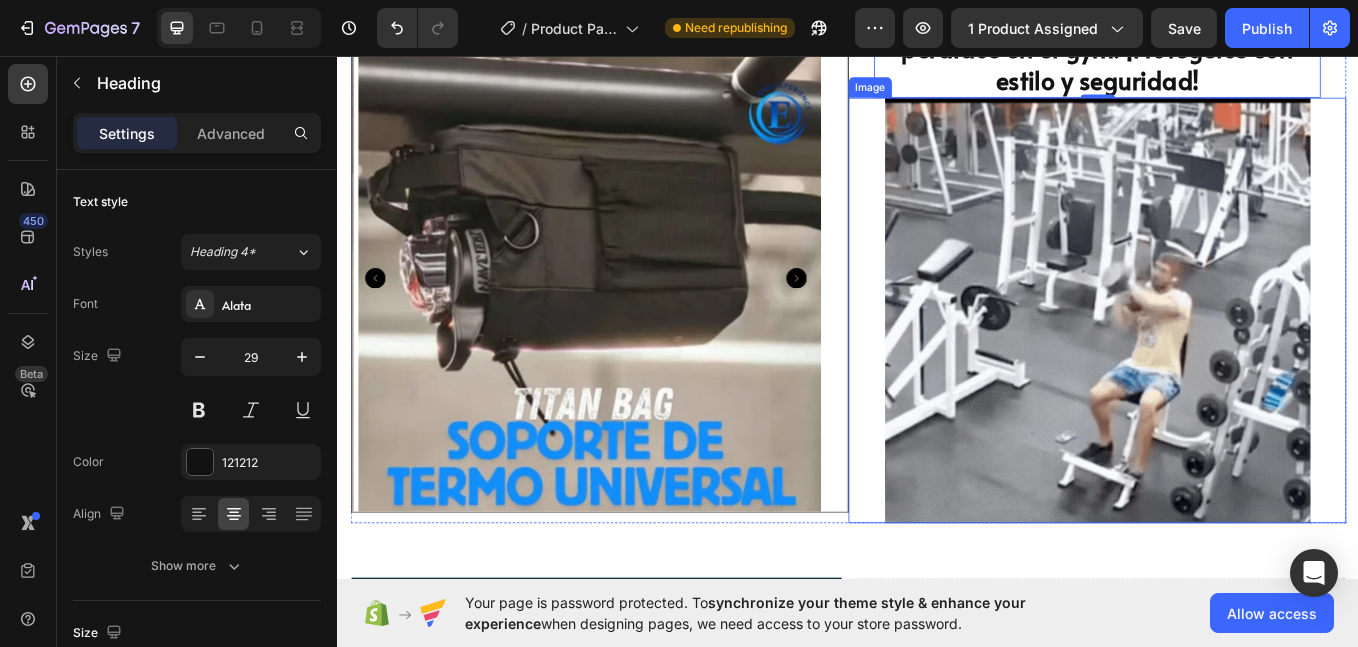 click on "BOLSO MAGNETICO IMPERMEABLE Product Title S/. 79.00 Product Price Product Price
Icon
Icon
Icon
Icon
Icon Icon List 2,500+ Verified Reviews! Text Block Row
Icon Lorem ipsum Text Block Row
Icon Lorem ipsum Text Block Row Row
Icon Lorem ipsum Text Block Row
Icon Lorem ipsum Text Block Row Row Row
1
Product Quantity Row Add to cart Add to Cart Row
Icon Lorem ipsum Text Block Row
Icon Lorem ipsum Text Block Row Row
Icon Lorem ipsum Text Block Row
Icon Lorem ipsum Text Block Row Row Row
Icon Lorem ipsum  dolor sit Text Block
Icon Lorem ipsum  dolor sit Text Block
Icon Lorem ipsum  dolor sit Text Block" at bounding box center [1229, -779] 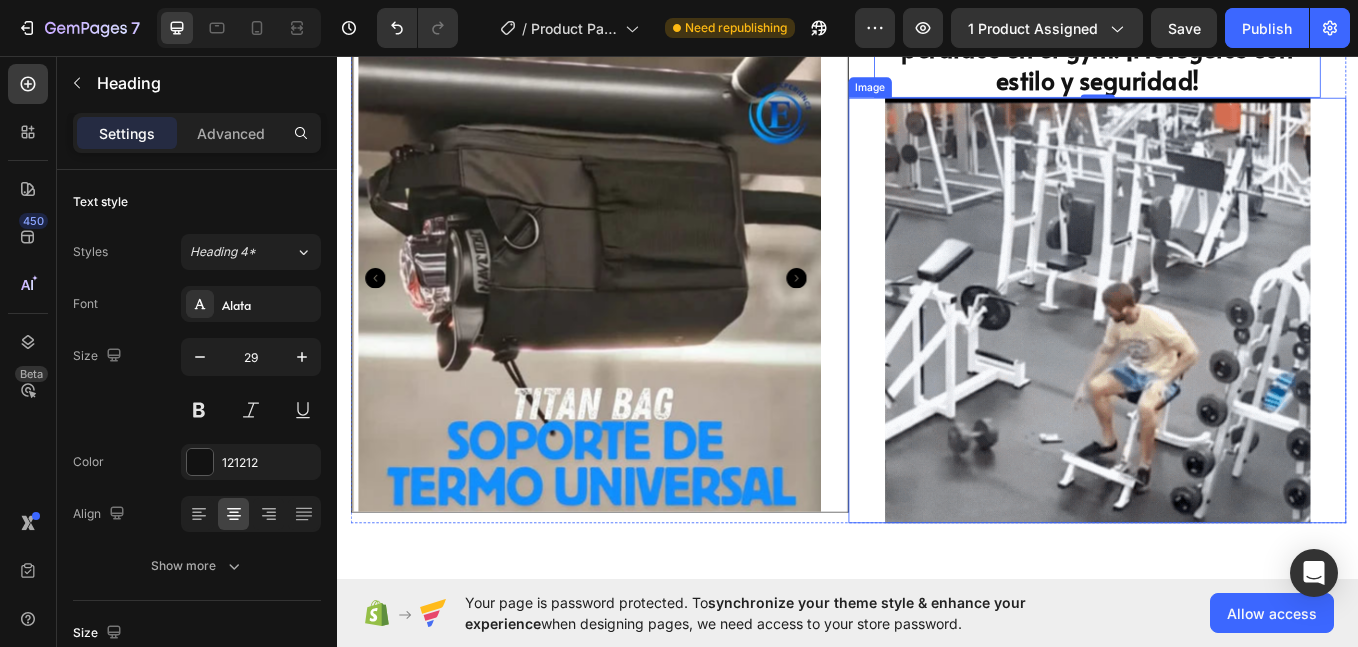 scroll, scrollTop: 2000, scrollLeft: 0, axis: vertical 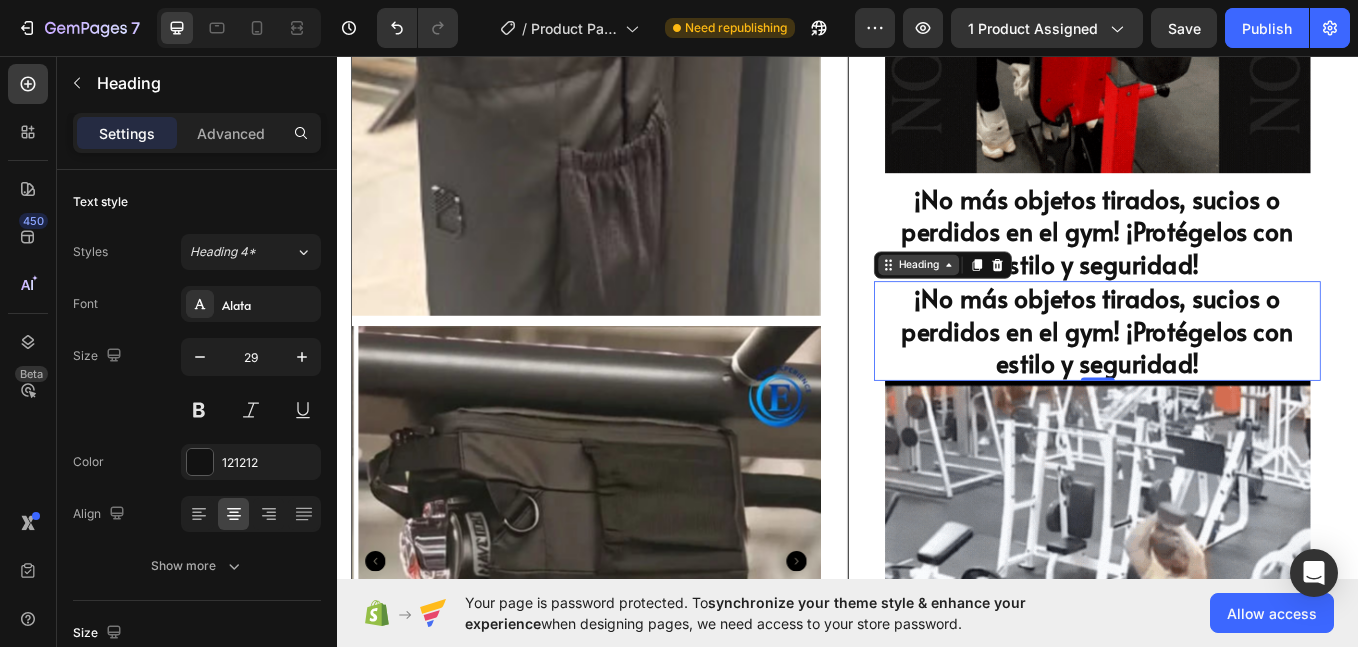 drag, startPoint x: 1070, startPoint y: 370, endPoint x: 1001, endPoint y: 313, distance: 89.498604 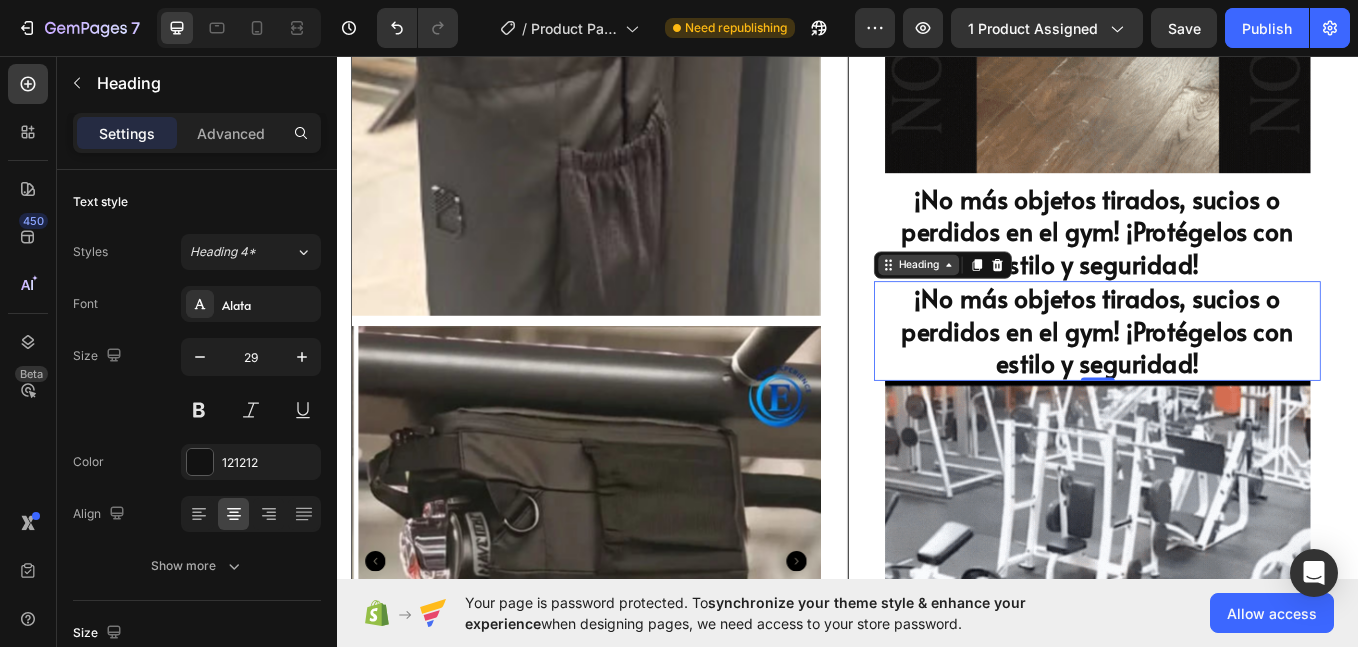 click on "¡No más objetos tirados, sucios o perdidos en el gym! ¡Protégelos con estilo y seguridad!" at bounding box center (1229, 378) 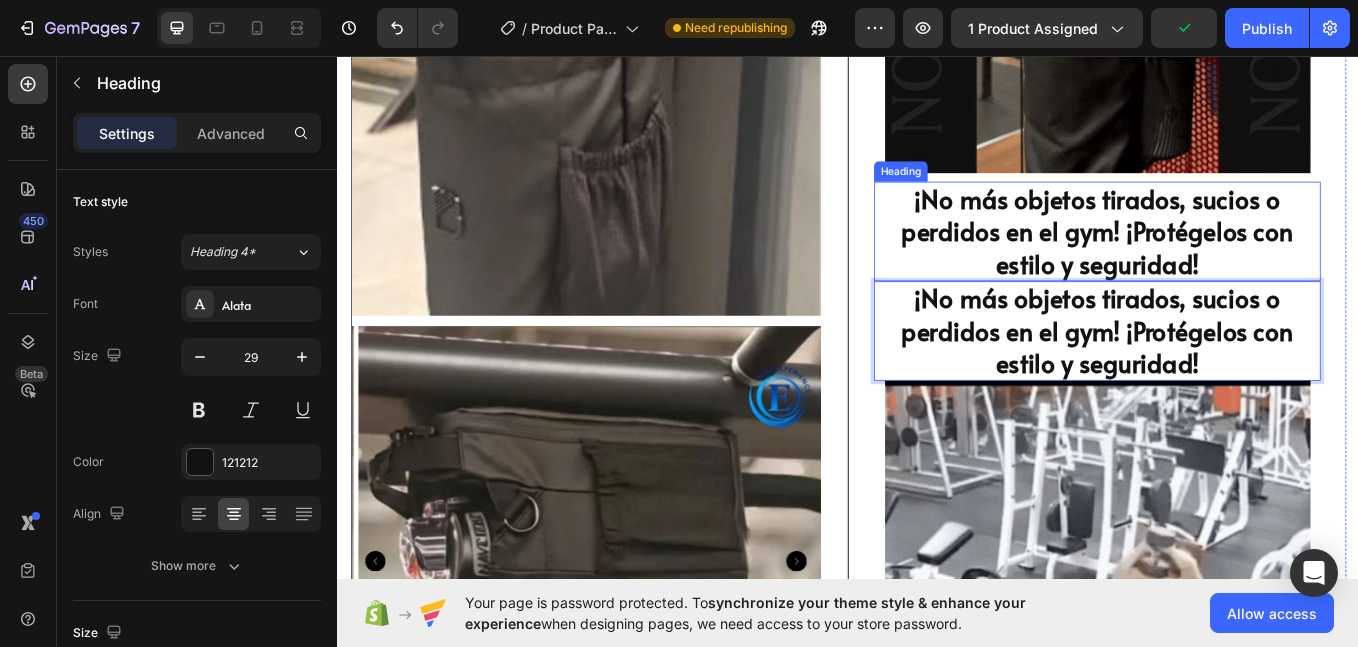 click on "¡No más objetos tirados, sucios o perdidos en el gym! ¡Protégelos con estilo y seguridad!" at bounding box center (1229, 262) 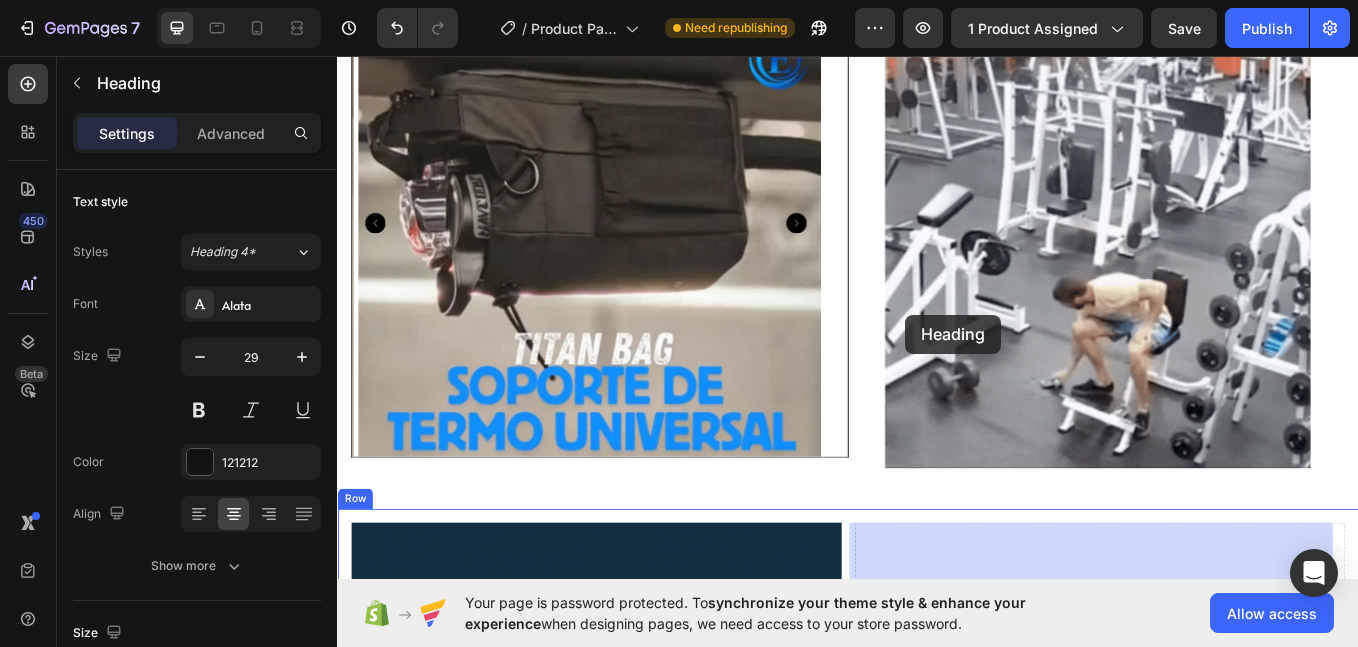 scroll, scrollTop: 2833, scrollLeft: 0, axis: vertical 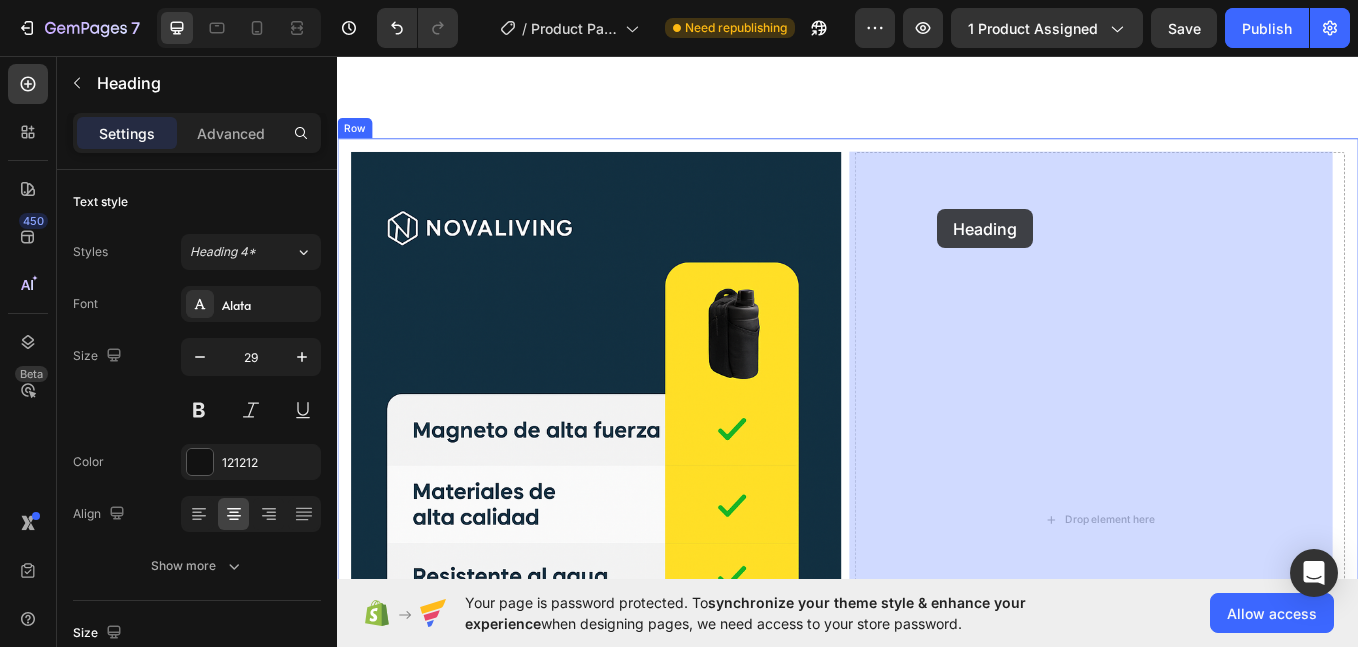 drag, startPoint x: 979, startPoint y: 303, endPoint x: 1042, endPoint y: 236, distance: 91.967384 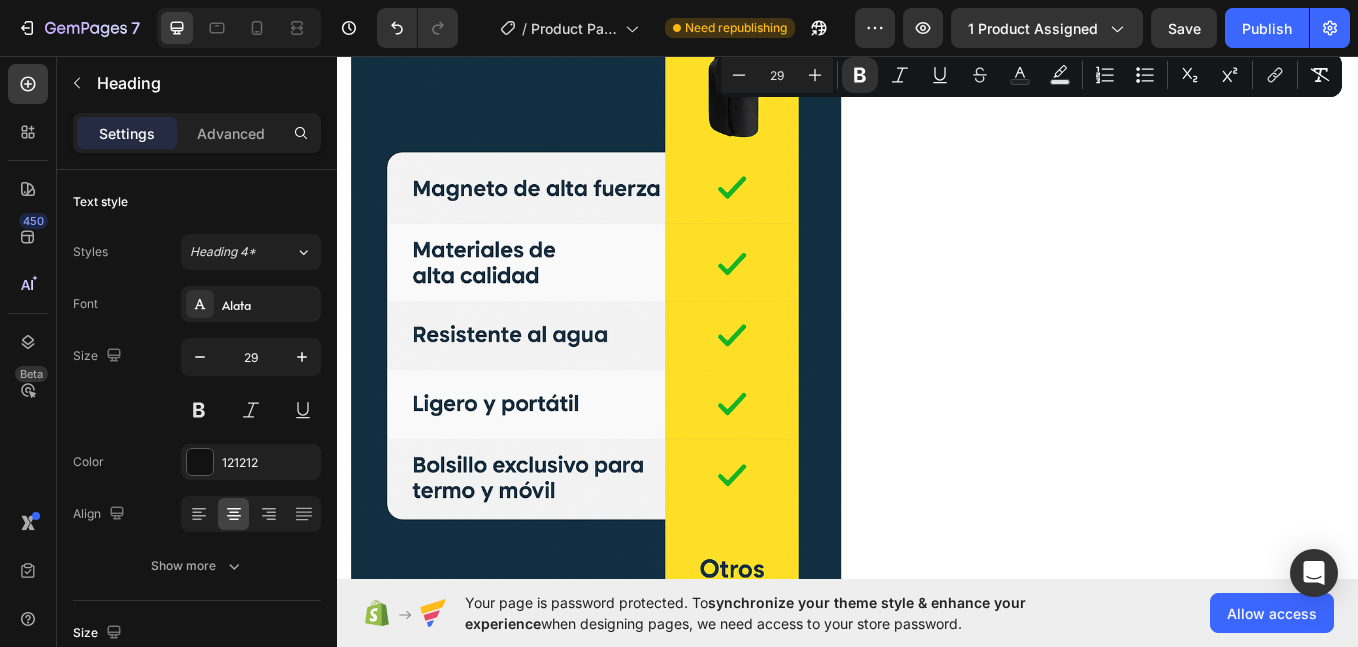 scroll, scrollTop: 2833, scrollLeft: 0, axis: vertical 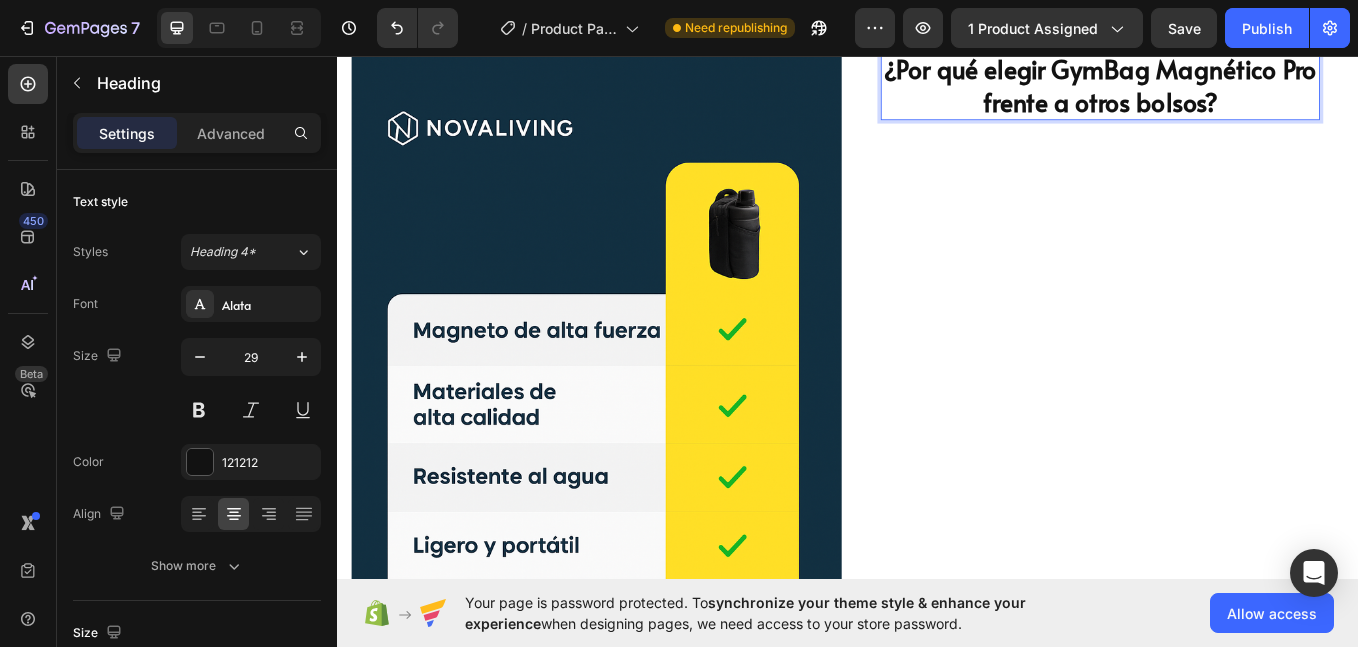 click on "¿Por qué elegir GymBag Magnético Pro frente a otros bolsos?" at bounding box center (1233, 91) 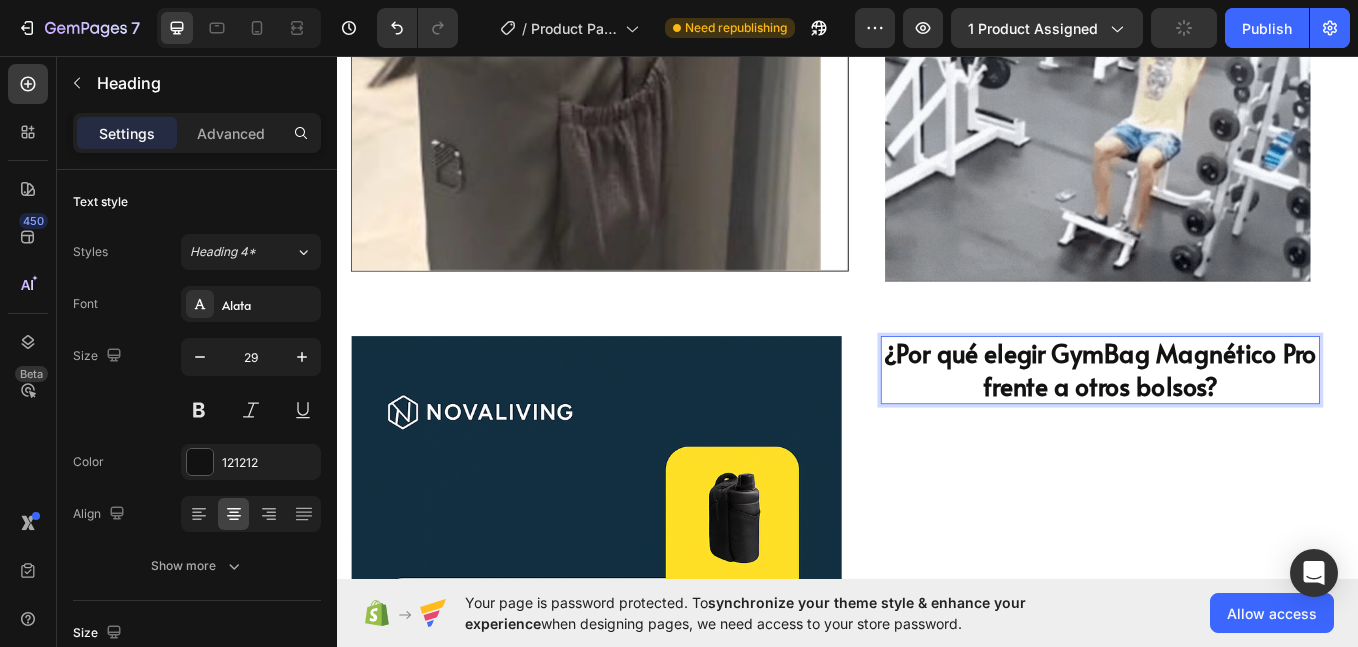 click on "¿Por qué elegir GymBag Magnético Pro frente a otros bolsos?" at bounding box center (1233, 424) 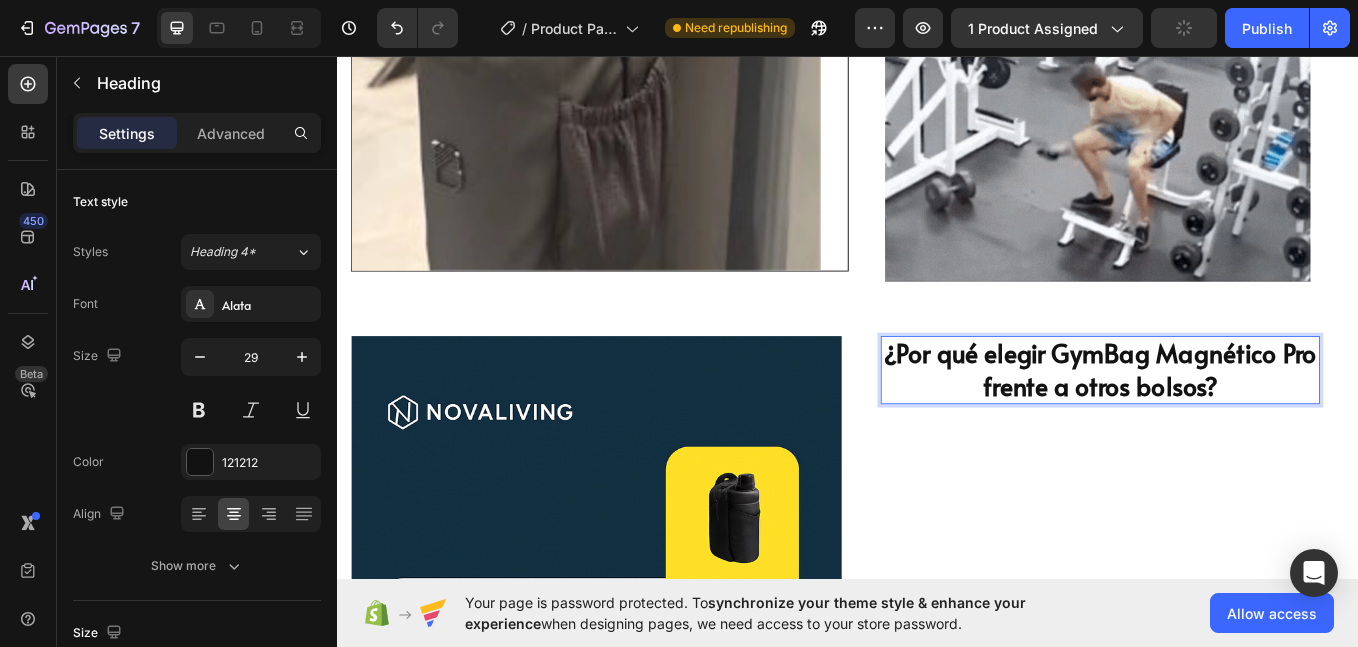 click on "¿Por qué elegir GymBag Magnético Pro frente a otros bolsos?" at bounding box center [1233, 424] 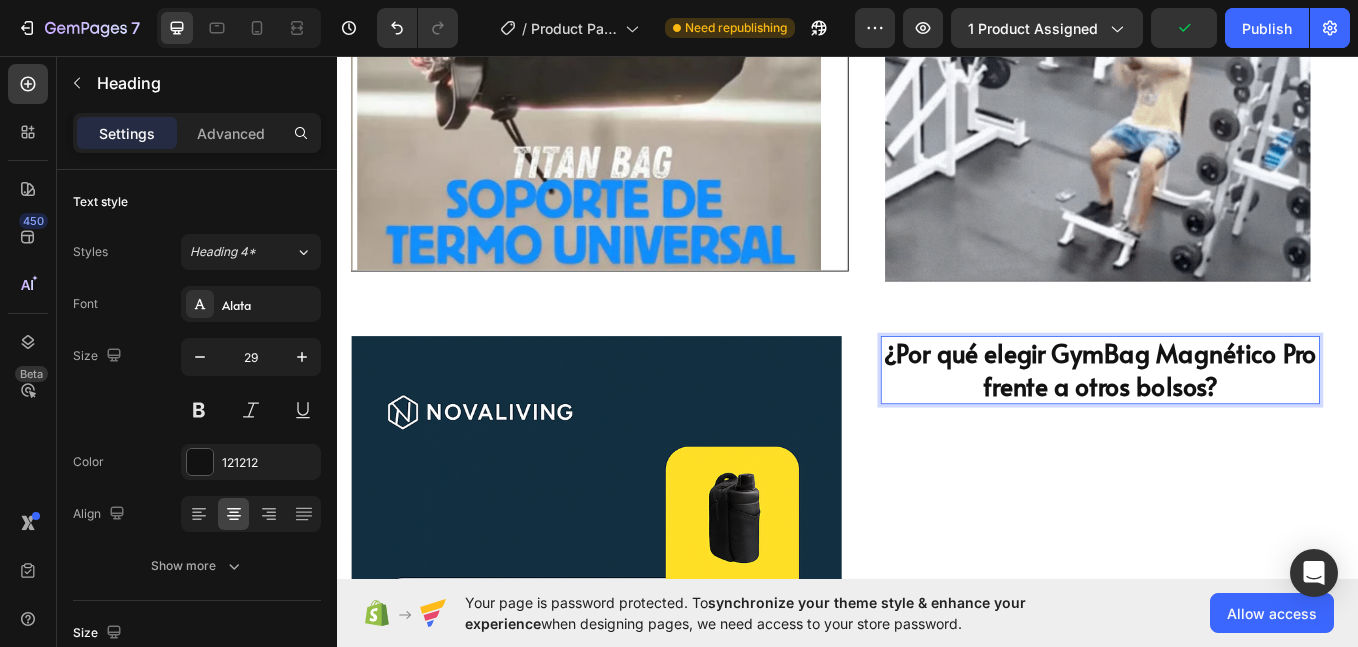 click on "¿Por qué elegir GymBag Magnético Pro frente a otros bolsos?" at bounding box center [1233, 424] 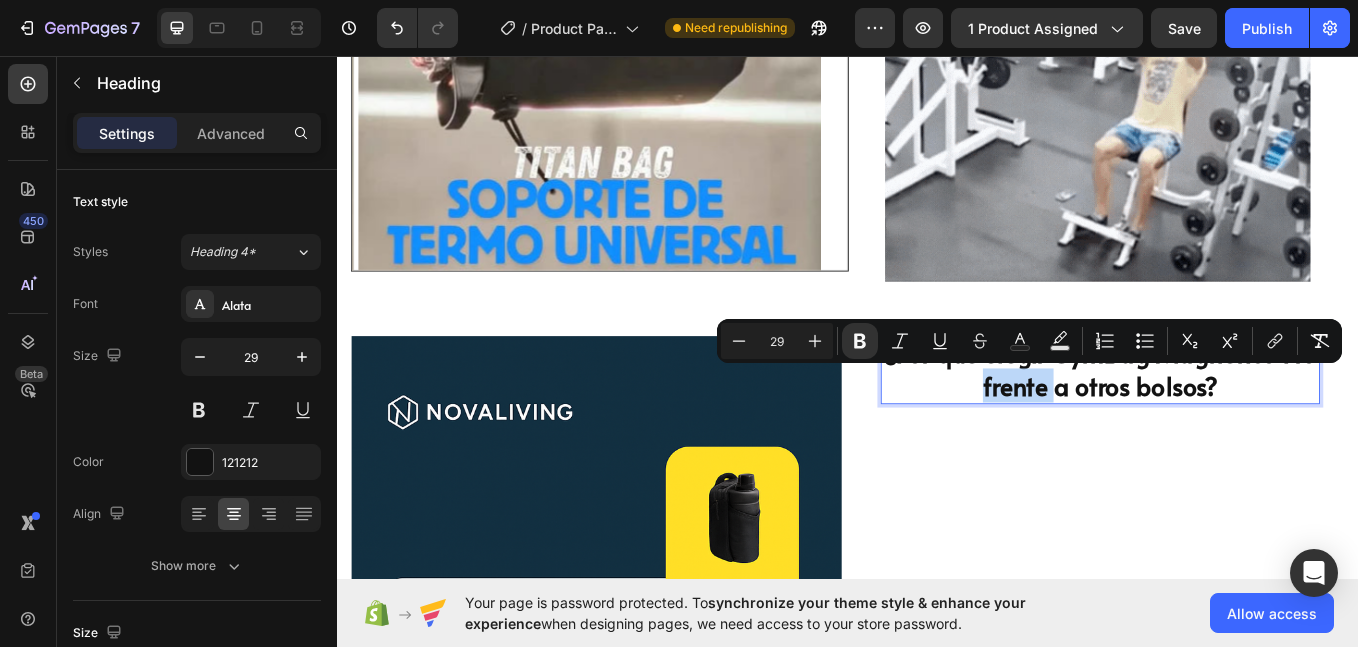 click on "¿Por qué elegir GymBag Magnético Pro frente a otros bolsos?" at bounding box center [1233, 424] 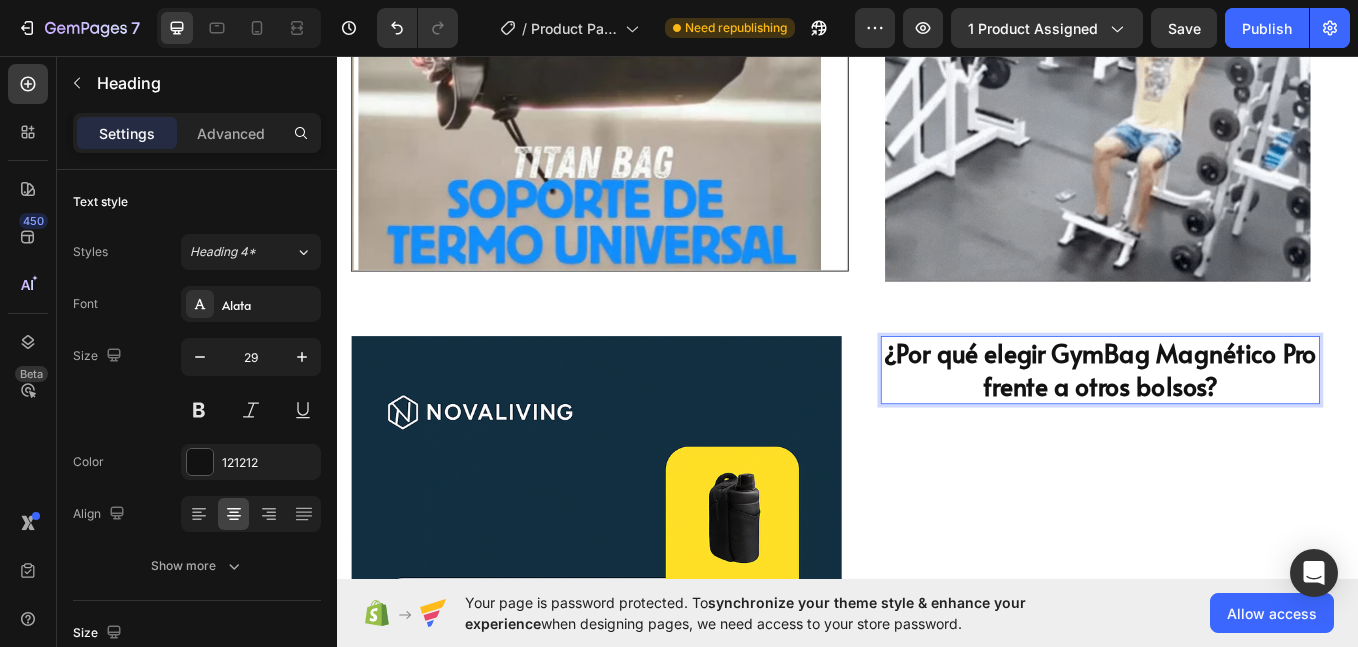 click on "¿Por qué elegir GymBag Magnético Pro frente a otros bolsos?" at bounding box center [1233, 424] 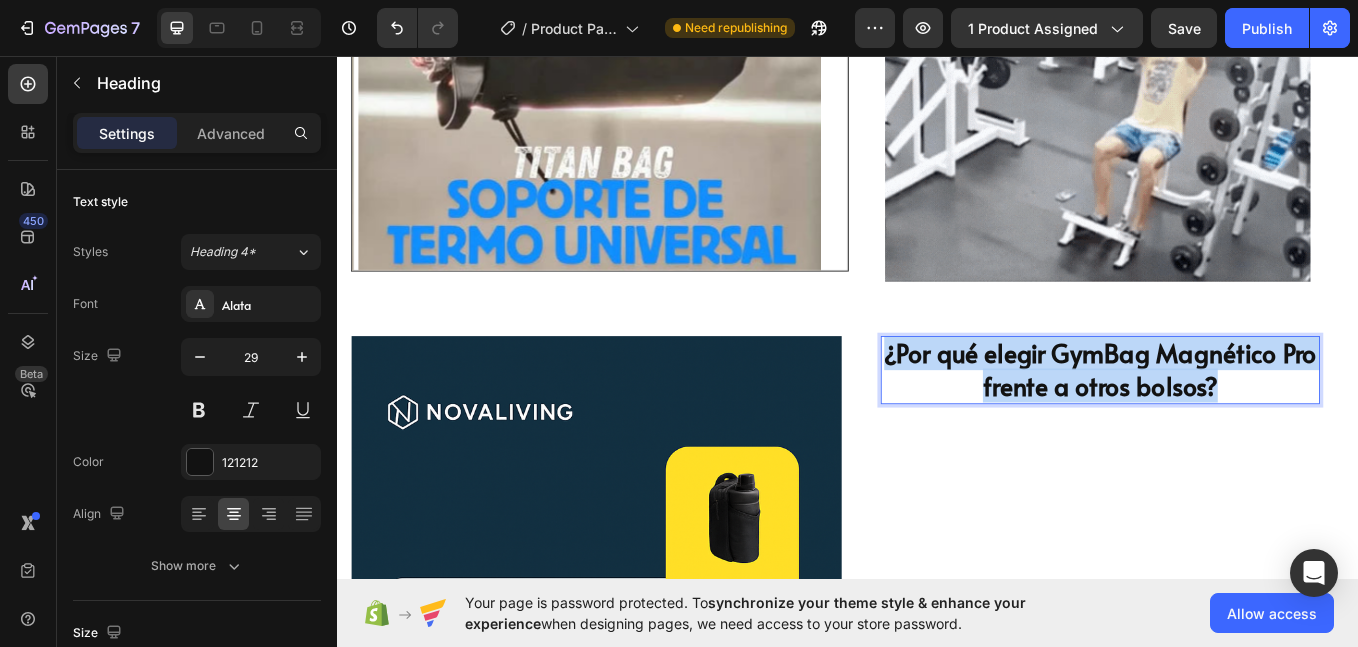 drag, startPoint x: 1394, startPoint y: 446, endPoint x: 994, endPoint y: 400, distance: 402.63632 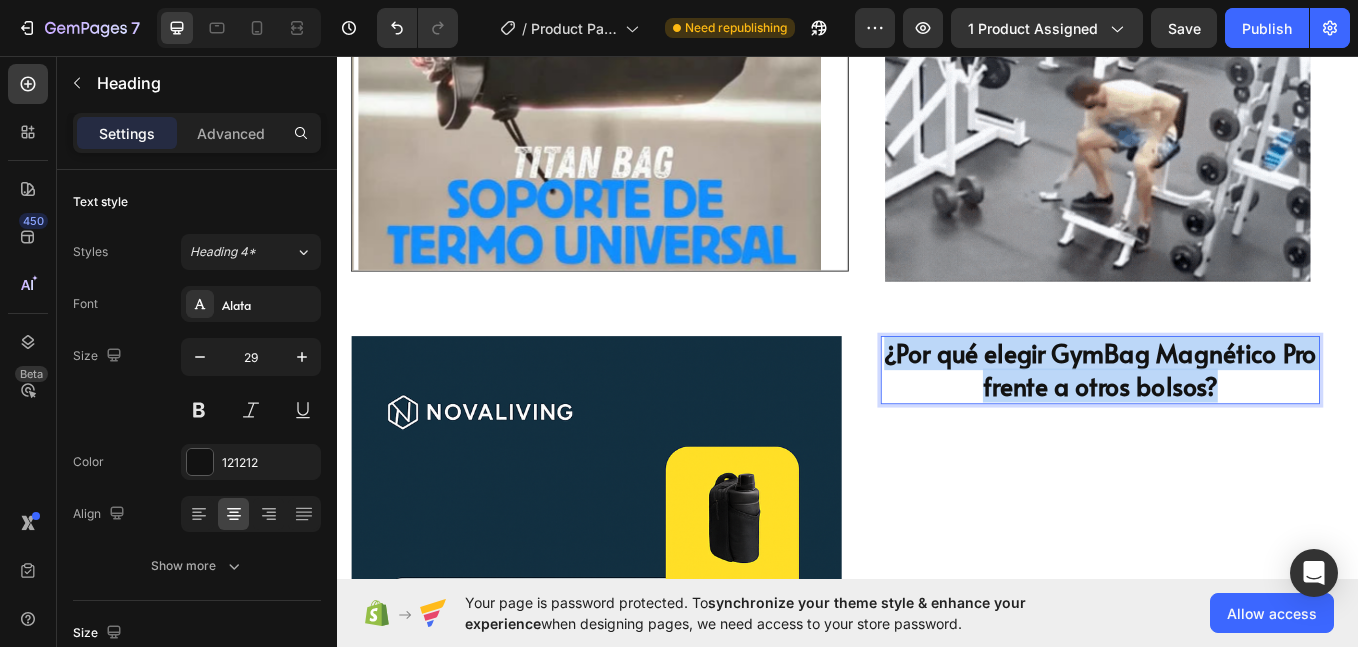 click on "¿Por qué elegir GymBag Magnético Pro frente a otros bolsos?" at bounding box center [1233, 424] 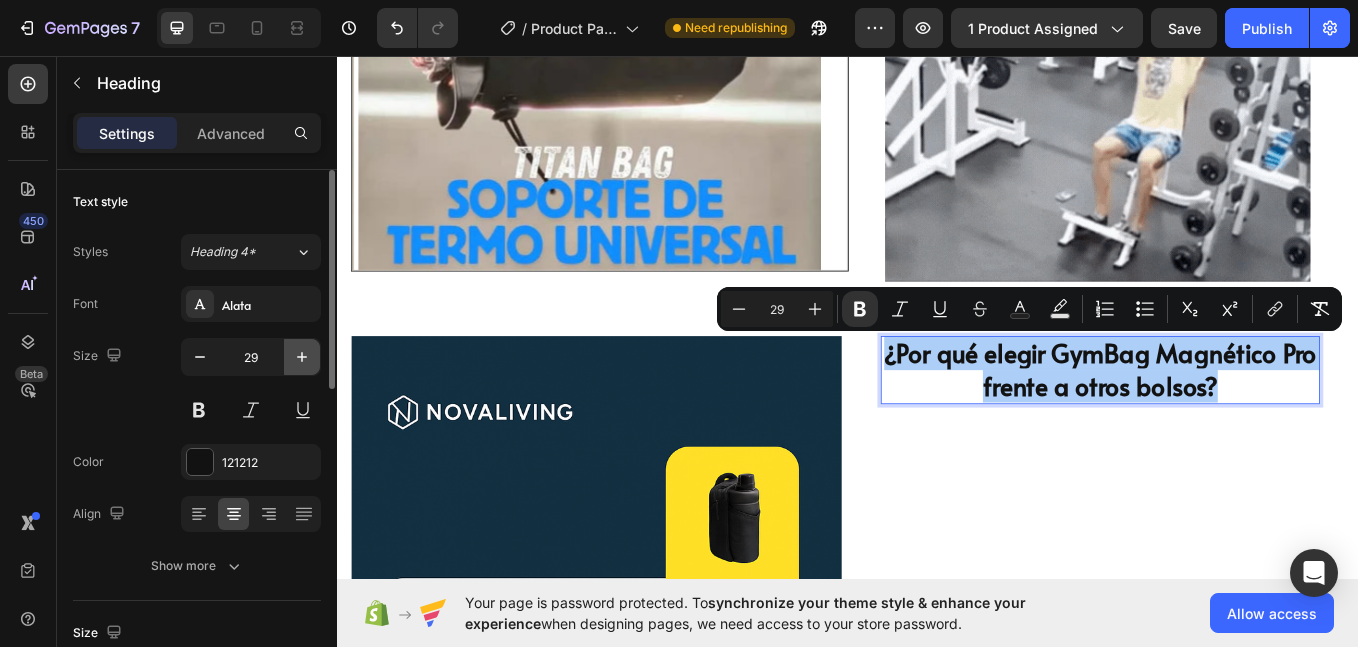 click 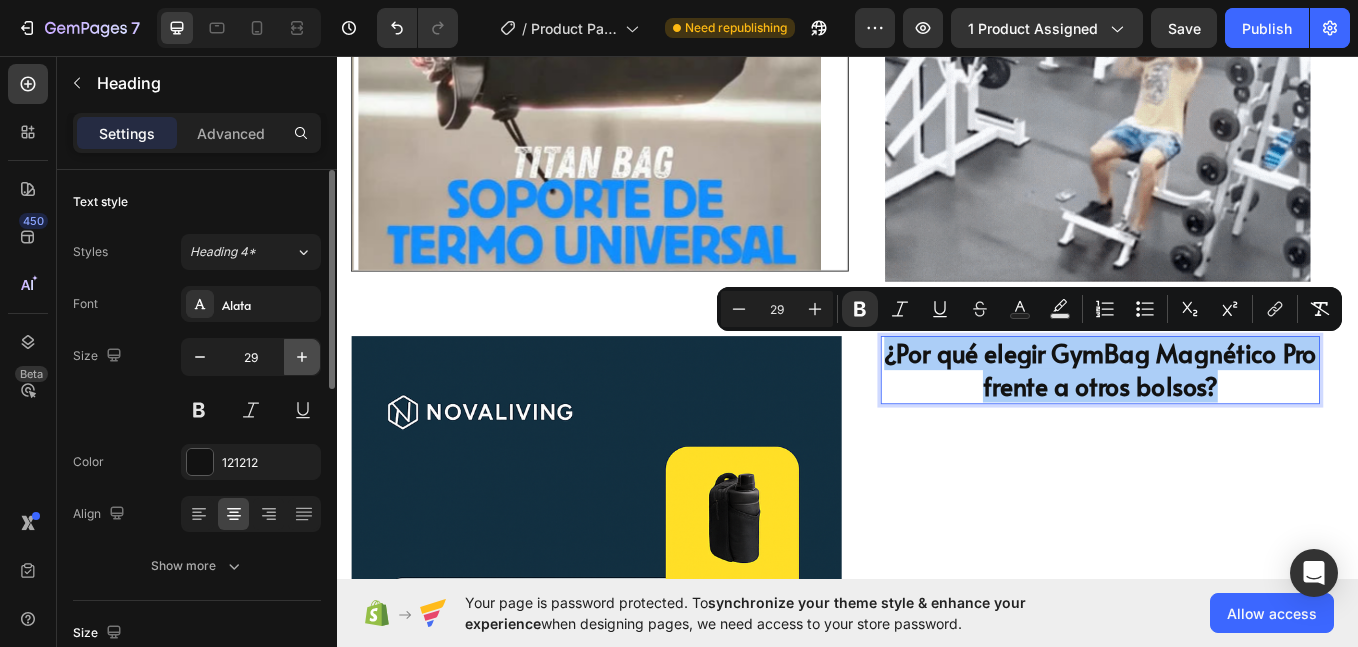 click 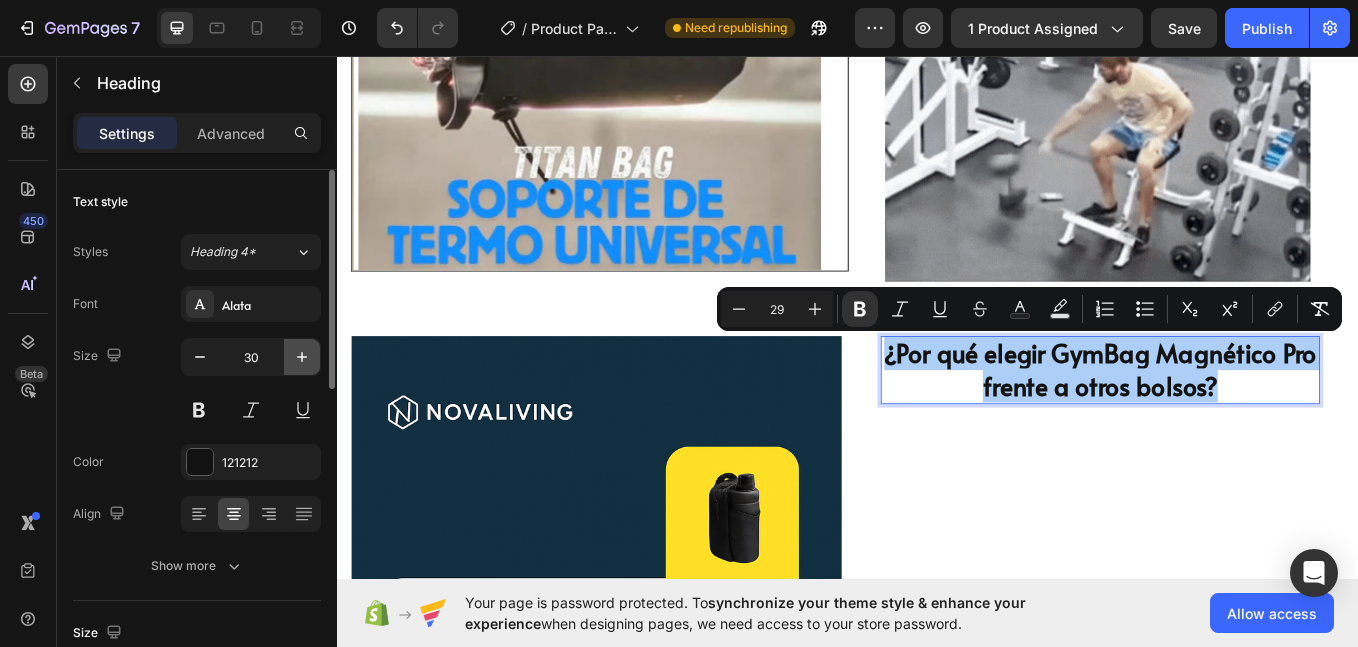 click 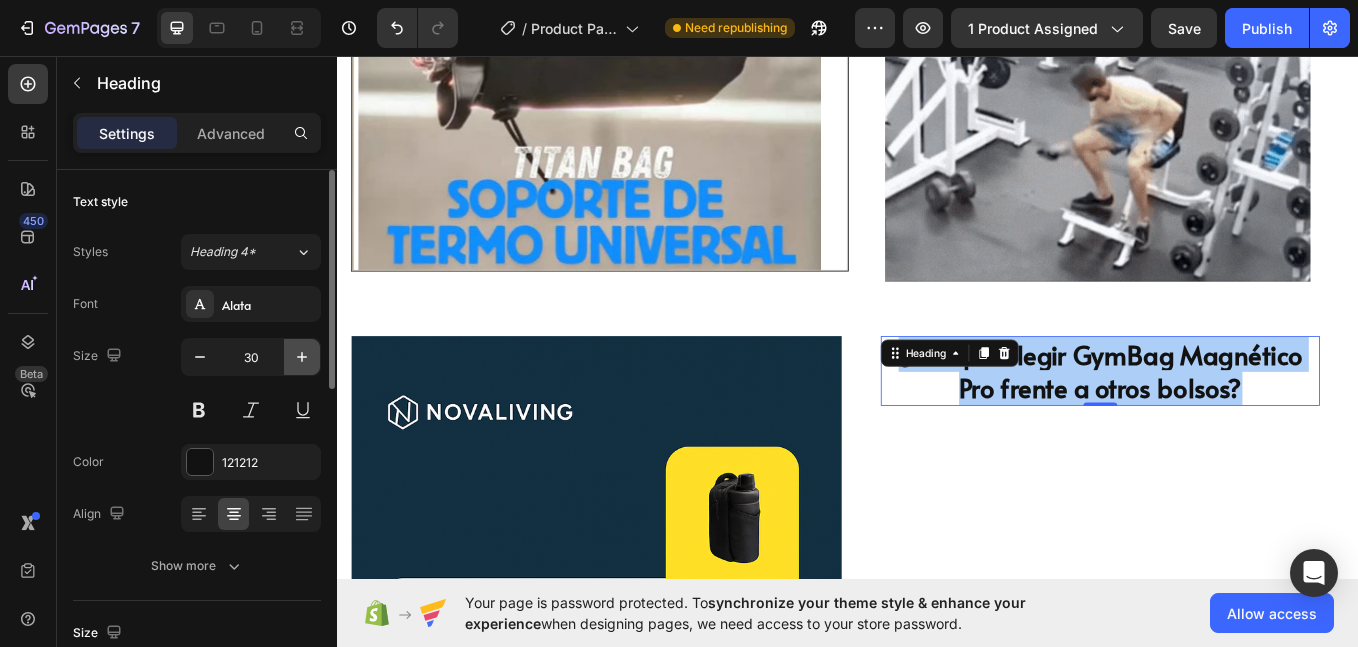 click 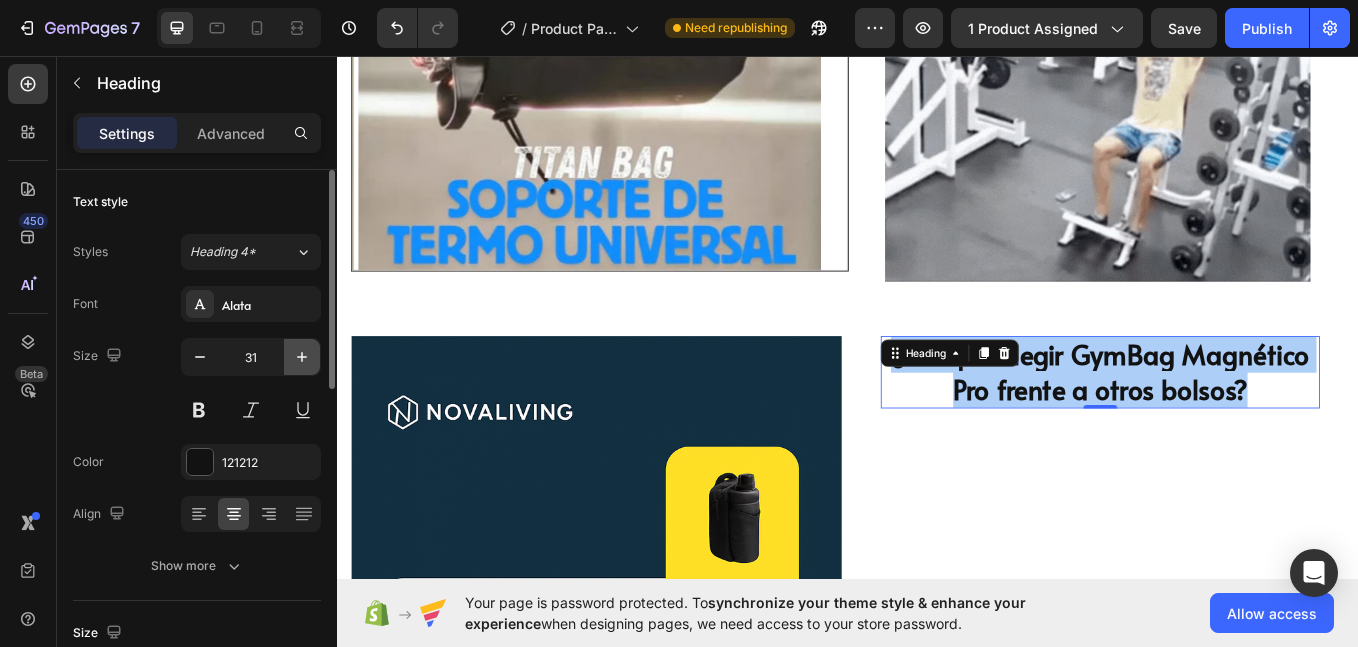 click 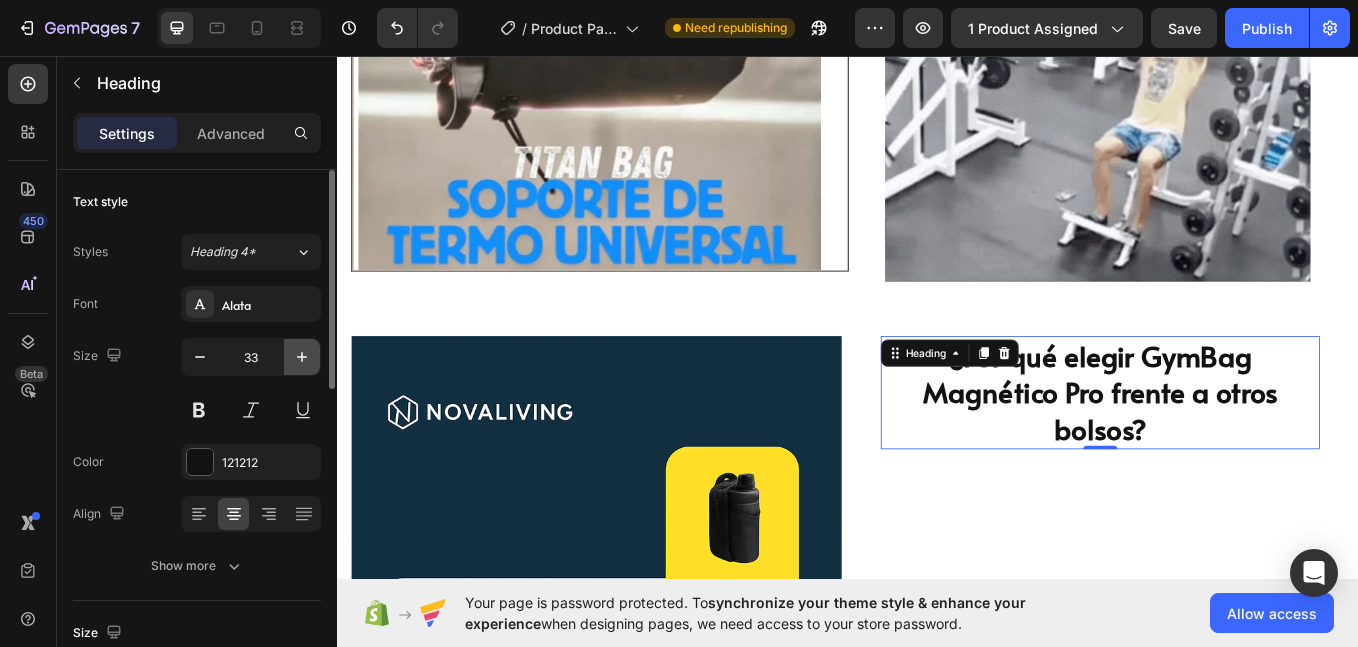 click 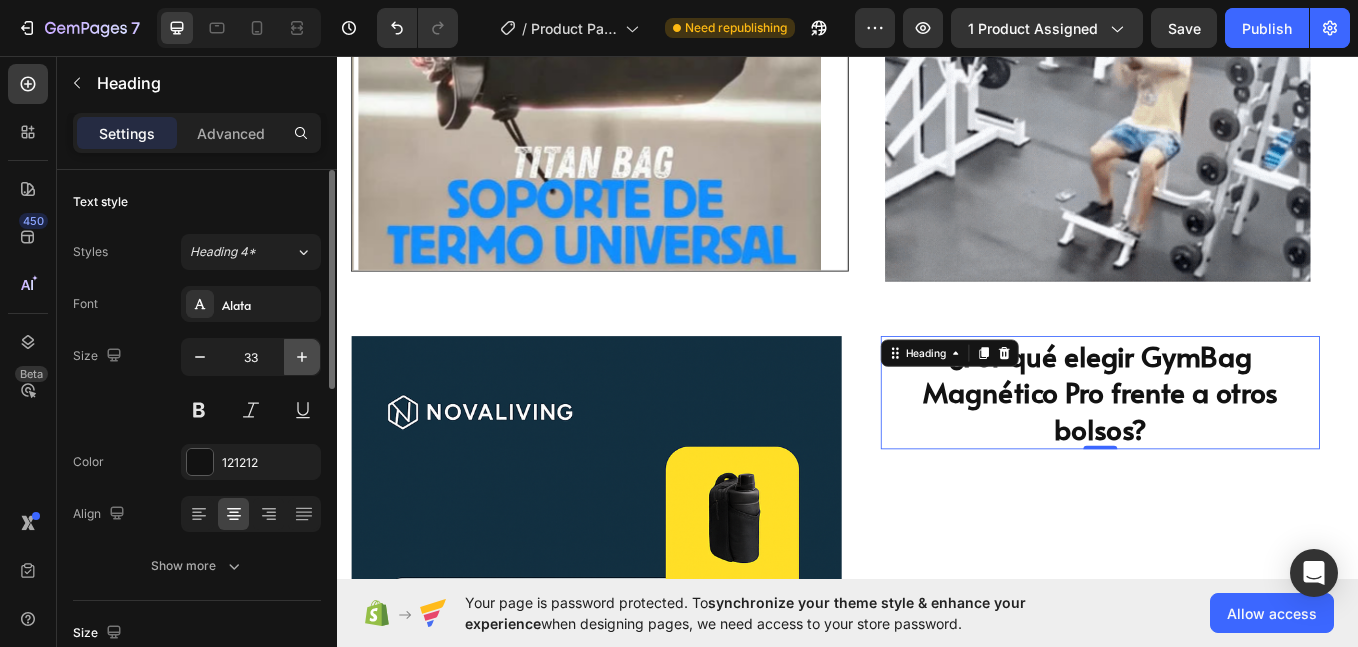 click 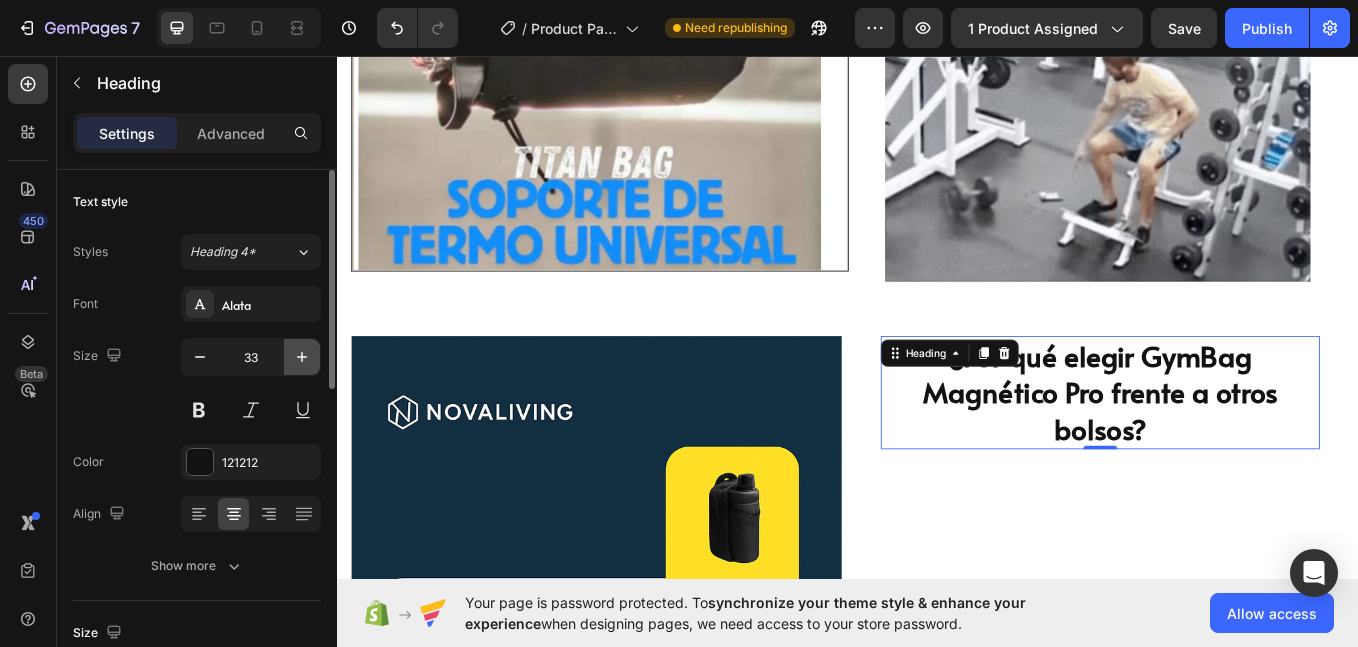 click 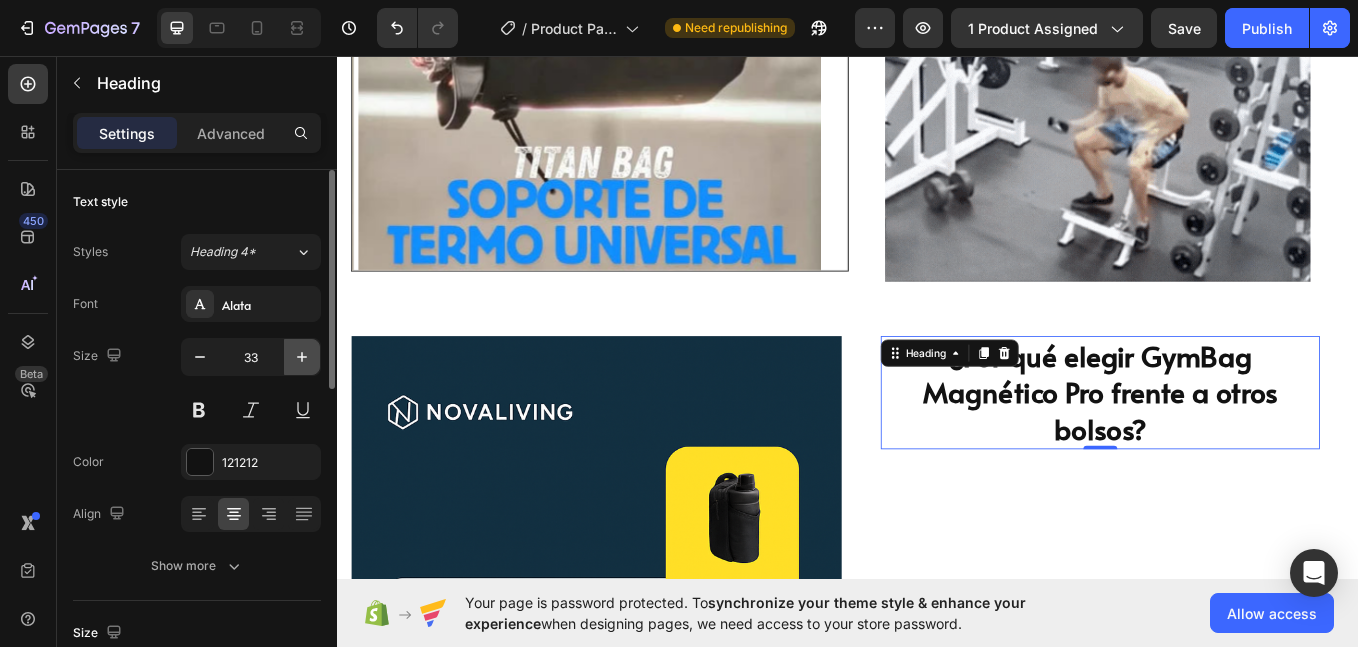 click 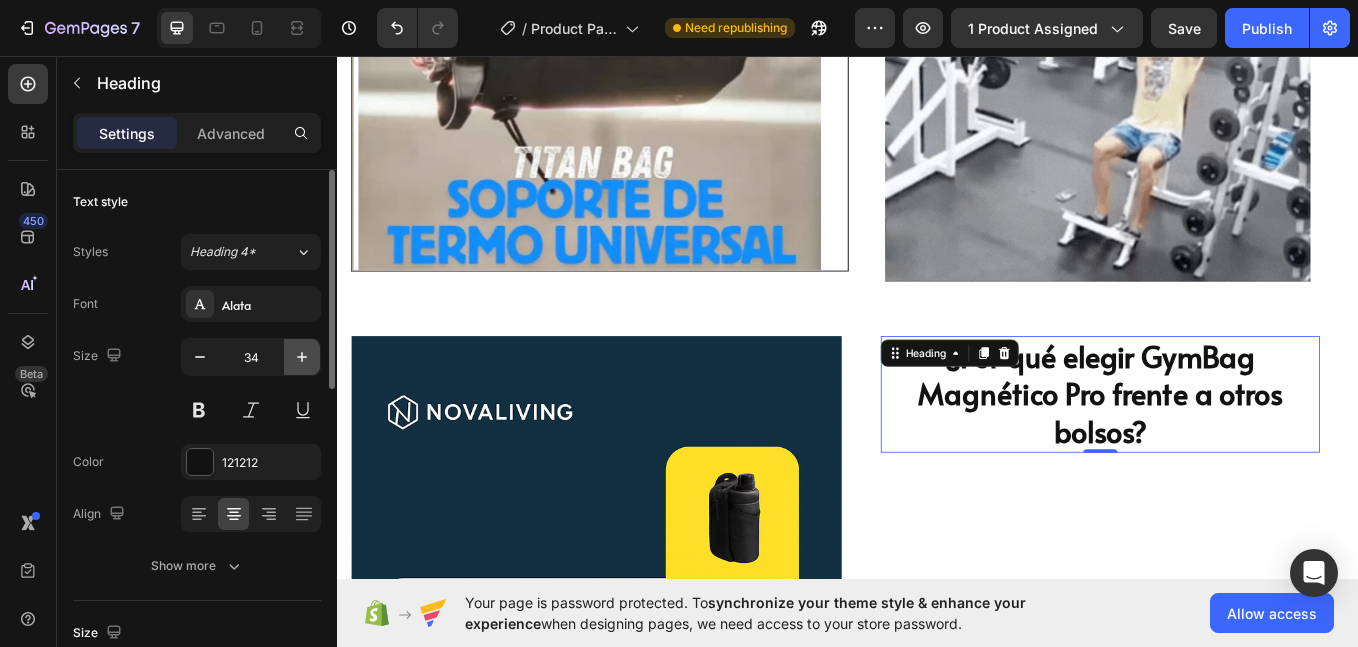 click 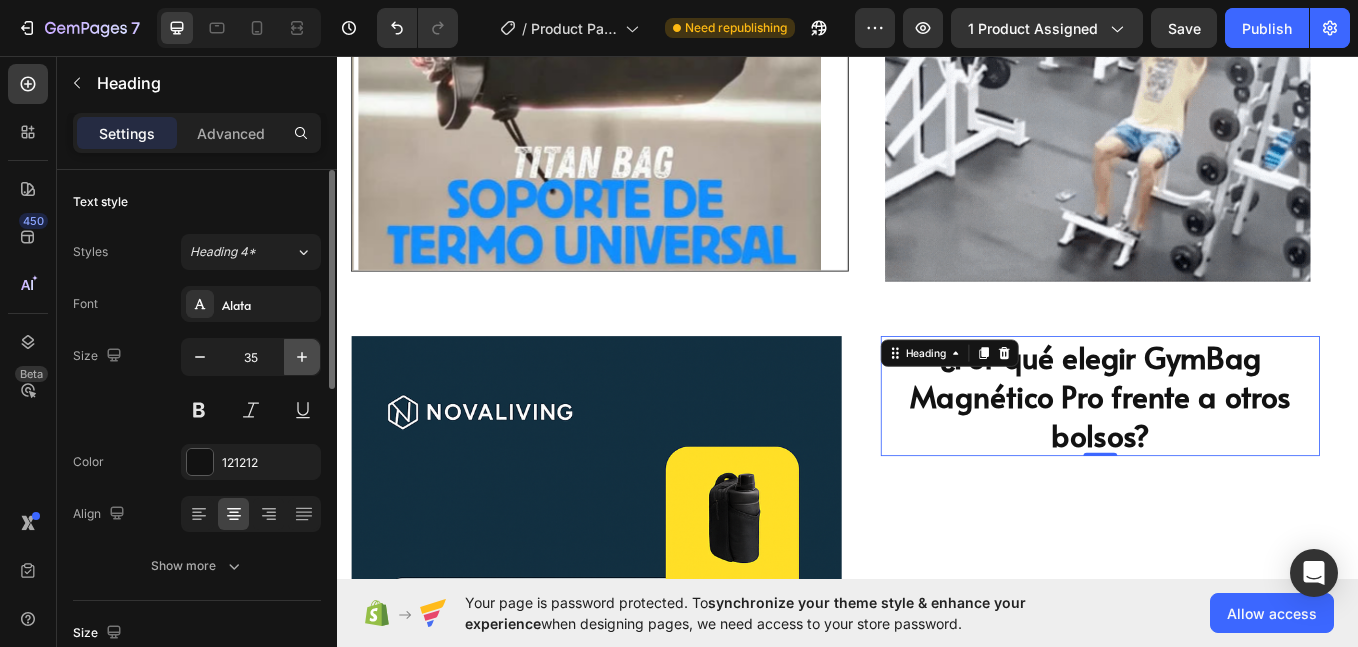 click 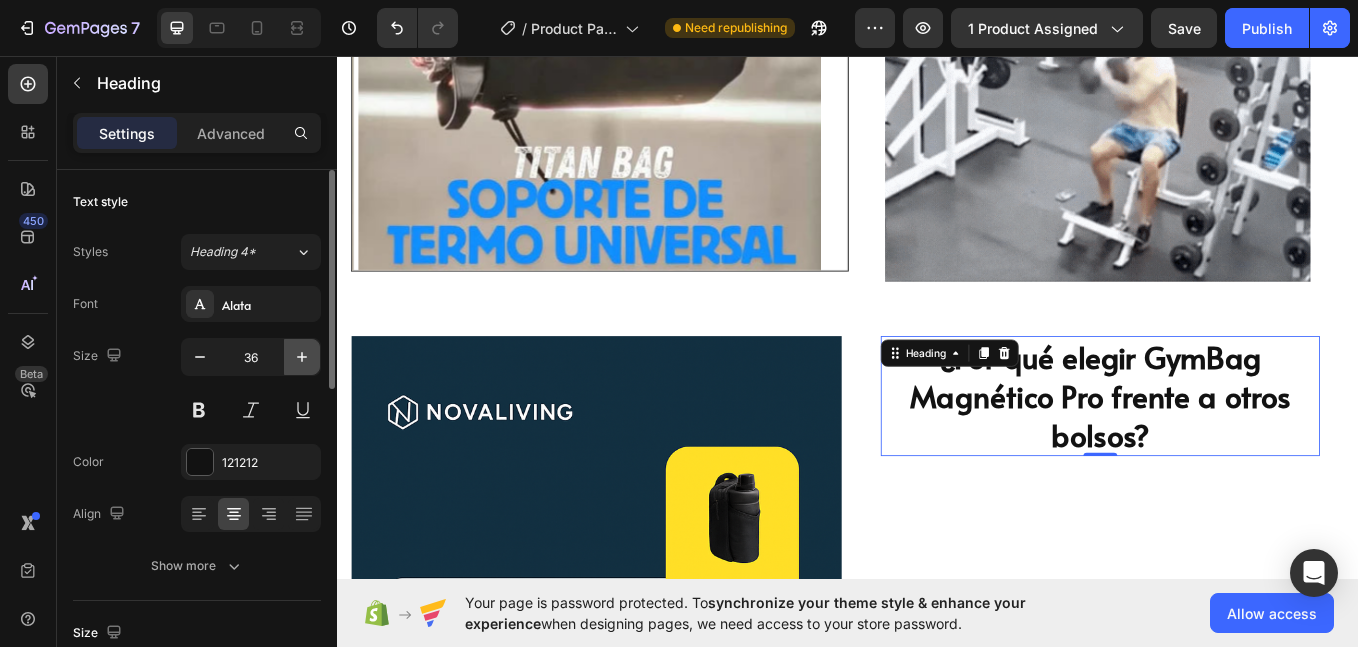click 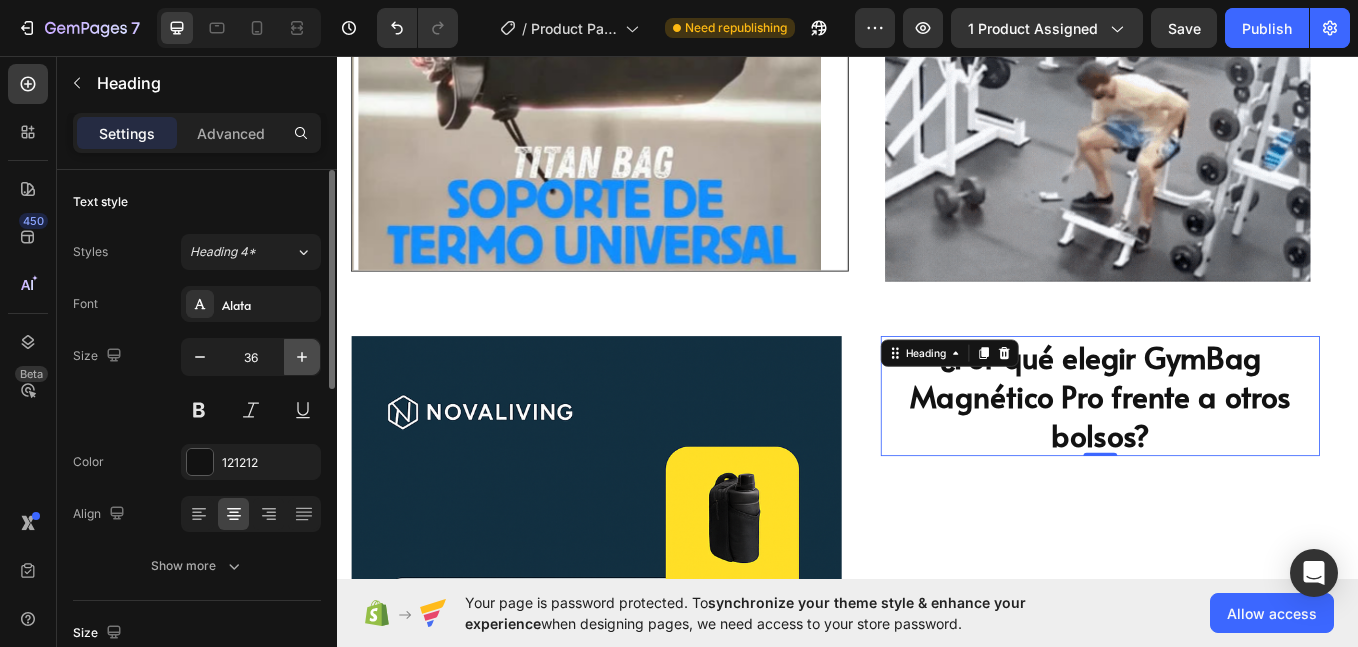 click 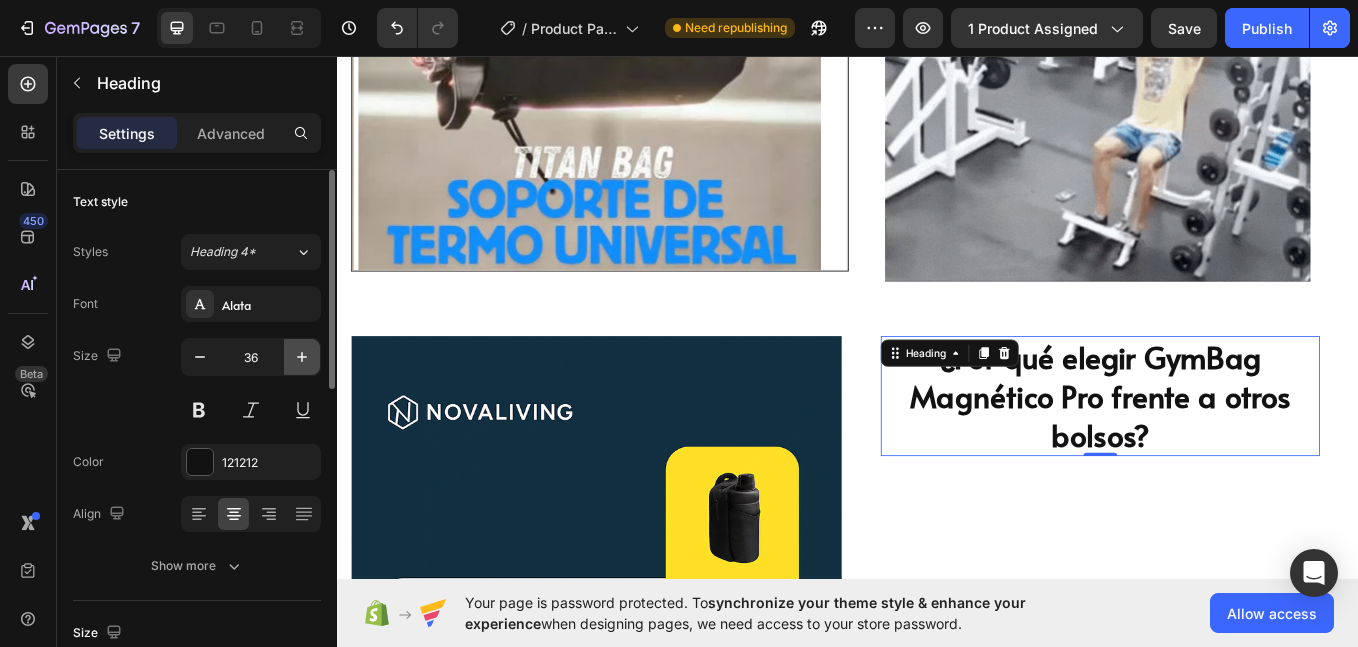 click 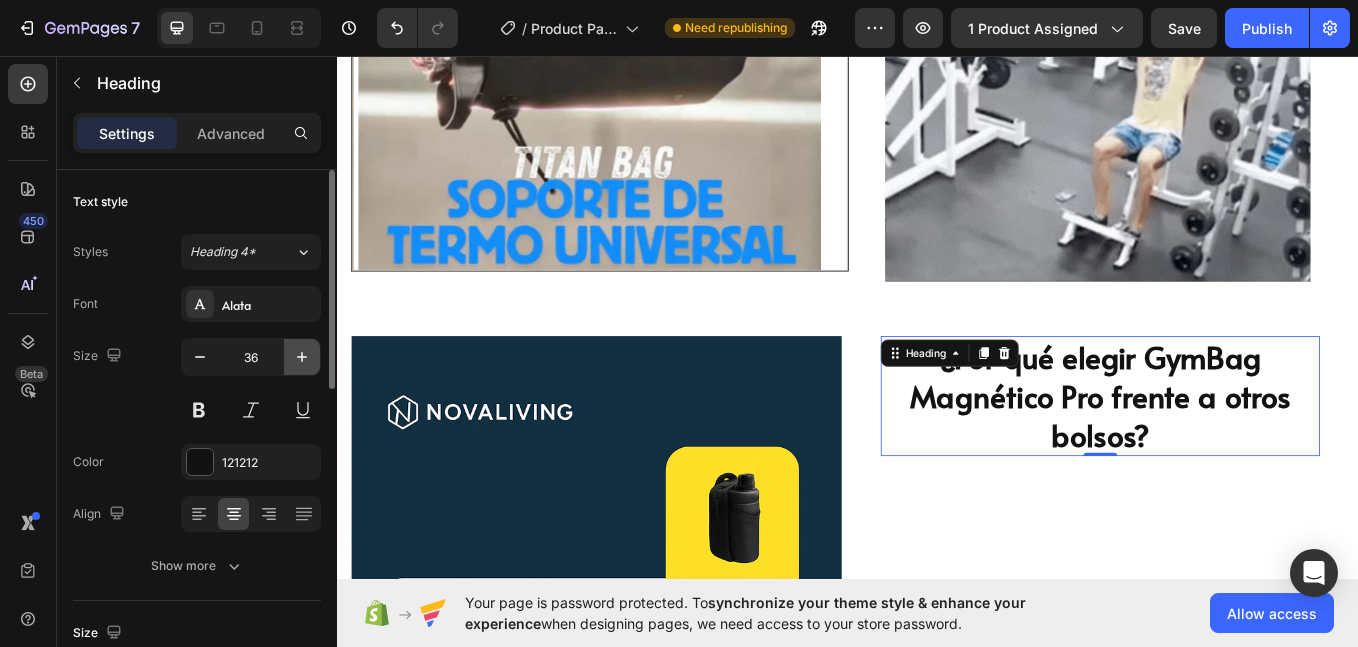 click 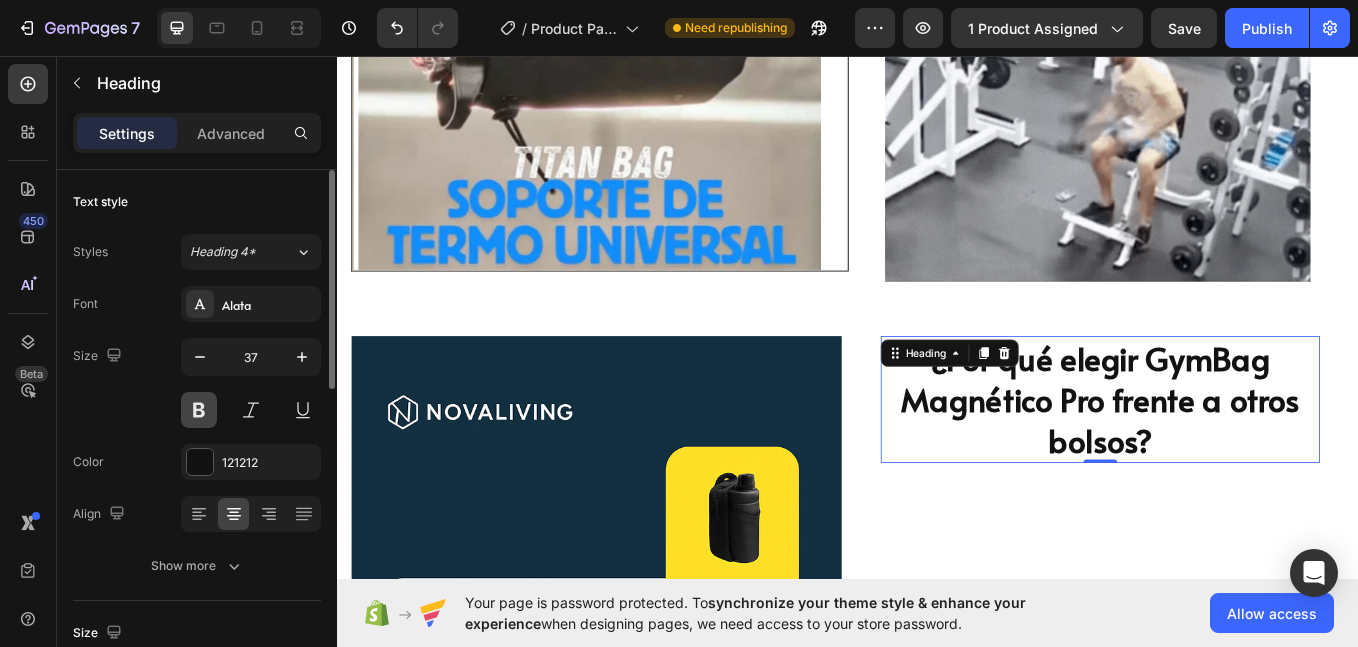type on "38" 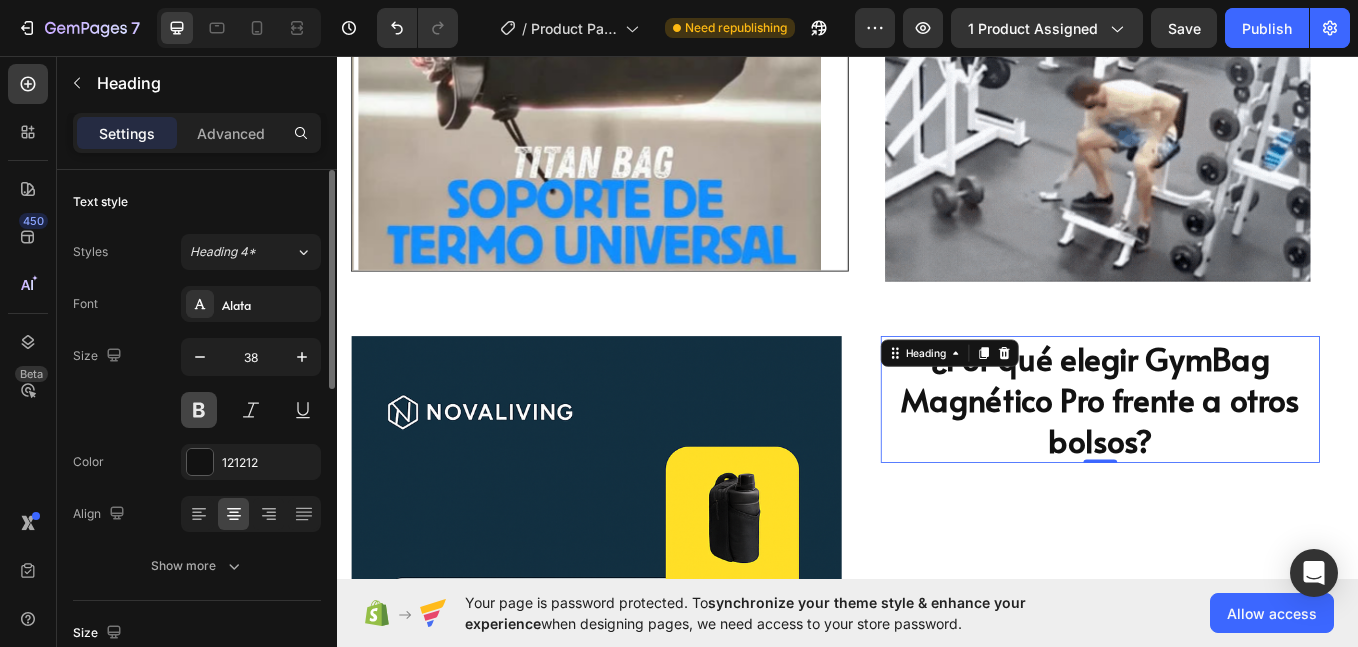 click at bounding box center (199, 410) 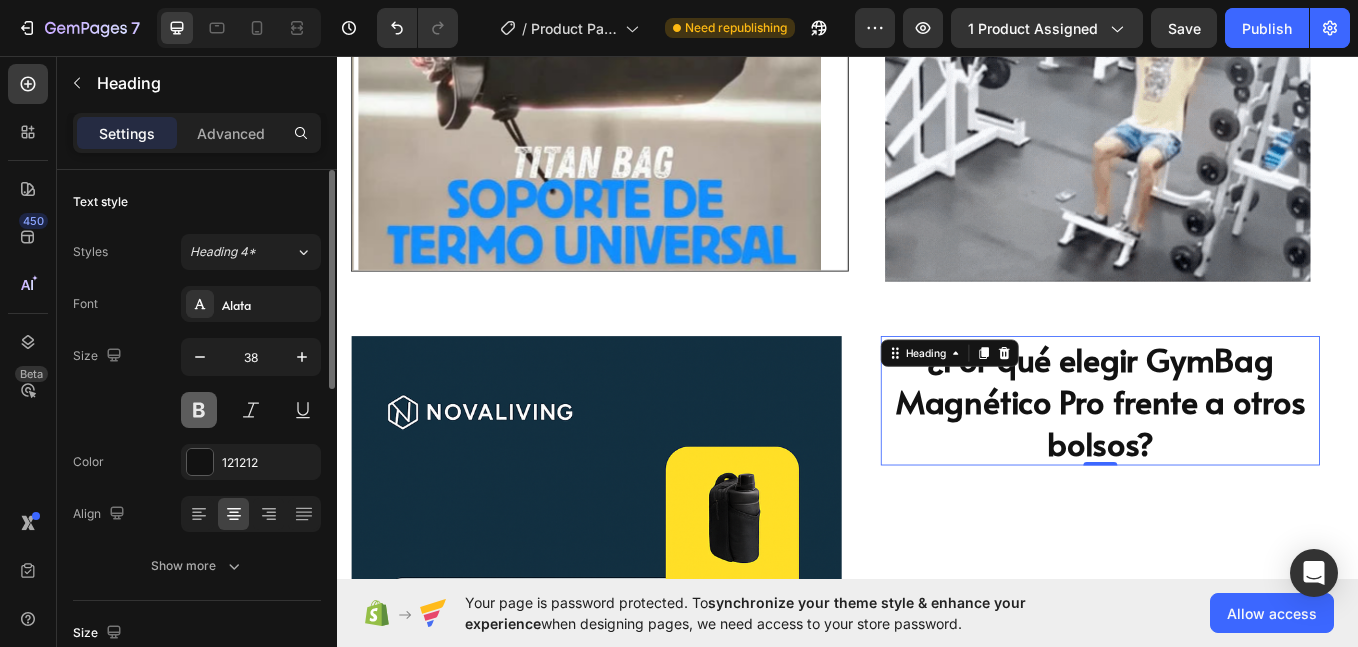 click at bounding box center (199, 410) 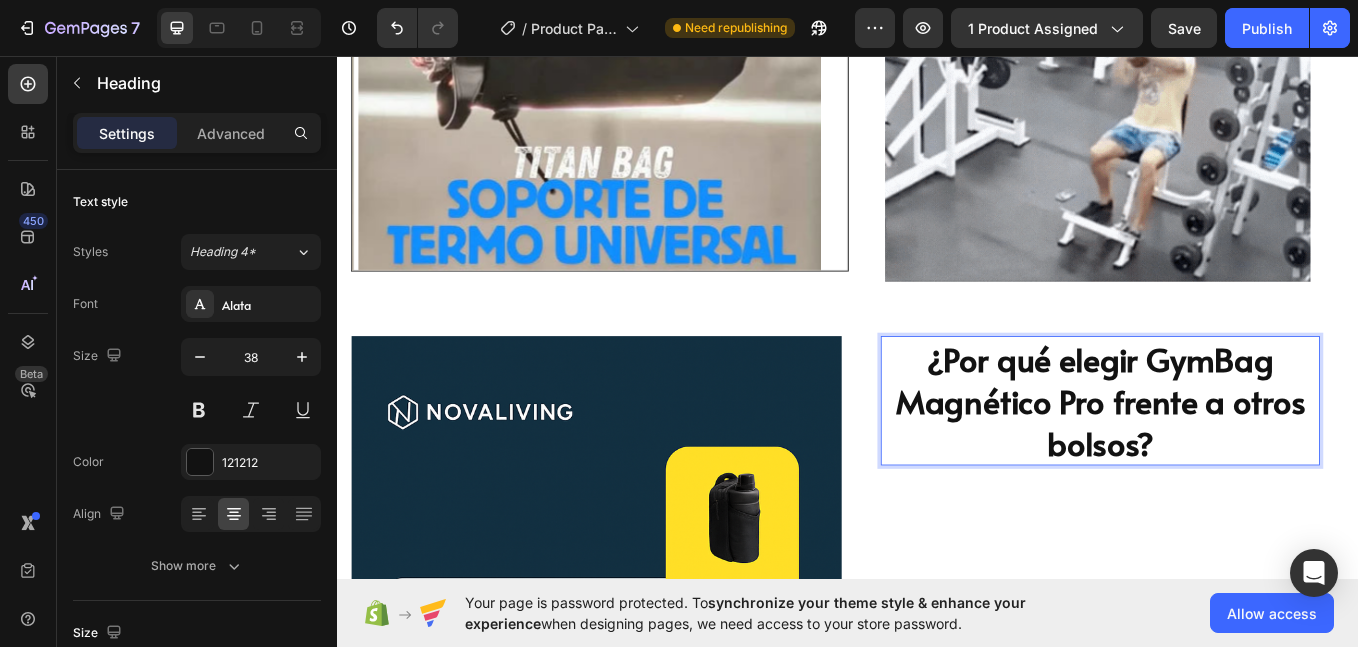 click on "¿Por qué elegir GymBag Magnético Pro frente a otros bolsos?" at bounding box center [1233, 461] 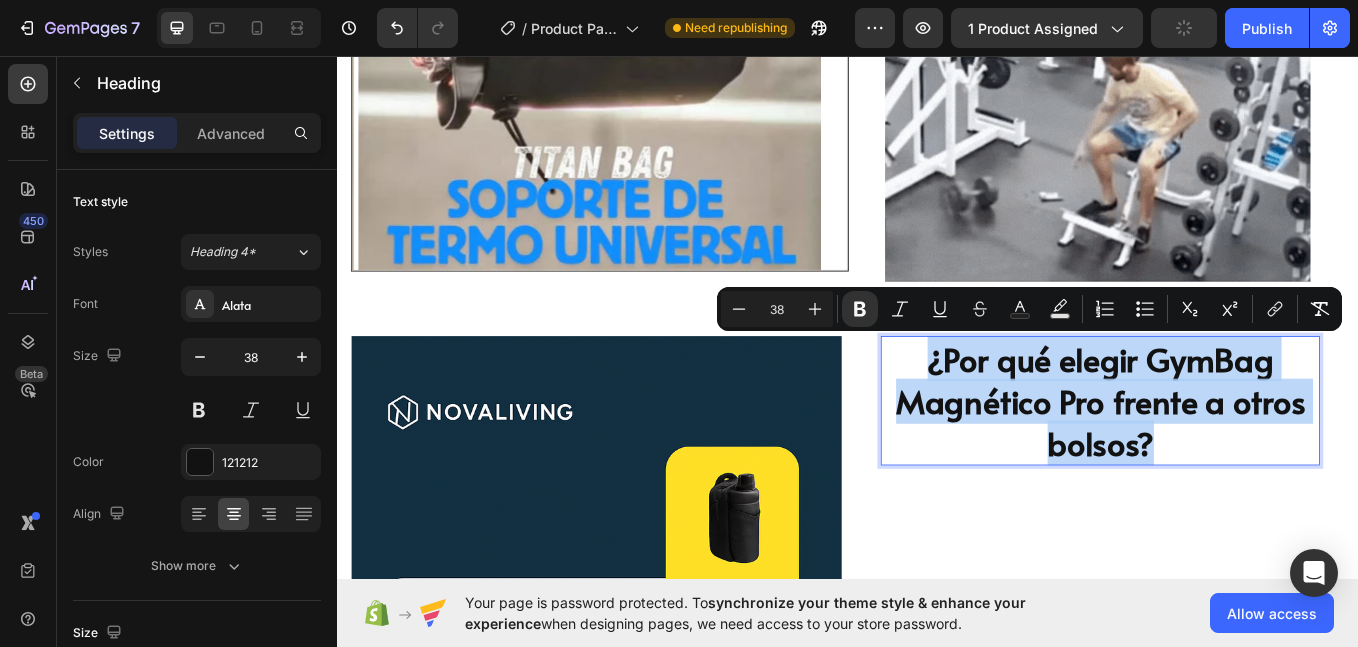 drag, startPoint x: 1294, startPoint y: 504, endPoint x: 998, endPoint y: 414, distance: 309.38004 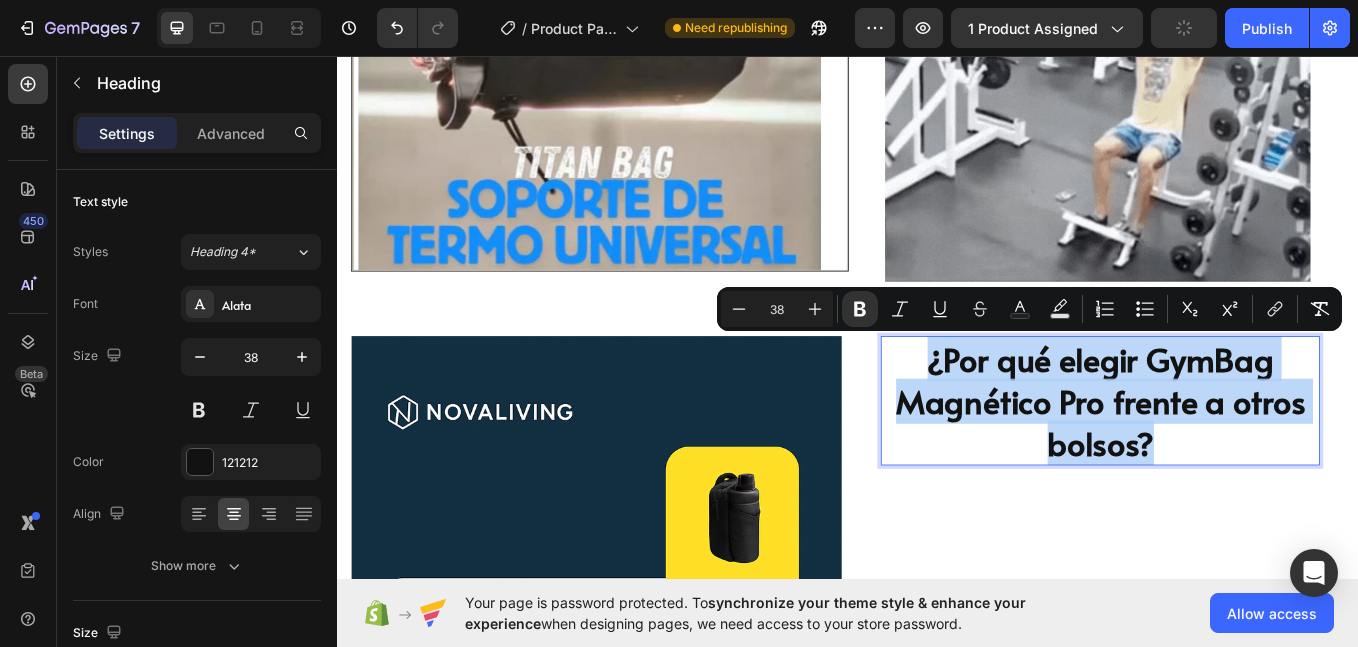 click on "¿Por qué elegir GymBag Magnético Pro frente a otros bolsos?" at bounding box center (1233, 461) 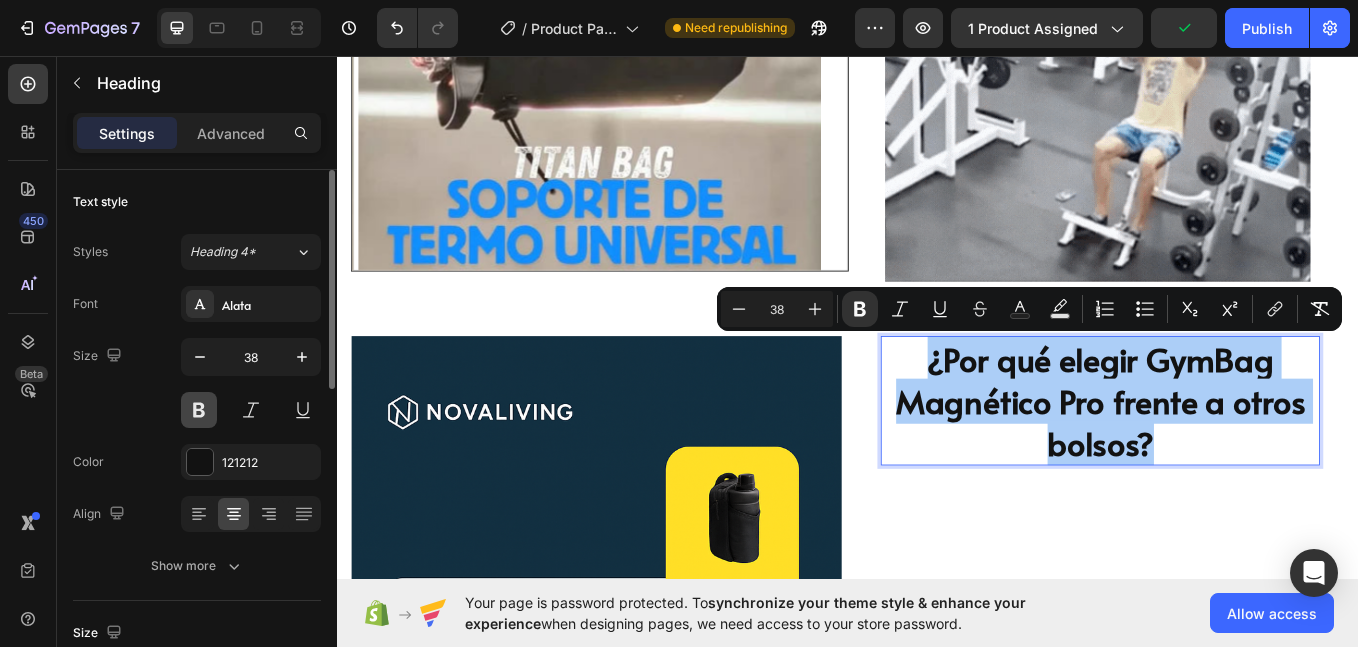 click at bounding box center [199, 410] 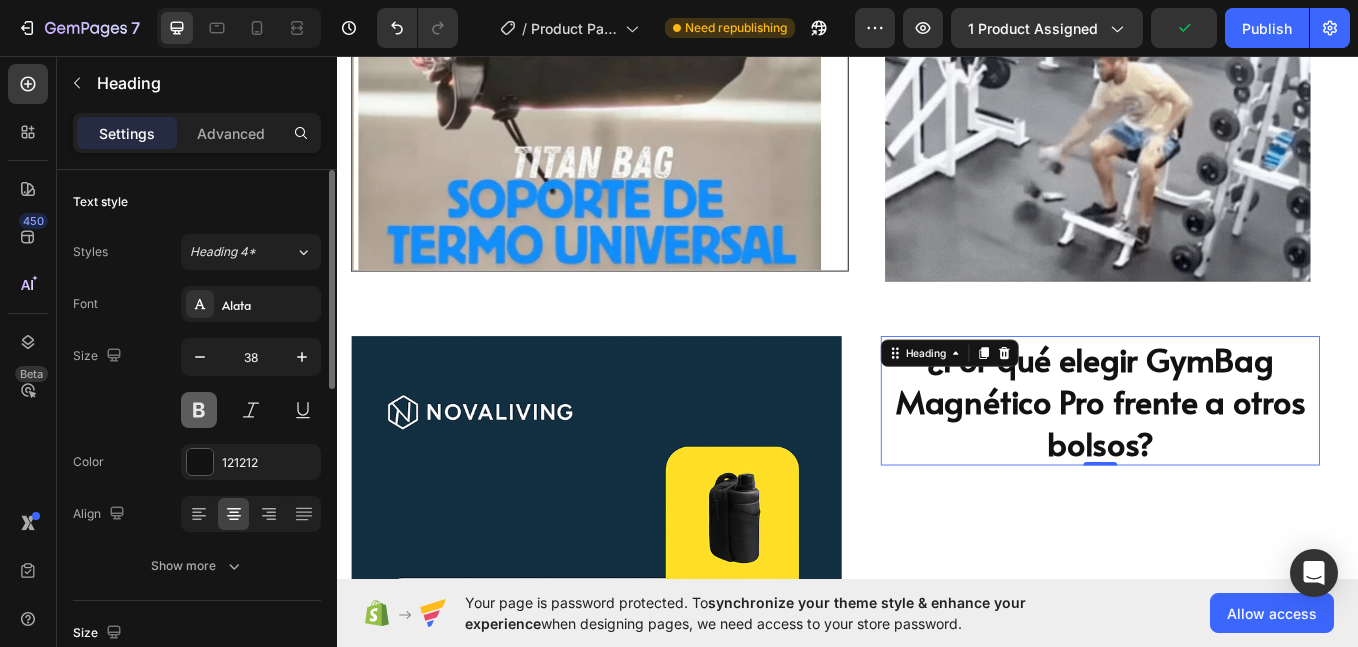 click at bounding box center (199, 410) 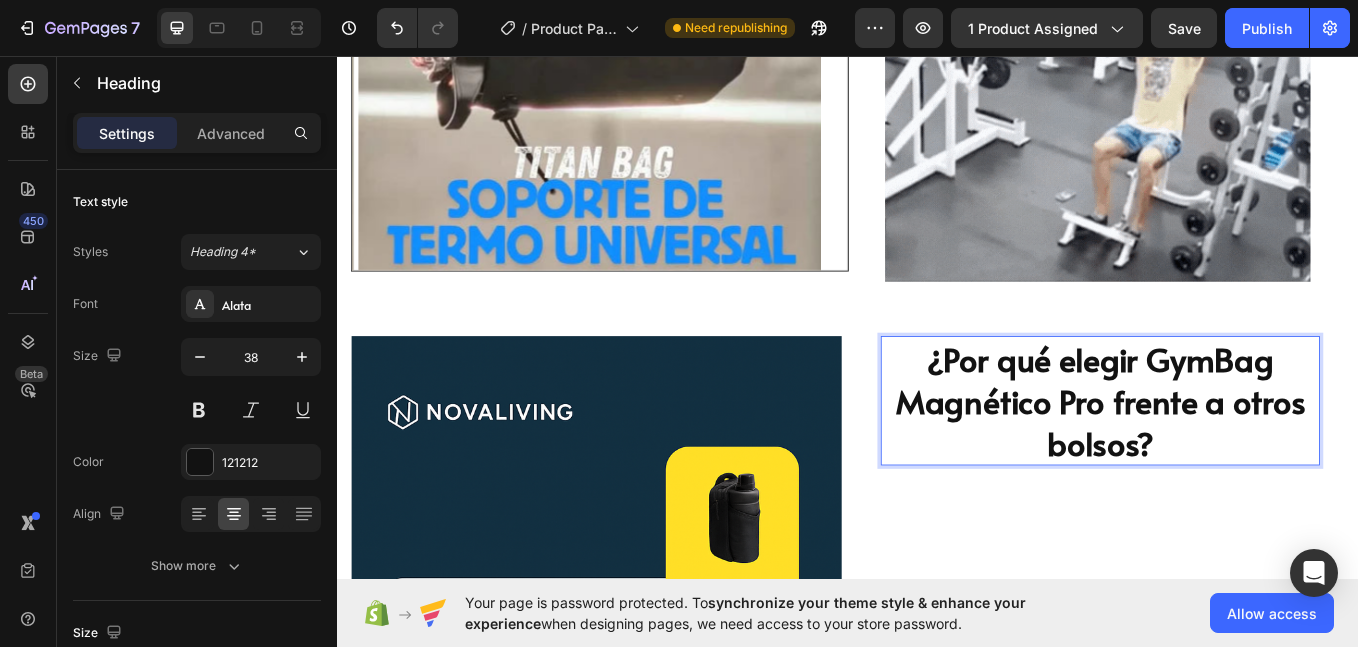click on "¿Por qué elegir GymBag Magnético Pro frente a otros bolsos?" at bounding box center (1233, 461) 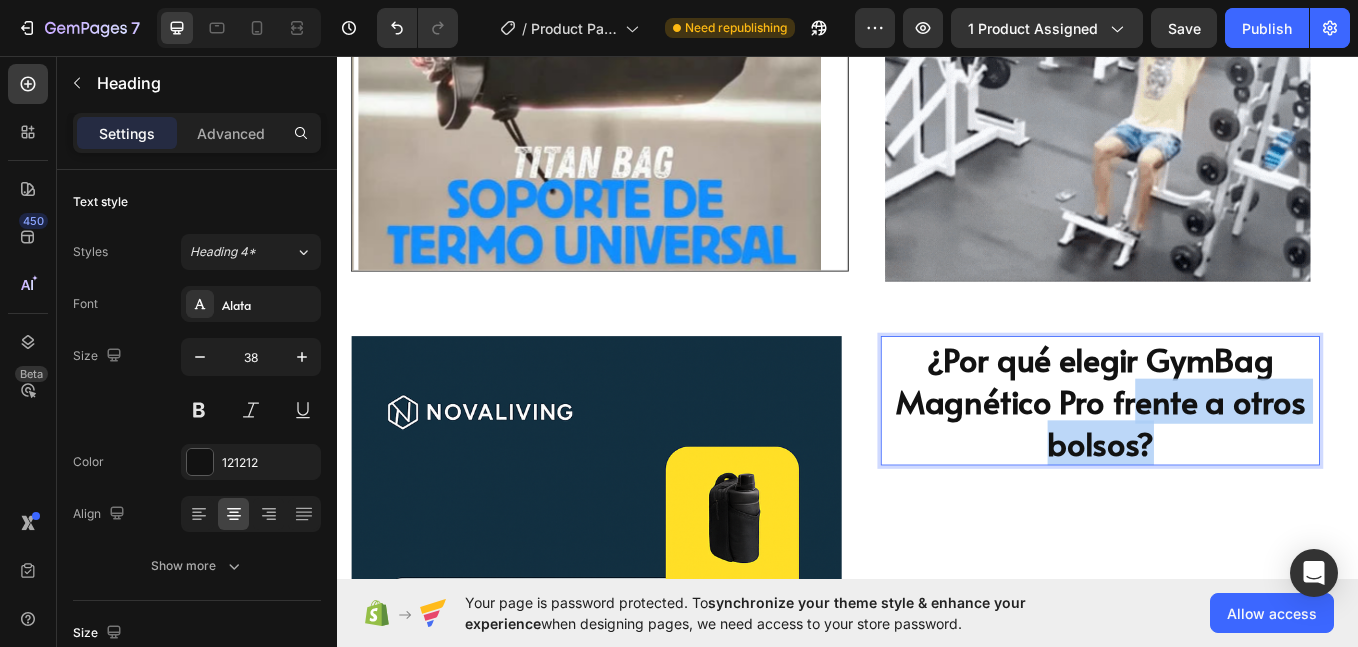 drag, startPoint x: 1316, startPoint y: 514, endPoint x: 1260, endPoint y: 468, distance: 72.47068 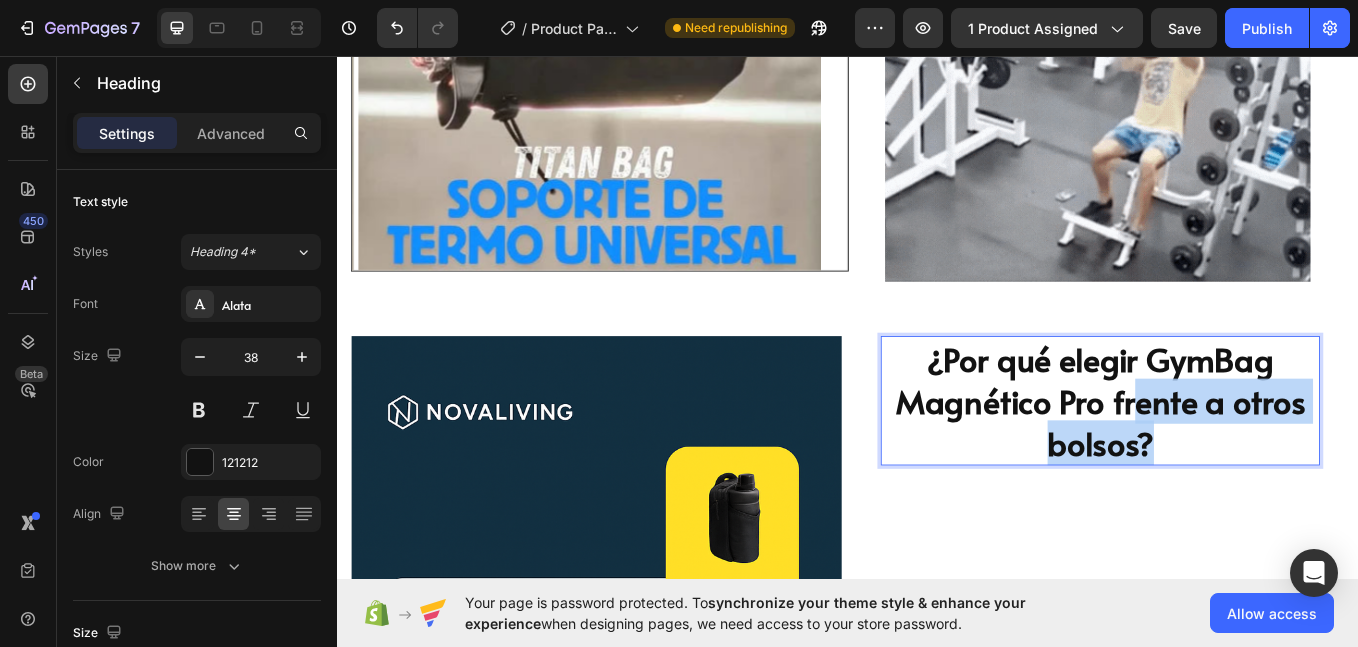click on "¿Por qué elegir GymBag Magnético Pro frente a otros bolsos?" at bounding box center [1233, 461] 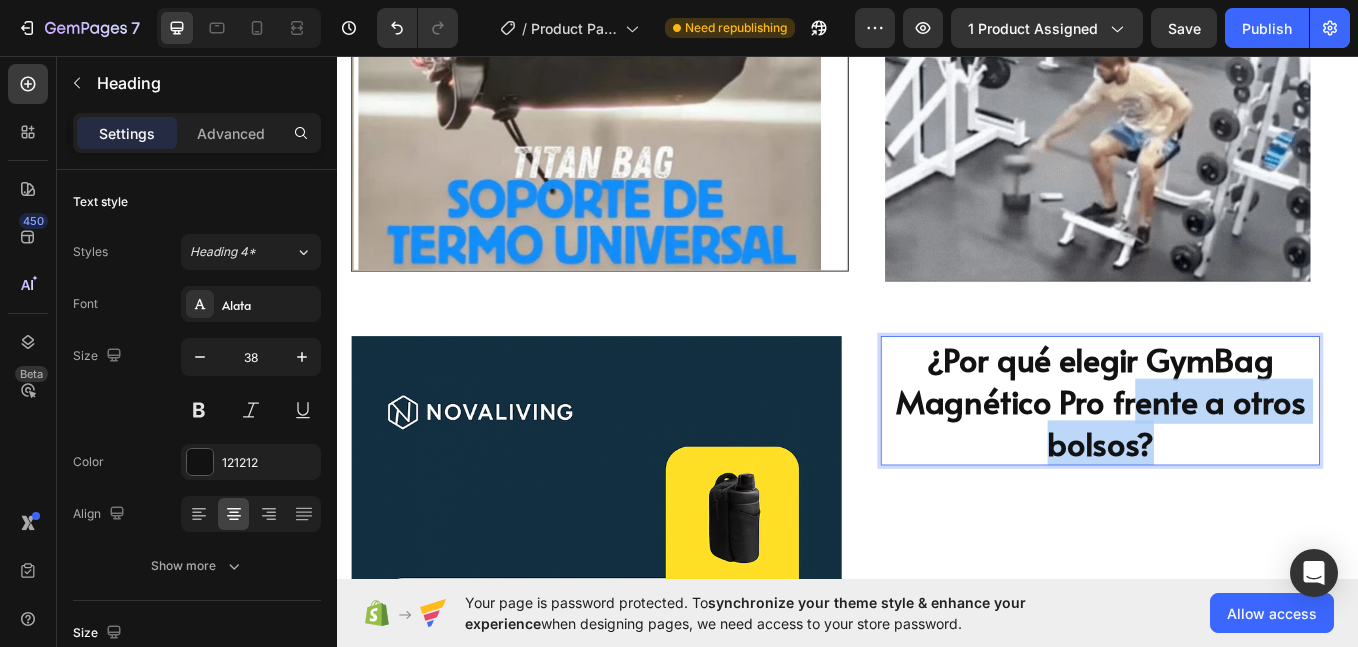 click on "¿Por qué elegir GymBag Magnético Pro frente a otros bolsos?" at bounding box center (1233, 461) 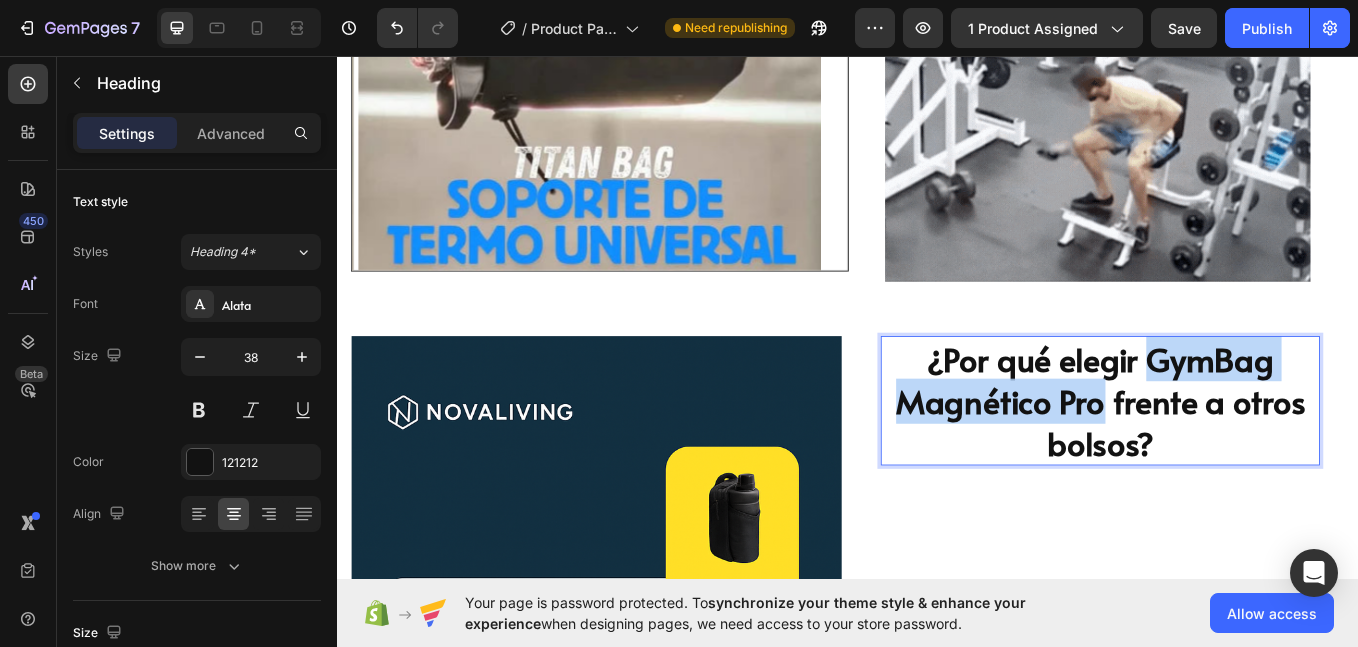 drag, startPoint x: 1280, startPoint y: 397, endPoint x: 1216, endPoint y: 464, distance: 92.65527 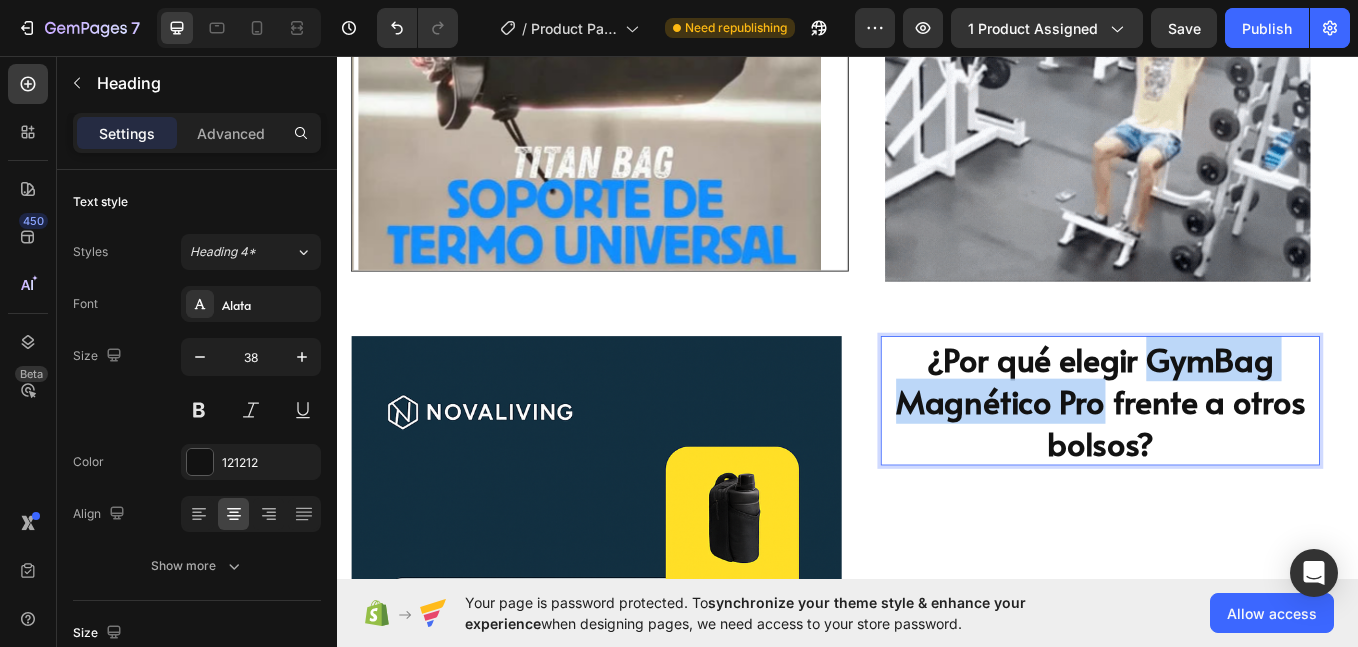 click on "¿Por qué elegir GymBag Magnético Pro frente a otros bolsos?" at bounding box center (1233, 461) 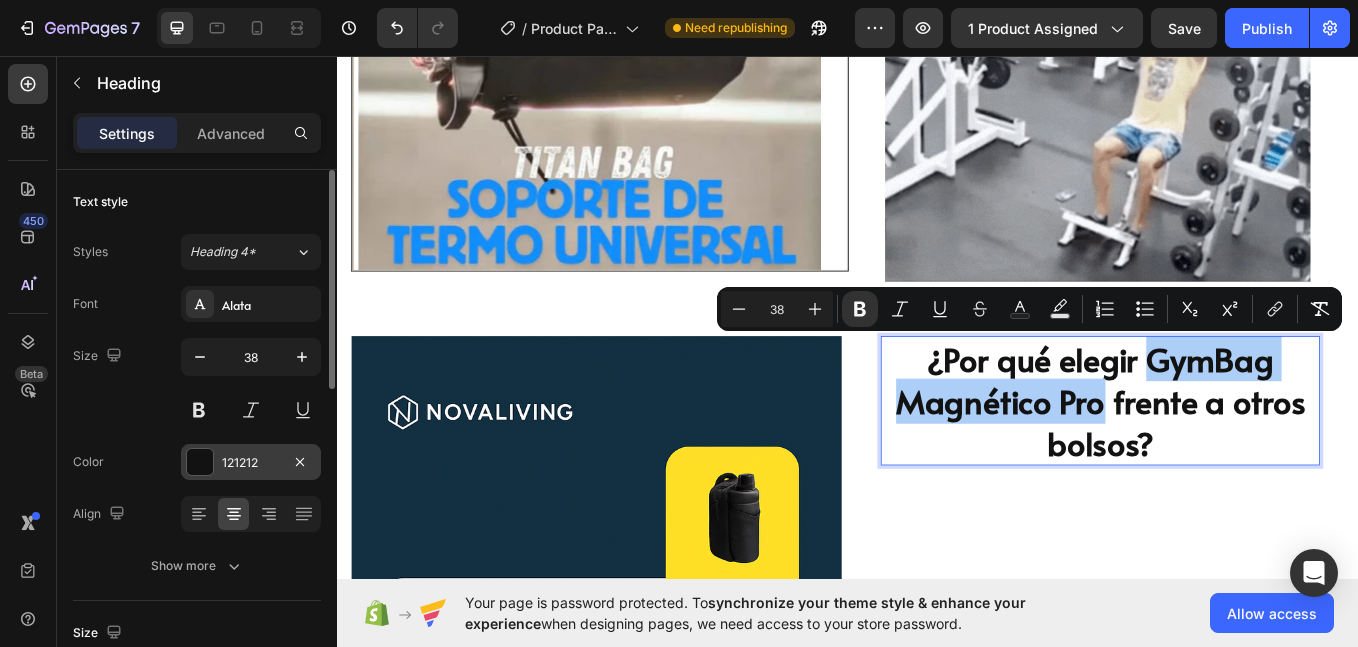 click at bounding box center (200, 462) 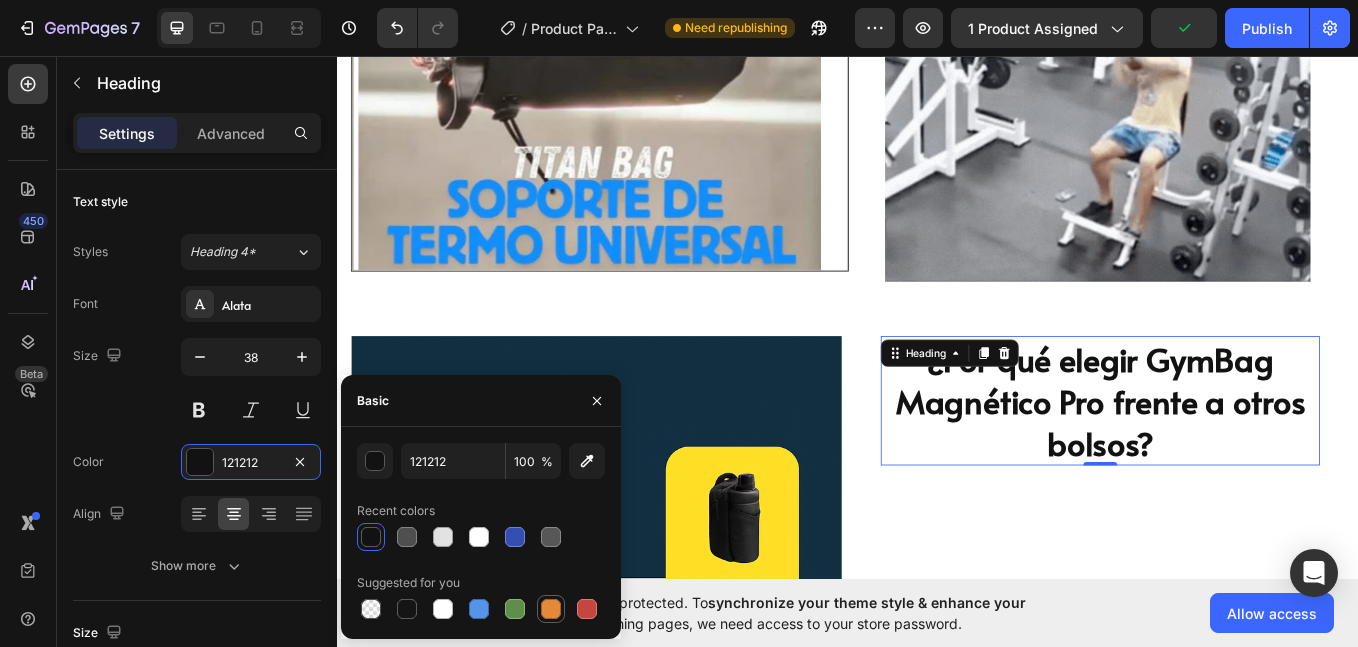 click at bounding box center [551, 609] 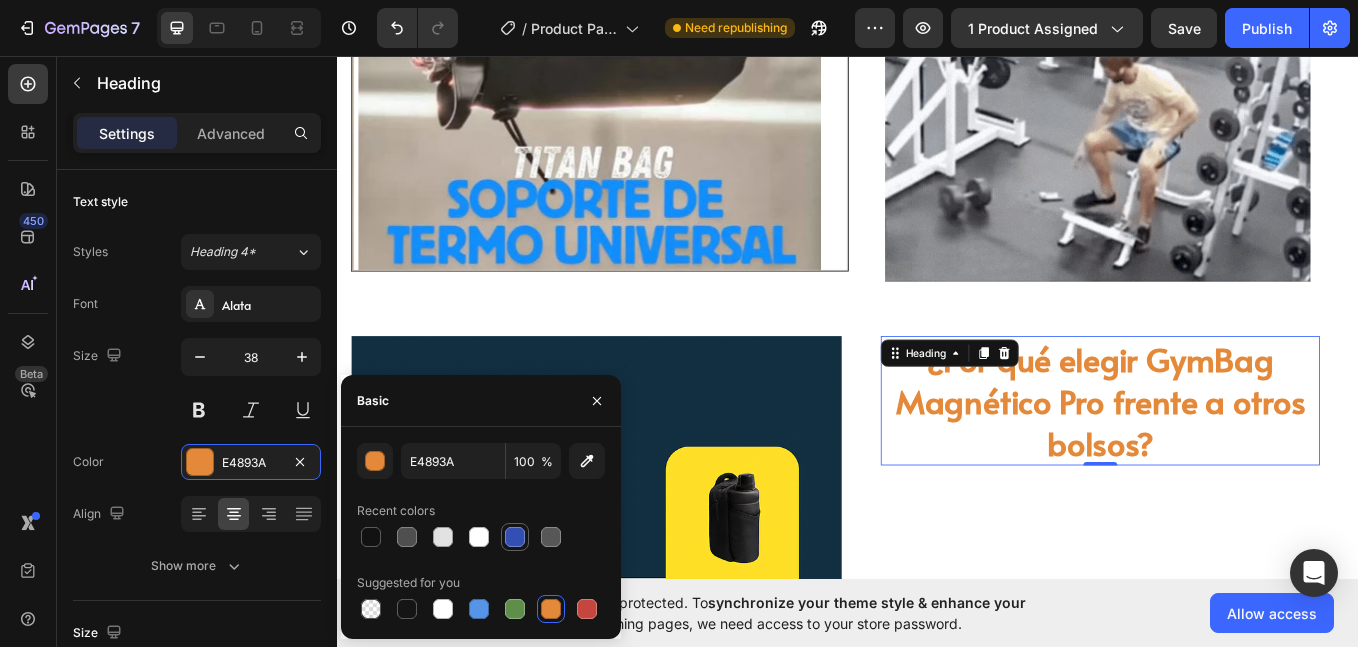 click at bounding box center (515, 537) 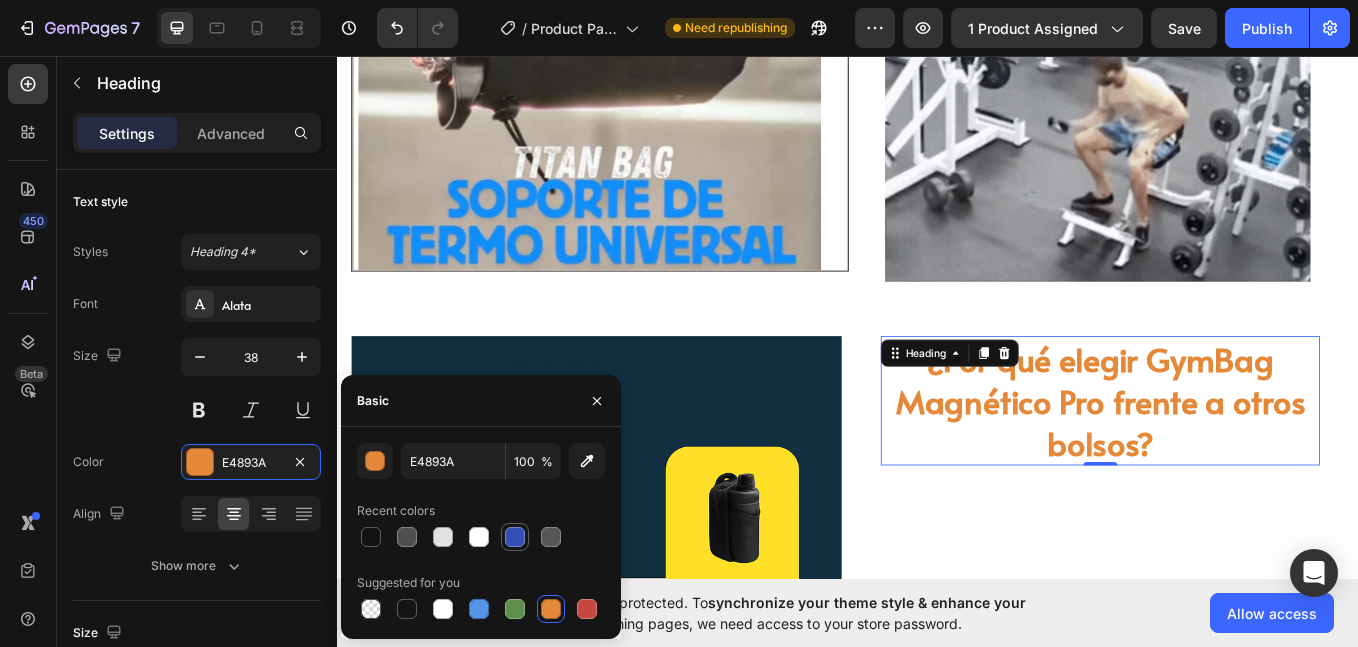 type on "334FB4" 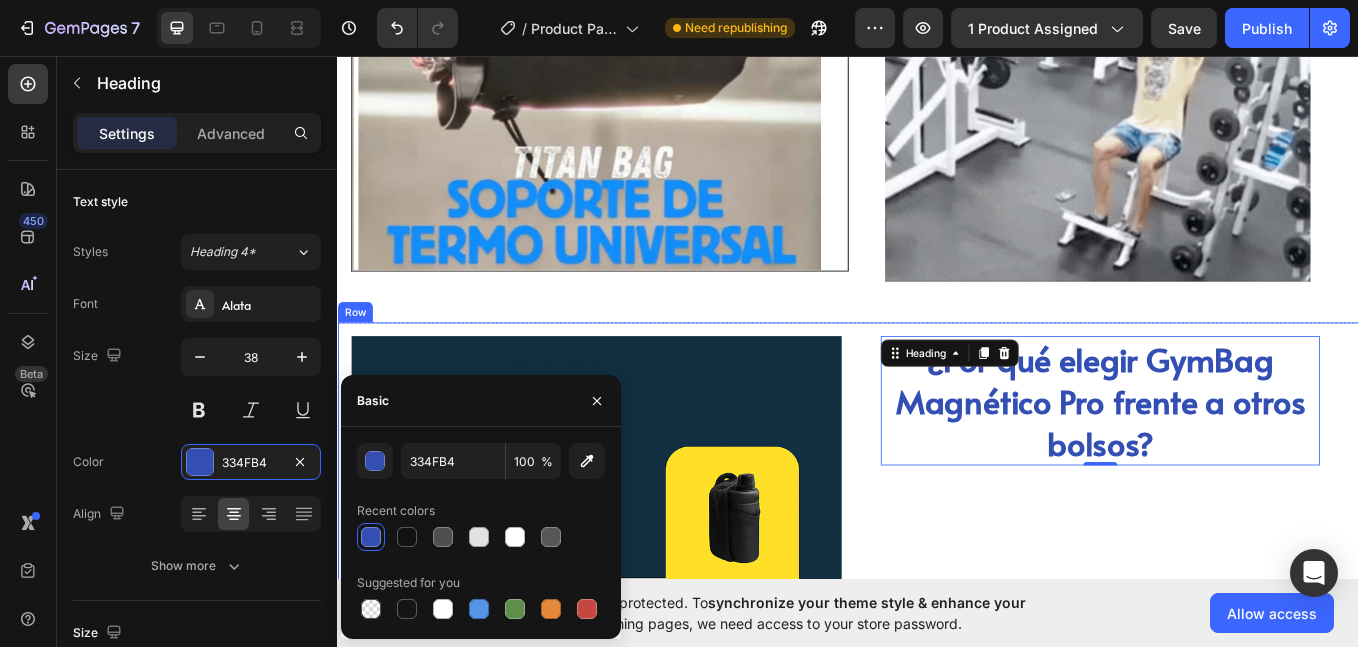click on "​​​​​​¿Por qué elegir GymBag Magnético Pro frente a otros bolsos? Heading   0" at bounding box center [1233, 817] 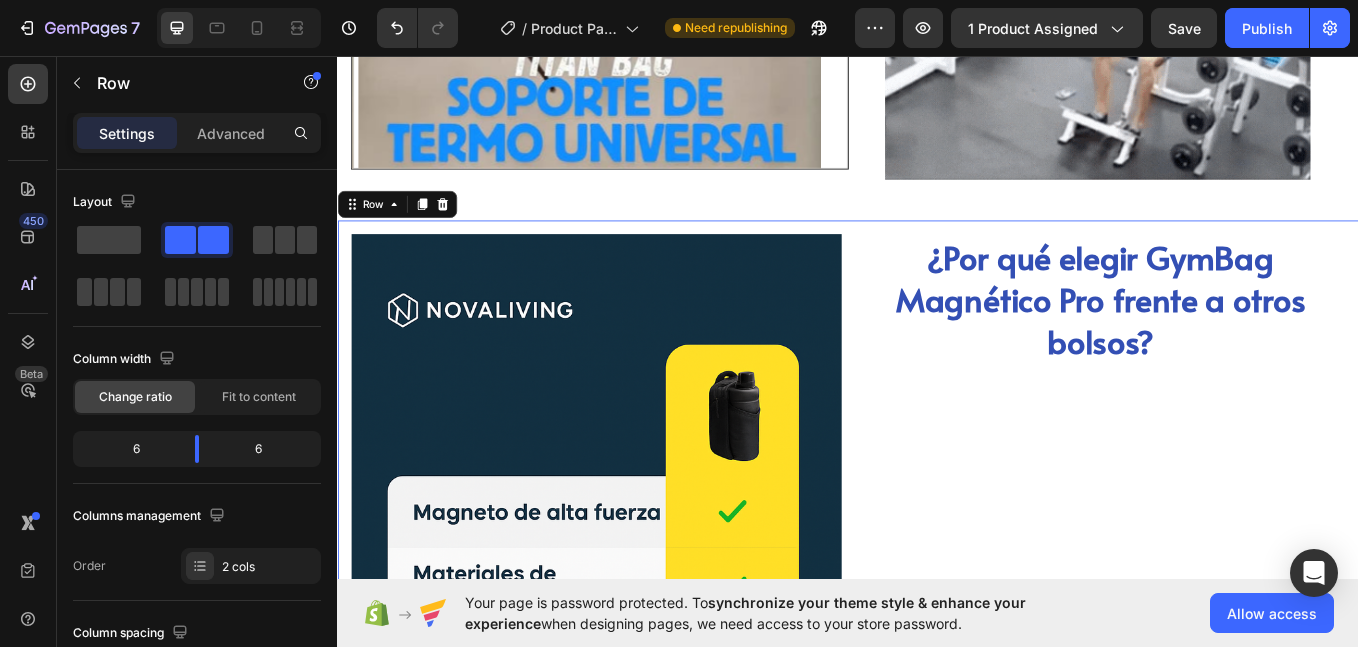 scroll, scrollTop: 2667, scrollLeft: 0, axis: vertical 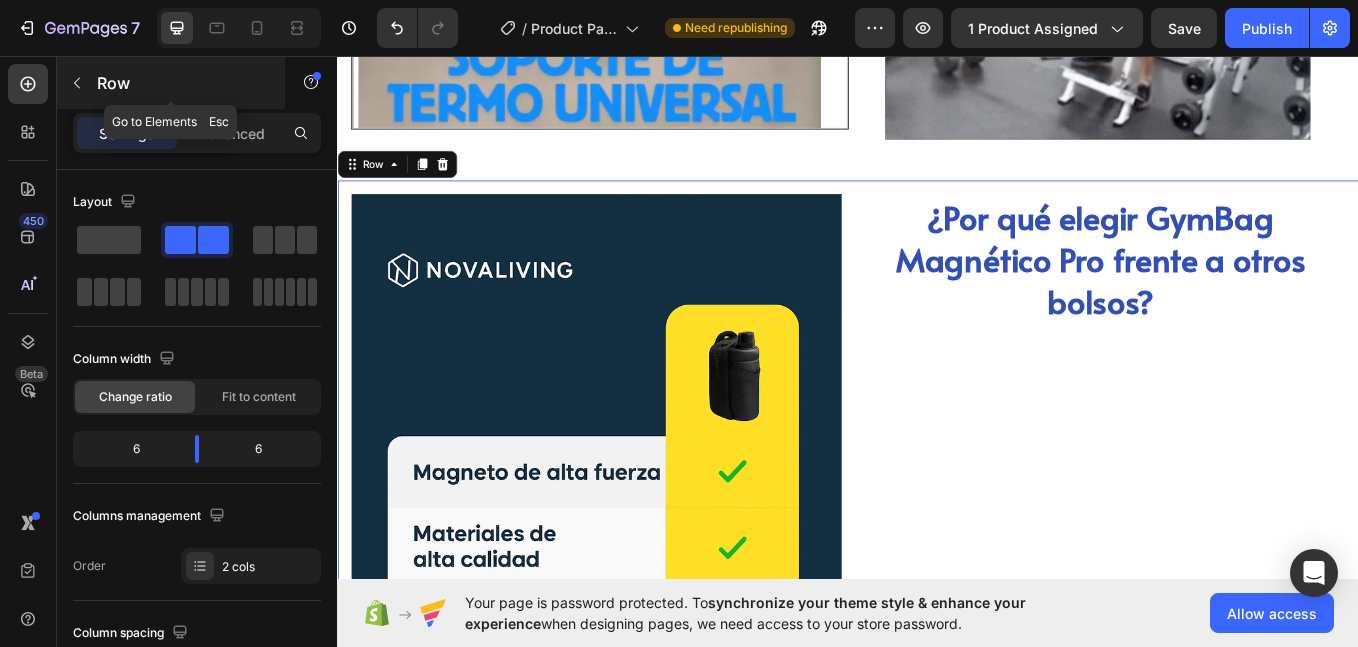 click at bounding box center [77, 83] 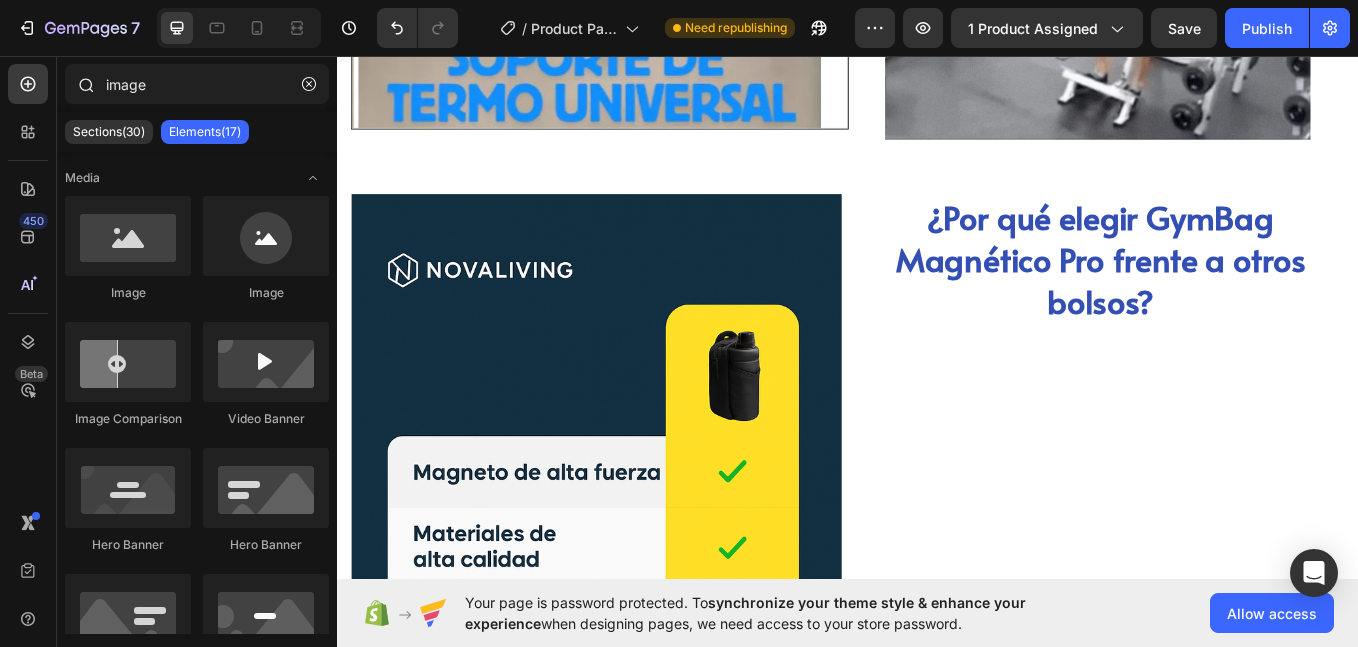 click on "image" 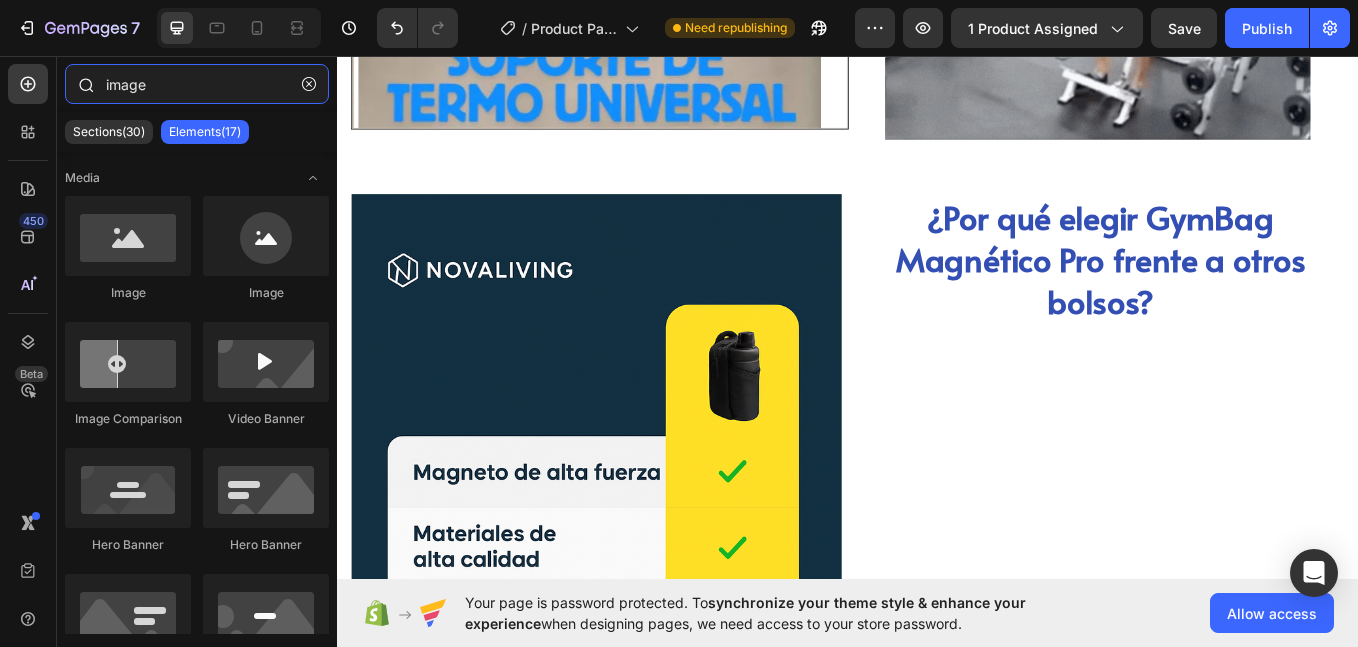click on "image" at bounding box center (197, 84) 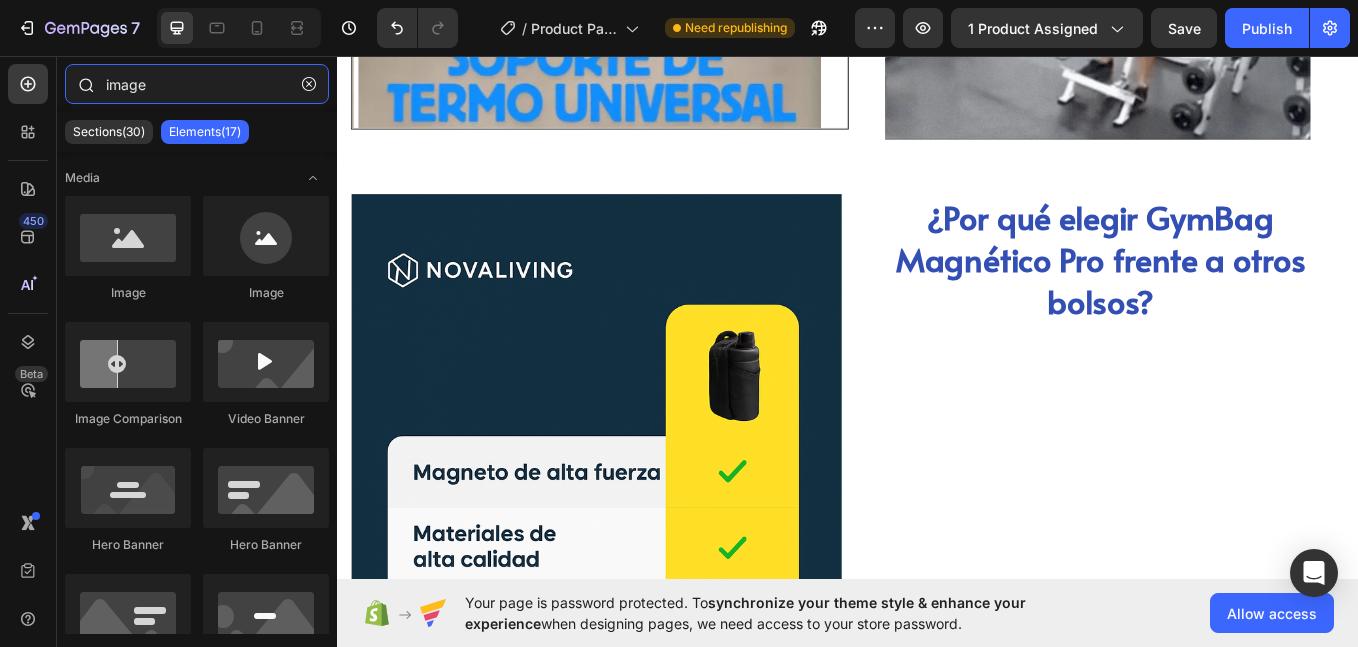 click on "image" at bounding box center [197, 84] 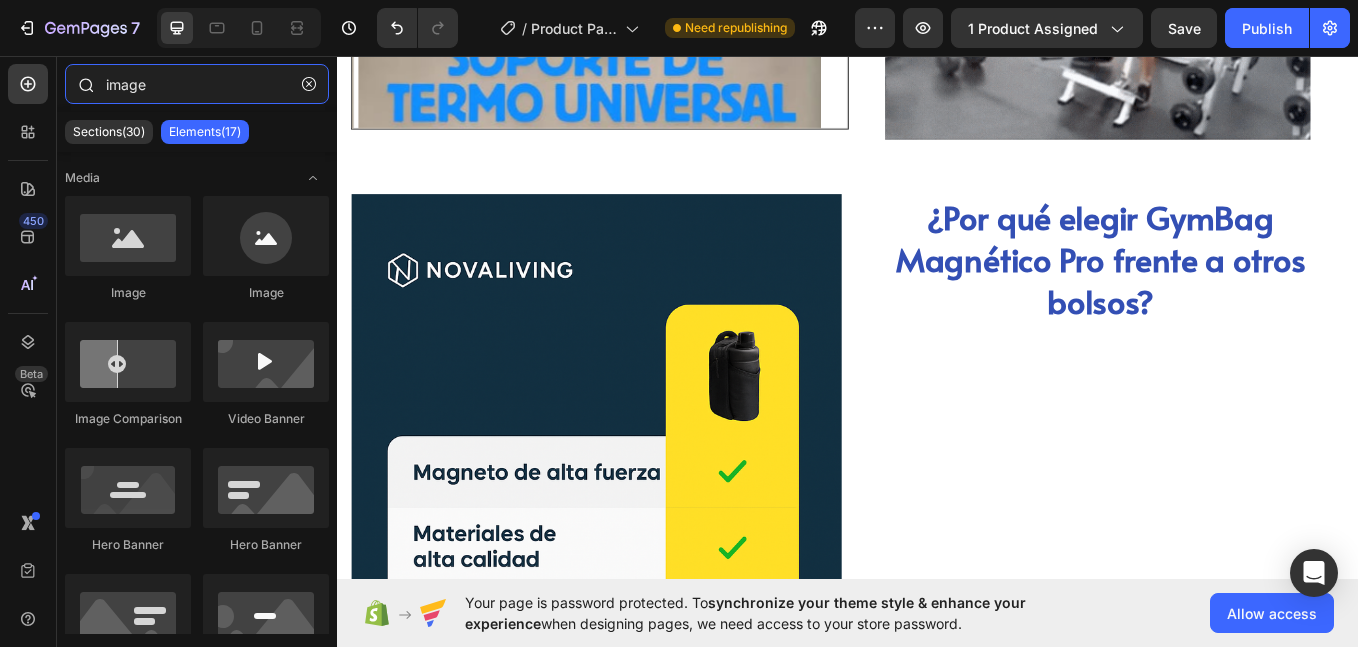 click on "image" at bounding box center [197, 84] 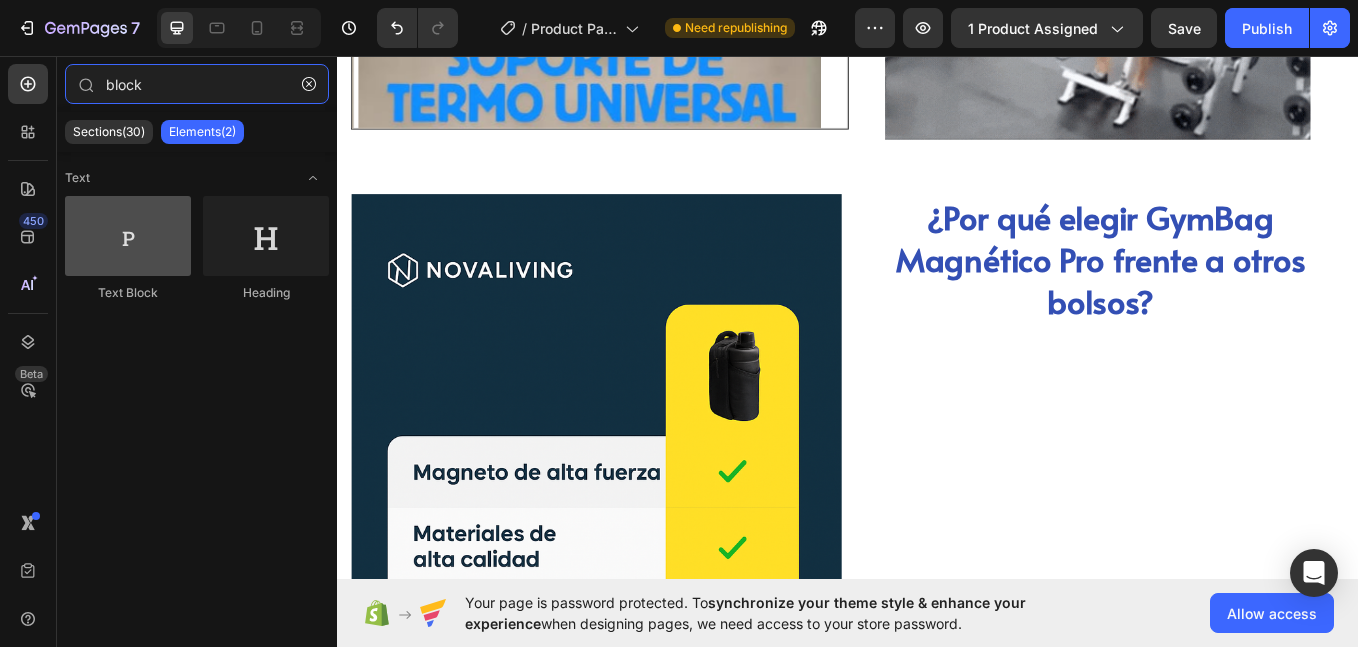 type on "block" 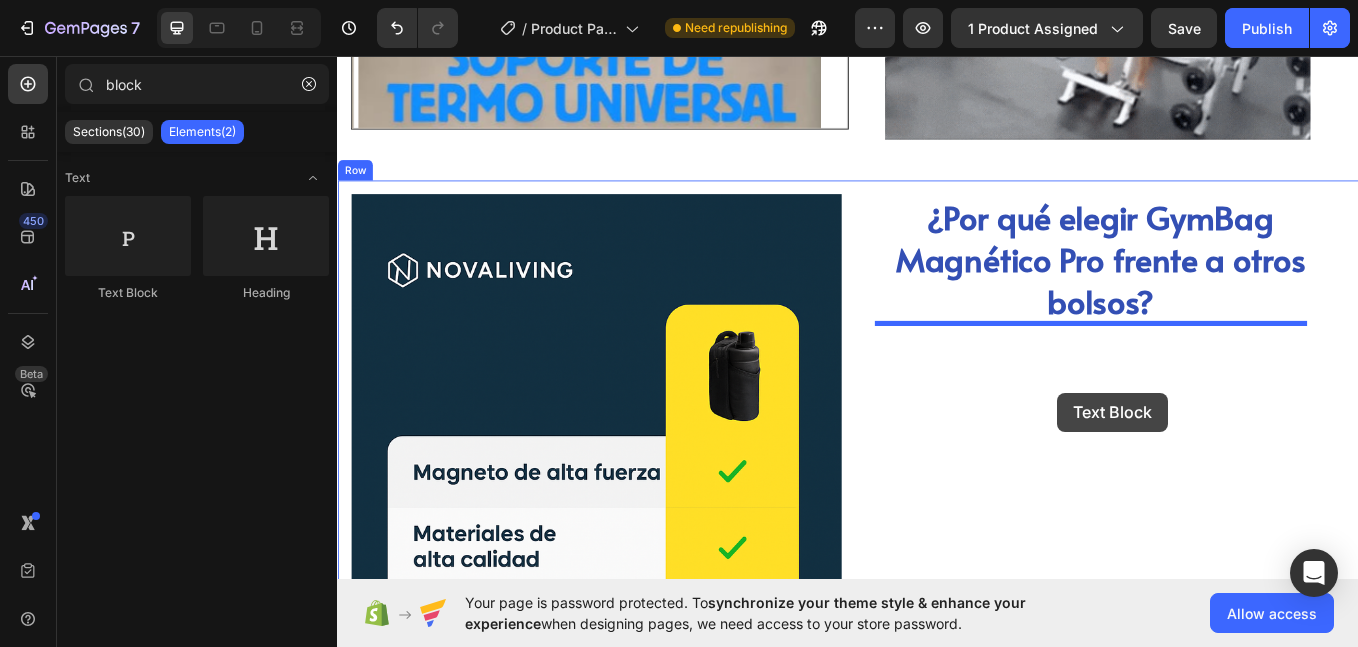 drag, startPoint x: 479, startPoint y: 264, endPoint x: 1183, endPoint y: 452, distance: 728.67004 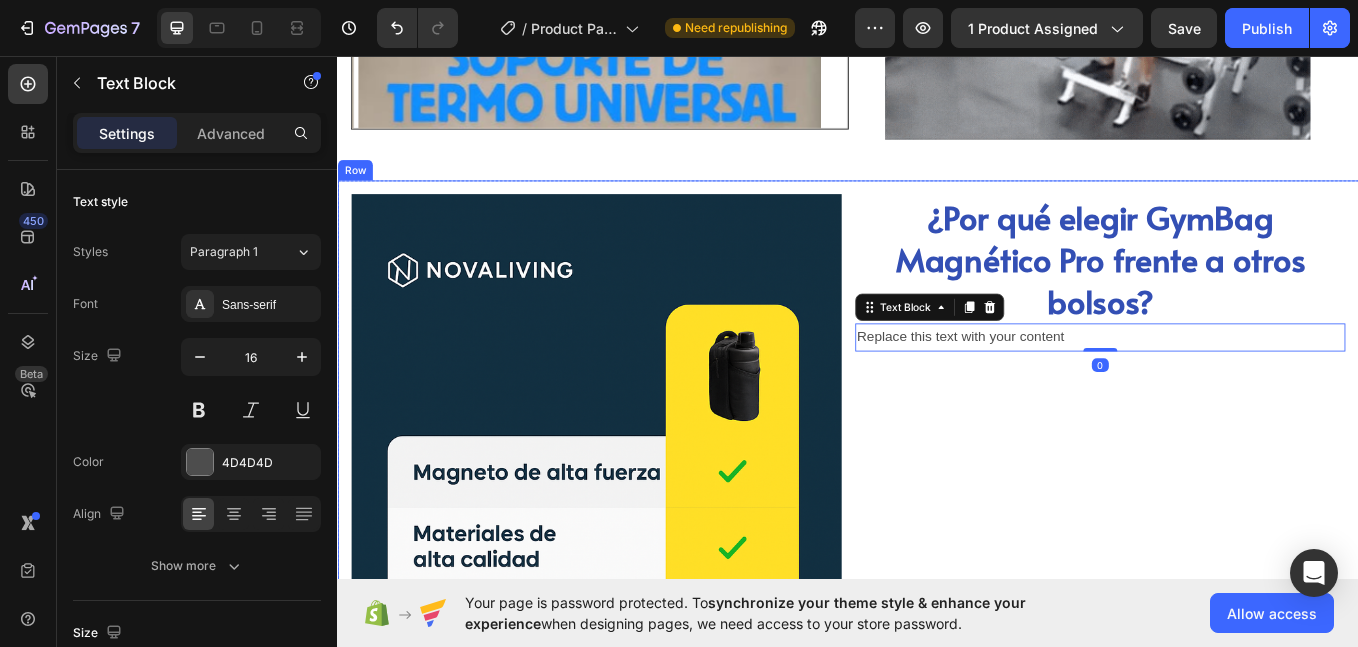 click on "Replace this text with your content" at bounding box center [1233, 386] 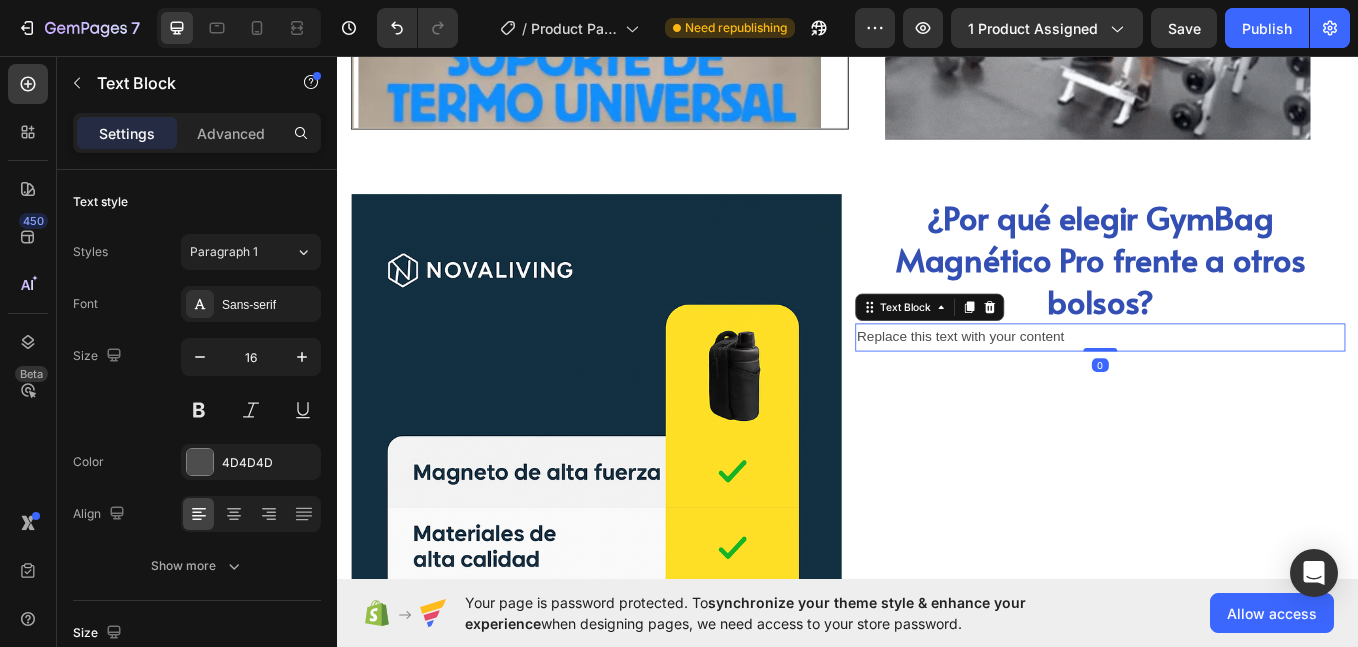 click on "Replace this text with your content" at bounding box center [1233, 386] 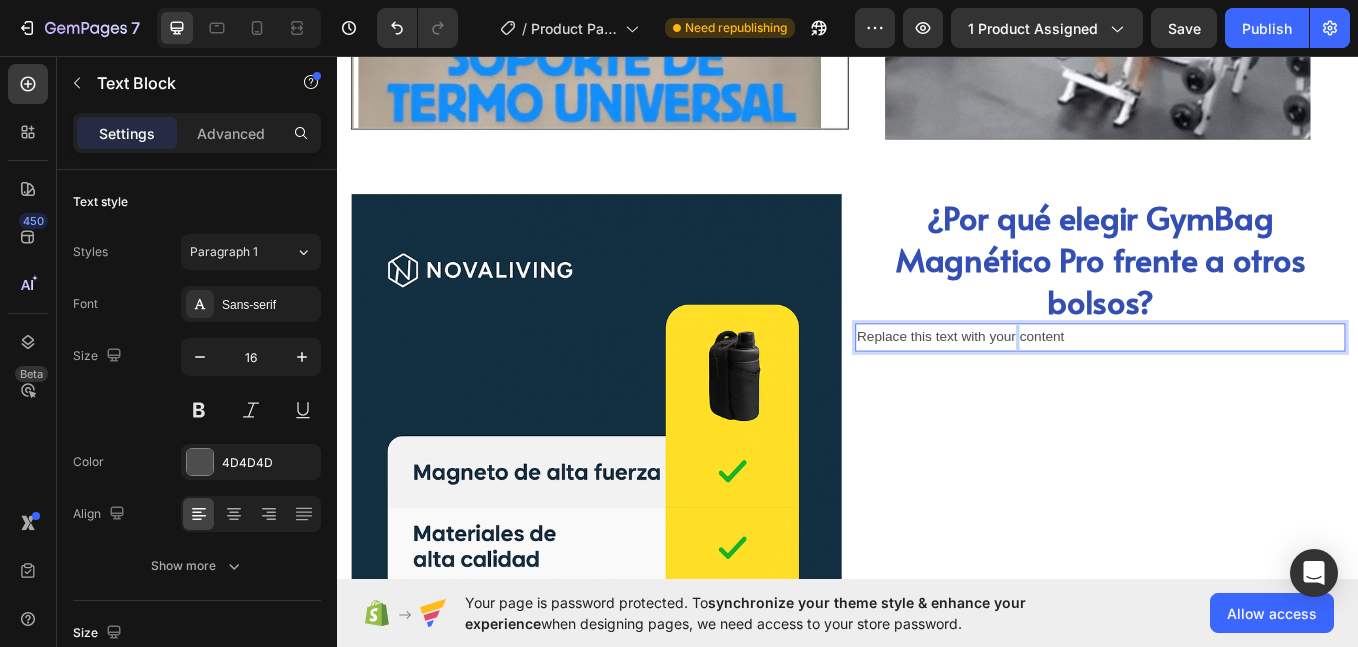 click on "Replace this text with your content" at bounding box center (1233, 386) 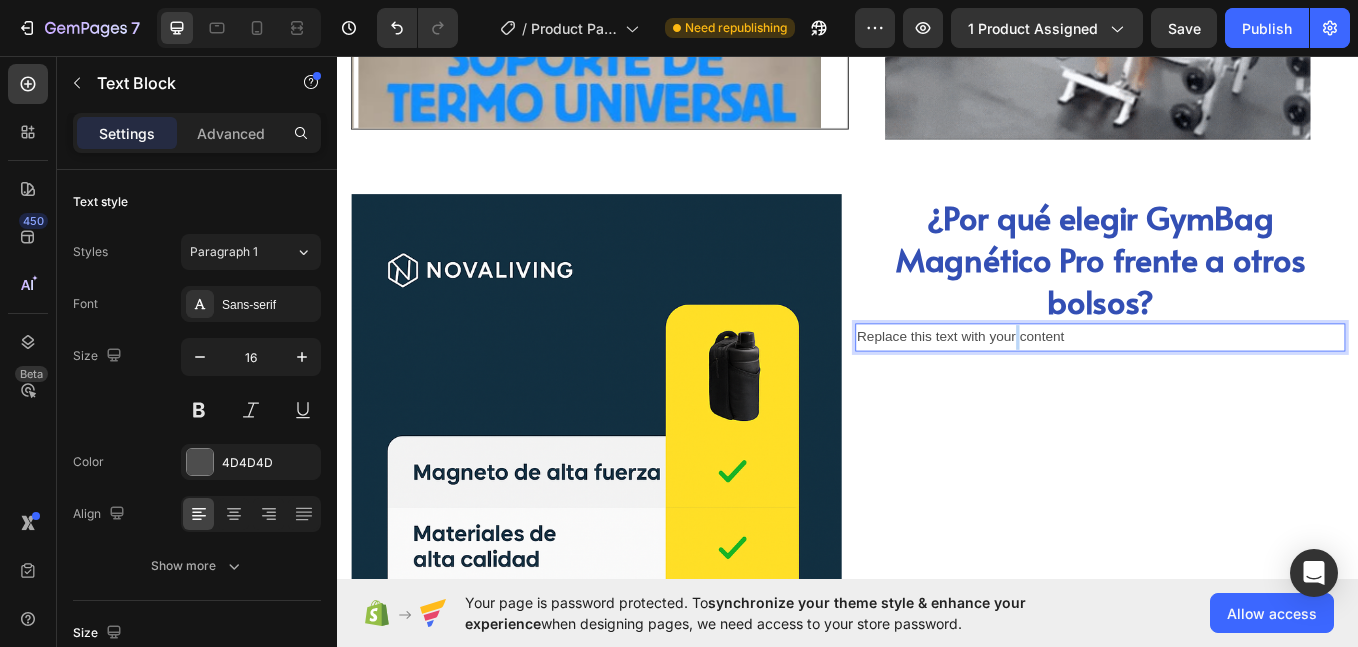 click on "Replace this text with your content" at bounding box center [1233, 386] 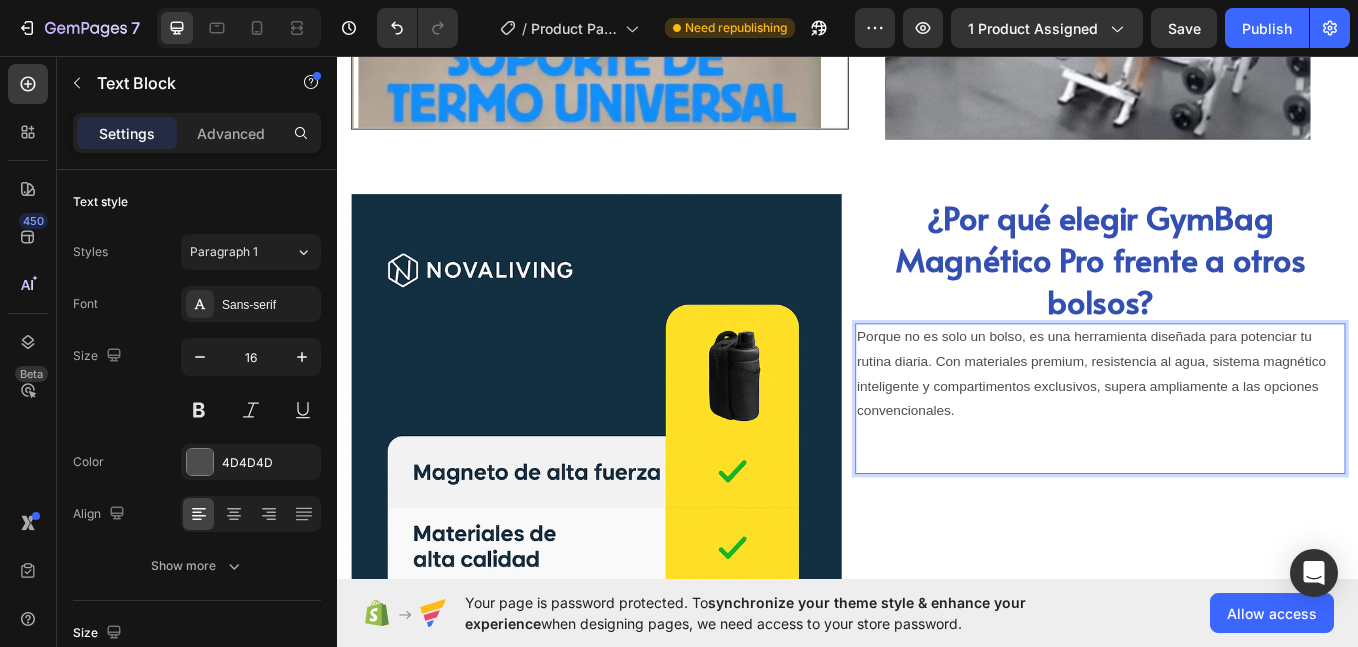 click at bounding box center (1233, 517) 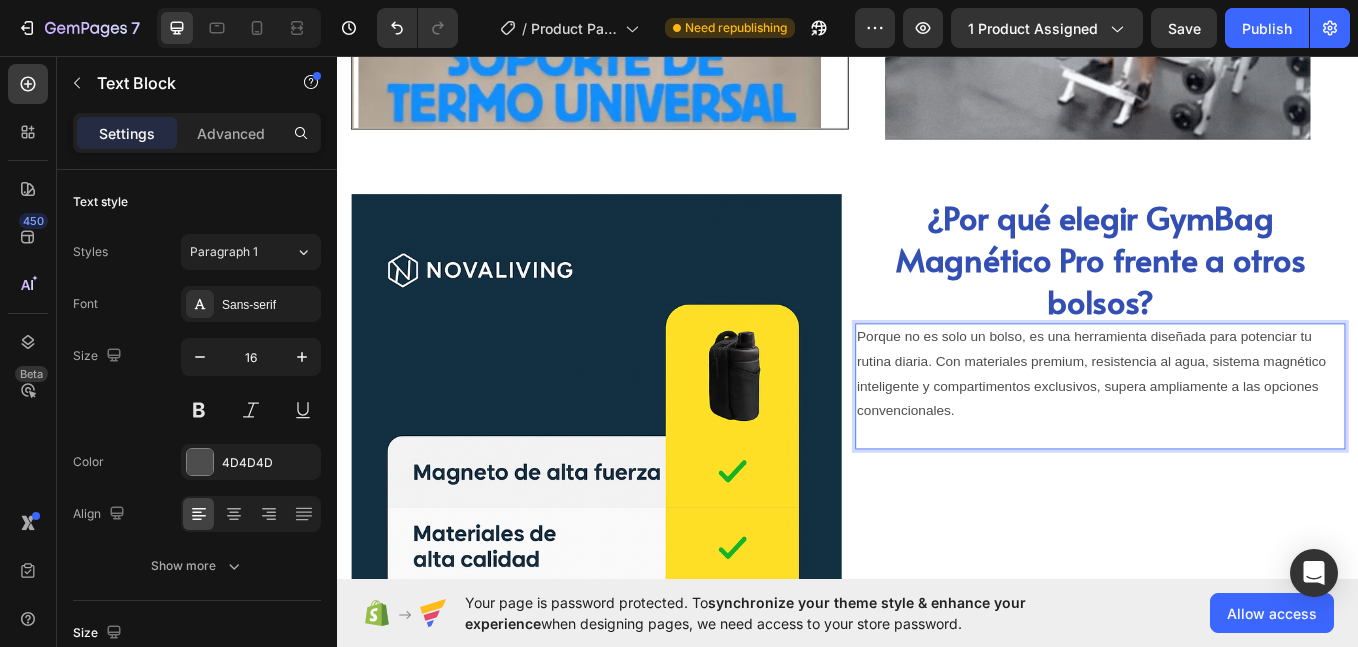 click on "Porque no es solo un bolso, es una herramienta diseñada para potenciar tu rutina diaria. Con materiales premium, resistencia al agua, sistema magnético inteligente y compartimentos exclusivos, supera ampliamente a las opciones convencionales." at bounding box center [1233, 444] 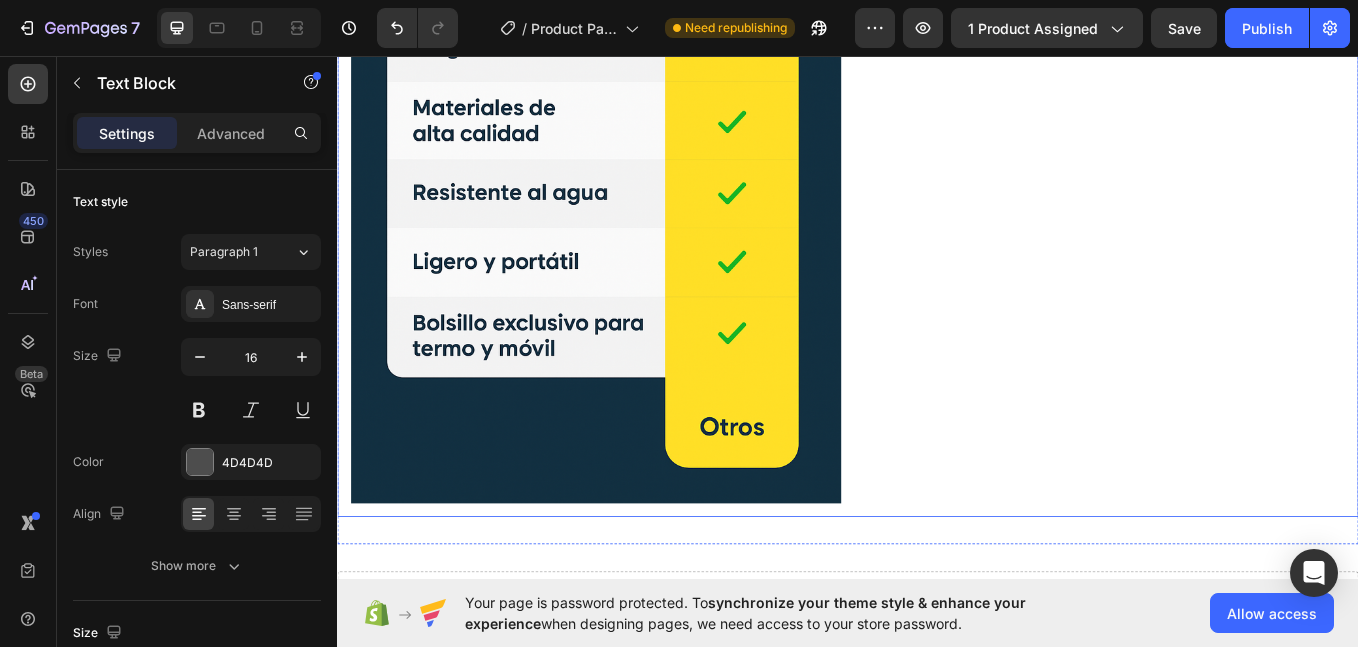 scroll, scrollTop: 2776, scrollLeft: 0, axis: vertical 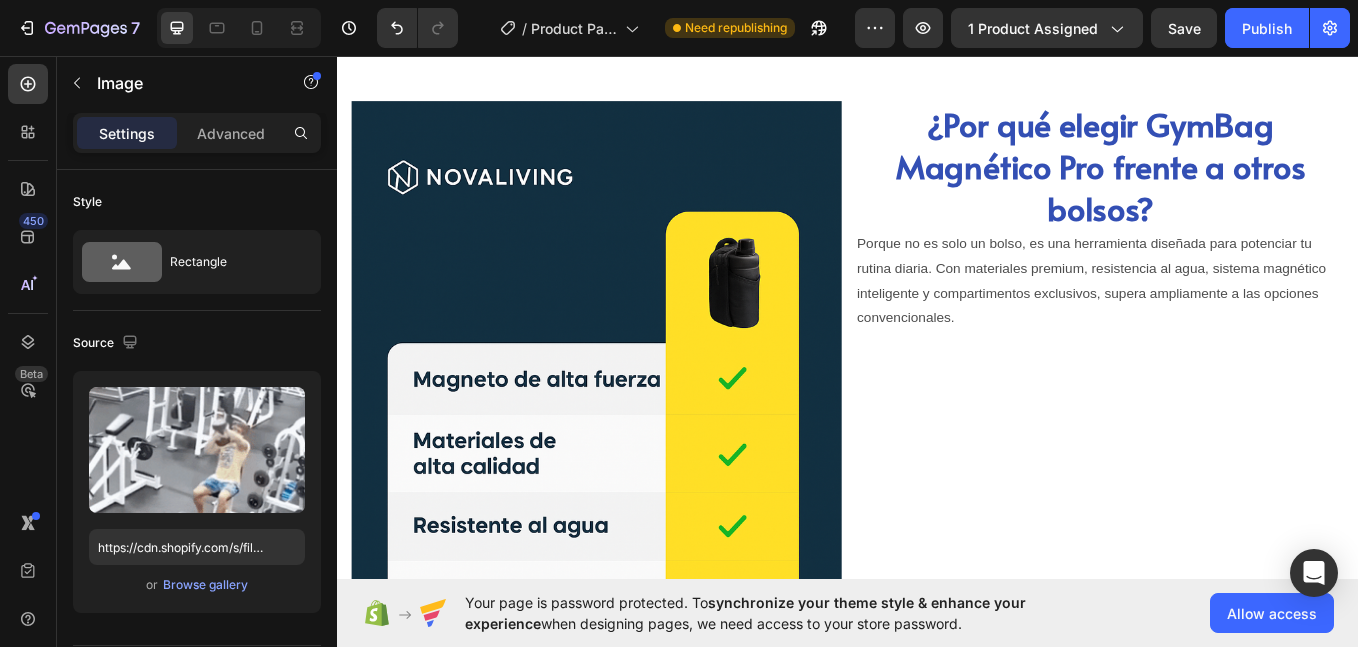 click on "¿Por qué elegir GymBag Magnético Pro frente a otros bolsos?" at bounding box center (1233, 185) 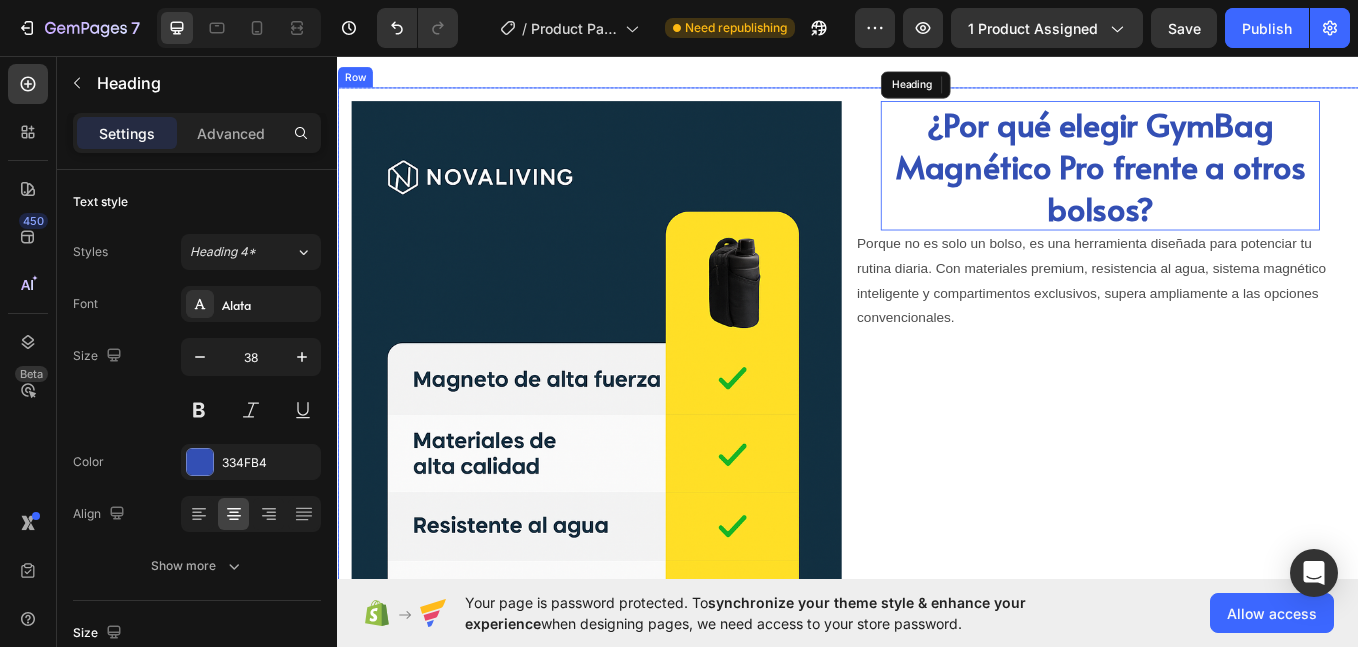 click on "¿Por qué elegir GymBag Magnético Pro frente a otros bolsos?" at bounding box center (1233, 185) 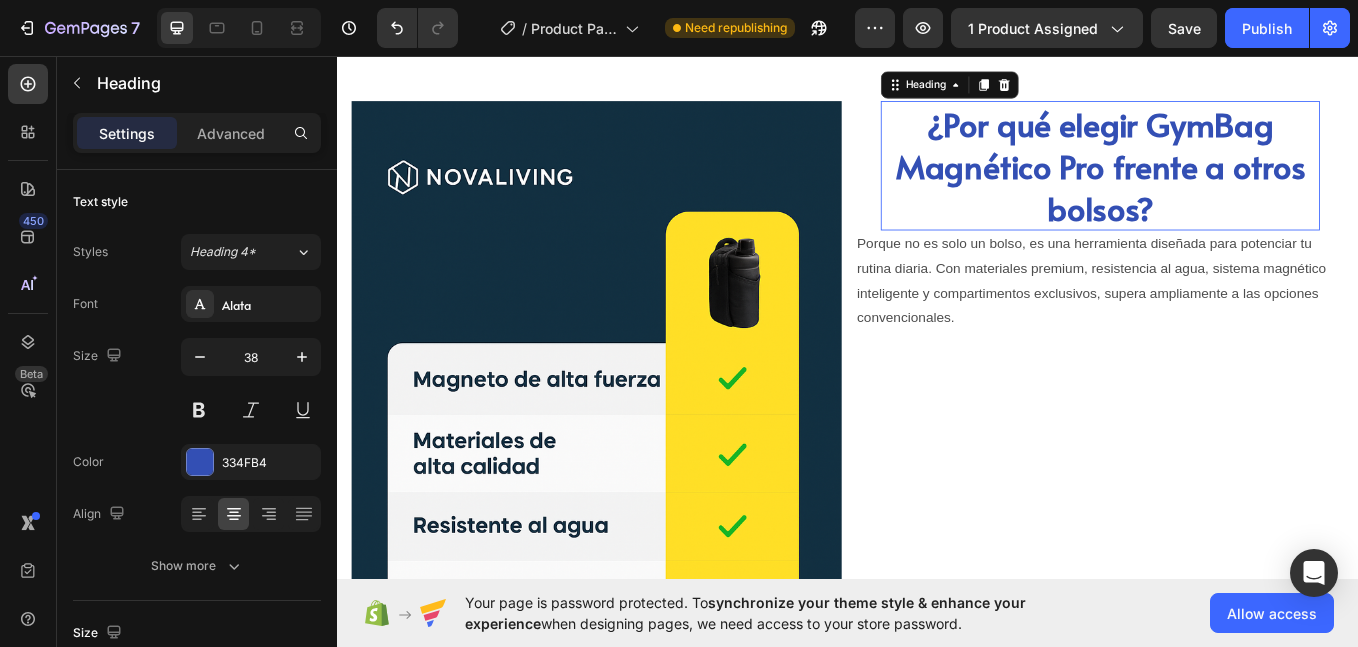 scroll, scrollTop: 2667, scrollLeft: 0, axis: vertical 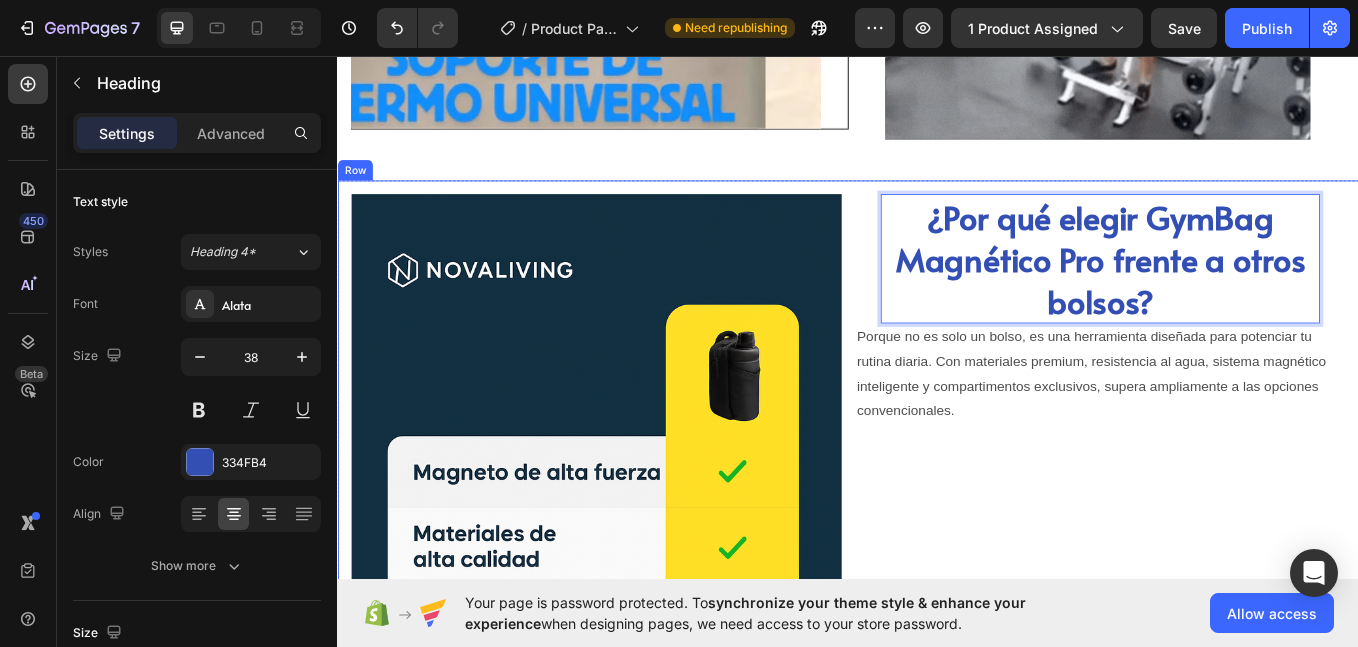 click on "Image ¿Por qué elegir GymBag Magnético Pro frente a otros bolsos? Heading   0 Porque no es solo un bolso, es una herramienta diseñada para potenciar tu rutina diaria. Con materiales premium, resistencia al agua, sistema magnético inteligente y compartimentos exclusivos, supera ampliamente a las opciones convencionales. Text Block Row" at bounding box center [937, 650] 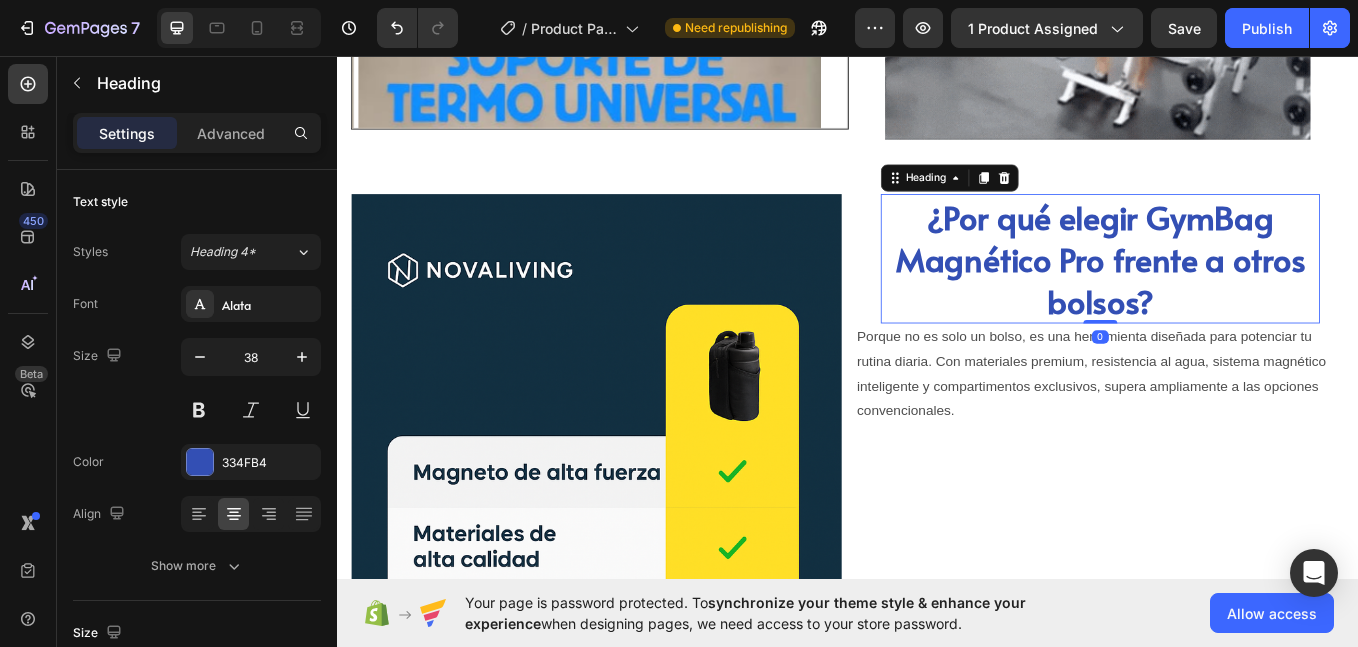 click on "Heading" at bounding box center (1056, 199) 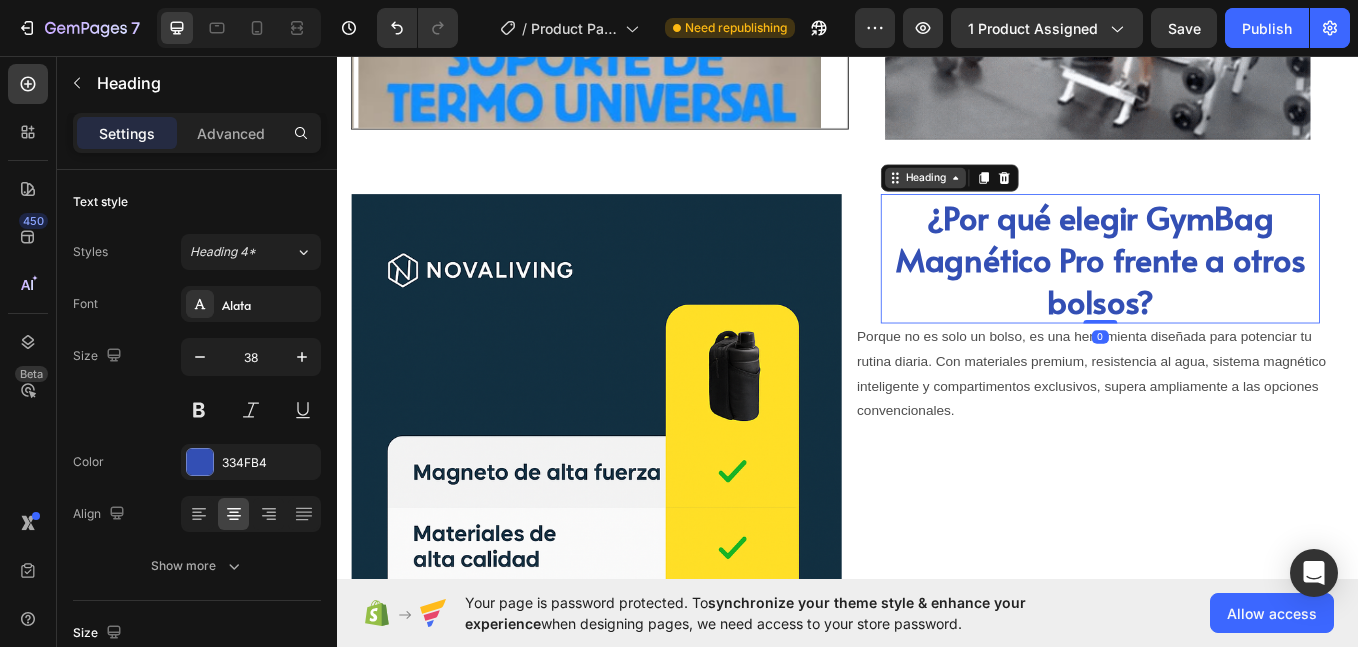 click on "Heading" at bounding box center (1027, 199) 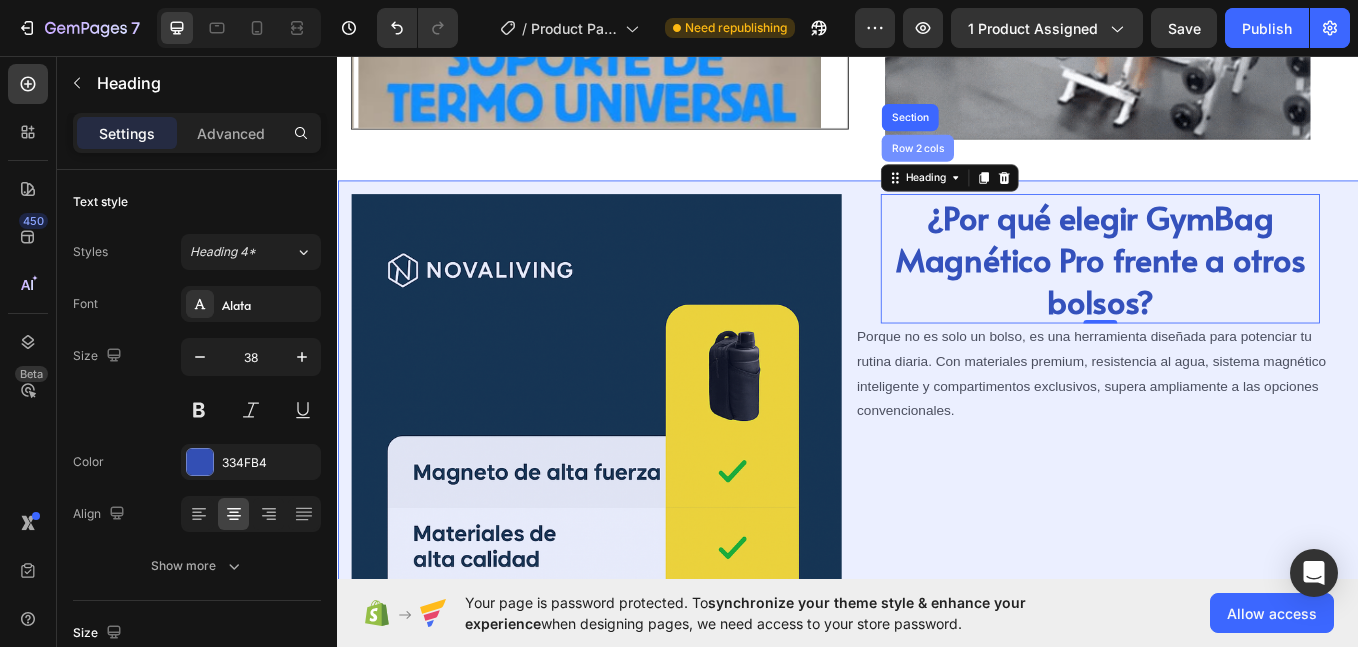 click on "Row 2 cols" at bounding box center [1018, 164] 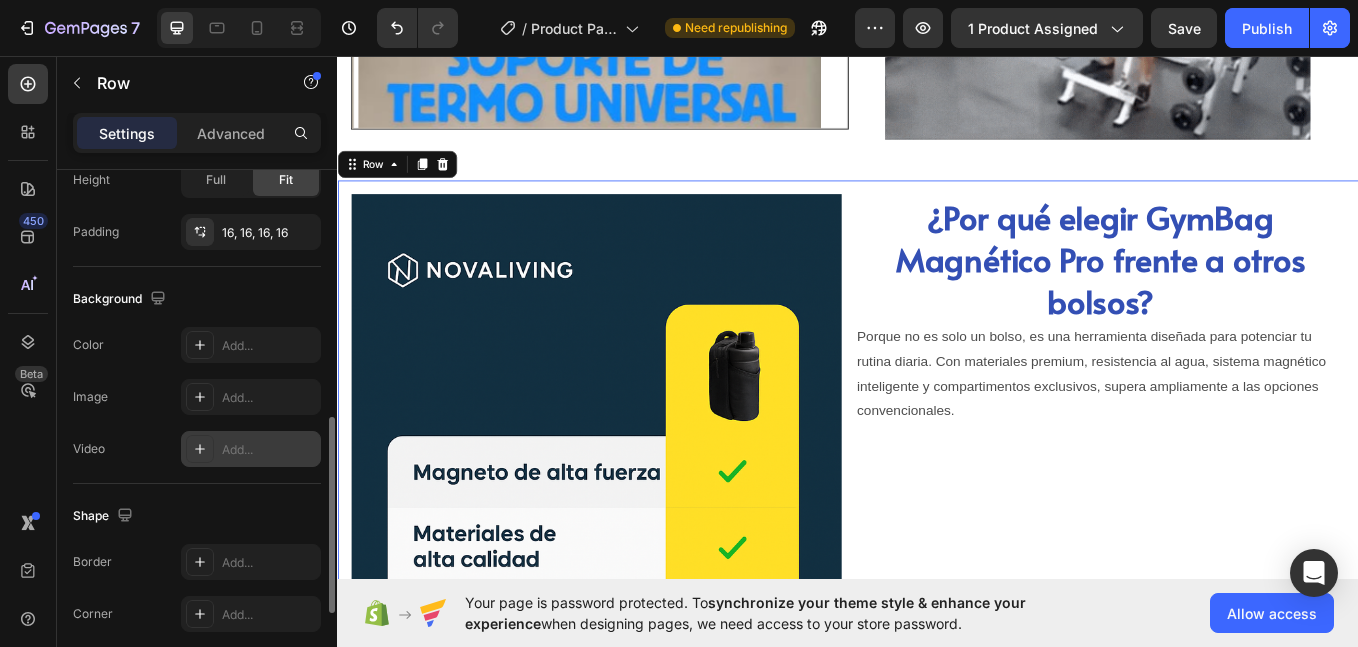 scroll, scrollTop: 914, scrollLeft: 0, axis: vertical 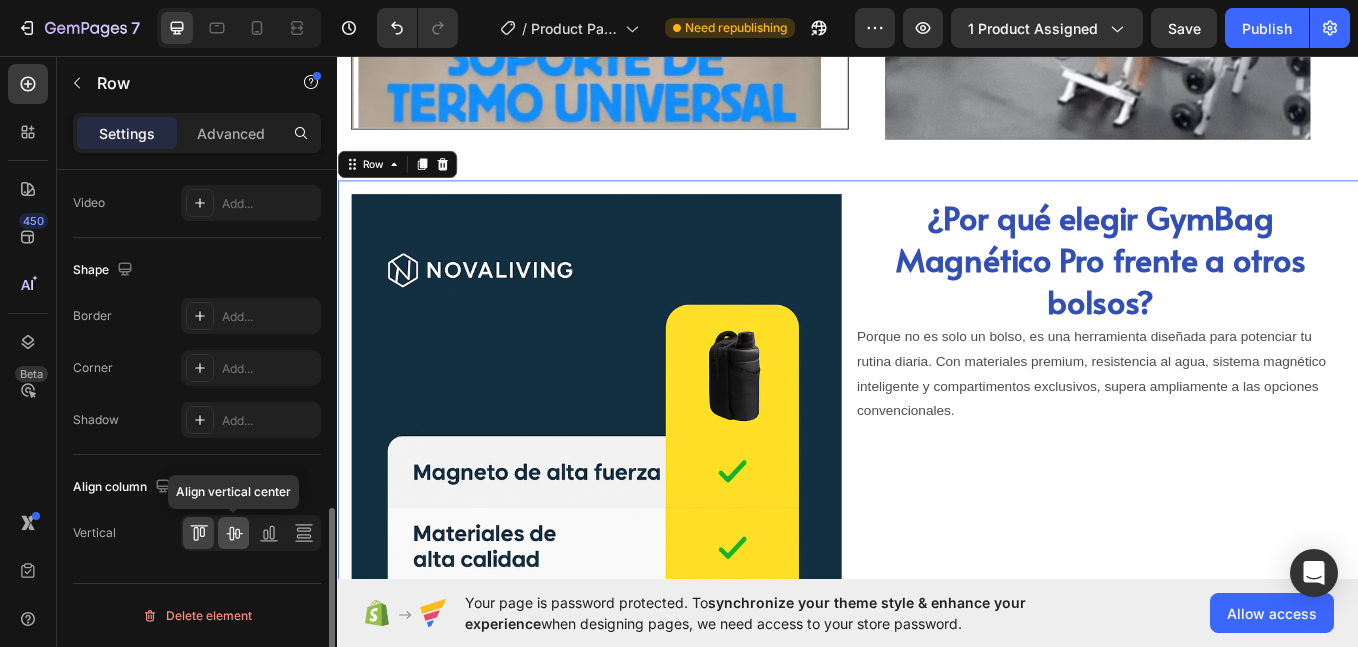 click 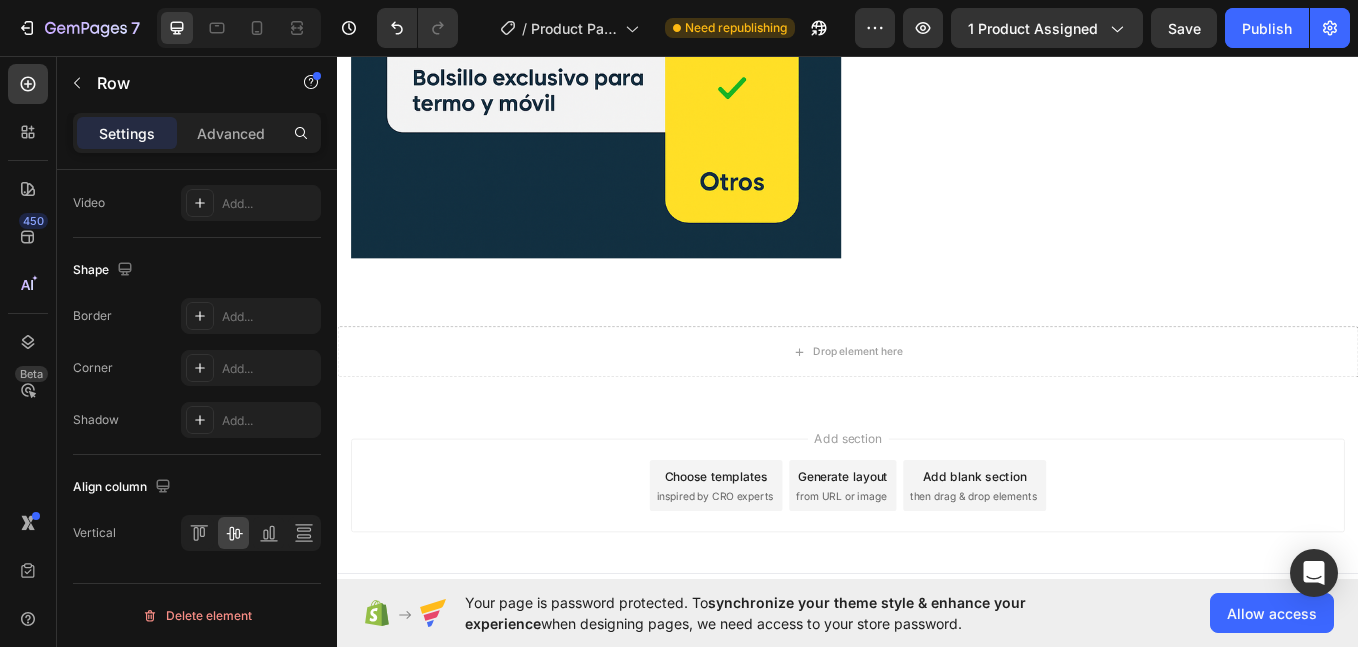 scroll, scrollTop: 3473, scrollLeft: 0, axis: vertical 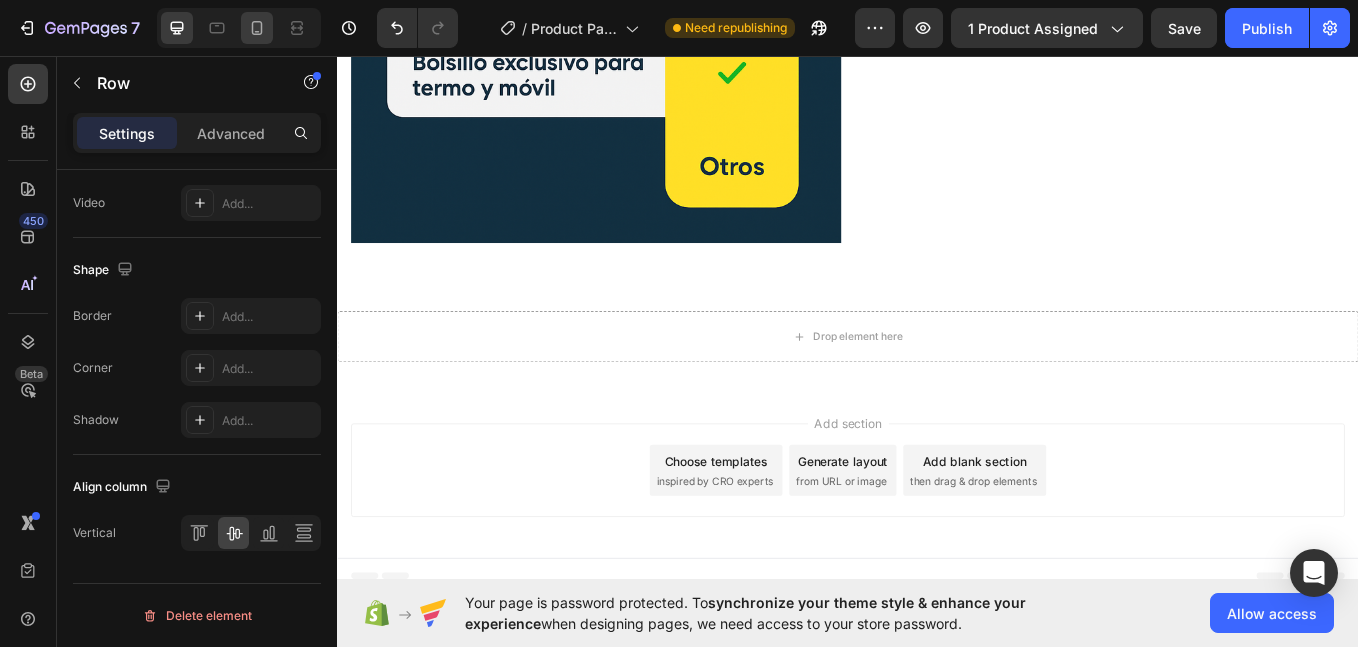 click 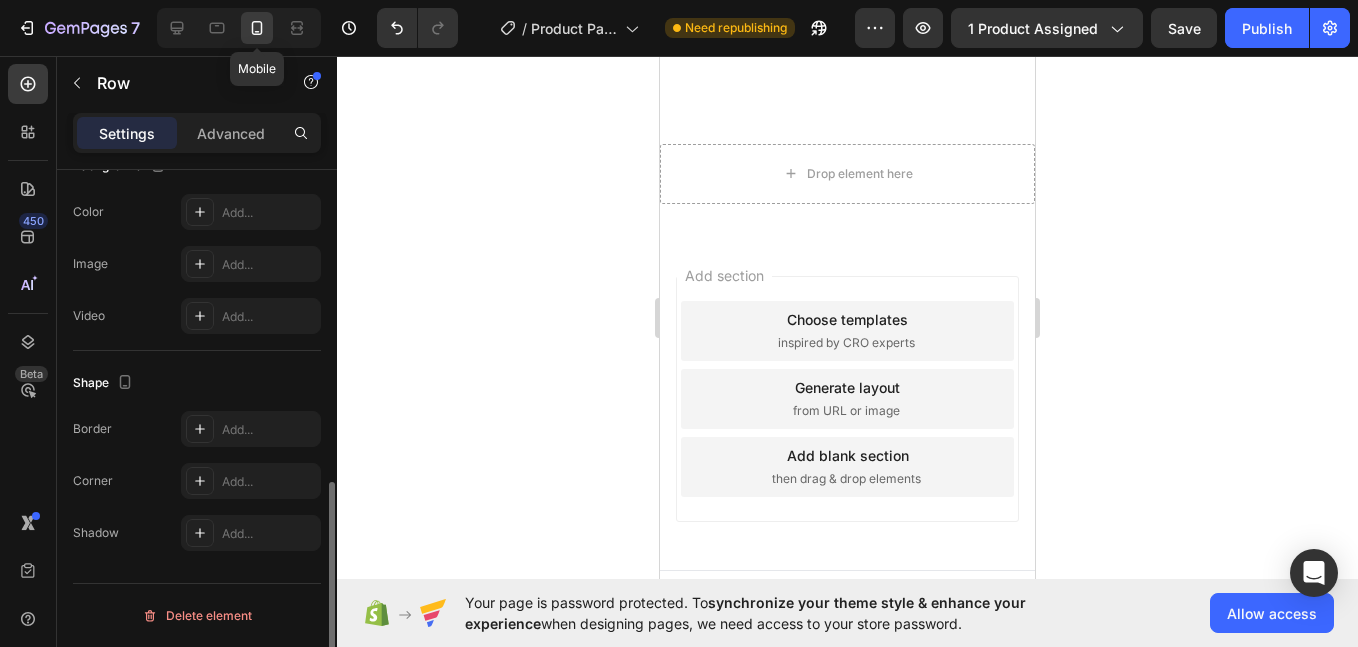 type on "0" 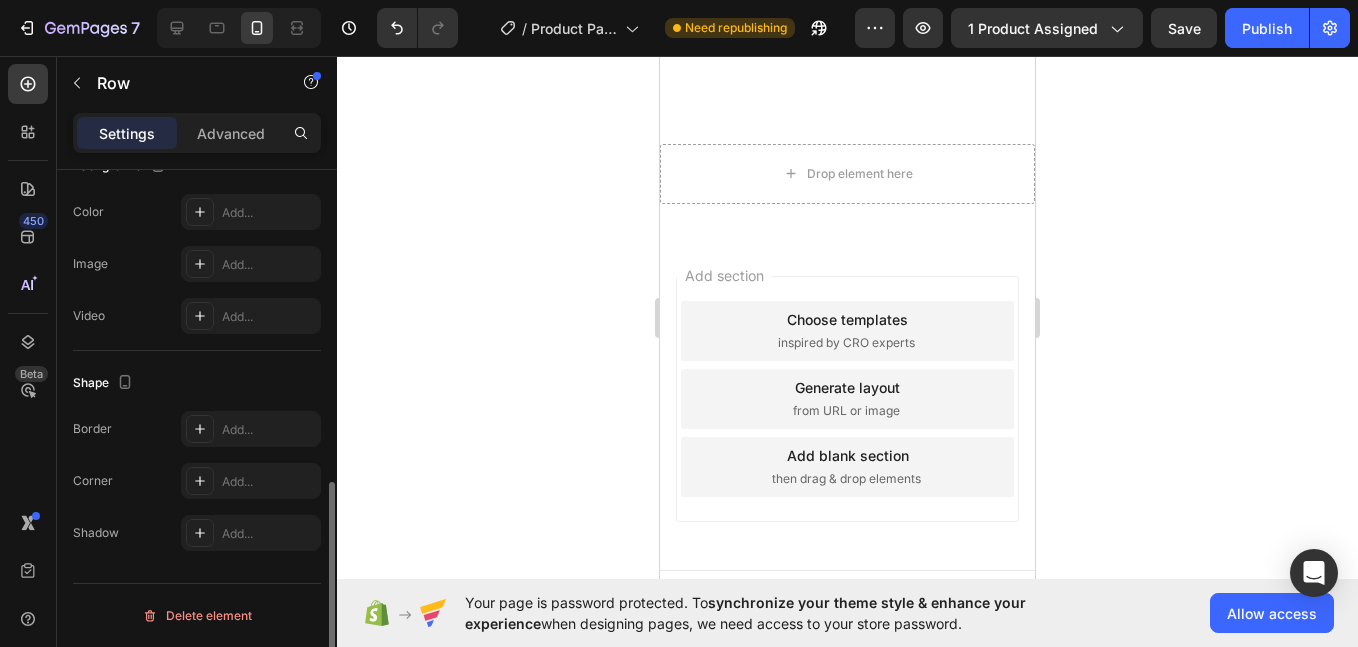 scroll, scrollTop: 749, scrollLeft: 0, axis: vertical 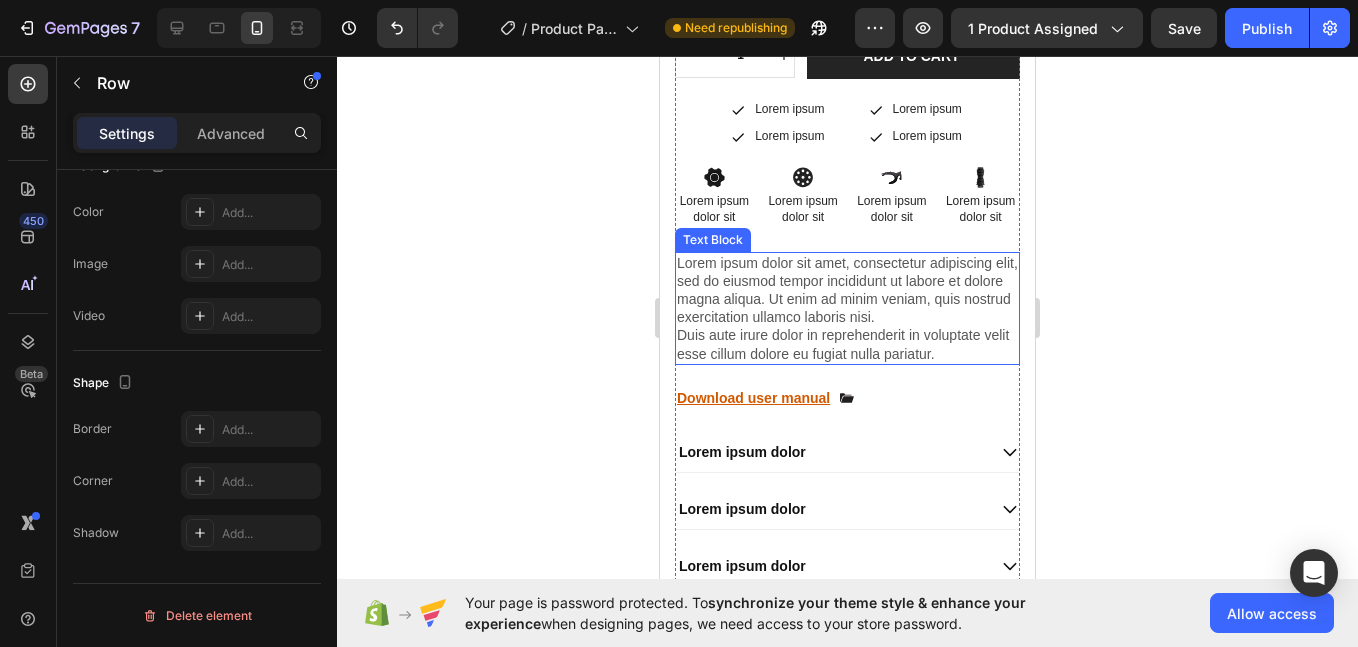 click on "Lorem ipsum dolor sit amet, consectetur adipiscing elit, sed do eiusmod tempor incididunt ut labore et dolore magna aliqua. Ut enim ad minim veniam, quis nostrud exercitation ullamco laboris nisi. Duis aute irure dolor in reprehenderit in voluptate velit esse cillum dolore eu fugiat nulla pariatur." at bounding box center [847, 308] 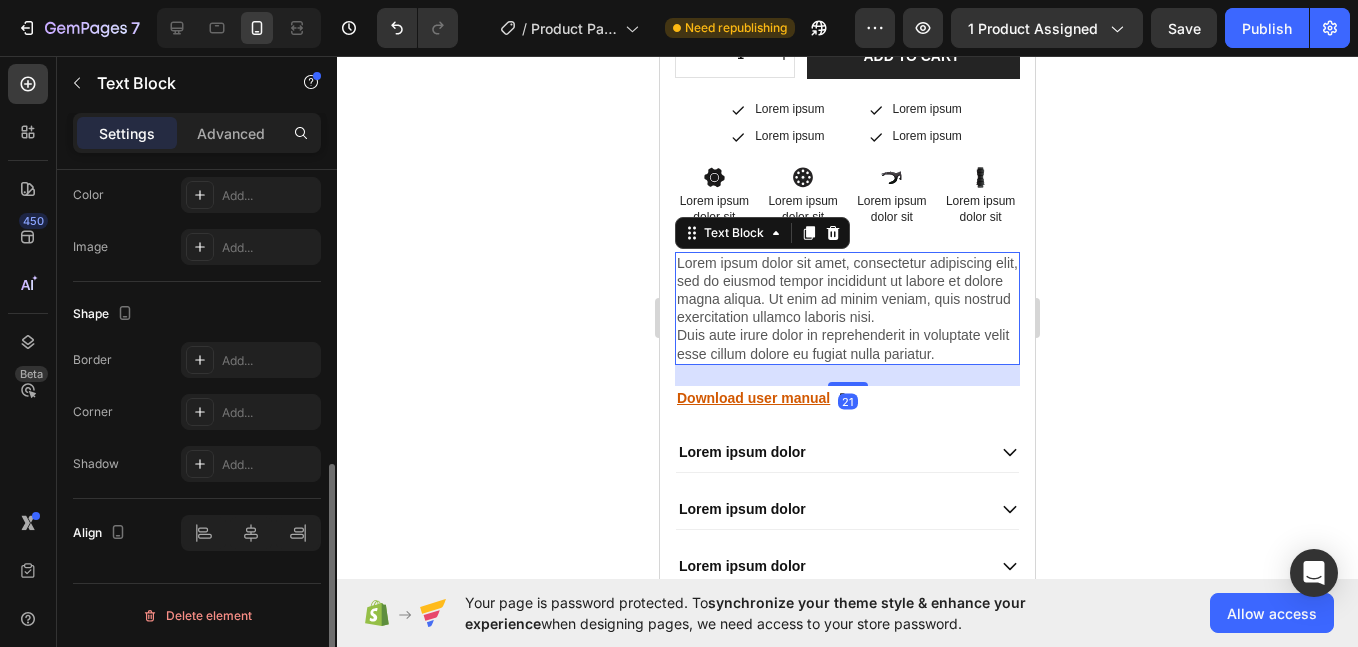 scroll, scrollTop: 667, scrollLeft: 0, axis: vertical 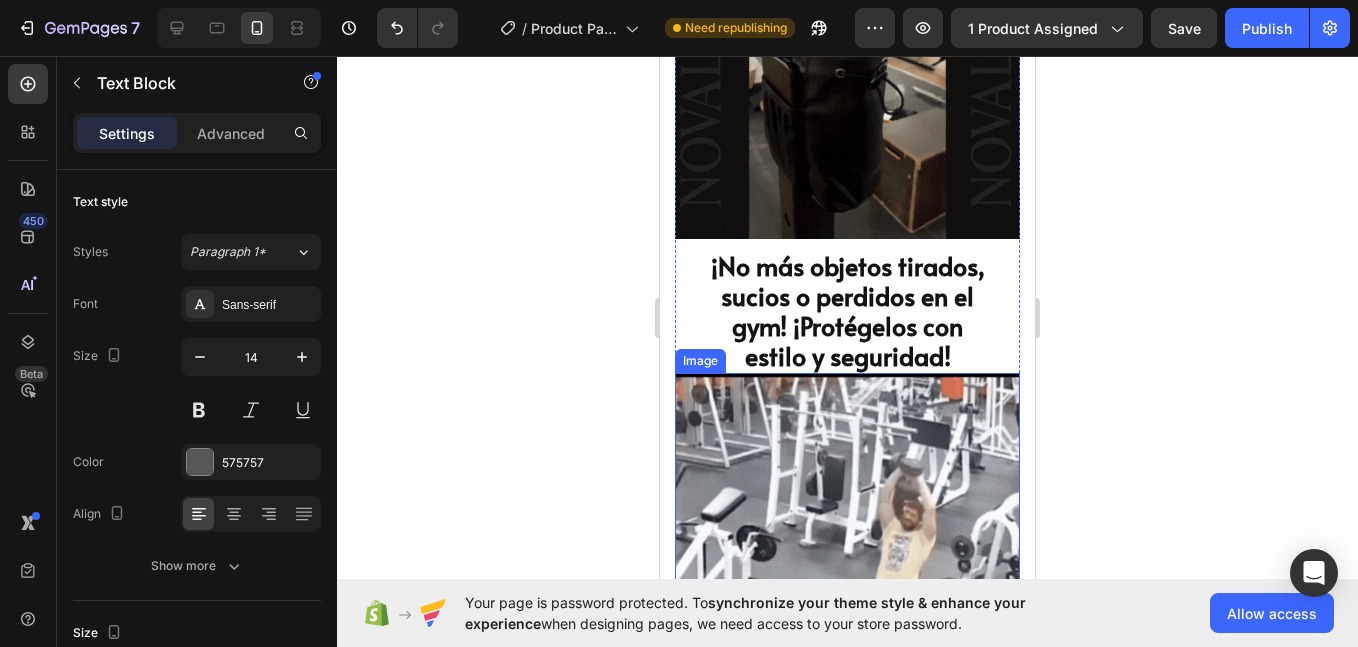 click on "¡No más objetos tirados, sucios o perdidos en el gym! ¡Protégelos con estilo y seguridad!" at bounding box center [848, 310] 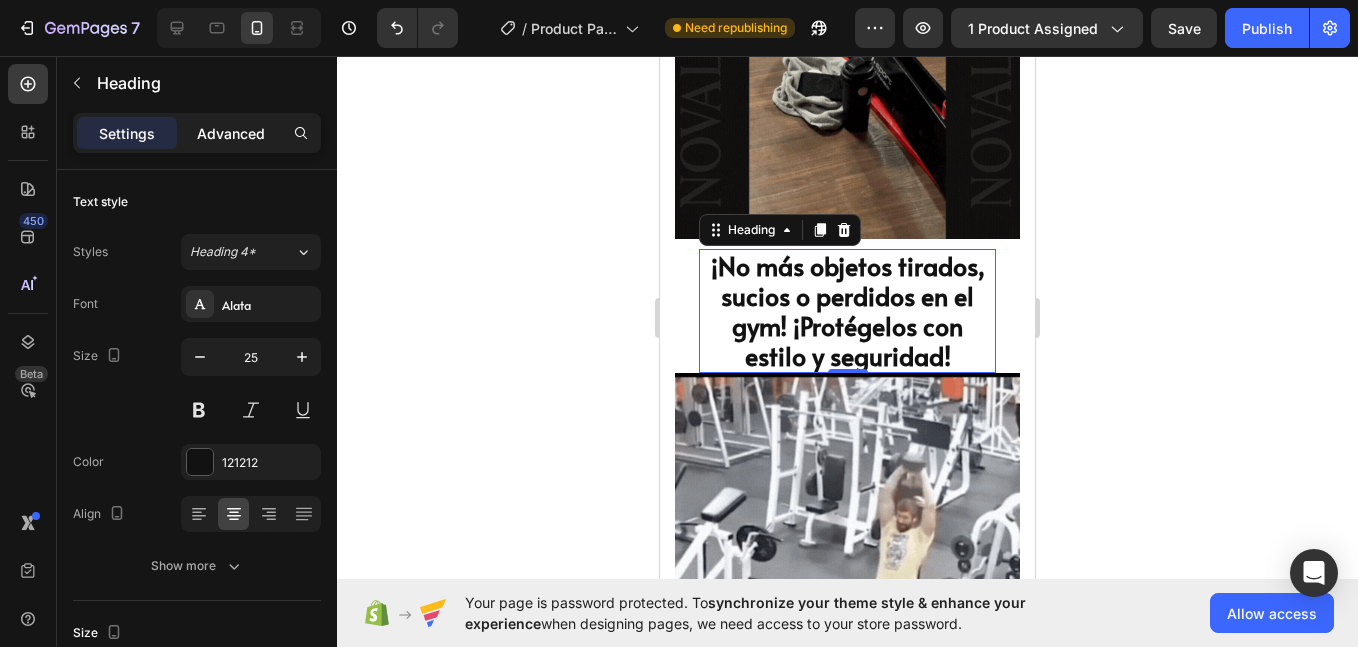 click on "Advanced" at bounding box center [231, 133] 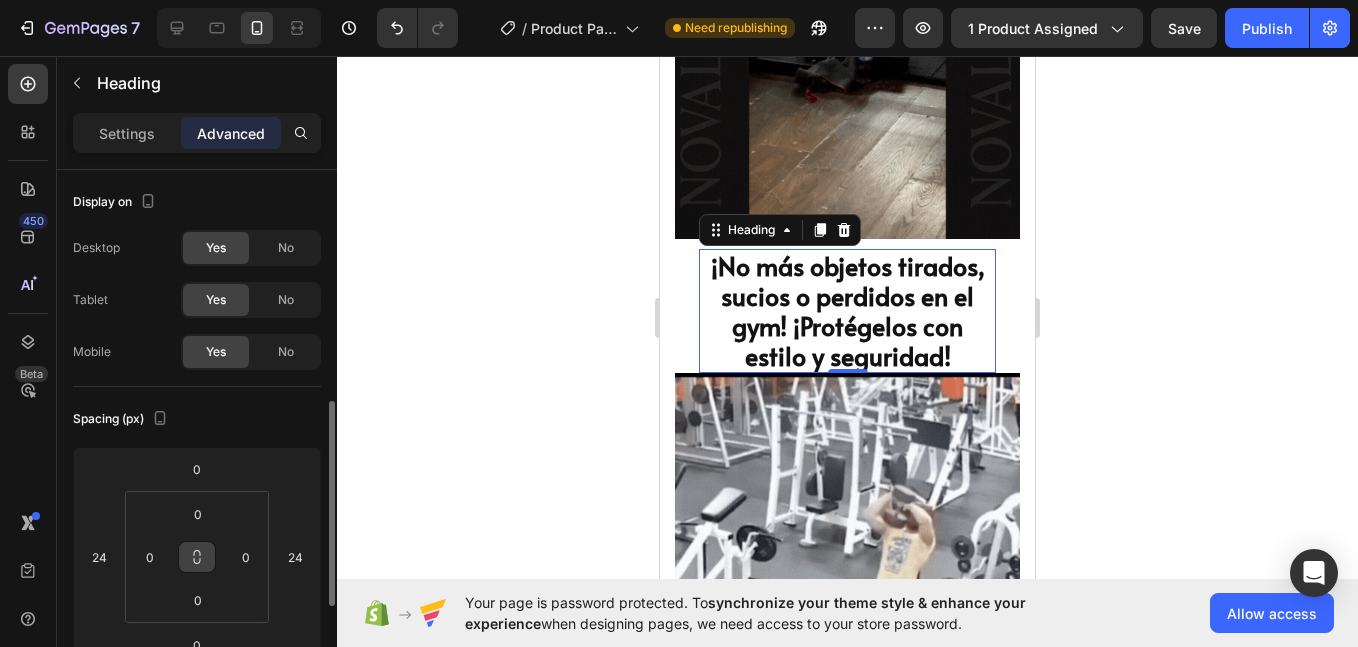 scroll, scrollTop: 167, scrollLeft: 0, axis: vertical 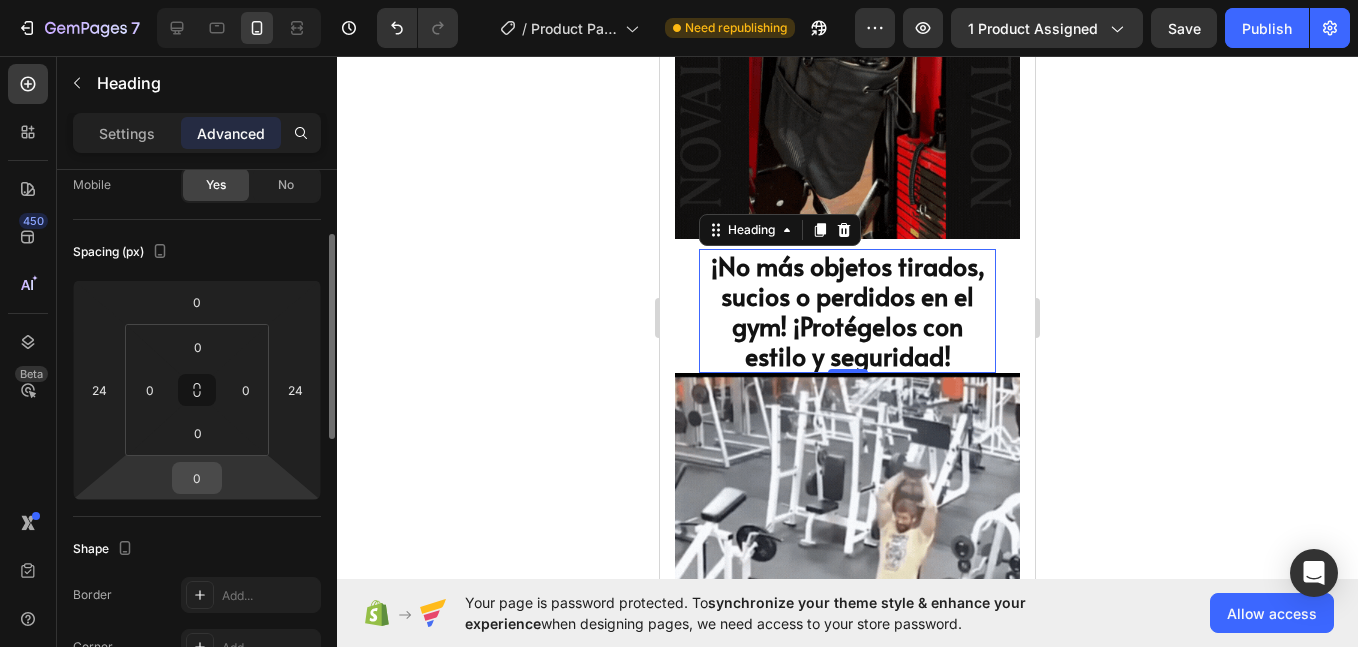 click on "0" at bounding box center (197, 478) 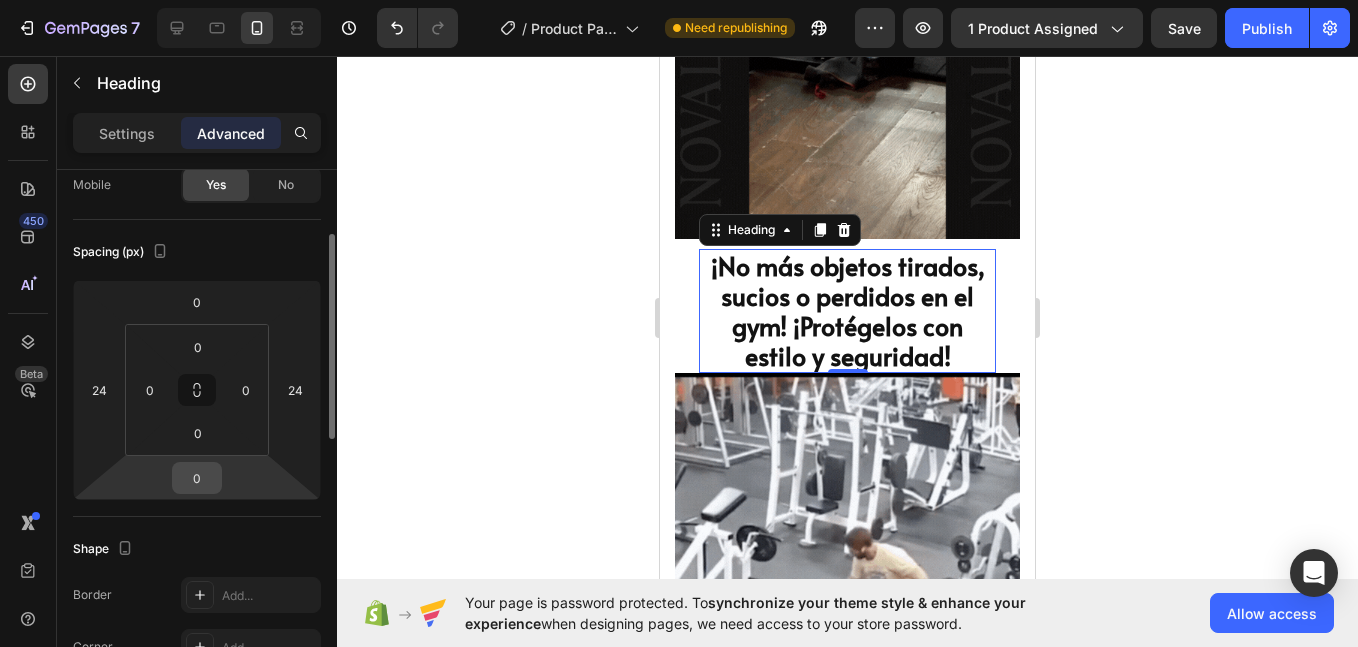 click on "0" at bounding box center (197, 478) 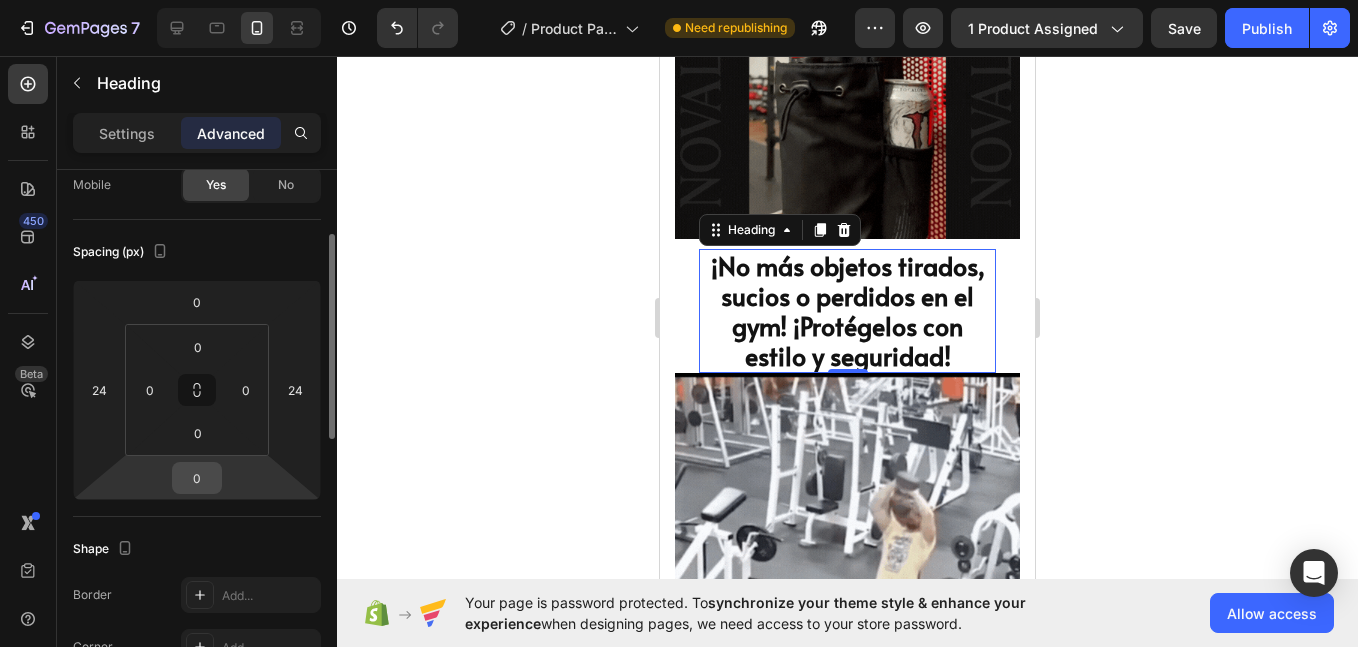 click on "0" at bounding box center (197, 478) 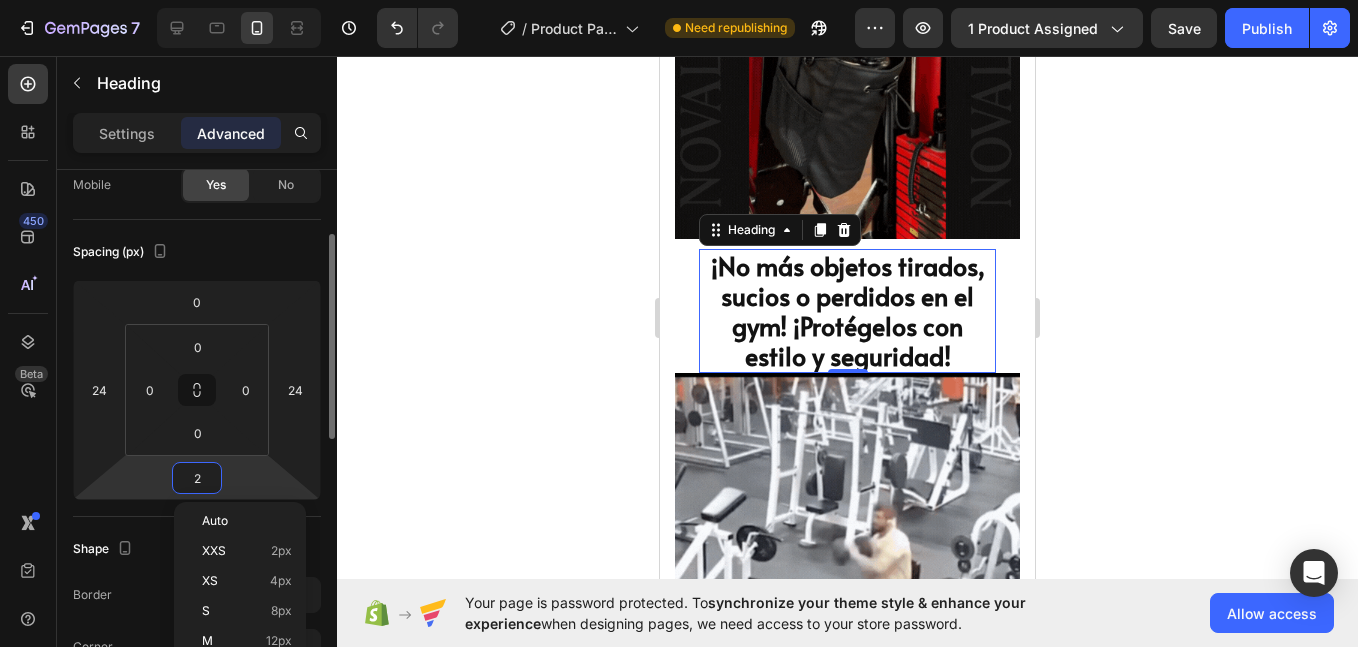 type on "24" 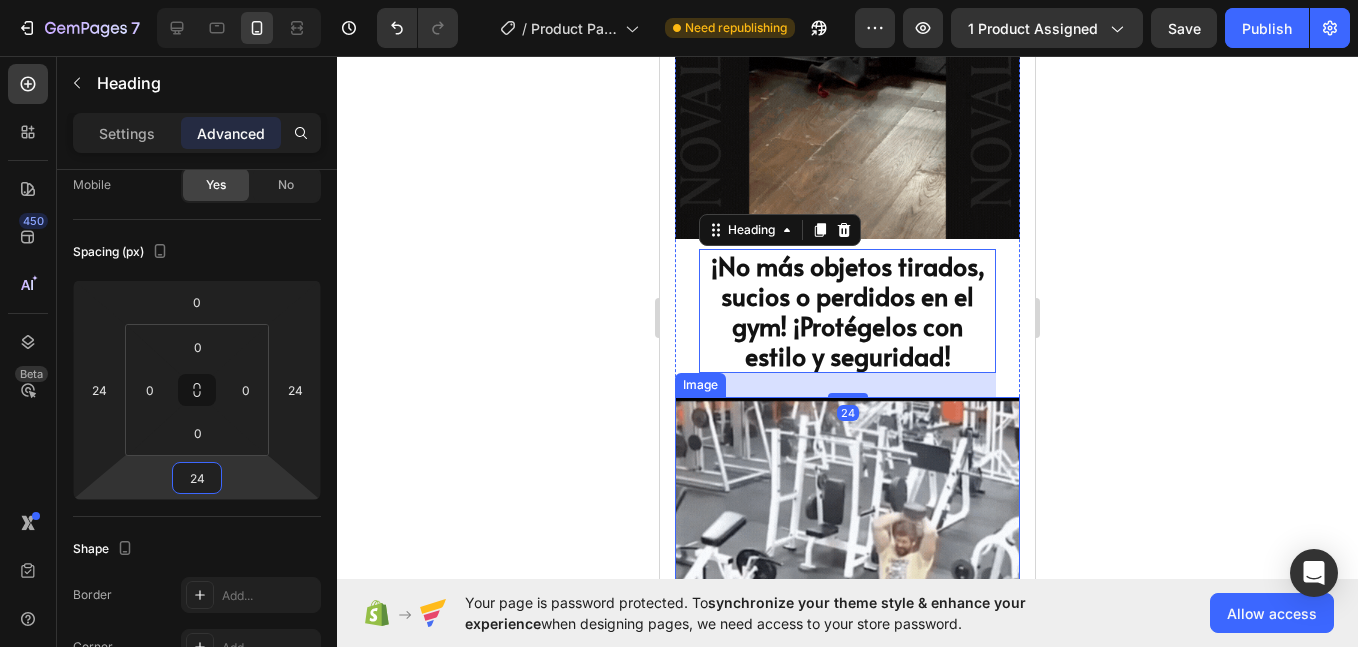 click 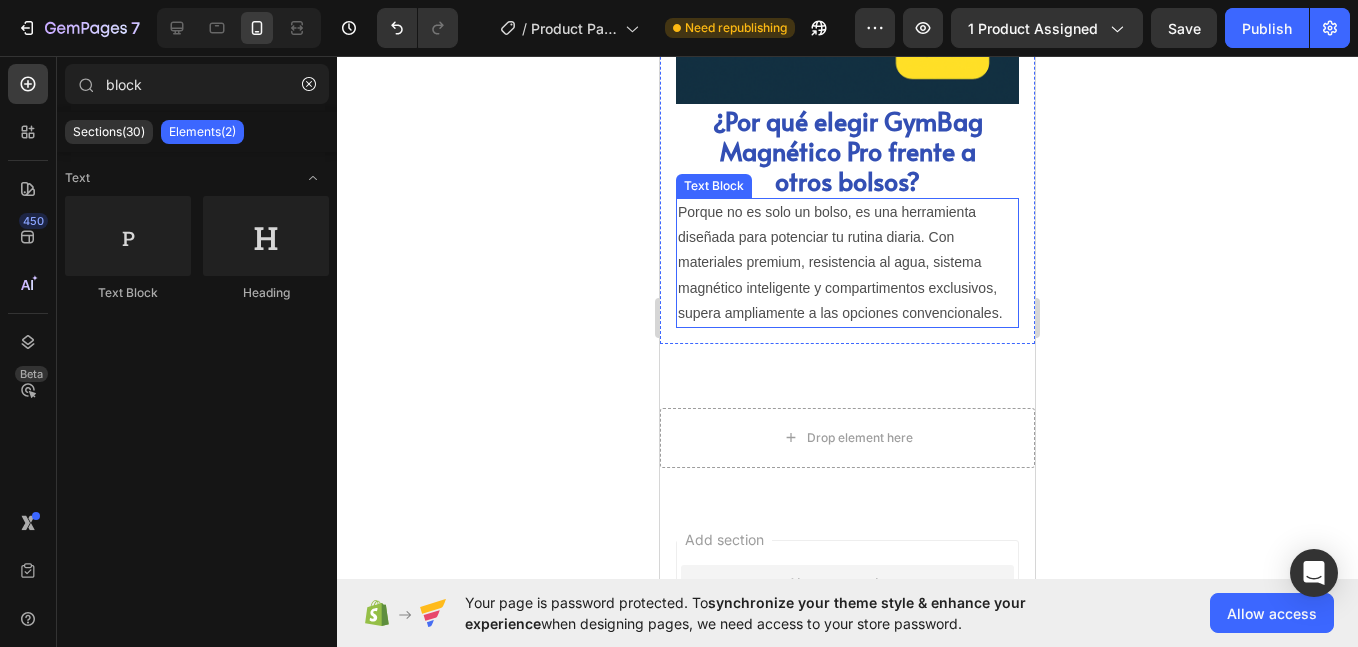 scroll, scrollTop: 2833, scrollLeft: 0, axis: vertical 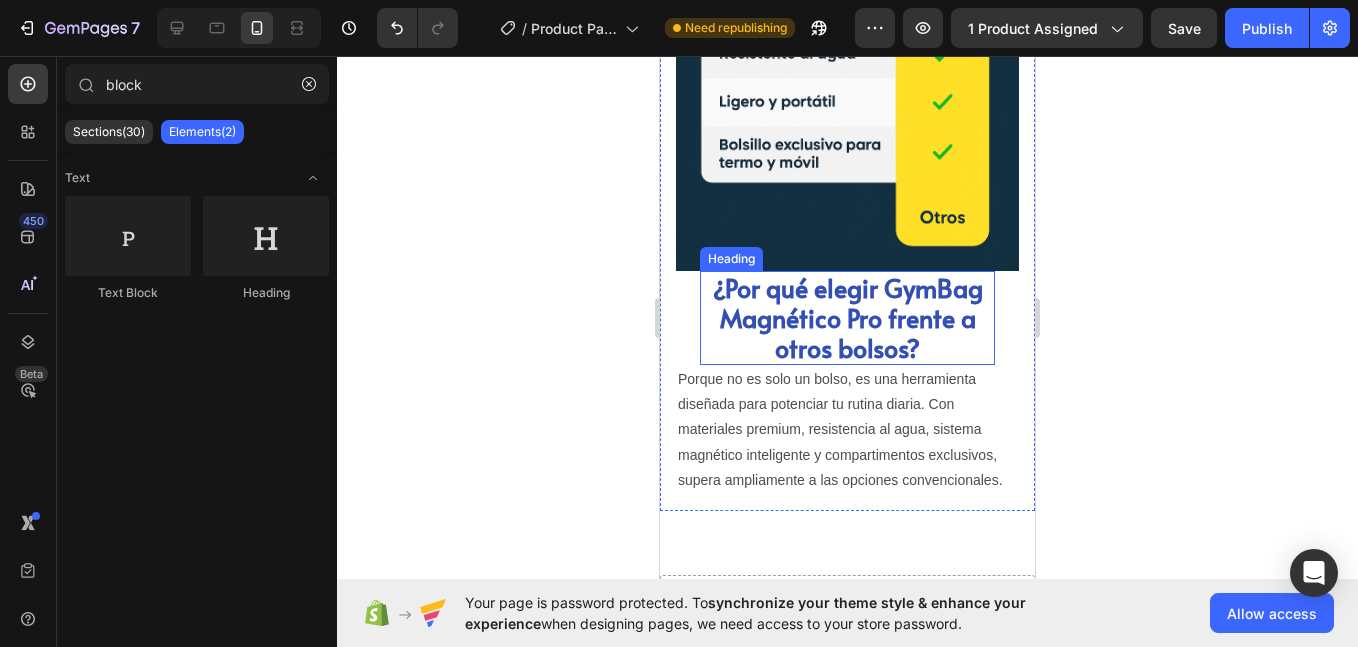 click on "¿Por qué elegir GymBag Magnético Pro frente a otros bolsos?" at bounding box center [848, 317] 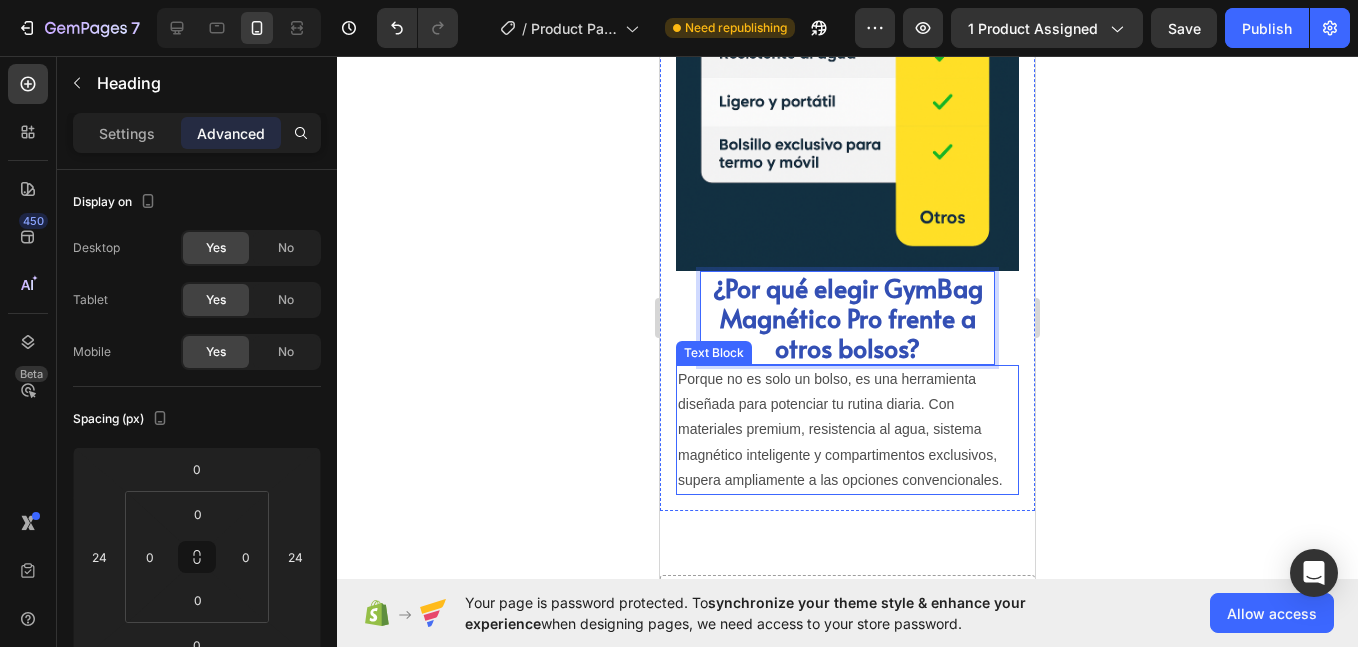 click on "Porque no es solo un bolso, es una herramienta diseñada para potenciar tu rutina diaria. Con materiales premium, resistencia al agua, sistema magnético inteligente y compartimentos exclusivos, supera ampliamente a las opciones convencionales." at bounding box center [847, 430] 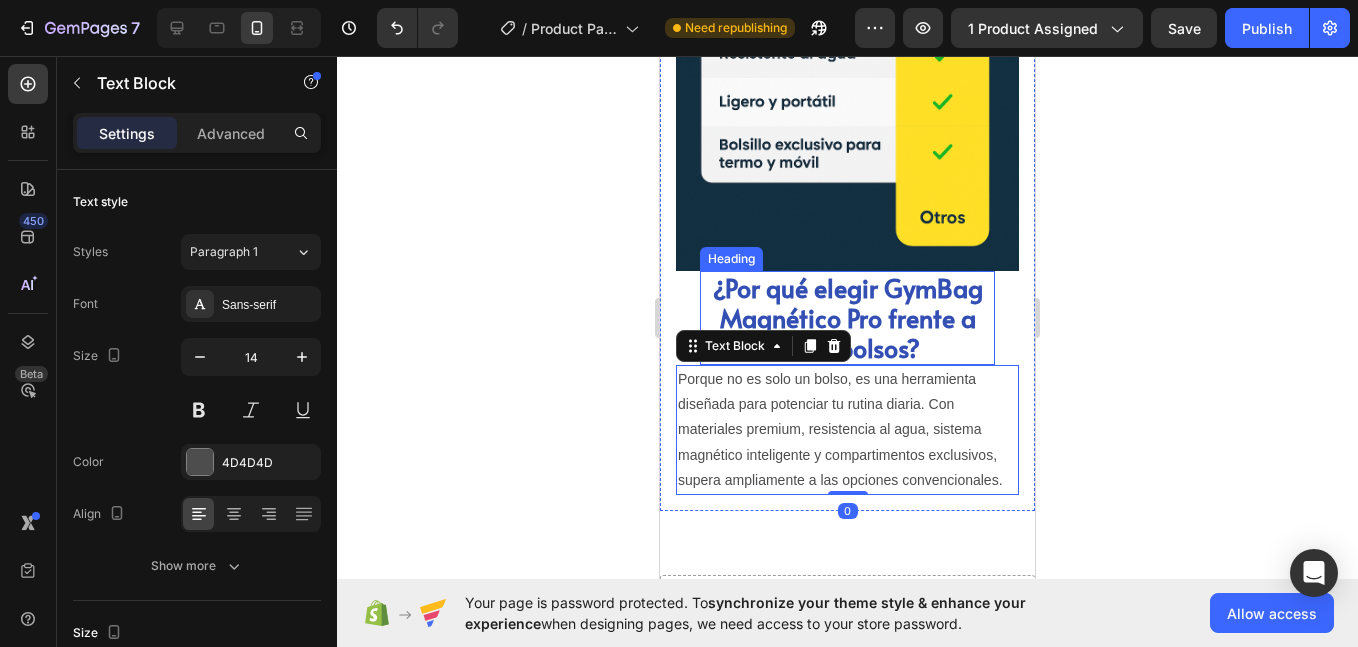 click on "¿Por qué elegir GymBag Magnético Pro frente a otros bolsos?" at bounding box center [848, 317] 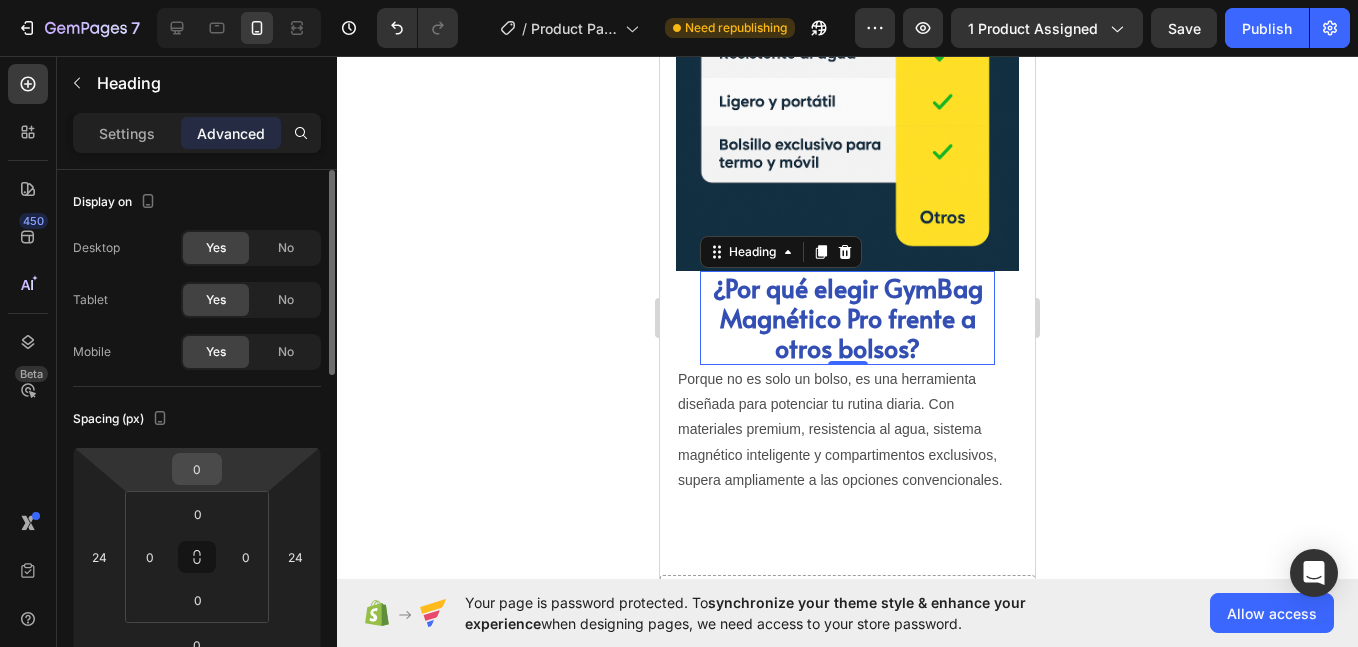 click on "0" at bounding box center [197, 469] 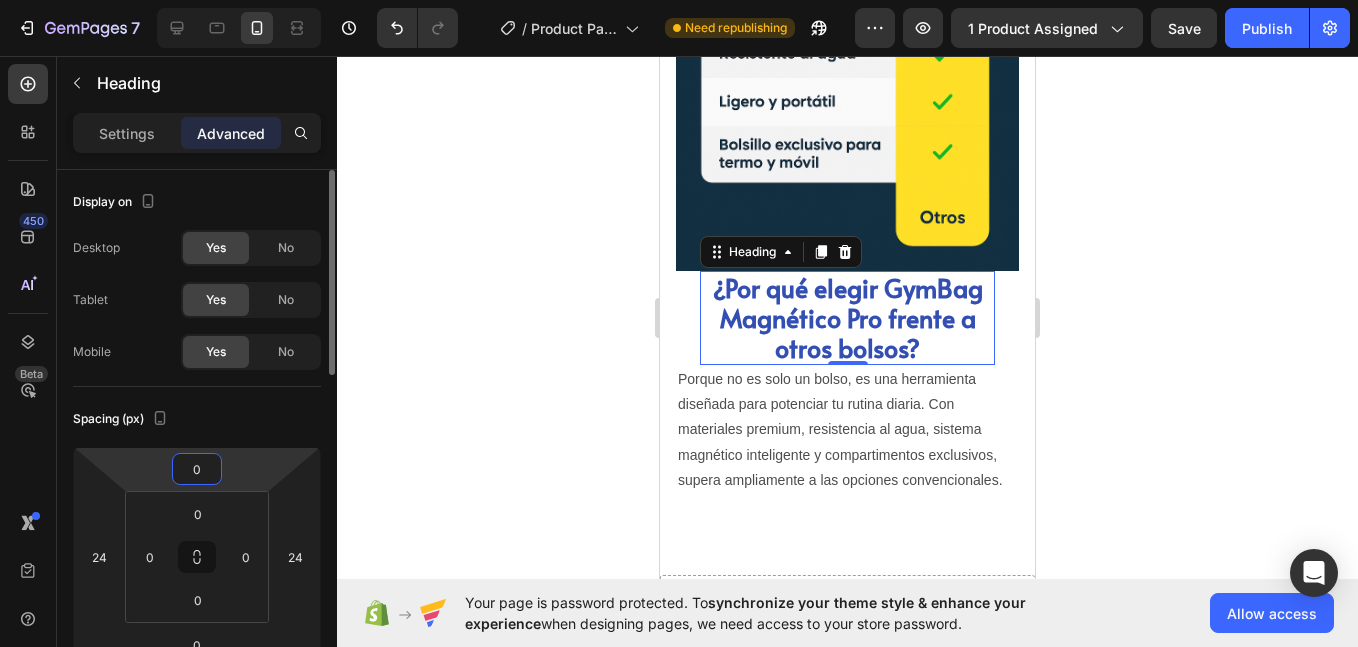 click on "0" at bounding box center (197, 469) 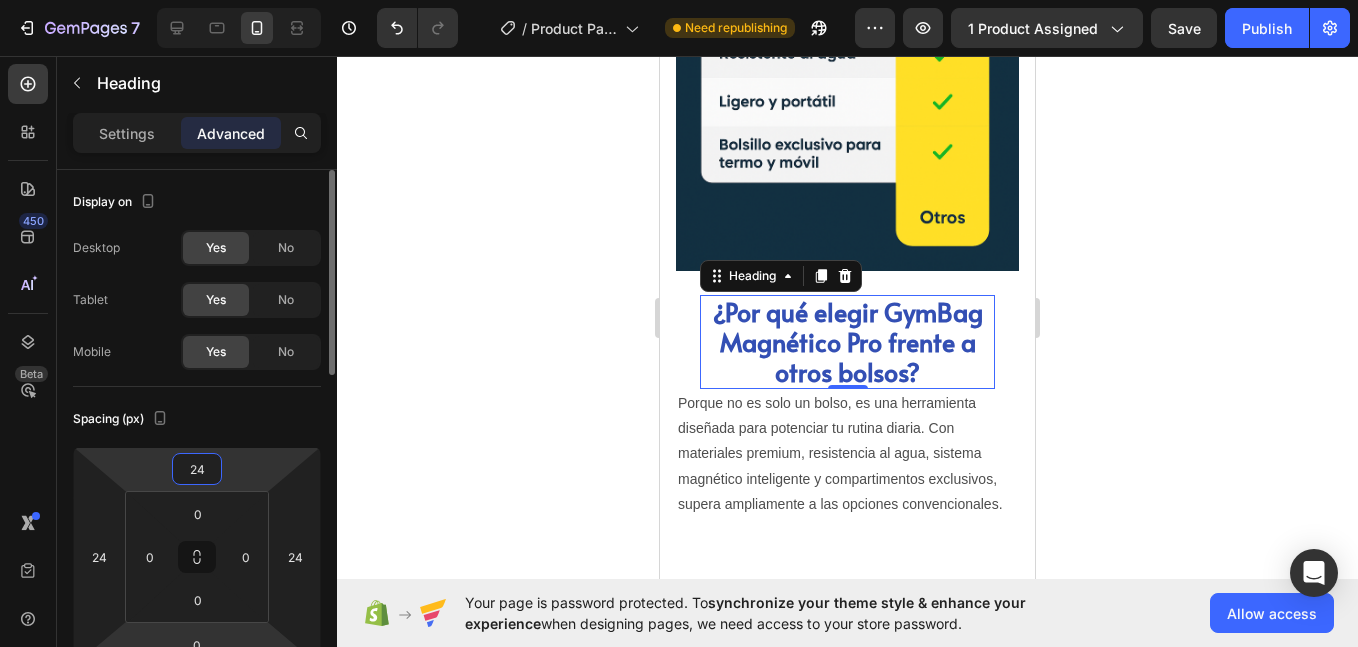 type on "24" 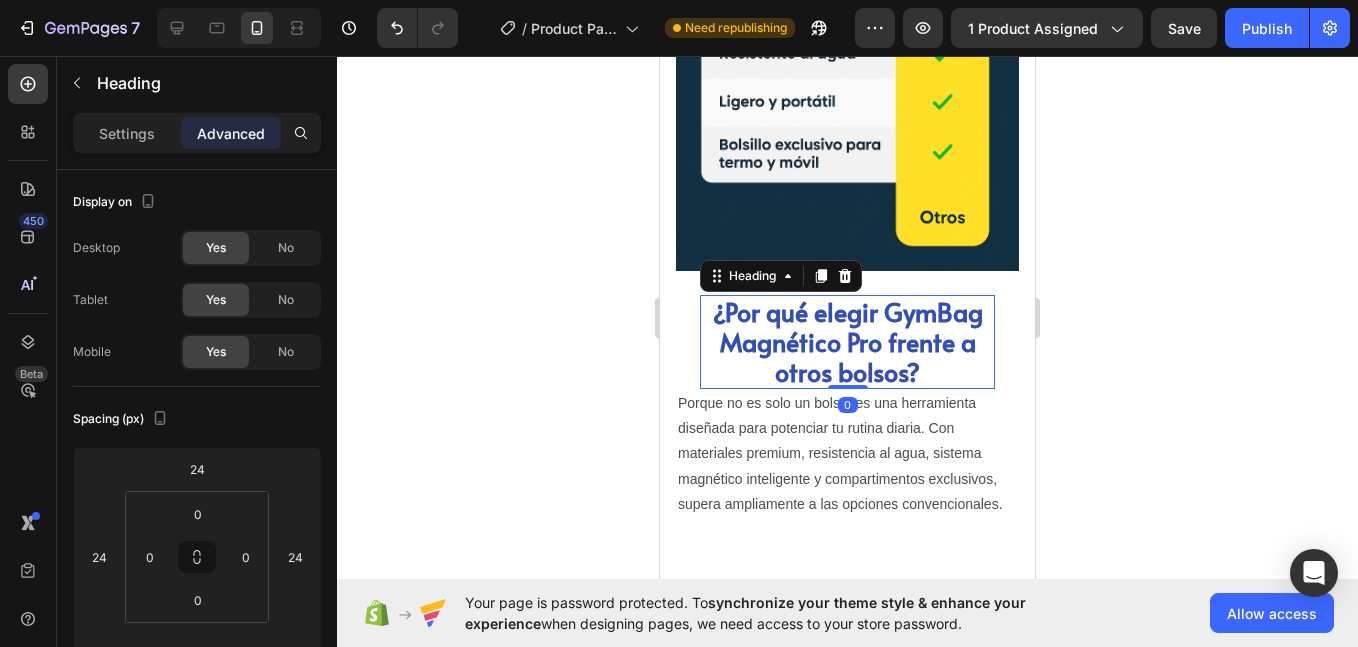 scroll, scrollTop: 13, scrollLeft: 0, axis: vertical 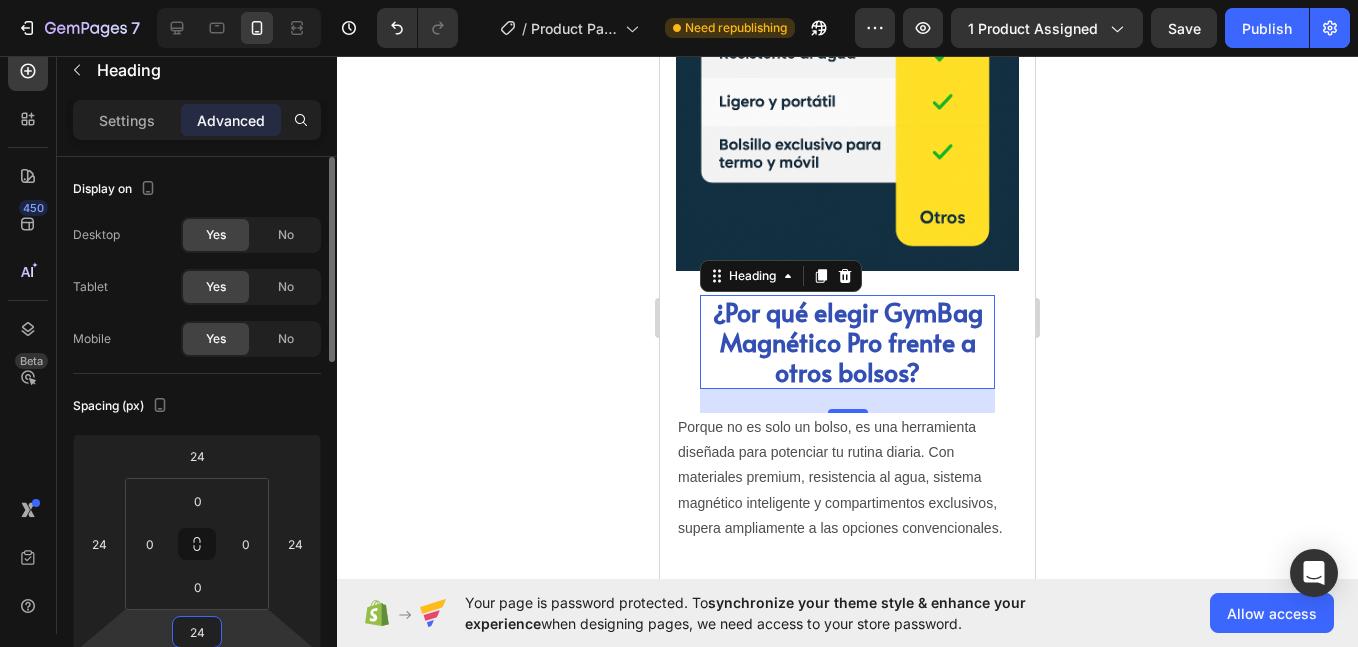 click on "24" at bounding box center [197, 632] 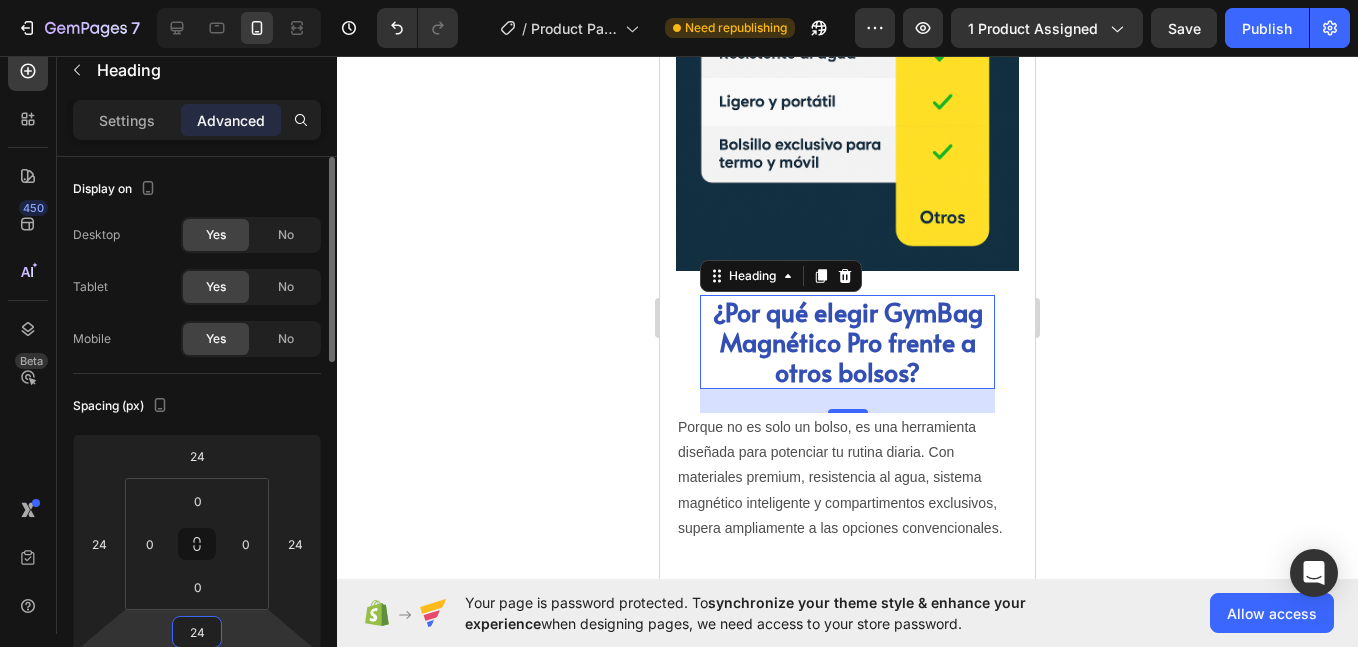 type on "24" 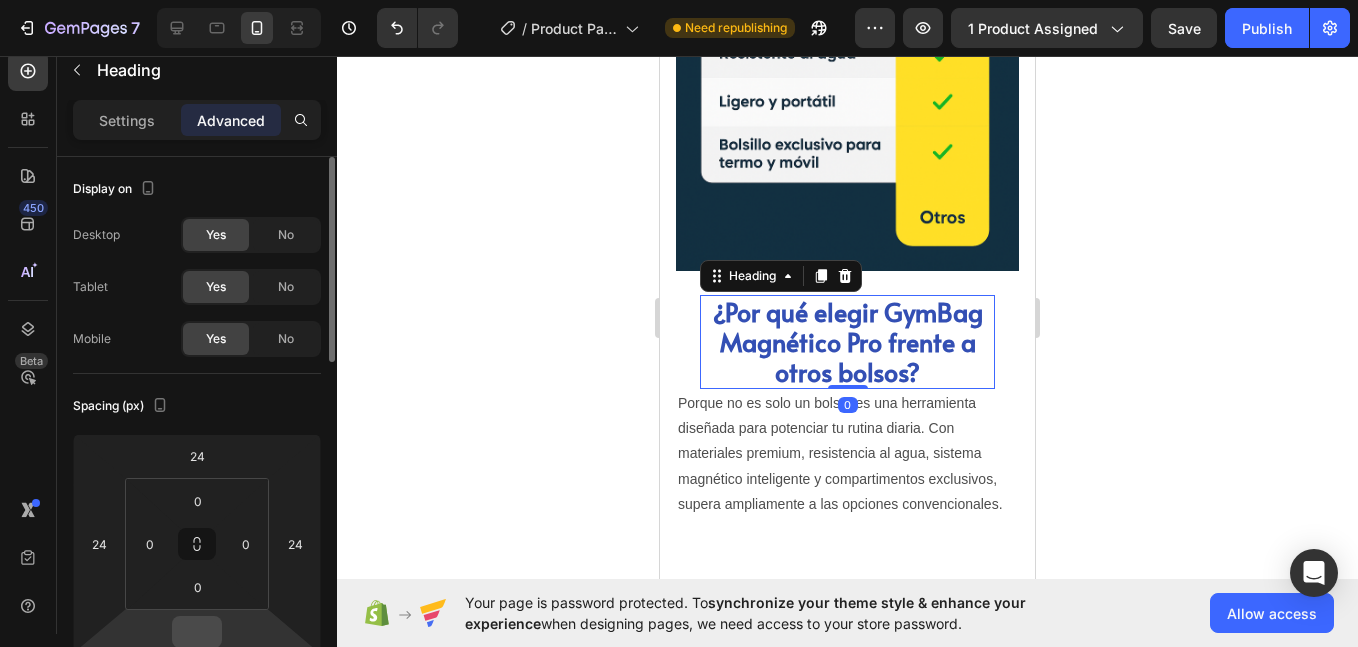 click at bounding box center (197, 632) 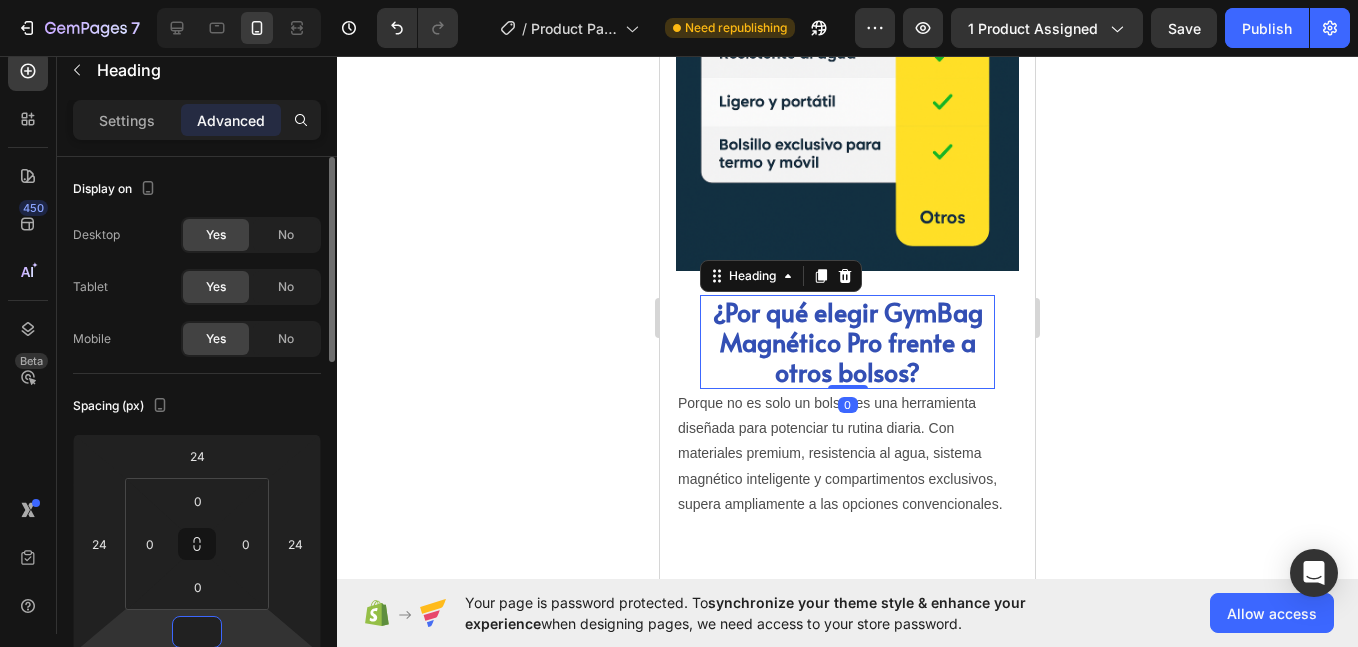 click on "Auto" at bounding box center [215, 627] 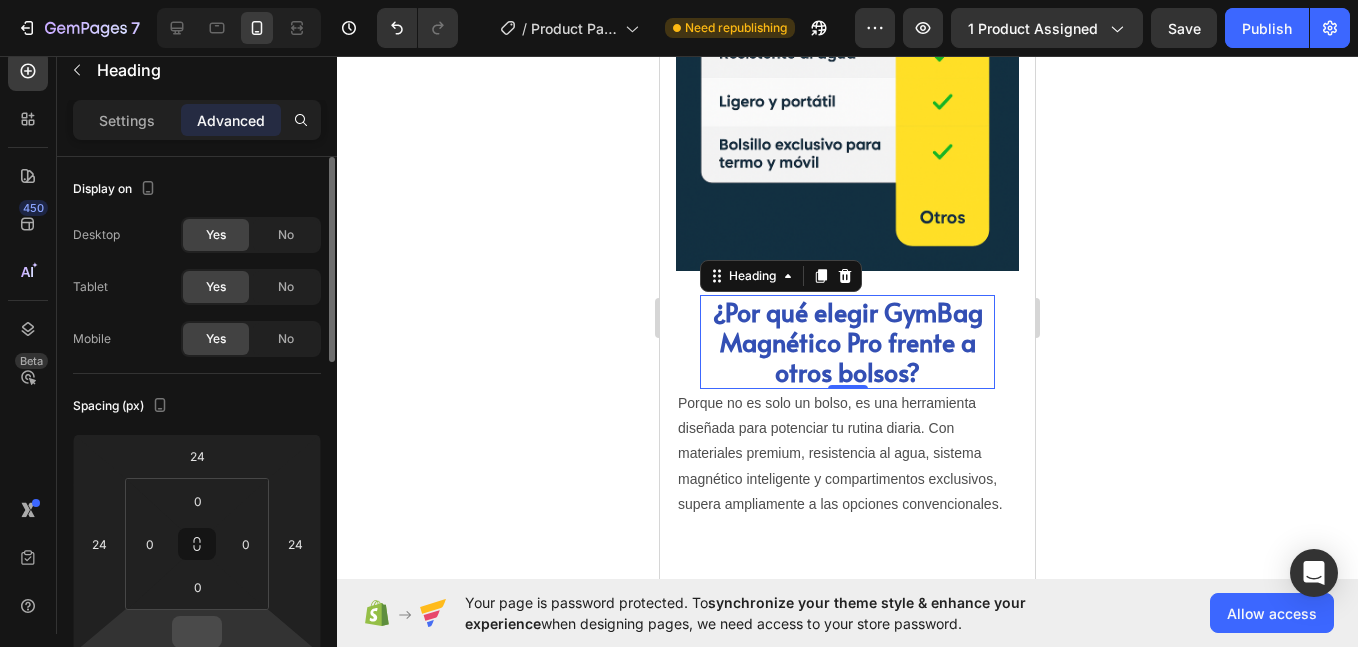 click at bounding box center (197, 632) 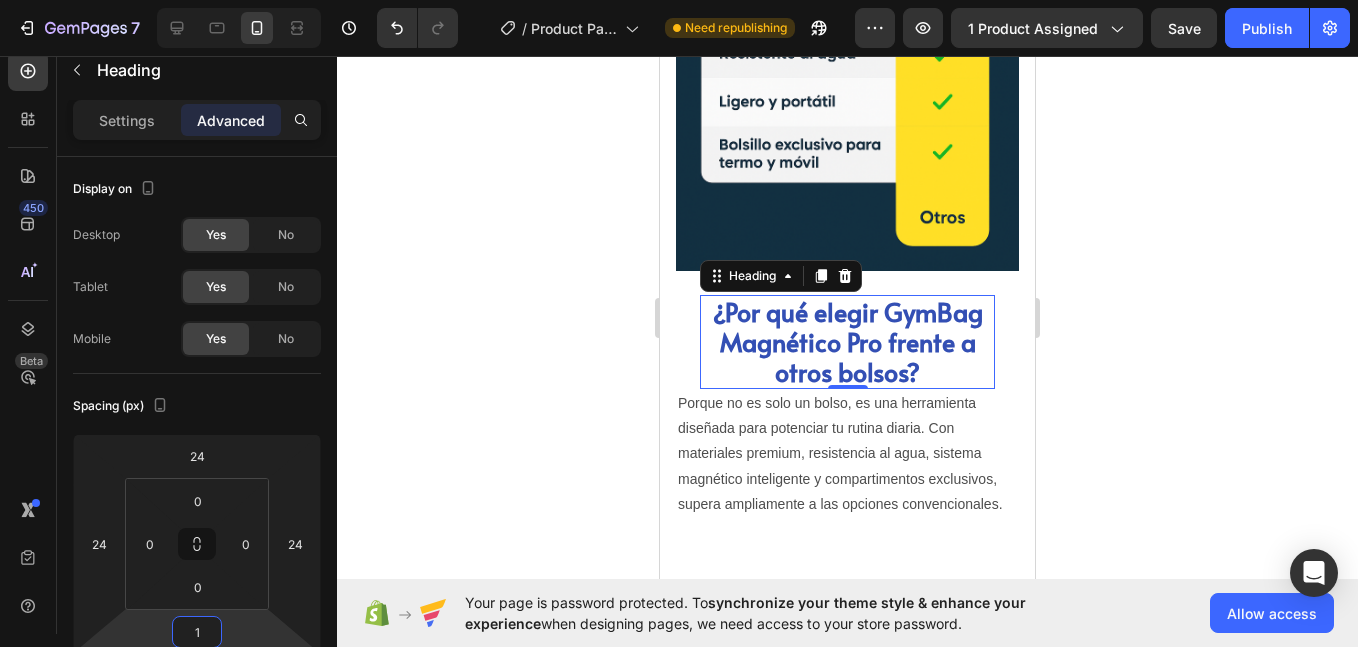 type on "10" 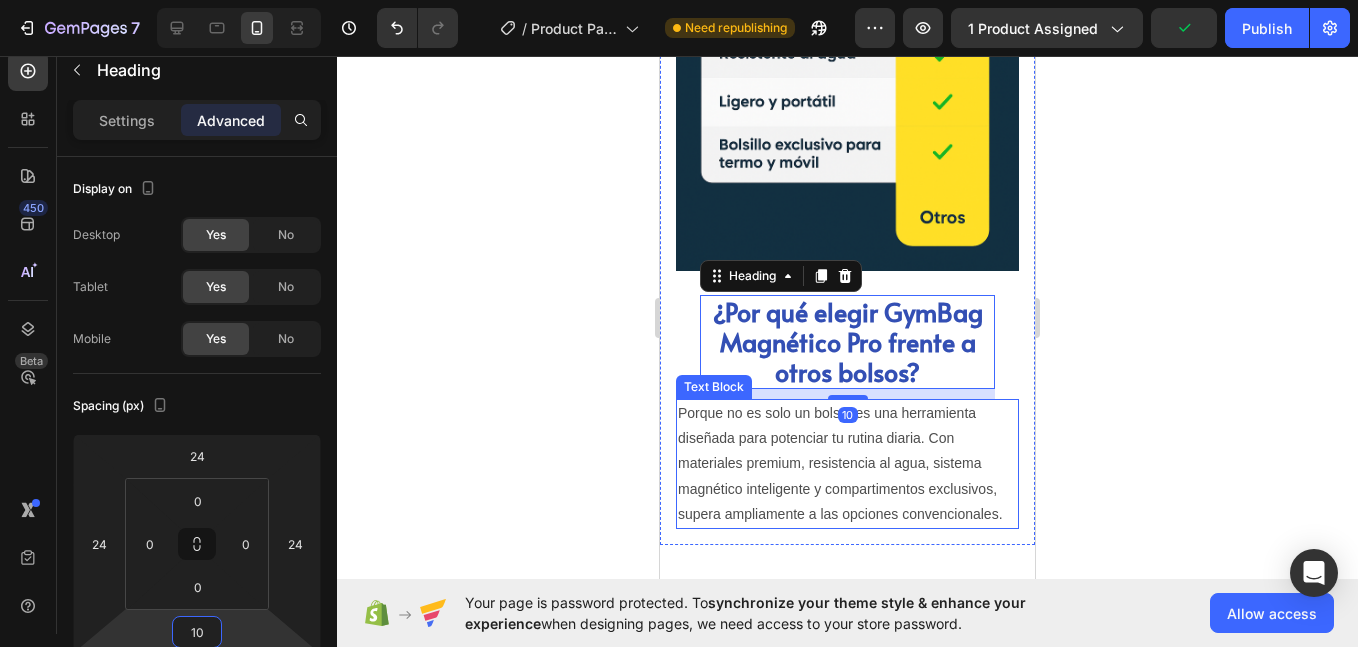 click on "Porque no es solo un bolso, es una herramienta diseñada para potenciar tu rutina diaria. Con materiales premium, resistencia al agua, sistema magnético inteligente y compartimentos exclusivos, supera ampliamente a las opciones convencionales." at bounding box center (847, 464) 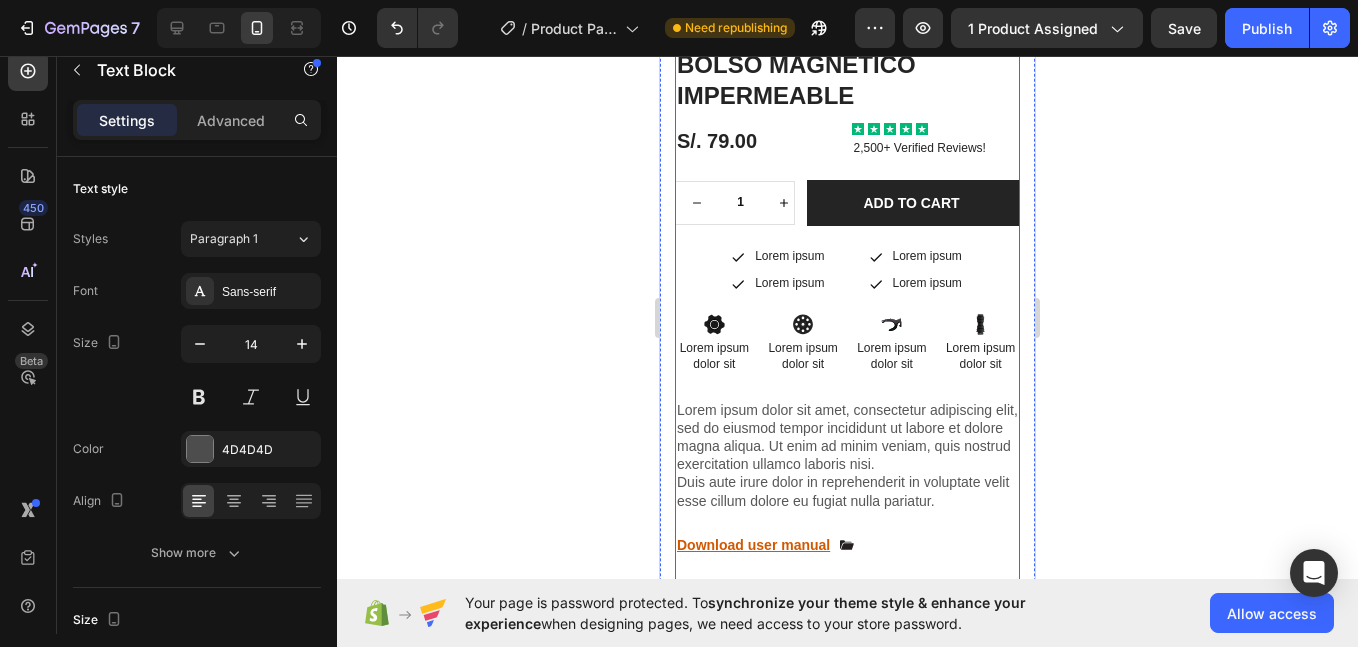 scroll, scrollTop: 500, scrollLeft: 0, axis: vertical 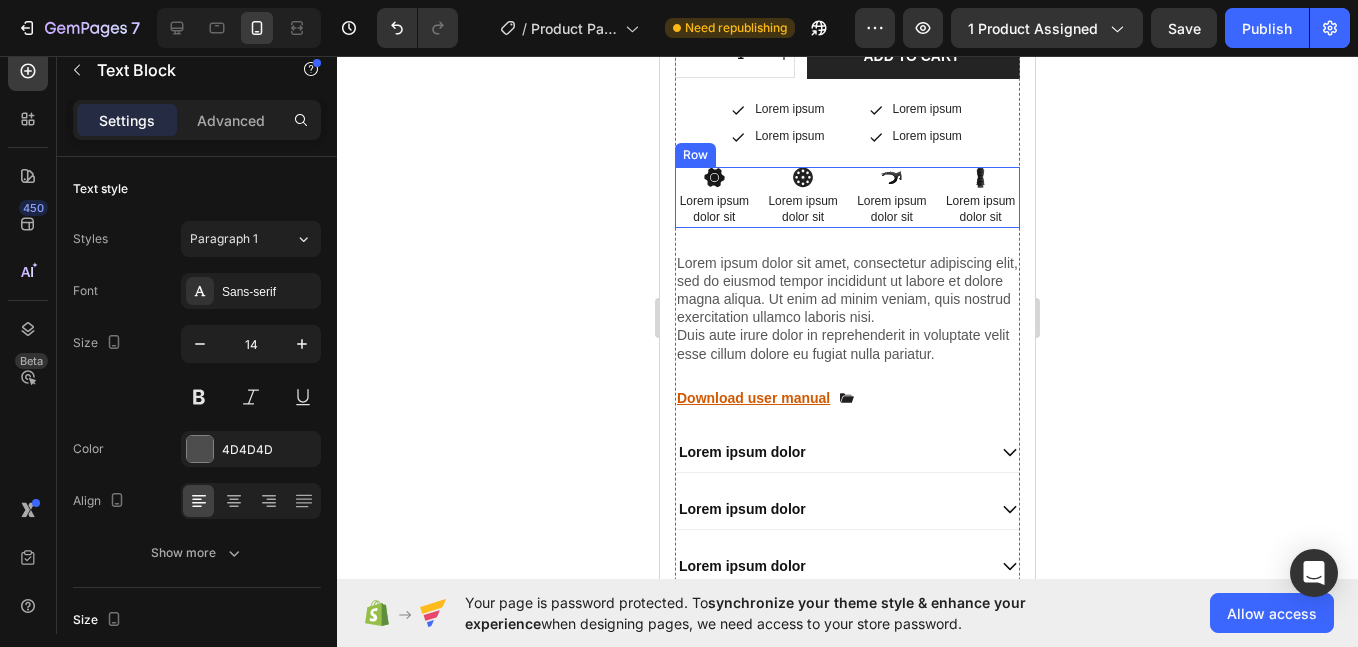 click on "Lorem ipsum" at bounding box center (789, 137) 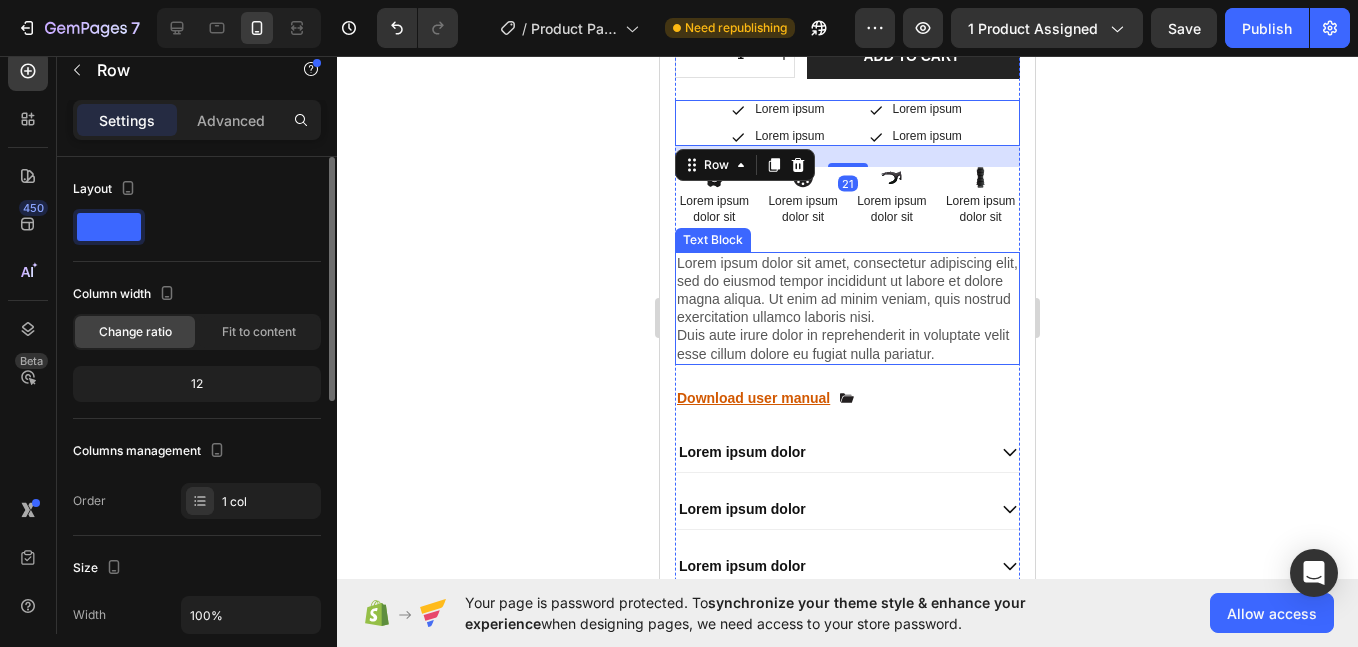 scroll, scrollTop: 0, scrollLeft: 0, axis: both 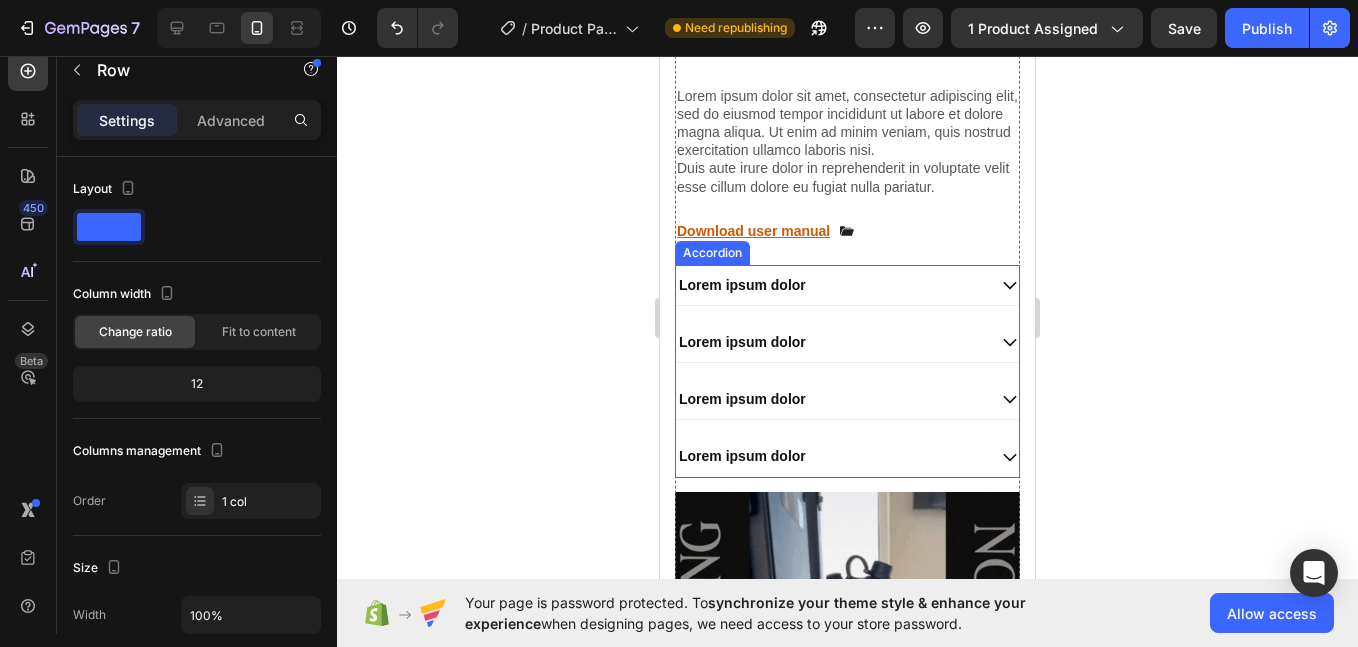 click on "Lorem ipsum dolor" at bounding box center [830, 285] 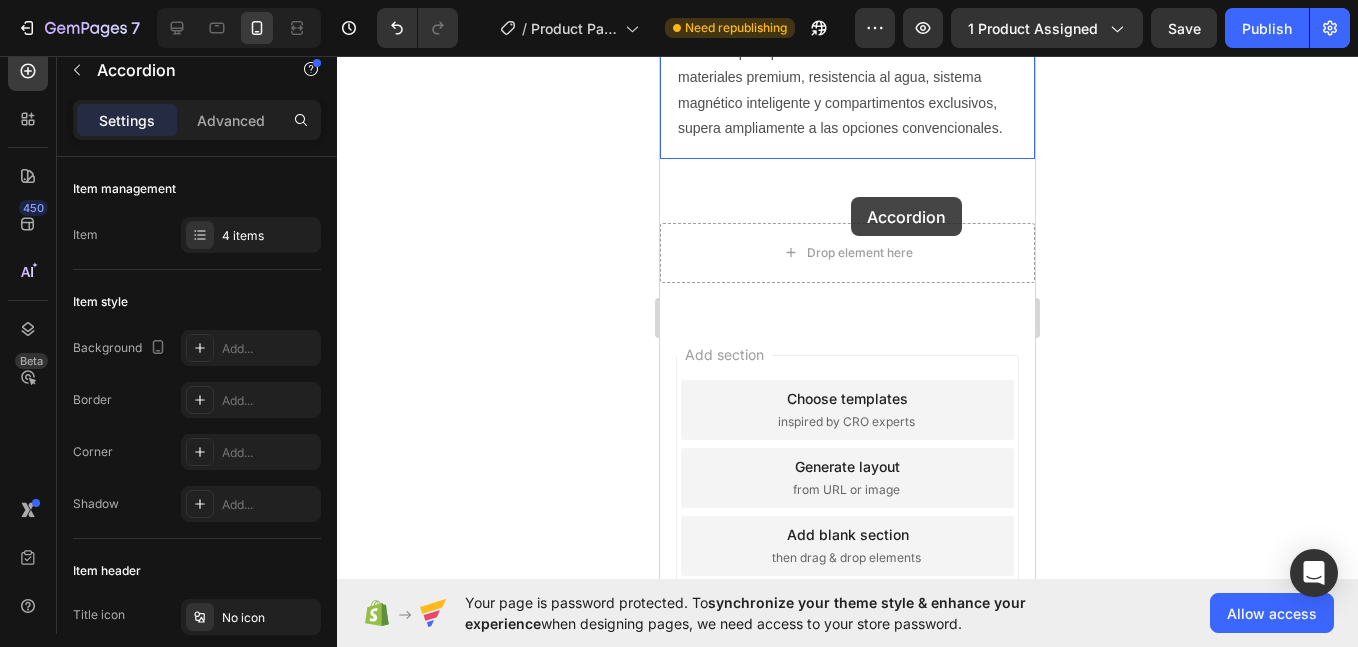scroll, scrollTop: 3333, scrollLeft: 0, axis: vertical 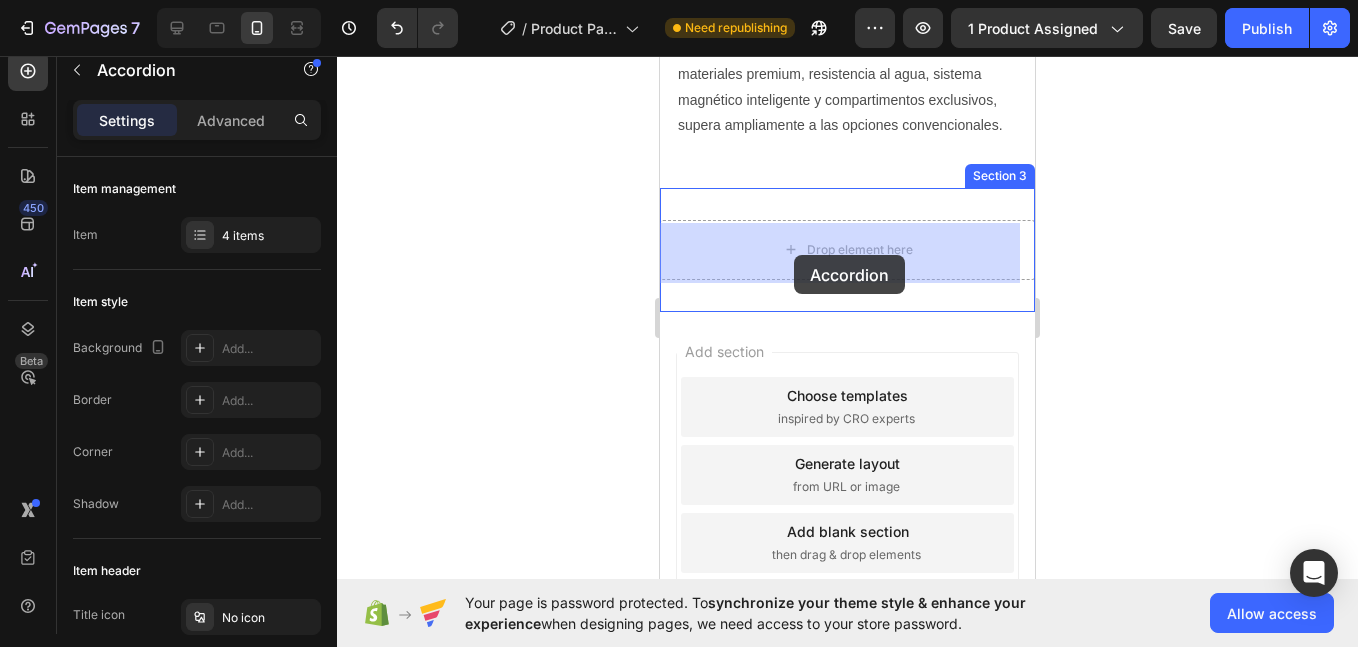drag, startPoint x: 694, startPoint y: 101, endPoint x: 800, endPoint y: 240, distance: 174.8056 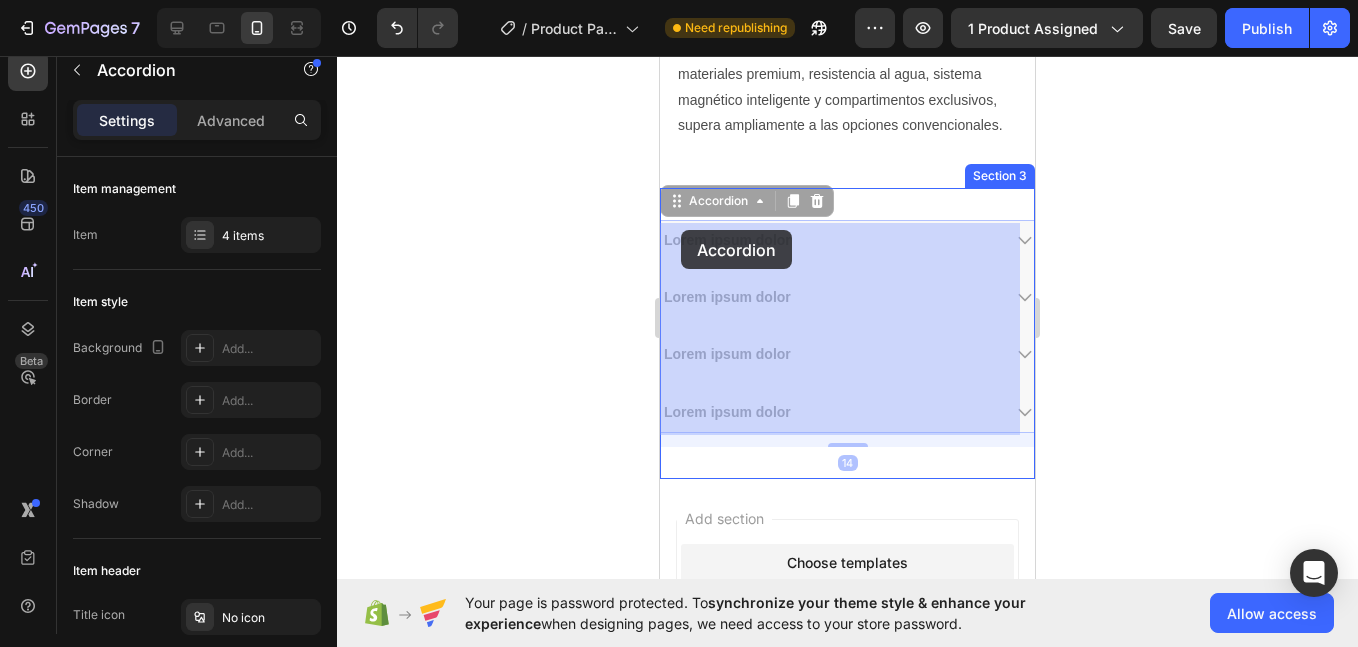 drag, startPoint x: 680, startPoint y: 204, endPoint x: 1316, endPoint y: 82, distance: 647.5956 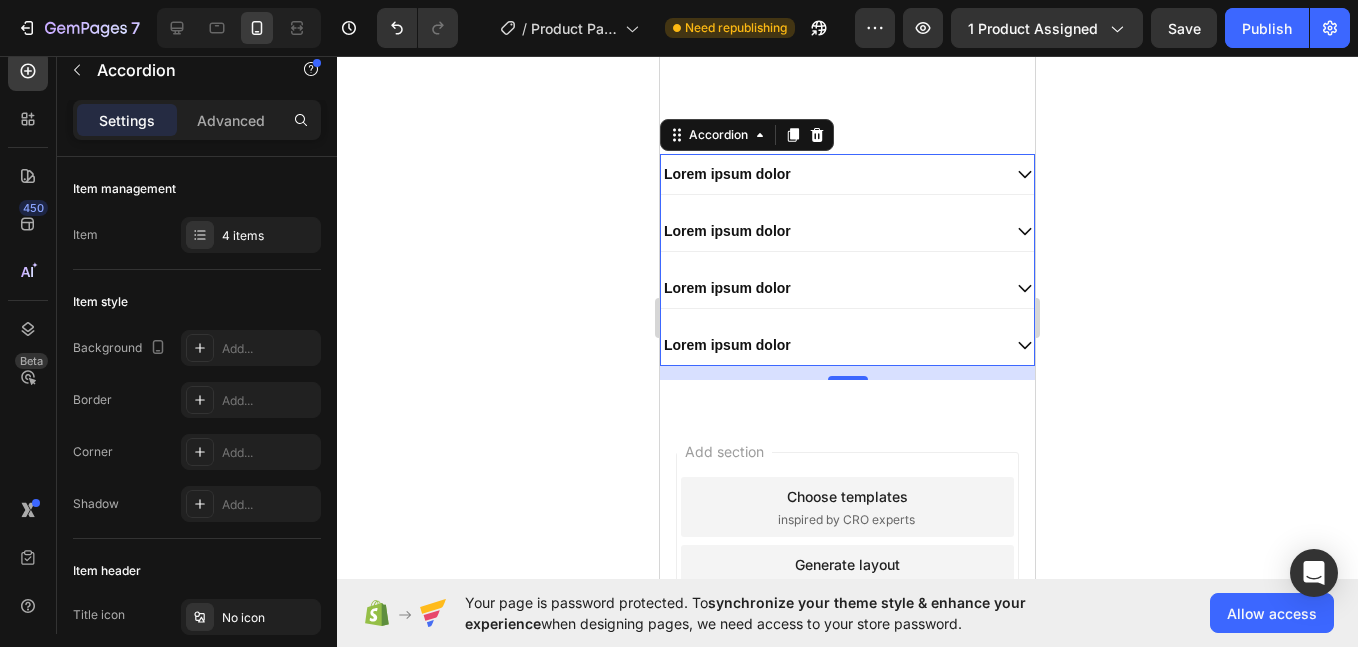 scroll, scrollTop: 3500, scrollLeft: 0, axis: vertical 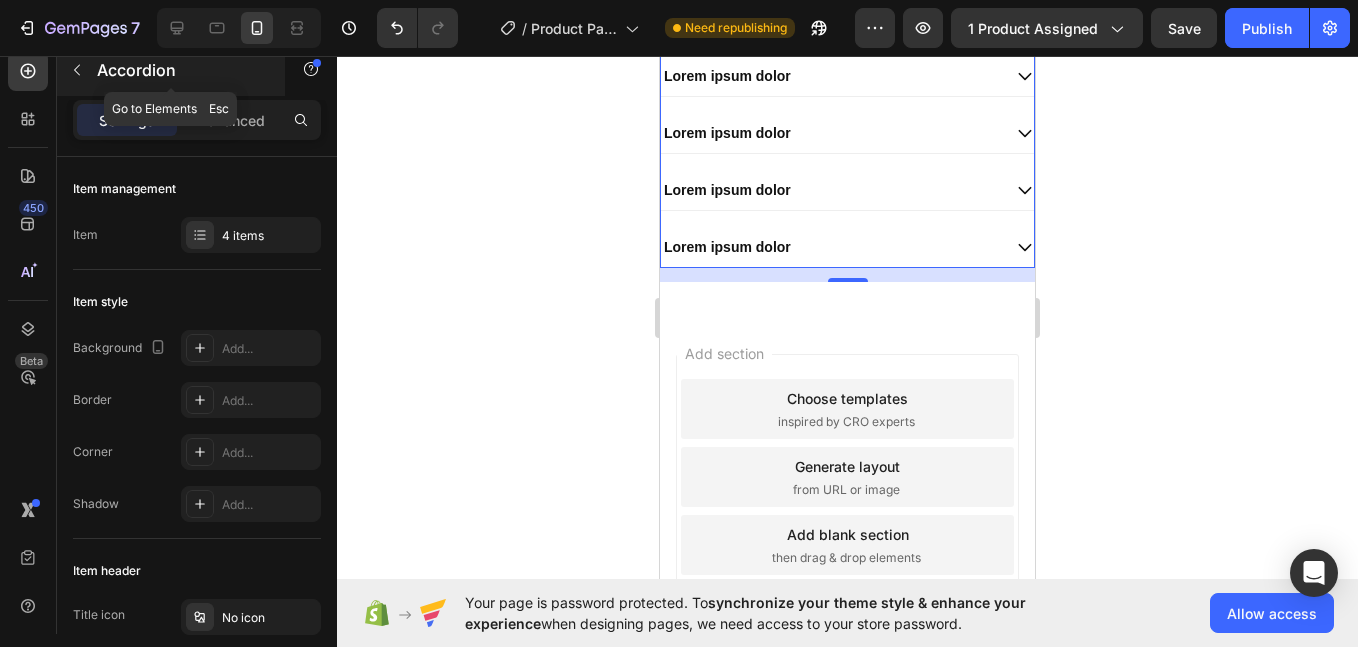 click at bounding box center (77, 70) 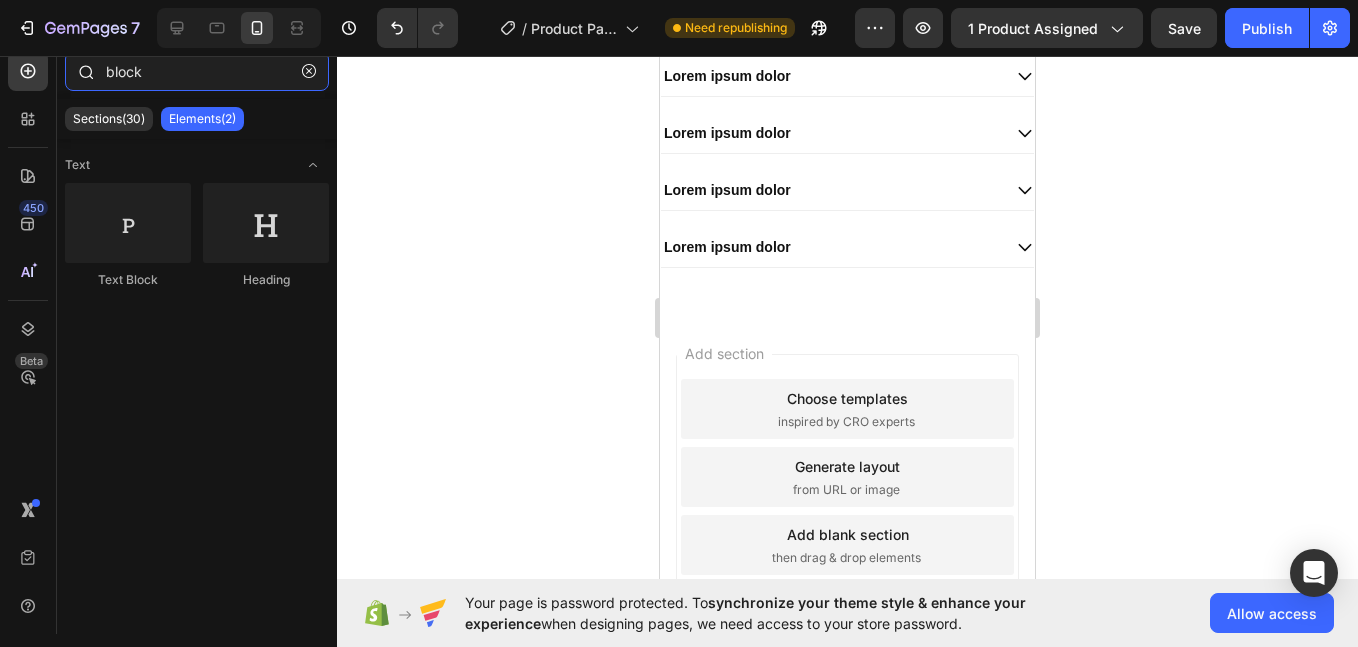 click on "block" at bounding box center [197, 71] 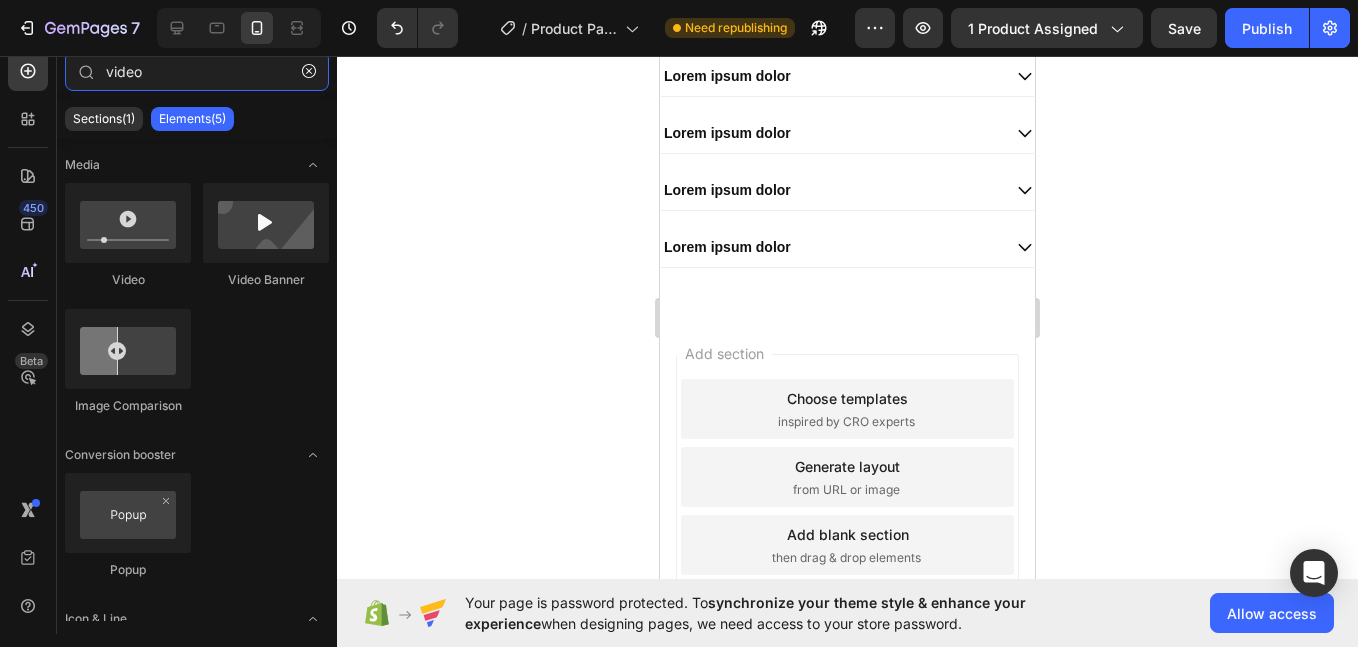 type on "video" 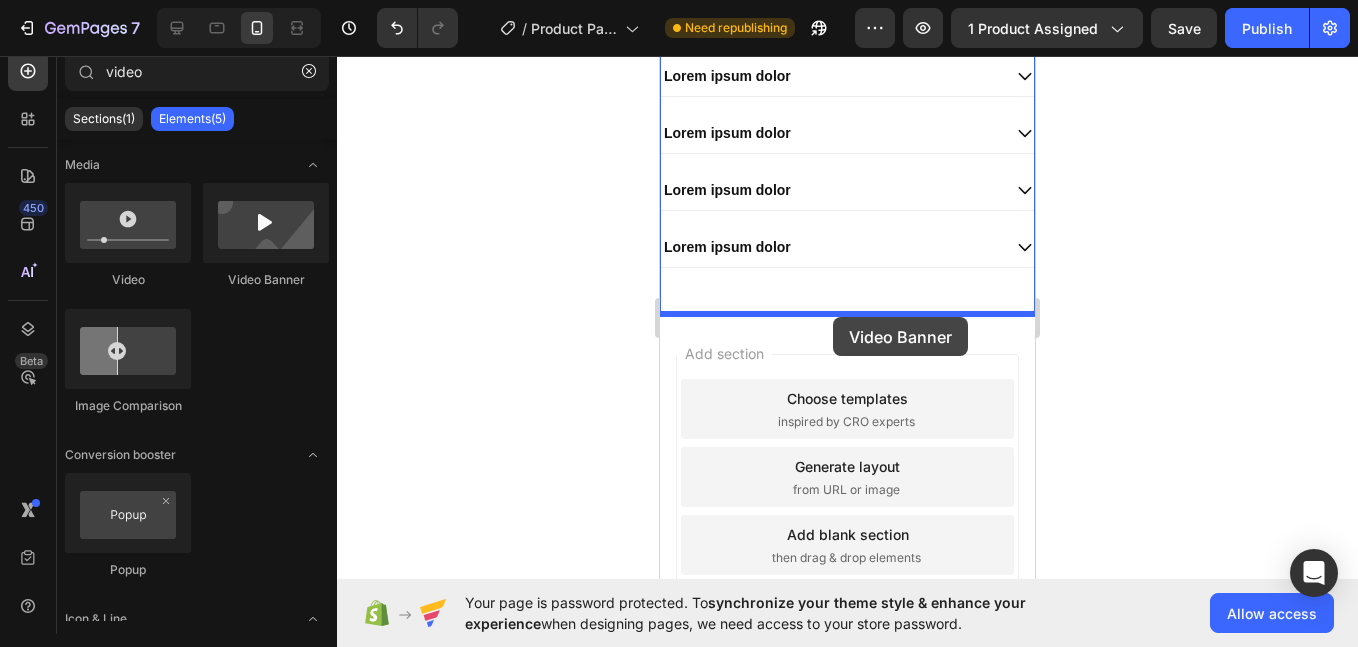 drag, startPoint x: 1024, startPoint y: 299, endPoint x: 833, endPoint y: 316, distance: 191.75505 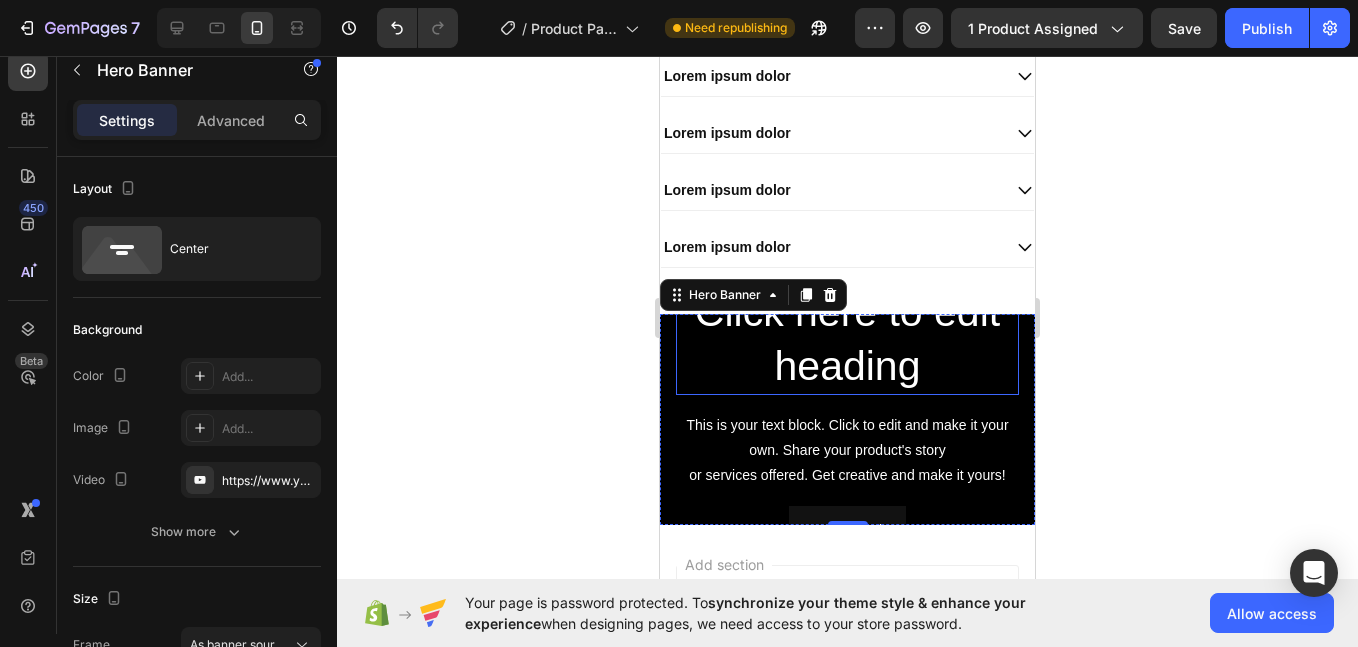 click on "Click here to edit heading" at bounding box center (847, 339) 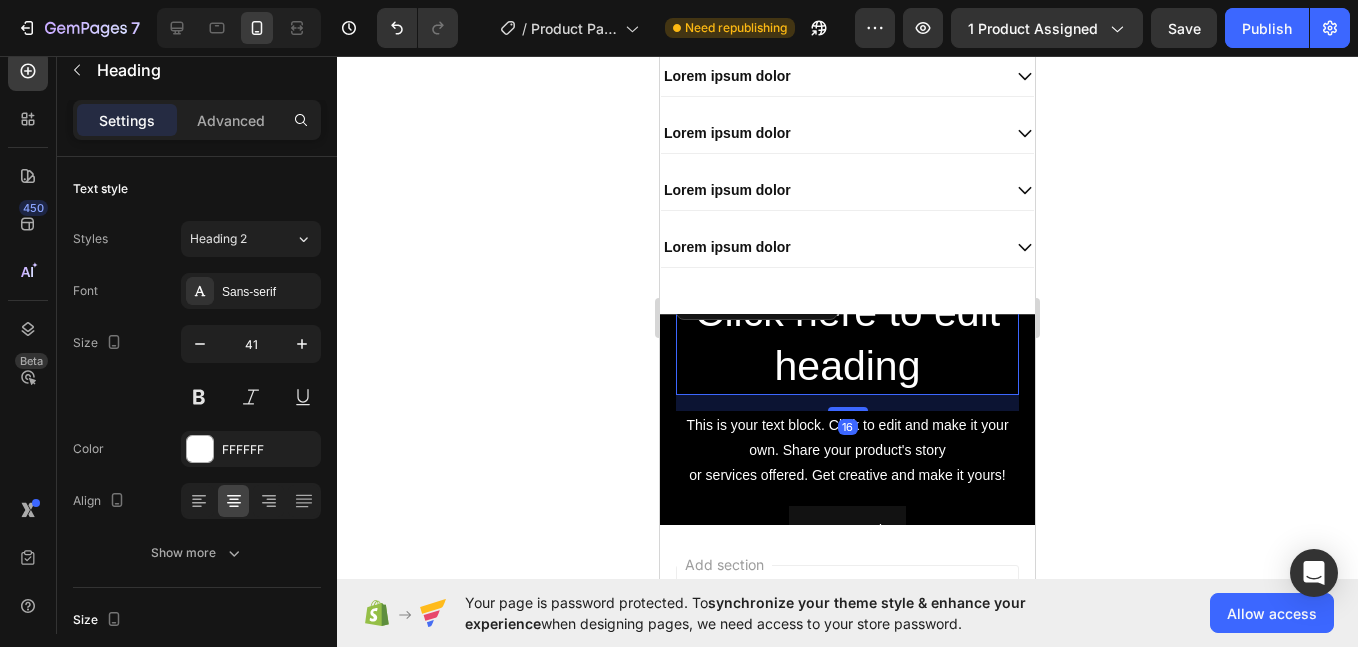 click on "Click here to edit heading Heading   16 This is your text block. Click to edit and make it your own. Share your product's story                   or services offered. Get creative and make it yours! Text Block Get started Button" at bounding box center (847, 419) 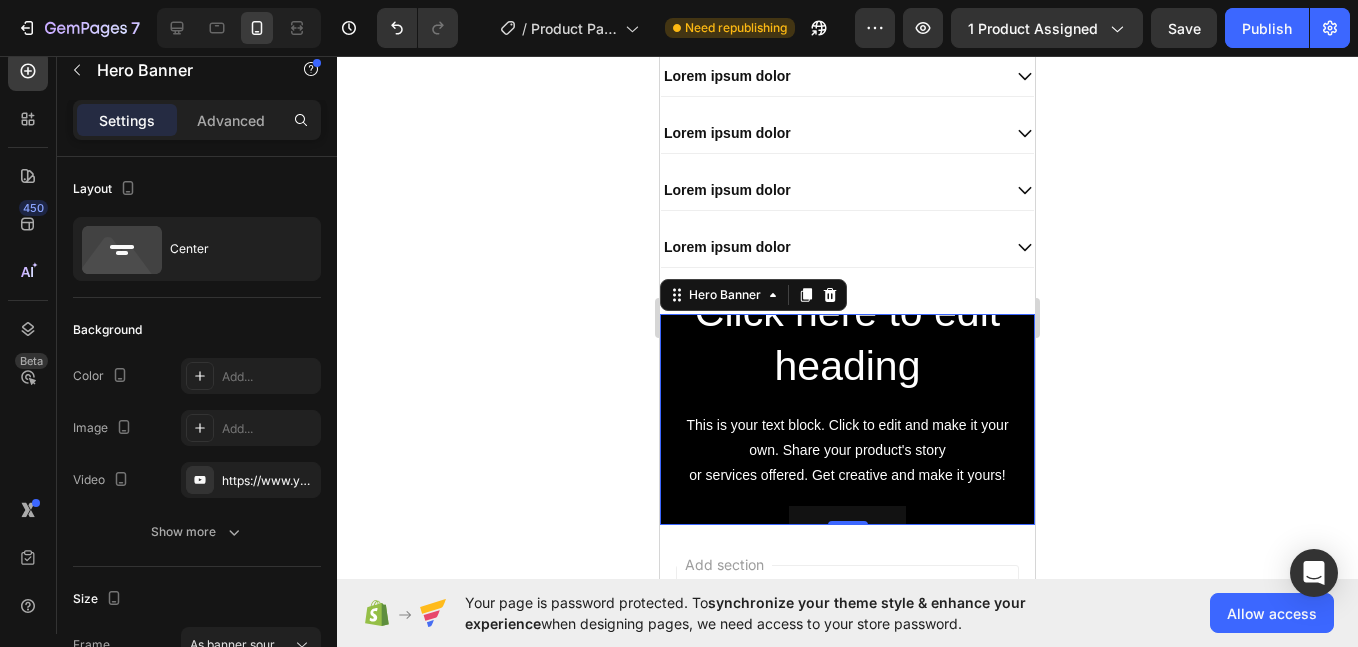 click on "Get started Button" at bounding box center (847, 530) 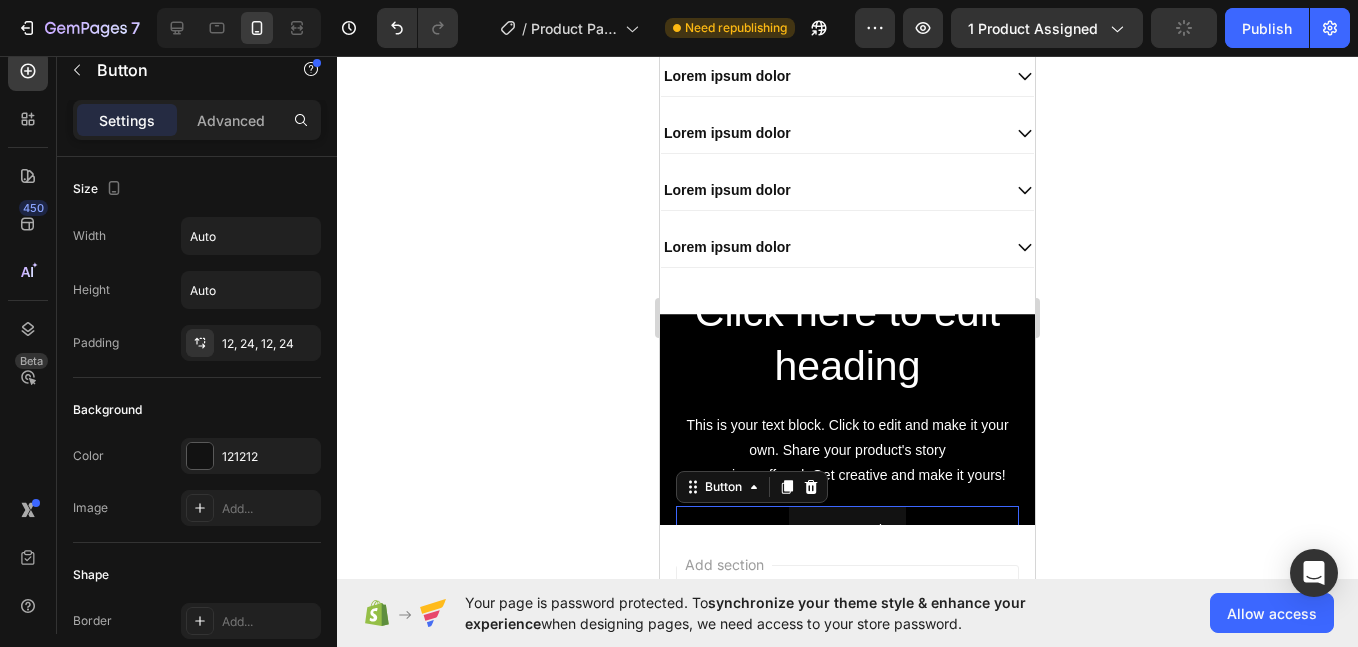 click on "Click here to edit heading" at bounding box center (847, 339) 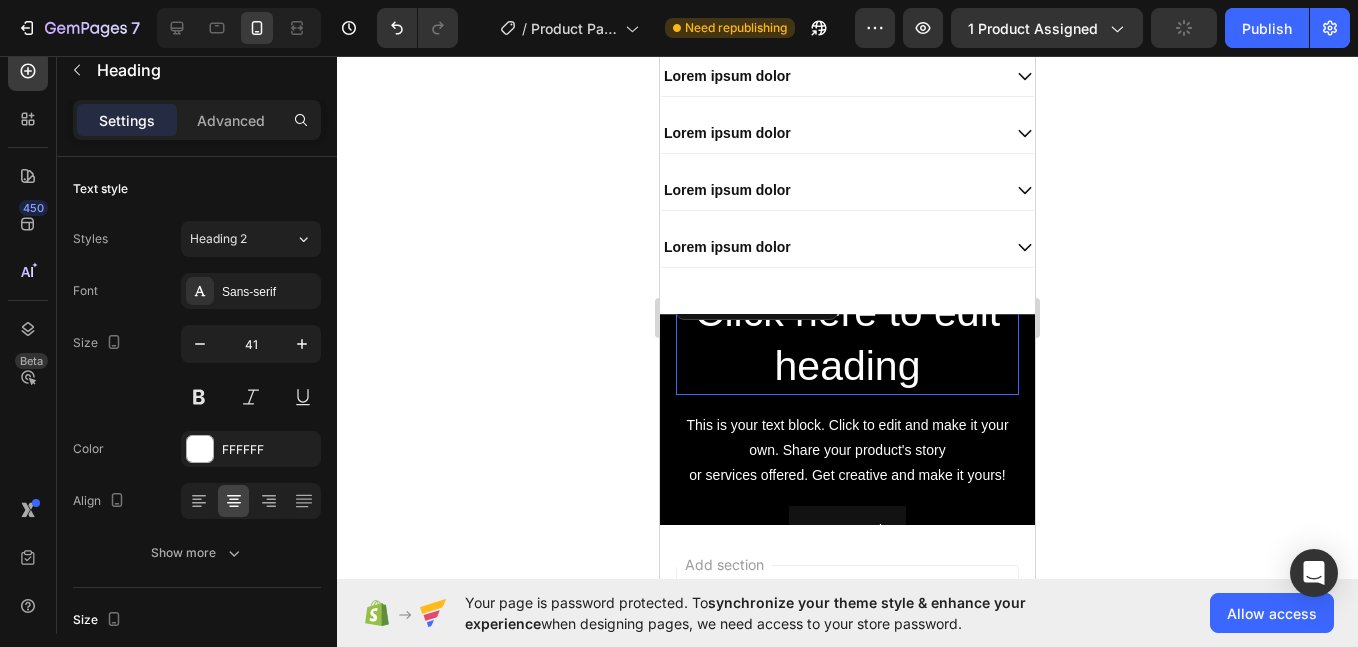 click on "Click here to edit heading" at bounding box center [847, 339] 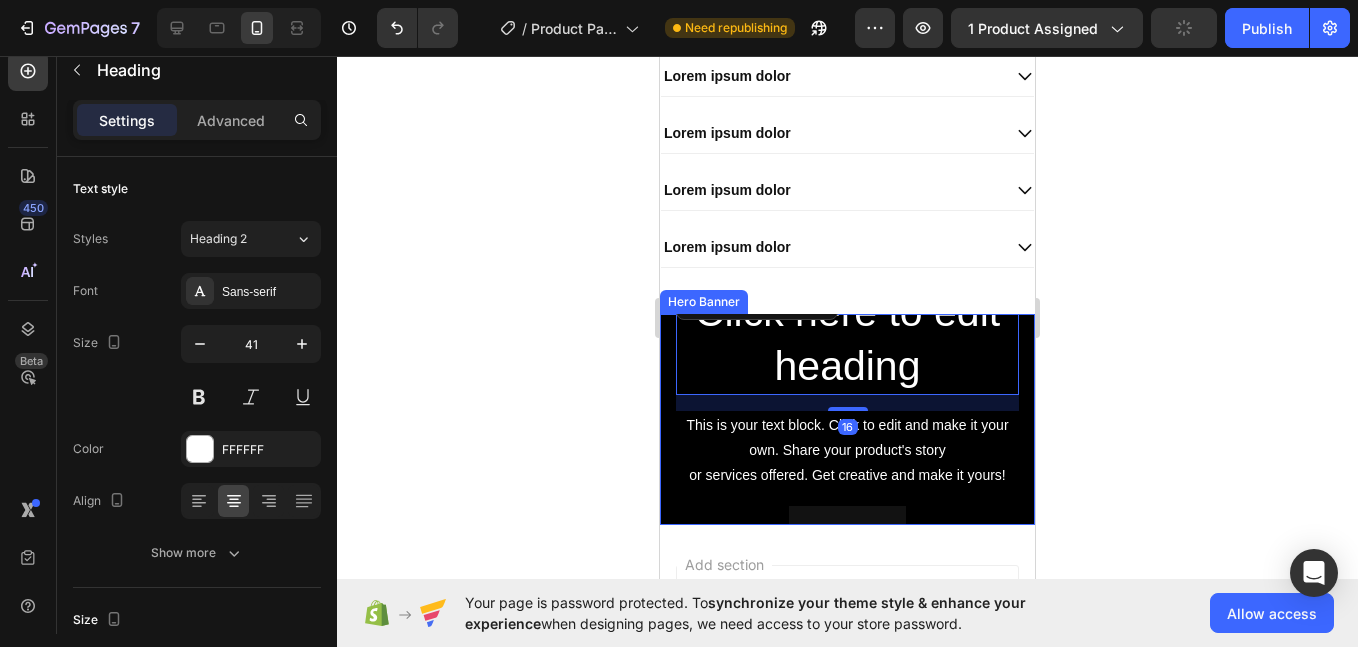 click on "16" at bounding box center (847, 403) 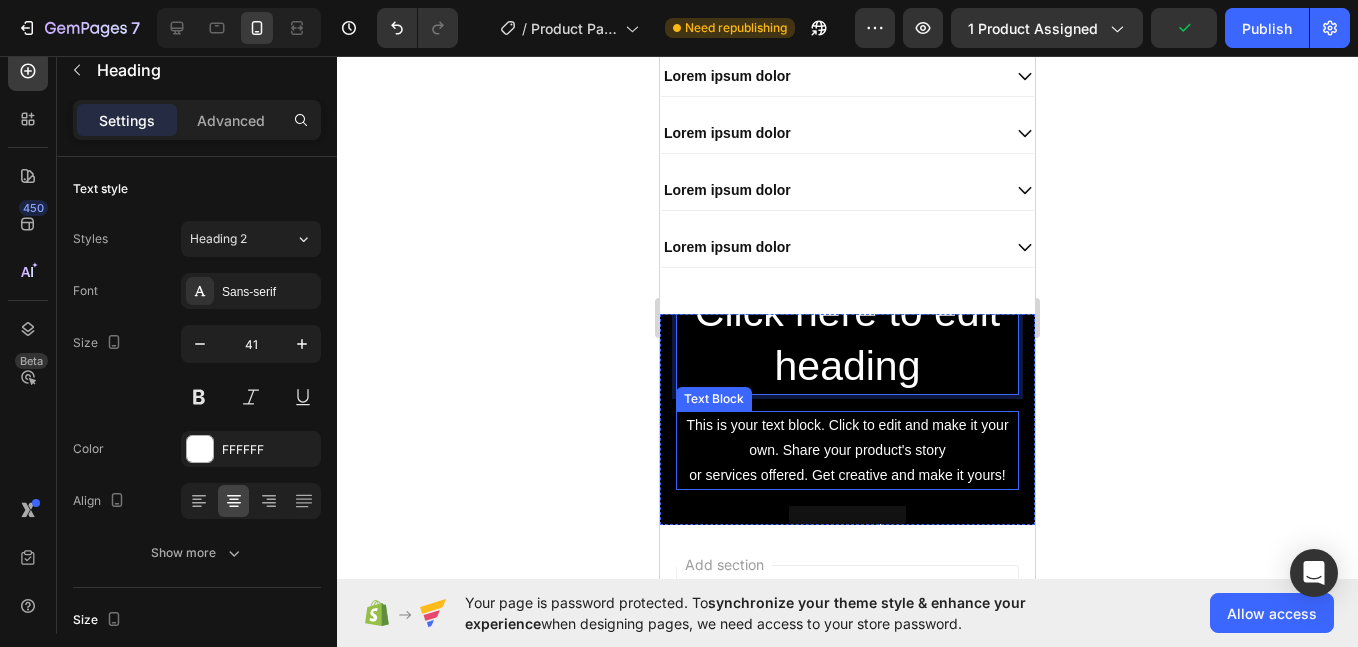 click on "This is your text block. Click to edit and make it your own. Share your product's story                   or services offered. Get creative and make it yours!" at bounding box center [847, 451] 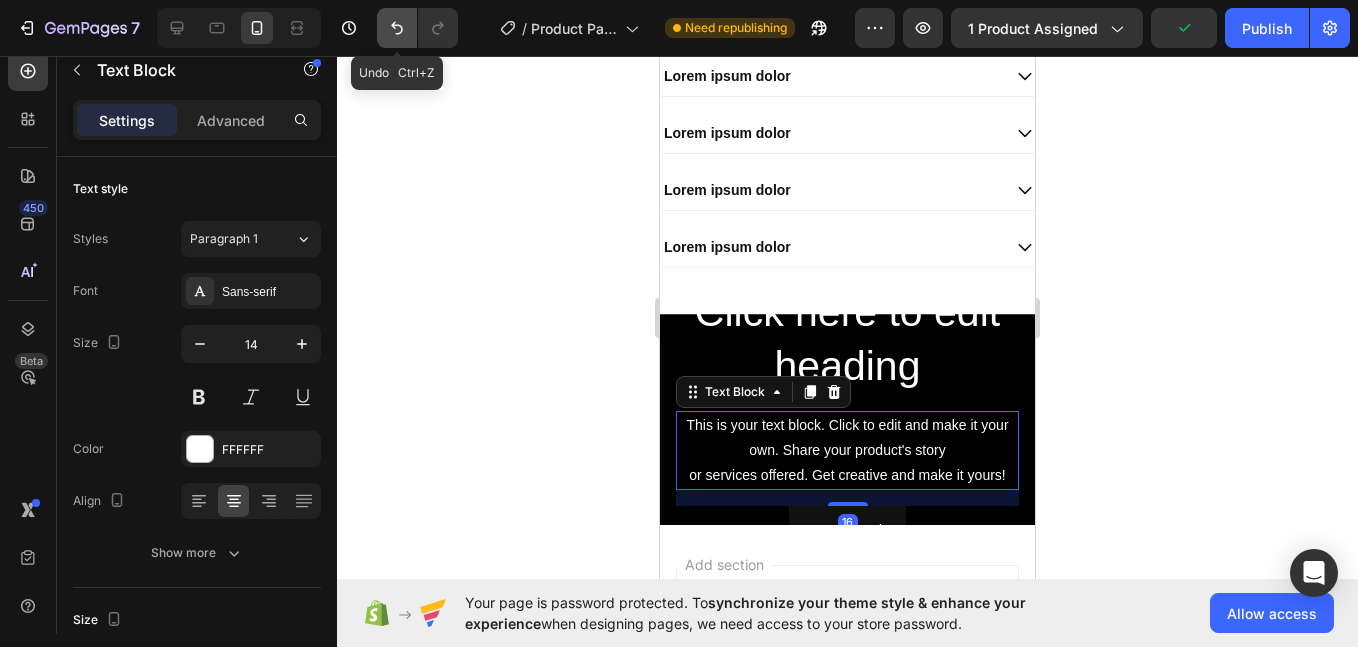 click 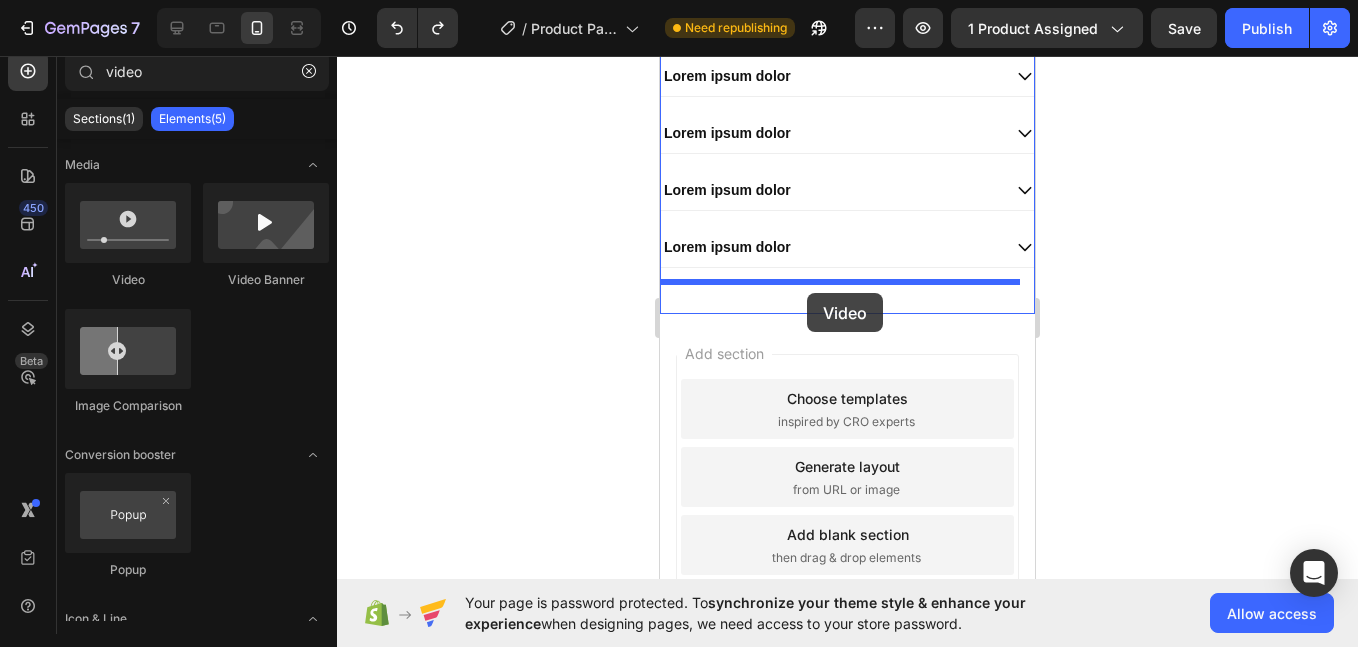 drag, startPoint x: 844, startPoint y: 330, endPoint x: 807, endPoint y: 293, distance: 52.3259 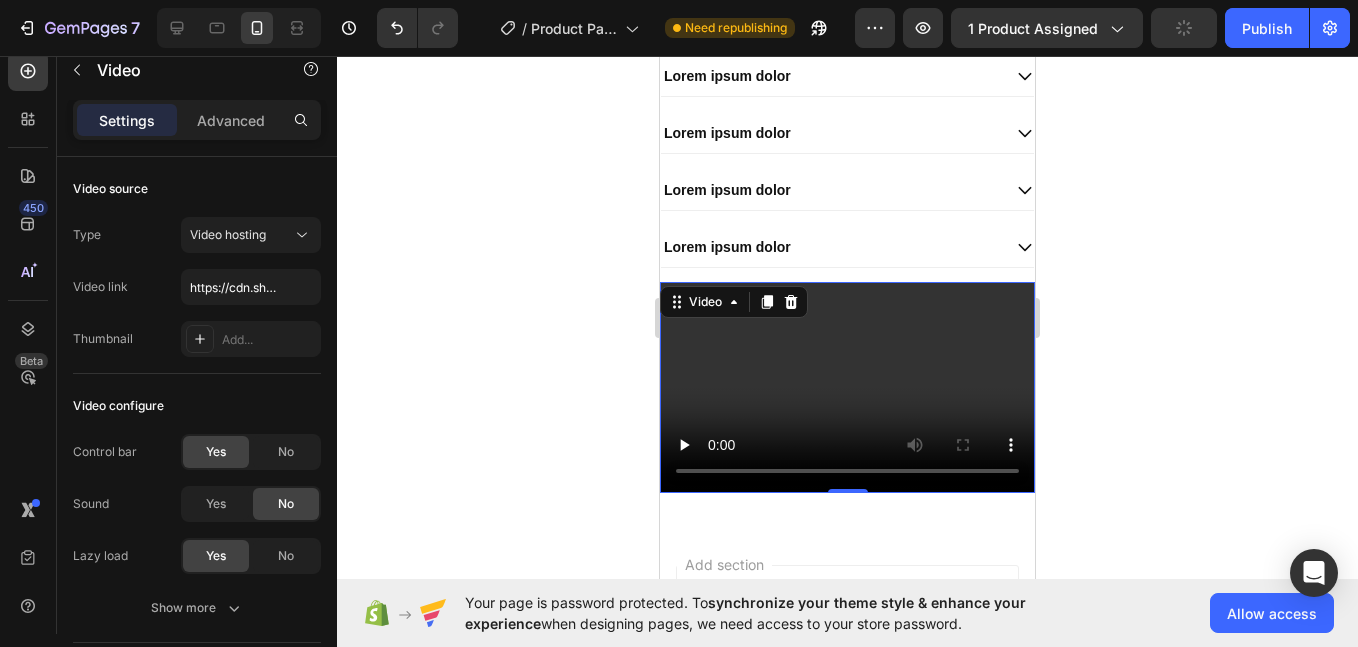 click at bounding box center [847, 387] 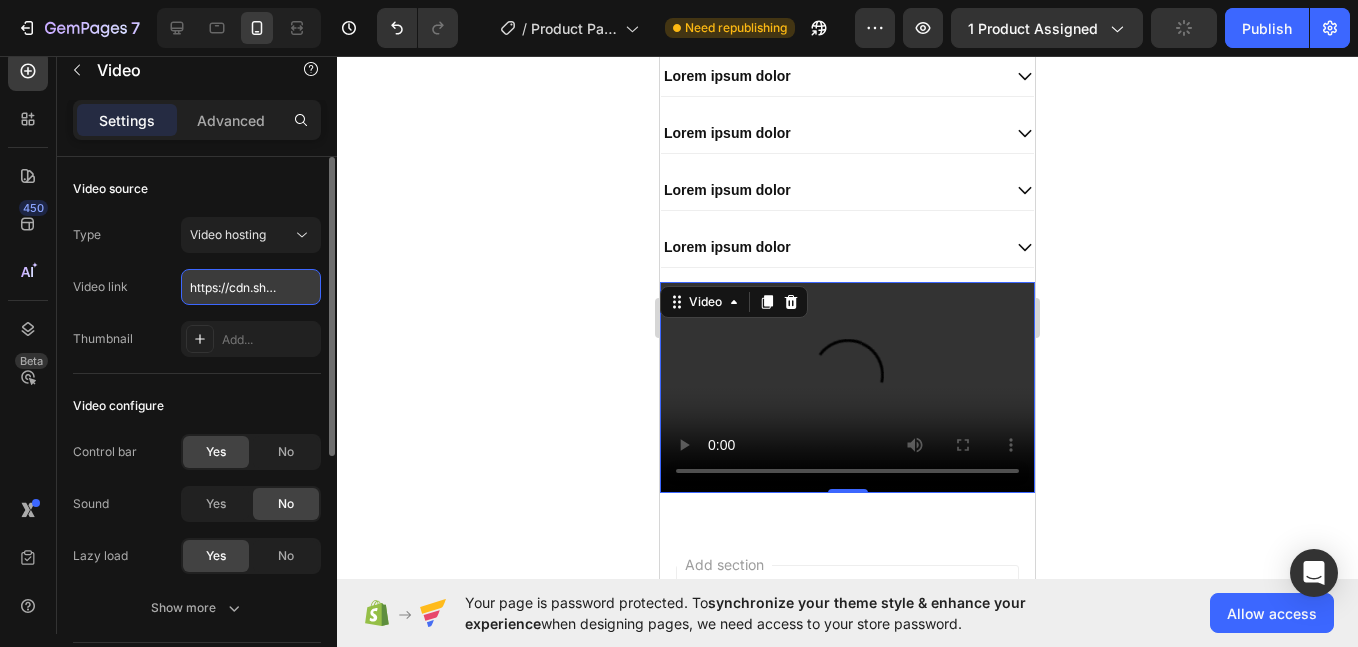 click on "https://cdn.shopify.com/videos/c/o/v/2cd3deb506b54b009063f7270ab5cf2e.mp4" at bounding box center [251, 287] 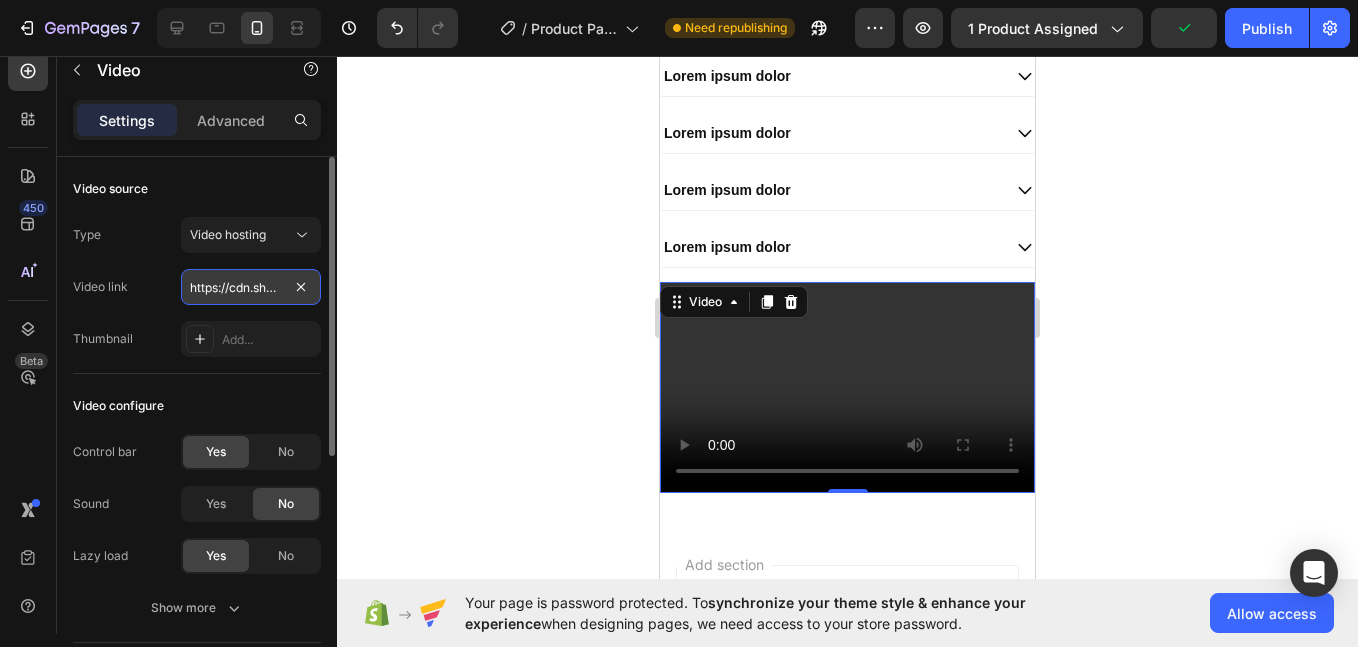 click on "https://cdn.shopify.com/videos/c/o/v/2cd3deb506b54b009063f7270ab5cf2e.mp4" at bounding box center (251, 287) 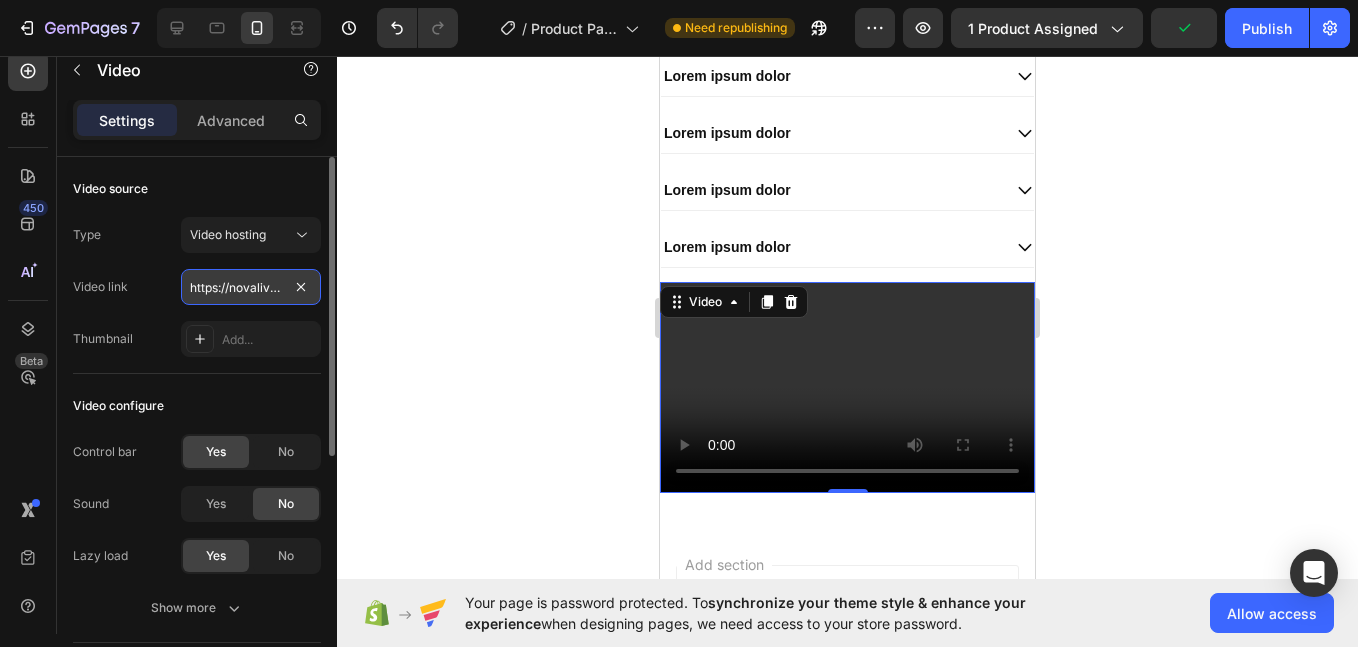 scroll, scrollTop: 0, scrollLeft: 868, axis: horizontal 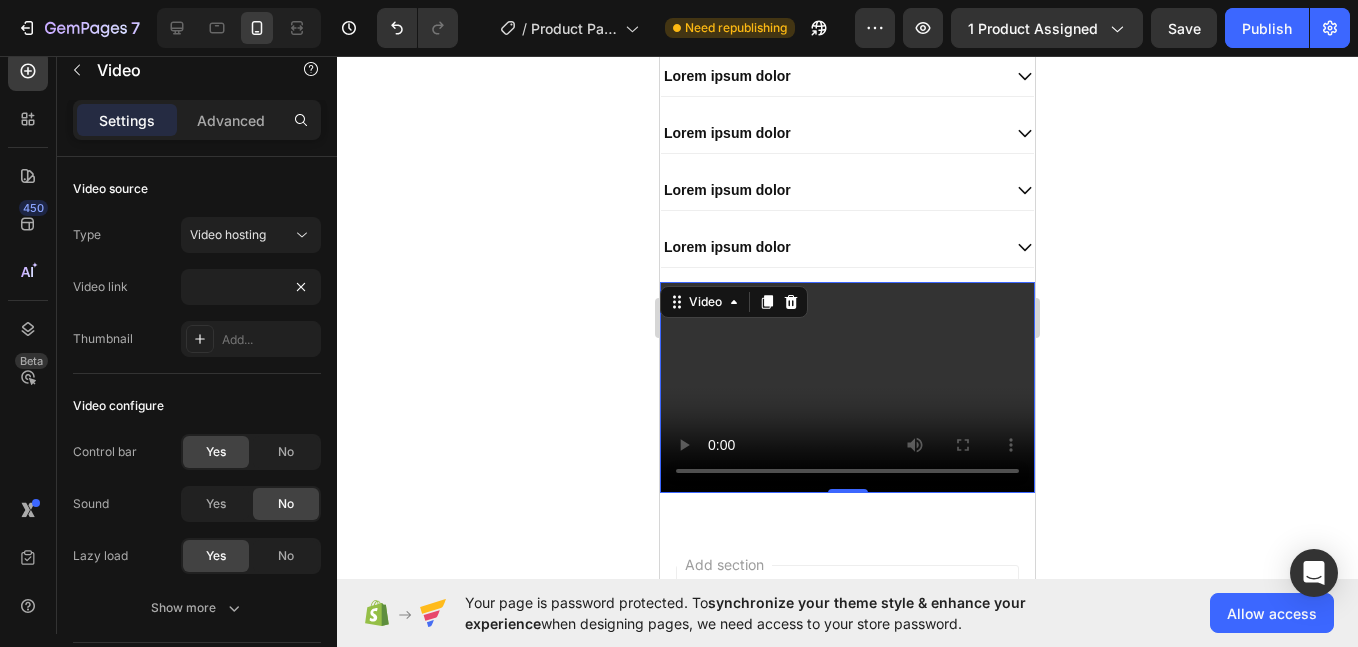 click 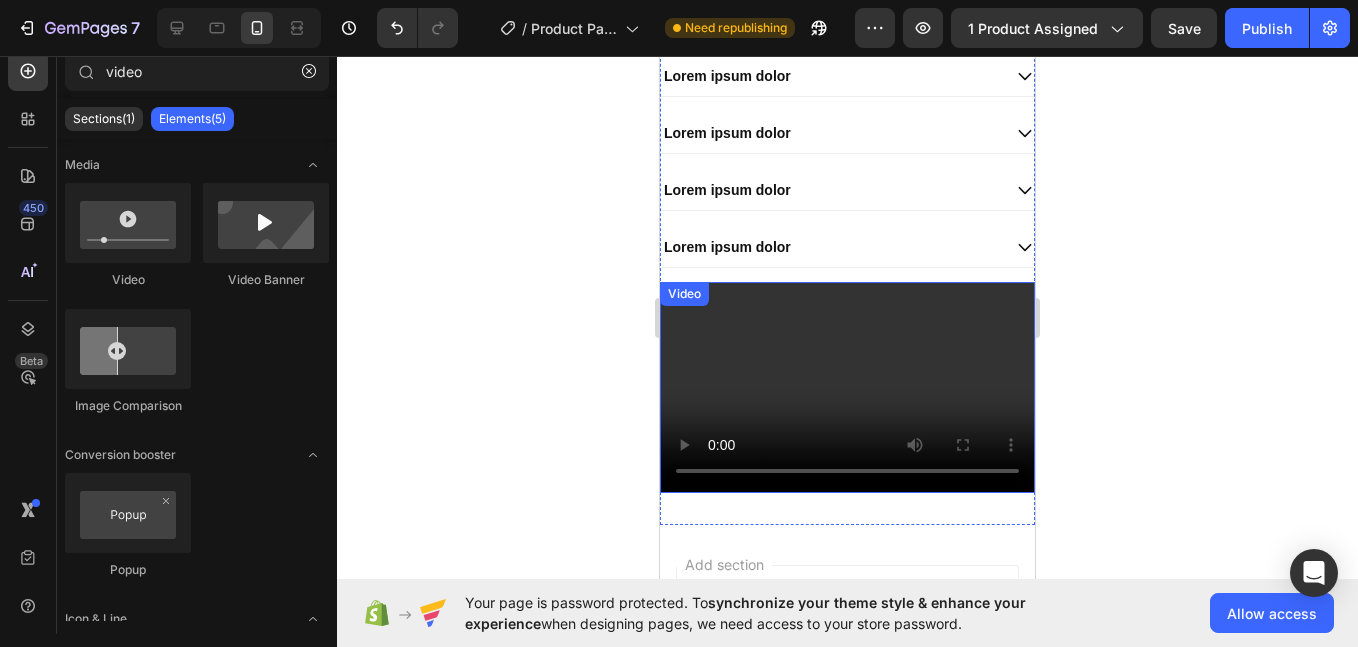 click at bounding box center (847, 387) 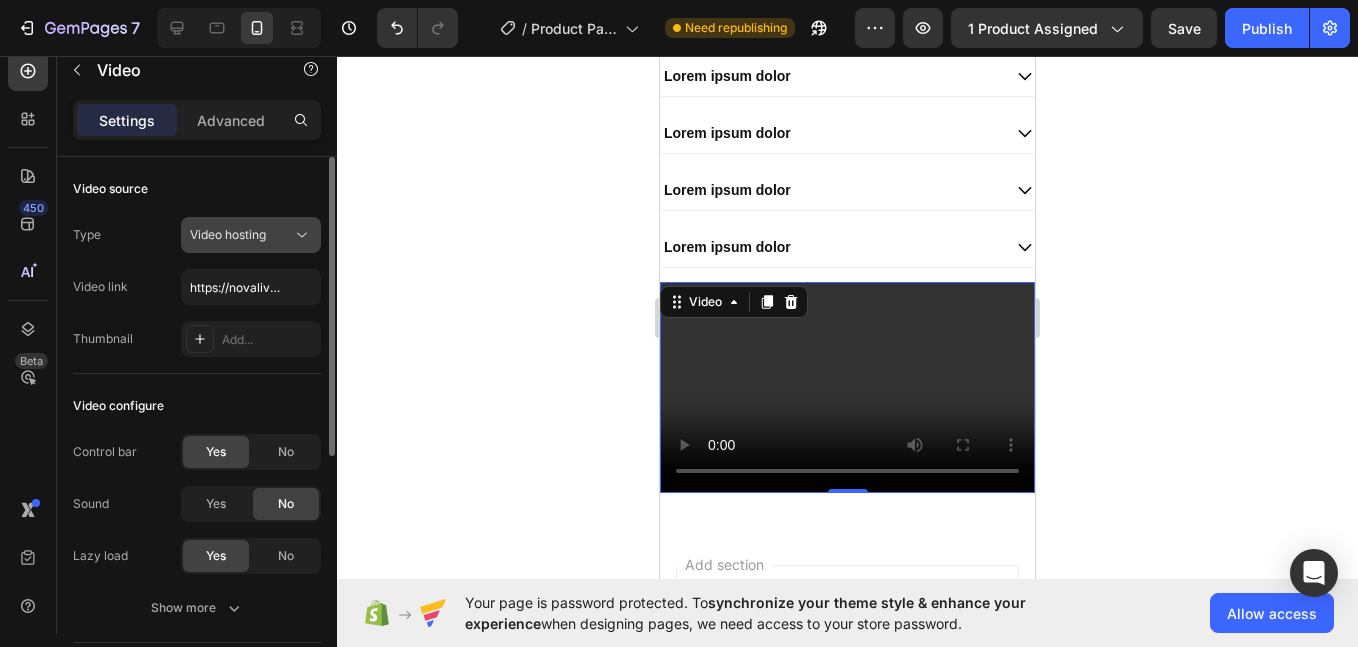click on "Video hosting" 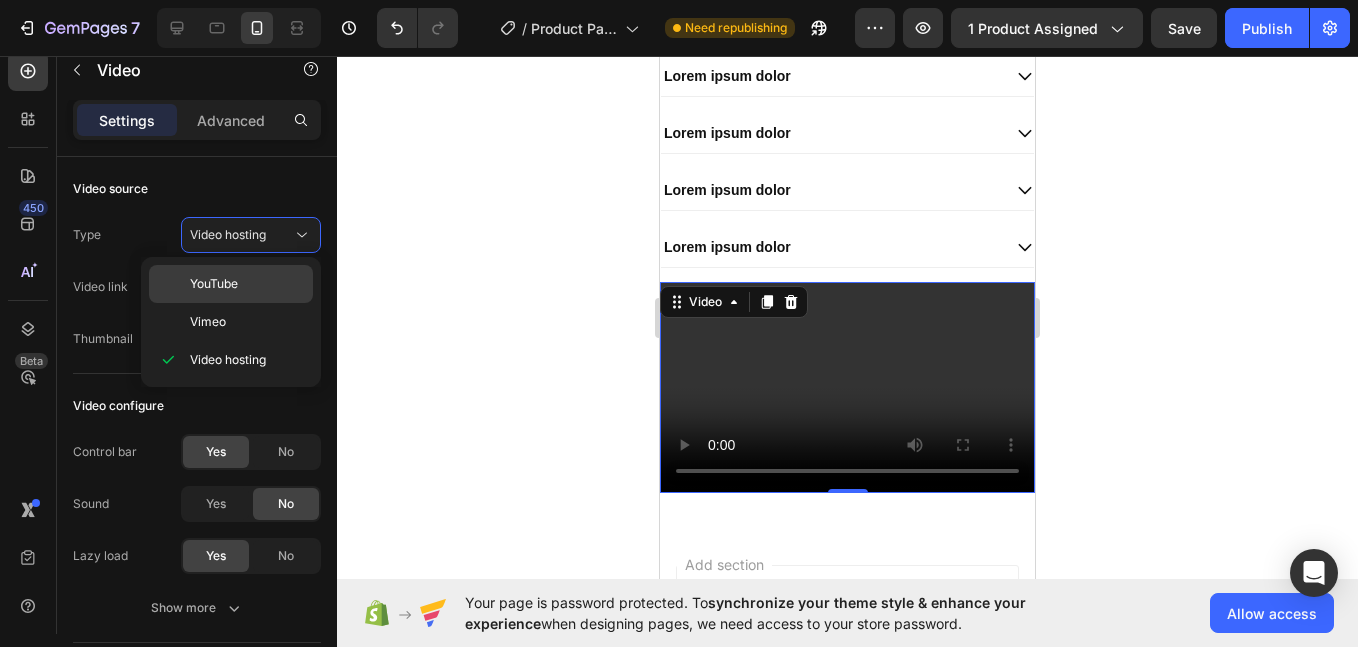 click on "YouTube" at bounding box center [247, 284] 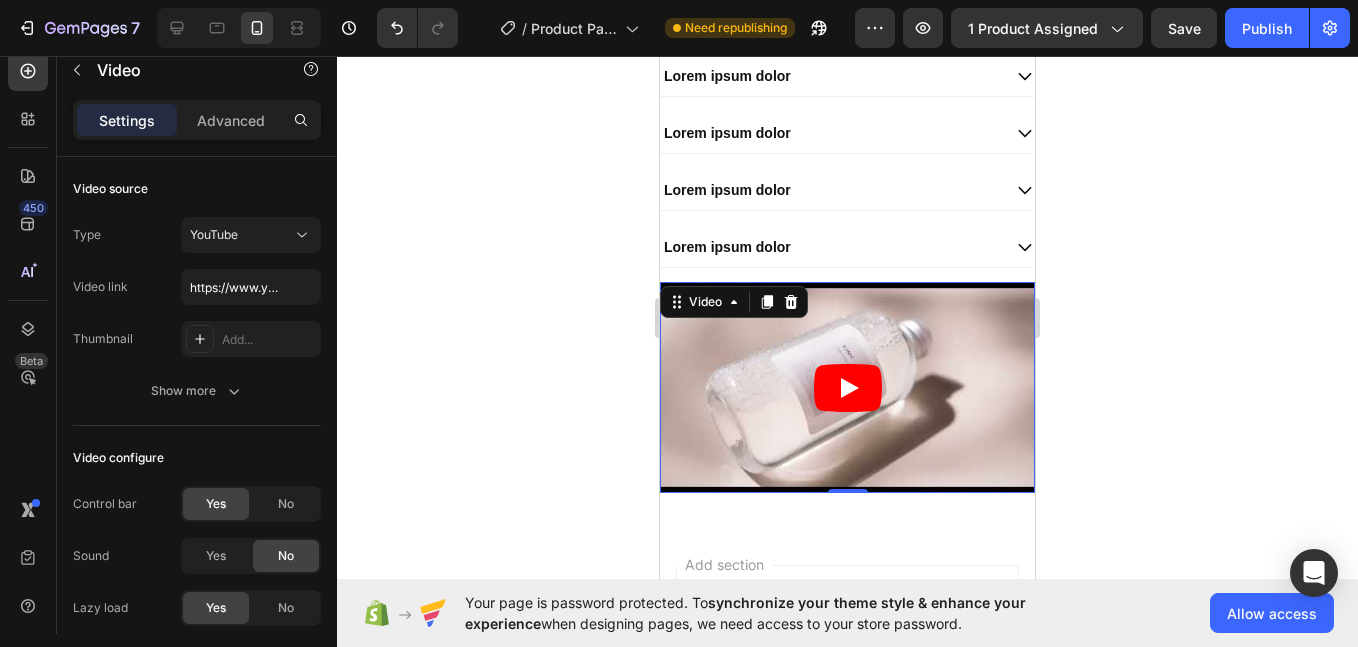 click at bounding box center (847, 387) 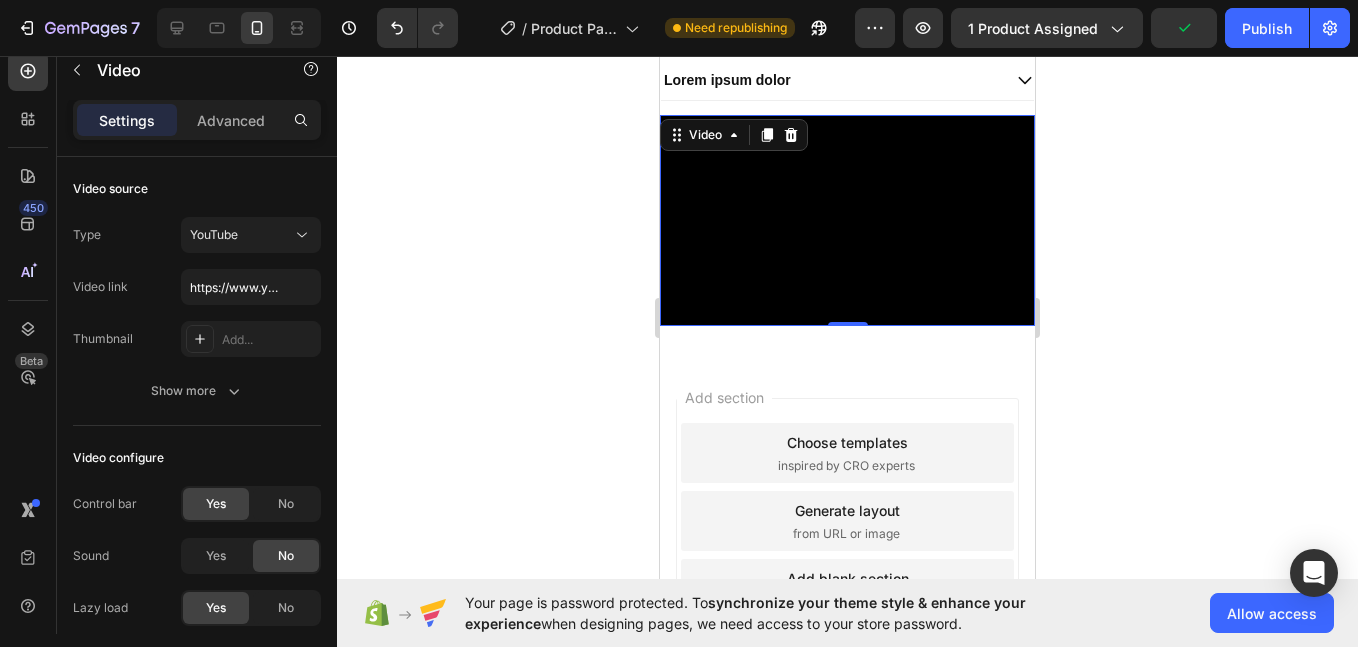 scroll, scrollTop: 3500, scrollLeft: 0, axis: vertical 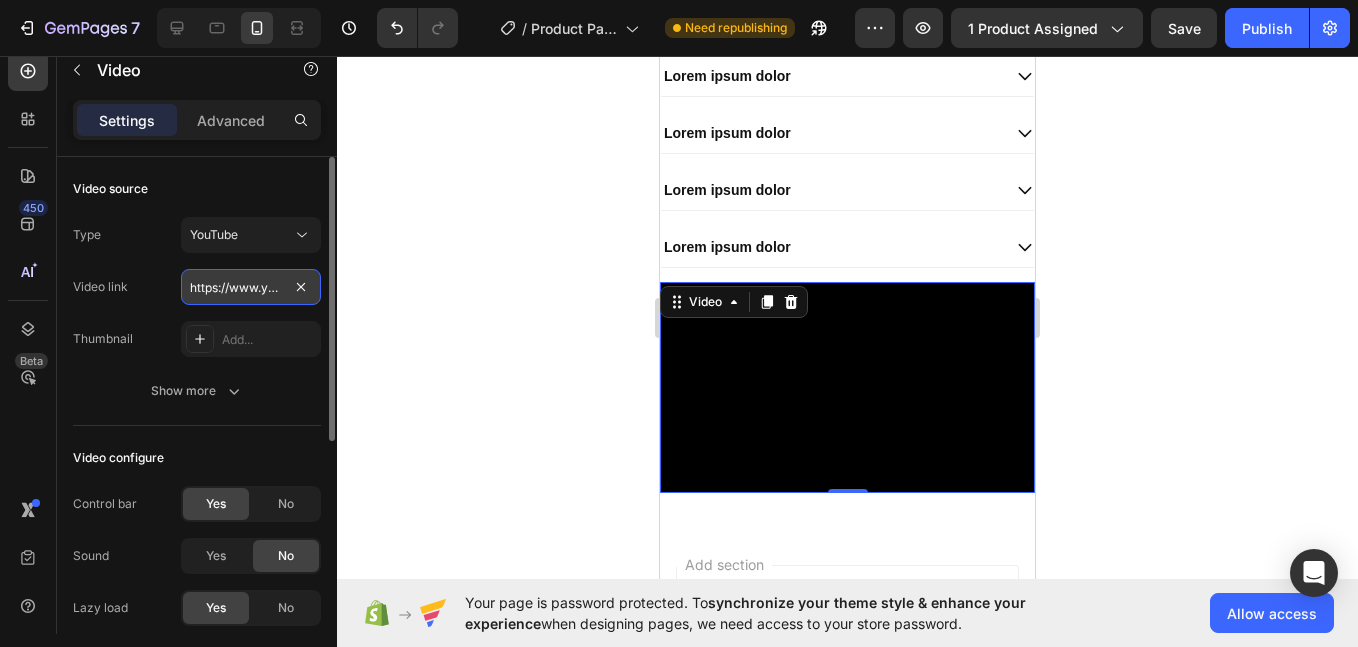 click on "https://www.youtube.com/watch?v=drIt4RH_kyQ" at bounding box center (251, 287) 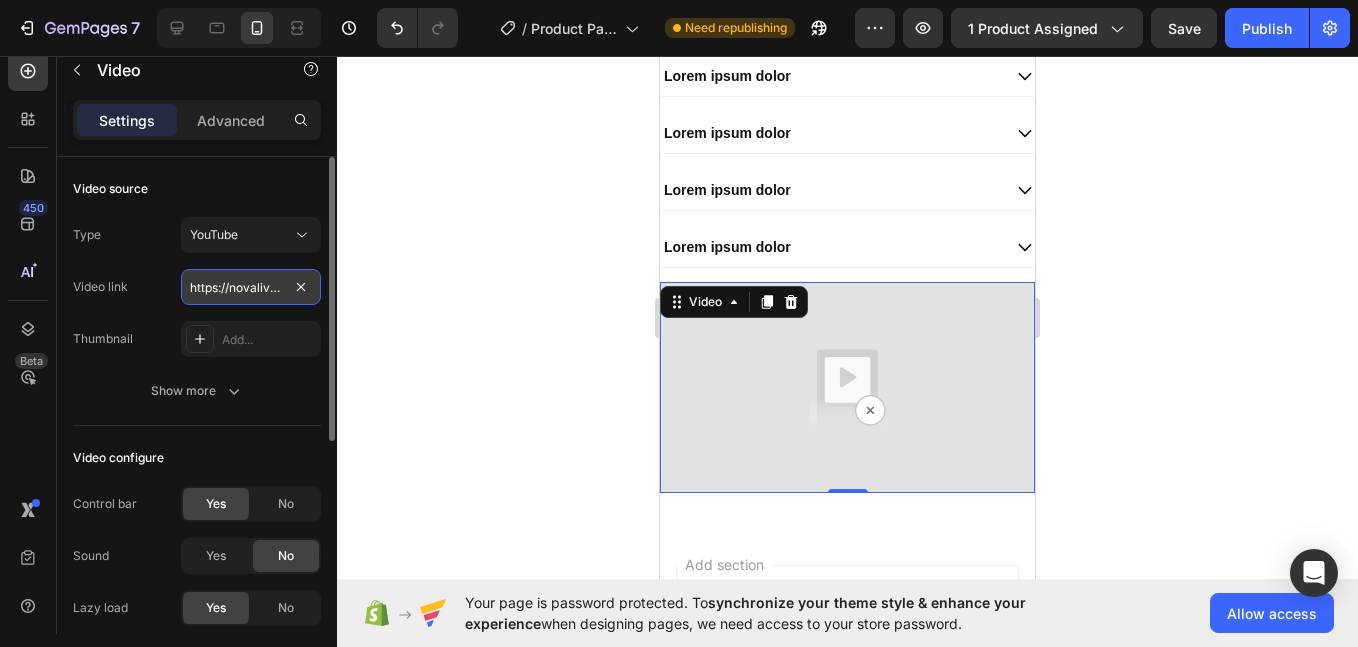 scroll, scrollTop: 0, scrollLeft: 868, axis: horizontal 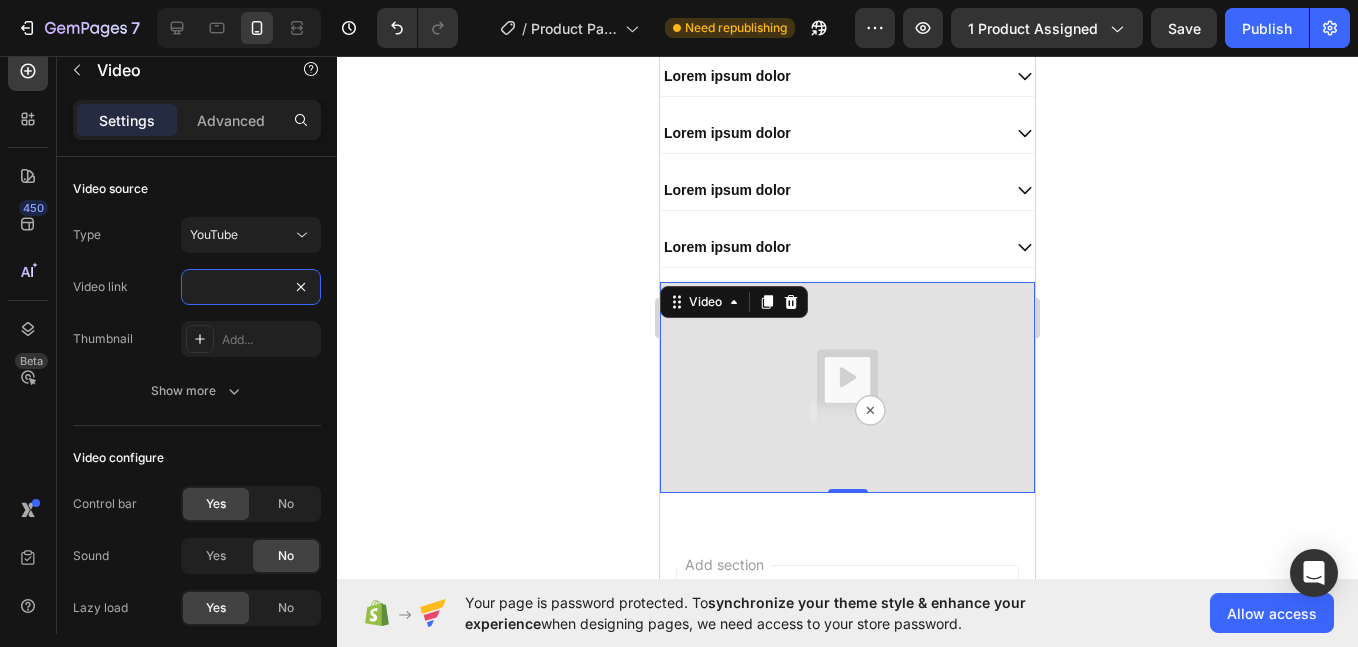 type on "https://novaliving.com.co/cdn/shop/videos/c/vp/05fed3073cdf4df599d9690019b8cad6/05fed3073cdf4df599d9690019b8cad6.HD-1080p-7.2Mbps-49501368.mp4?v=0" 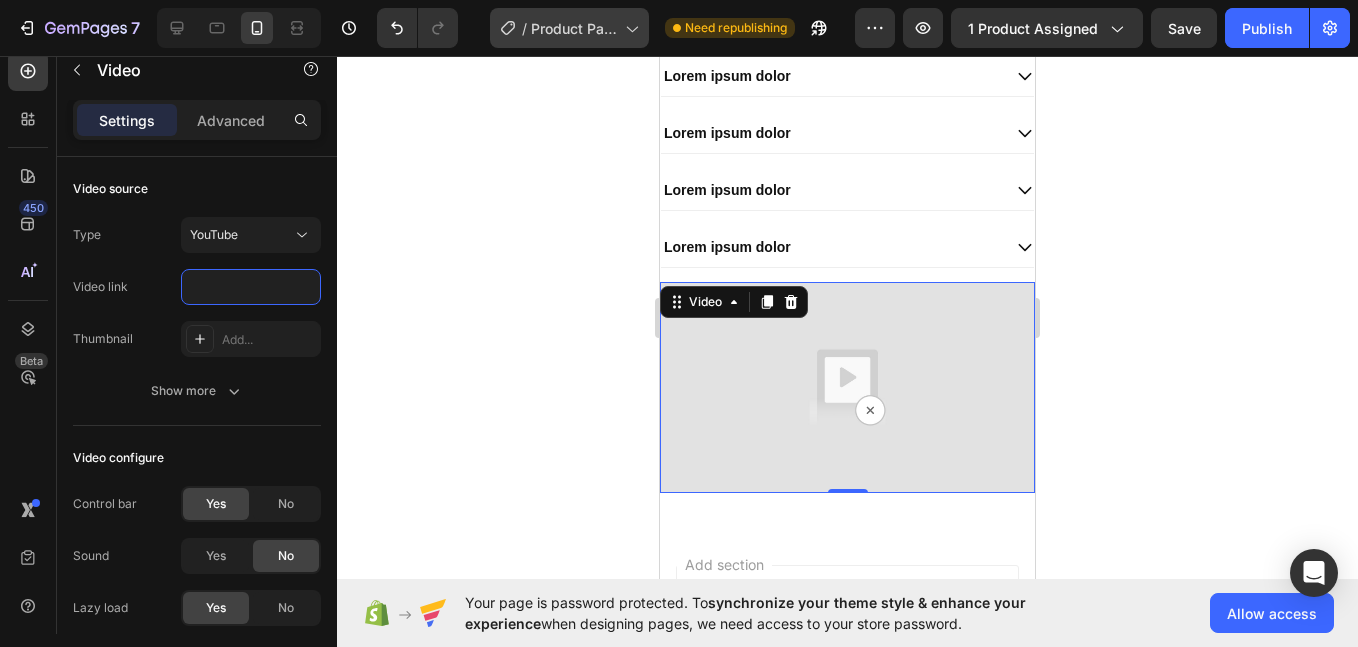 scroll, scrollTop: 0, scrollLeft: 0, axis: both 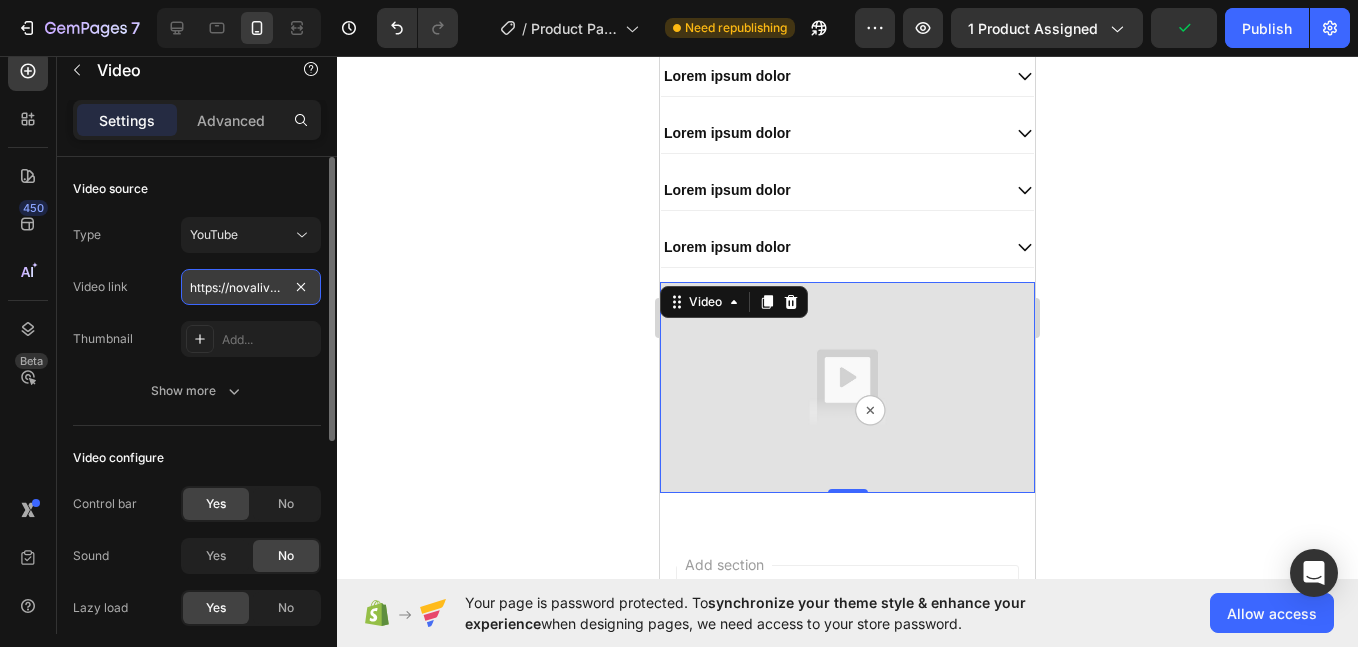 click on "https://novaliving.com.co/cdn/shop/videos/c/vp/05fed3073cdf4df599d9690019b8cad6/05fed3073cdf4df599d9690019b8cad6.HD-1080p-7.2Mbps-49501368.mp4?v=0" at bounding box center [251, 287] 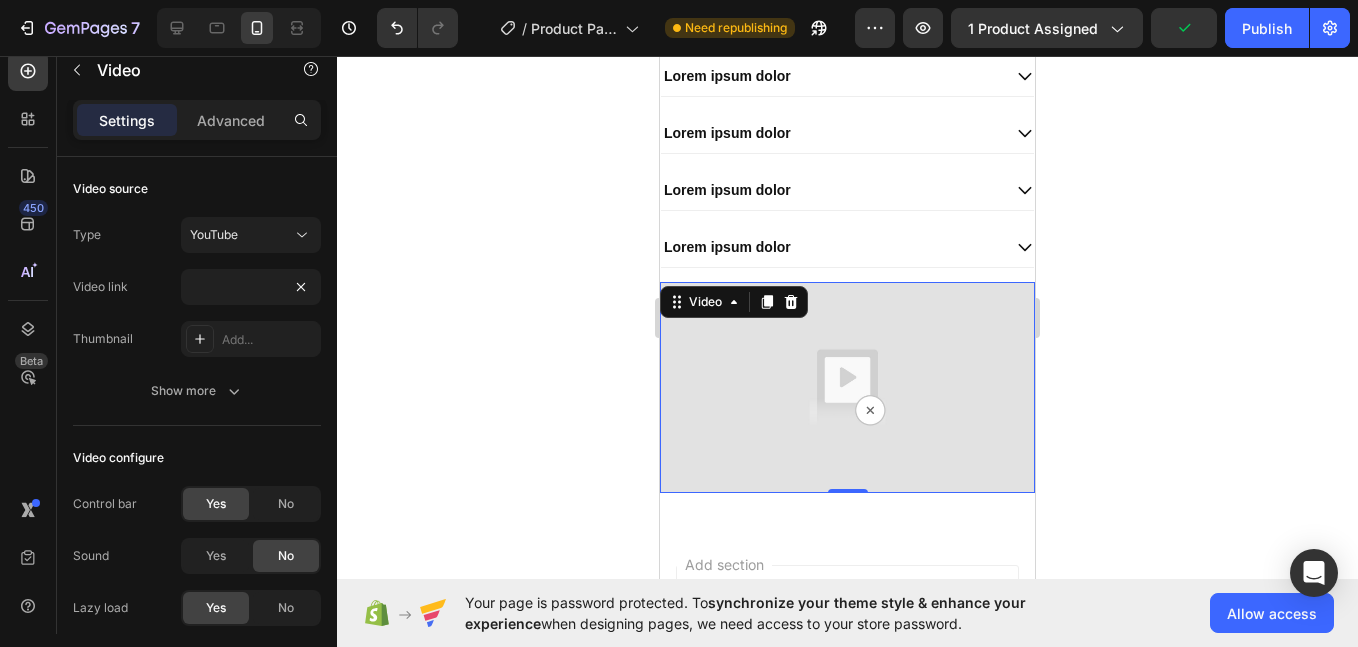 click 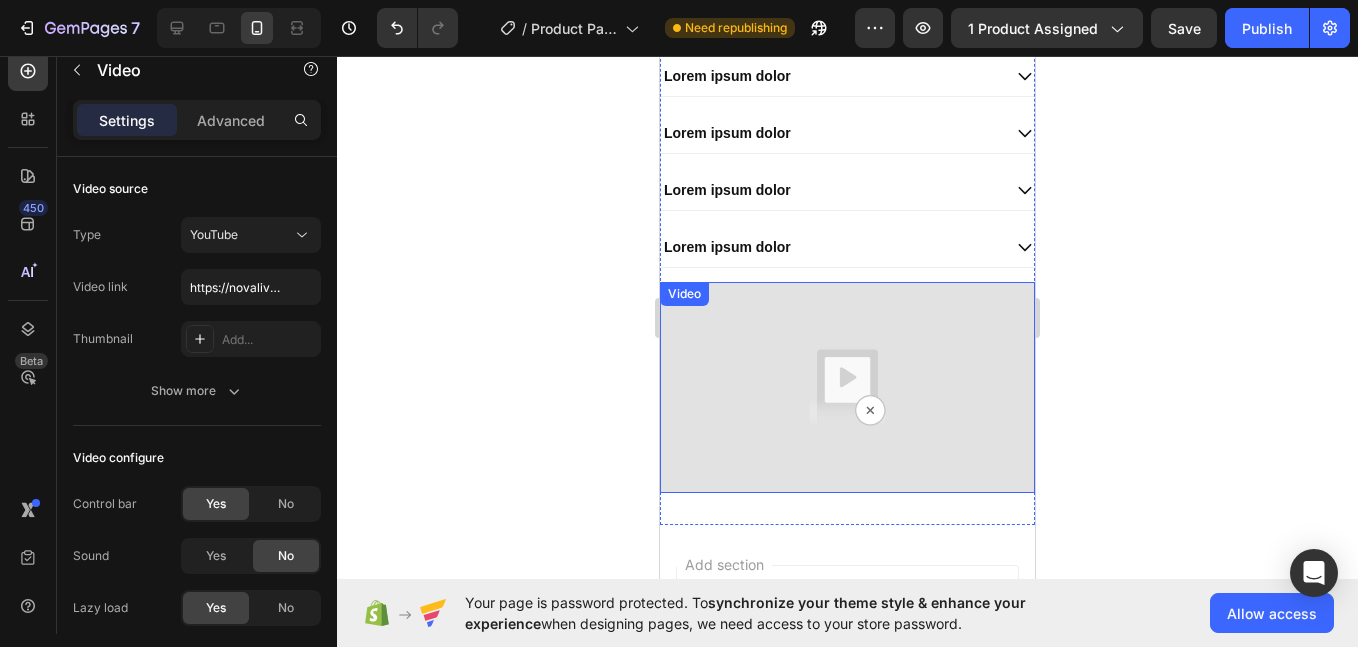 click at bounding box center [847, 387] 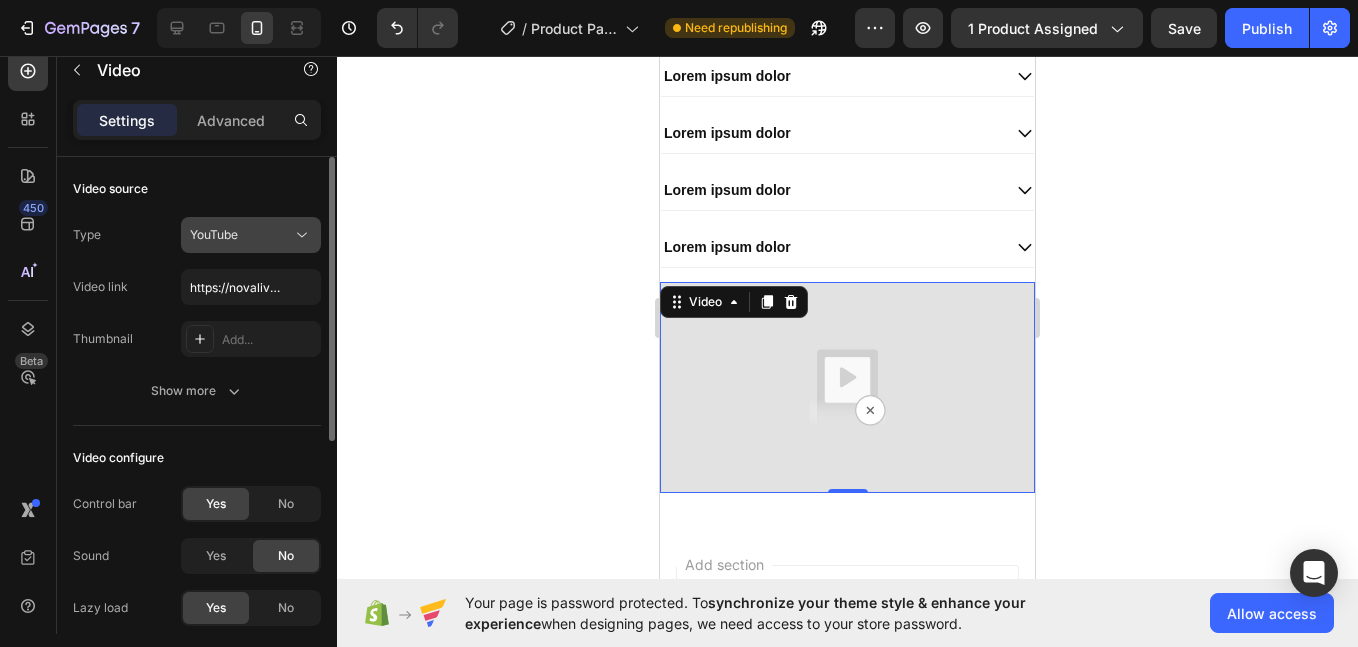 click on "YouTube" 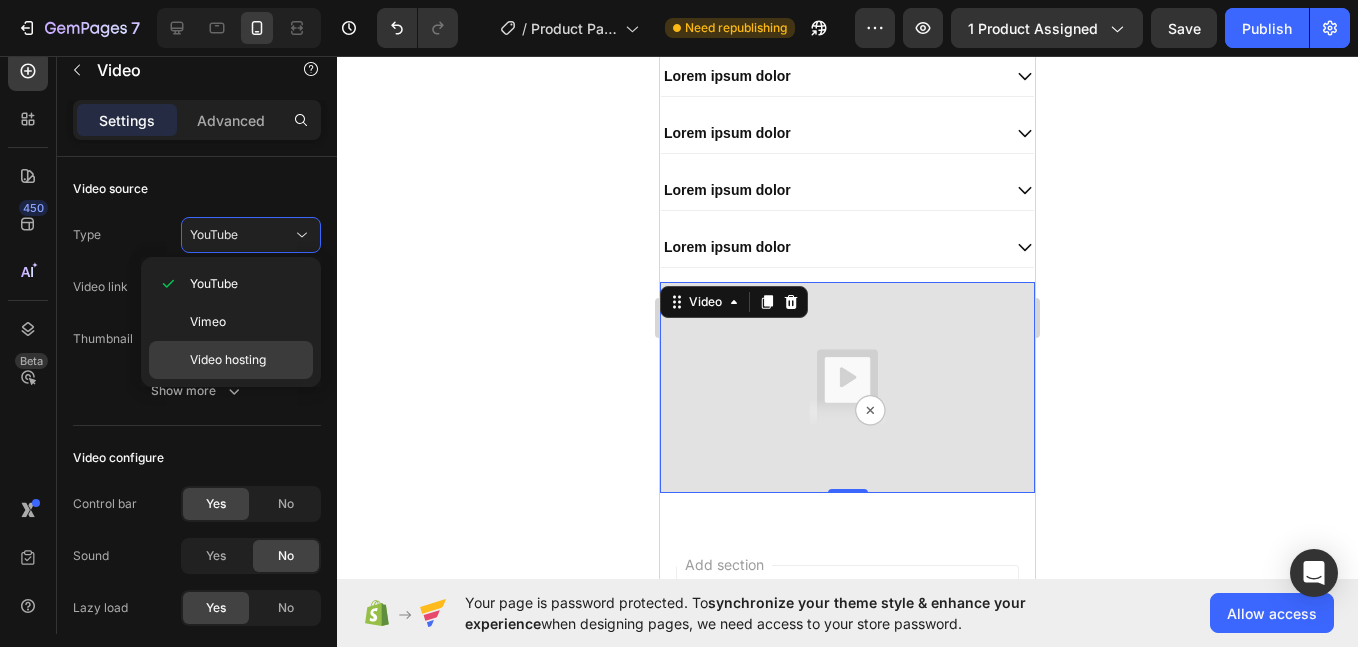 click on "Video hosting" 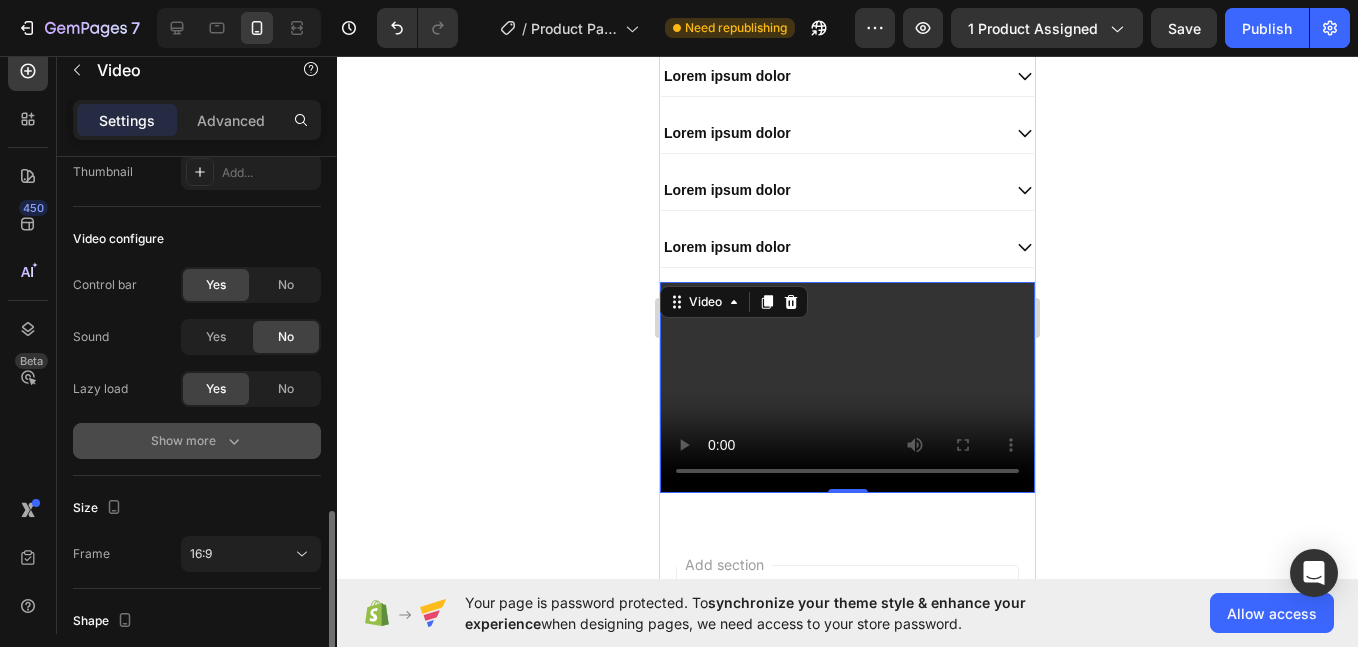 scroll, scrollTop: 334, scrollLeft: 0, axis: vertical 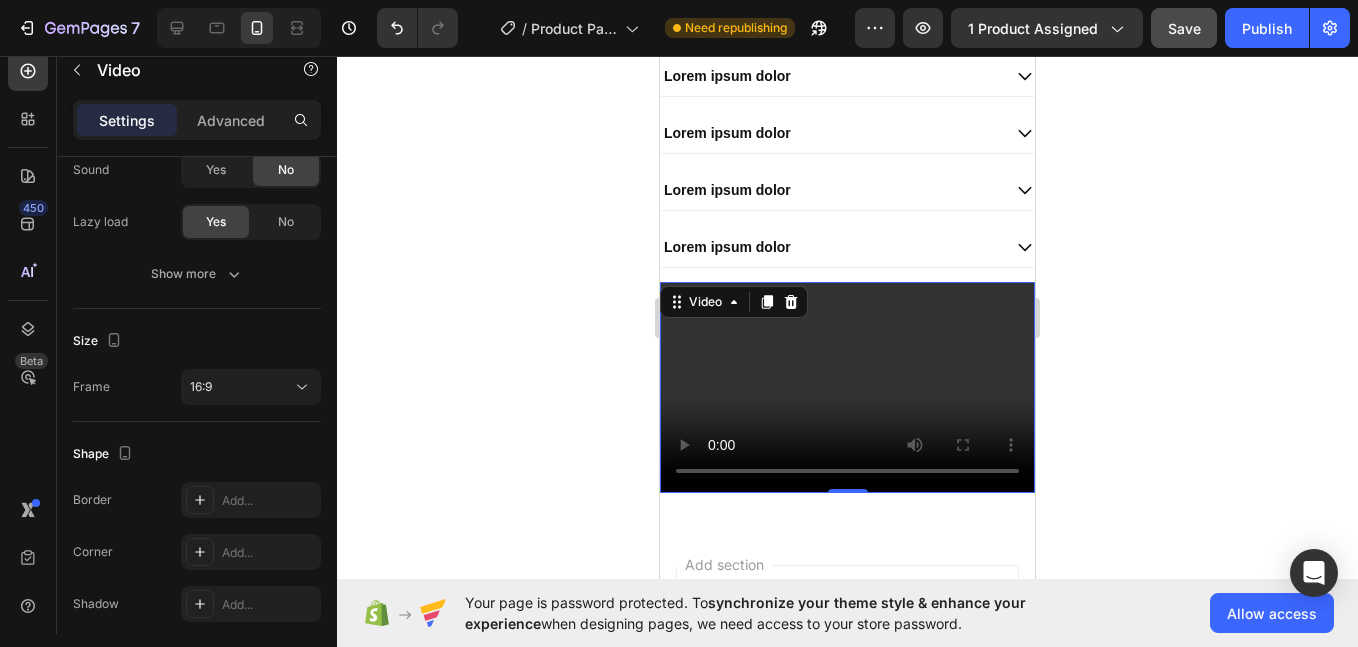 click on "Save" 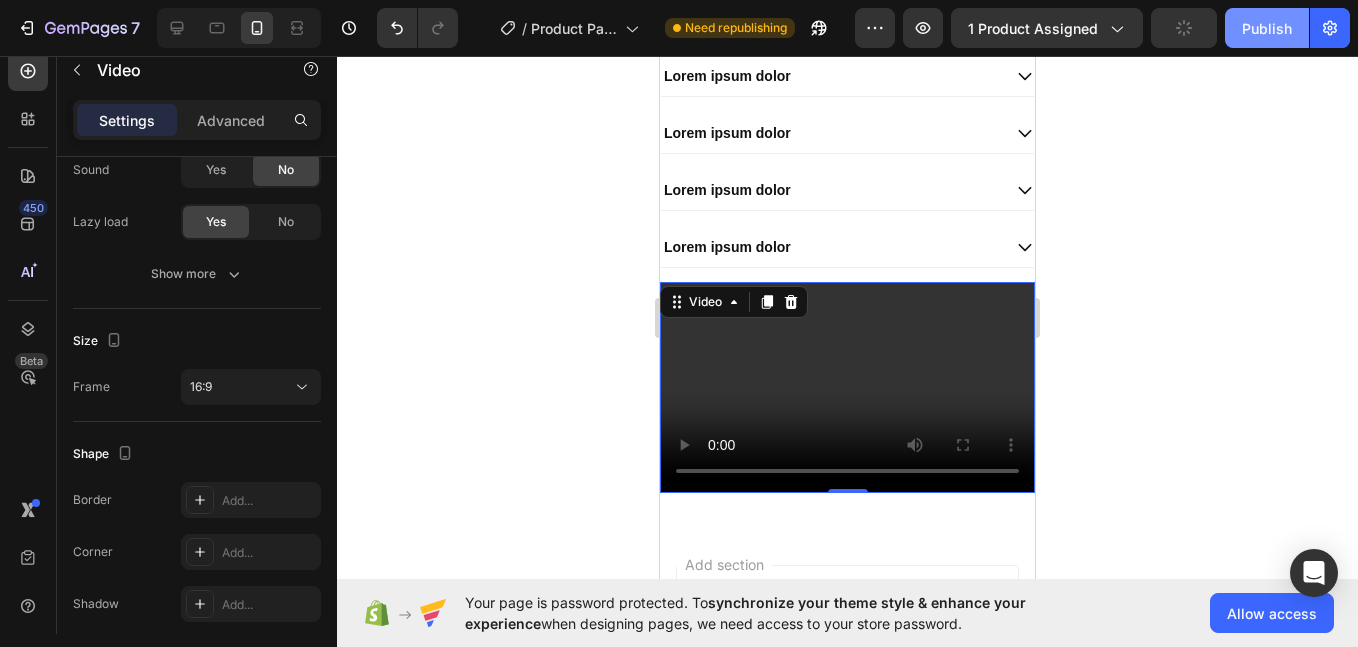 click on "Publish" 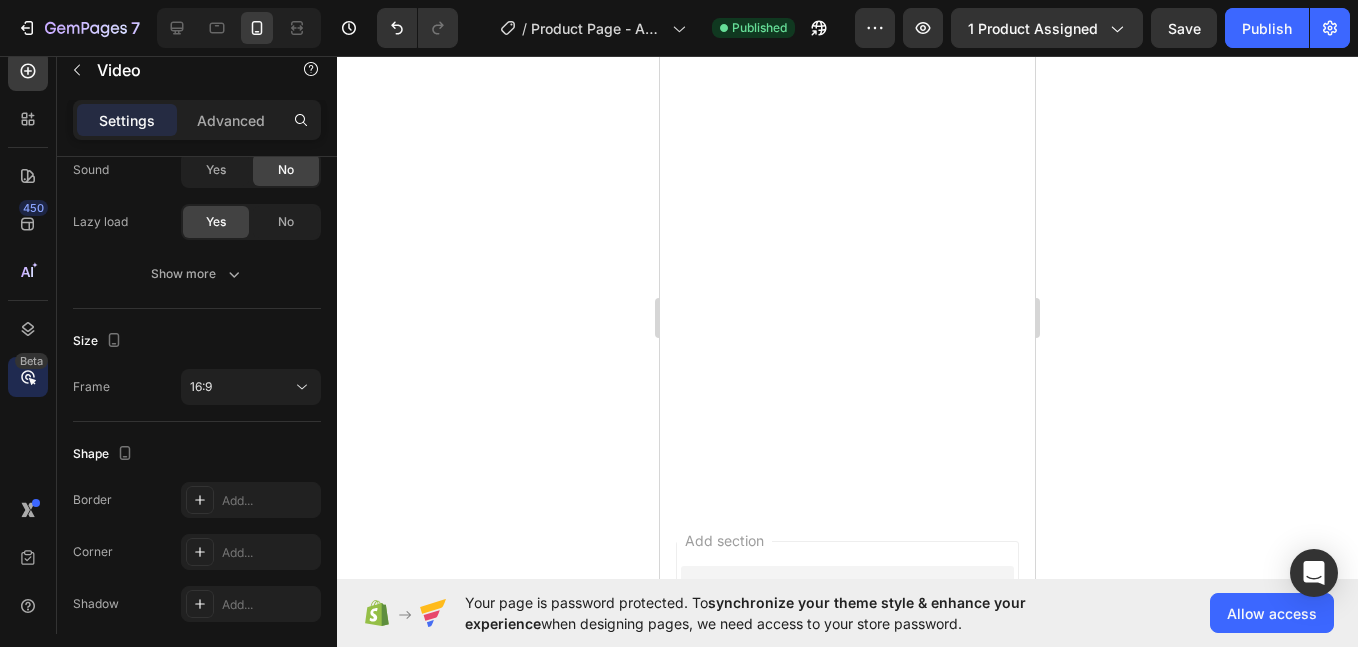 scroll, scrollTop: 1976, scrollLeft: 0, axis: vertical 